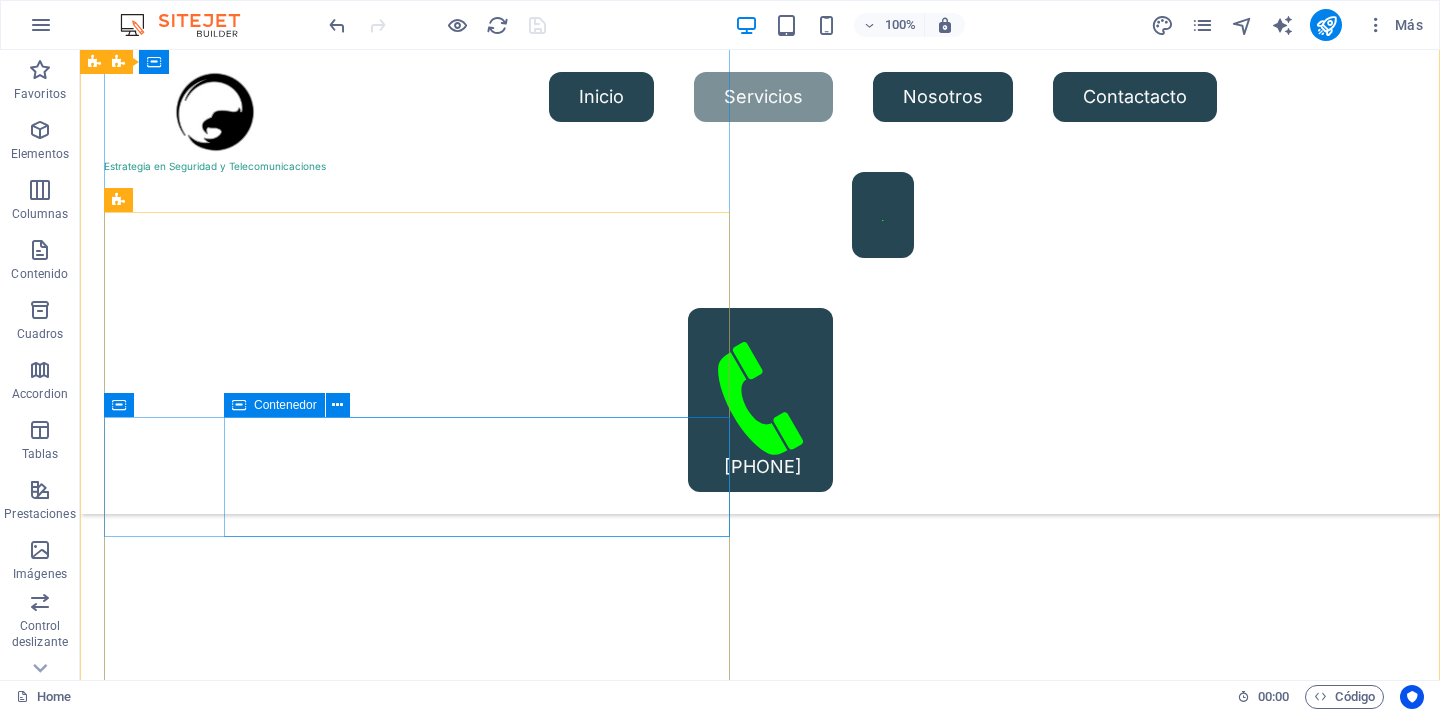 scroll, scrollTop: 1791, scrollLeft: 0, axis: vertical 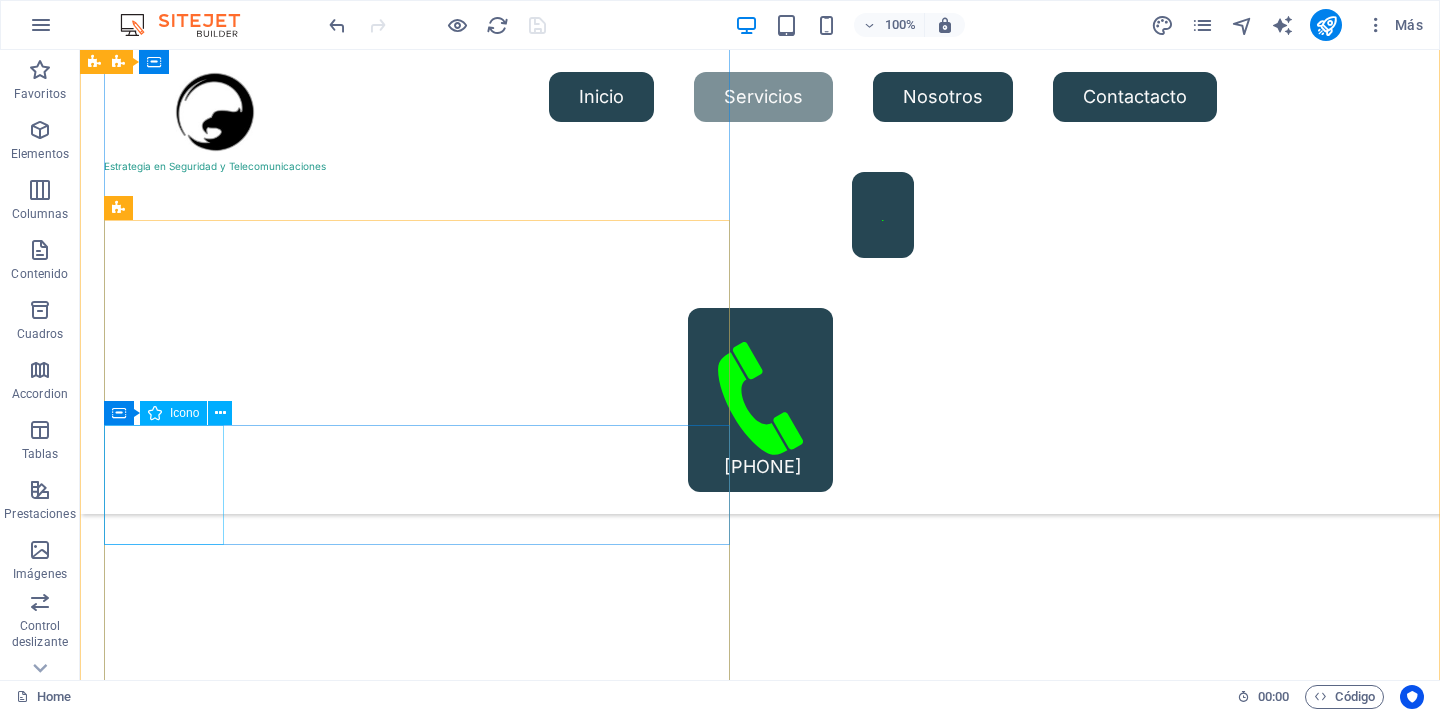 click at bounding box center [417, 5653] 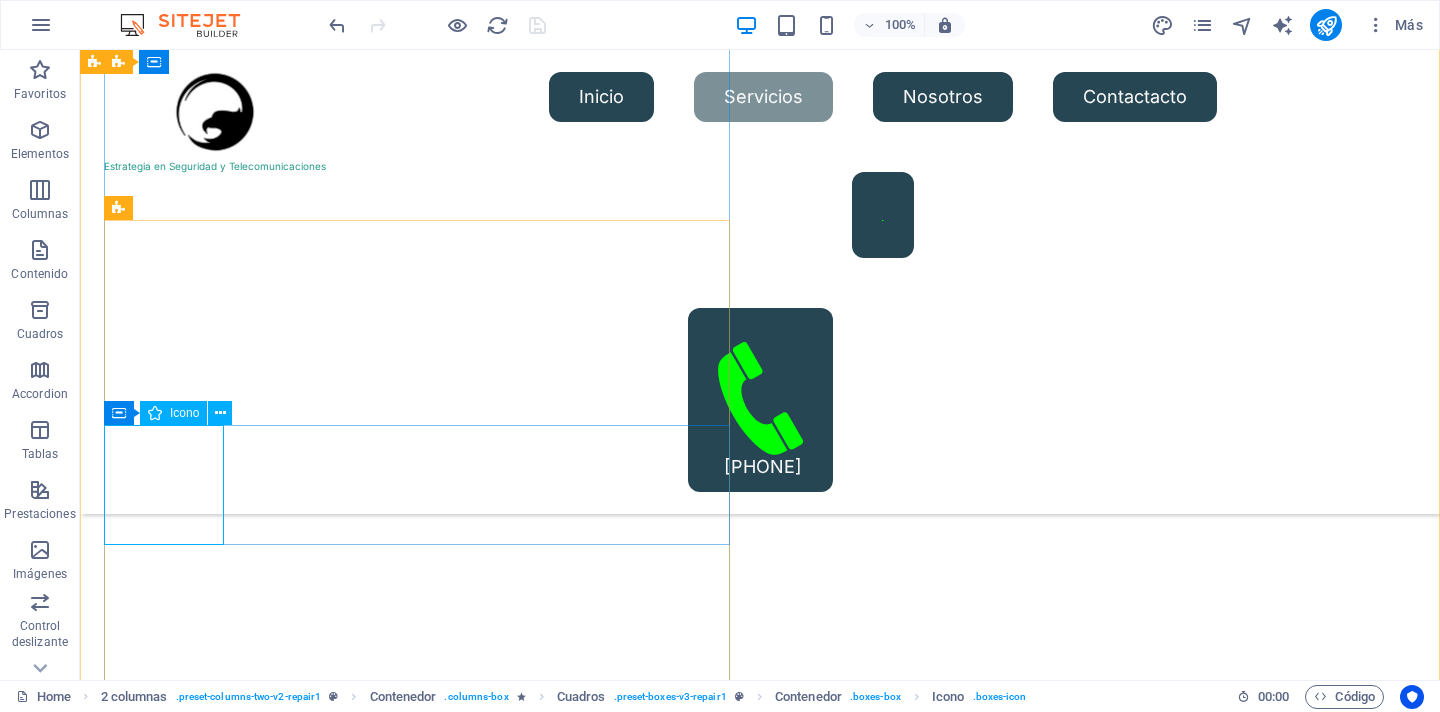 click on "Icono" at bounding box center (173, 413) 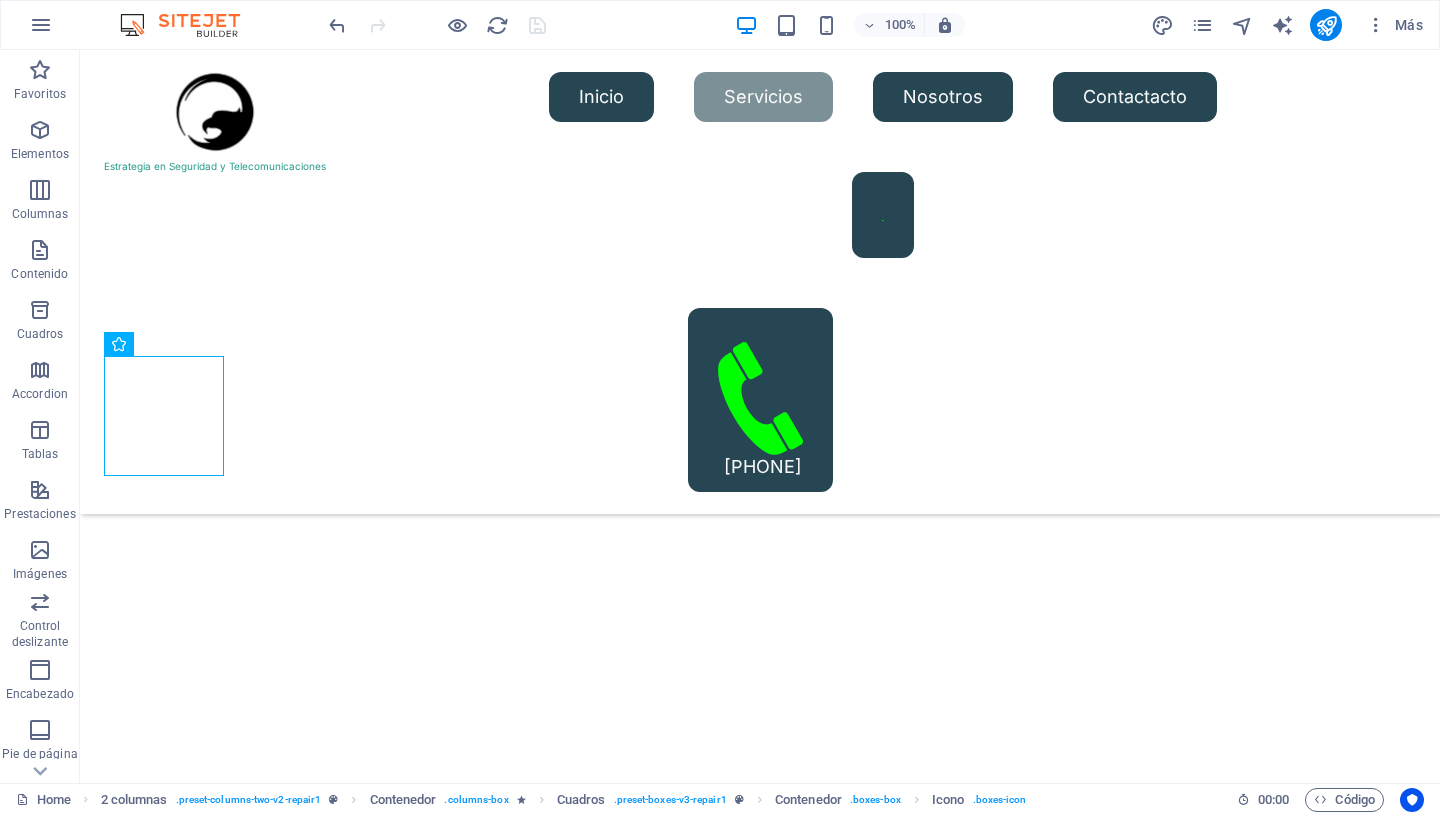 scroll, scrollTop: 1943, scrollLeft: 0, axis: vertical 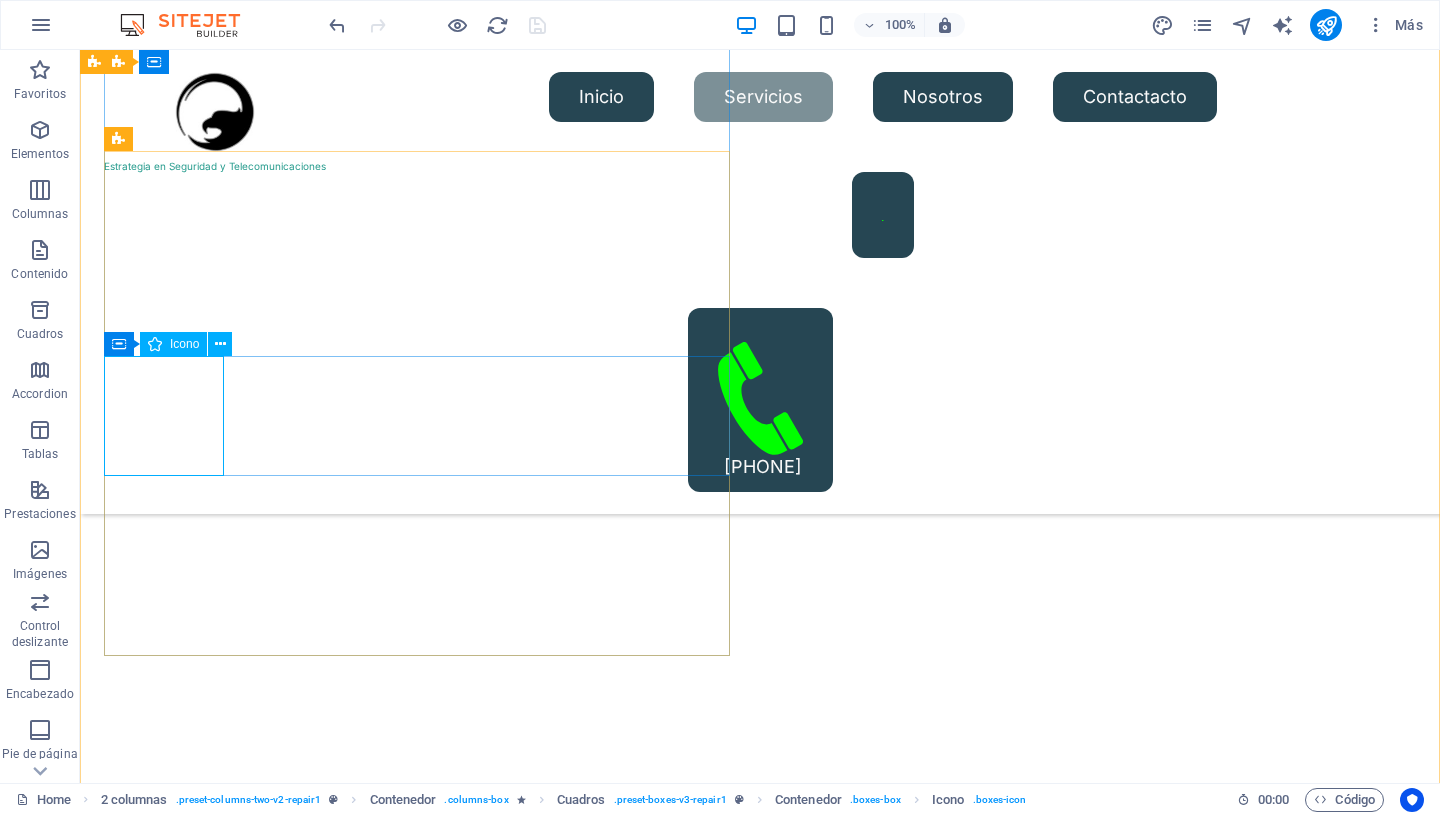 click on "Icono" at bounding box center (184, 344) 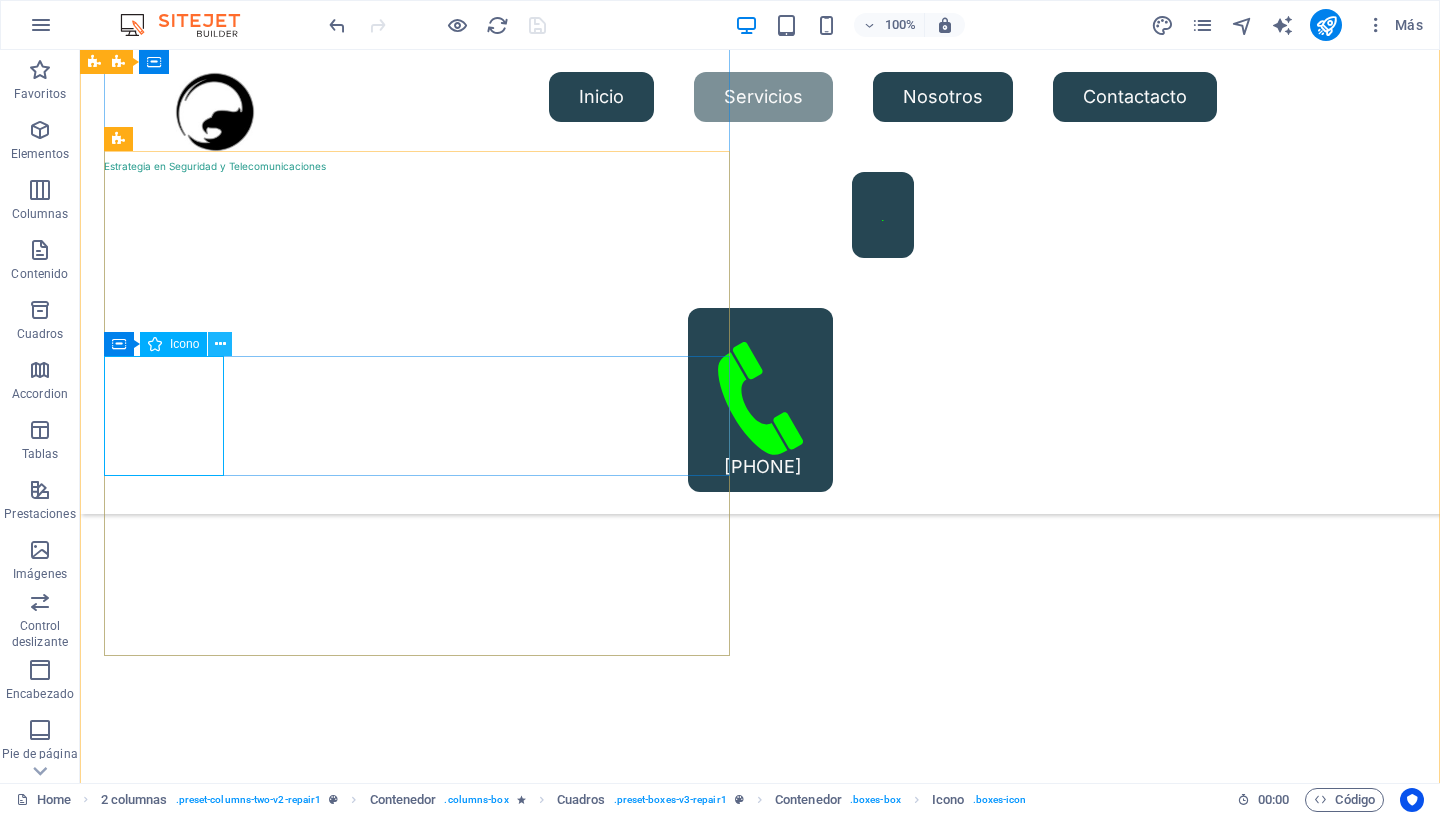 click at bounding box center [220, 344] 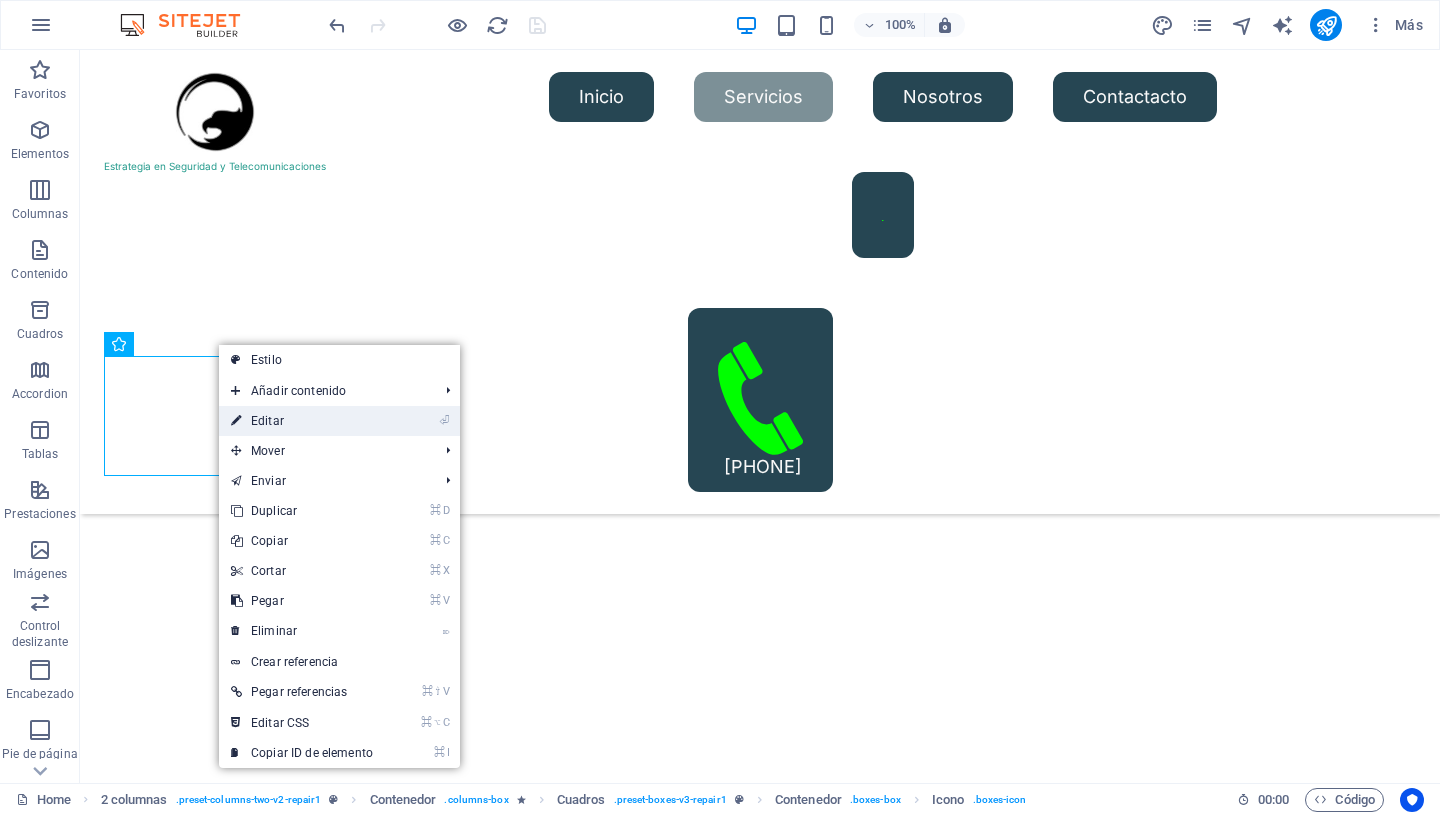 click on "⏎  Editar" at bounding box center [302, 421] 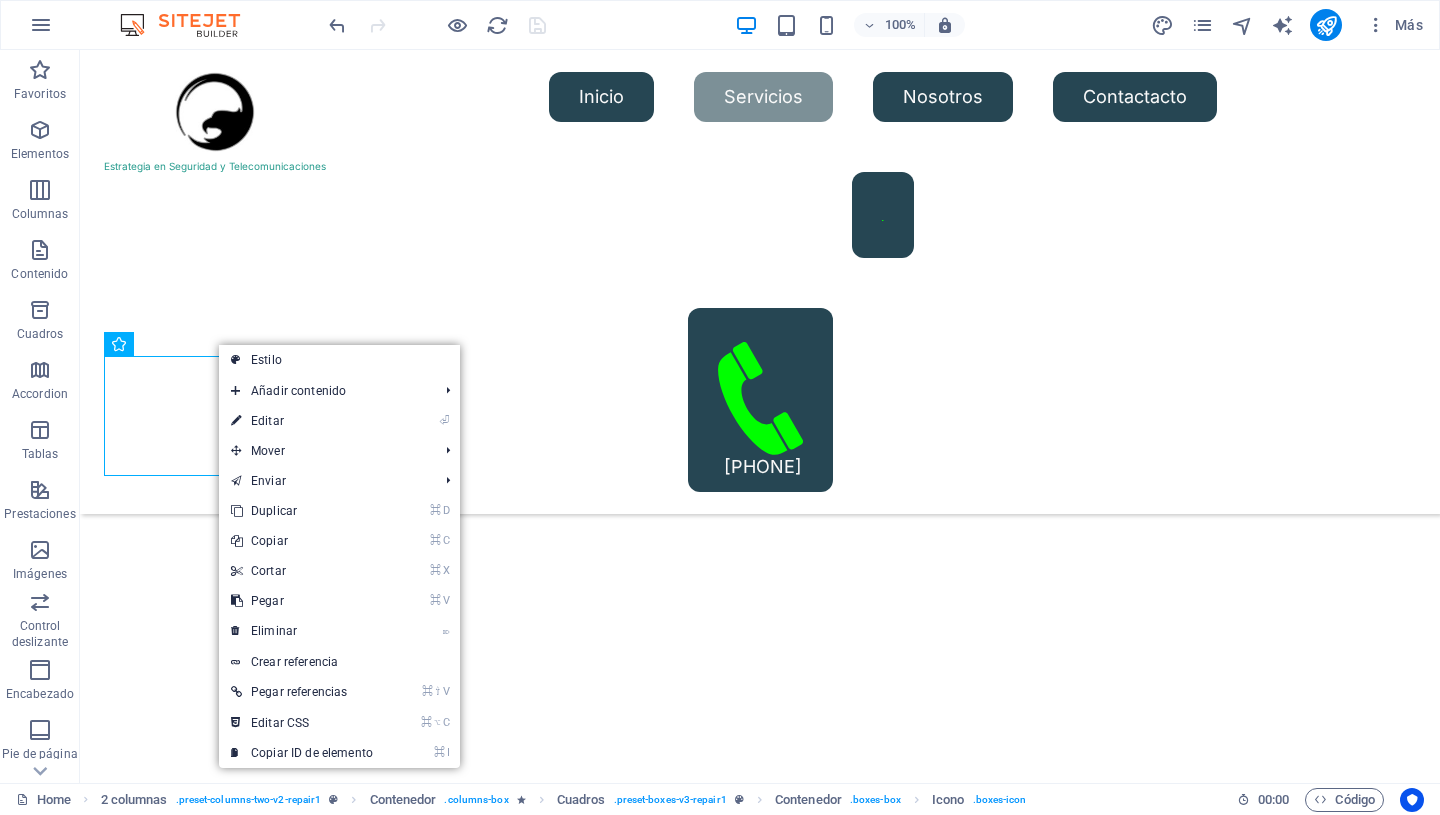 select on "xMidYMid" 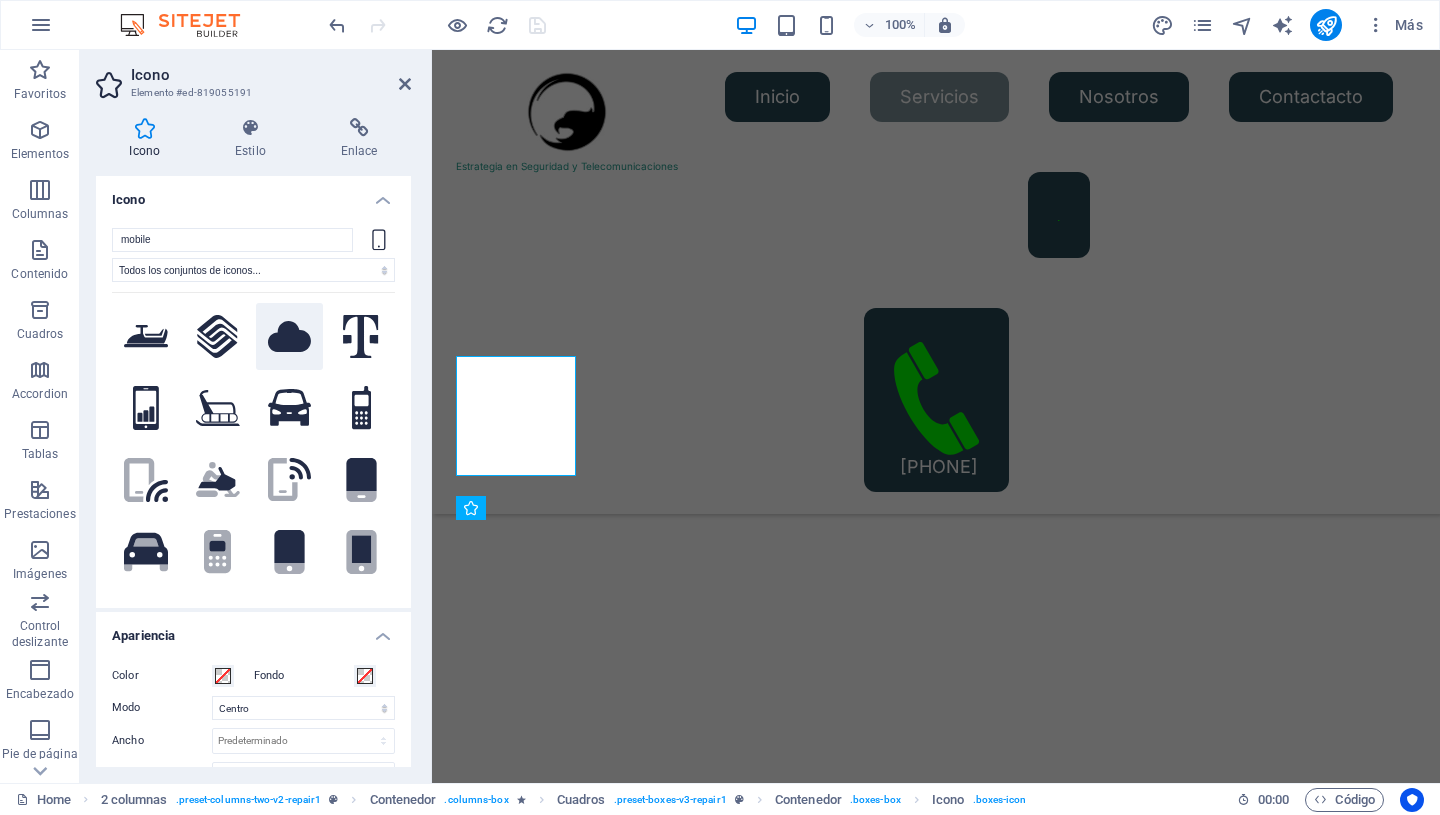 scroll, scrollTop: 1780, scrollLeft: 0, axis: vertical 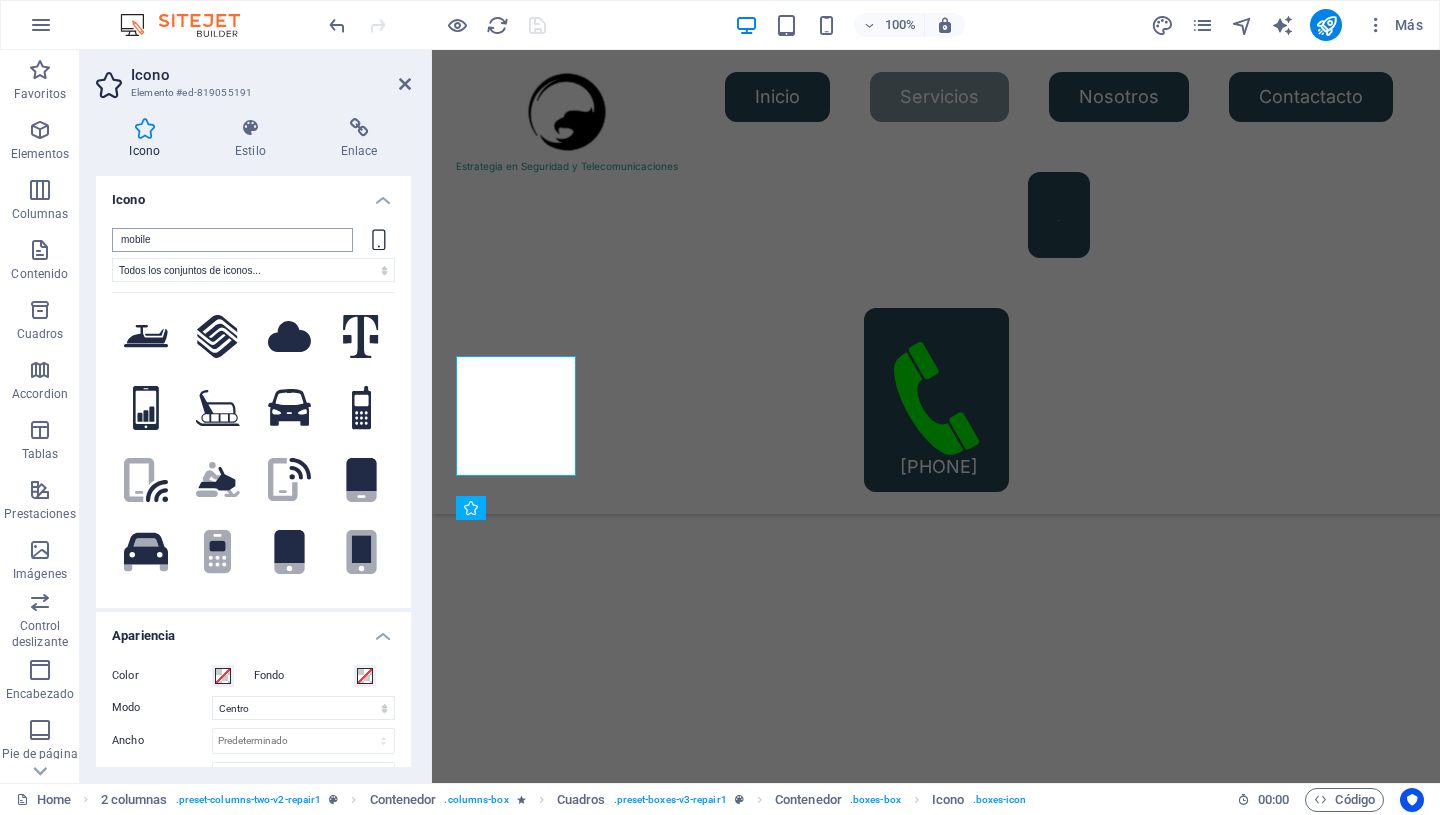 click on "mobile" at bounding box center [232, 240] 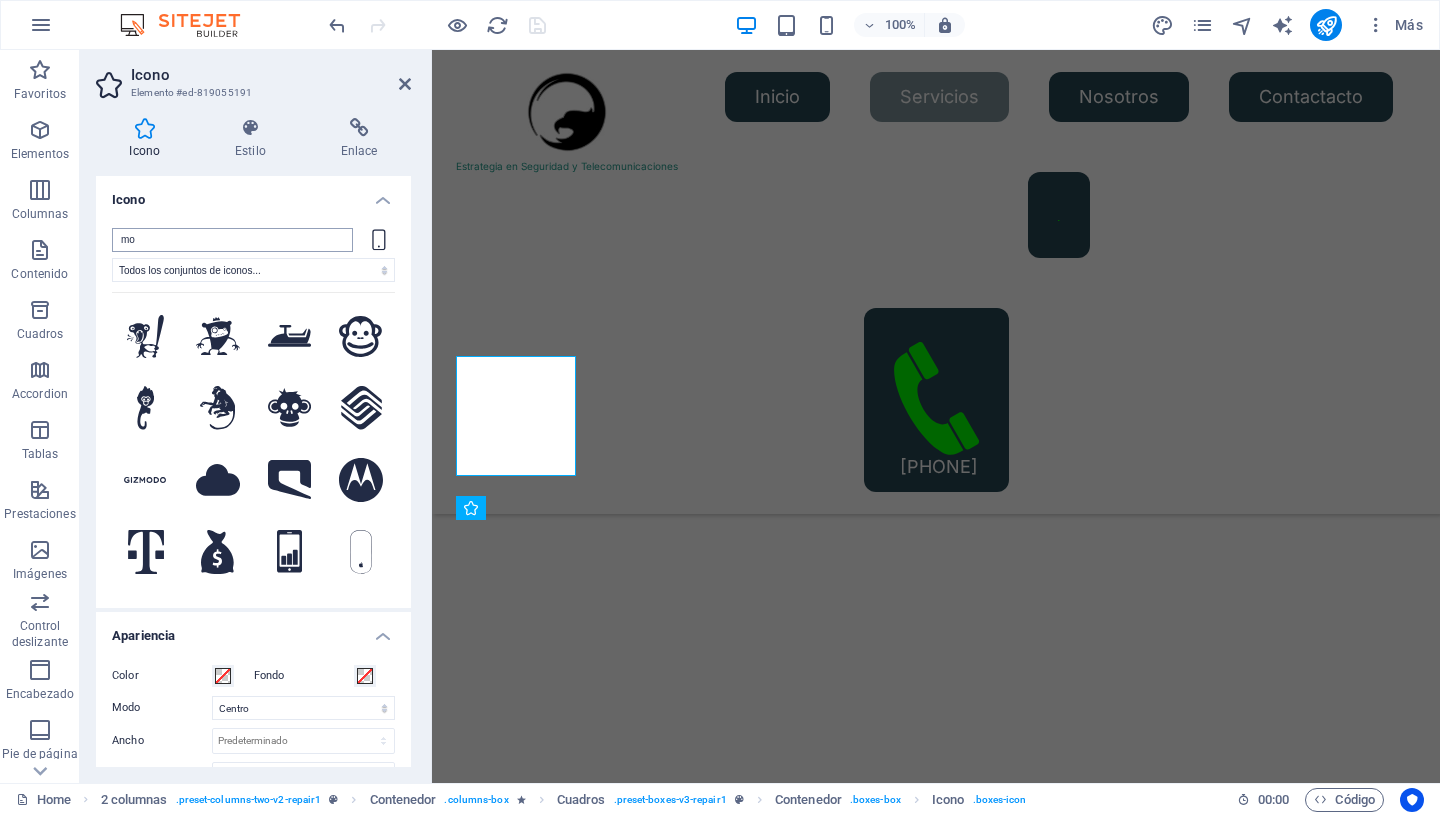 type on "m" 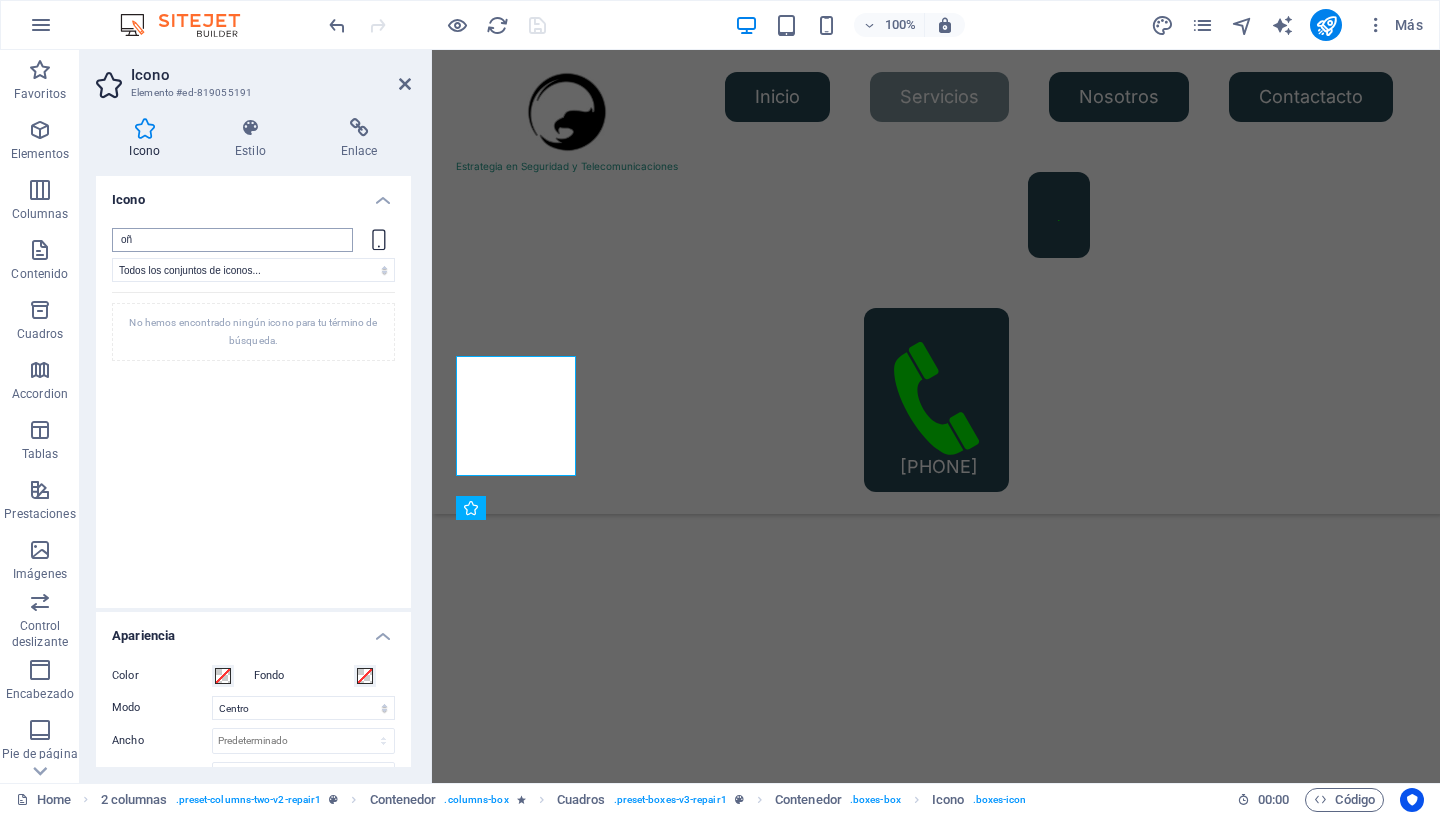 type on "o" 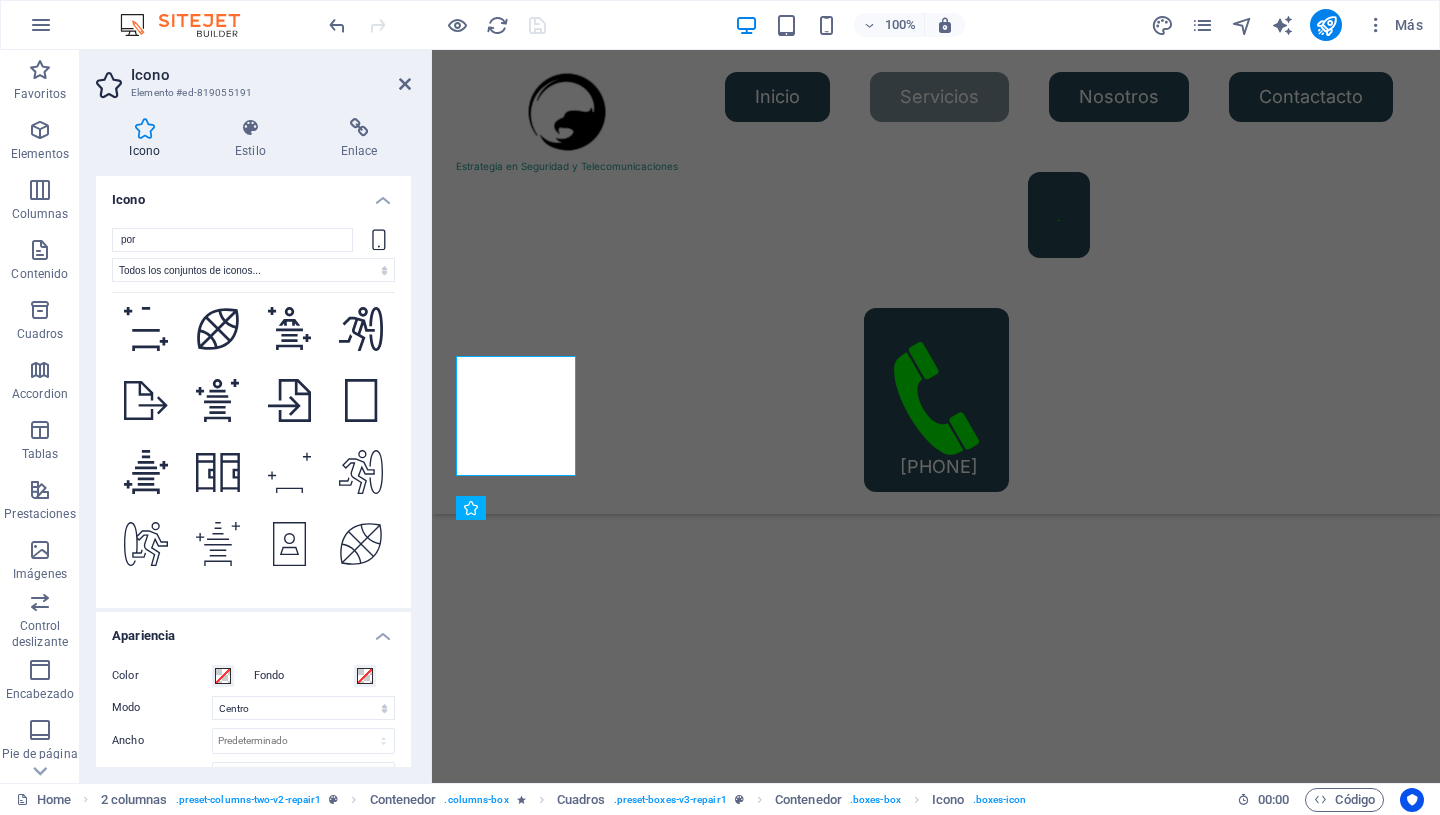 scroll, scrollTop: 3089, scrollLeft: 0, axis: vertical 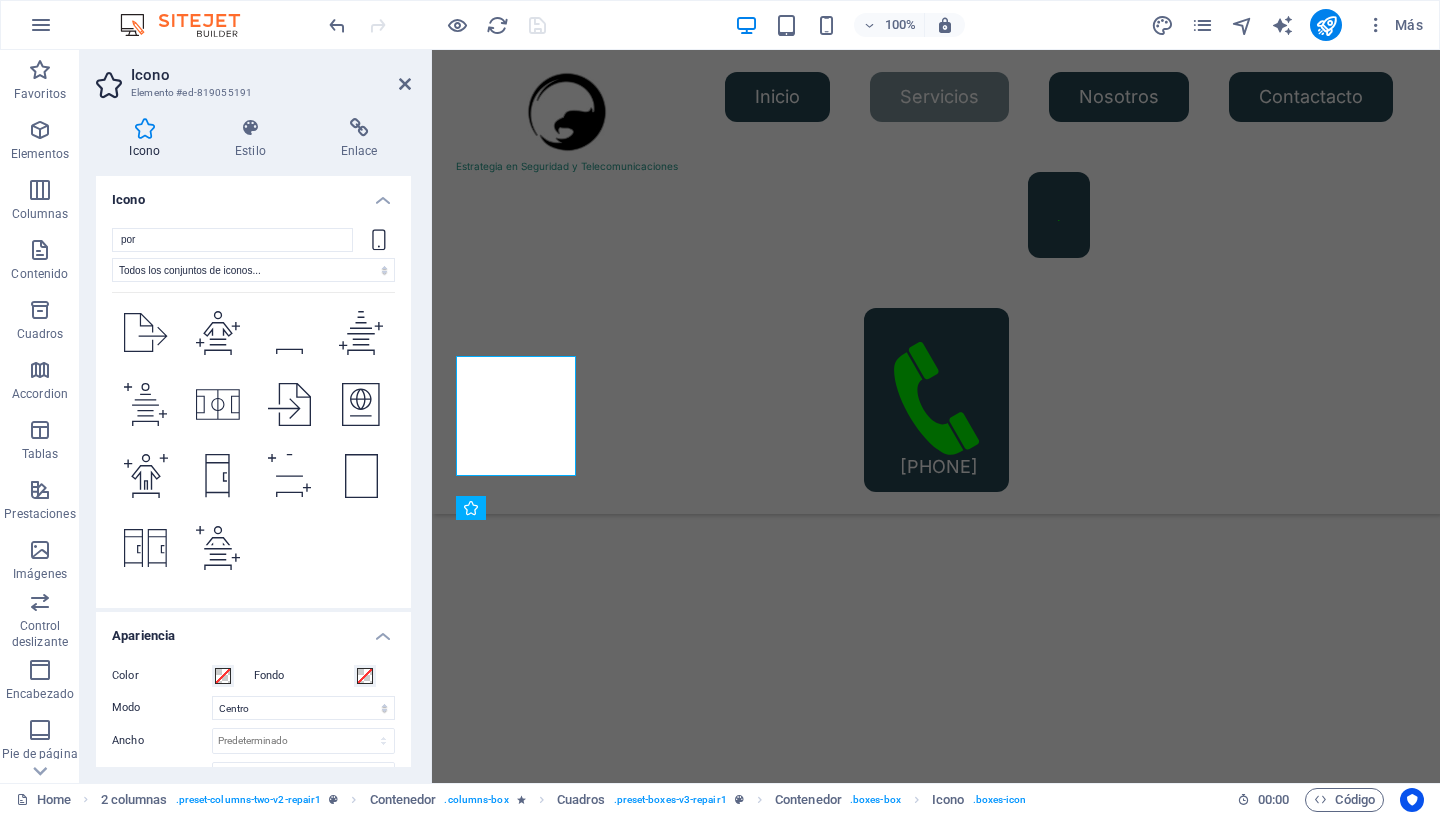 click 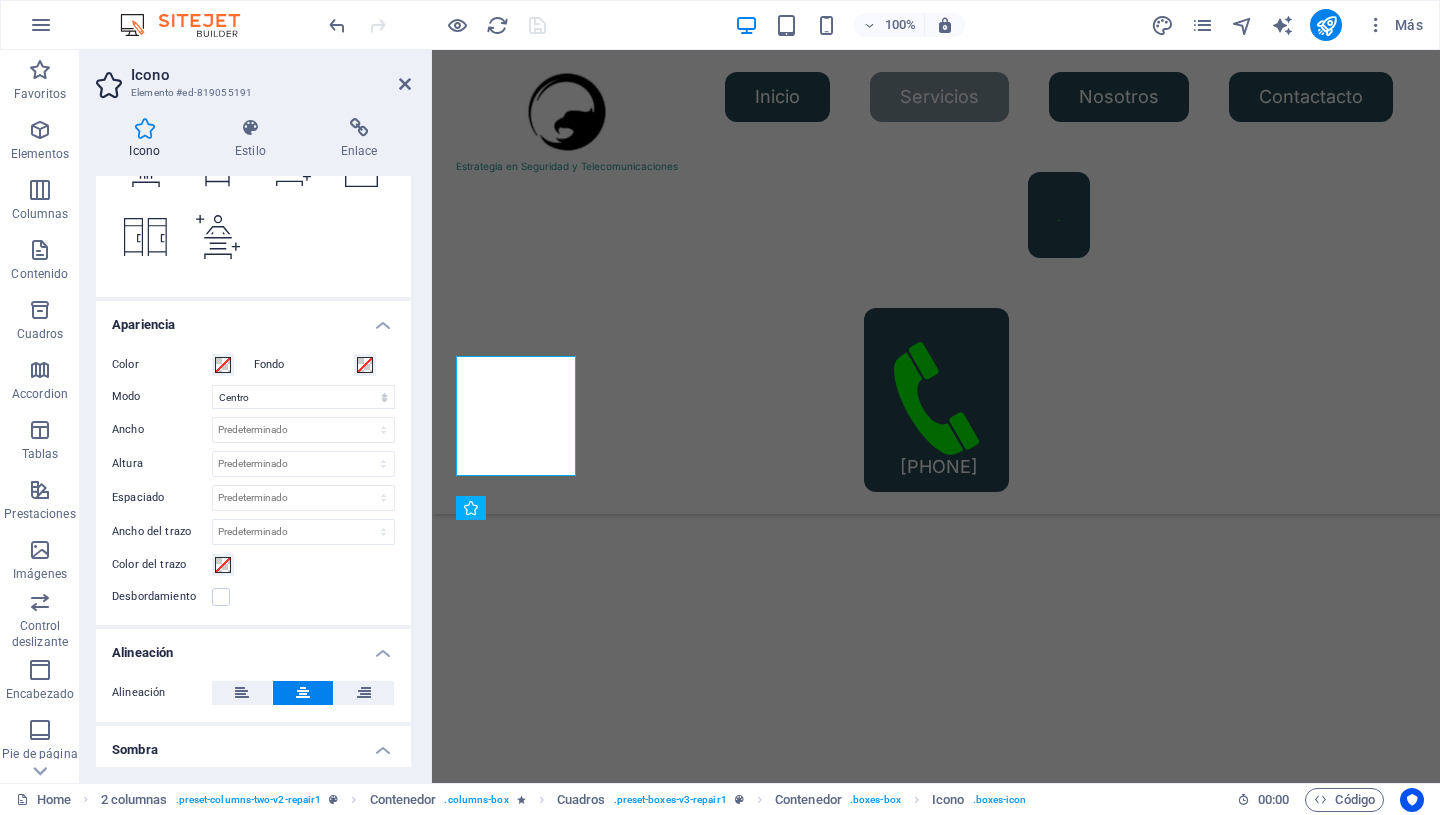 scroll, scrollTop: 0, scrollLeft: 0, axis: both 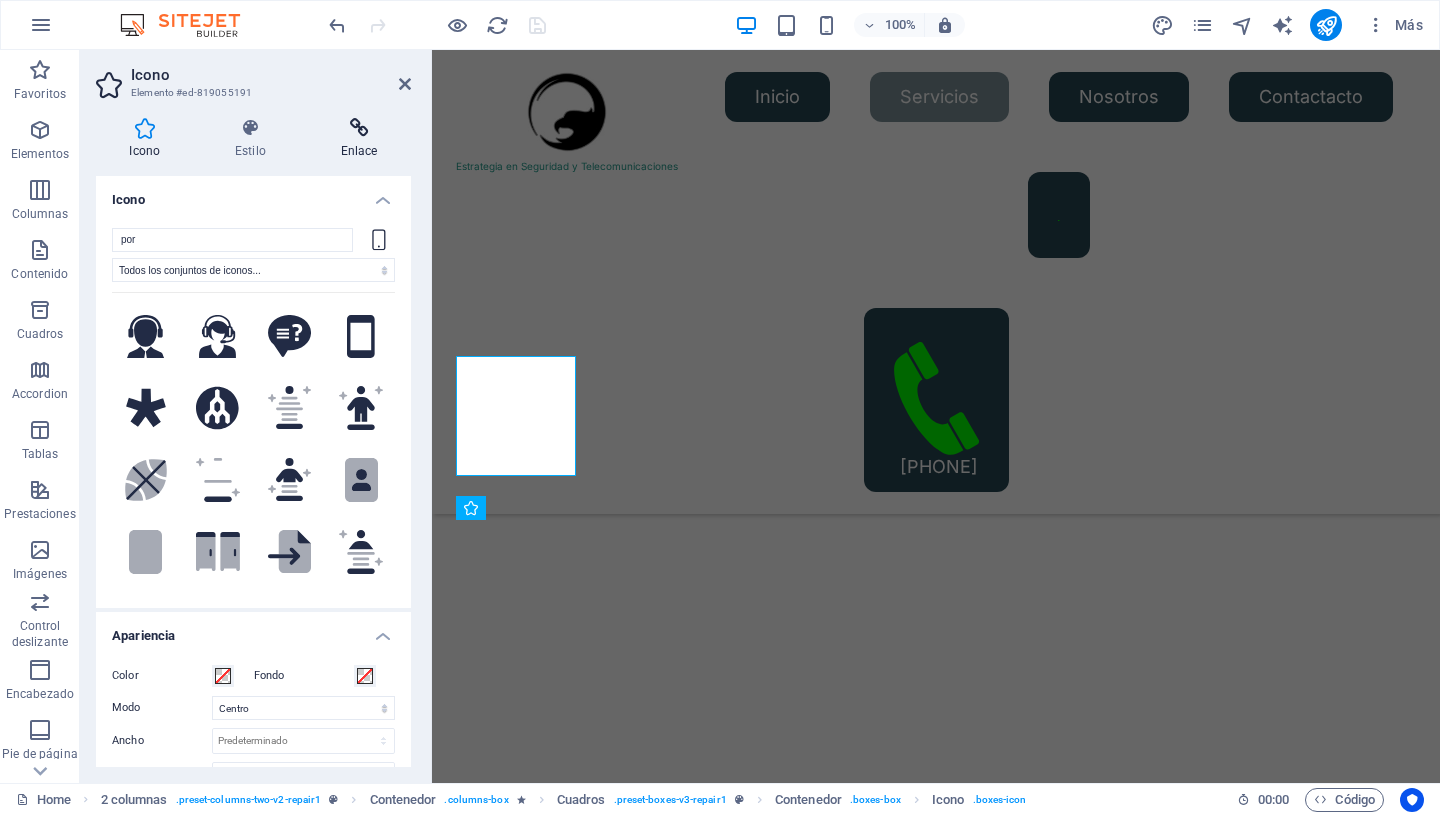 click on "Enlace" at bounding box center [359, 139] 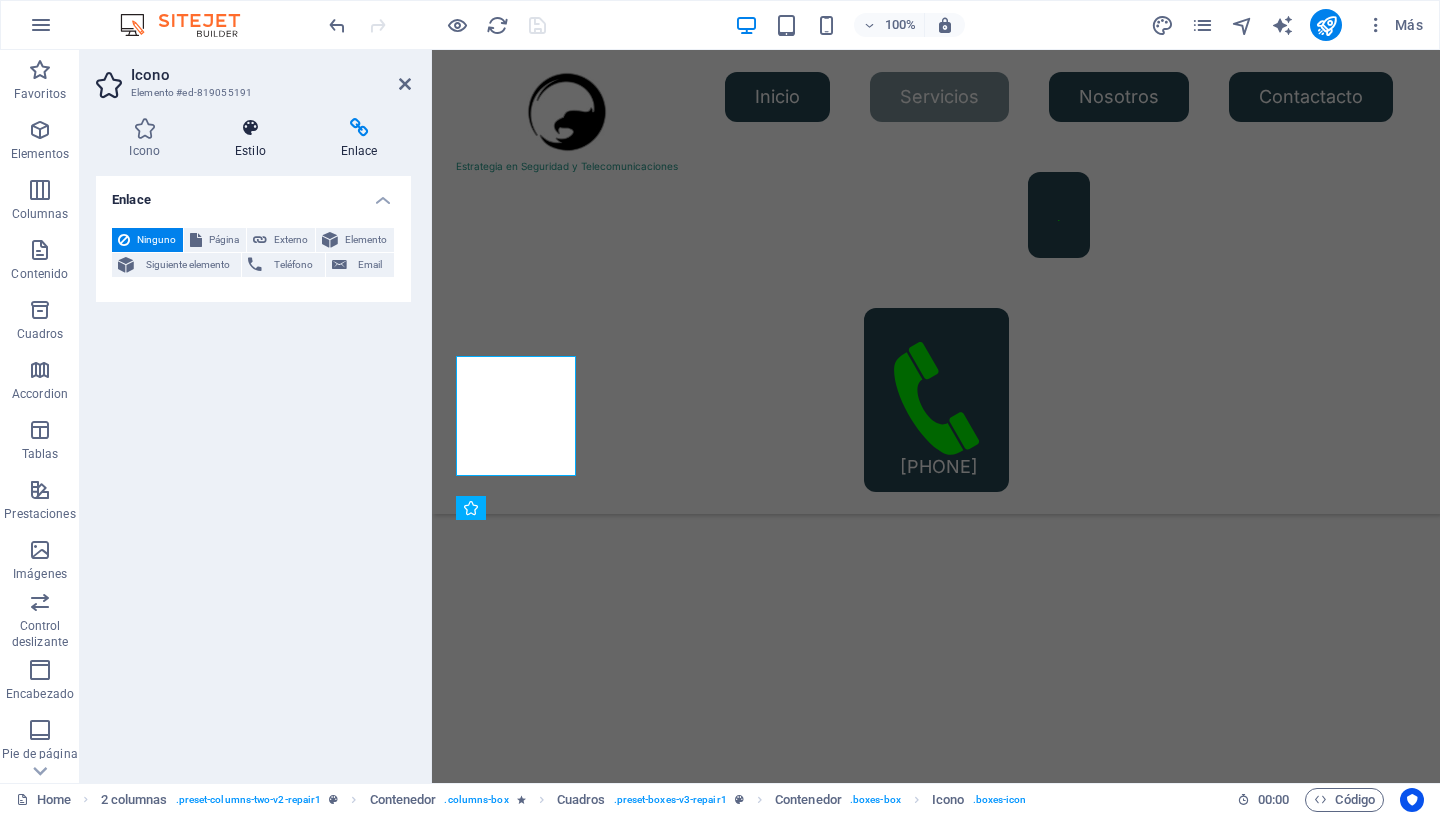click on "Estilo" at bounding box center (255, 139) 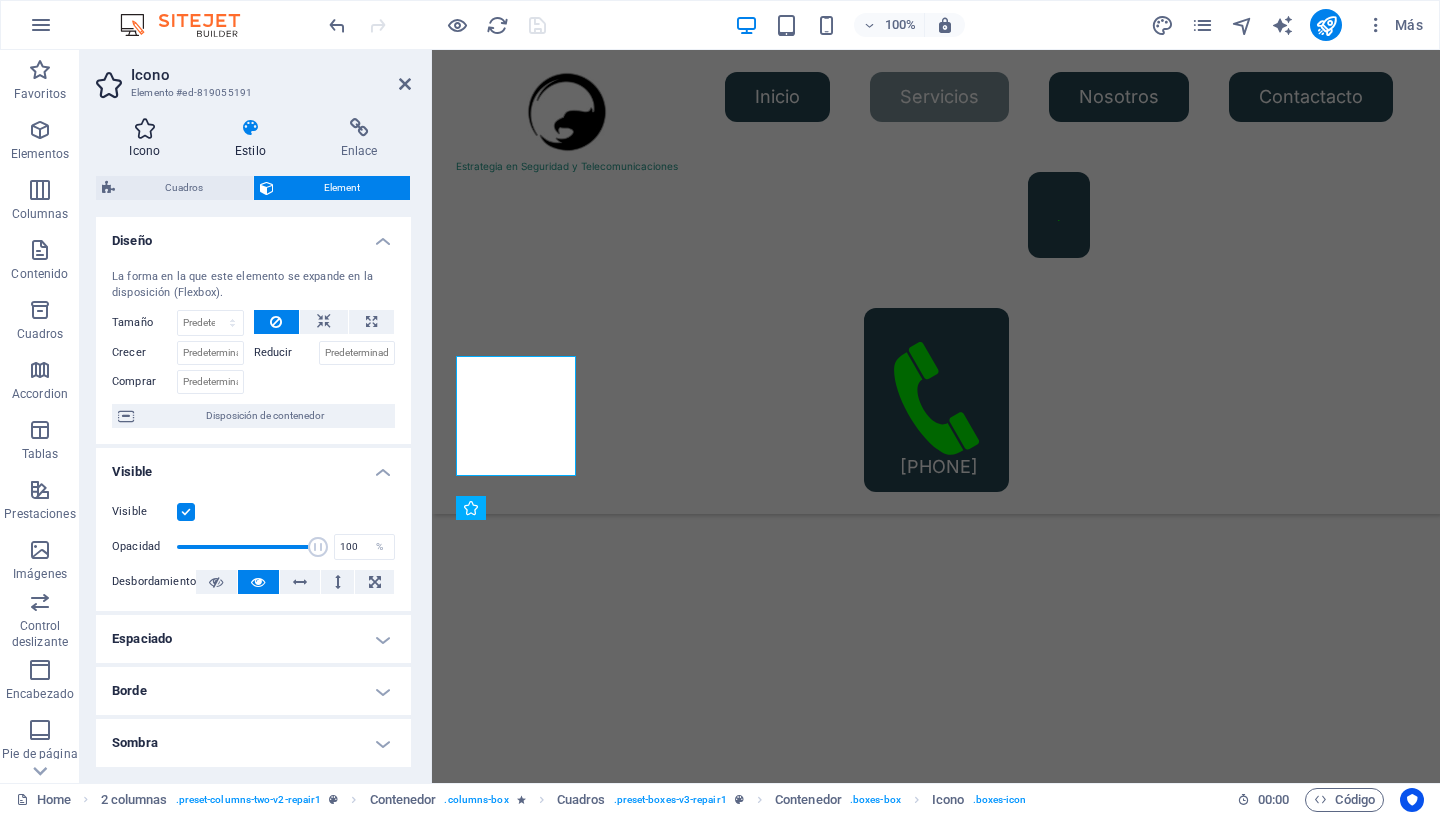 click at bounding box center (145, 128) 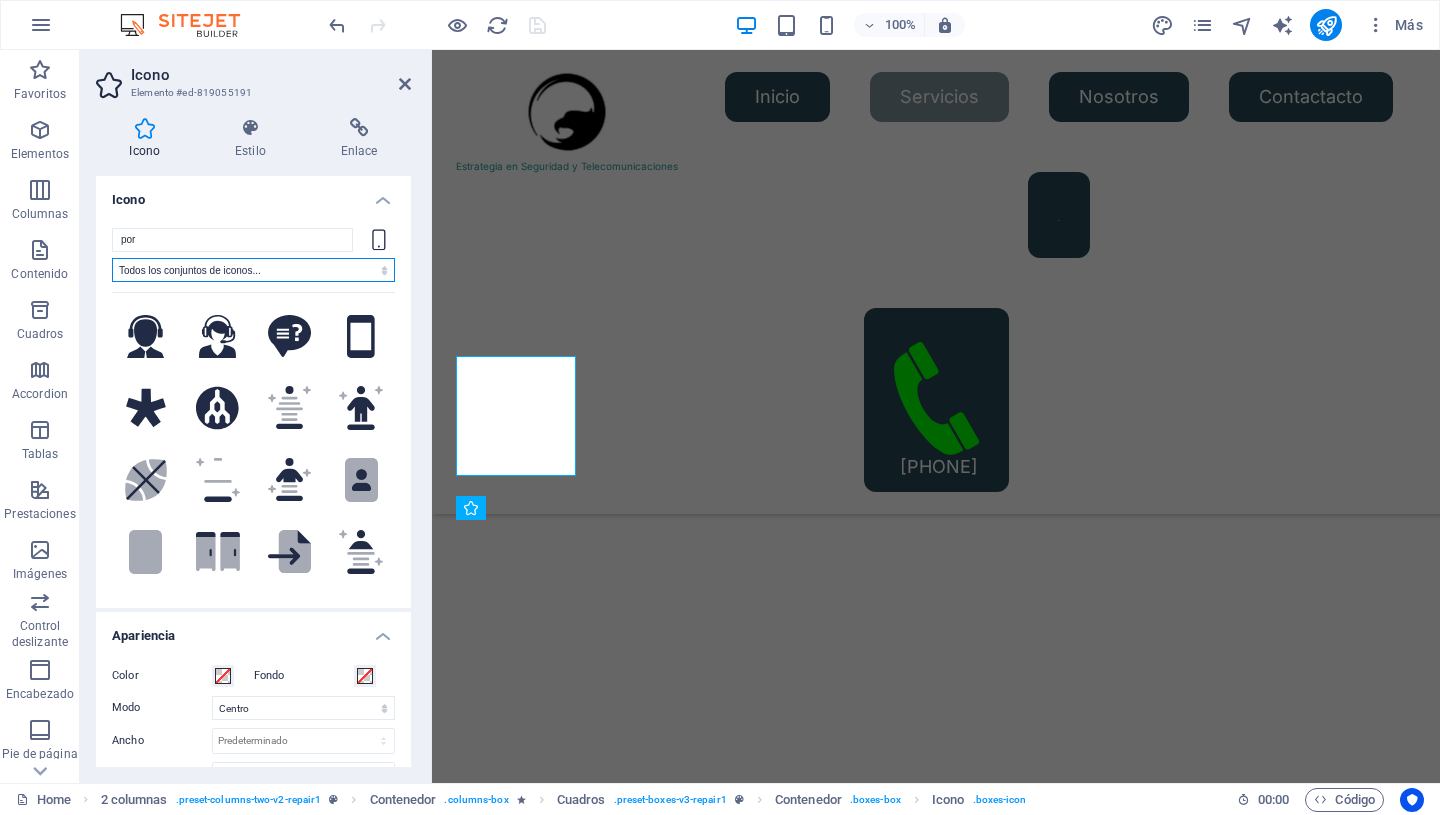 click on "Todos los conjuntos de iconos..." at bounding box center [0, 0] 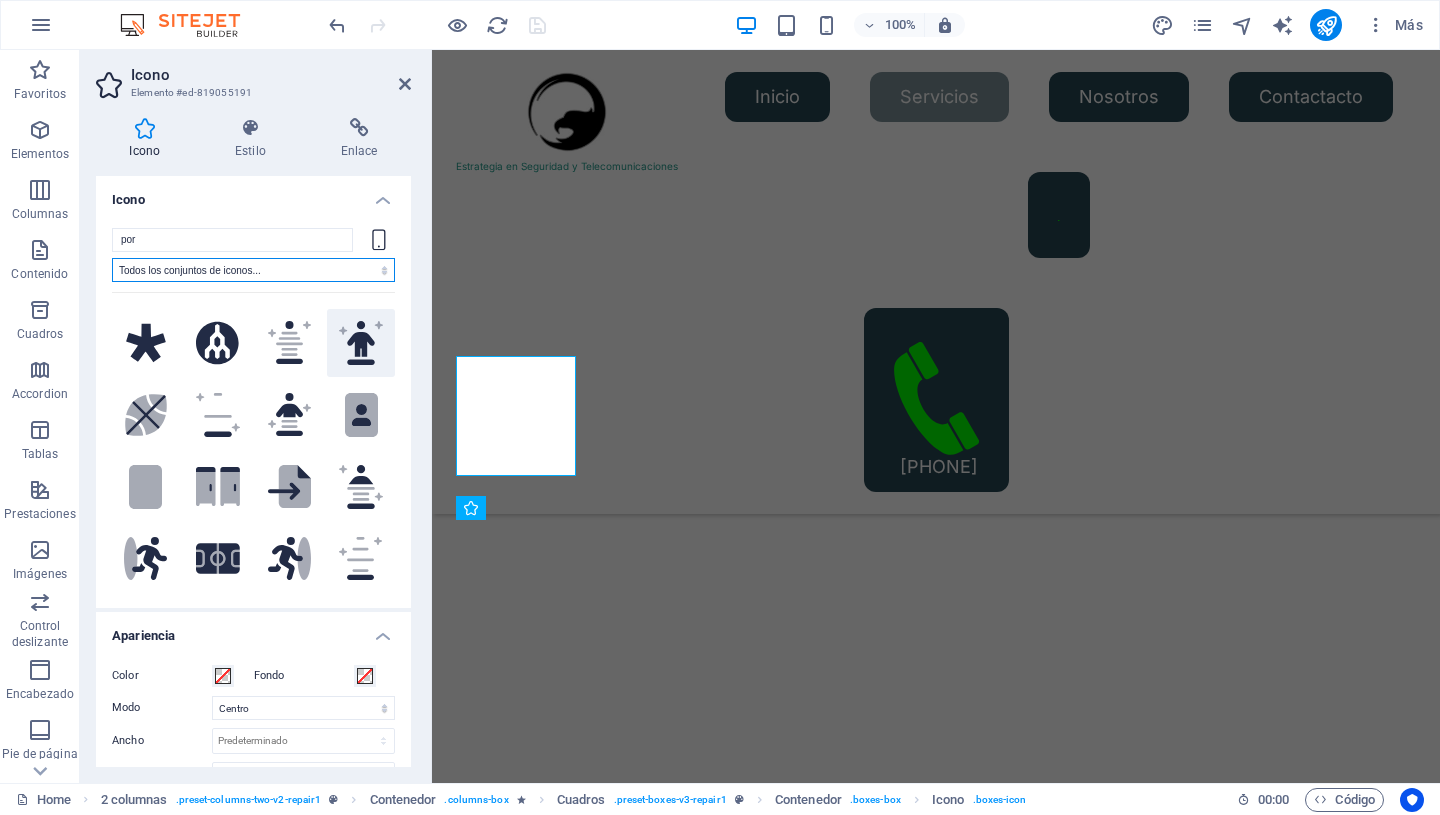 scroll, scrollTop: 0, scrollLeft: 0, axis: both 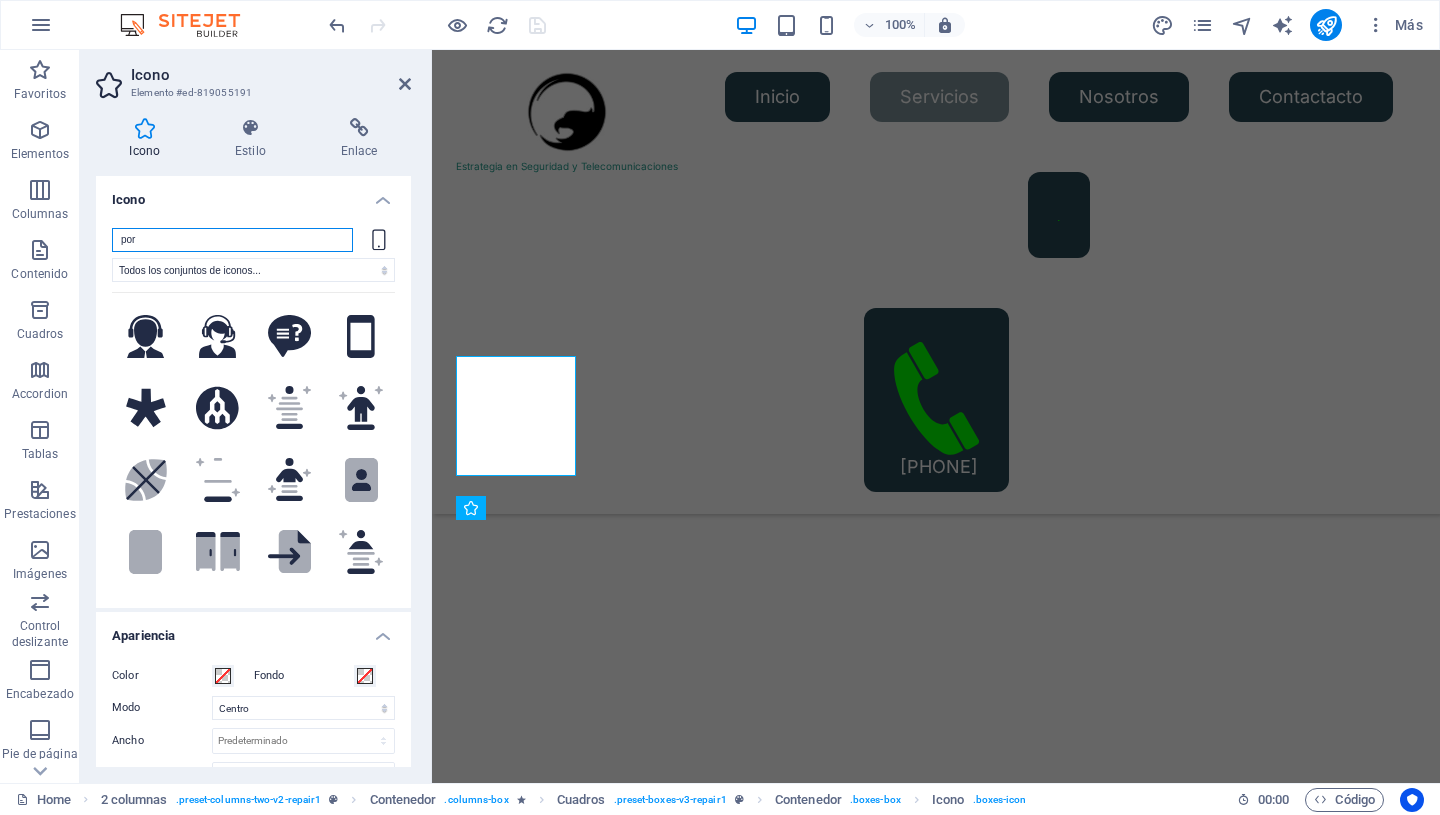 click on "por" at bounding box center (232, 240) 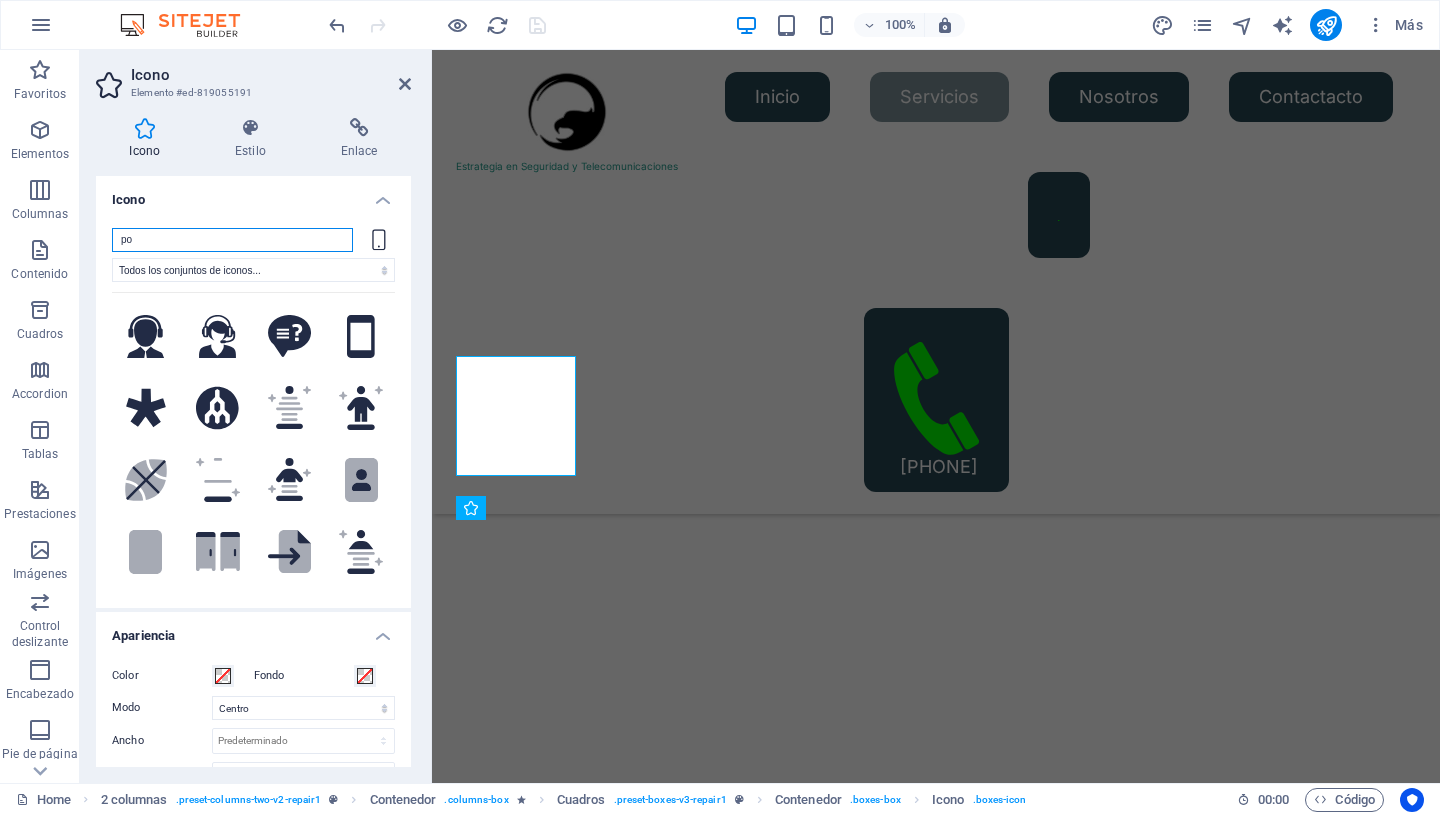 type on "p" 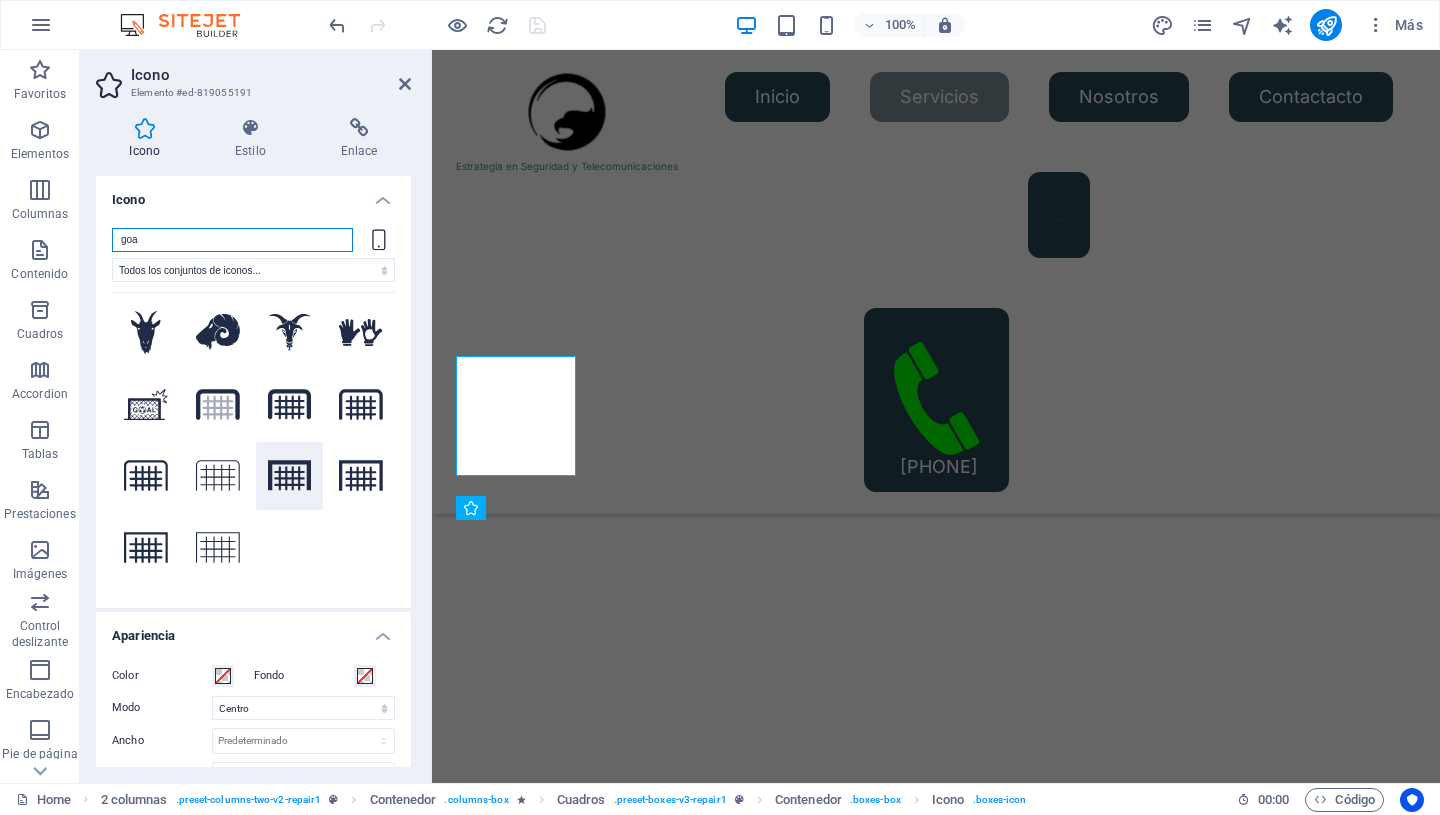 scroll, scrollTop: 0, scrollLeft: 0, axis: both 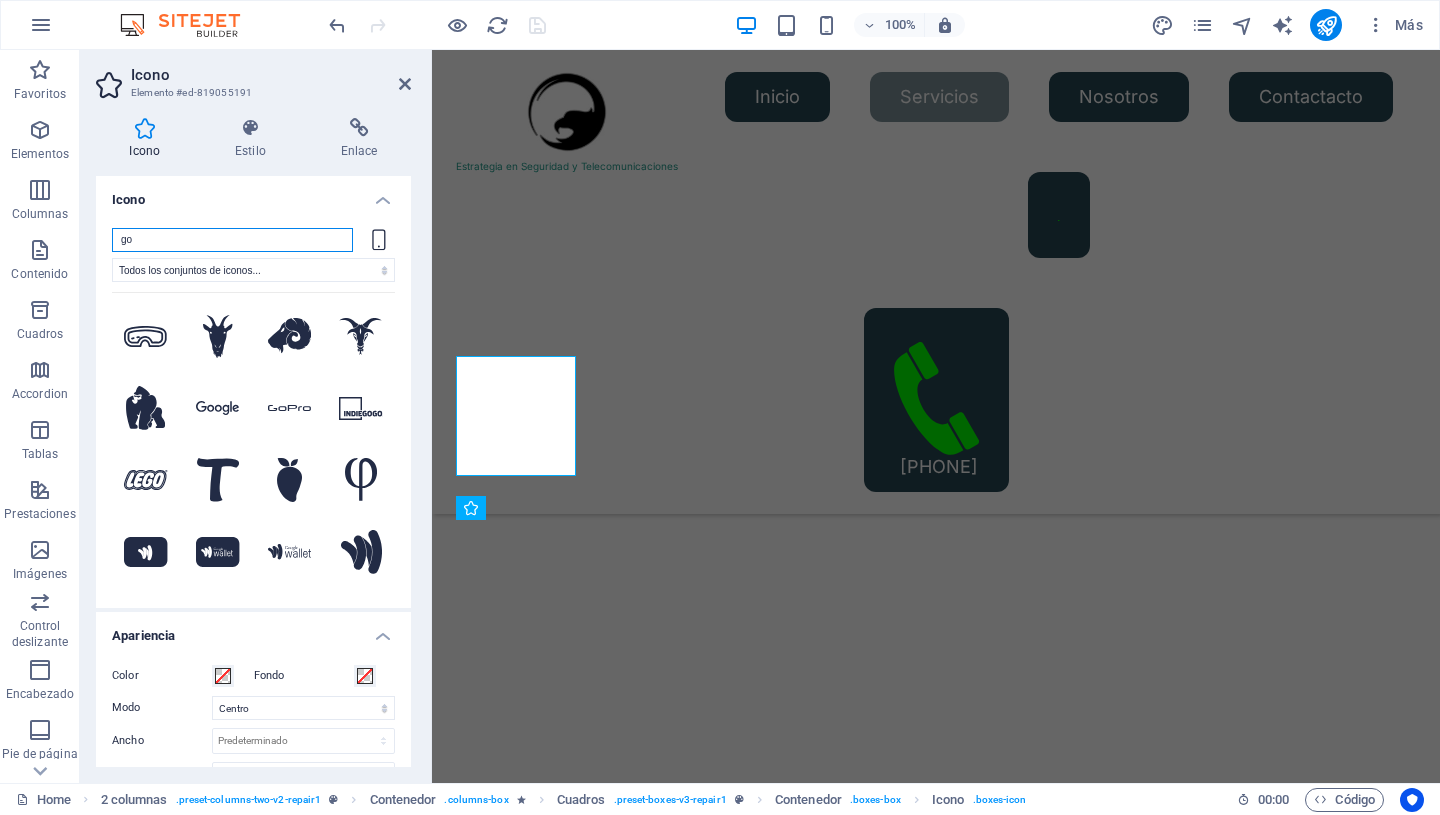 type on "g" 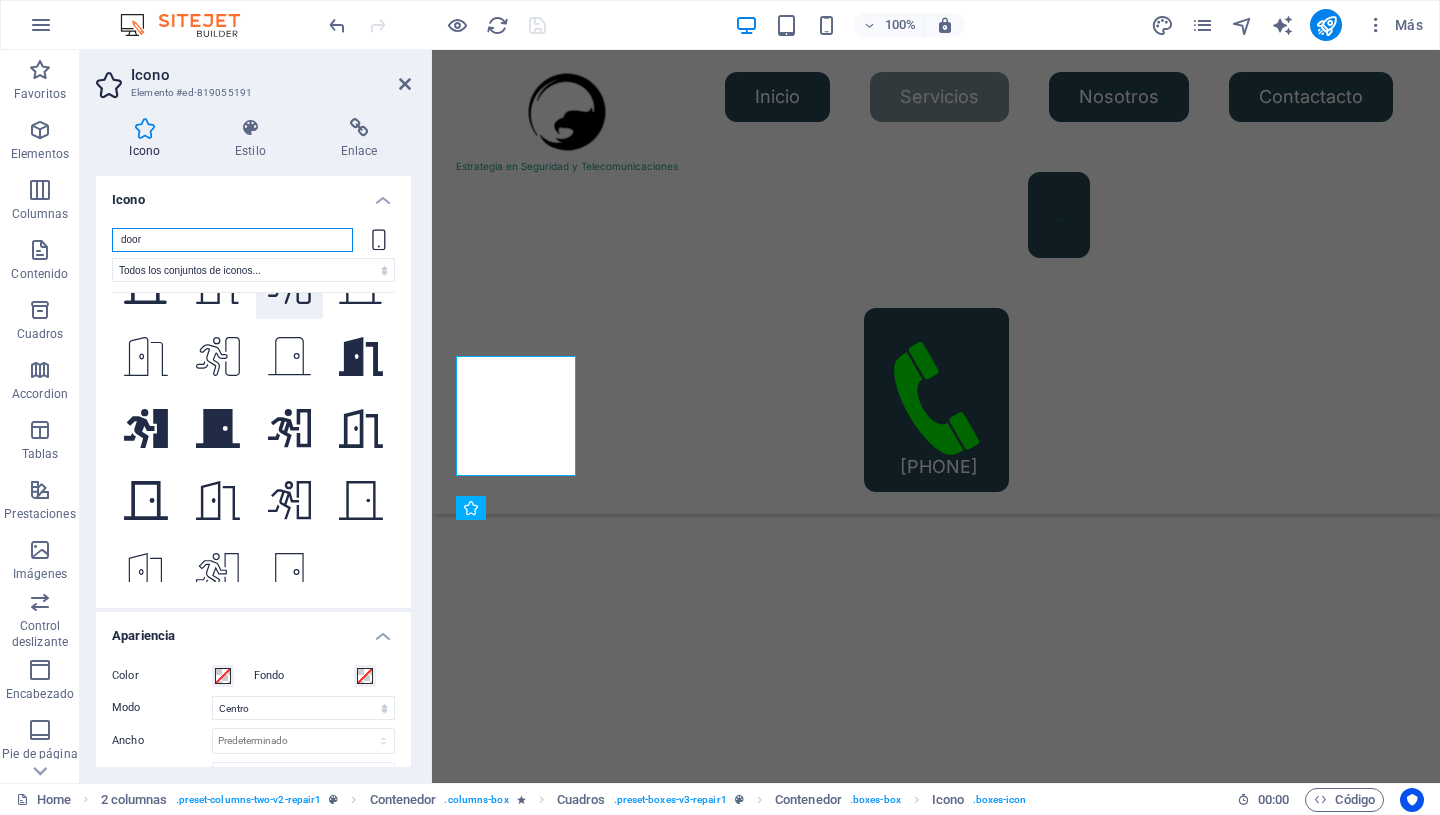 scroll, scrollTop: 219, scrollLeft: 0, axis: vertical 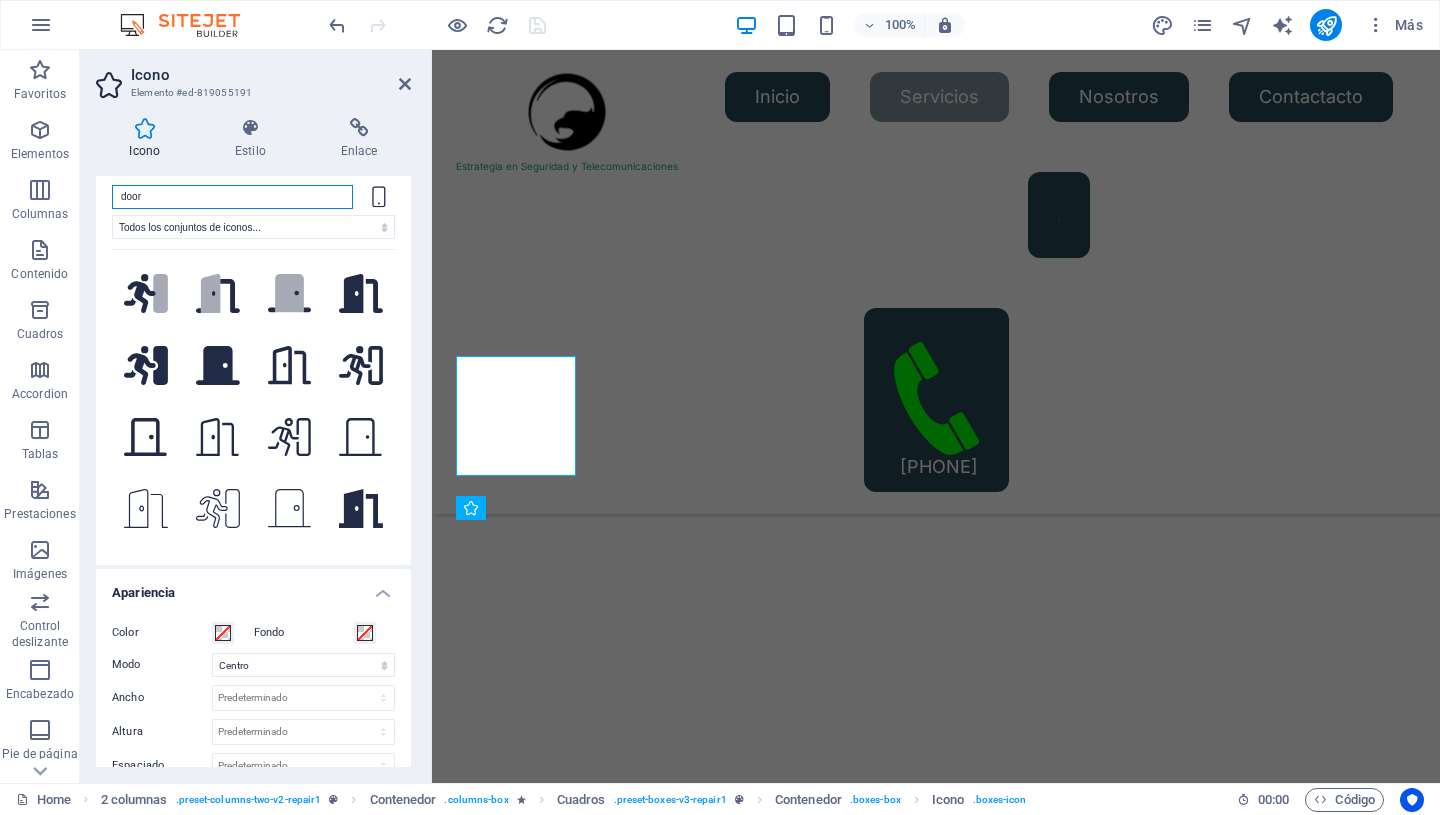 click on "door" at bounding box center [232, 197] 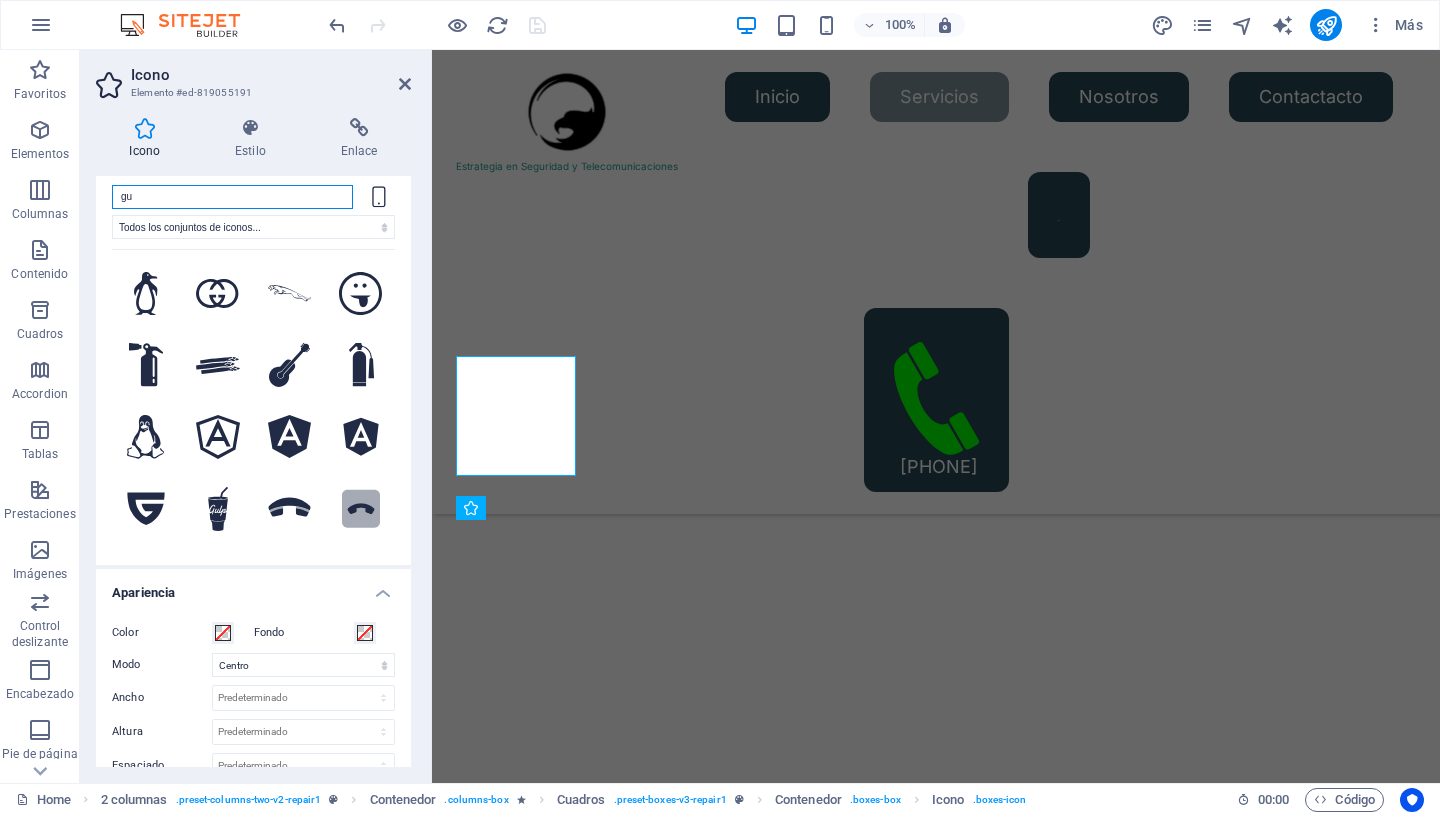 type on "g" 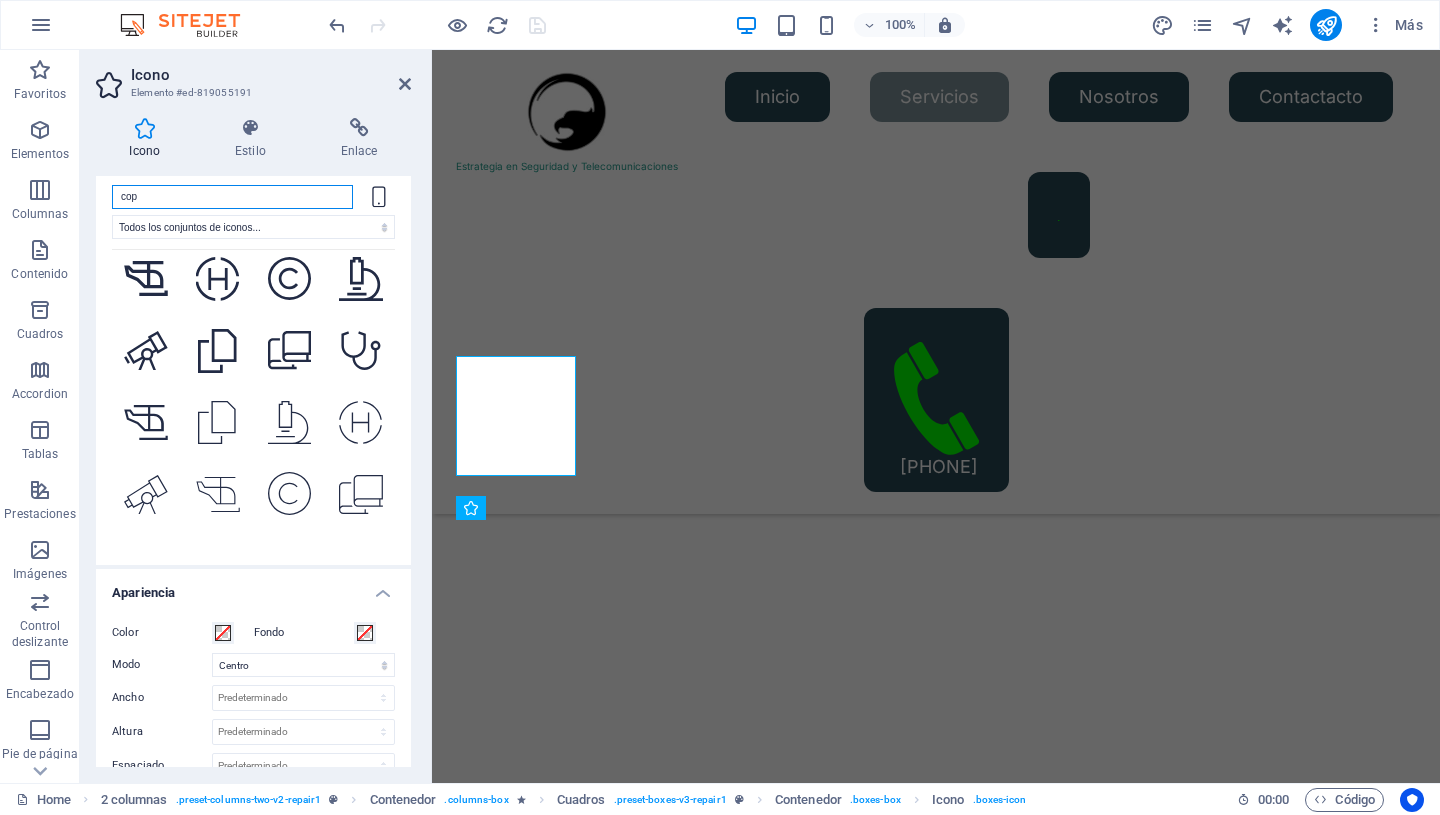 scroll, scrollTop: 1367, scrollLeft: 0, axis: vertical 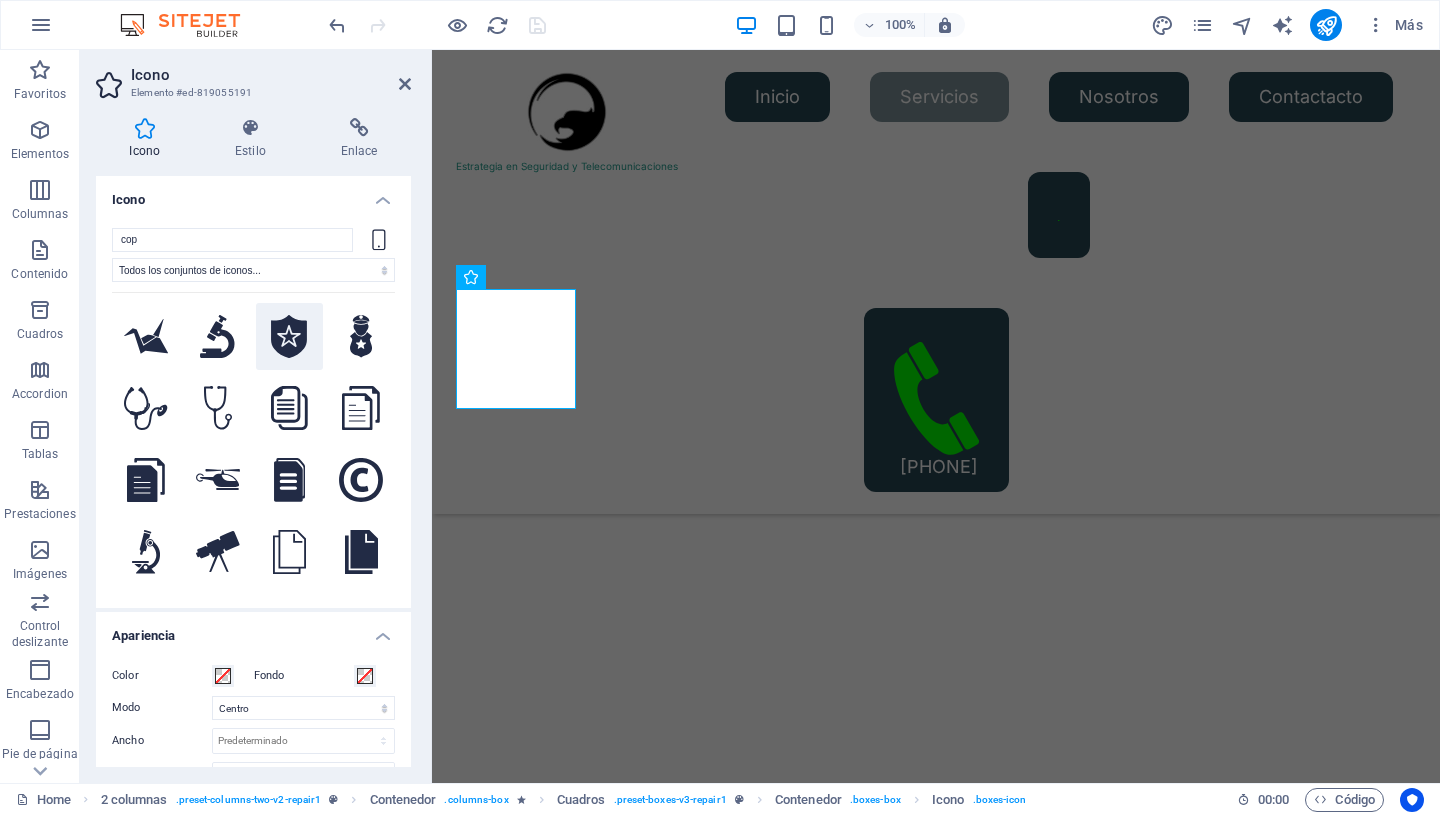 click 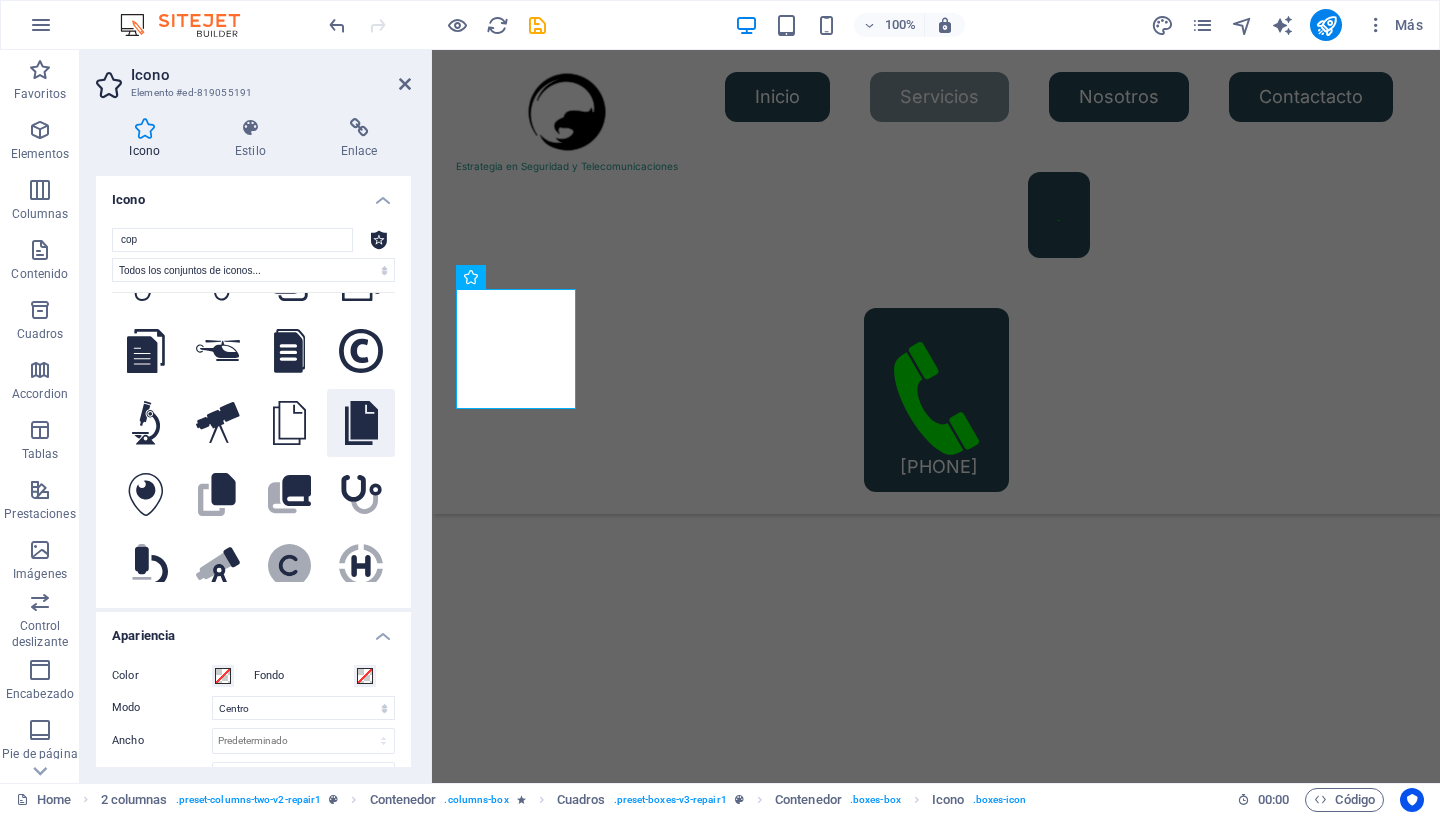 scroll, scrollTop: 142, scrollLeft: 0, axis: vertical 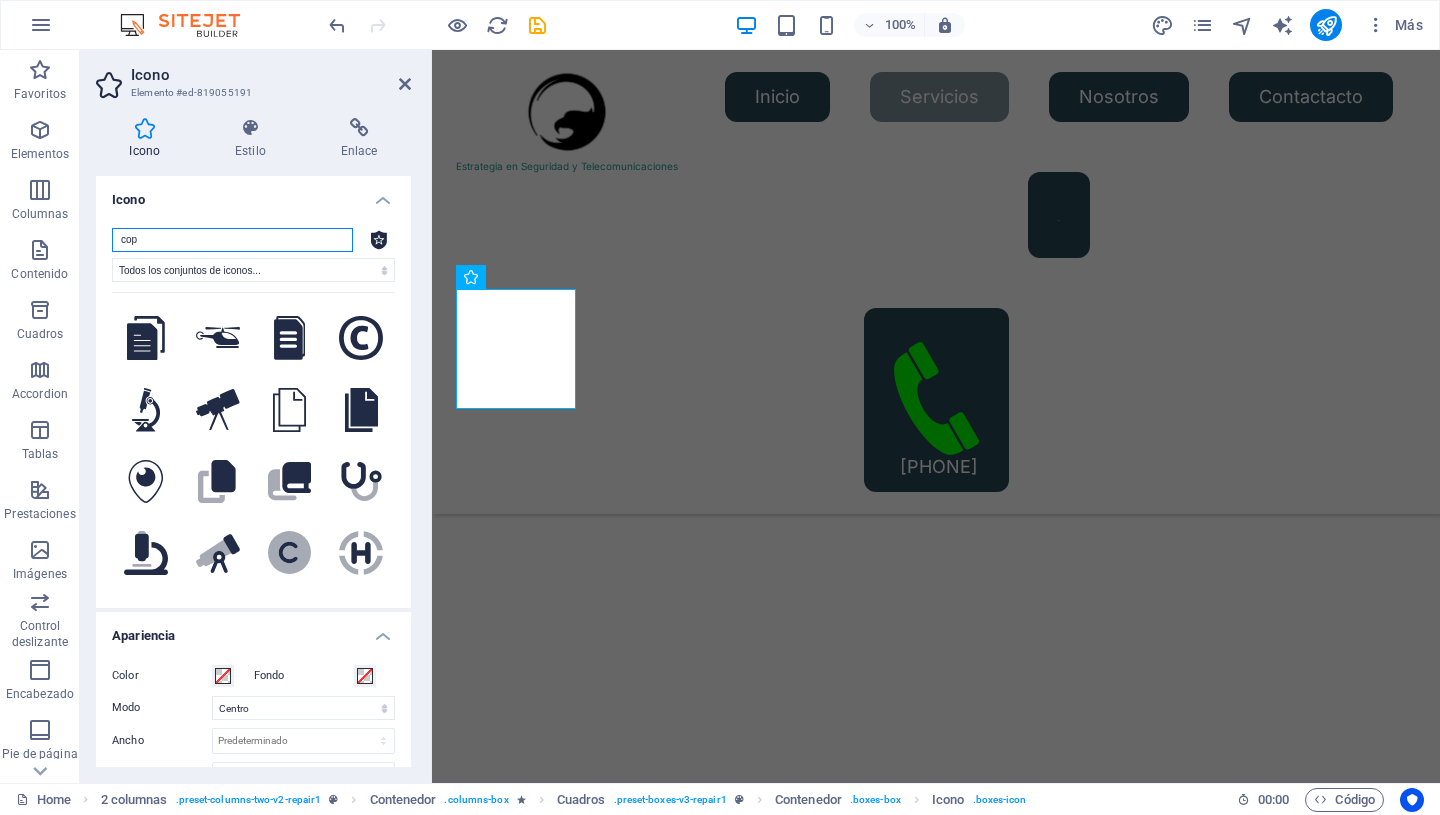 click on "cop" at bounding box center [232, 240] 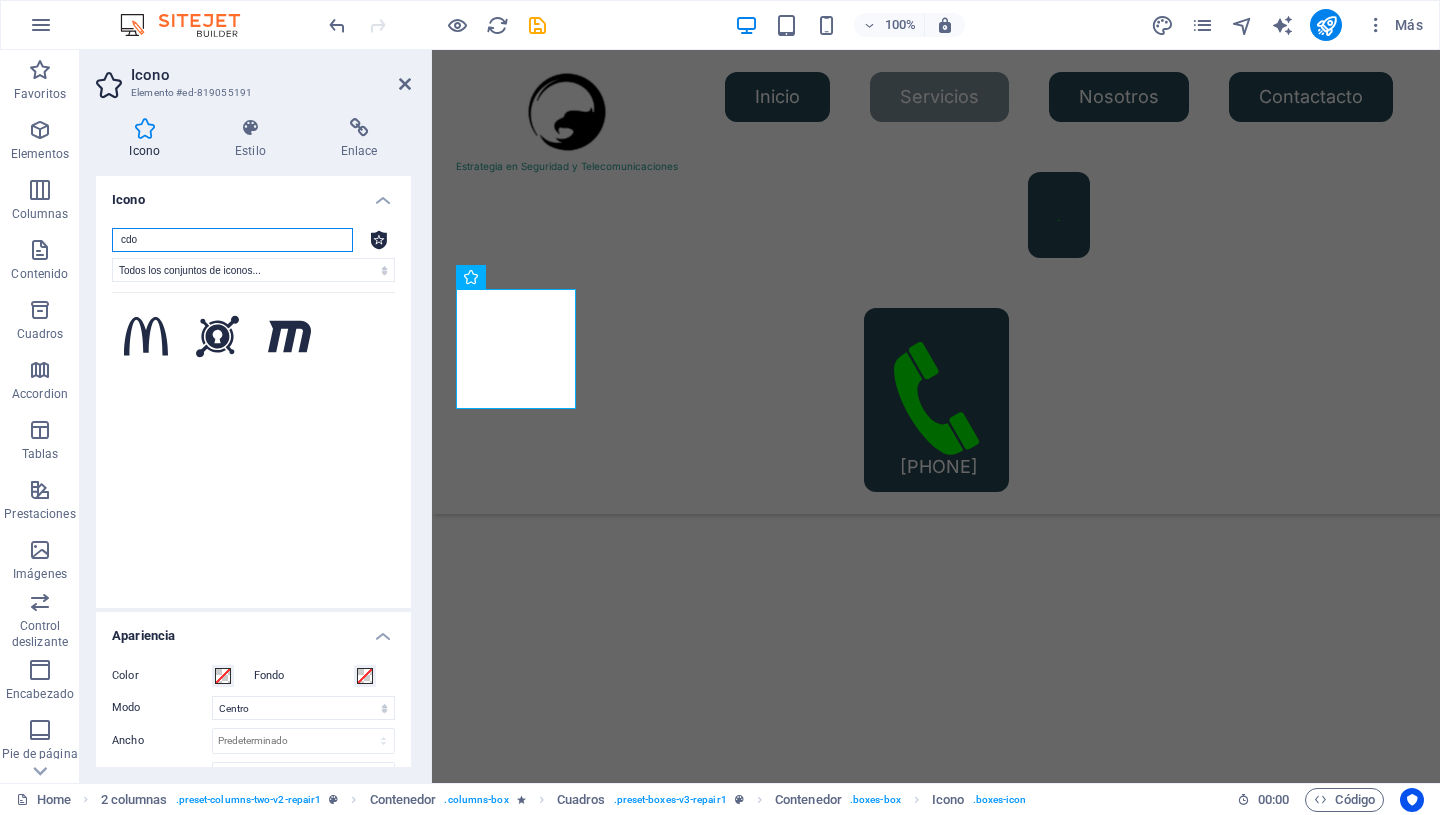 scroll, scrollTop: 0, scrollLeft: 0, axis: both 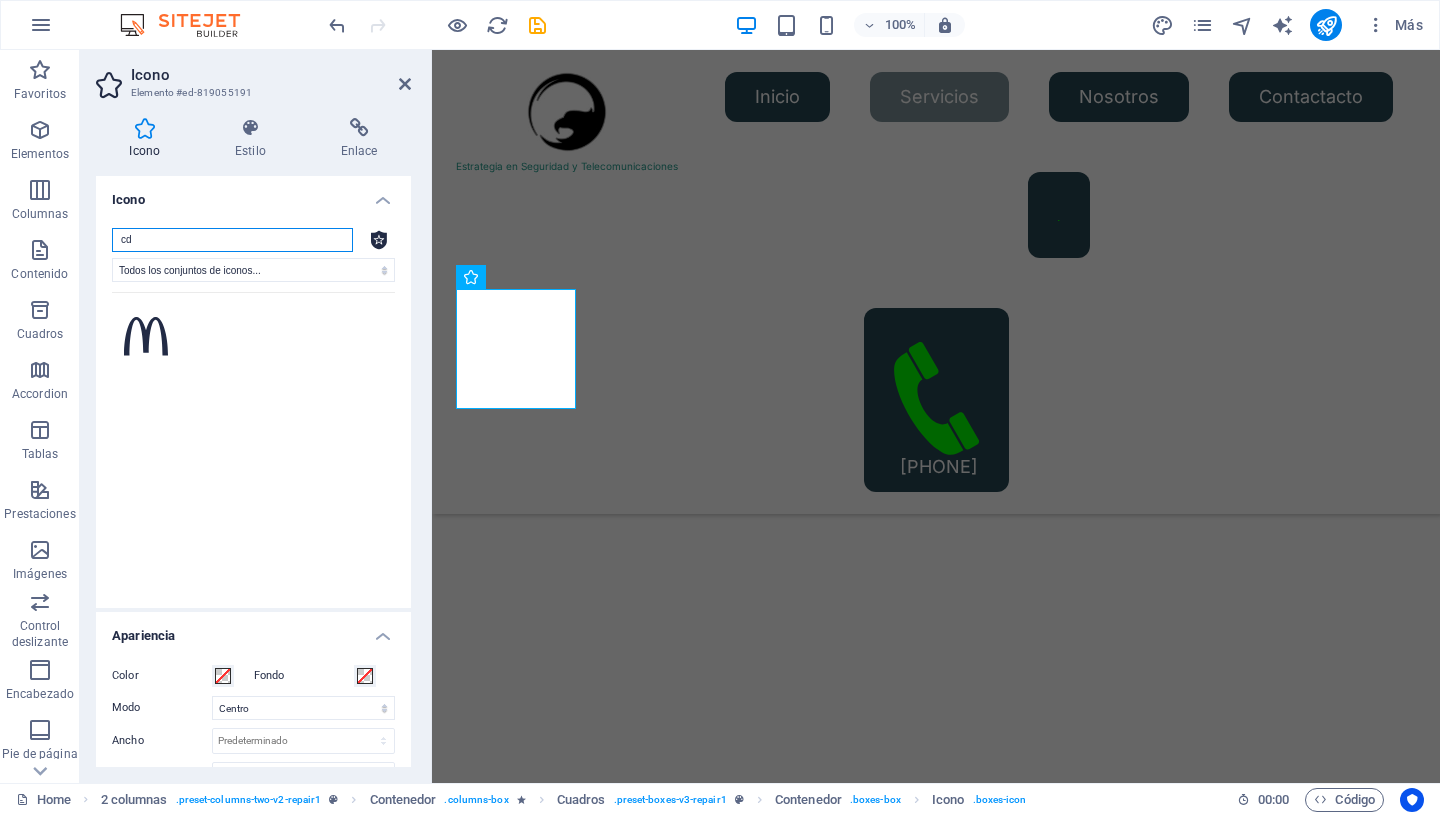 type on "c" 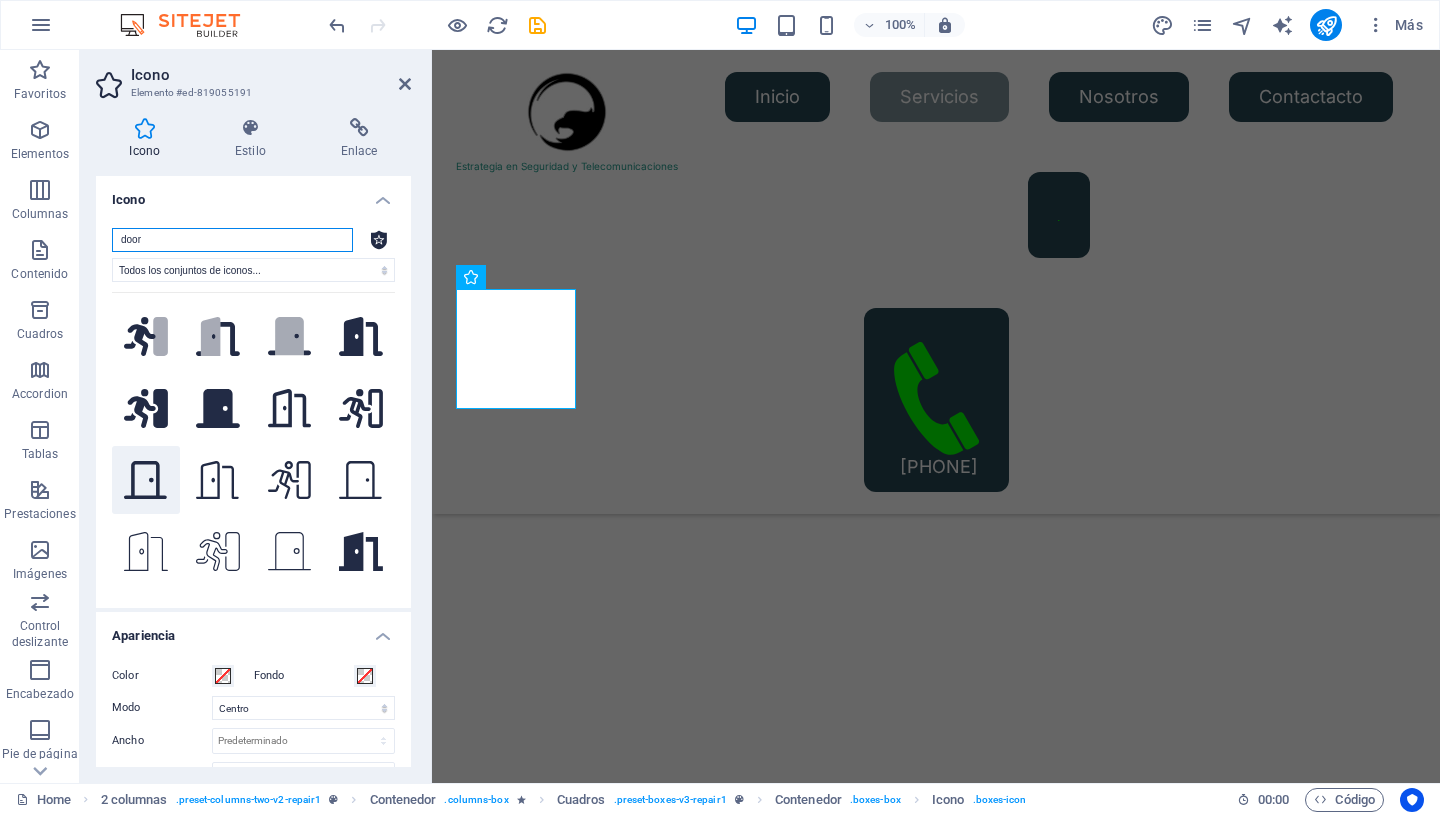 type on "door" 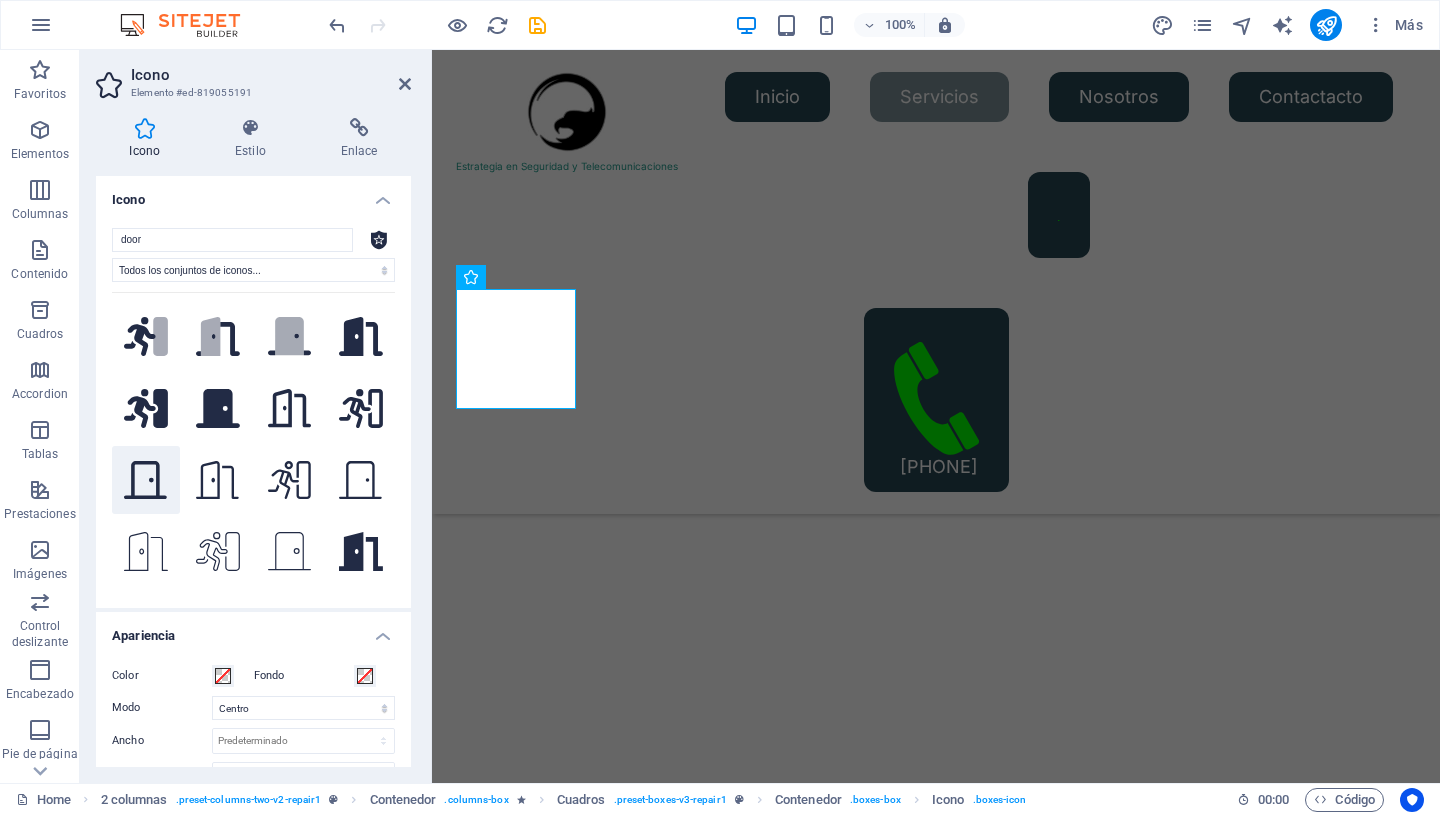 click 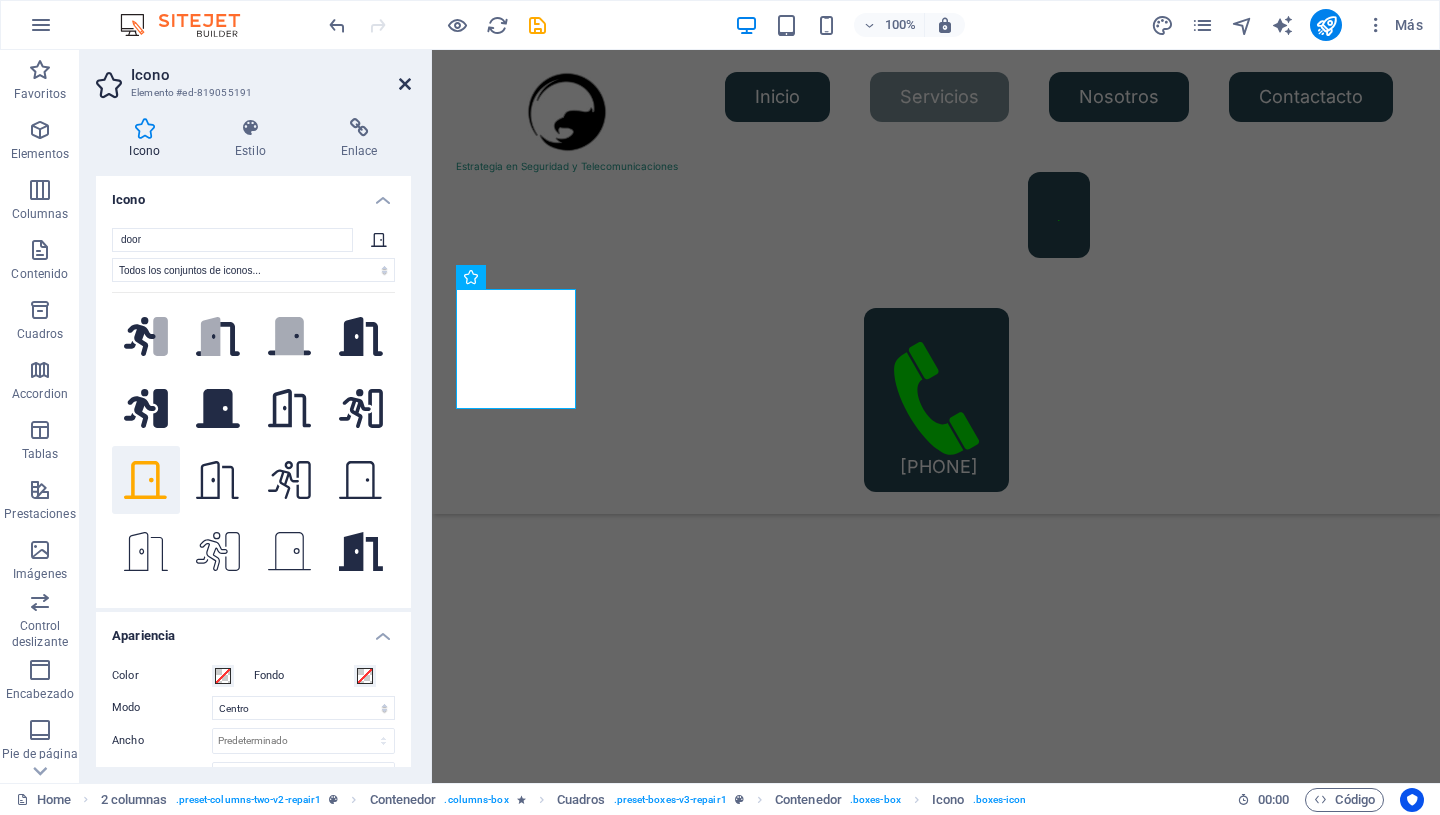 click at bounding box center [405, 84] 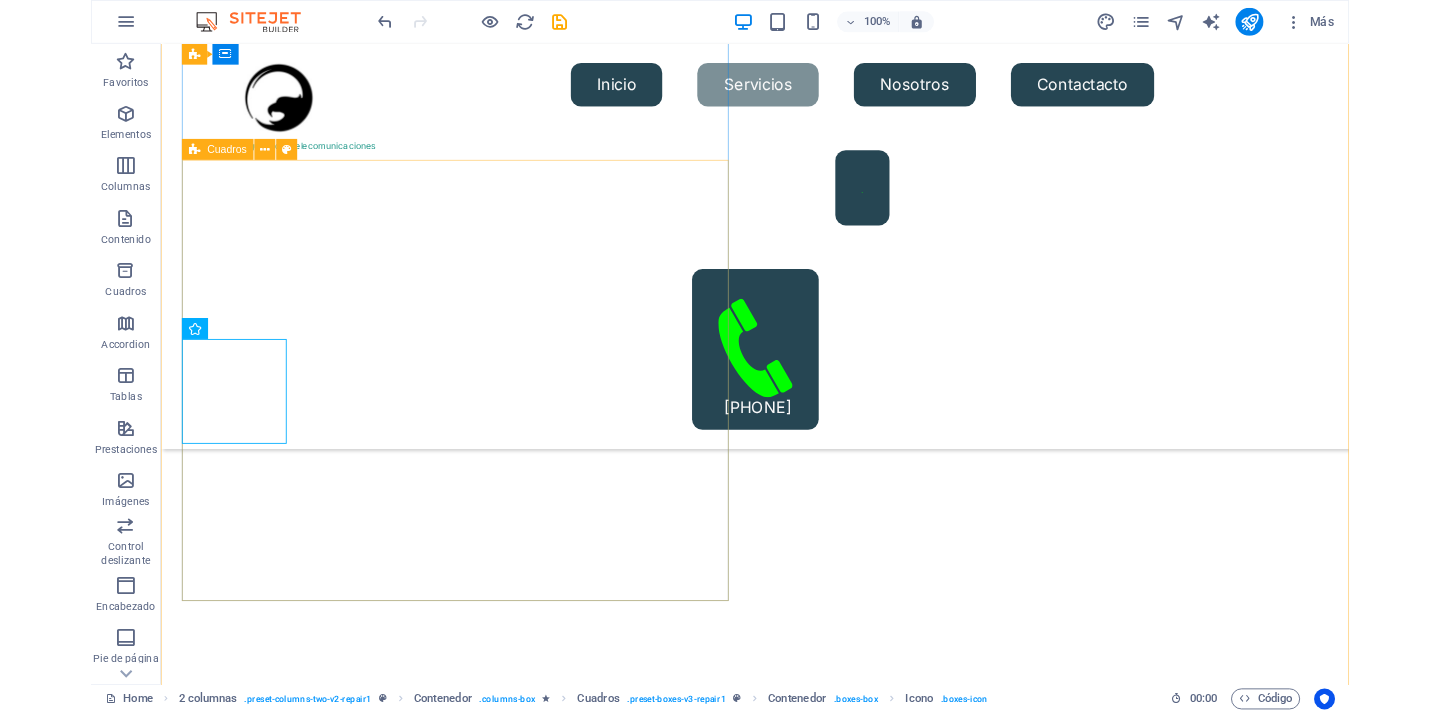 scroll, scrollTop: 1919, scrollLeft: 0, axis: vertical 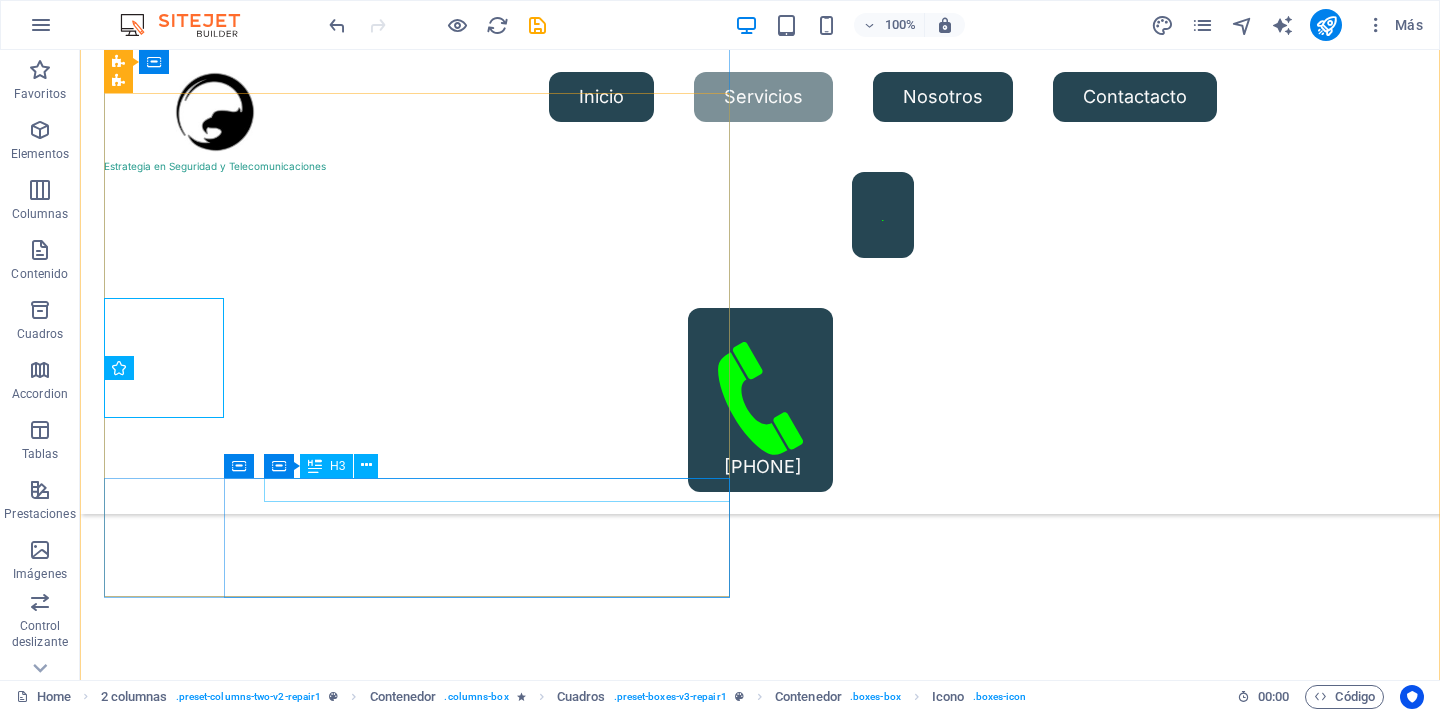 click on "Get your fixed device" at bounding box center (437, 5729) 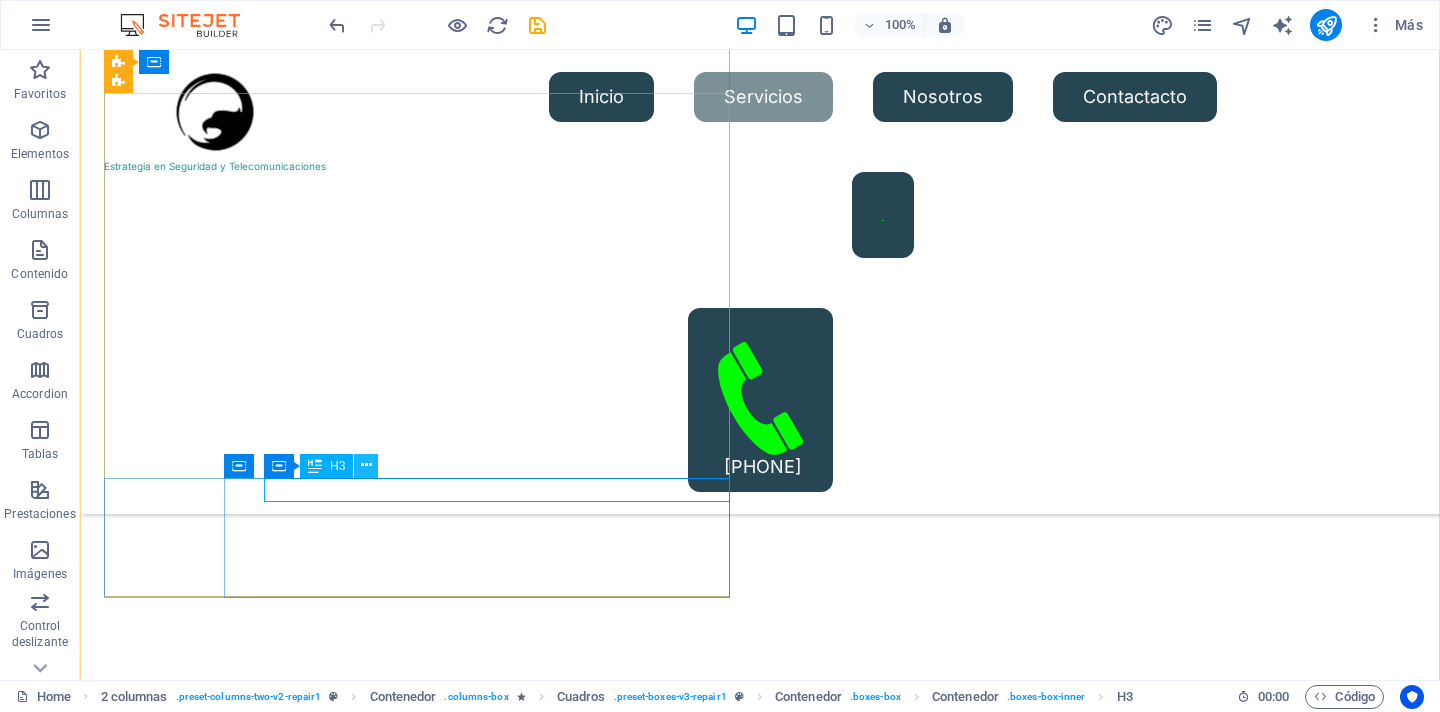 click at bounding box center [366, 465] 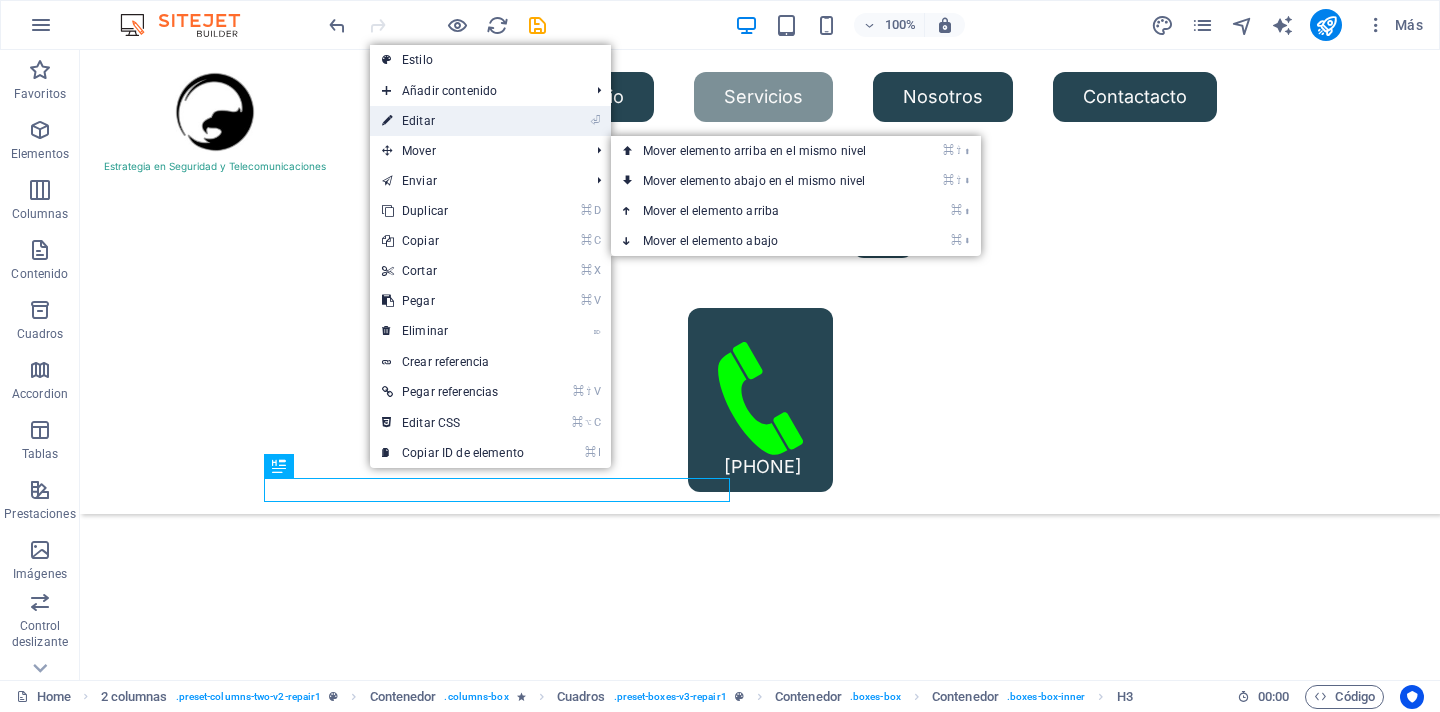 click on "⏎  Editar" at bounding box center [453, 121] 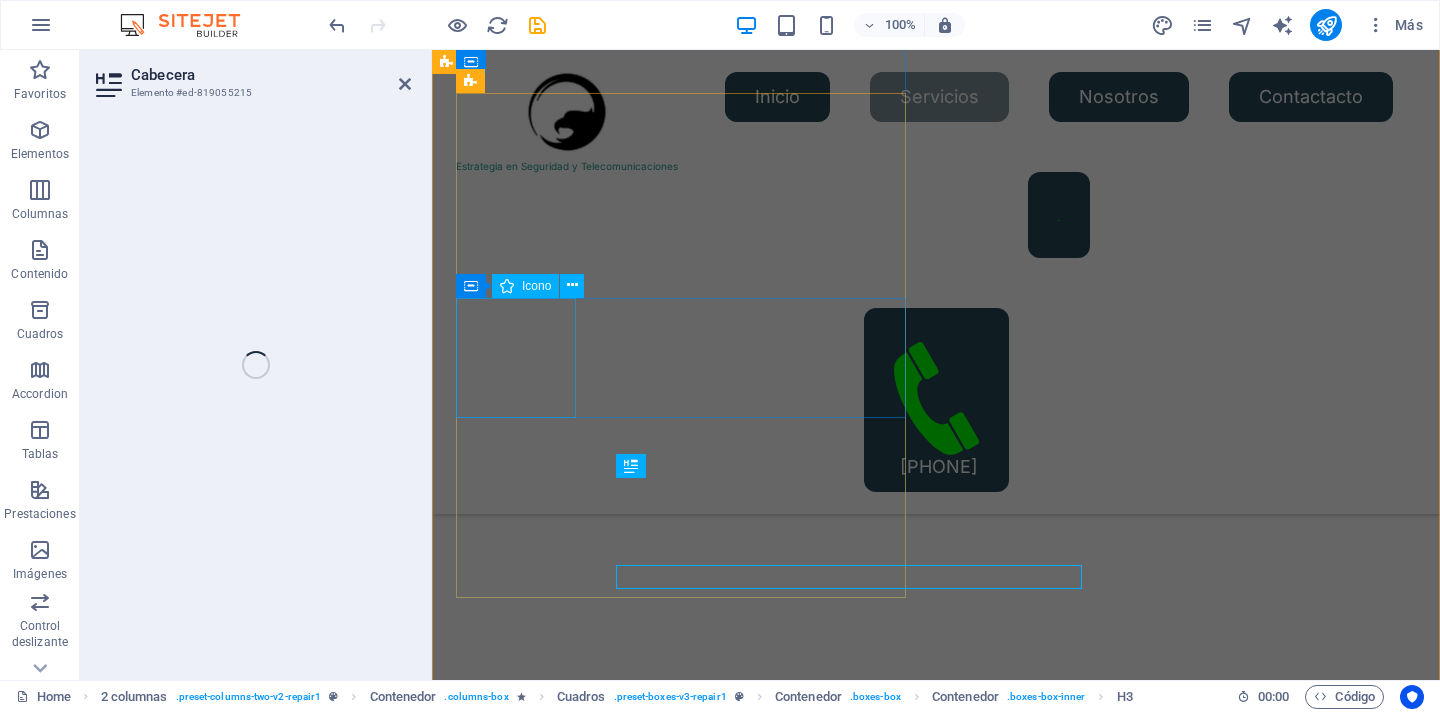 scroll, scrollTop: 1831, scrollLeft: 0, axis: vertical 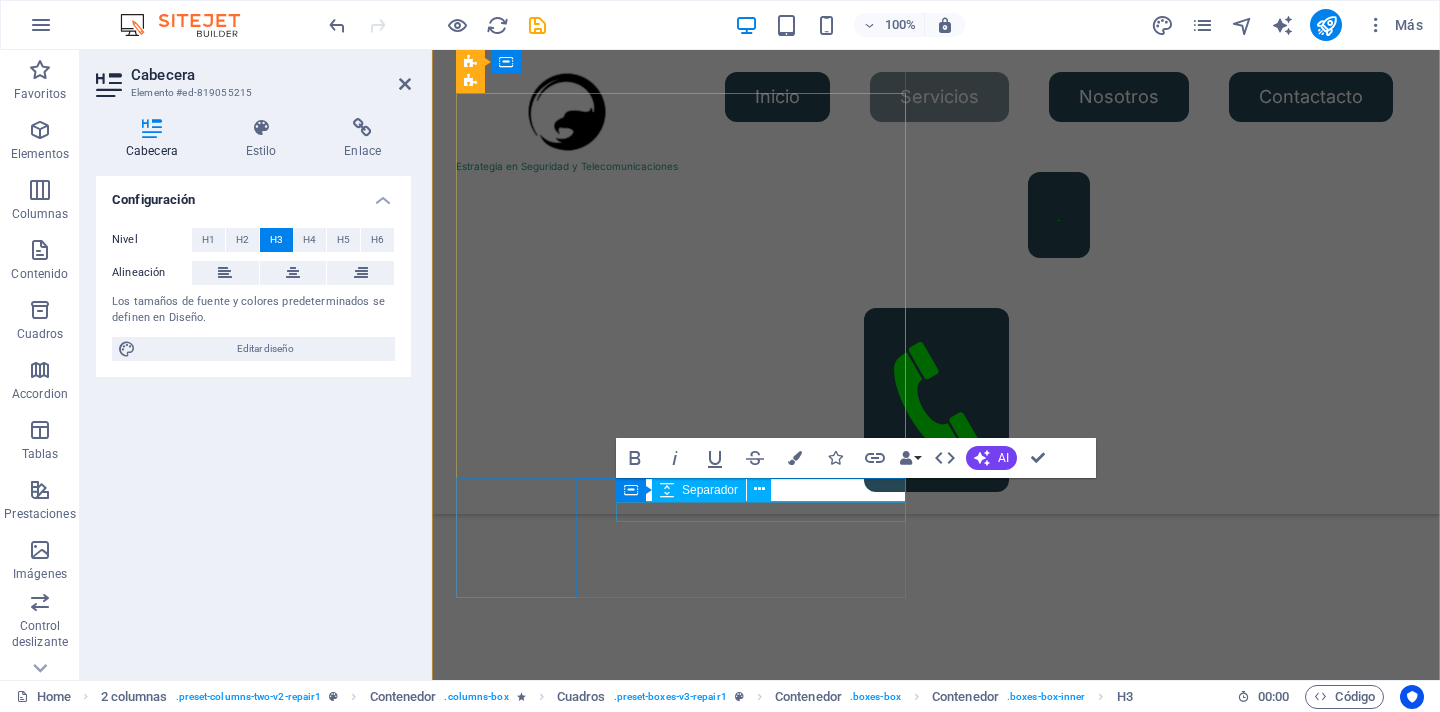 type 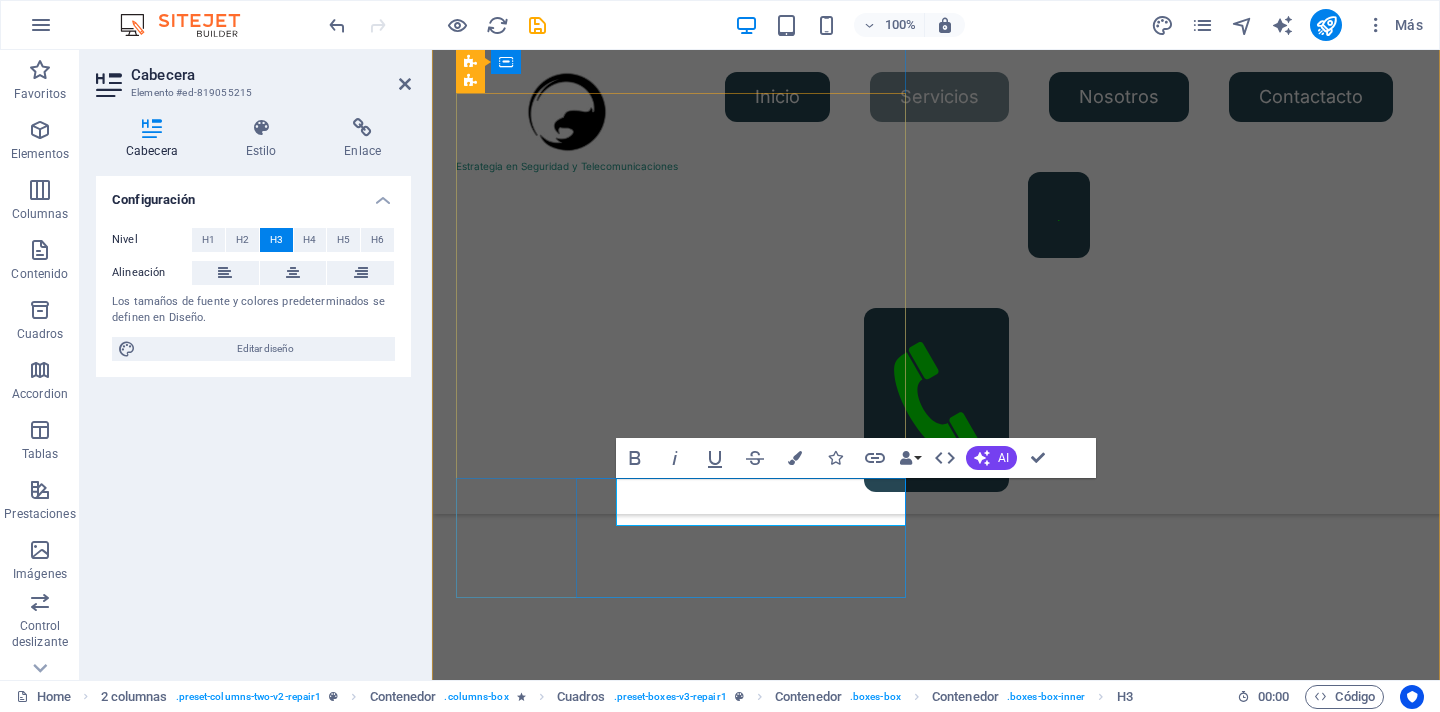 click on "Intalación de Camaras de Seguridad" at bounding box center (701, 5593) 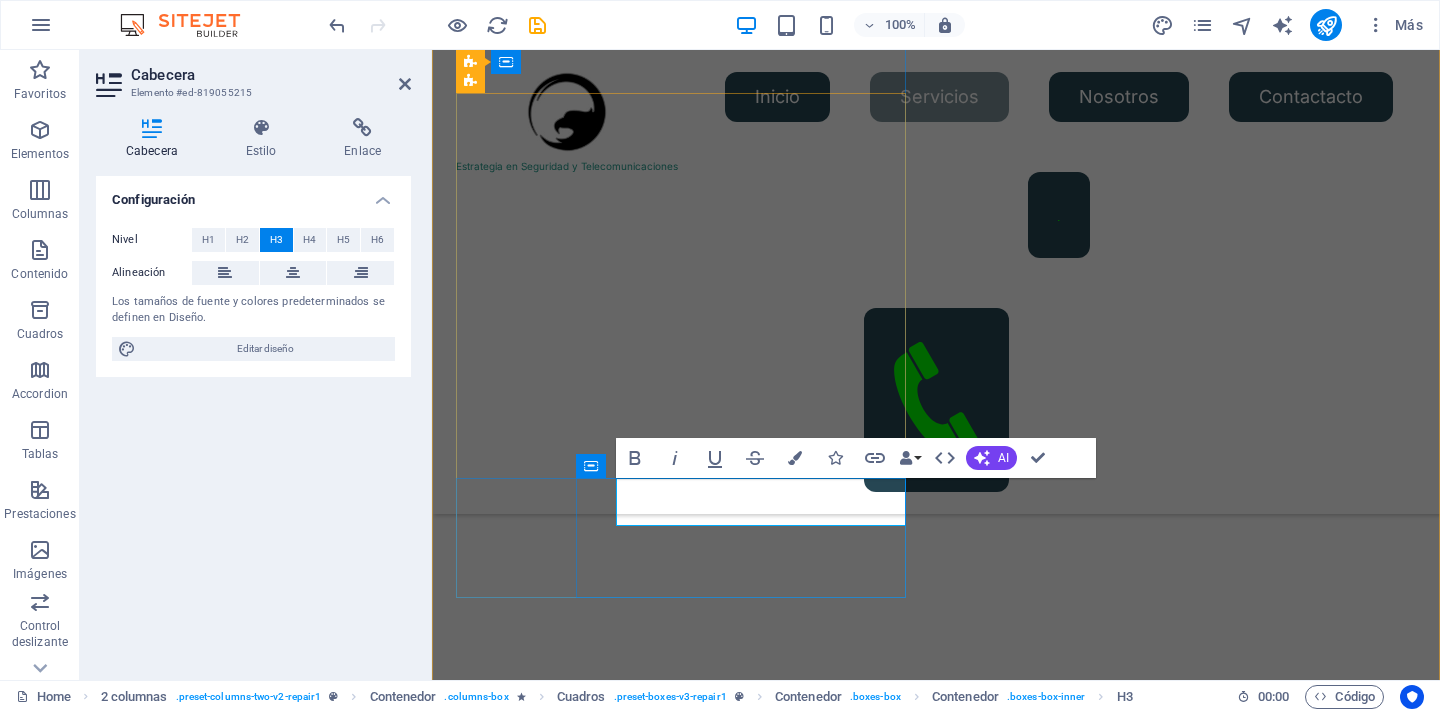 click on "Instalación de Camaras de Seguridad" at bounding box center [701, 5605] 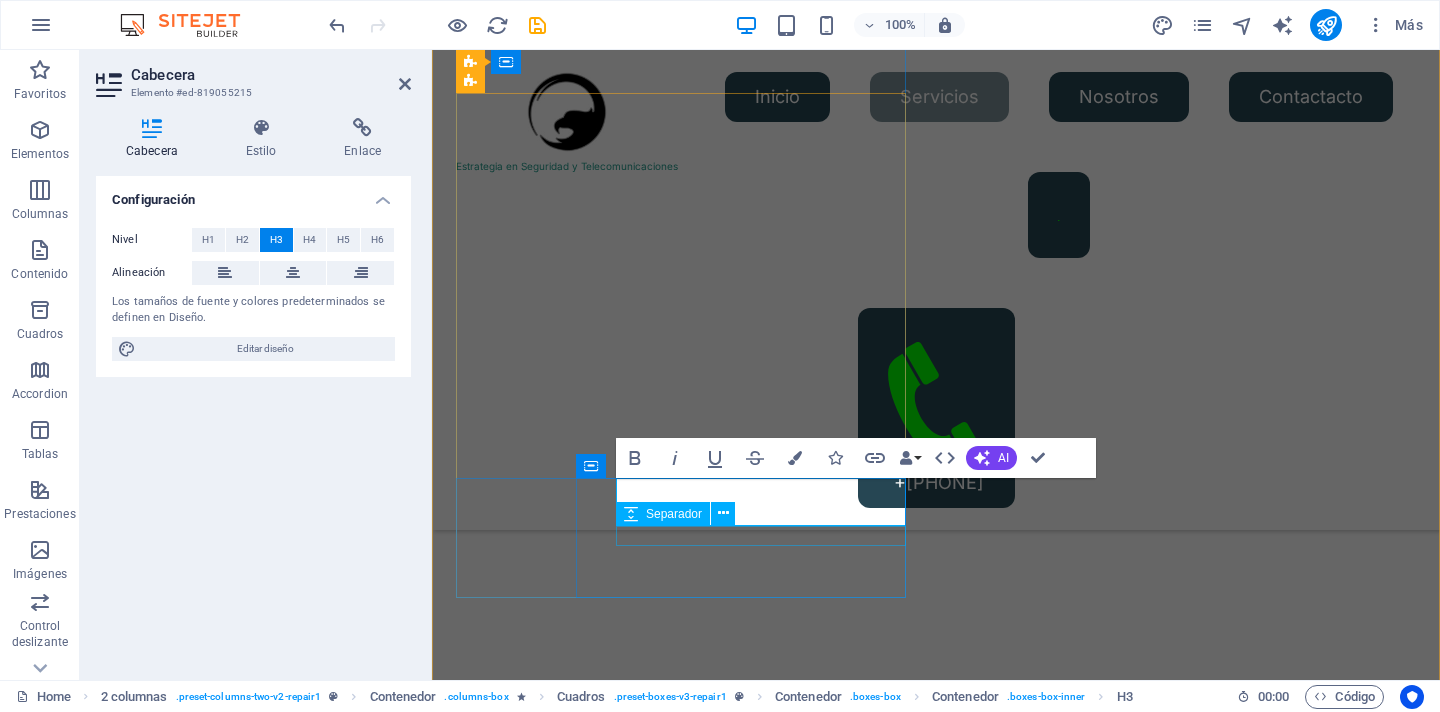 scroll, scrollTop: 1831, scrollLeft: 0, axis: vertical 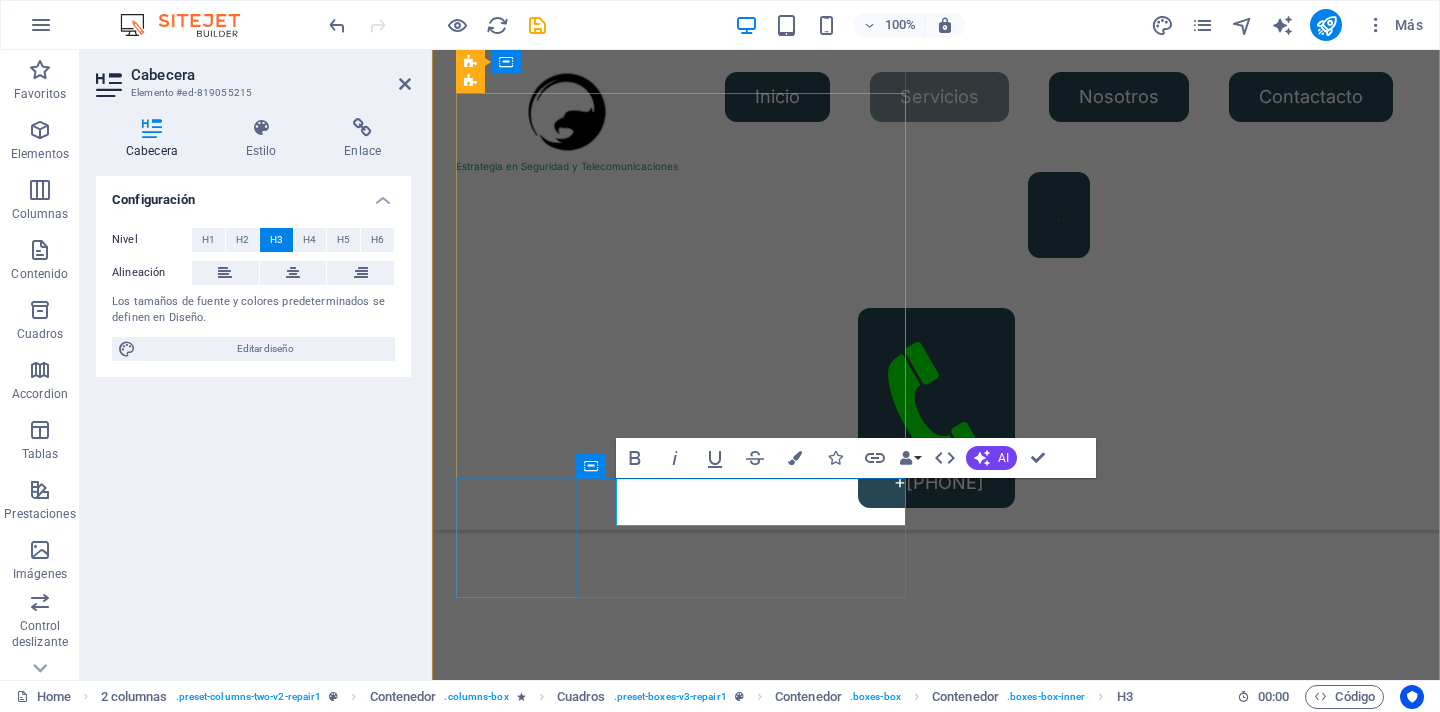 click on "Instalación de Cámaras de Seguridad" at bounding box center [701, 5582] 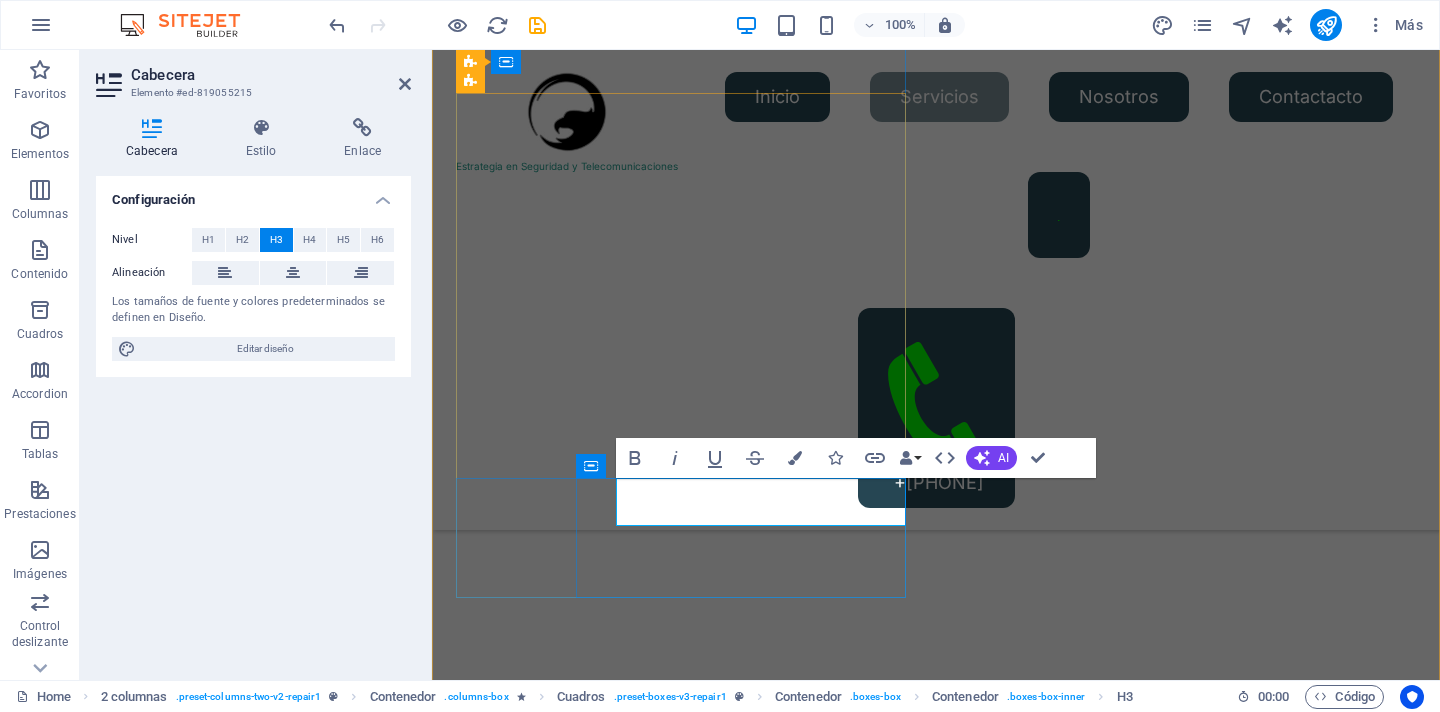 type 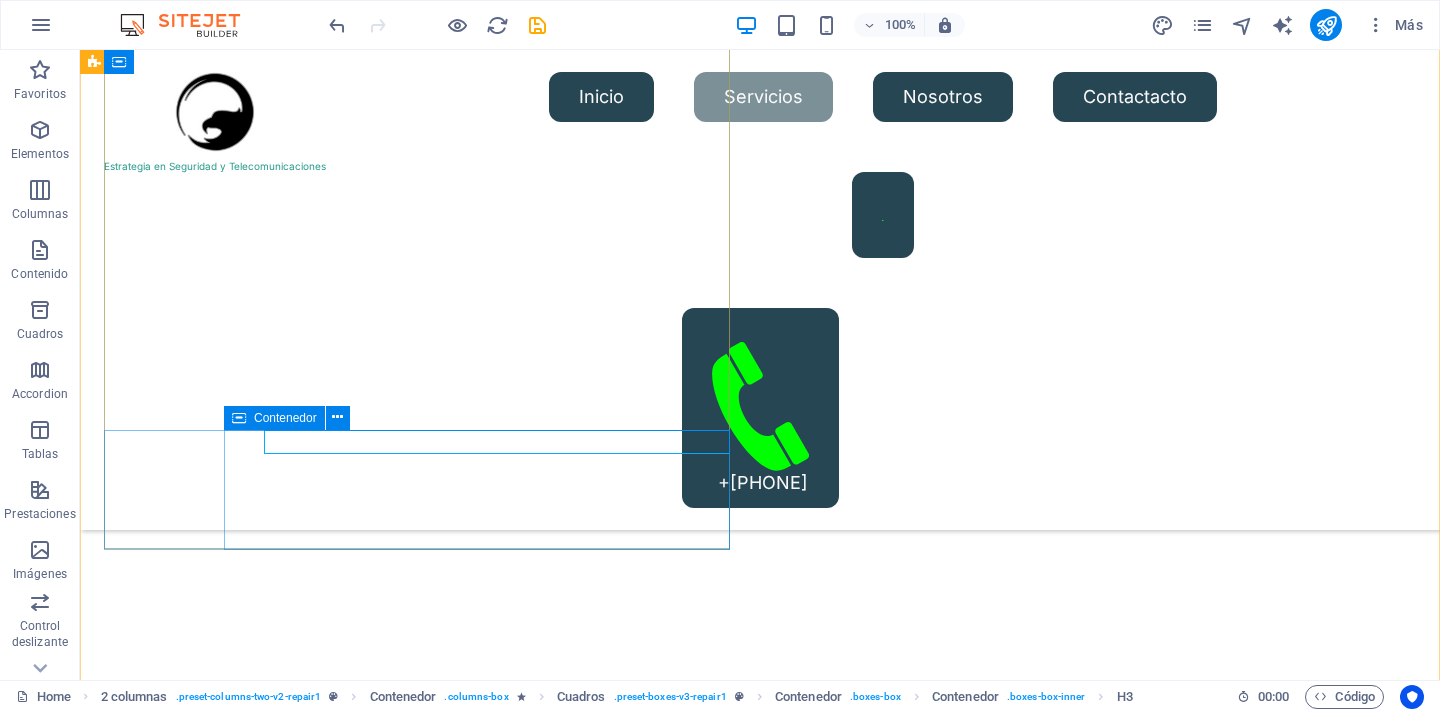scroll, scrollTop: 1979, scrollLeft: 0, axis: vertical 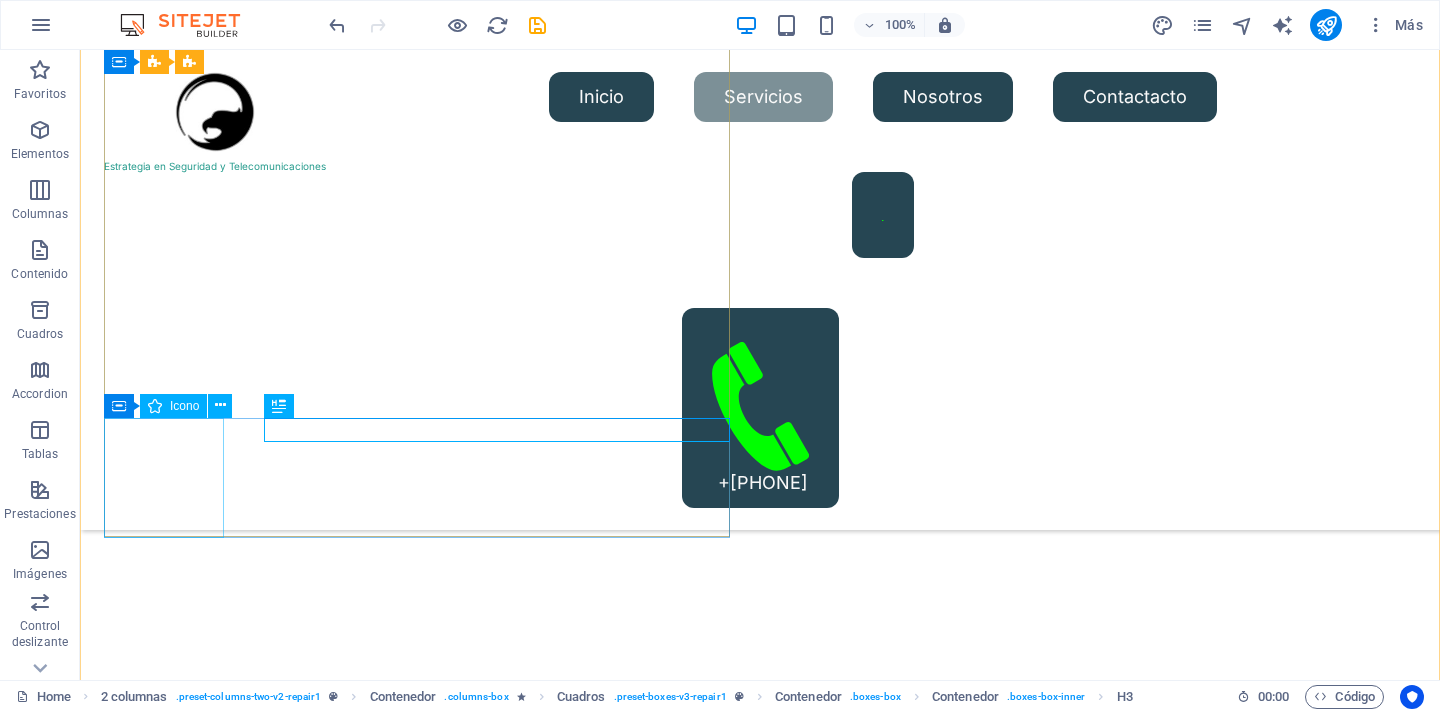 click on "Icono" at bounding box center (184, 406) 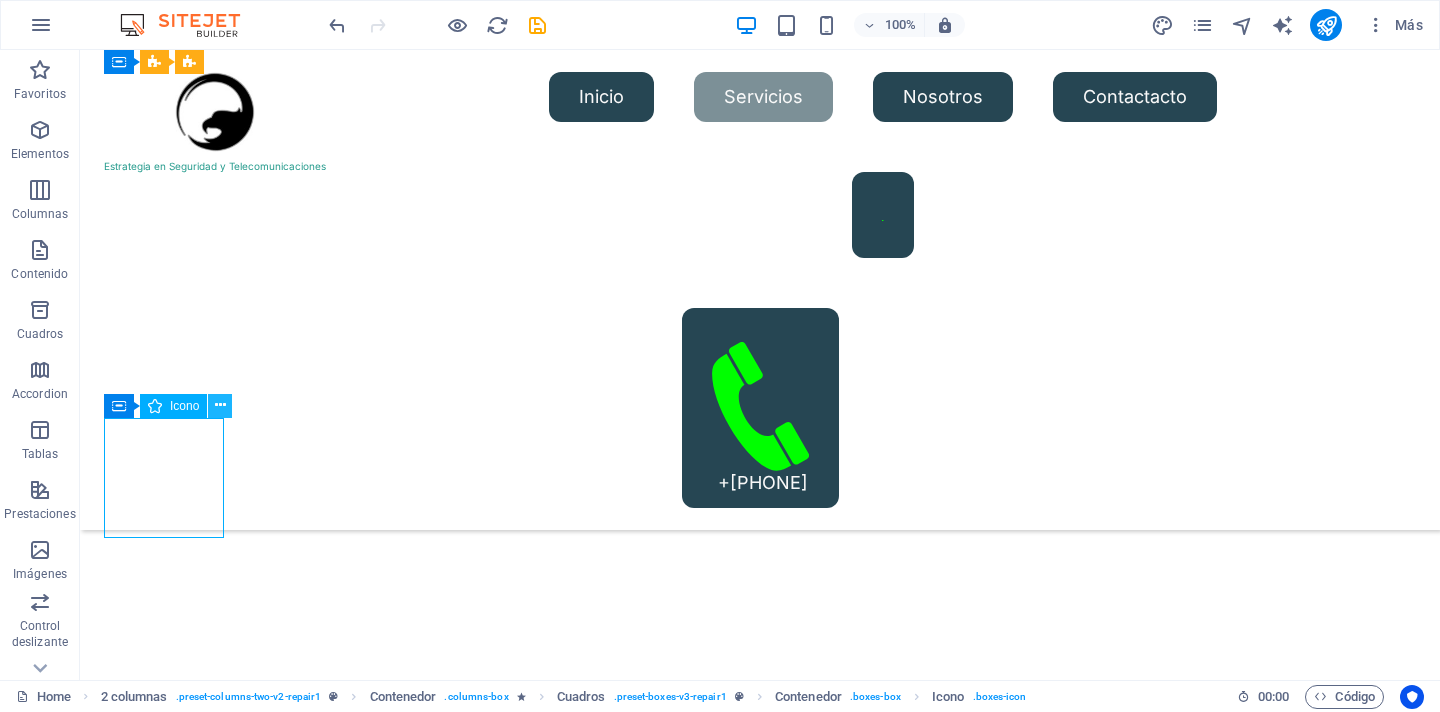 click at bounding box center (220, 406) 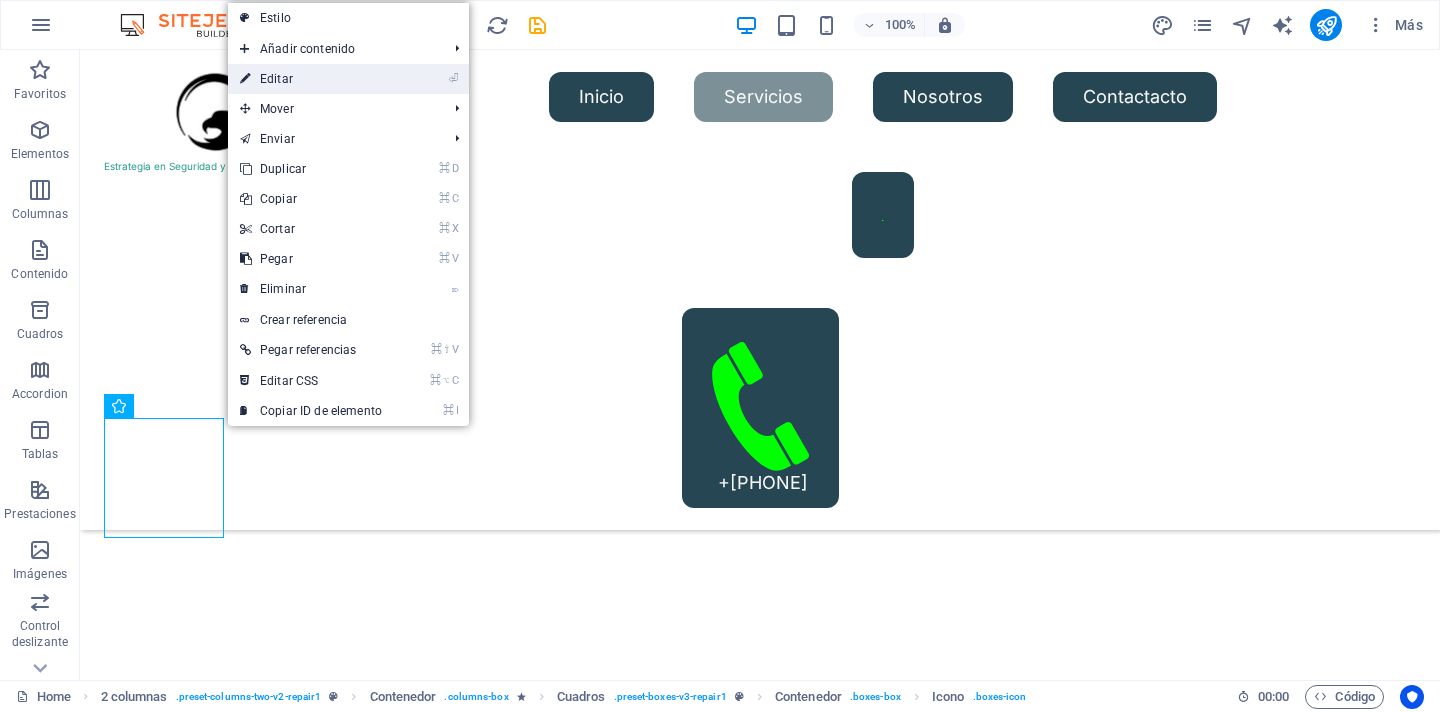 click on "⏎  Editar" at bounding box center [311, 79] 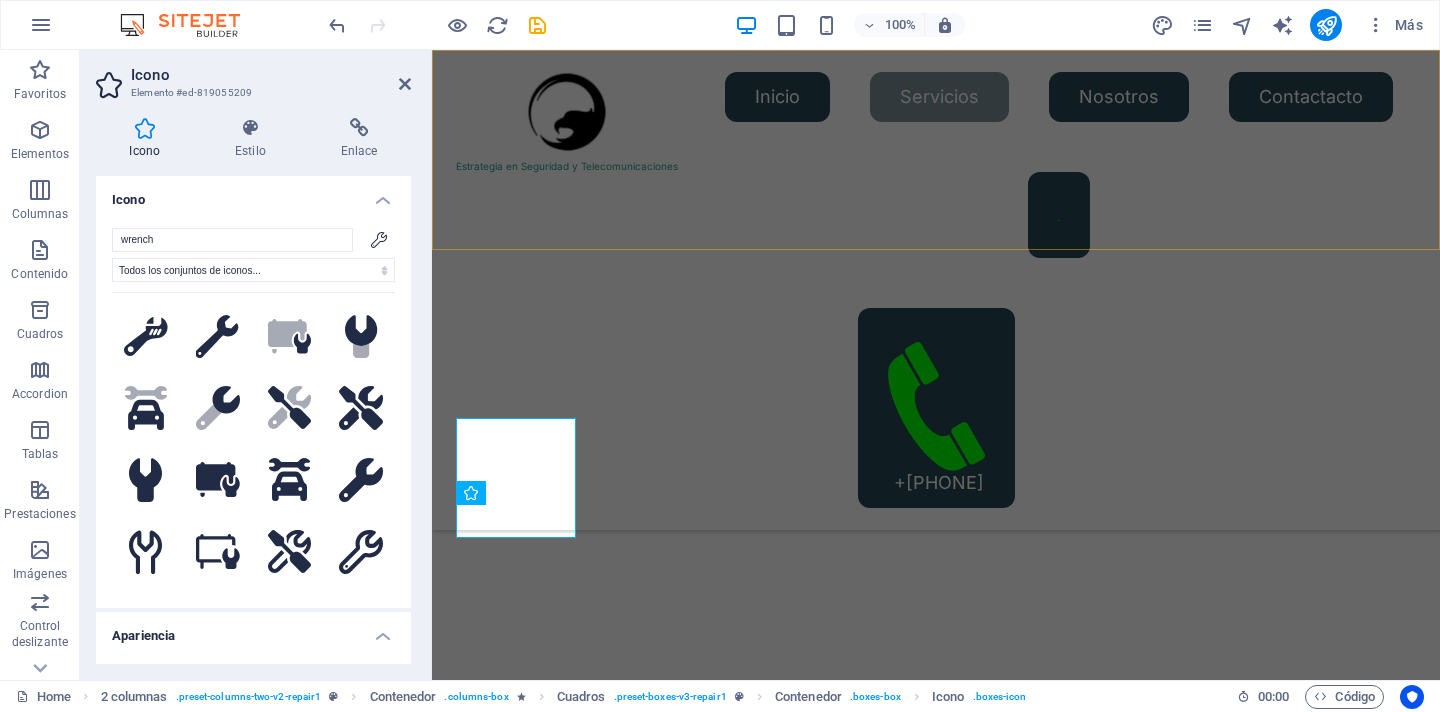 scroll, scrollTop: 1891, scrollLeft: 0, axis: vertical 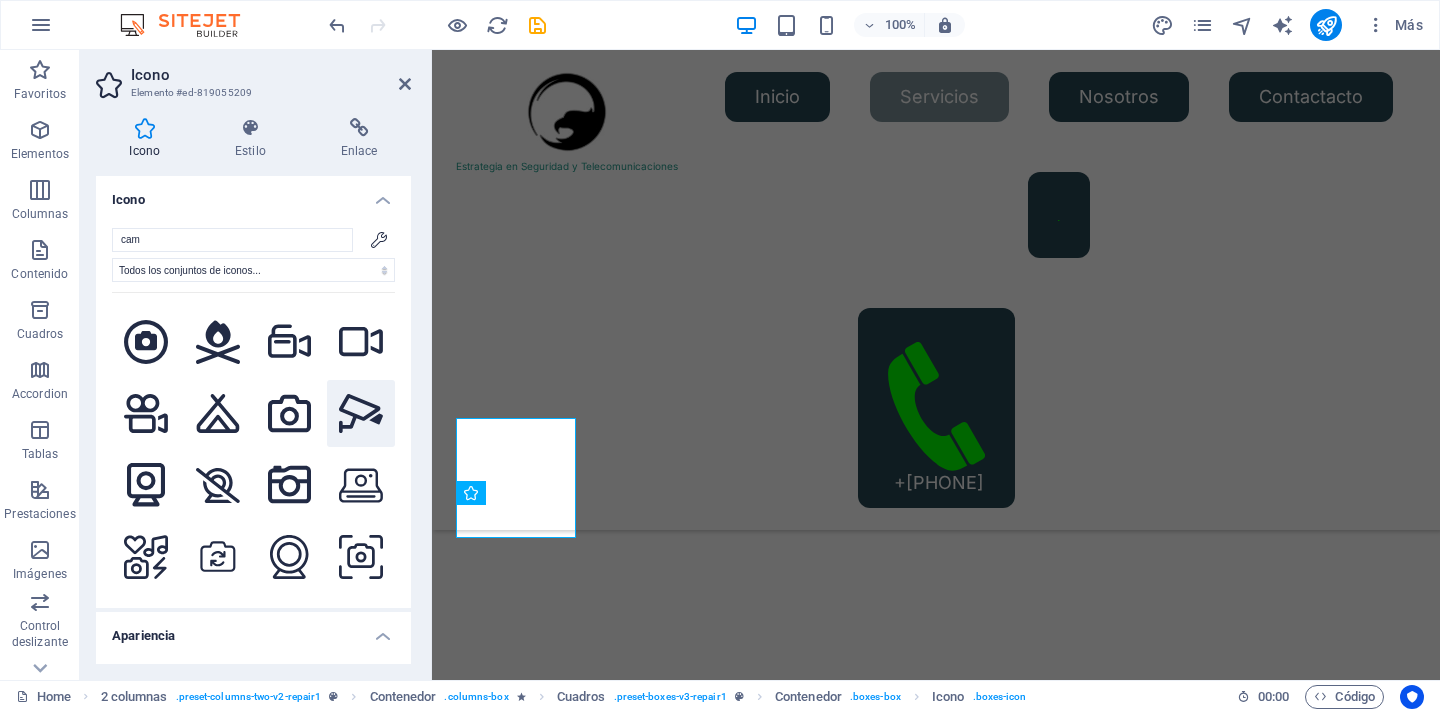 type on "cam" 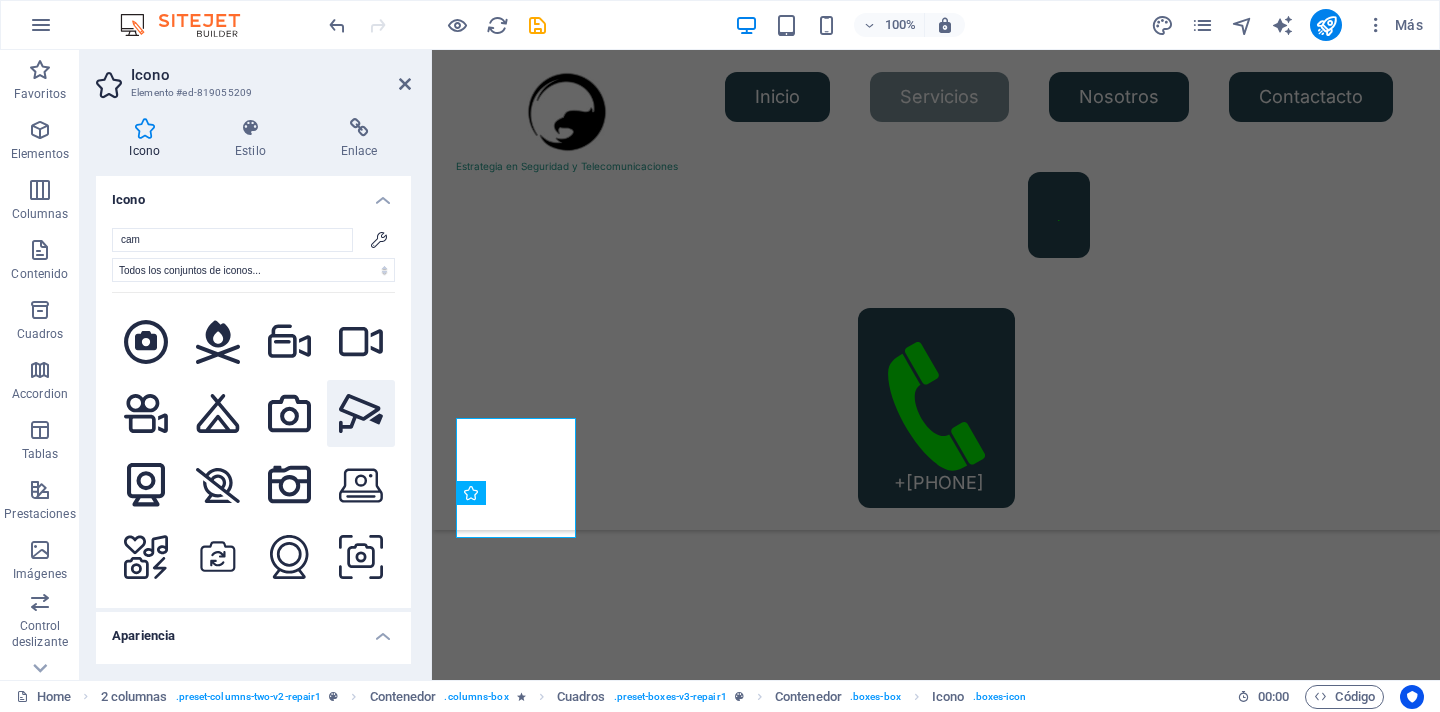 click 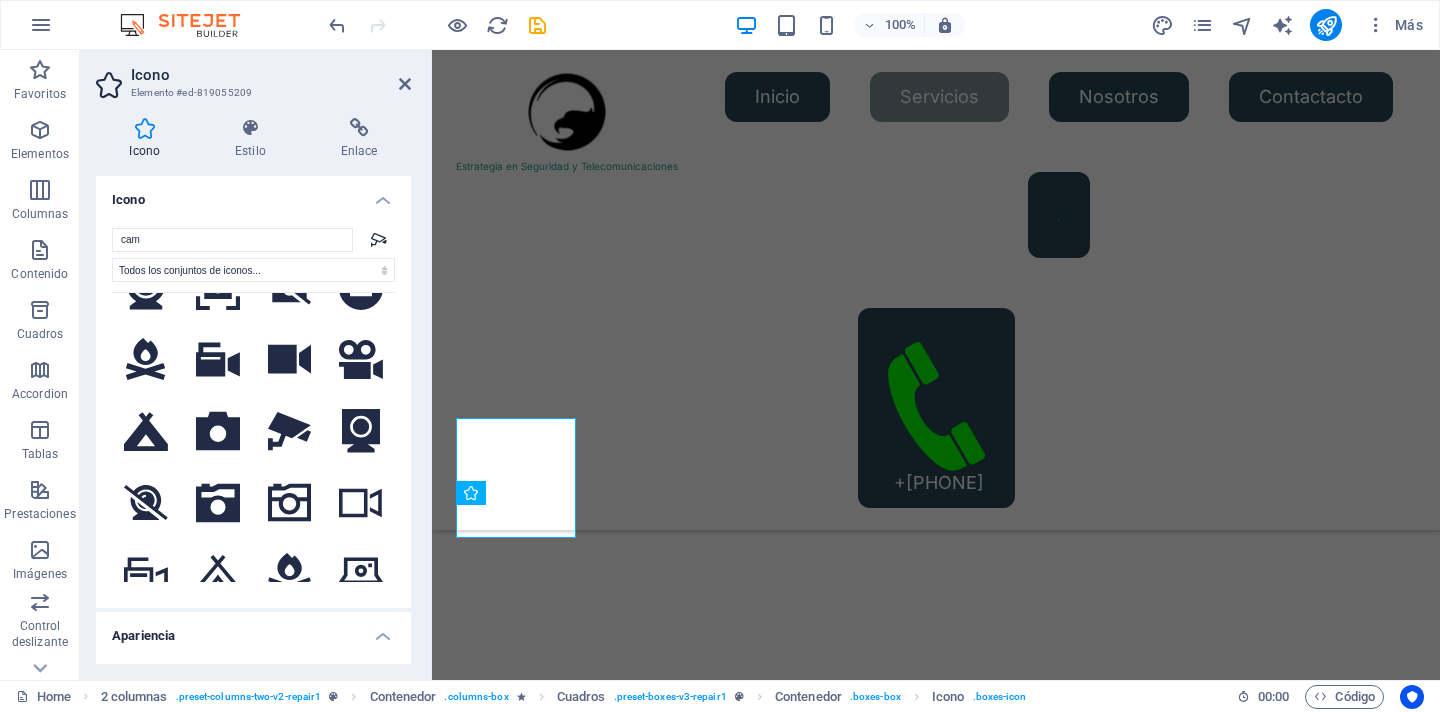 scroll, scrollTop: 1988, scrollLeft: 0, axis: vertical 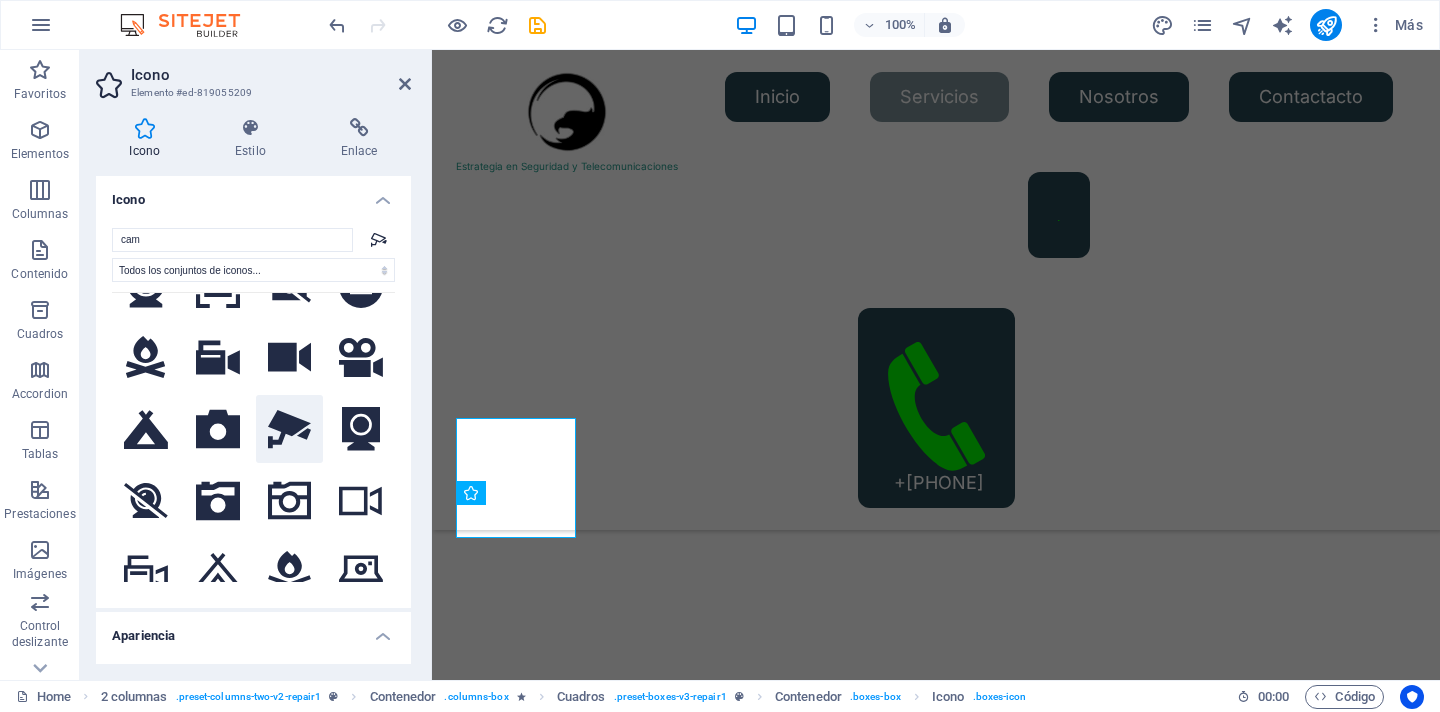 click 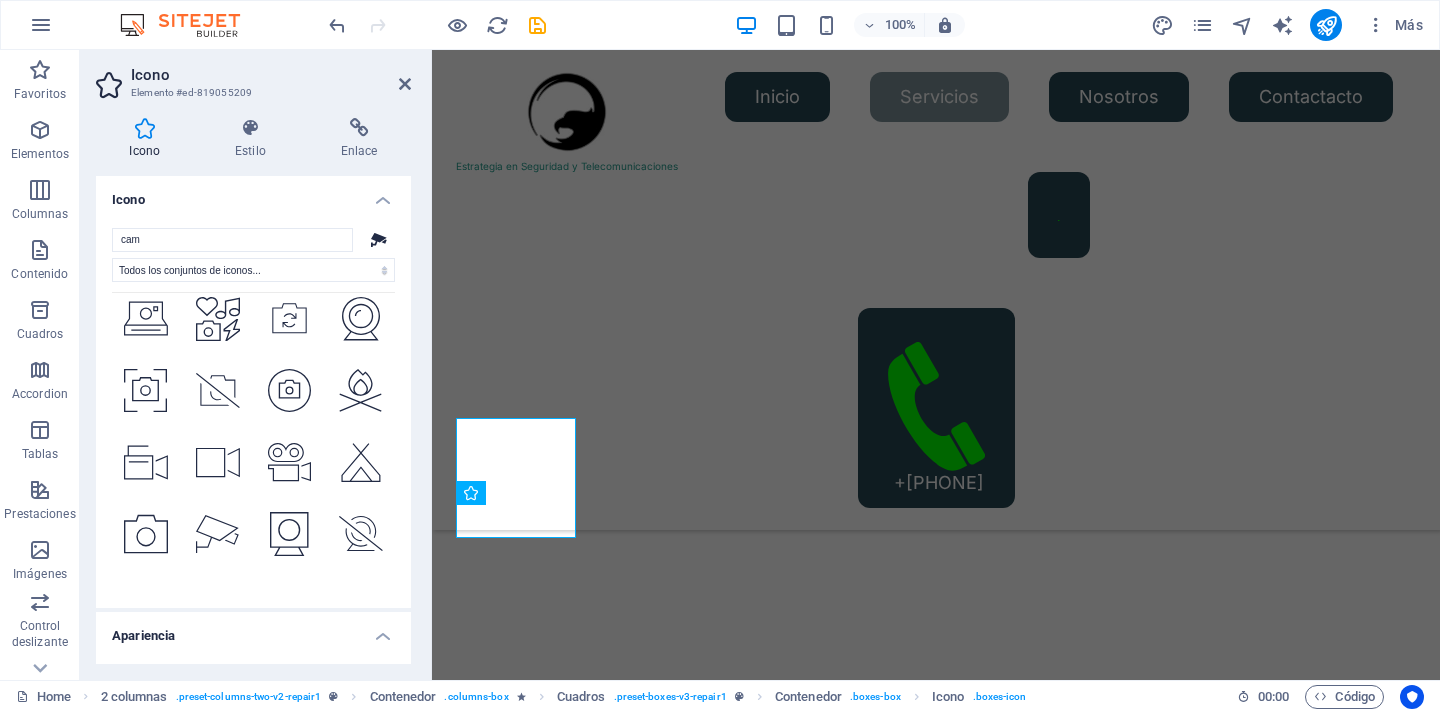 scroll, scrollTop: 2874, scrollLeft: 0, axis: vertical 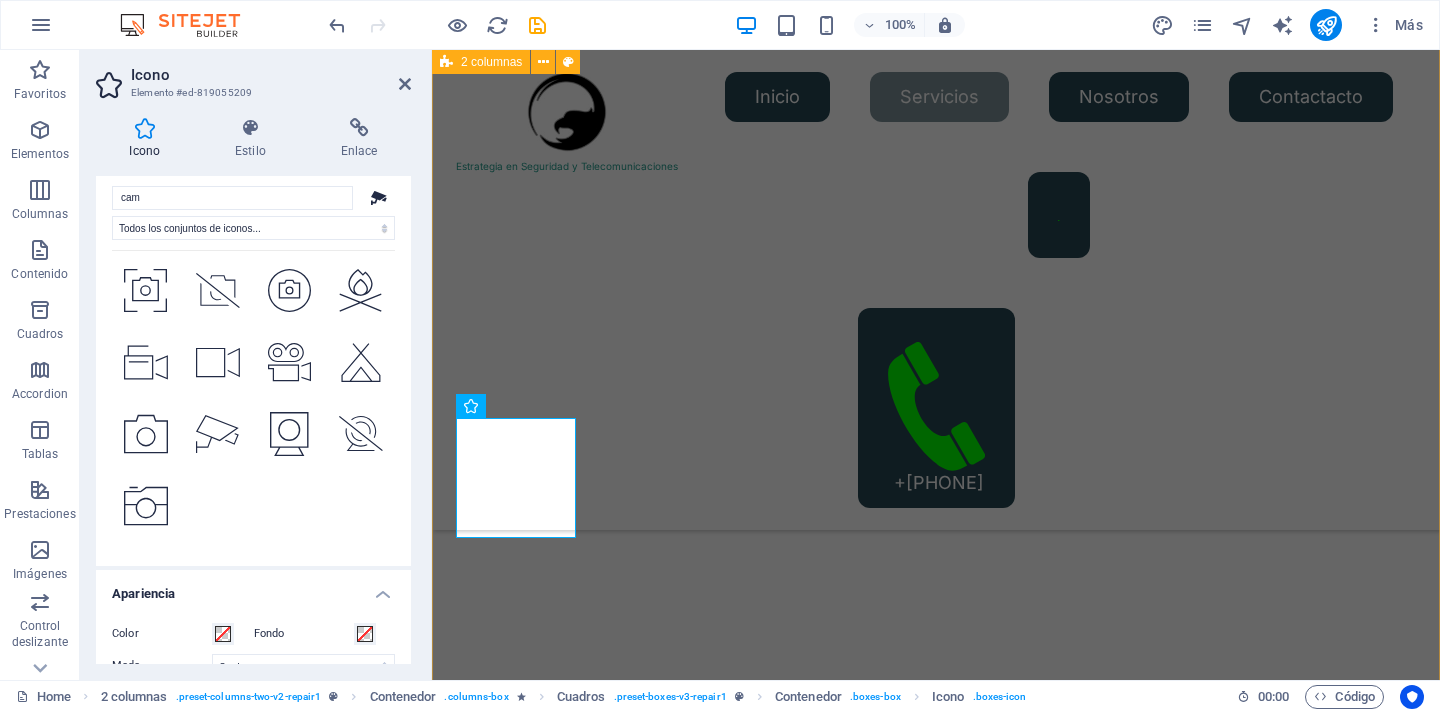 click on "Servicios de Guardias Privados. Servicios de Seguridad Privada Guardias de Seguridad para empresas. Servicio de  seguridad en áreas designadas, previniendo robos, vandalismo y otros incidentes. Guardias de Seguridad para eventos. Servicio de para mantener resguardadas las zonas designadas o para proteger los accesos y estar listos para responder a cualquier emergencia. Conserjes OS-10 encarga principalmente del control de acceso y mantenimiento básico de un edificio.      Servicios de Guardias Privados. Servicios de Seguridad Privada Asesoría en Seguridad (Matriz de Riesgo) Es un proceso cuantitativo, para diagnosticar niveles de Riesgo, respecto de Robos y Hurtos Guardias de Portero OS-10. Servicio de controlar el acceso y la salida de personas, vehículos, etc. Instalación de Cámaras de Seguridad. Turpis nisl praesent tempor congue magna neque amet. Suelta el contenido aquí o  Añadir elementos  Pegar portapapeles" at bounding box center (936, 3312) 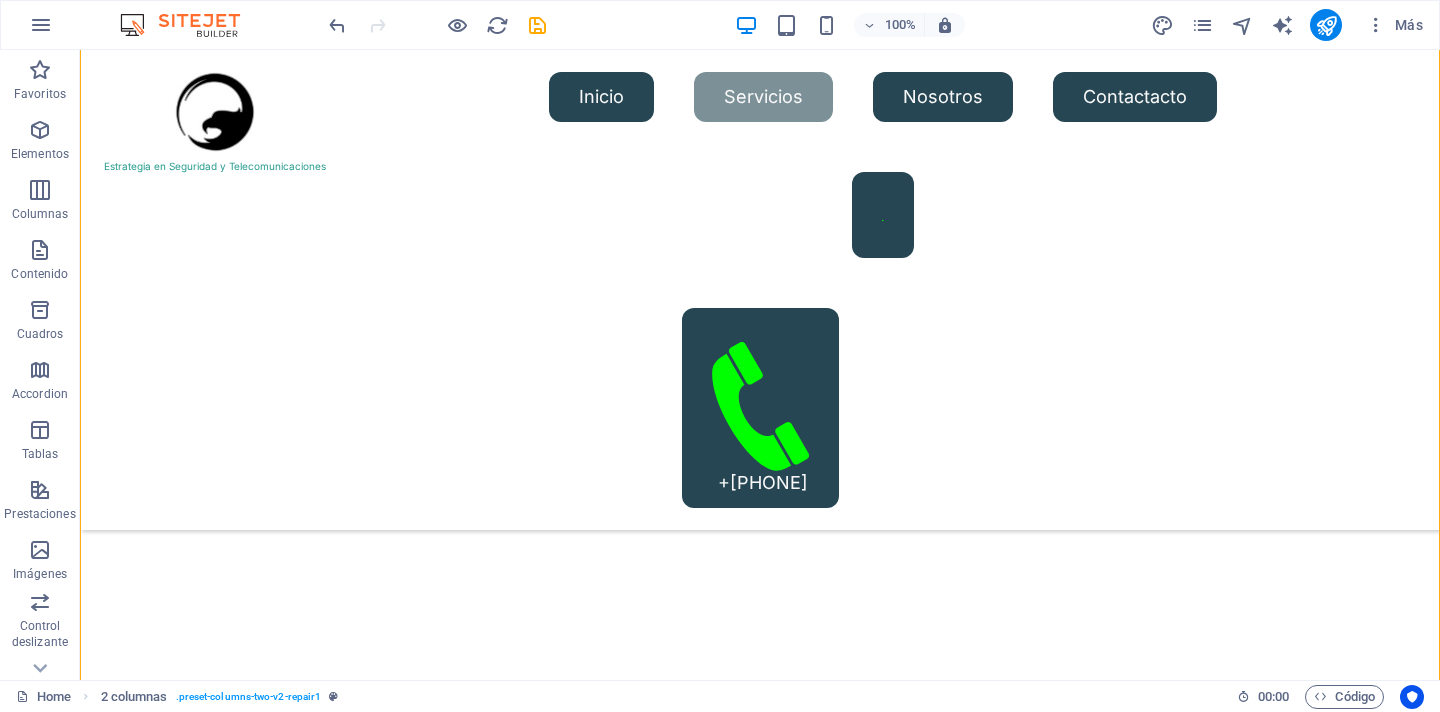 scroll, scrollTop: 1629, scrollLeft: 0, axis: vertical 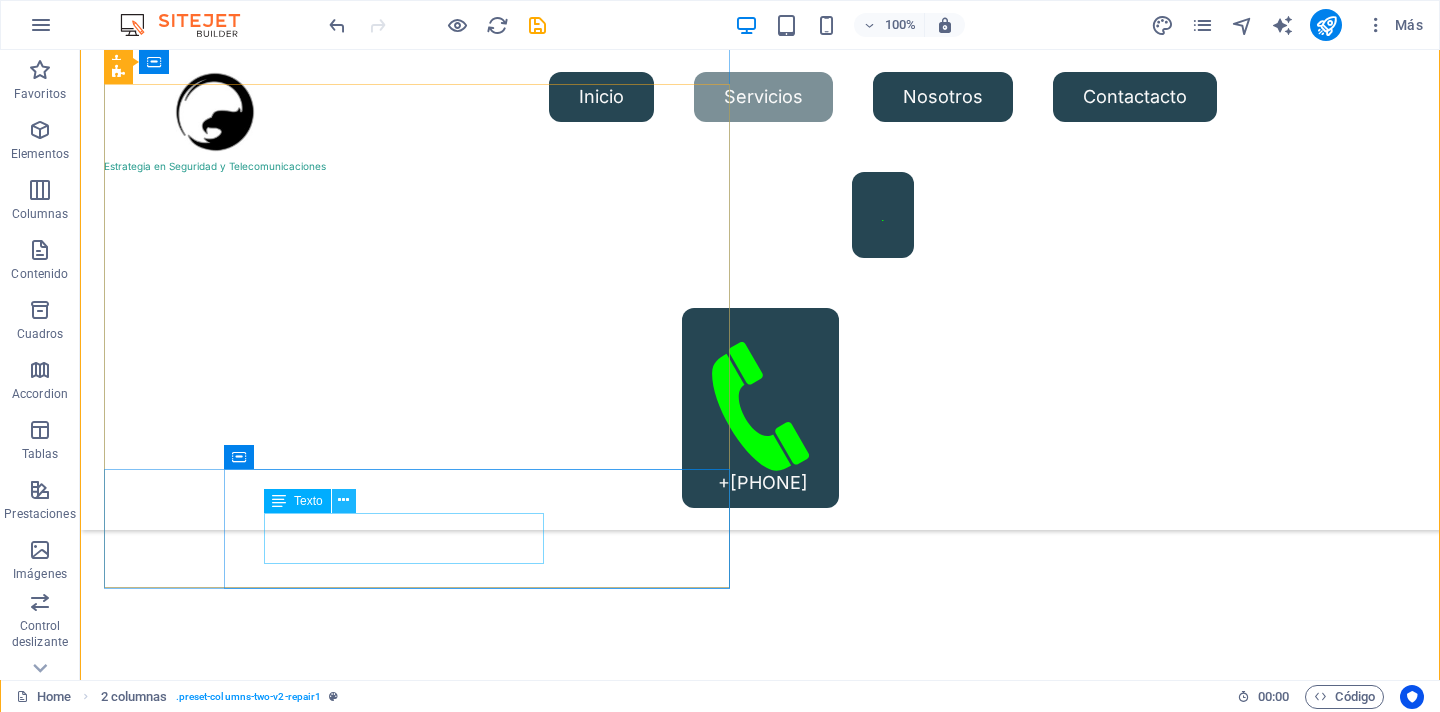 click at bounding box center [343, 500] 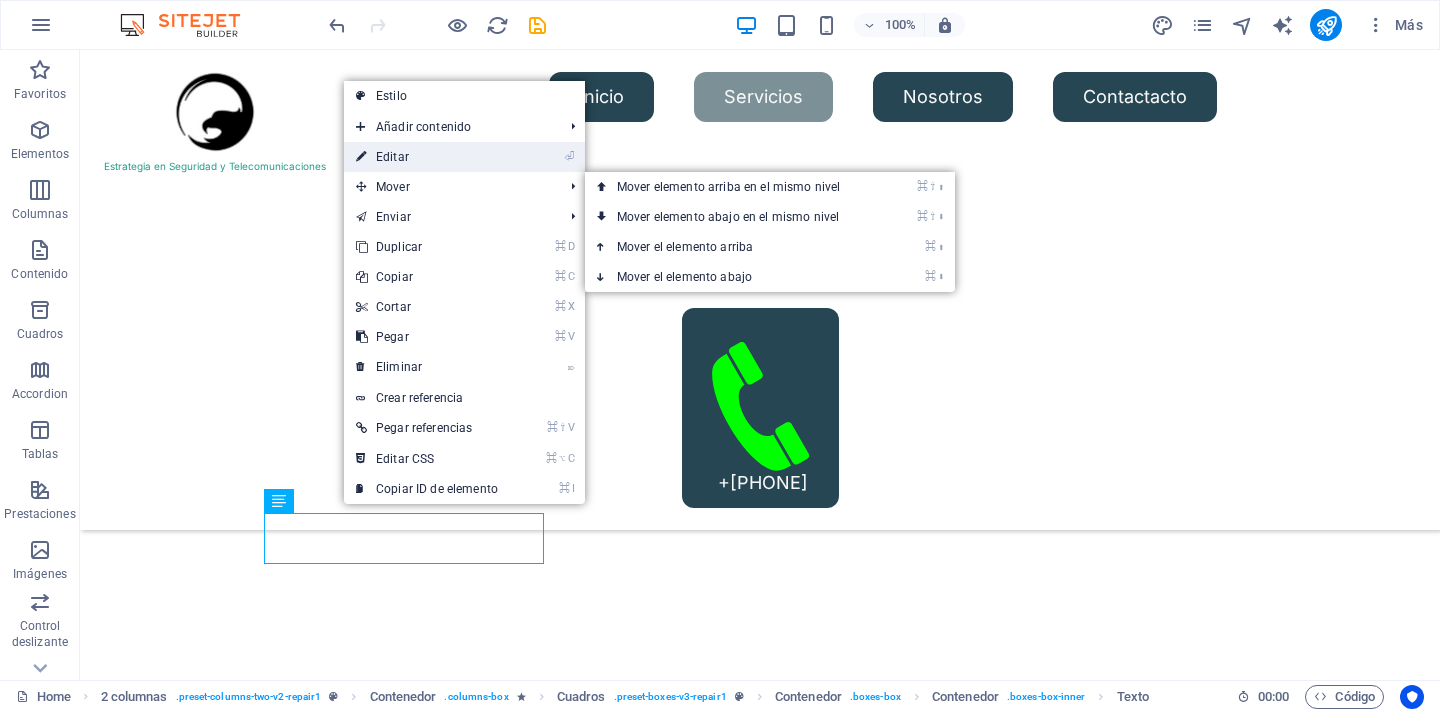 click on "⏎  Editar" at bounding box center [427, 157] 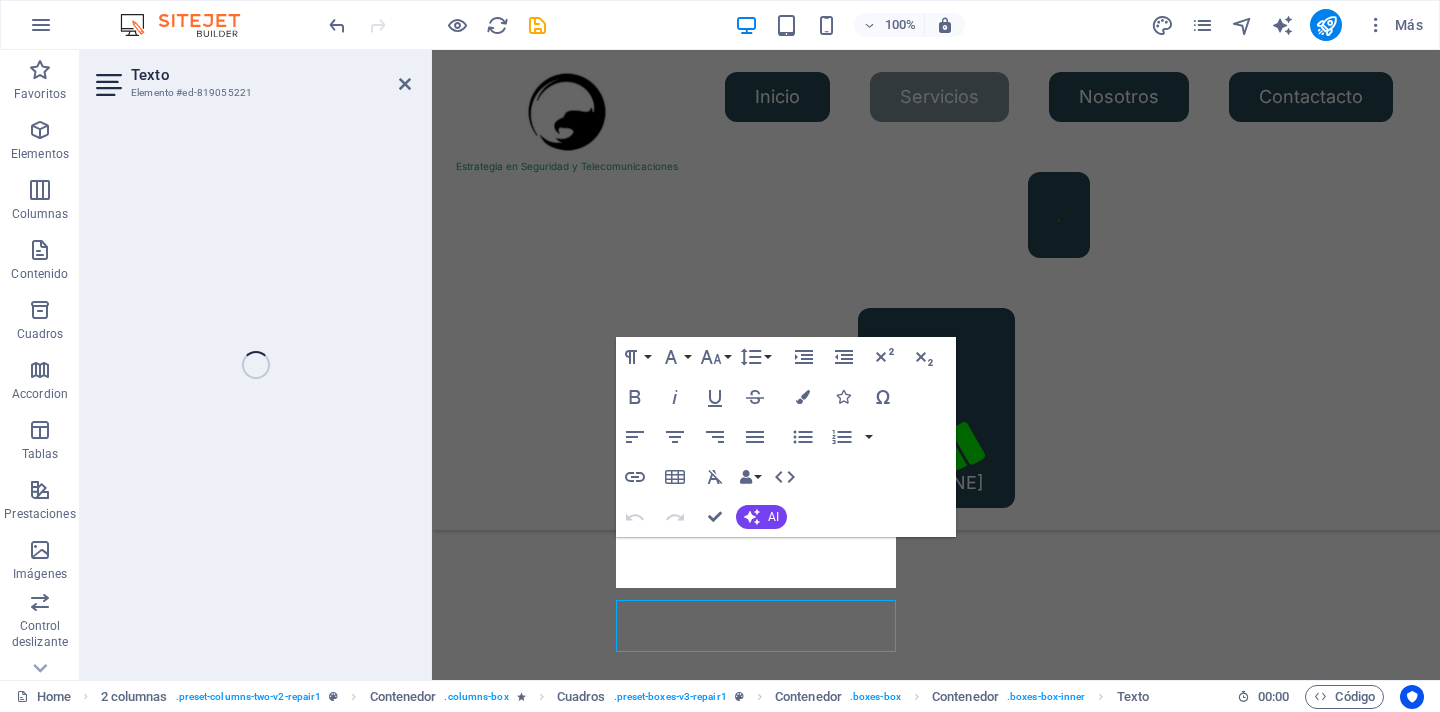 scroll, scrollTop: 1840, scrollLeft: 0, axis: vertical 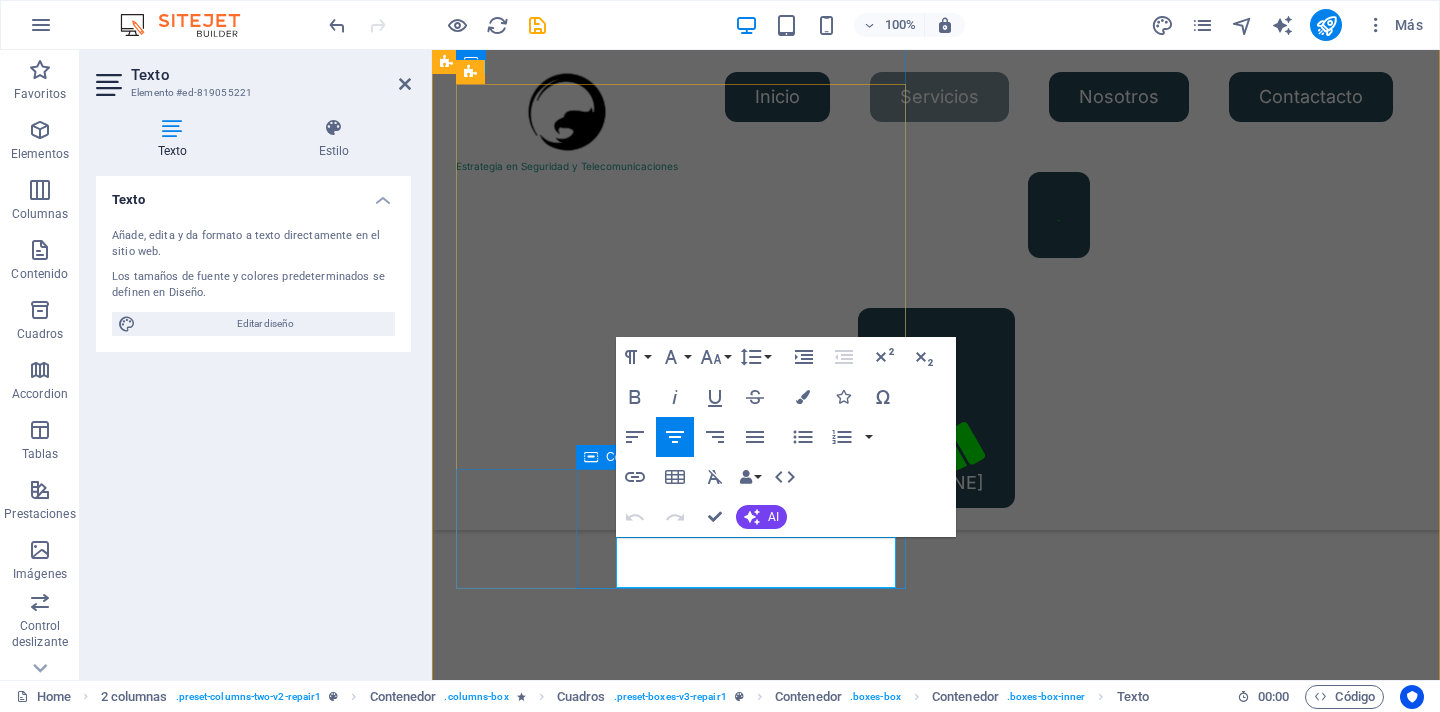 drag, startPoint x: 835, startPoint y: 576, endPoint x: 606, endPoint y: 544, distance: 231.225 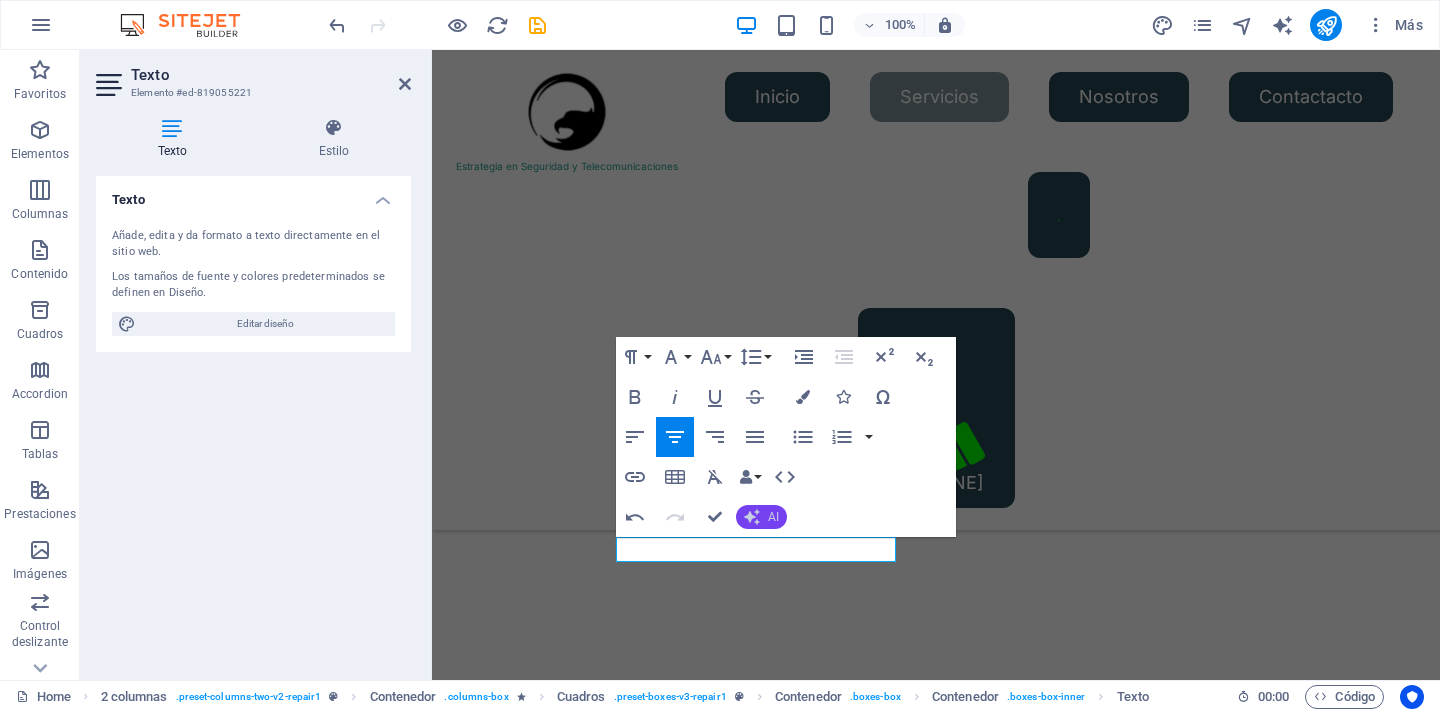 click on "AI" at bounding box center (761, 517) 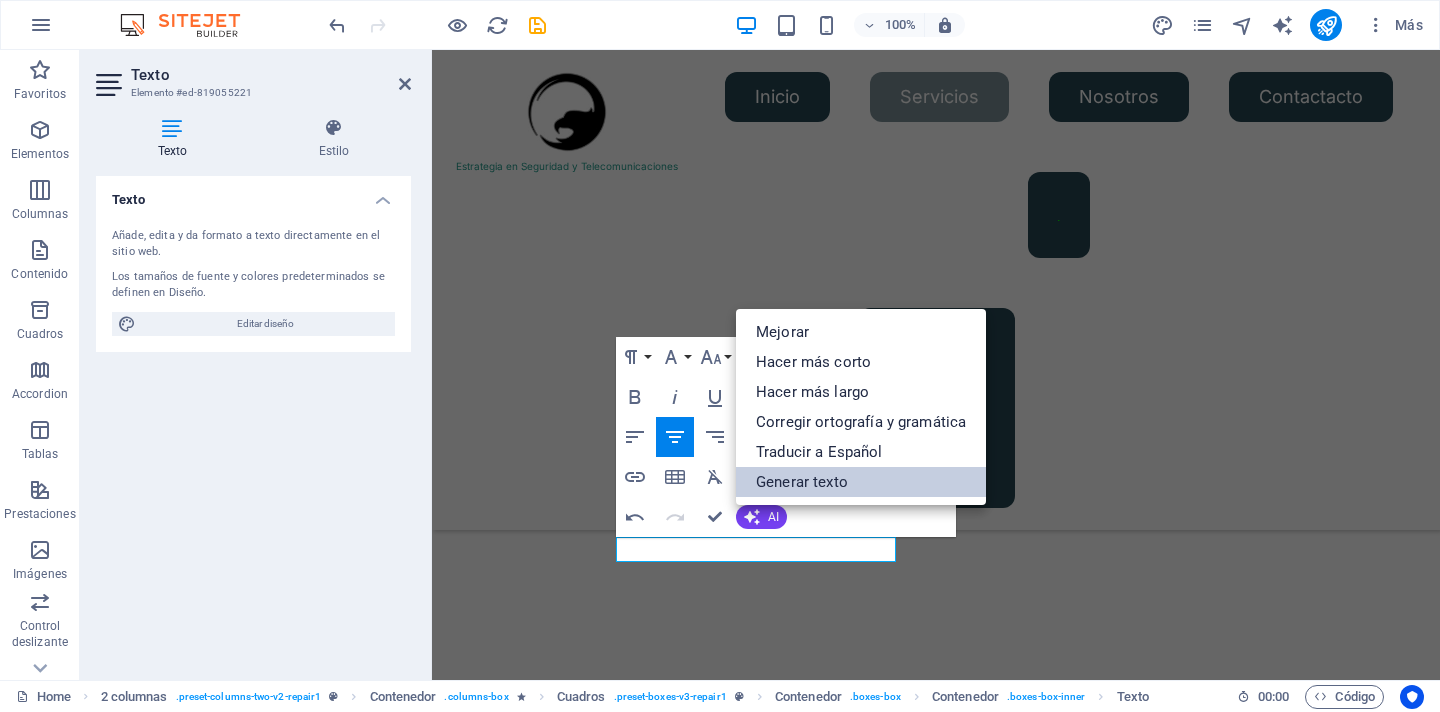 click on "Generar texto" at bounding box center [861, 482] 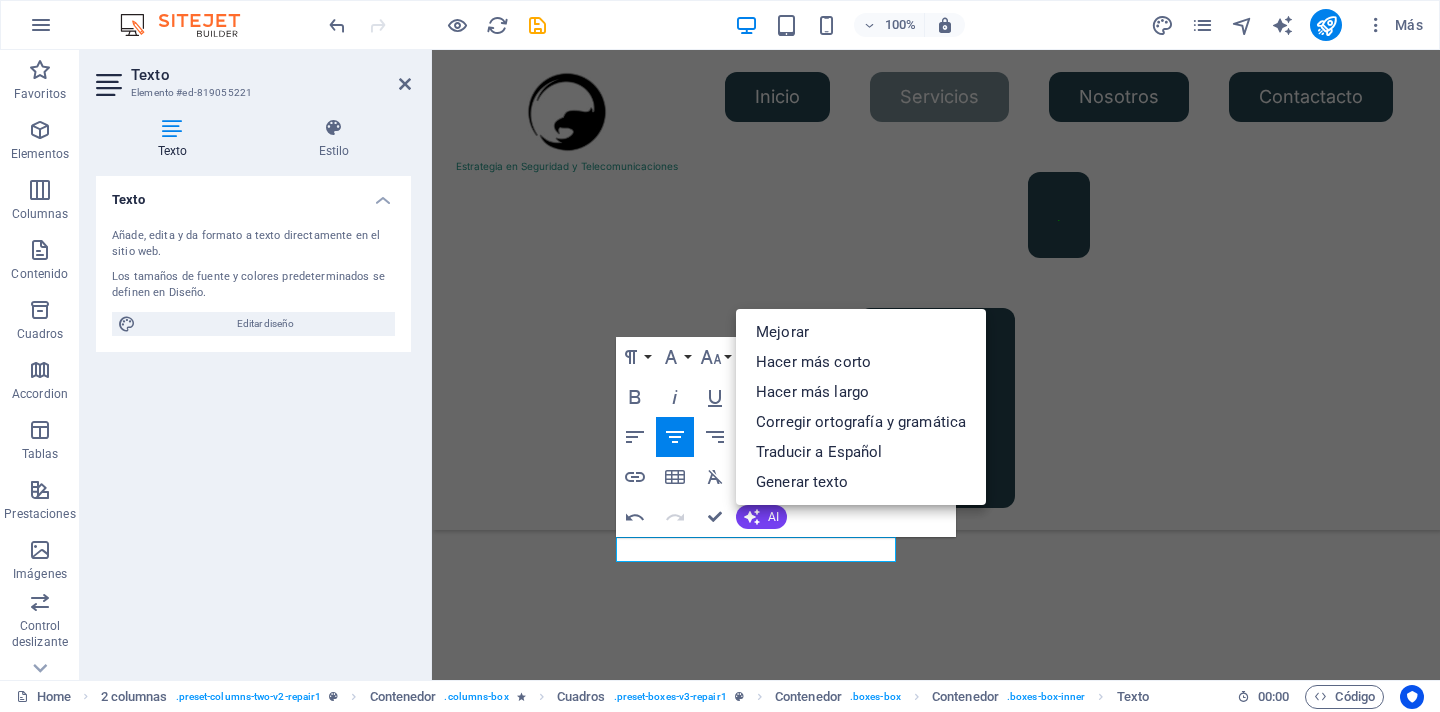 select on "English" 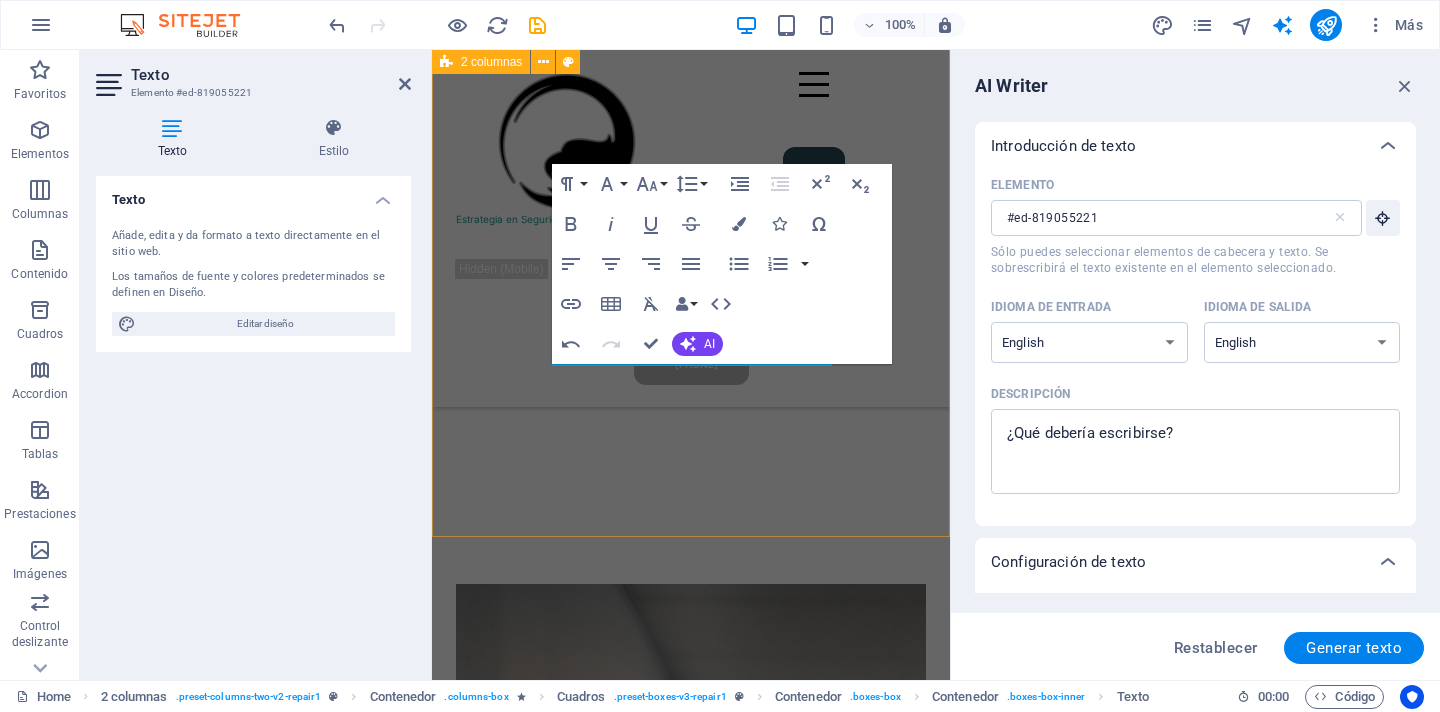 scroll, scrollTop: 2494, scrollLeft: 0, axis: vertical 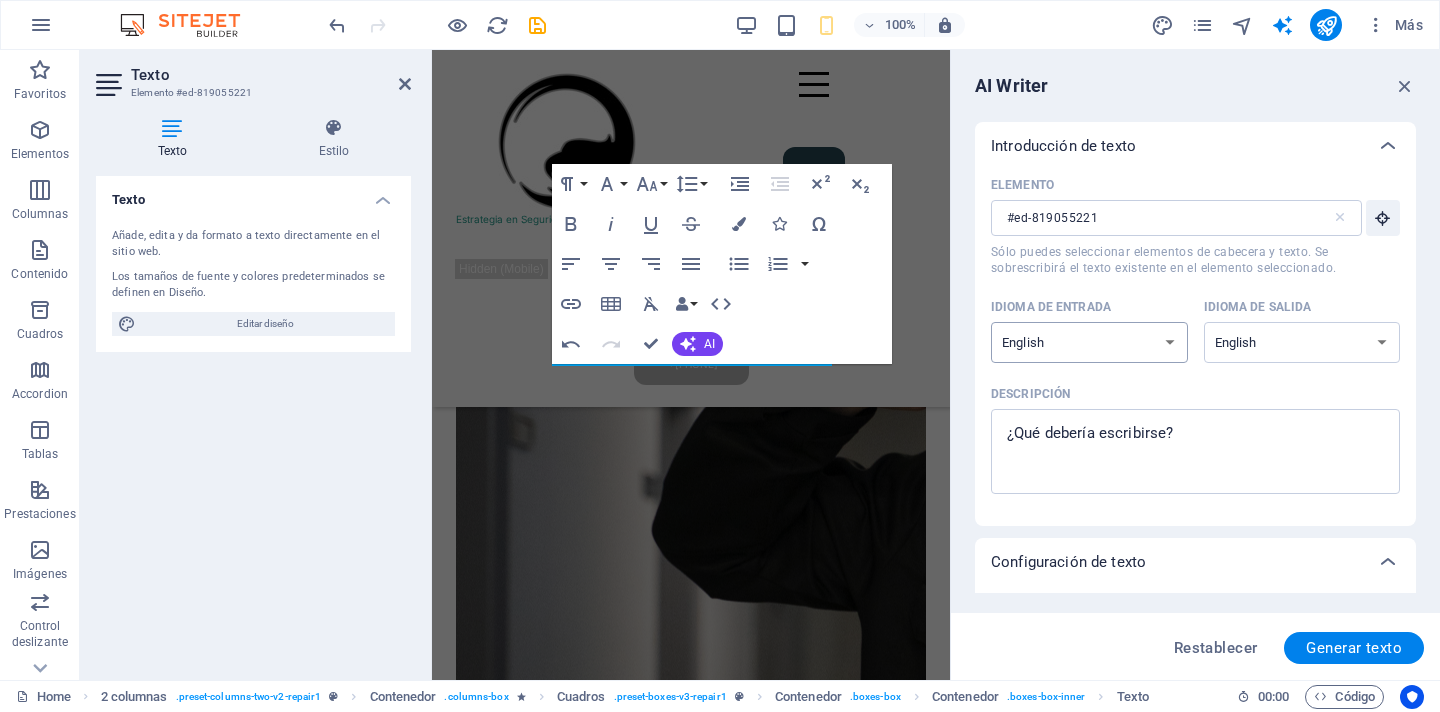 click on "Albanian Arabic Armenian Awadhi Azerbaijani Bashkir Basque Belarusian Bengali Bhojpuri Bosnian Brazilian Portuguese Bulgarian Cantonese (Yue) Catalan Chhattisgarhi Chinese Croatian Czech Danish Dogri Dutch English Estonian Faroese Finnish French Galician Georgian German Greek Gujarati Haryanvi Hindi Hungarian Indonesian Irish Italian Japanese Javanese Kannada Kashmiri Kazakh Konkani Korean Kyrgyz Latvian Lithuanian Macedonian Maithili Malay Maltese Mandarin Mandarin Chinese Marathi Marwari Min Nan Moldovan Mongolian Montenegrin Nepali Norwegian Oriya Pashto Persian (Farsi) Polish Portuguese Punjabi Rajasthani Romanian Russian Sanskrit Santali Serbian Sindhi Sinhala Slovak Slovene Slovenian Spanish Ukrainian Urdu Uzbek Vietnamese Welsh Wu" at bounding box center [1089, 342] 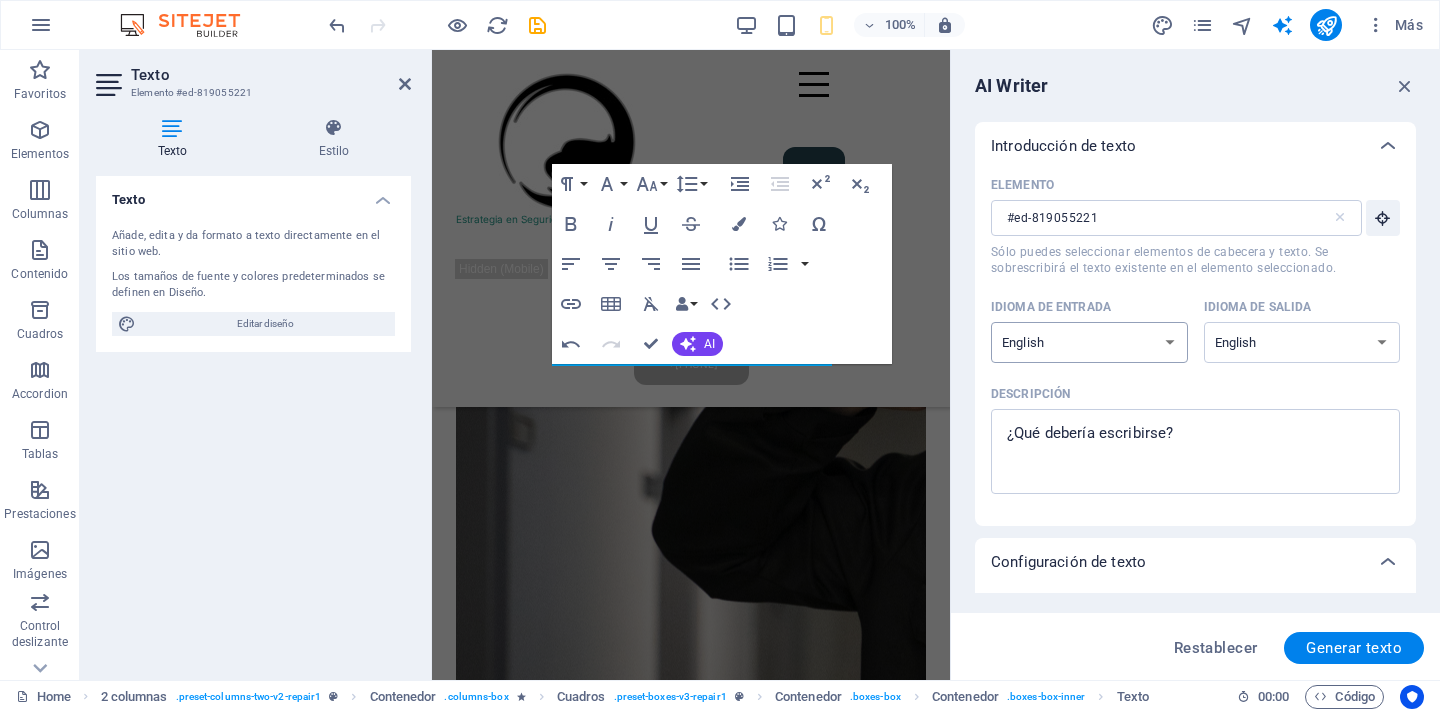 select on "Spanish" 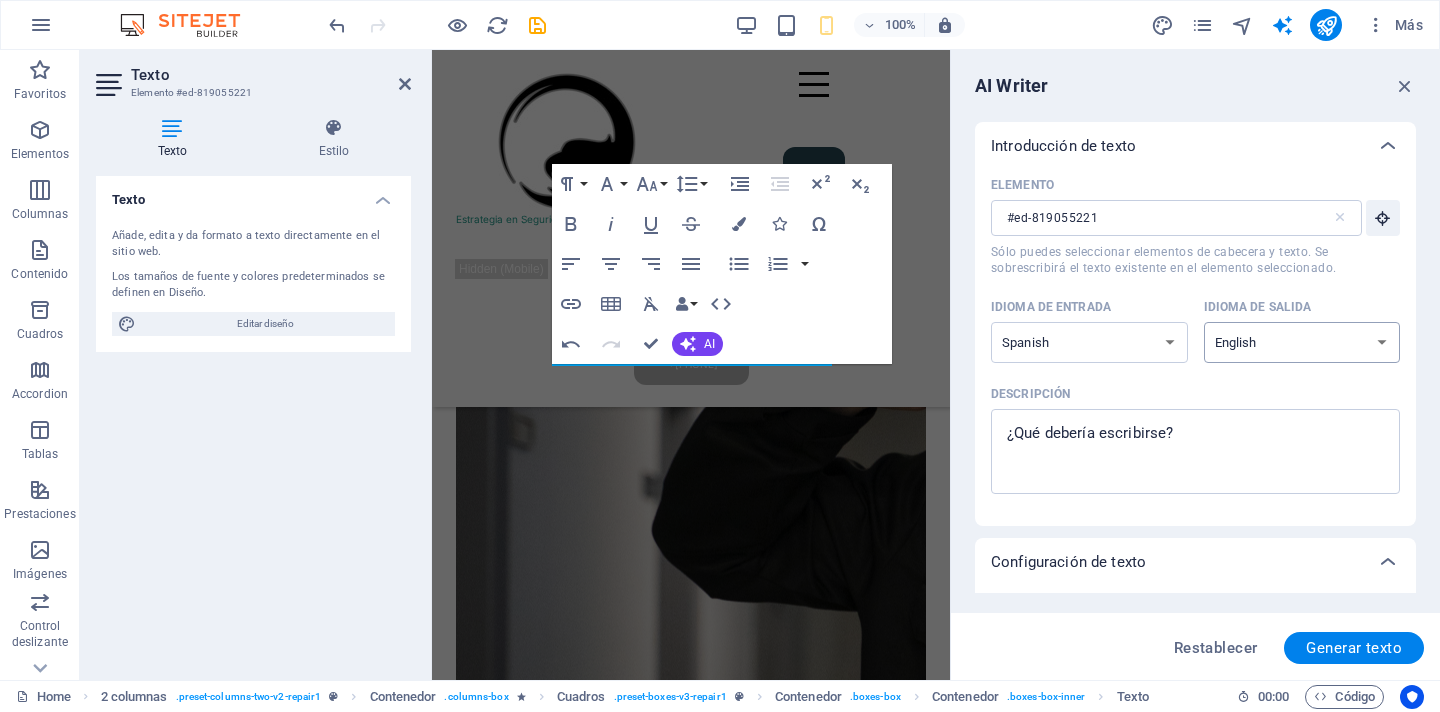 click on "Albanian Arabic Armenian Awadhi Azerbaijani Bashkir Basque Belarusian Bengali Bhojpuri Bosnian Brazilian Portuguese Bulgarian Cantonese (Yue) Catalan Chhattisgarhi Chinese Croatian Czech Danish Dogri Dutch English Estonian Faroese Finnish French Galician Georgian German Greek Gujarati Haryanvi Hindi Hungarian Indonesian Irish Italian Japanese Javanese Kannada Kashmiri Kazakh Konkani Korean Kyrgyz Latvian Lithuanian Macedonian Maithili Malay Maltese Mandarin Mandarin Chinese Marathi Marwari Min Nan Moldovan Mongolian Montenegrin Nepali Norwegian Oriya Pashto Persian (Farsi) Polish Portuguese Punjabi Rajasthani Romanian Russian Sanskrit Santali Serbian Sindhi Sinhala Slovak Slovene Slovenian Spanish Ukrainian Urdu Uzbek Vietnamese Welsh Wu" at bounding box center [1302, 342] 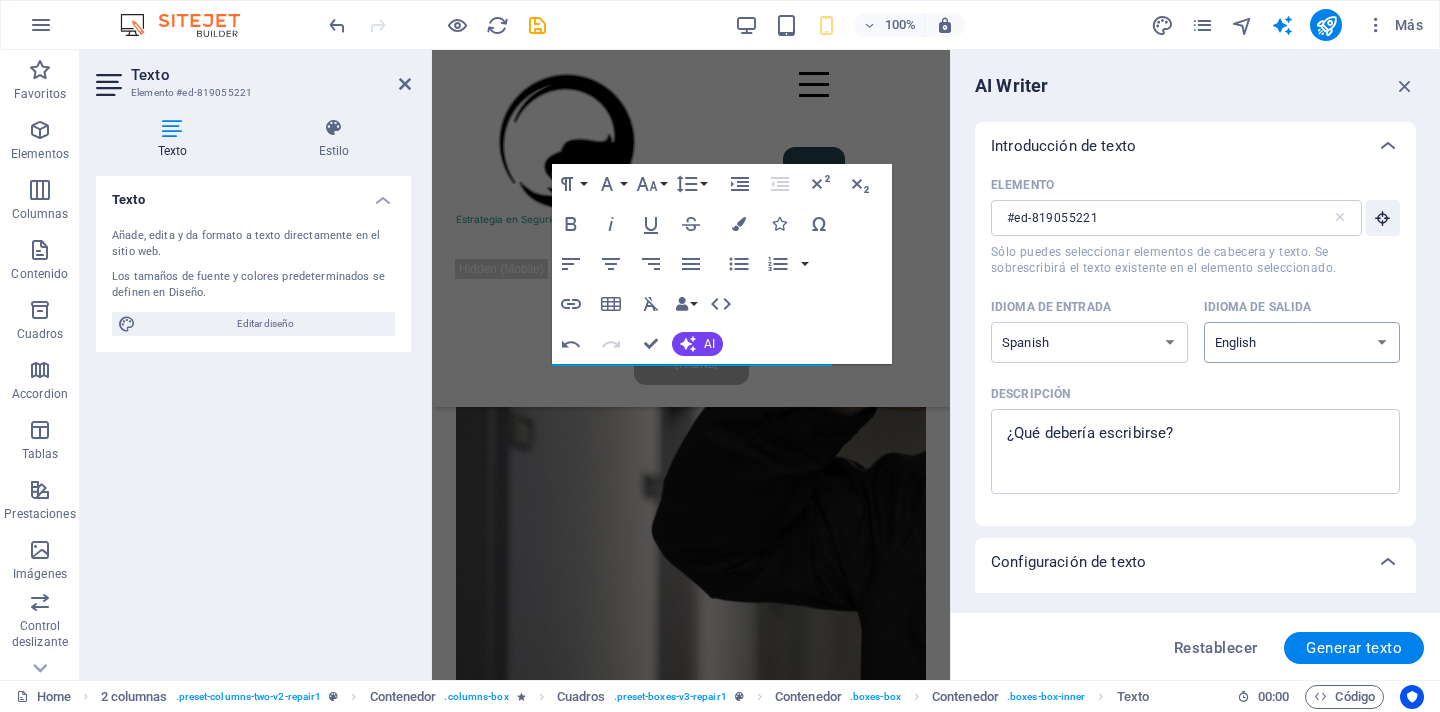 select on "Spanish" 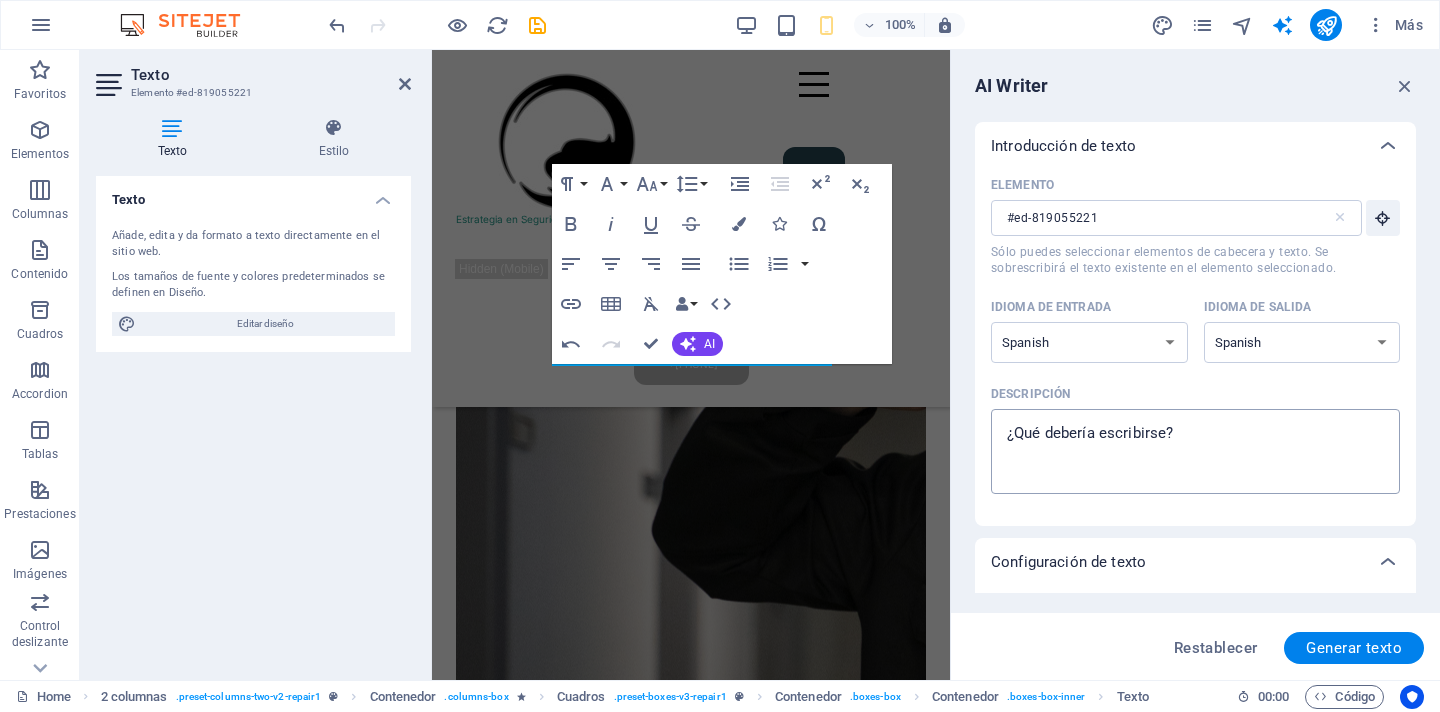 type on "x" 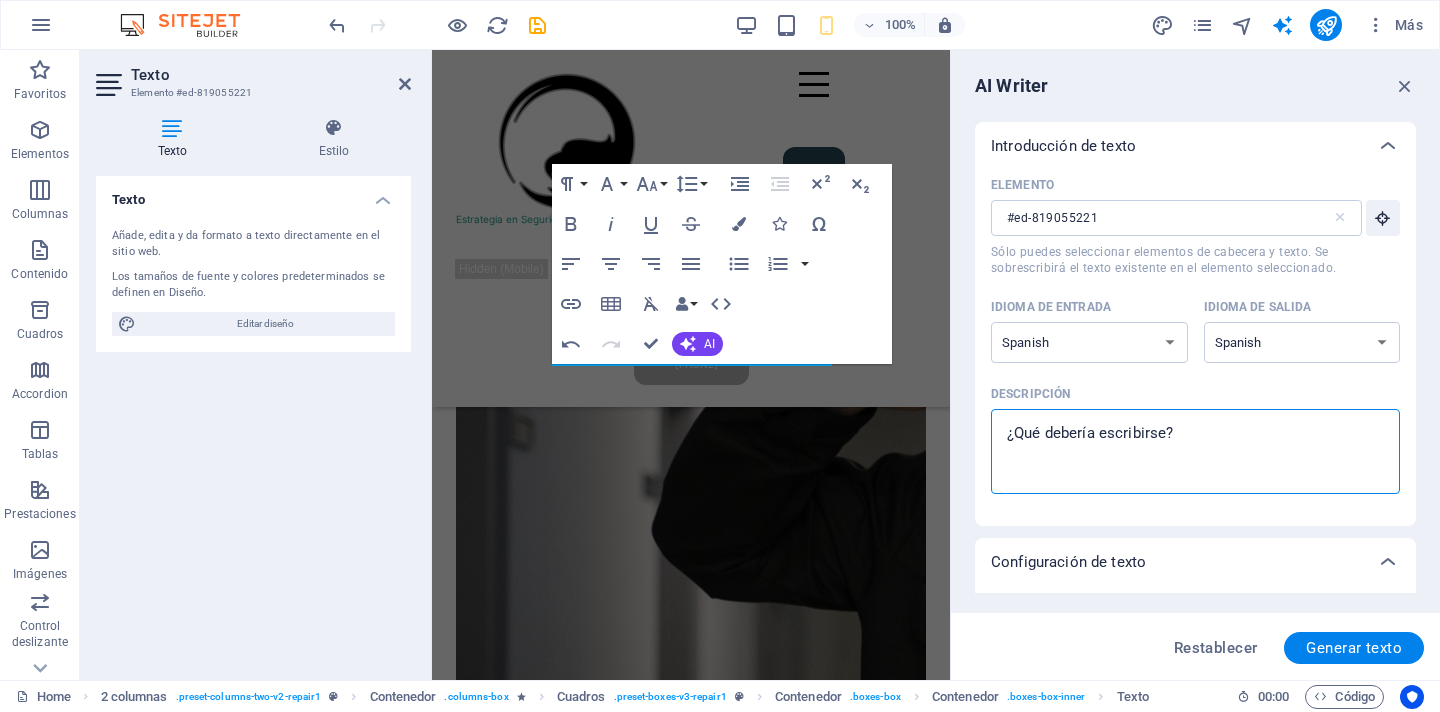 type on "C" 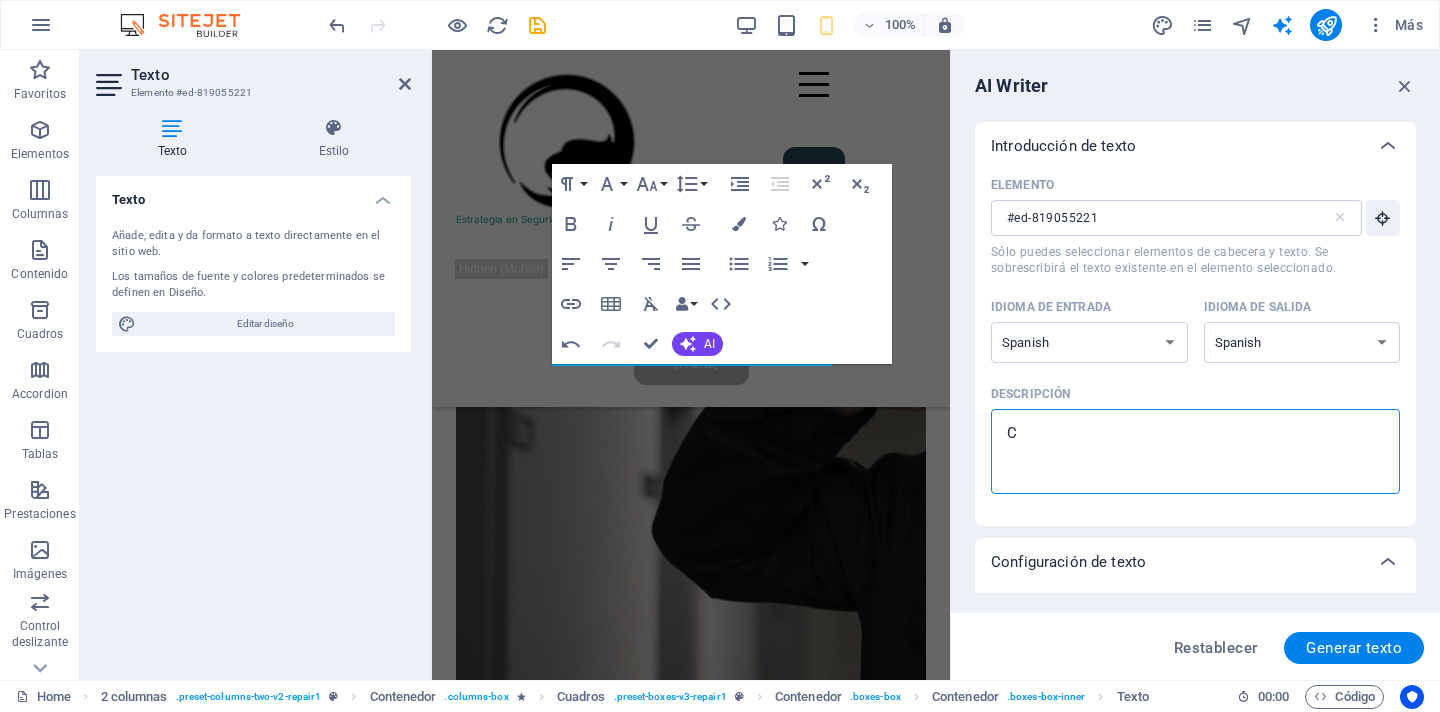 type on "Ca" 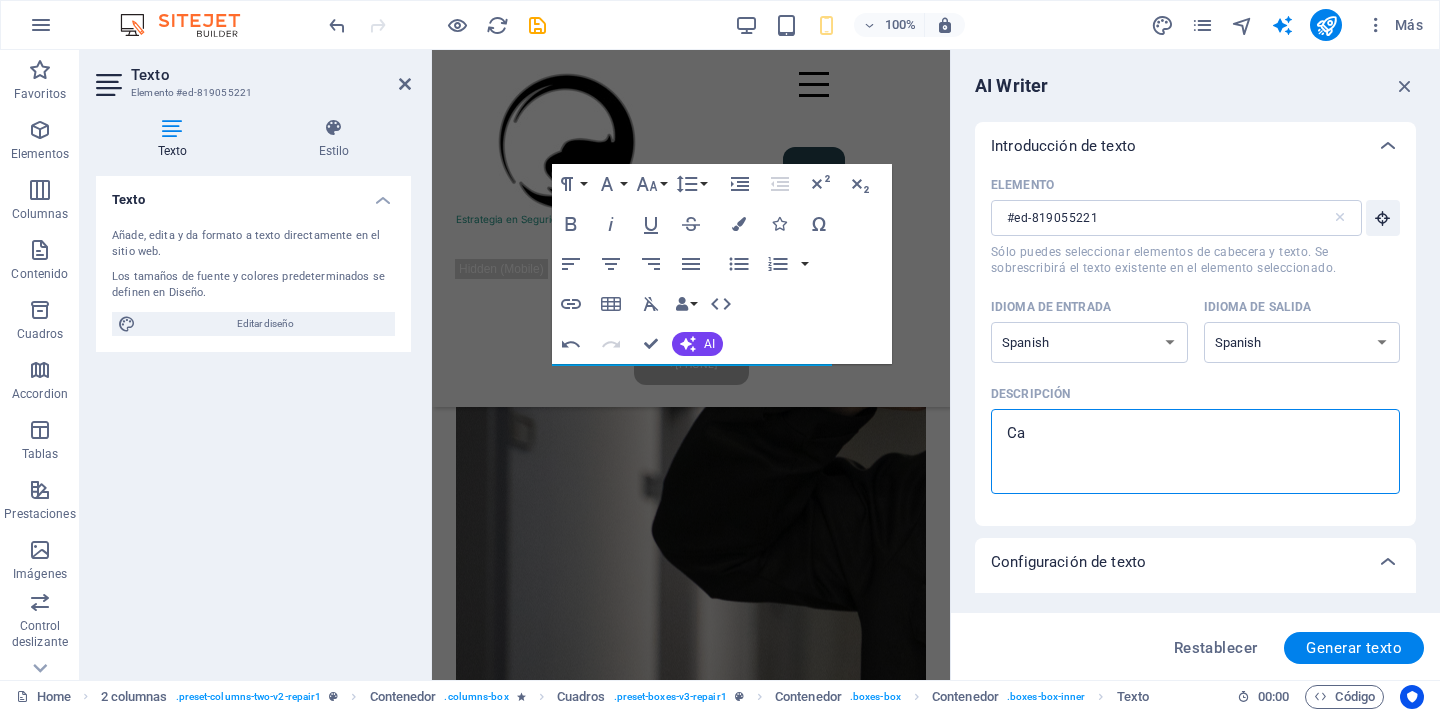 type on "Cam" 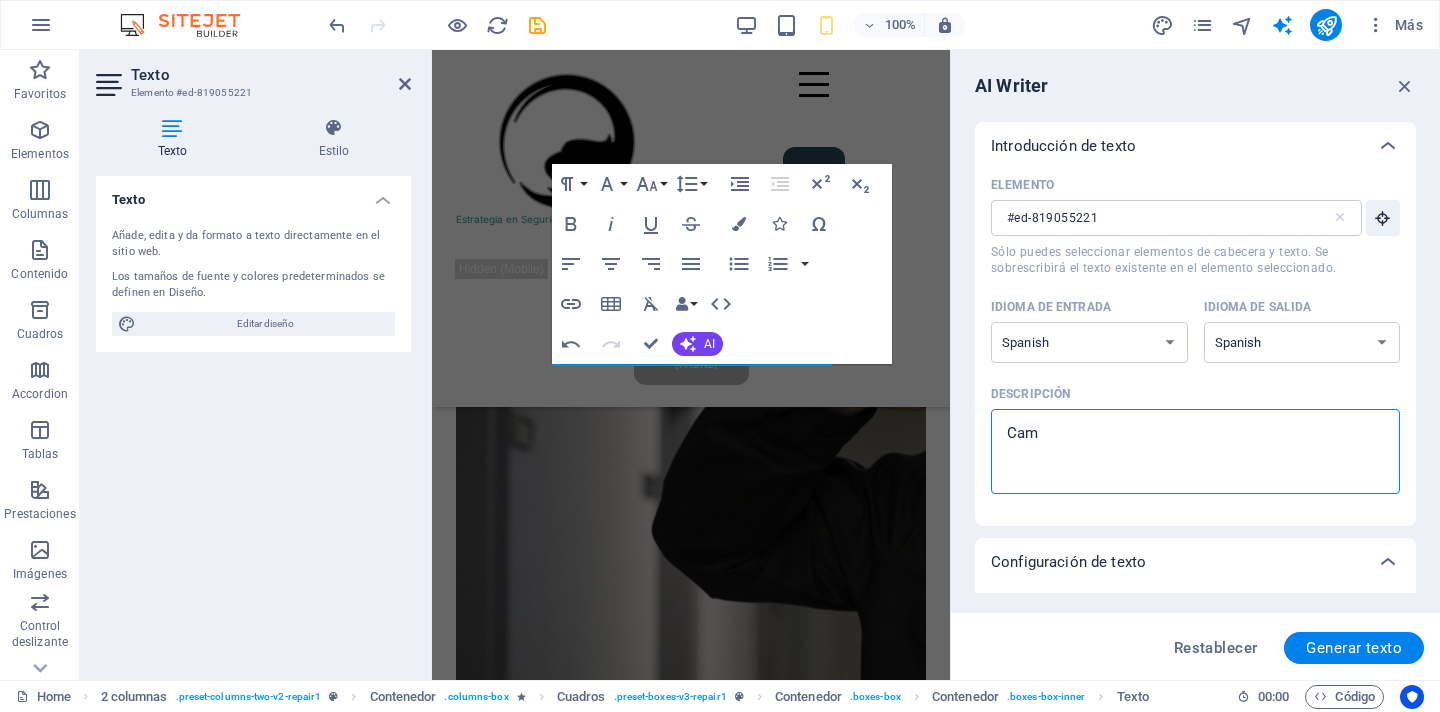 type on "Cama" 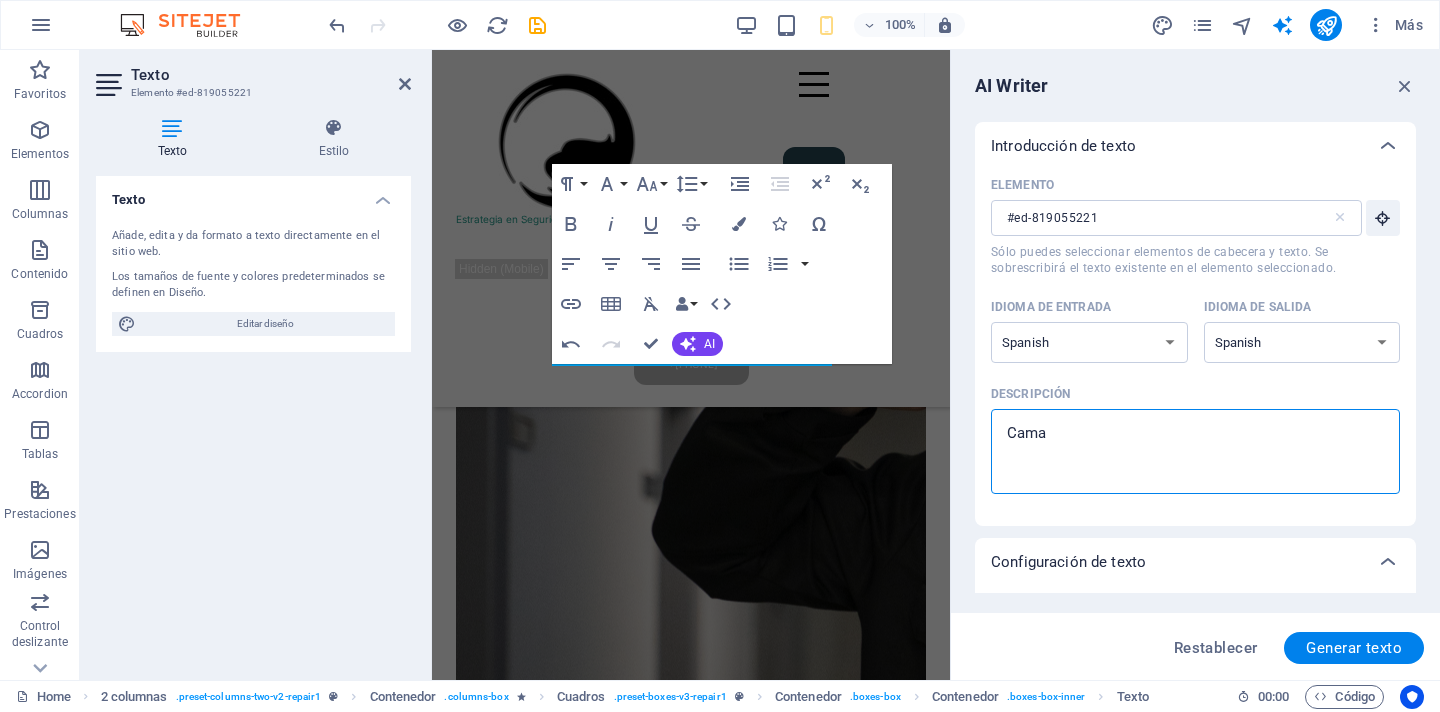 type on "x" 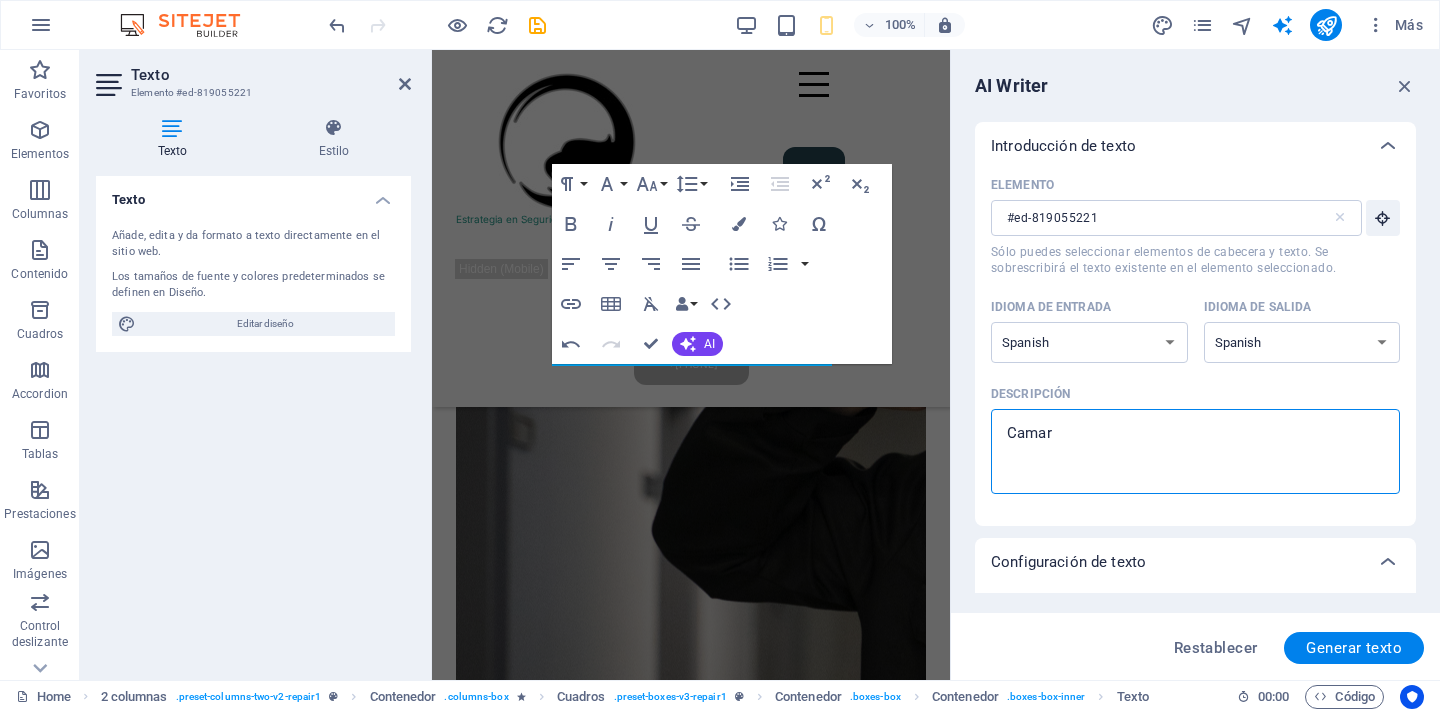 type on "Camara" 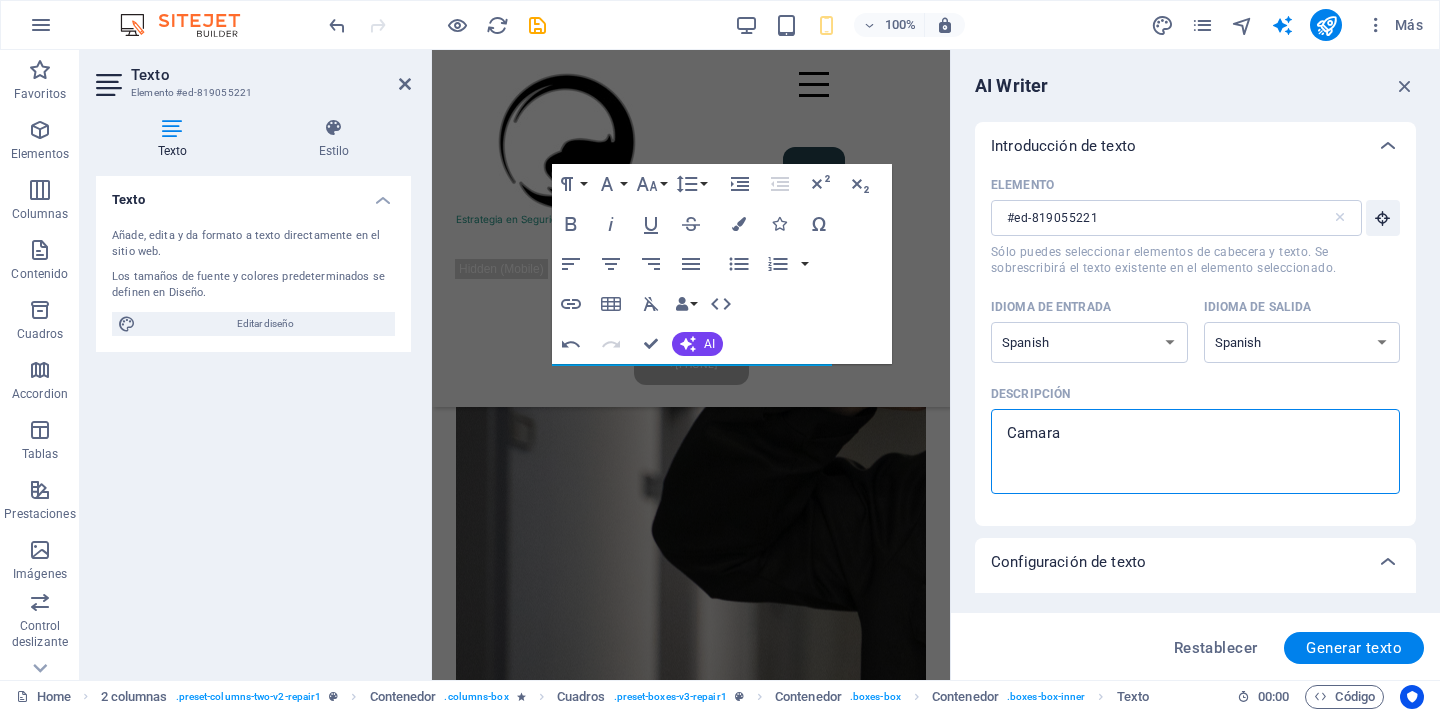 type on "Camaras" 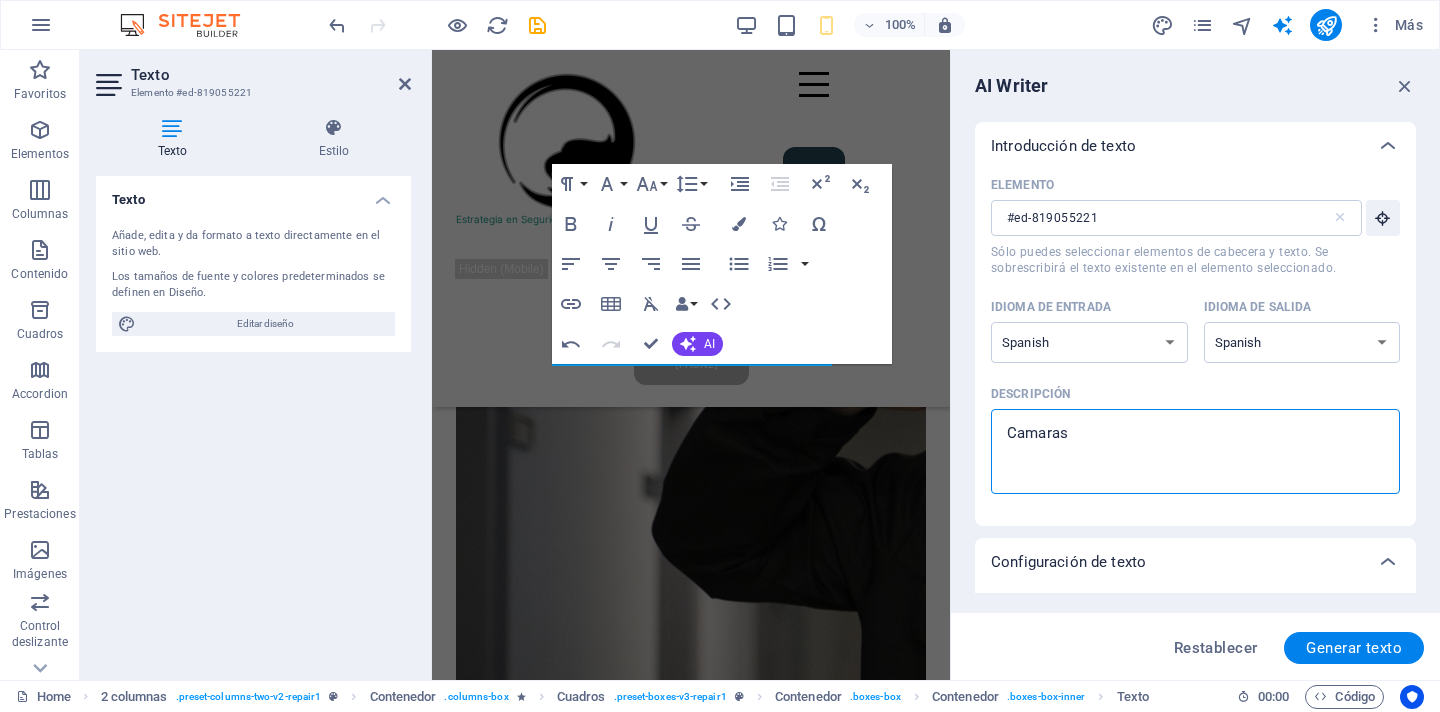 type on "Camaras" 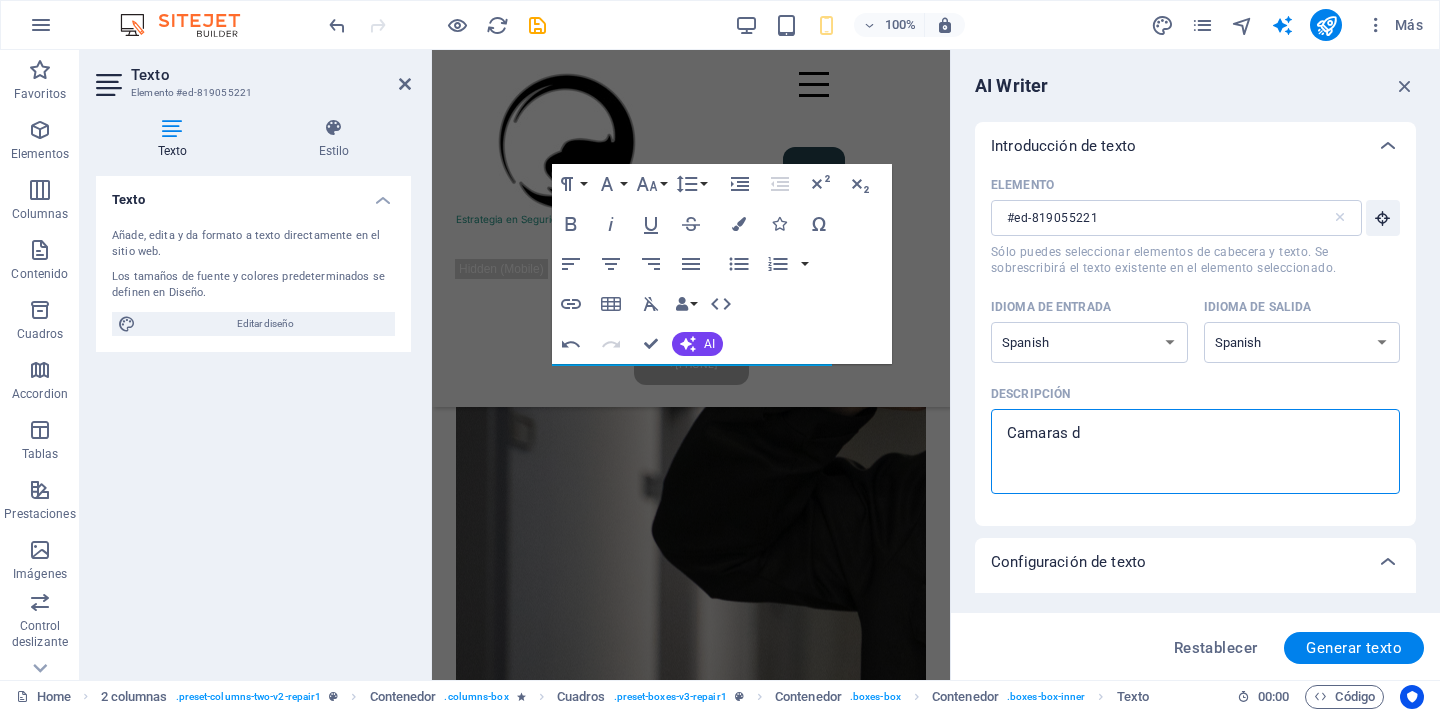 type on "Camaras de" 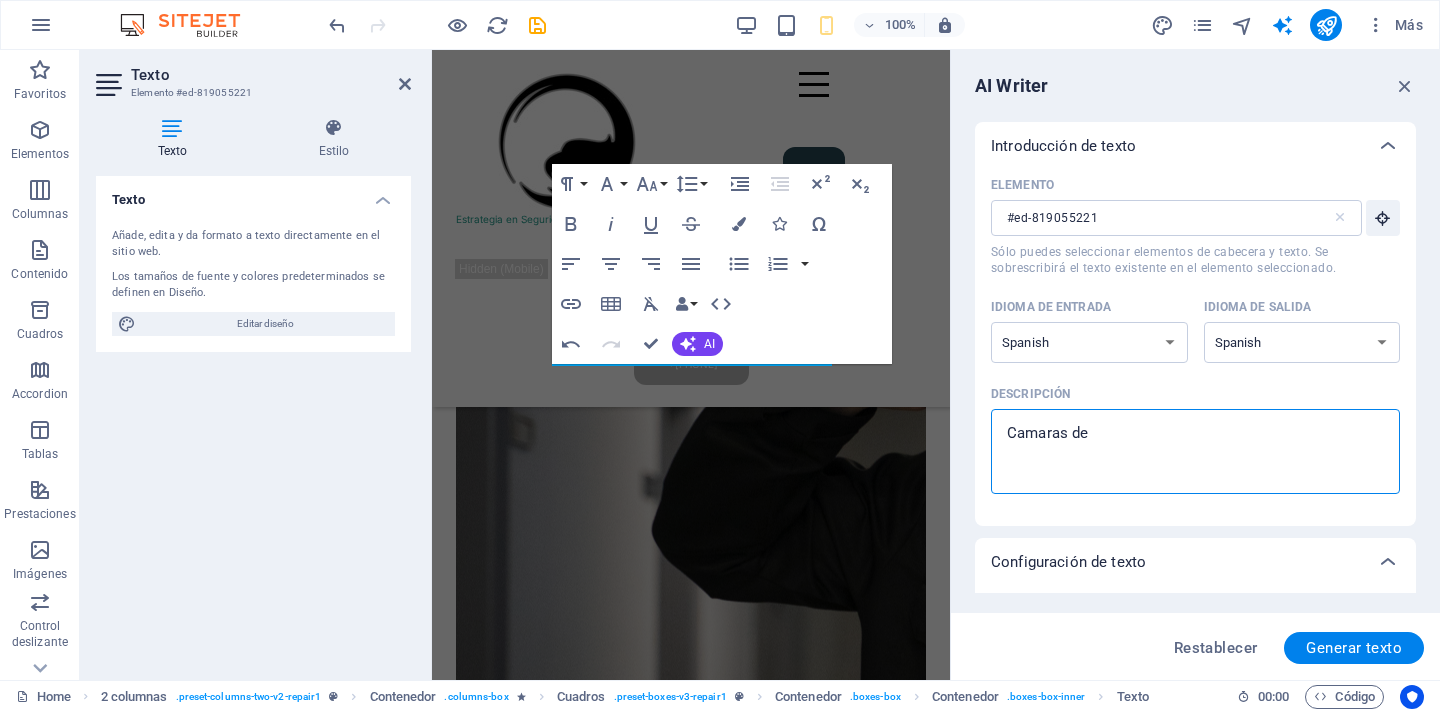 type on "Camaras de" 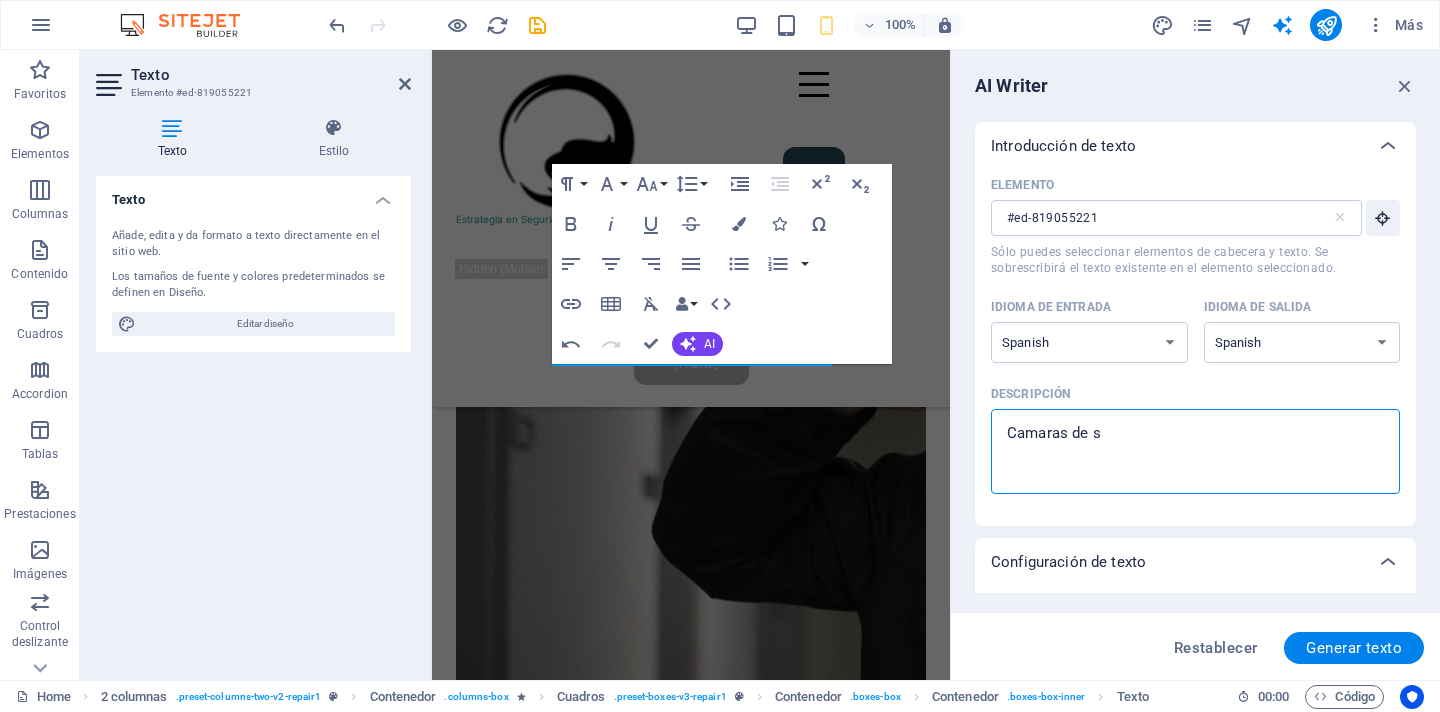type on "Camaras de se" 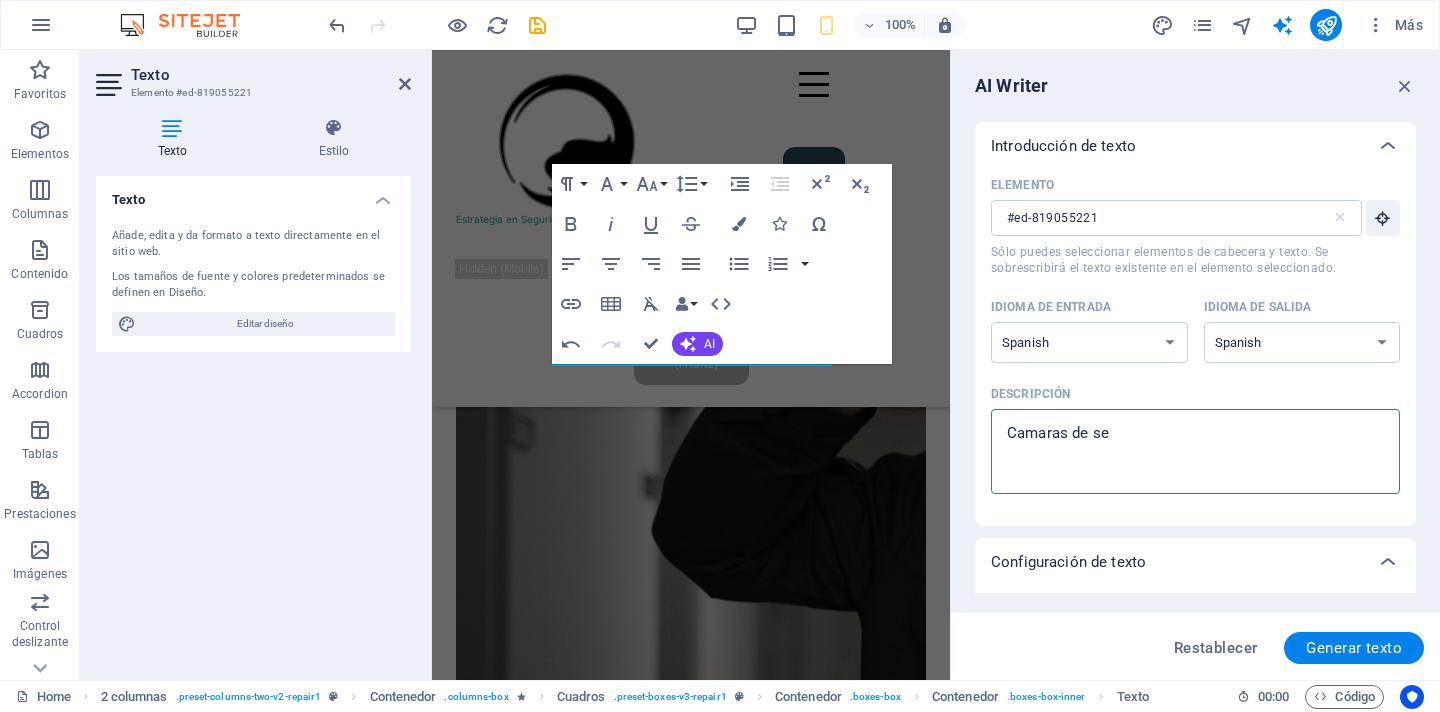 type on "Camaras de seg" 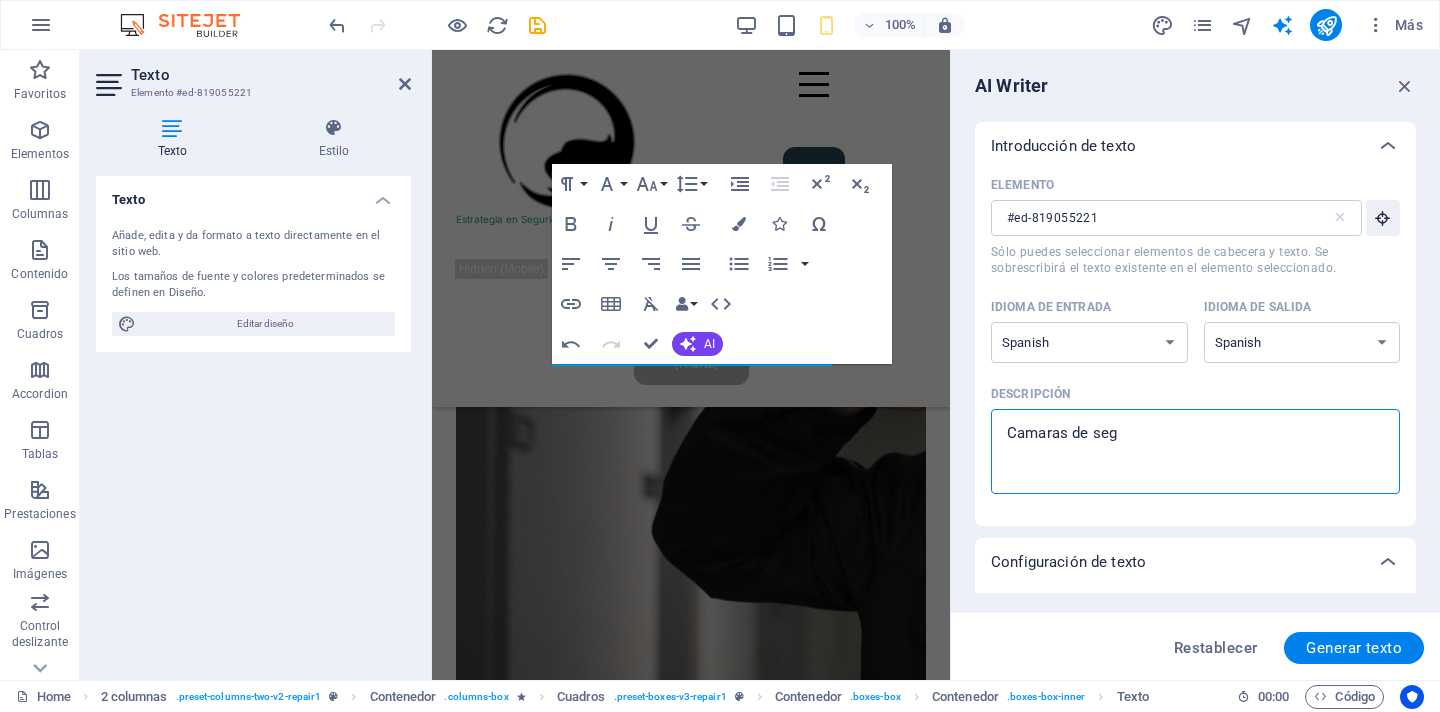 type on "Camaras de segu" 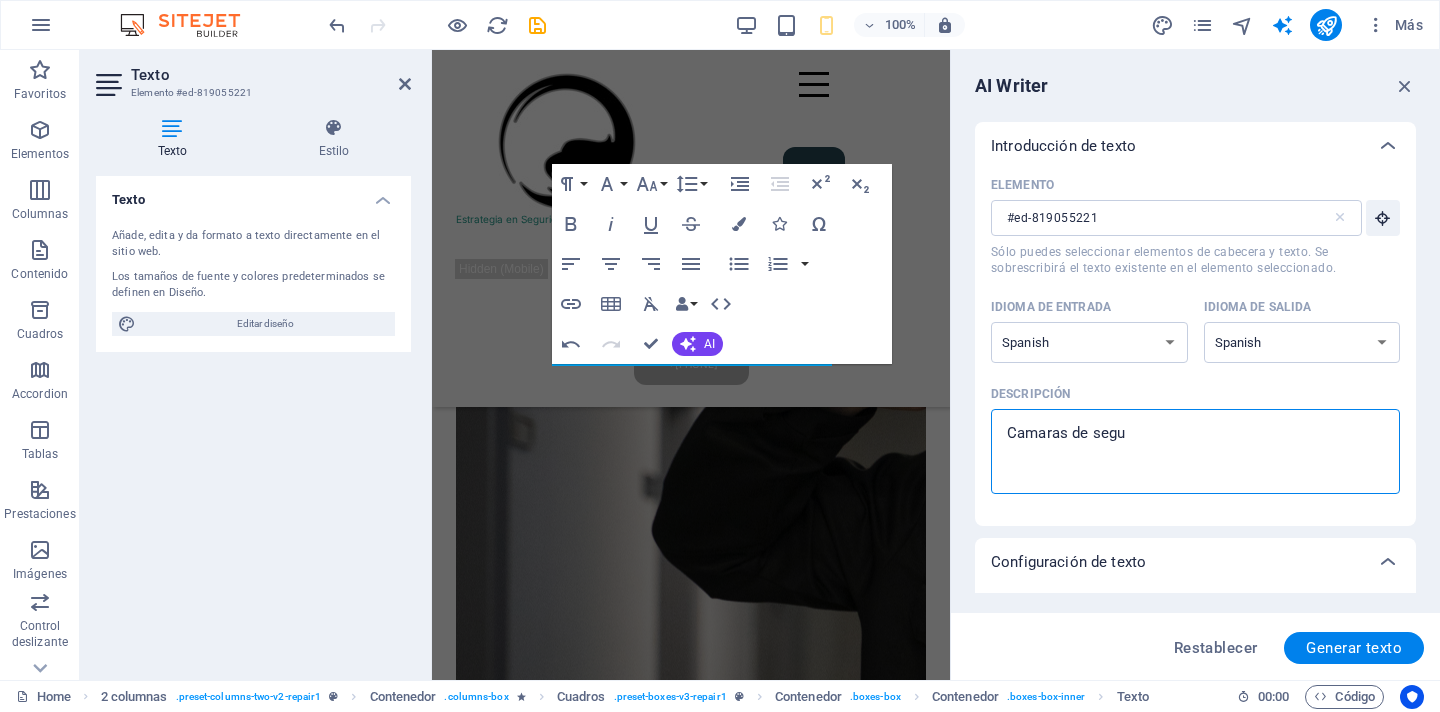 type on "Camaras de segur" 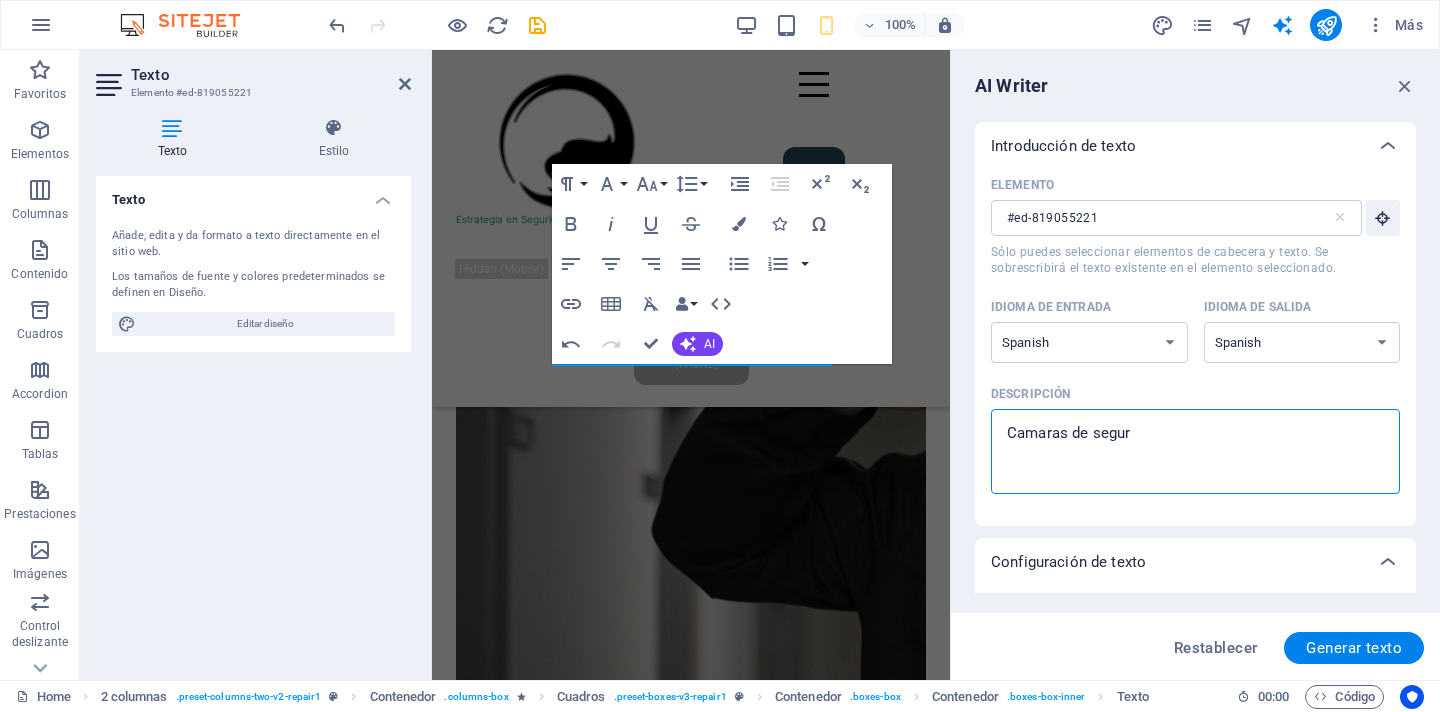 type on "Camaras de seguri" 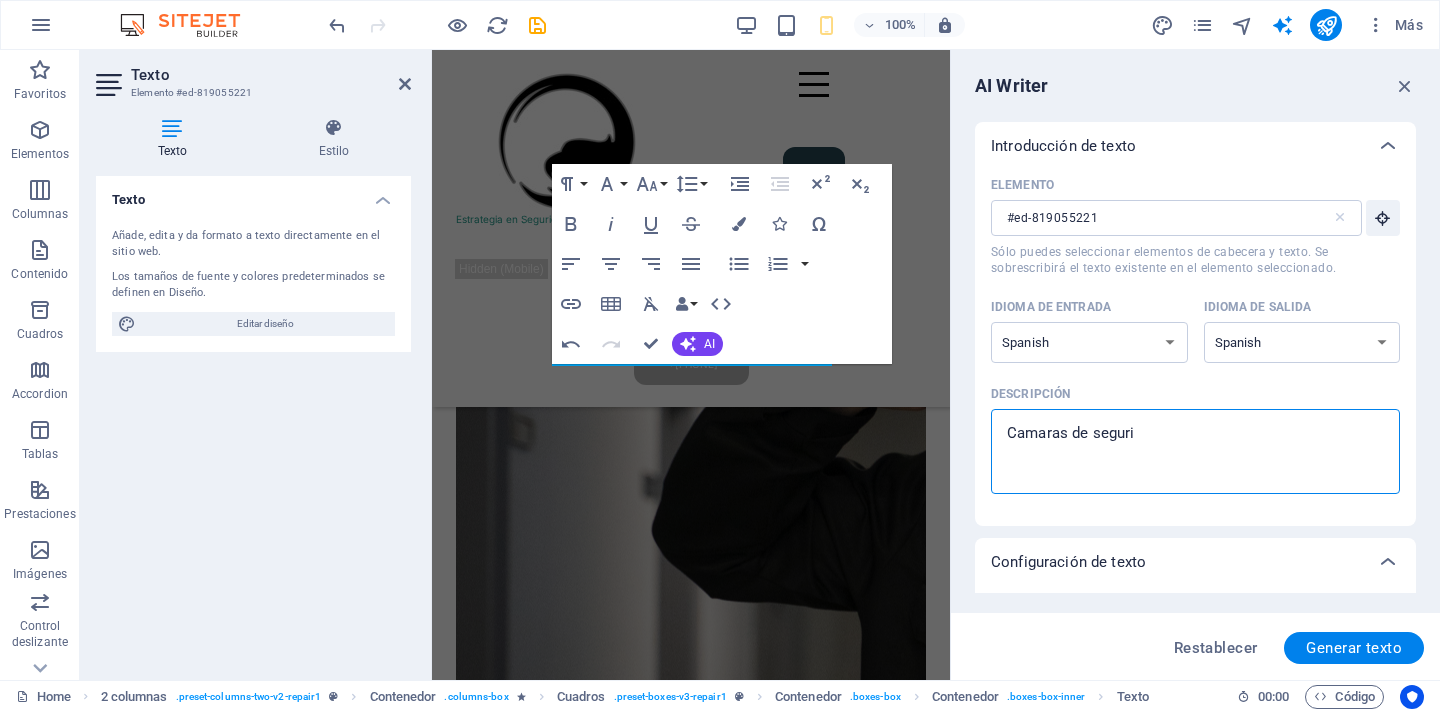 type on "Camaras de segurid" 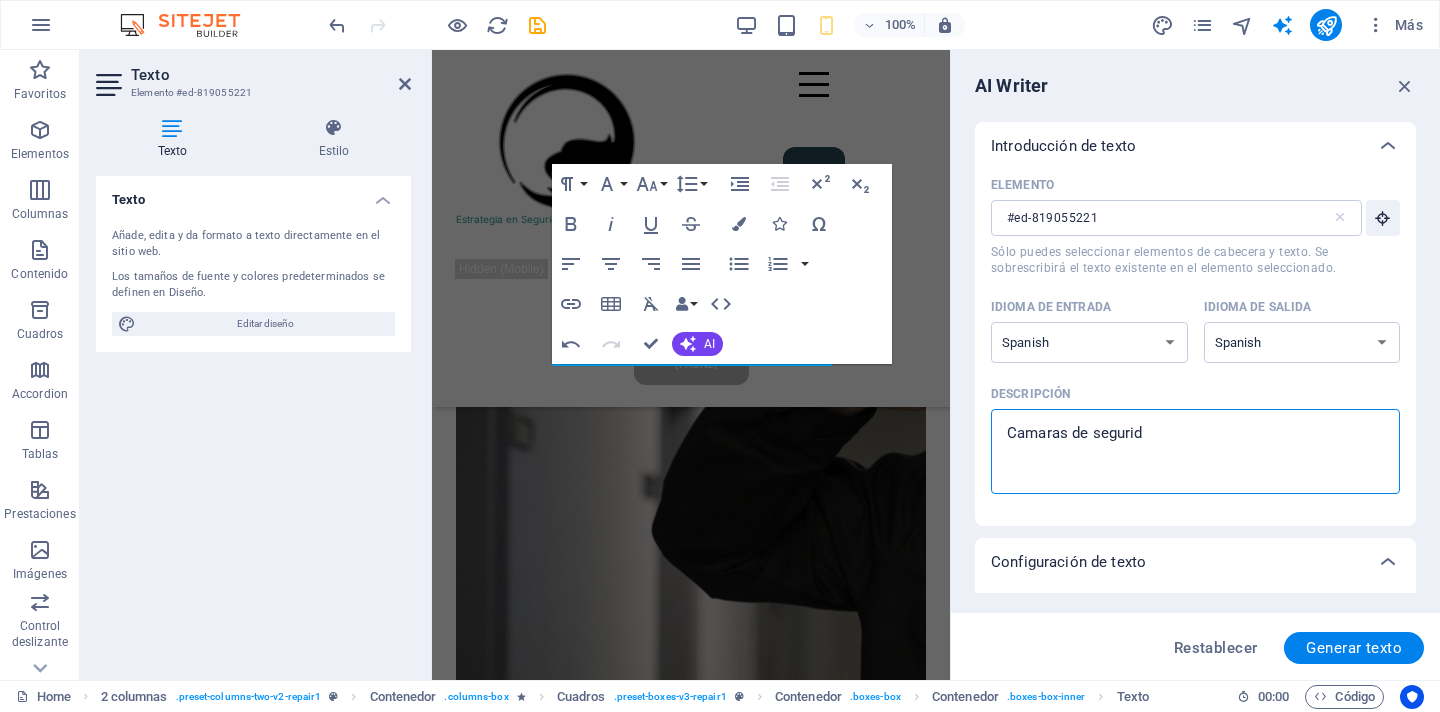 type on "Camaras de segurida" 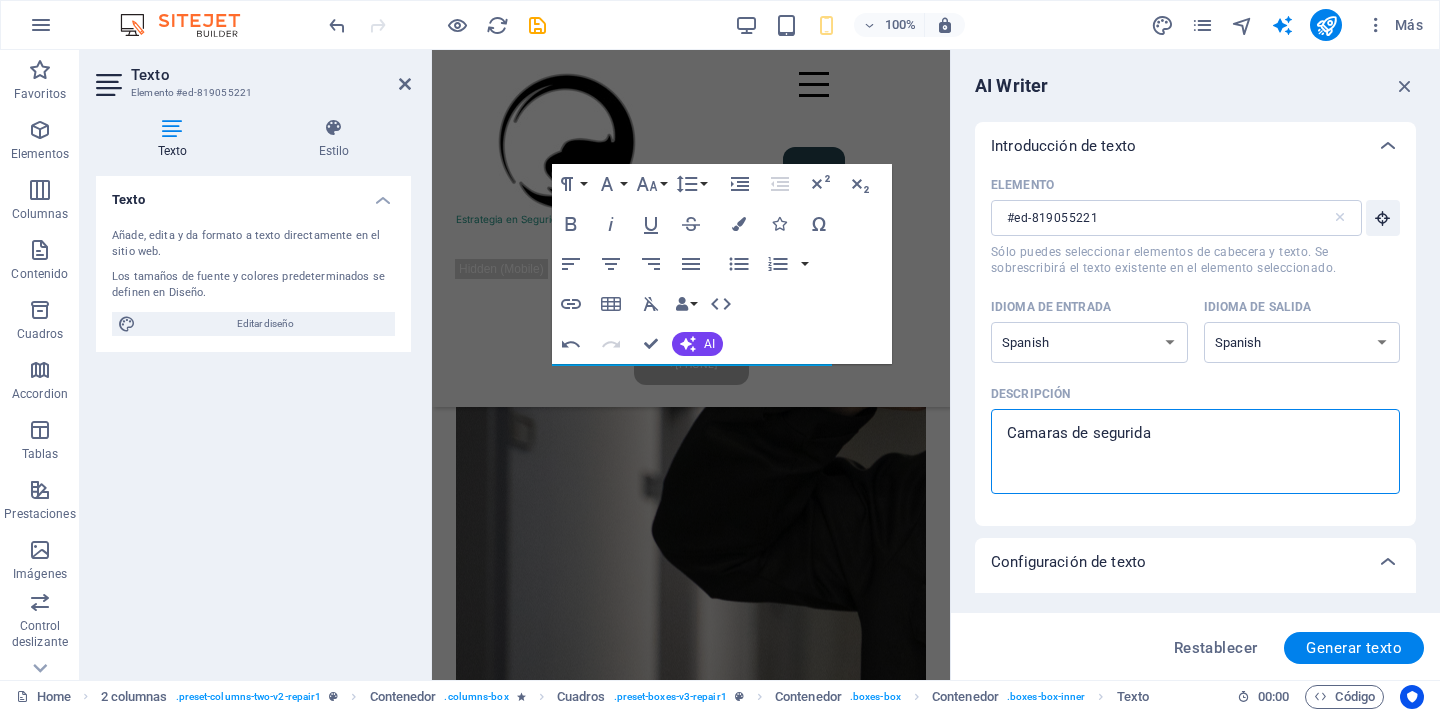 type on "Camaras de seguridad" 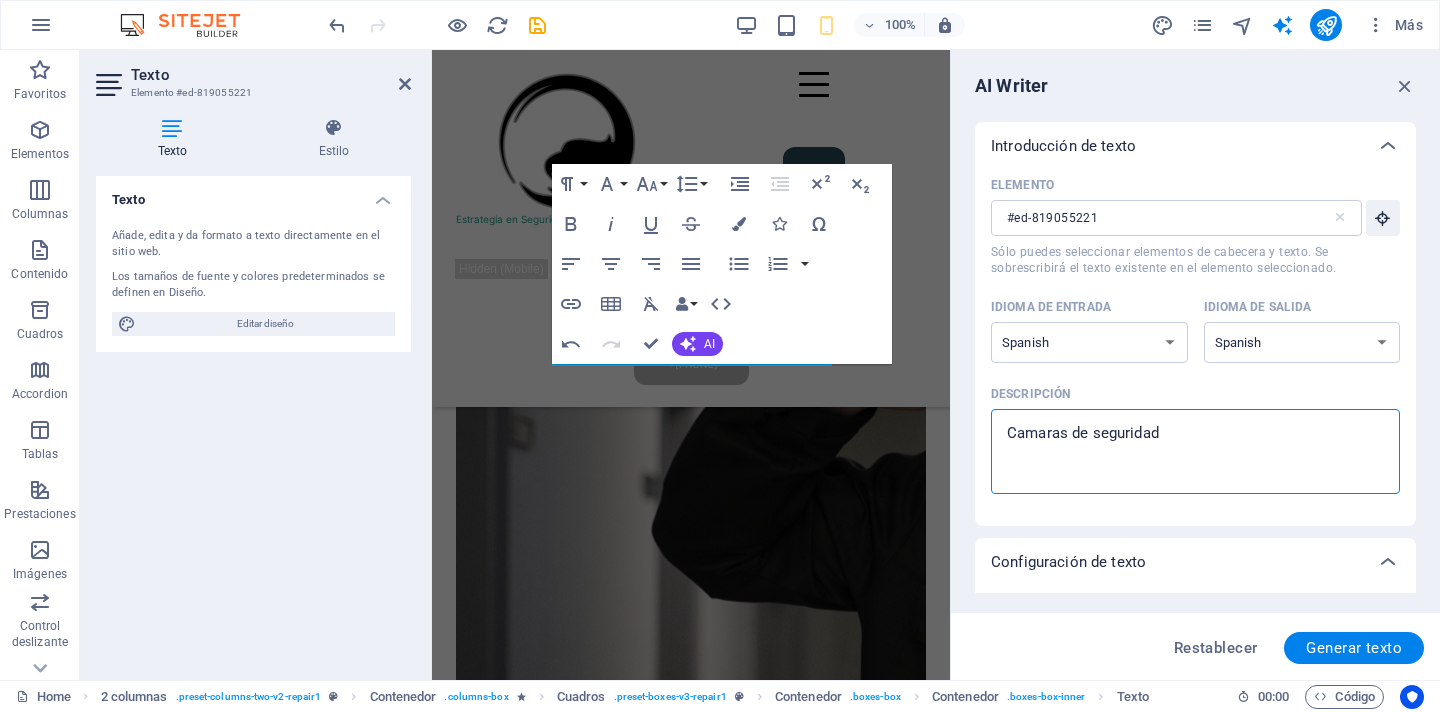click on "Camaras de seguridad" at bounding box center [1195, 451] 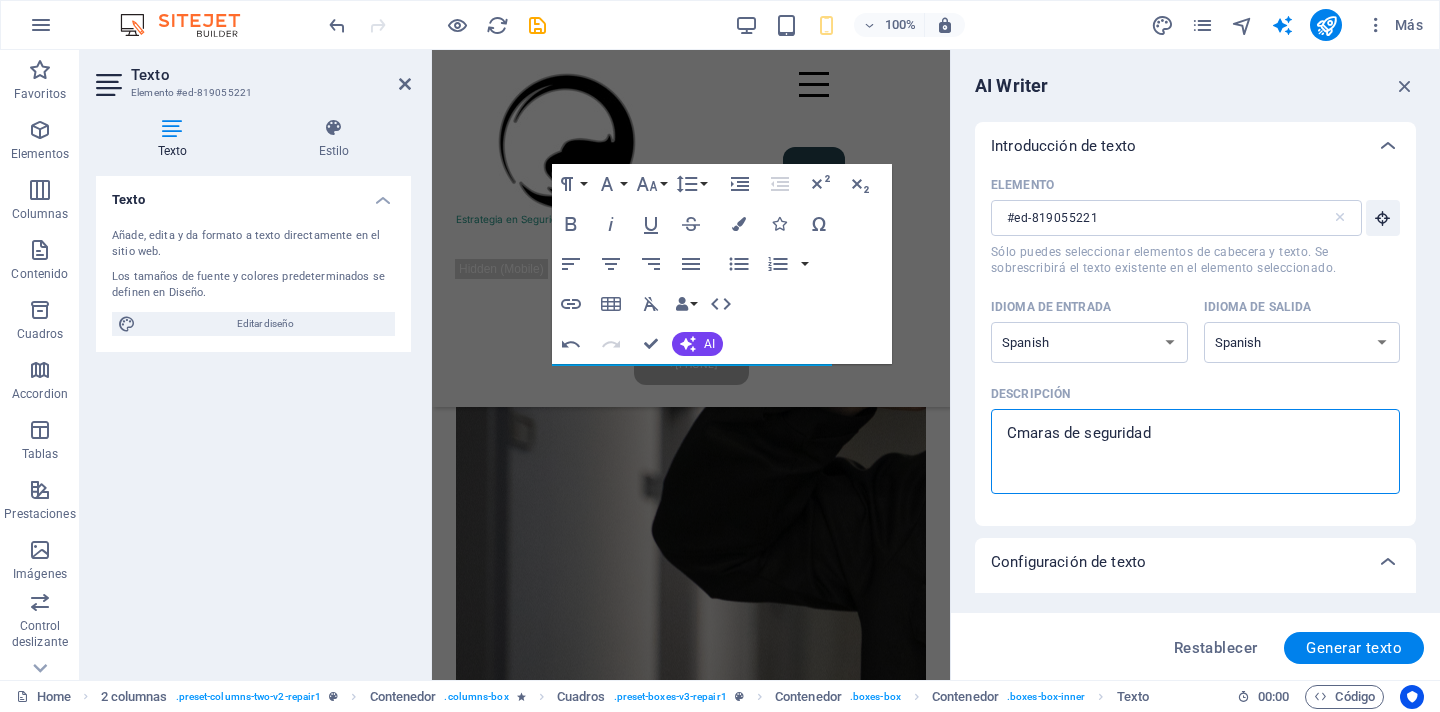 type on "C´maras de seguridad" 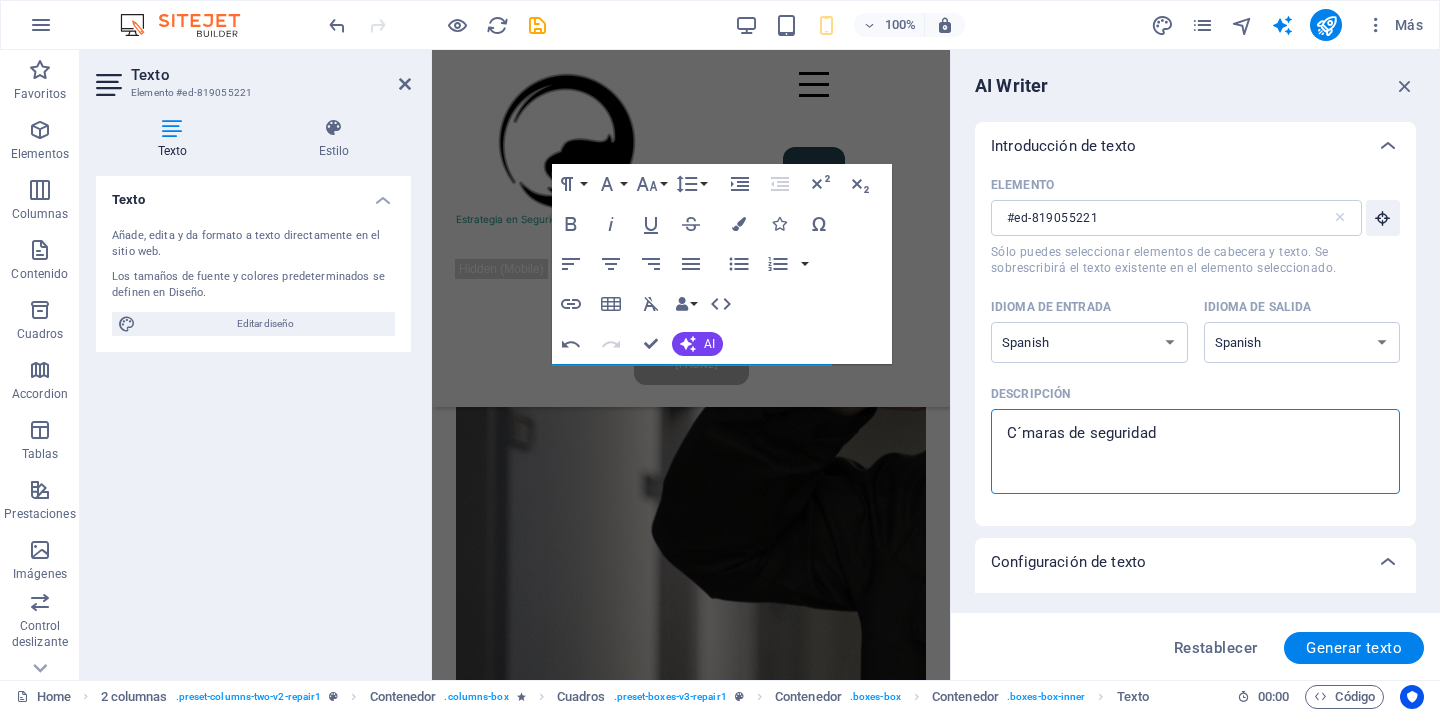 type on "Cámaras de seguridad" 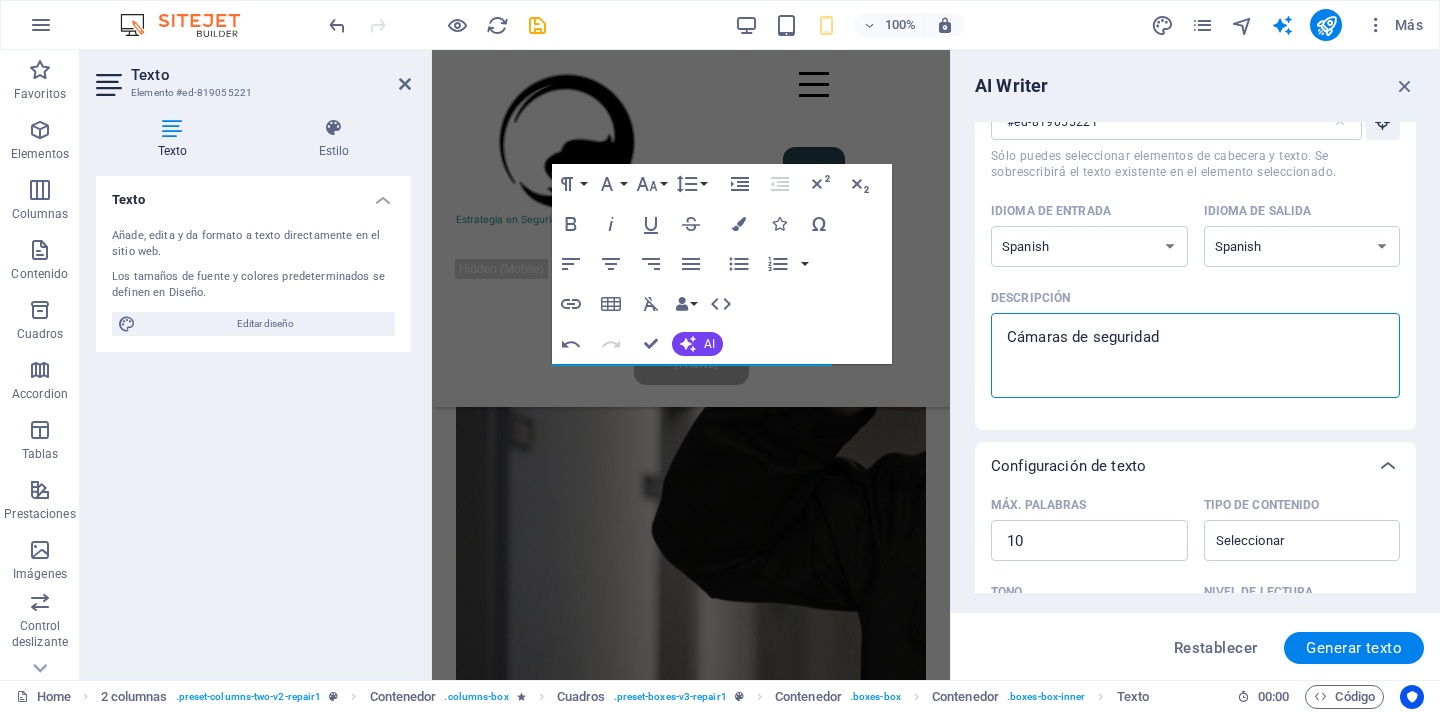 scroll, scrollTop: 104, scrollLeft: 0, axis: vertical 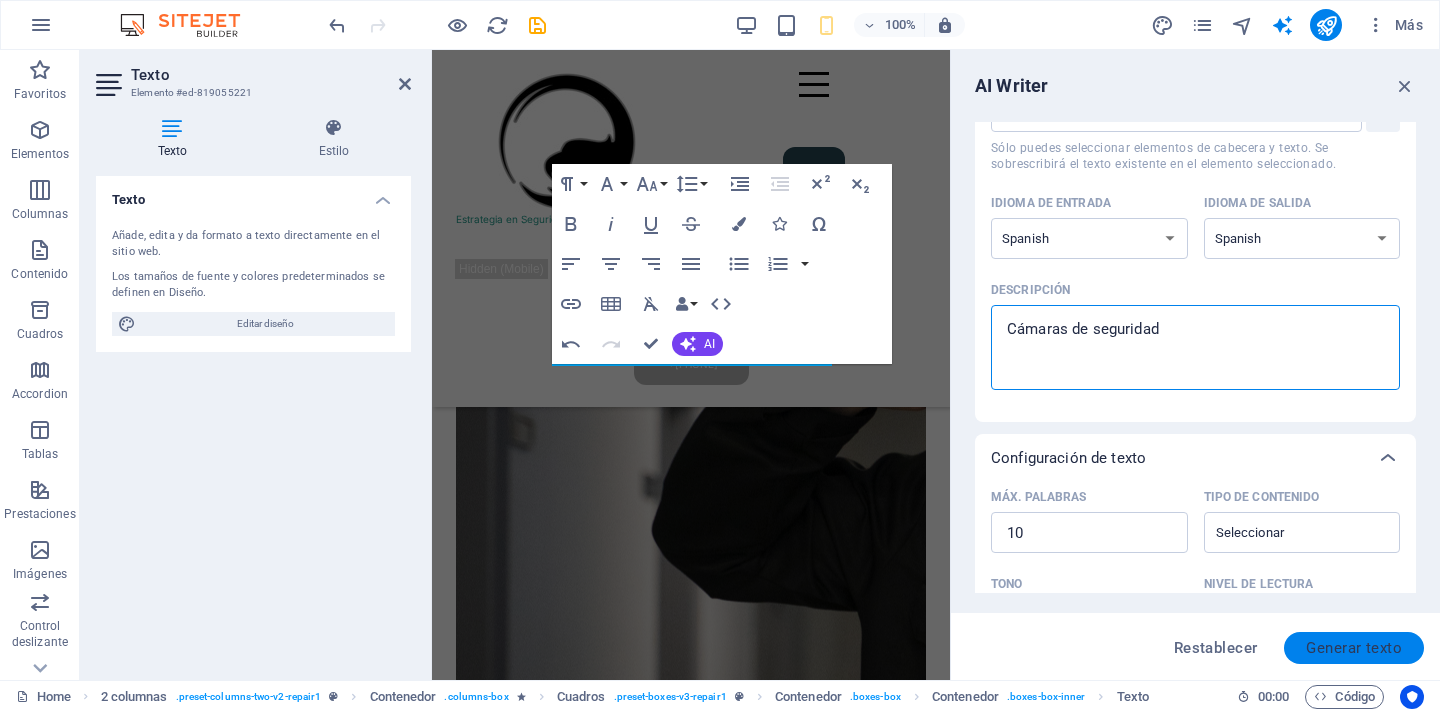 type on "Cámaras de seguridad" 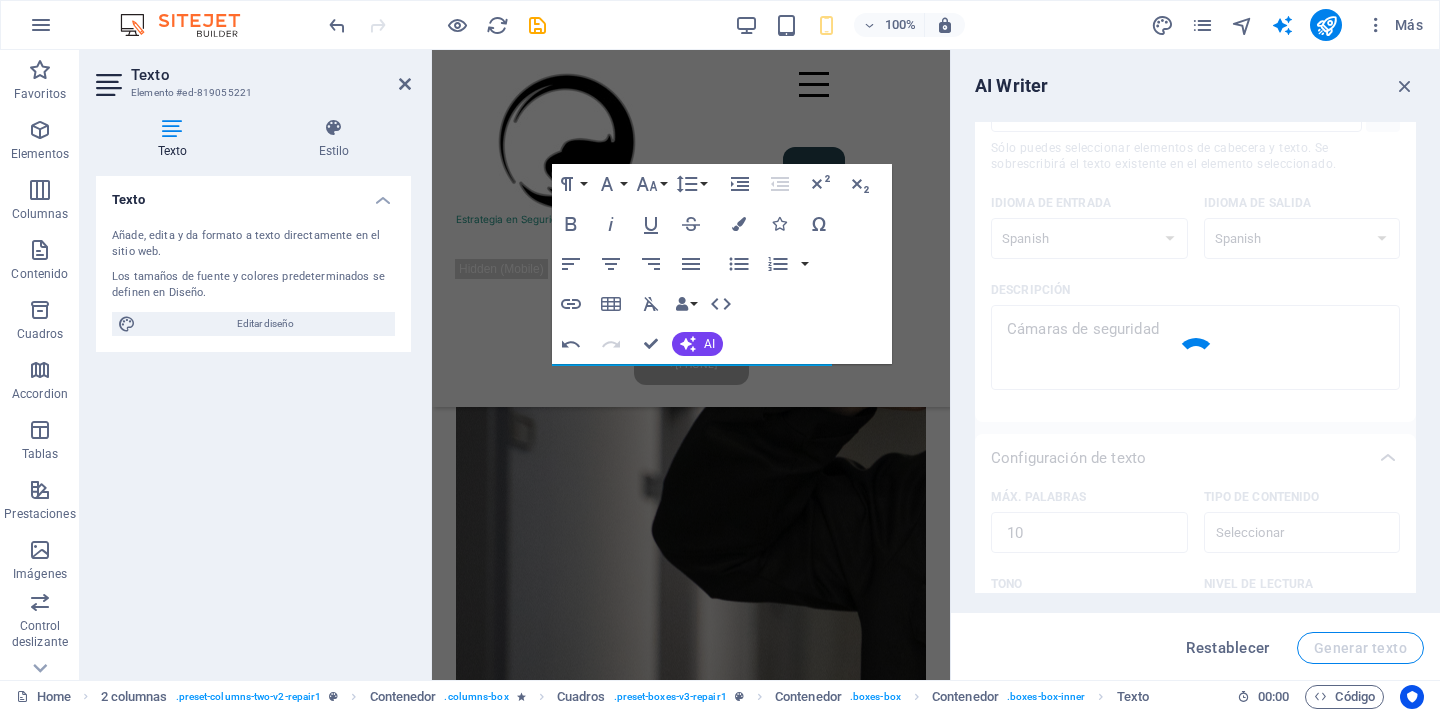 type on "x" 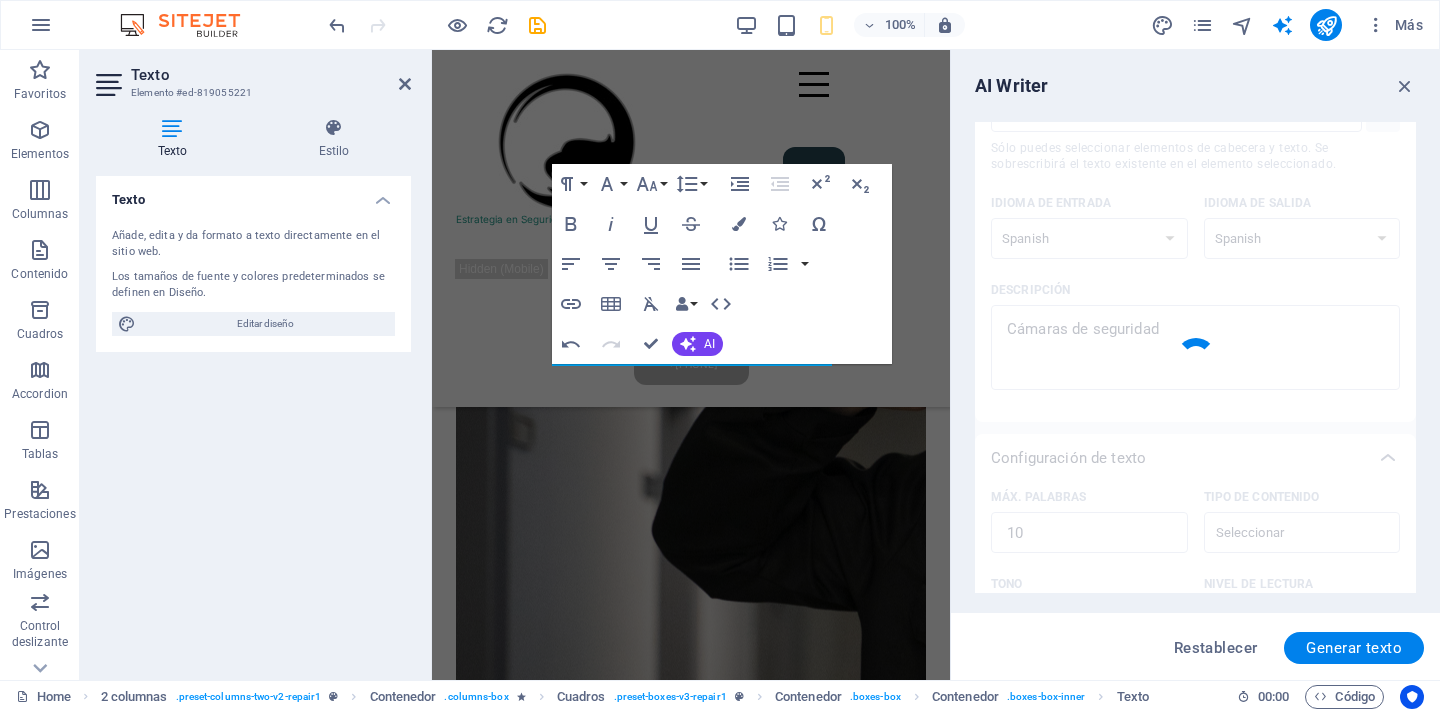 type on "x" 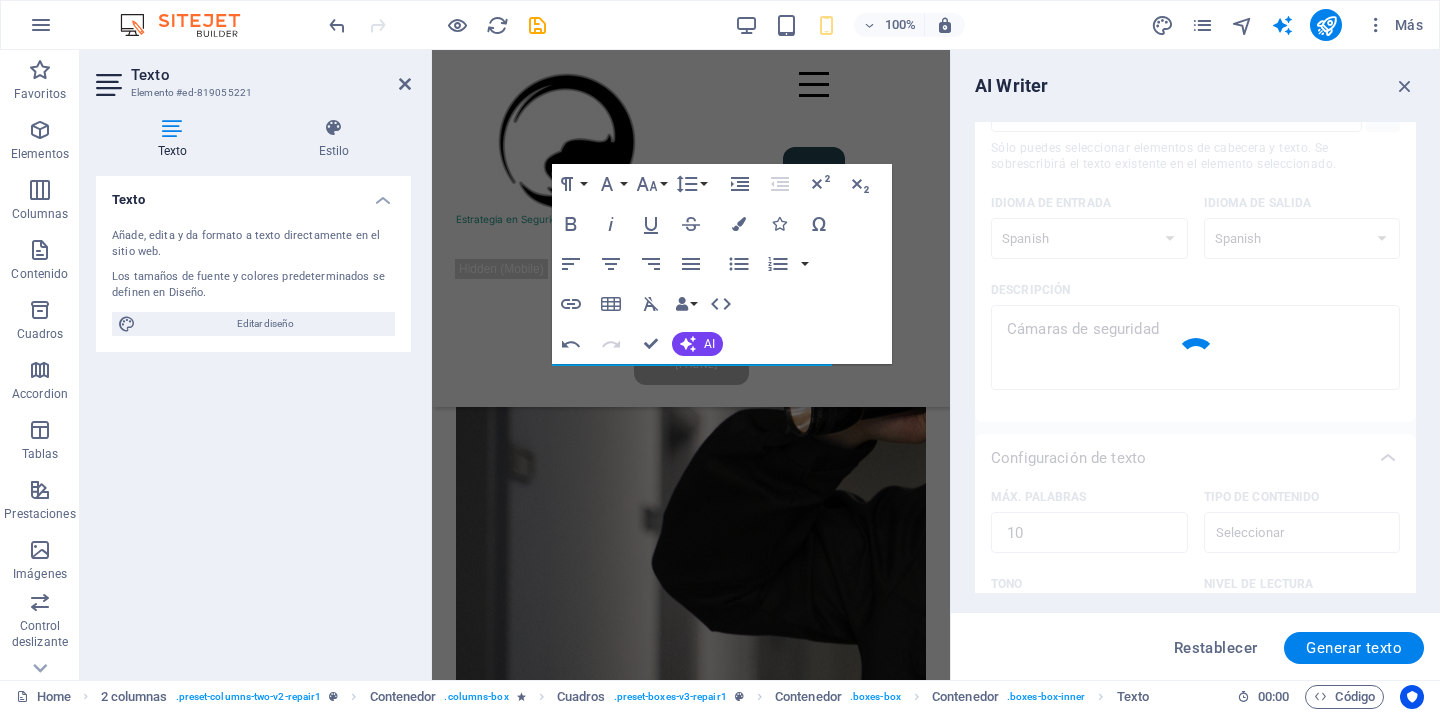 type on "x" 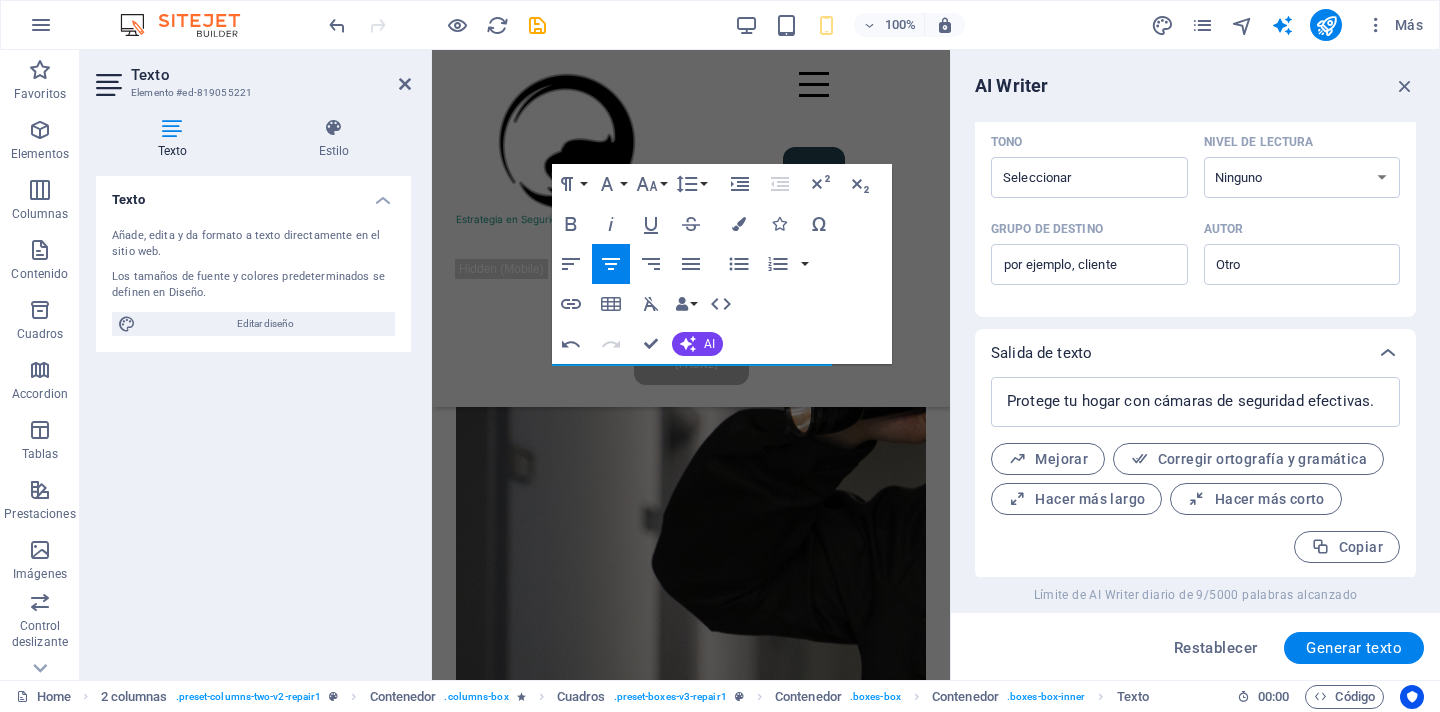 scroll, scrollTop: 548, scrollLeft: 0, axis: vertical 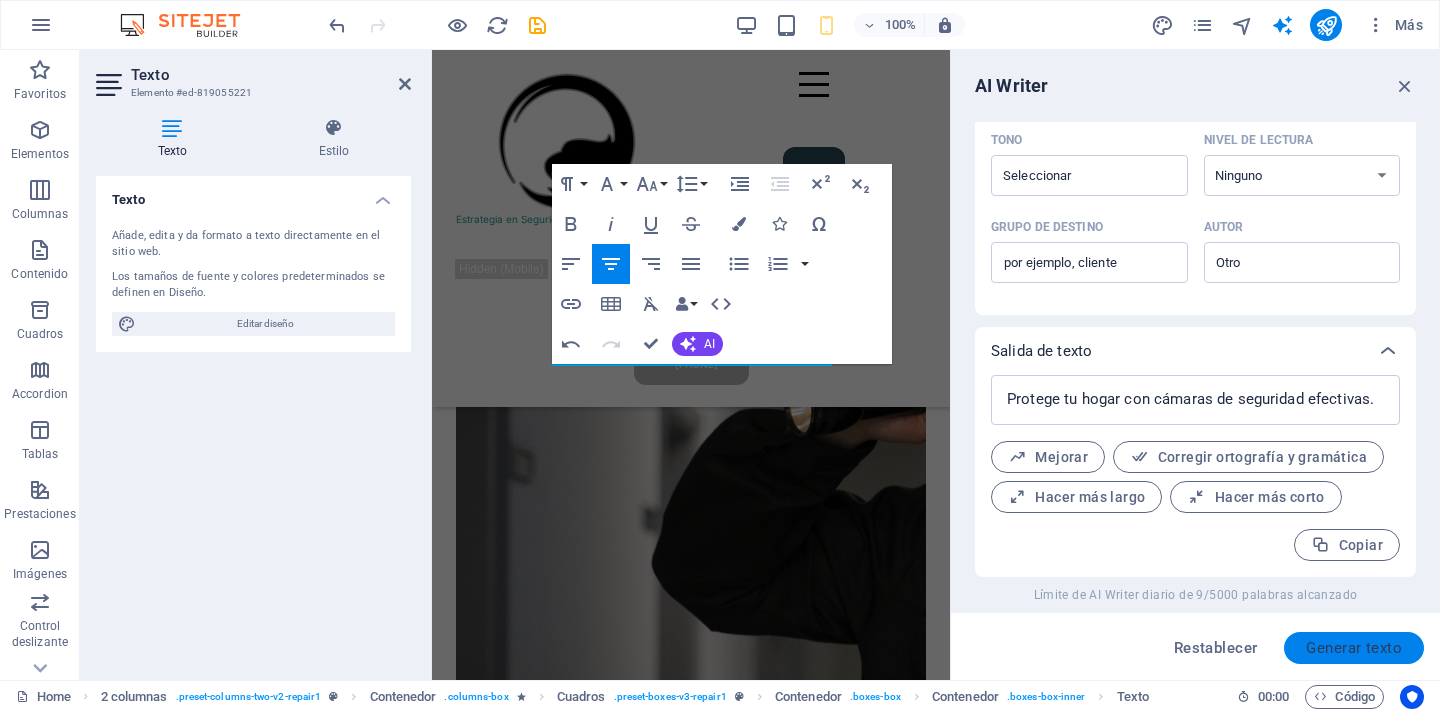 click on "Generar texto" at bounding box center (1354, 648) 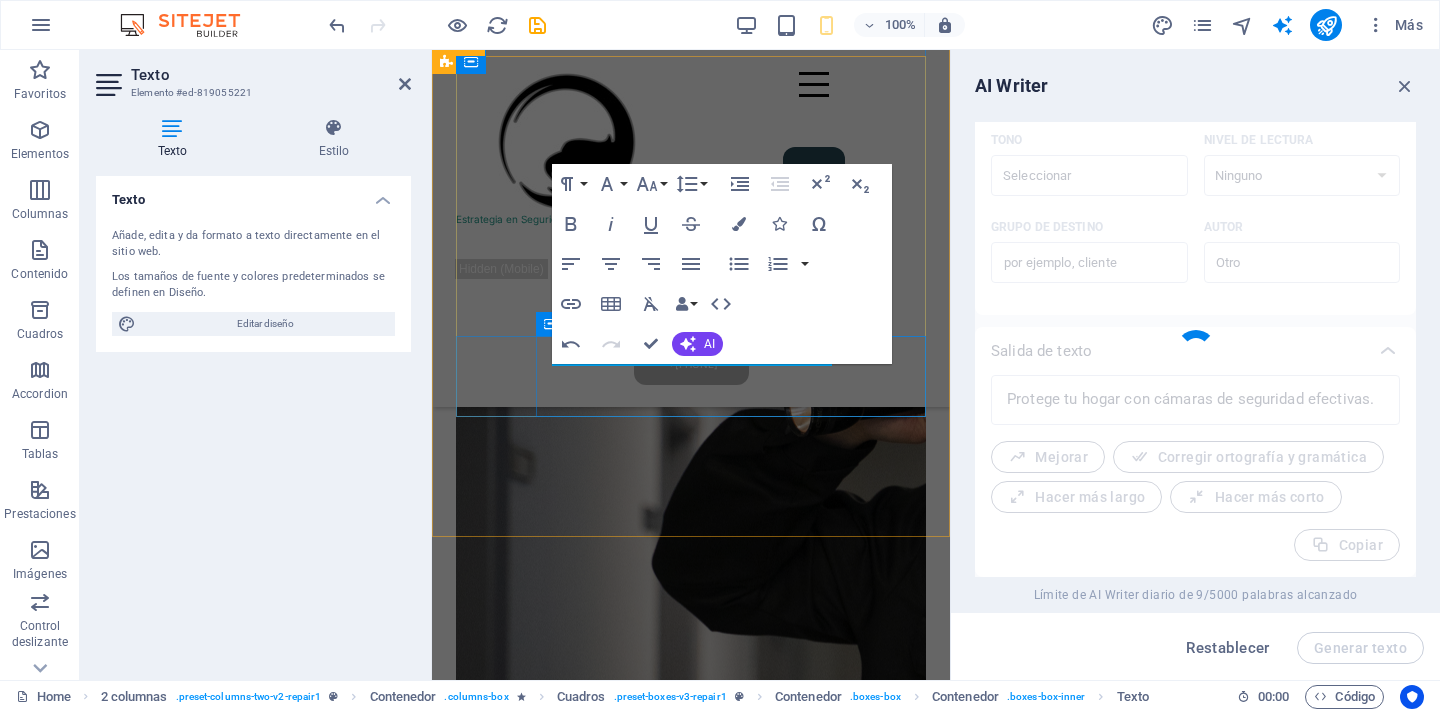 type on "x" 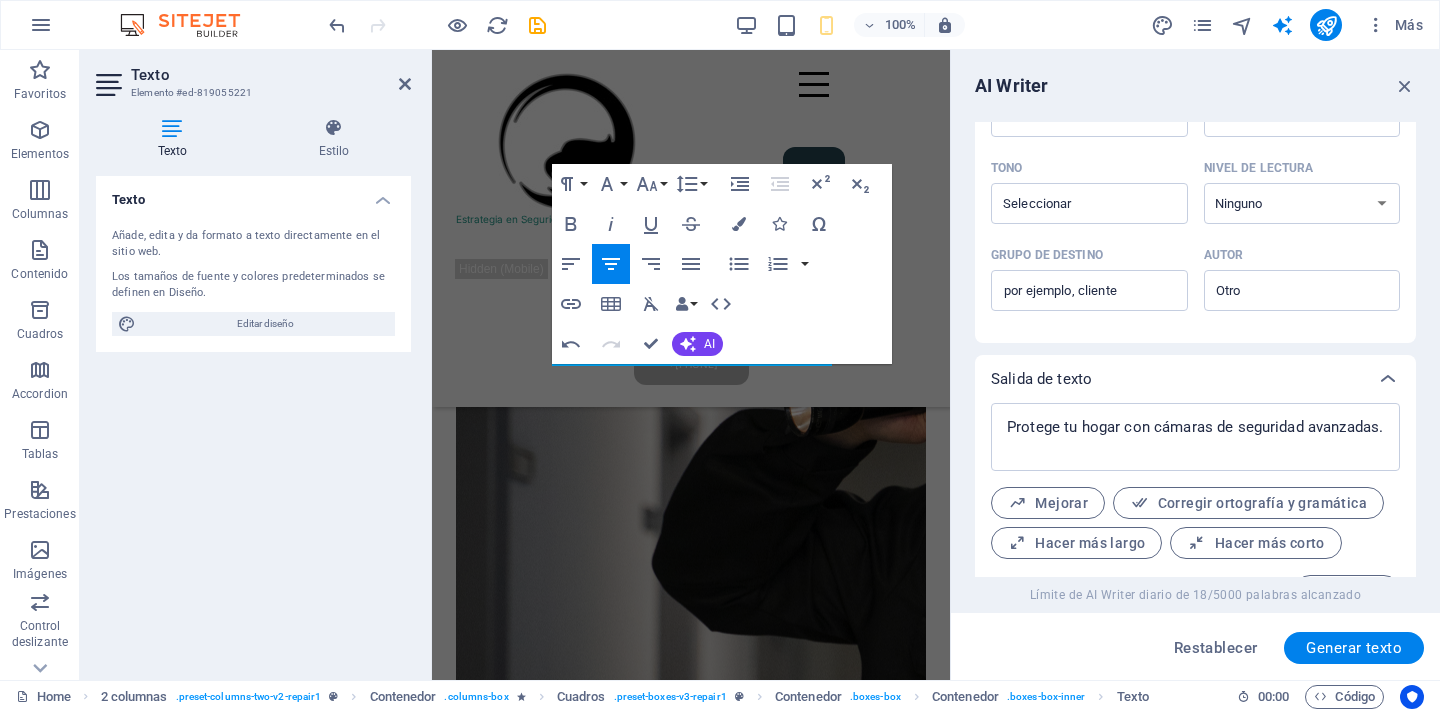 scroll, scrollTop: 457, scrollLeft: 0, axis: vertical 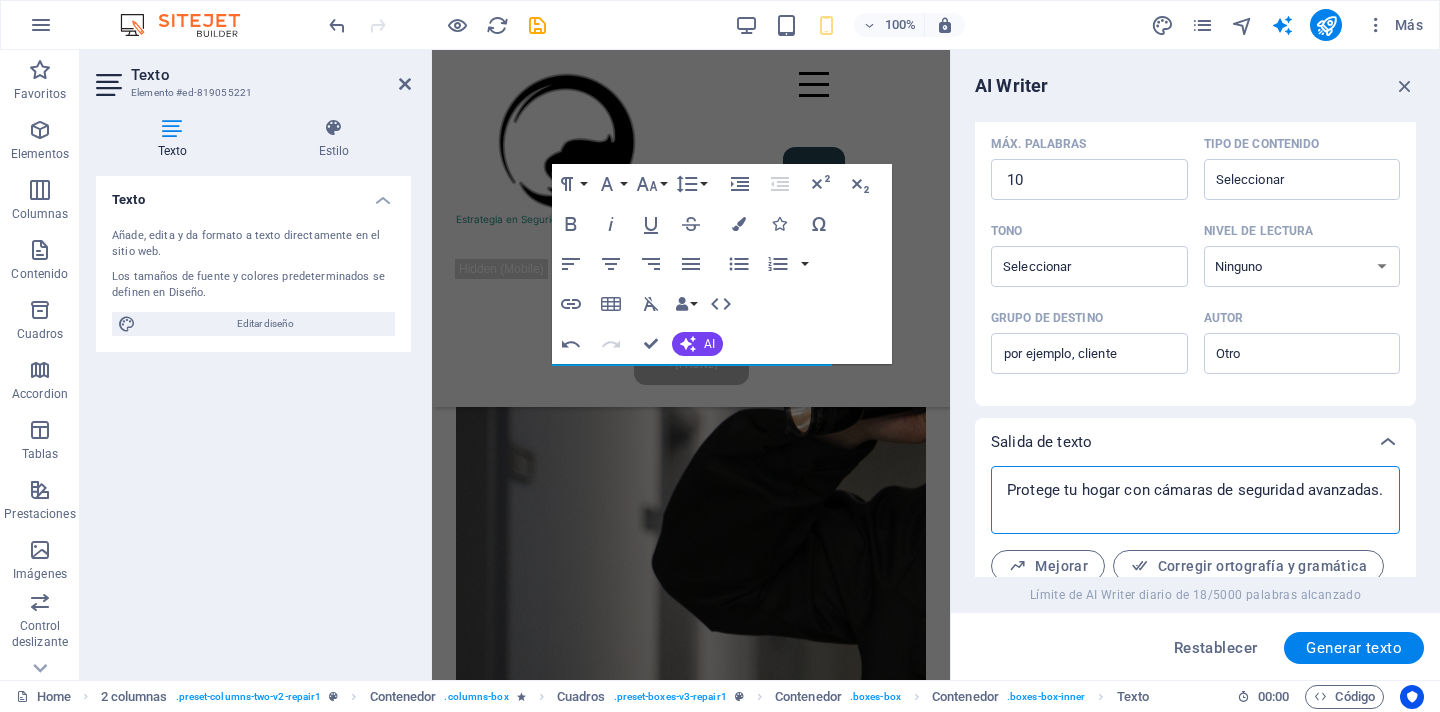 drag, startPoint x: 1008, startPoint y: 491, endPoint x: 1113, endPoint y: 513, distance: 107.28001 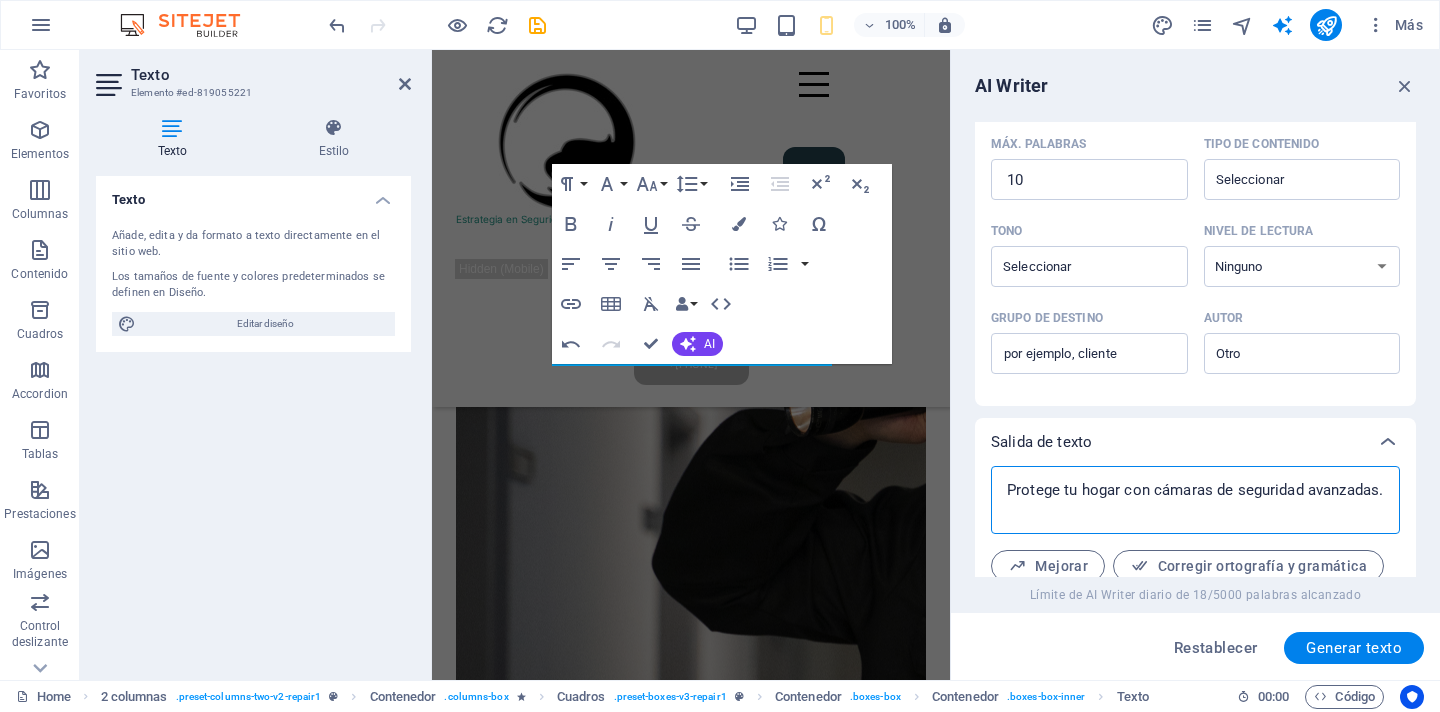 click on "Protege tu hogar con cámaras de seguridad avanzadas." at bounding box center (1195, 500) 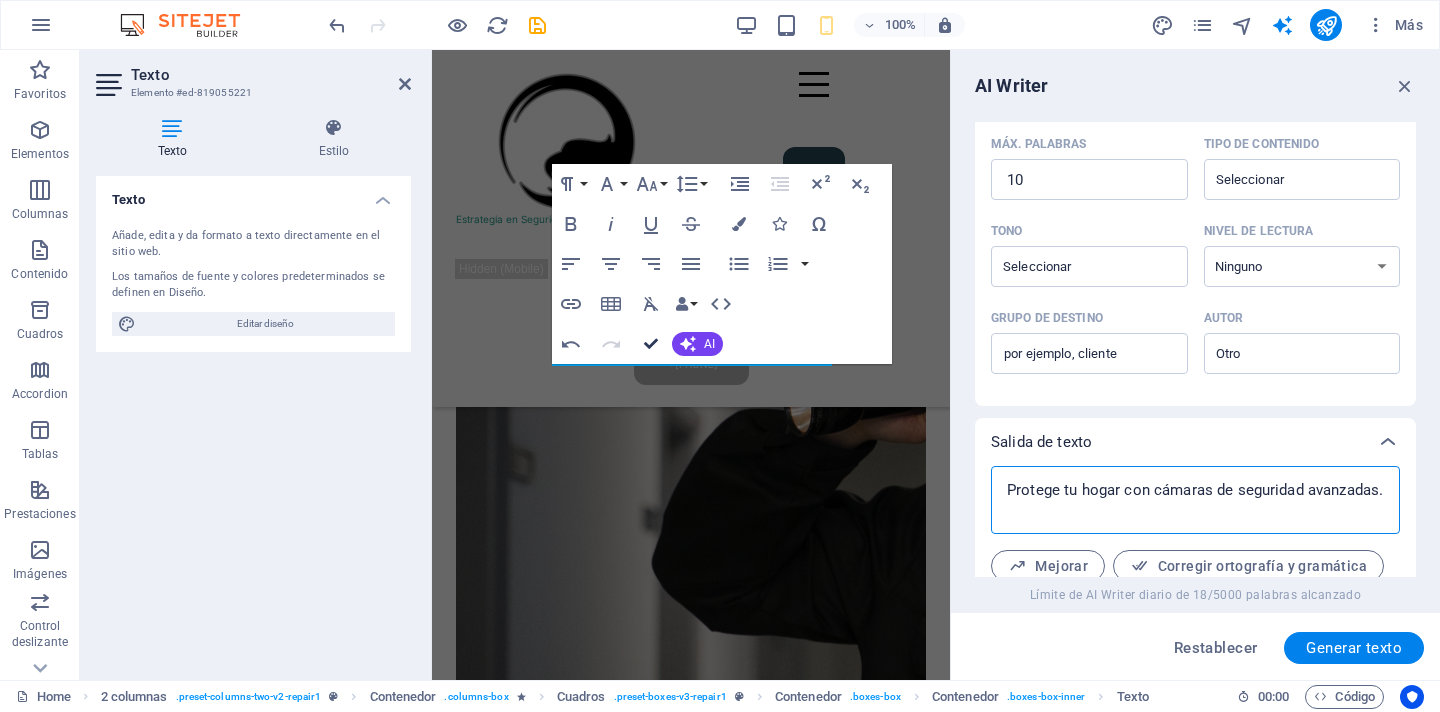 drag, startPoint x: 654, startPoint y: 346, endPoint x: 590, endPoint y: 358, distance: 65.11528 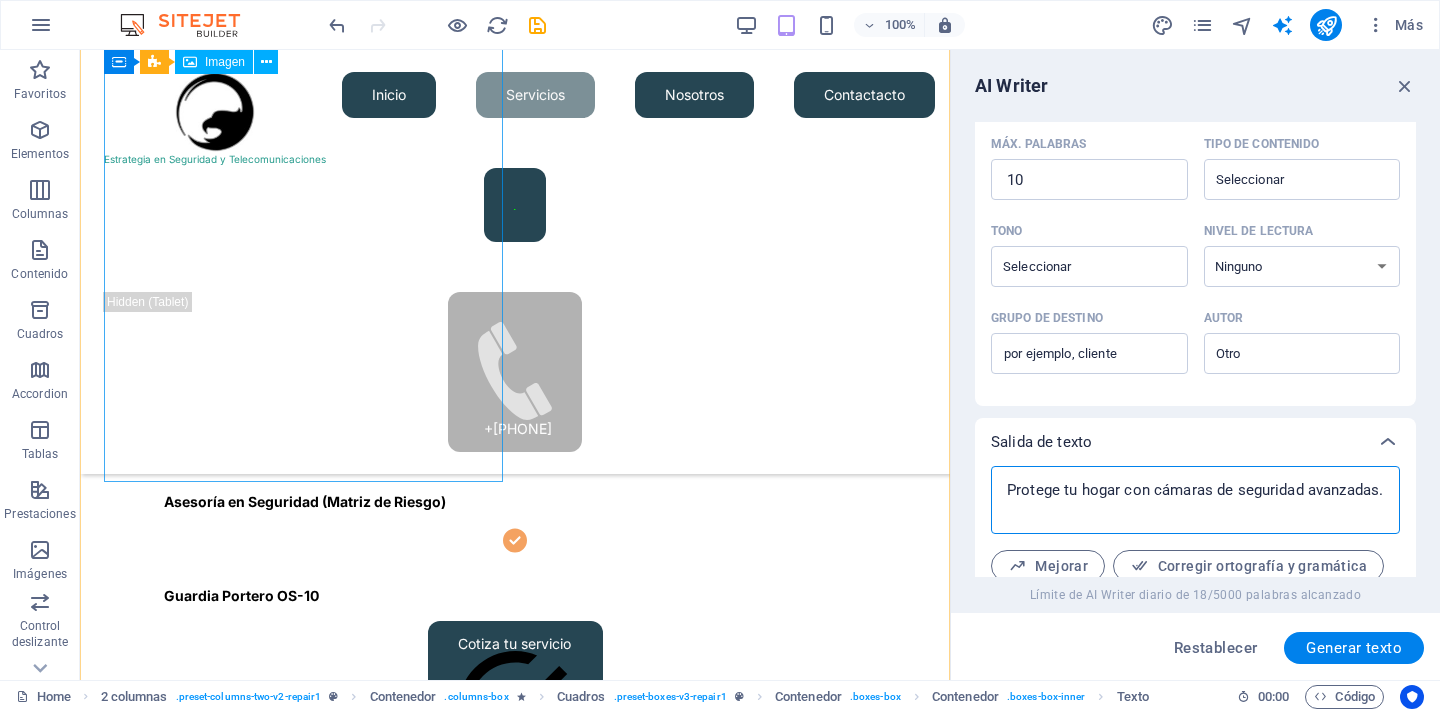 scroll, scrollTop: 925, scrollLeft: 0, axis: vertical 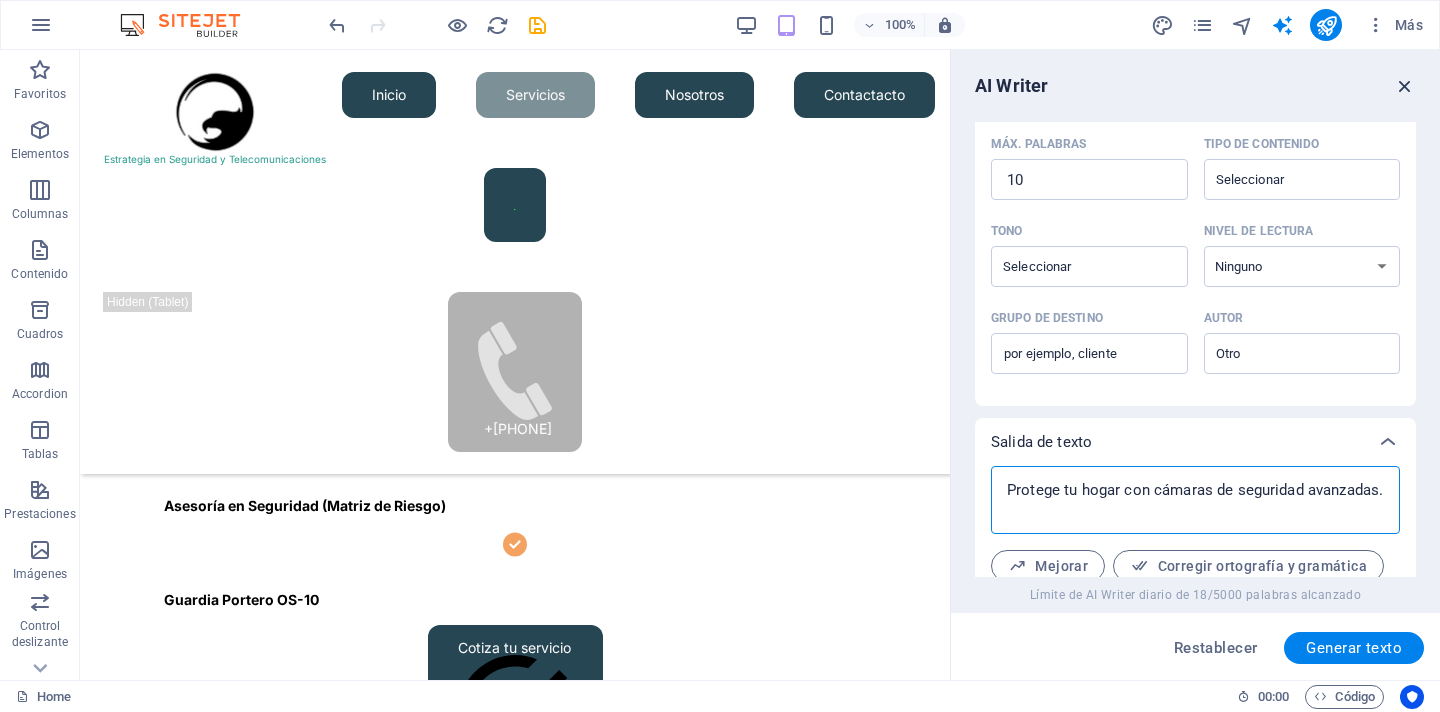 type on "x" 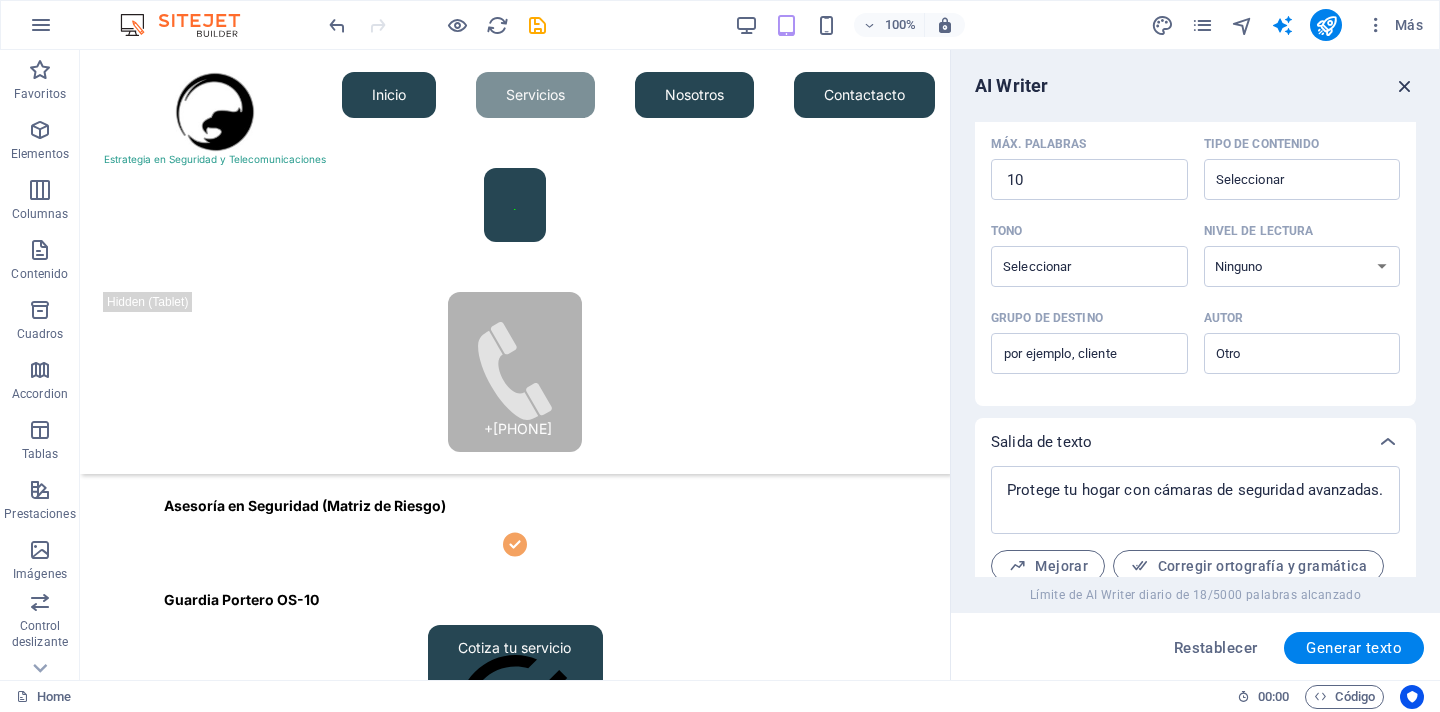 click at bounding box center [1405, 86] 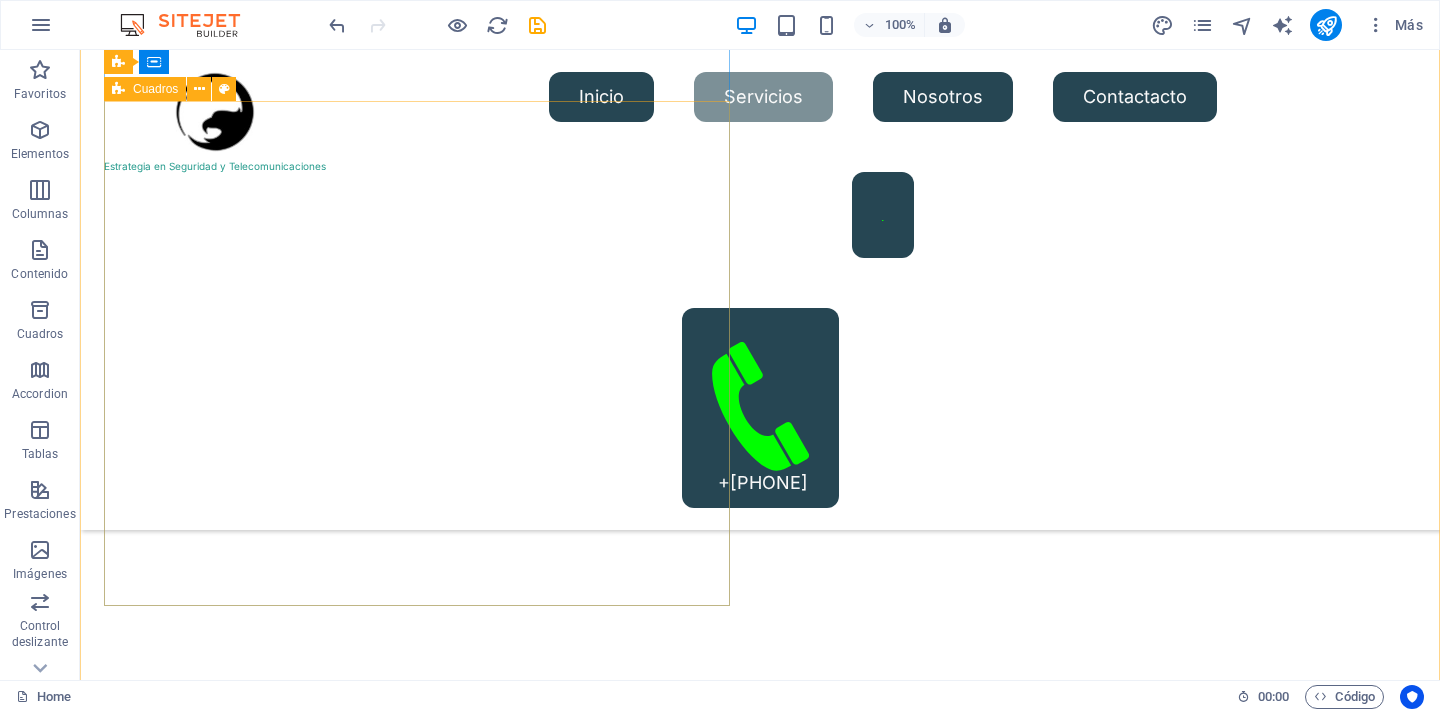 scroll, scrollTop: 1954, scrollLeft: 0, axis: vertical 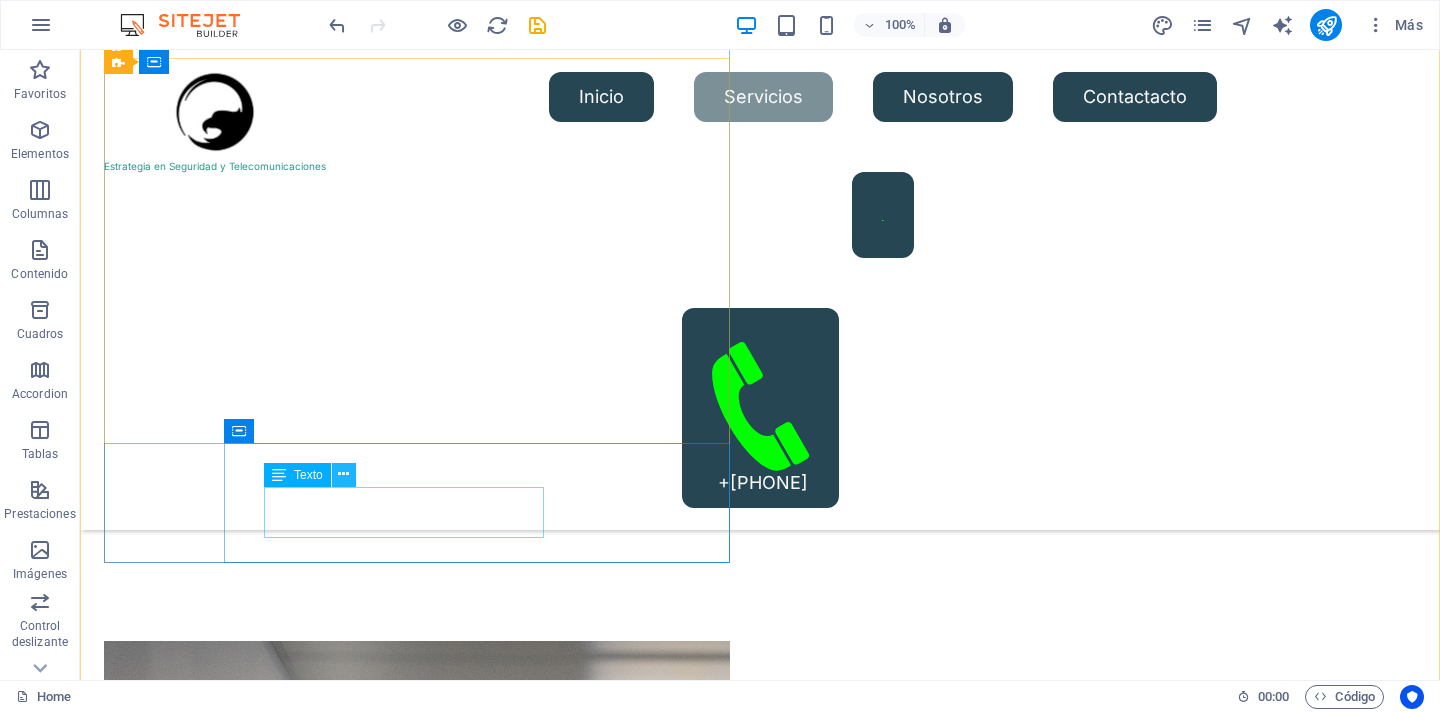 click at bounding box center (343, 474) 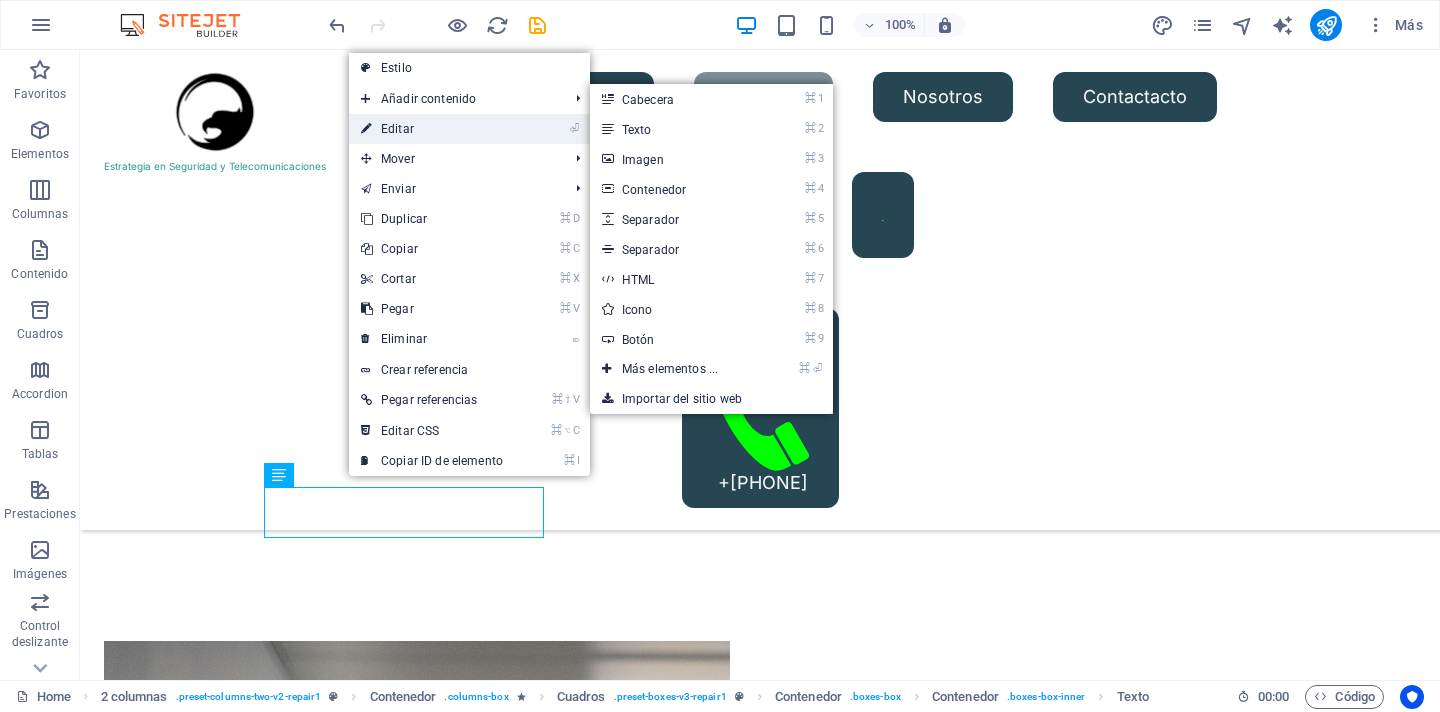 click on "⏎  Editar" at bounding box center (432, 129) 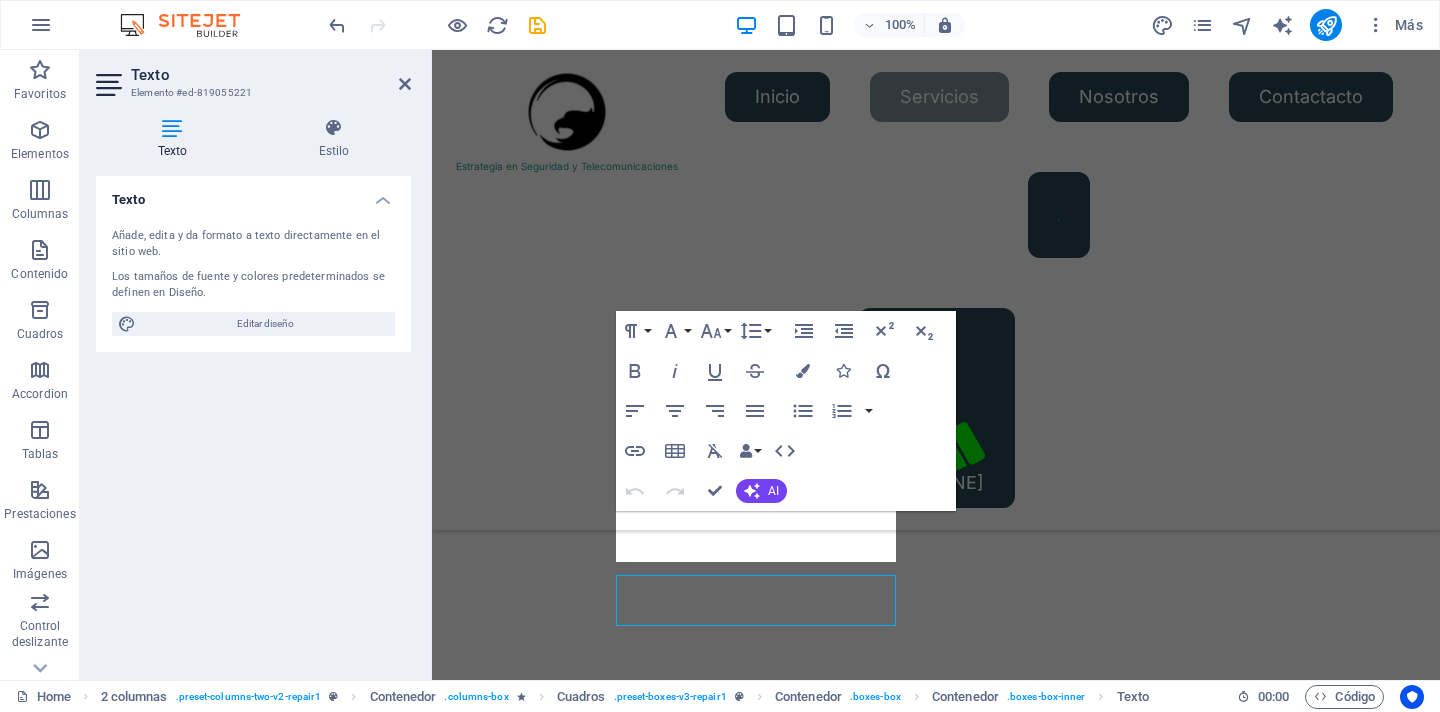 scroll, scrollTop: 1866, scrollLeft: 0, axis: vertical 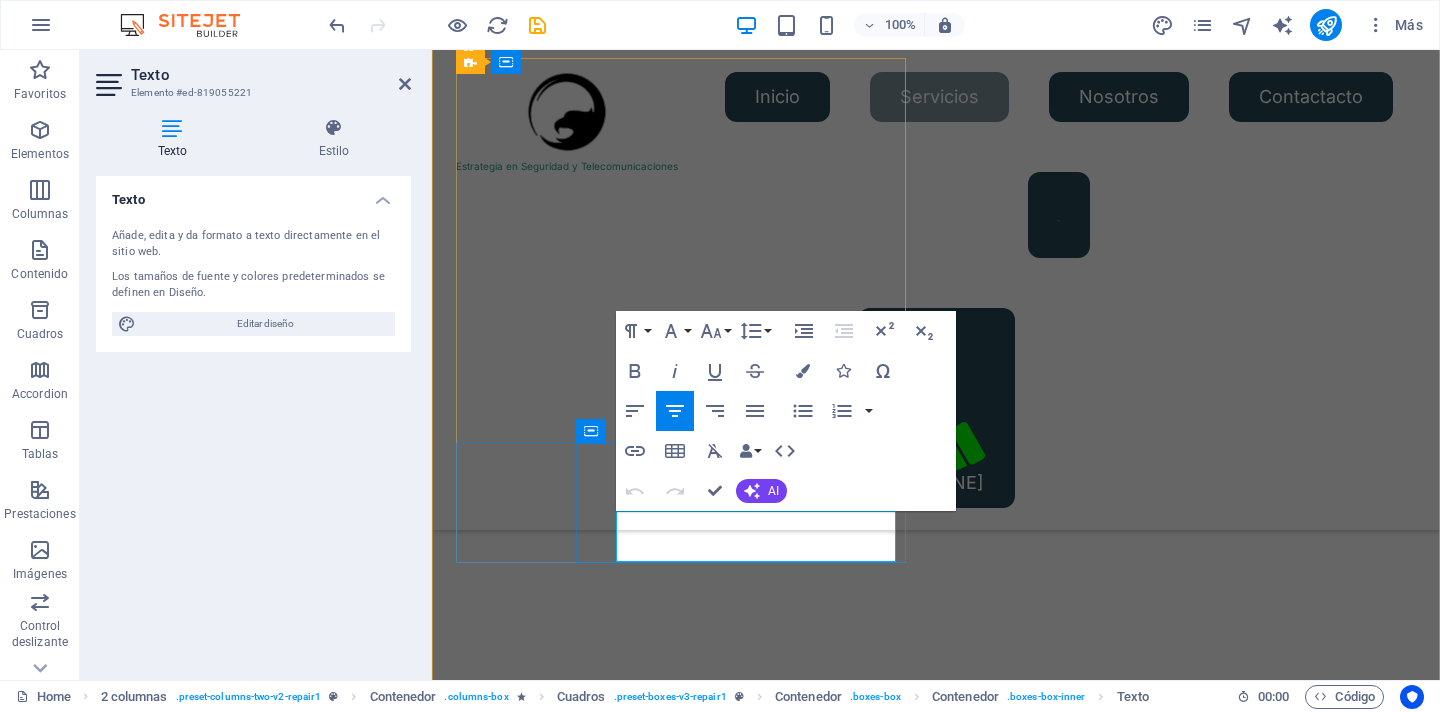 click on "Protege tu hogar con cámaras de seguridad avanzadas." at bounding box center (701, 5639) 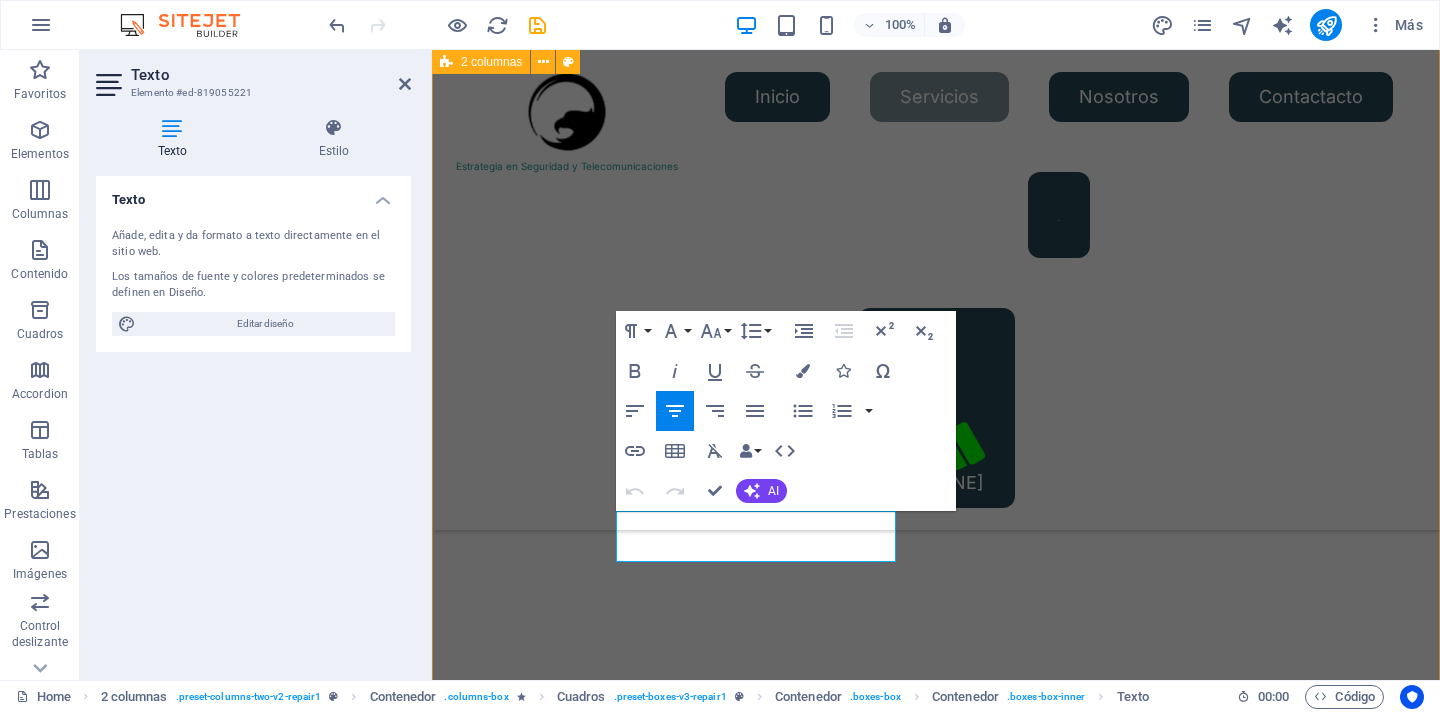 type 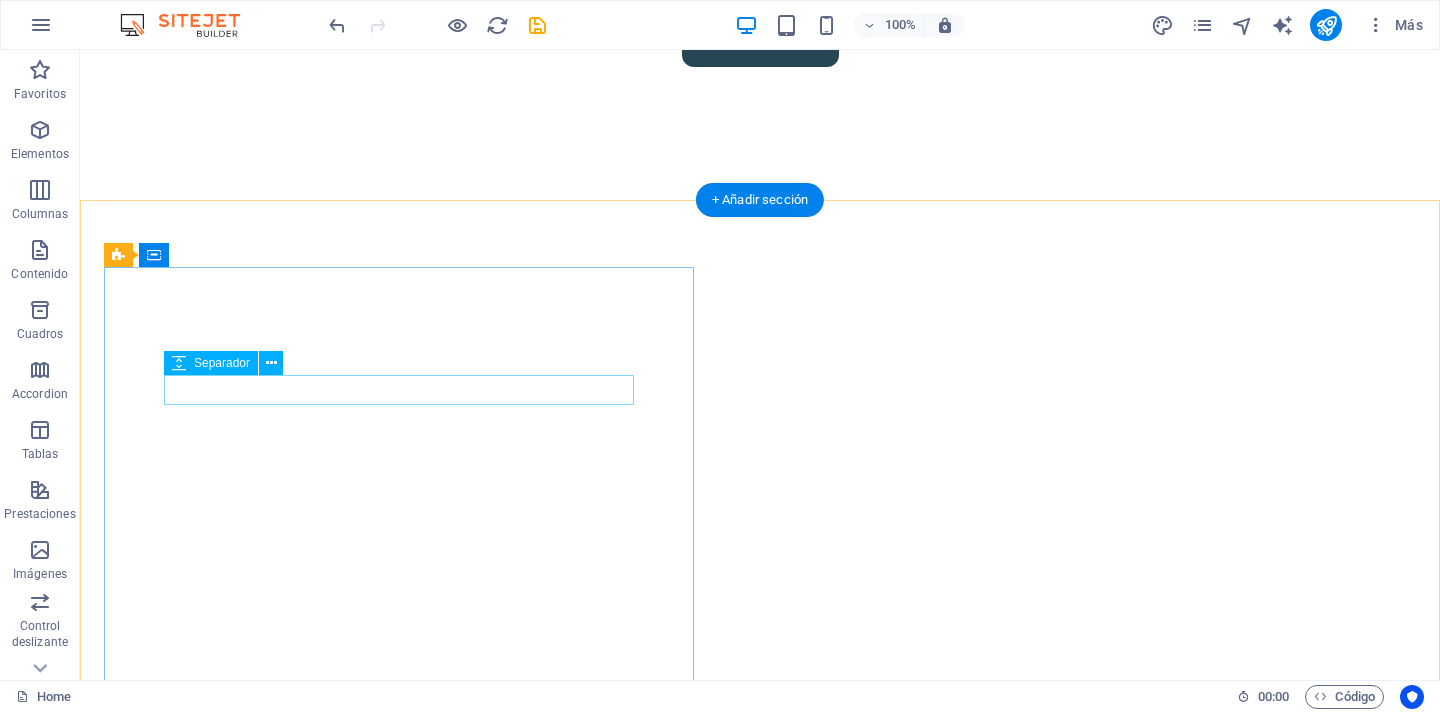scroll, scrollTop: 0, scrollLeft: 0, axis: both 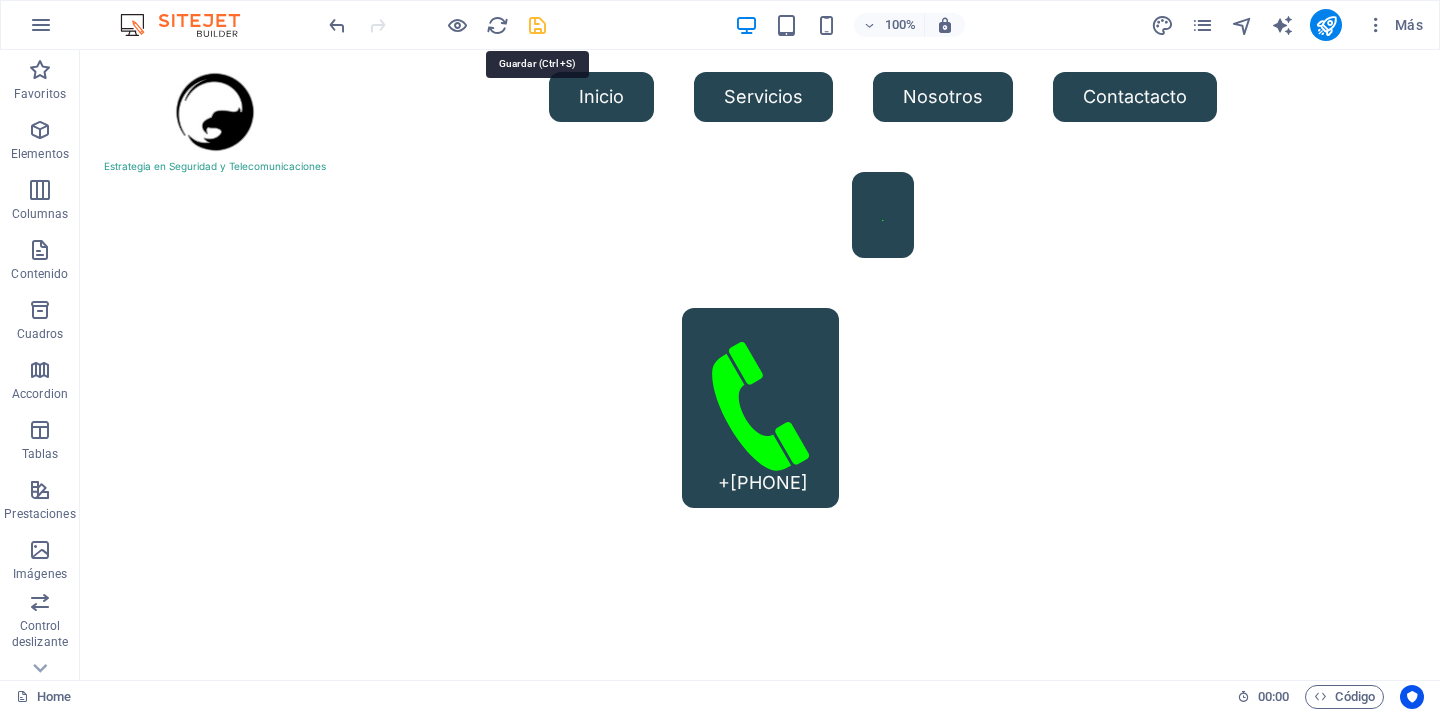 click at bounding box center [537, 25] 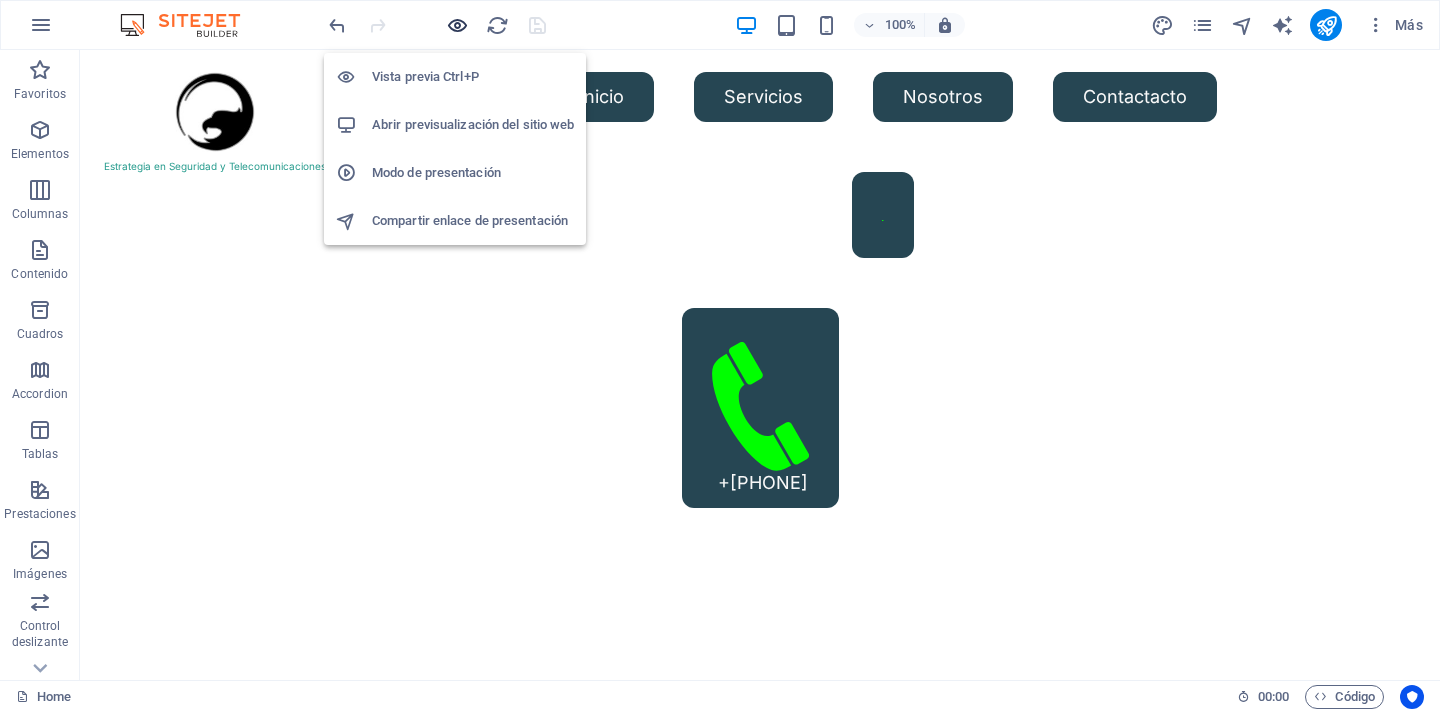 click at bounding box center [457, 25] 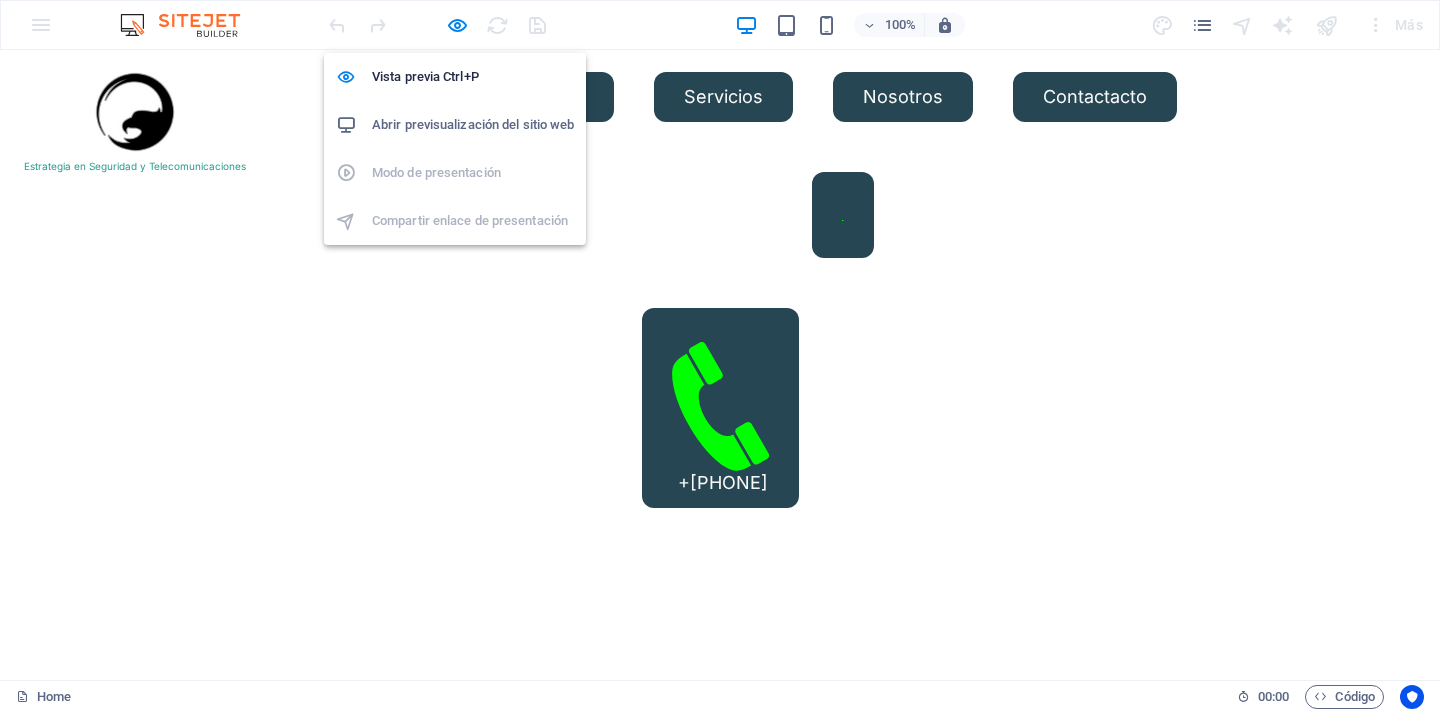 click on "Abrir previsualización del sitio web" at bounding box center [473, 125] 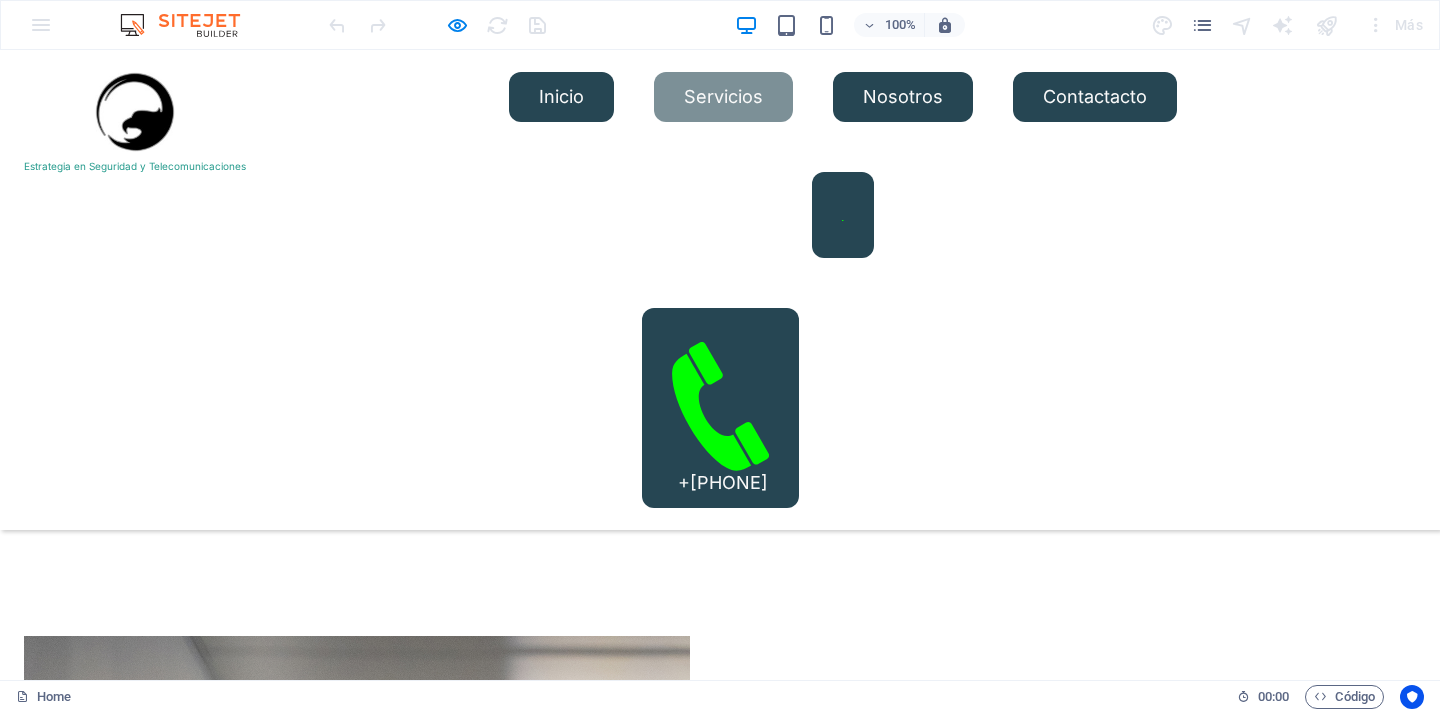 scroll, scrollTop: 2244, scrollLeft: 0, axis: vertical 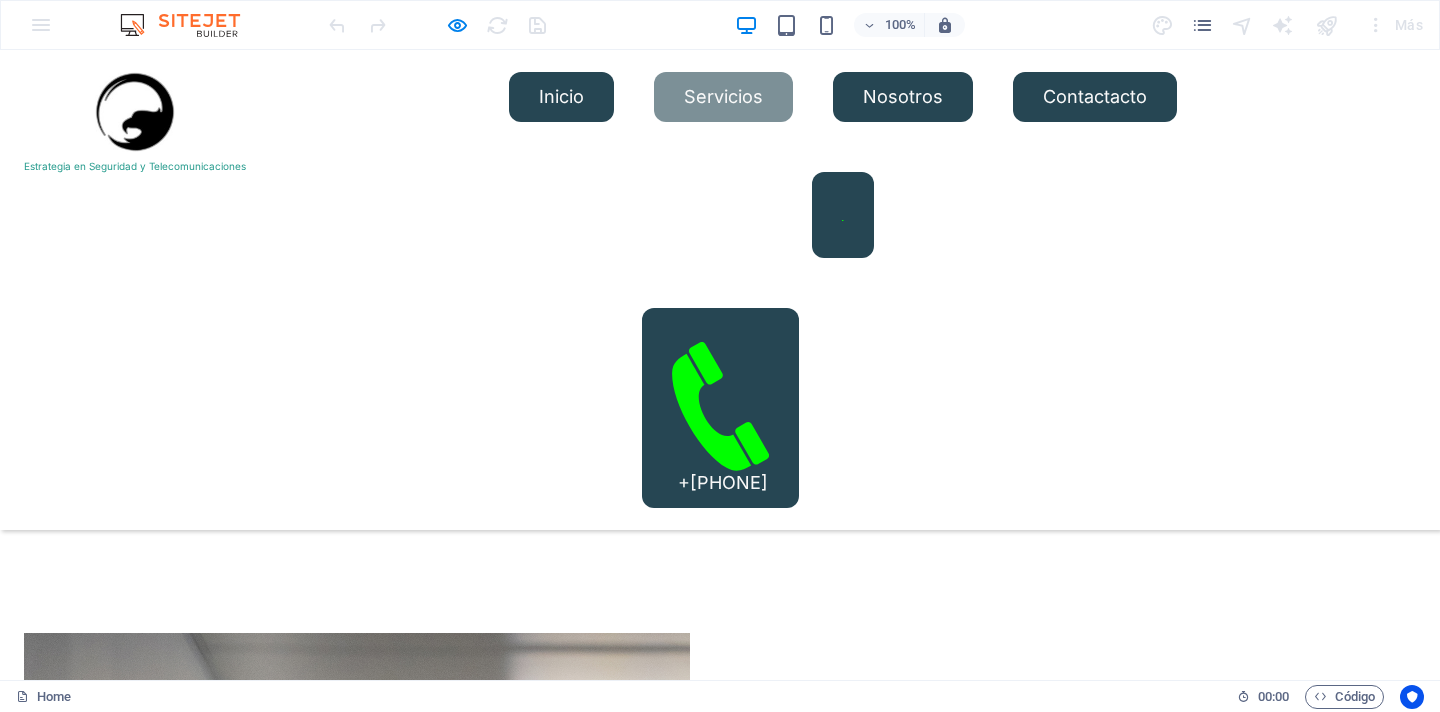 click on "WHY US" at bounding box center (357, 6573) 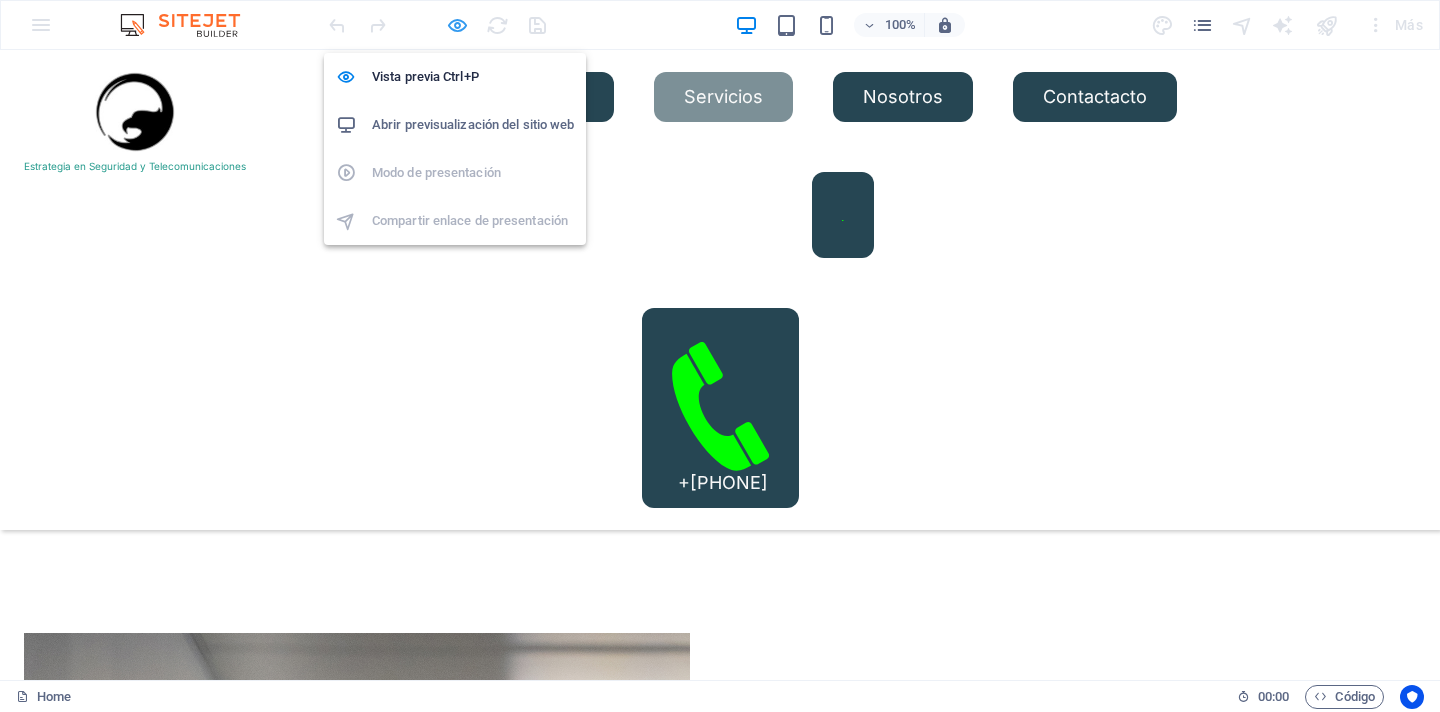 click at bounding box center (457, 25) 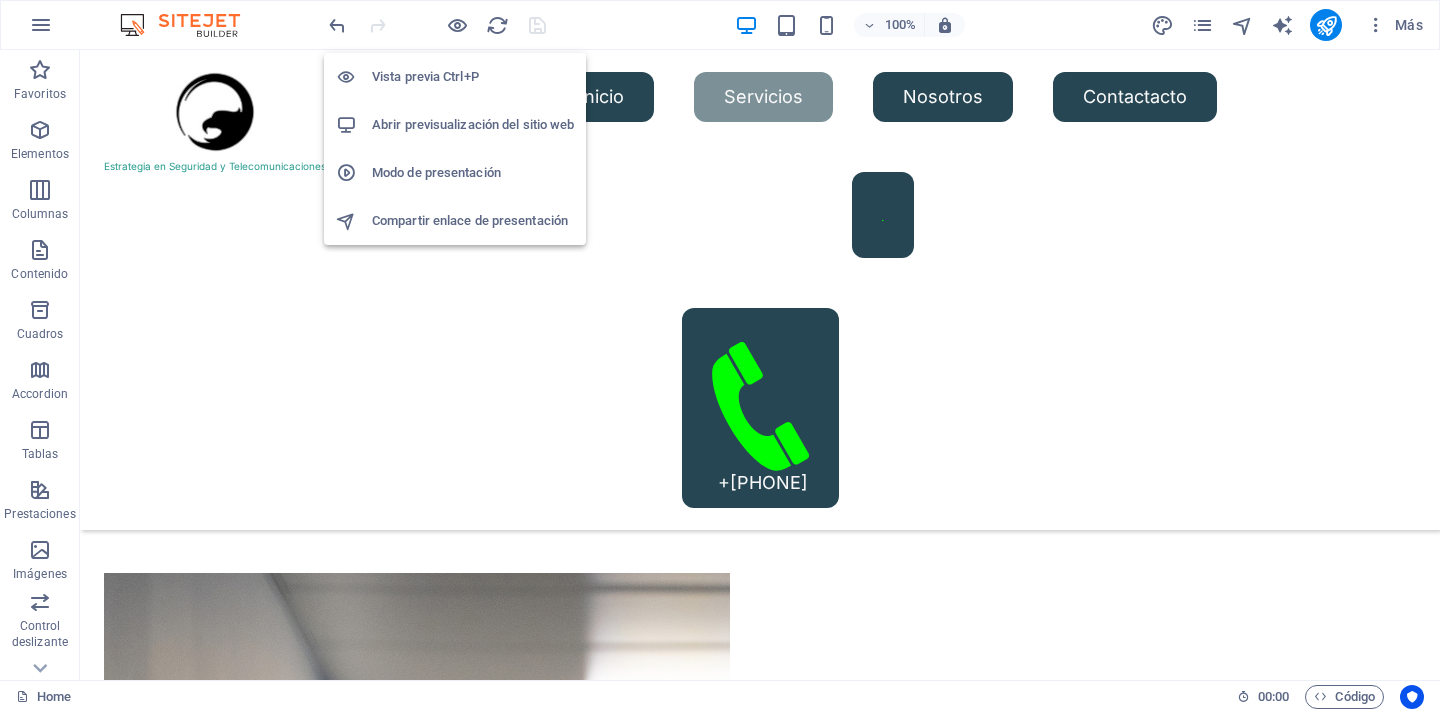 scroll, scrollTop: 2252, scrollLeft: 0, axis: vertical 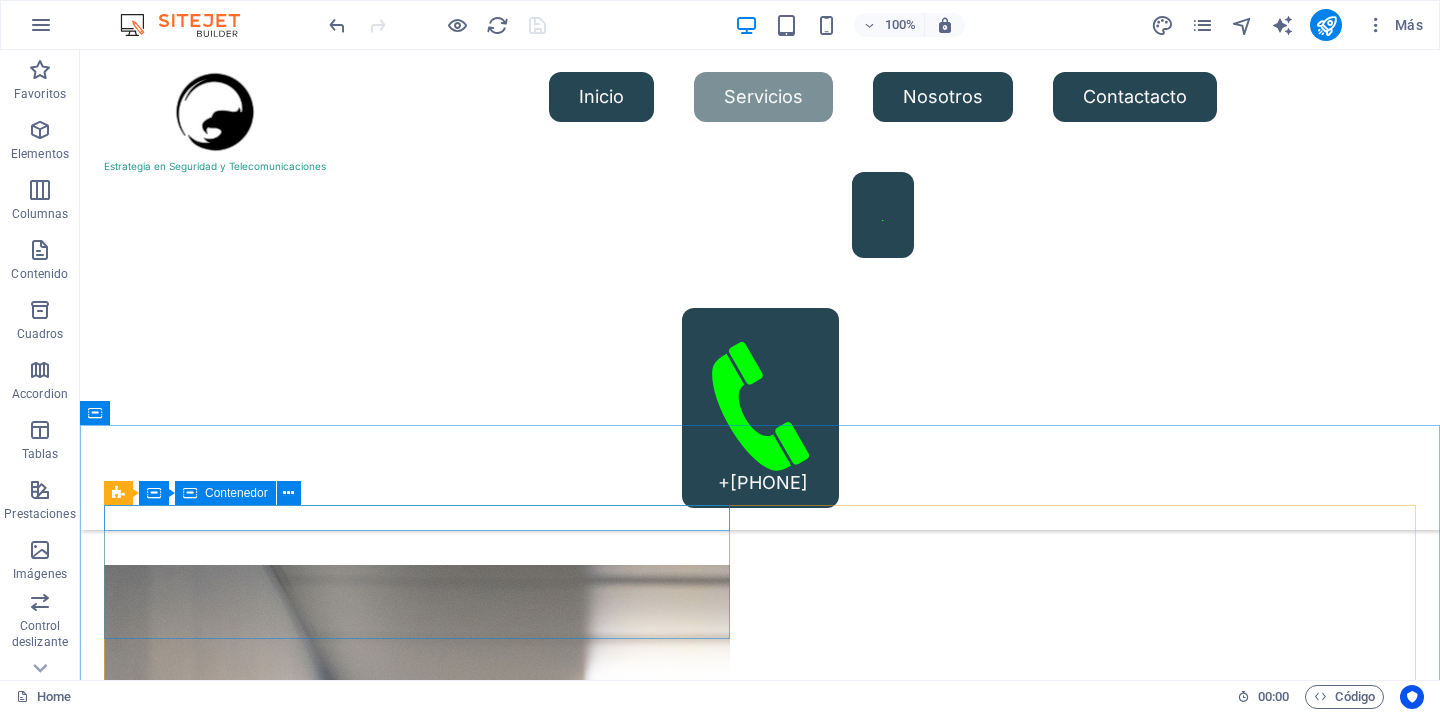 click on "Contenedor" at bounding box center (236, 493) 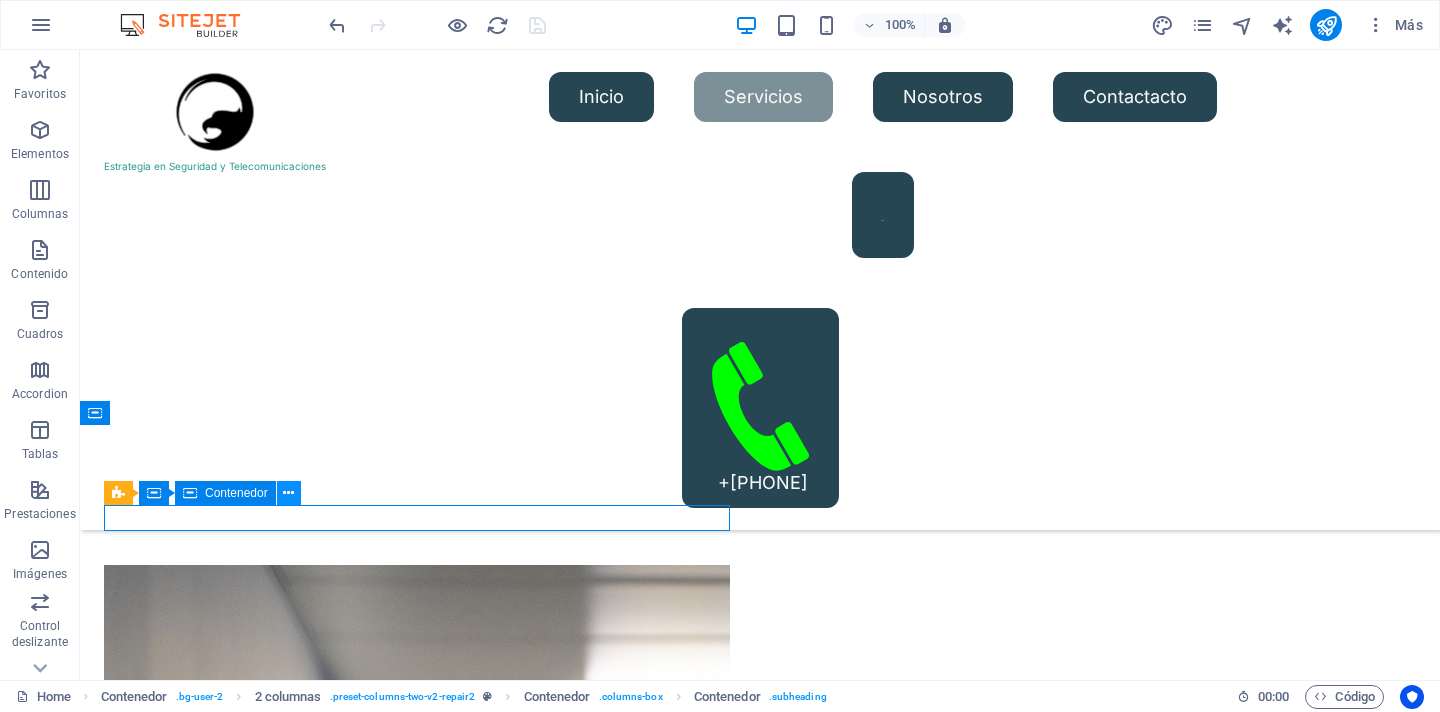 click at bounding box center (288, 493) 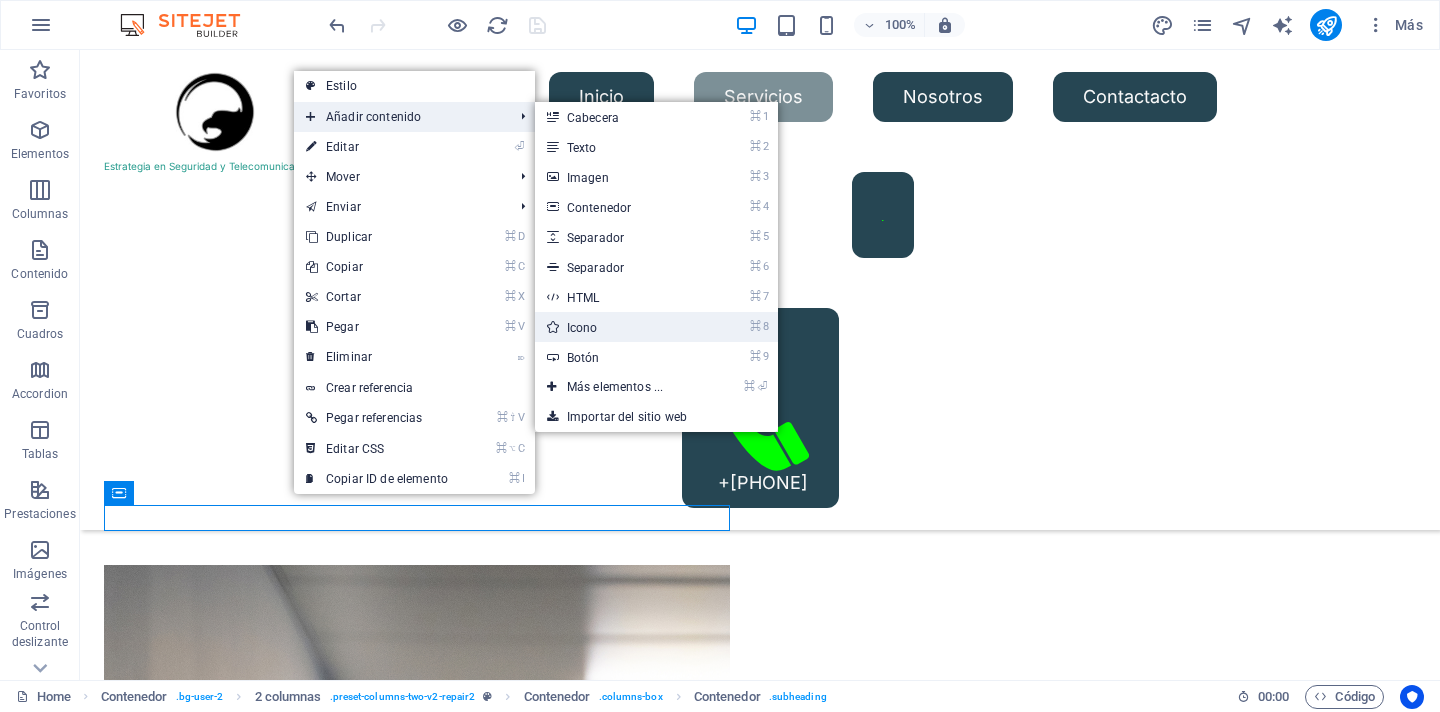drag, startPoint x: 606, startPoint y: 330, endPoint x: 102, endPoint y: 274, distance: 507.10156 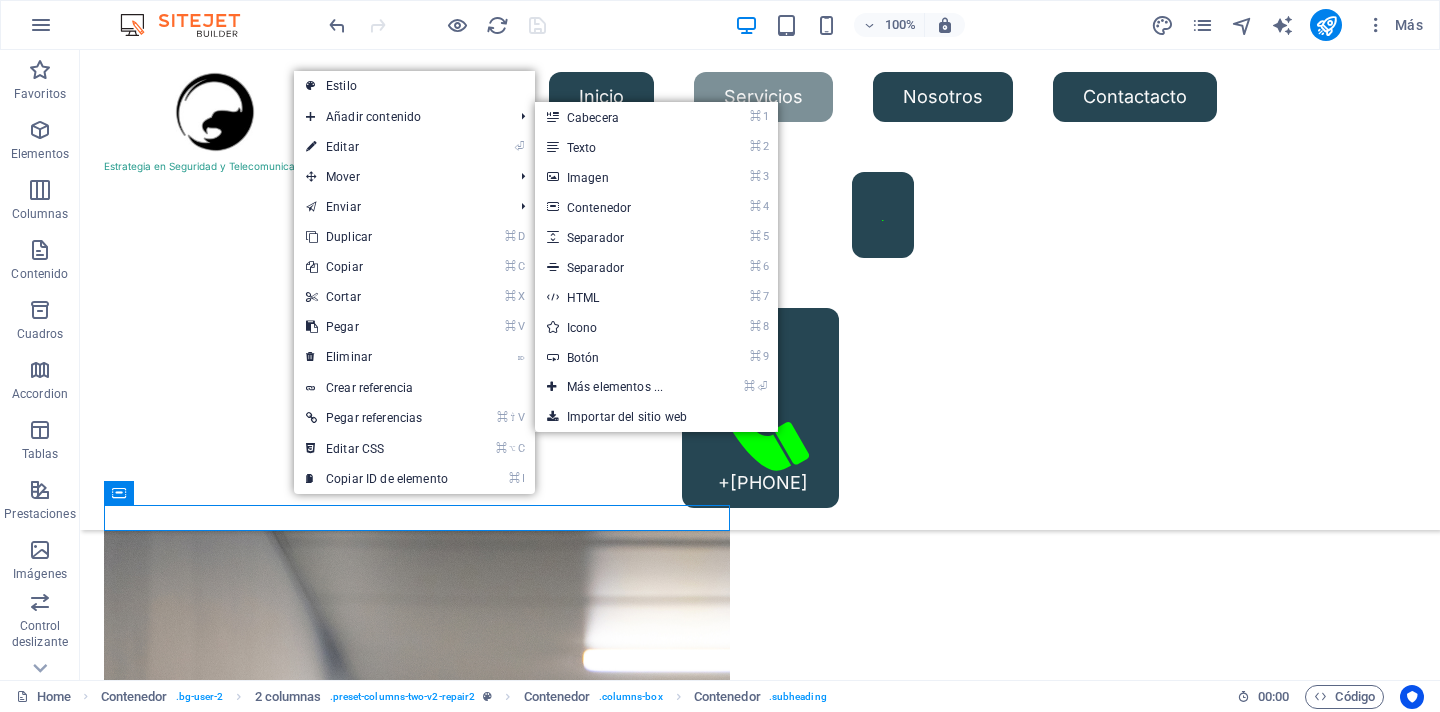 select on "xMidYMid" 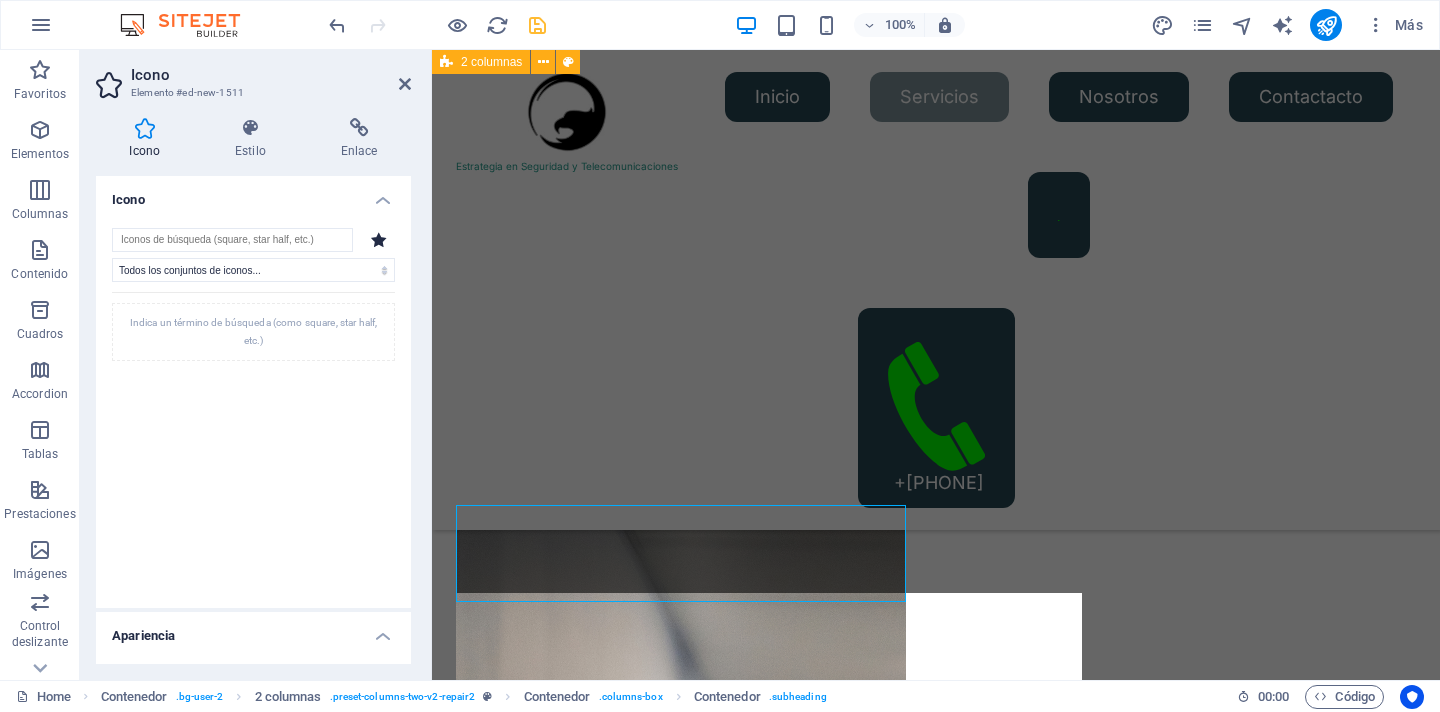 scroll, scrollTop: 2164, scrollLeft: 0, axis: vertical 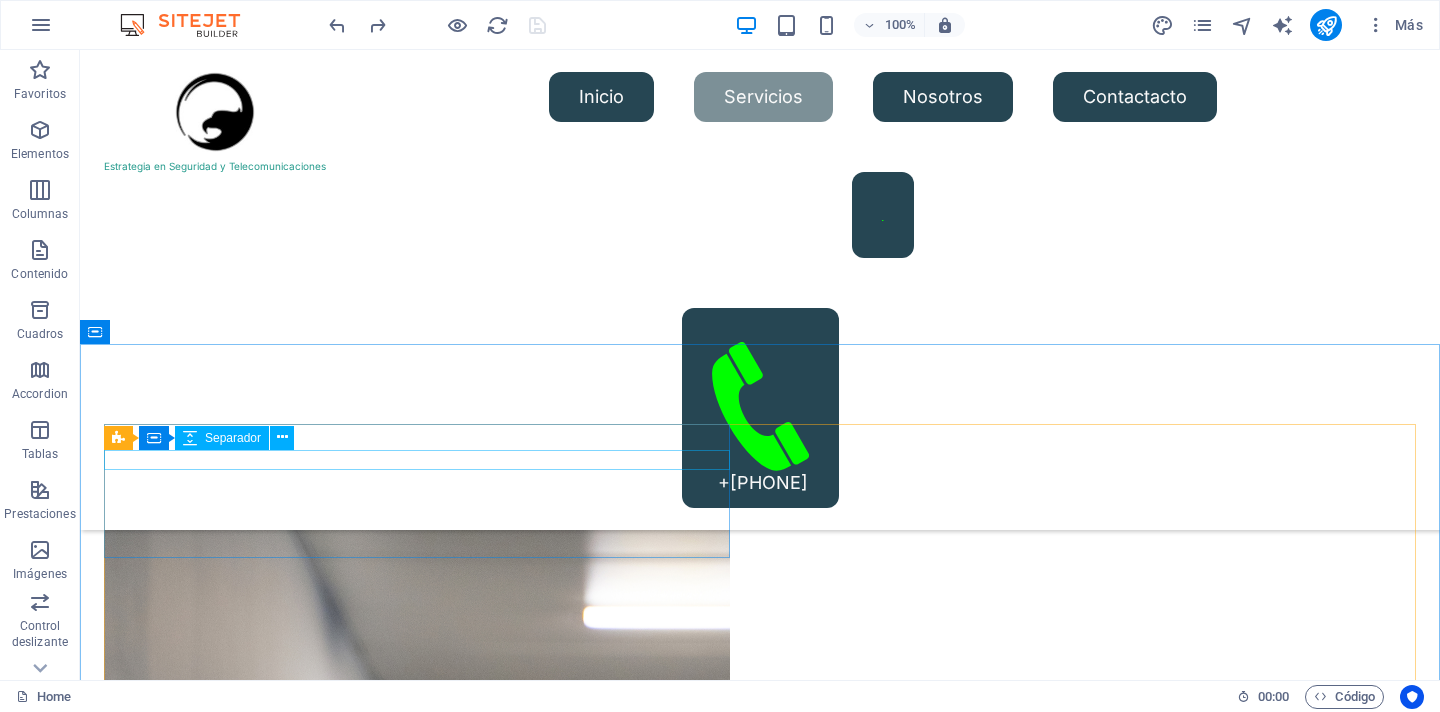 click on "Separador" at bounding box center [233, 438] 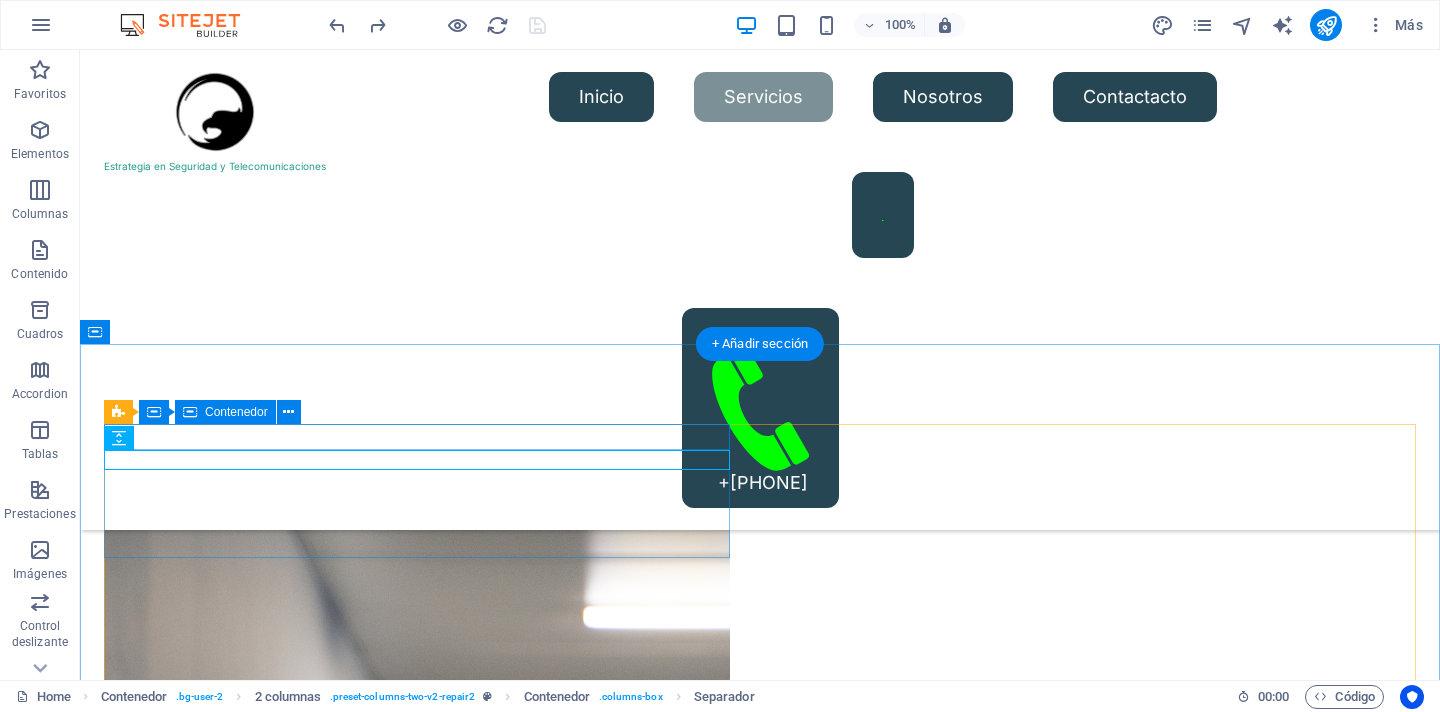 click on "WHY US" at bounding box center [417, 6599] 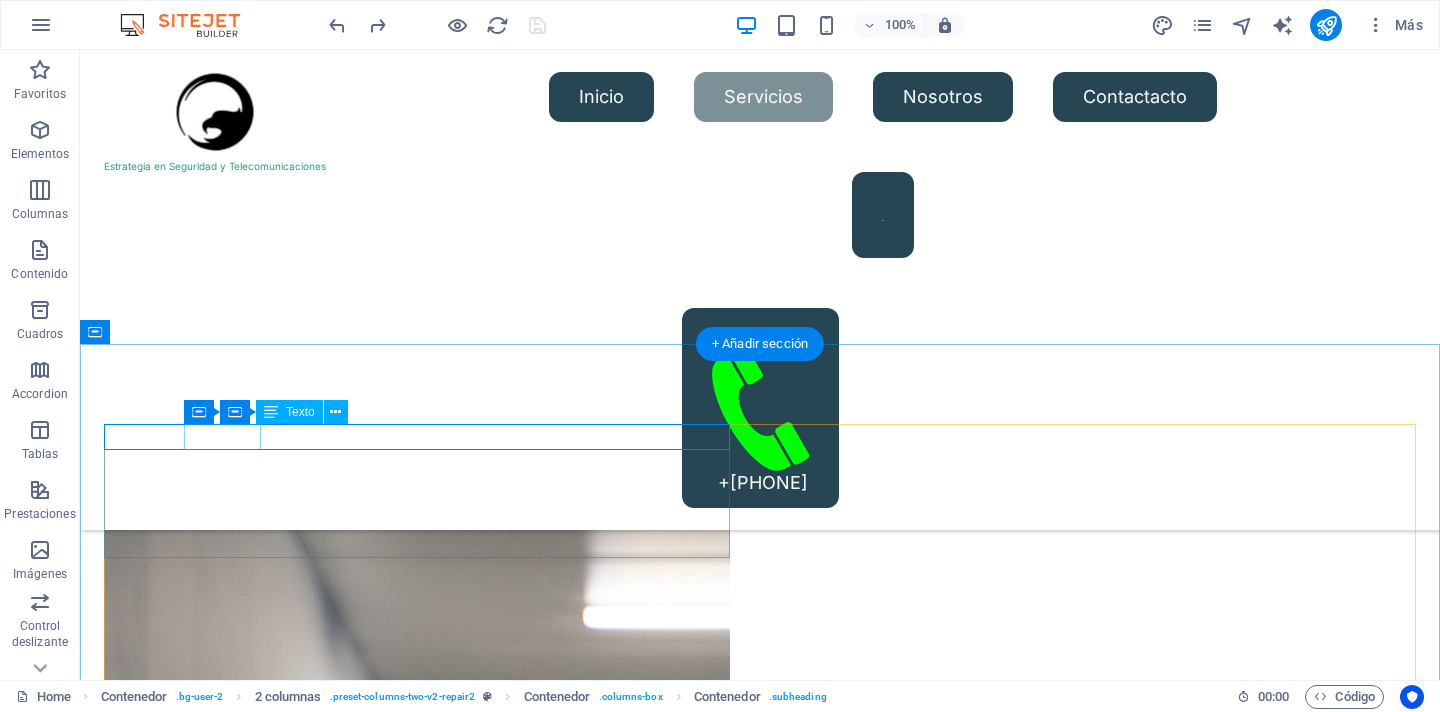 click on "WHY US" at bounding box center (417, 6616) 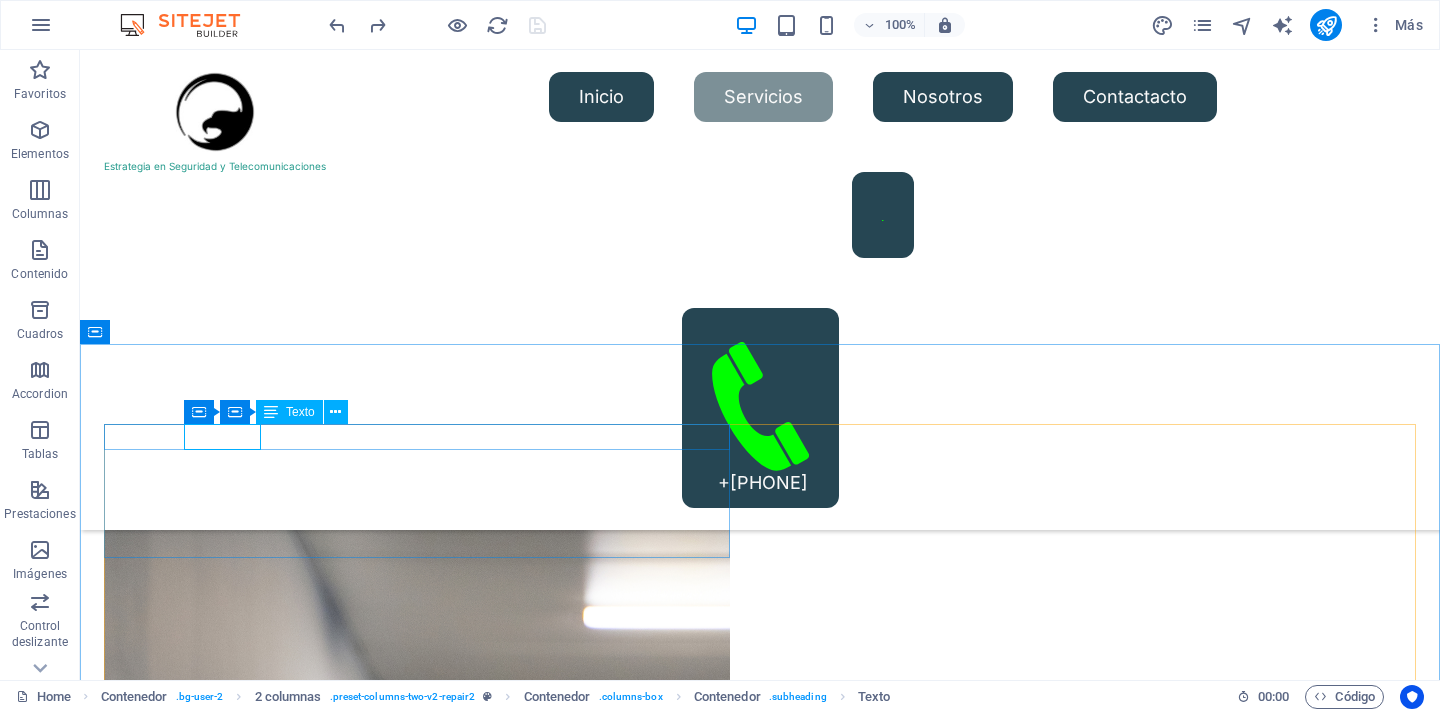 click on "Texto" at bounding box center [289, 412] 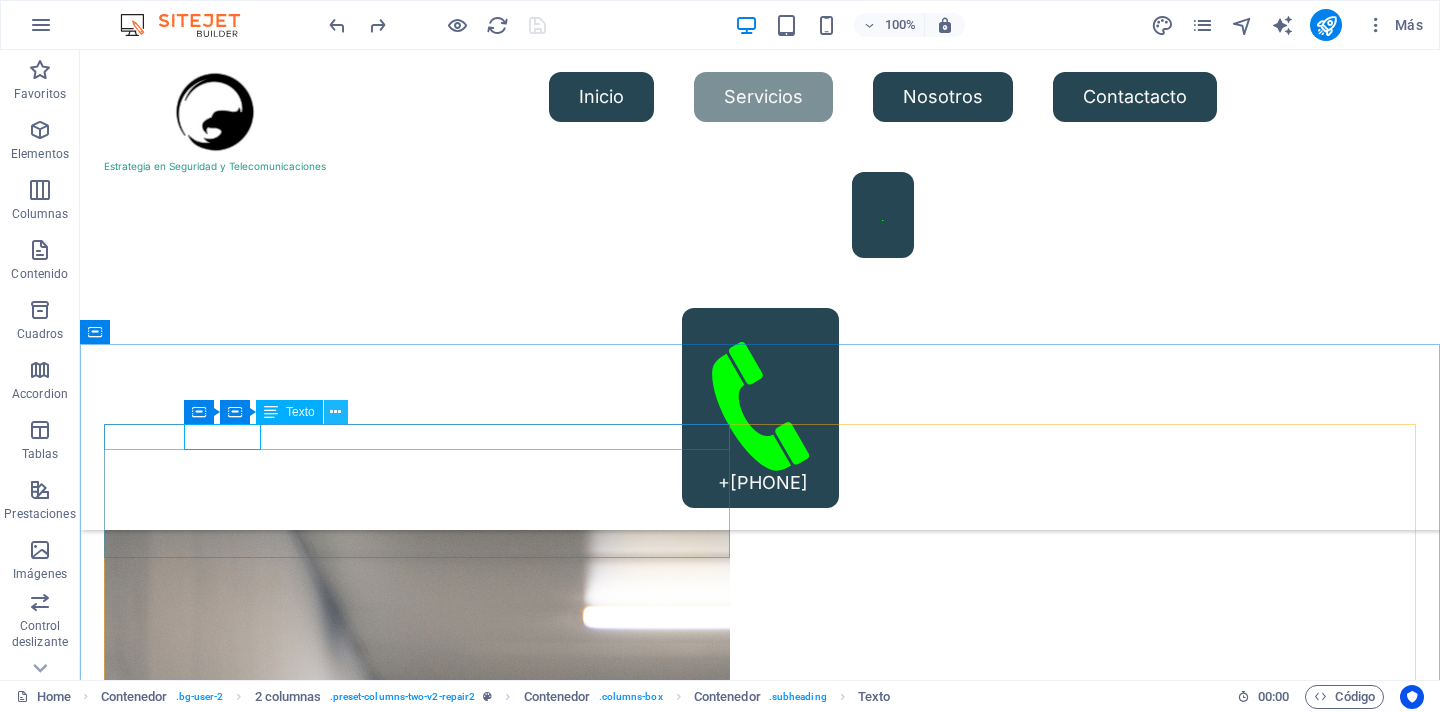 click at bounding box center (335, 412) 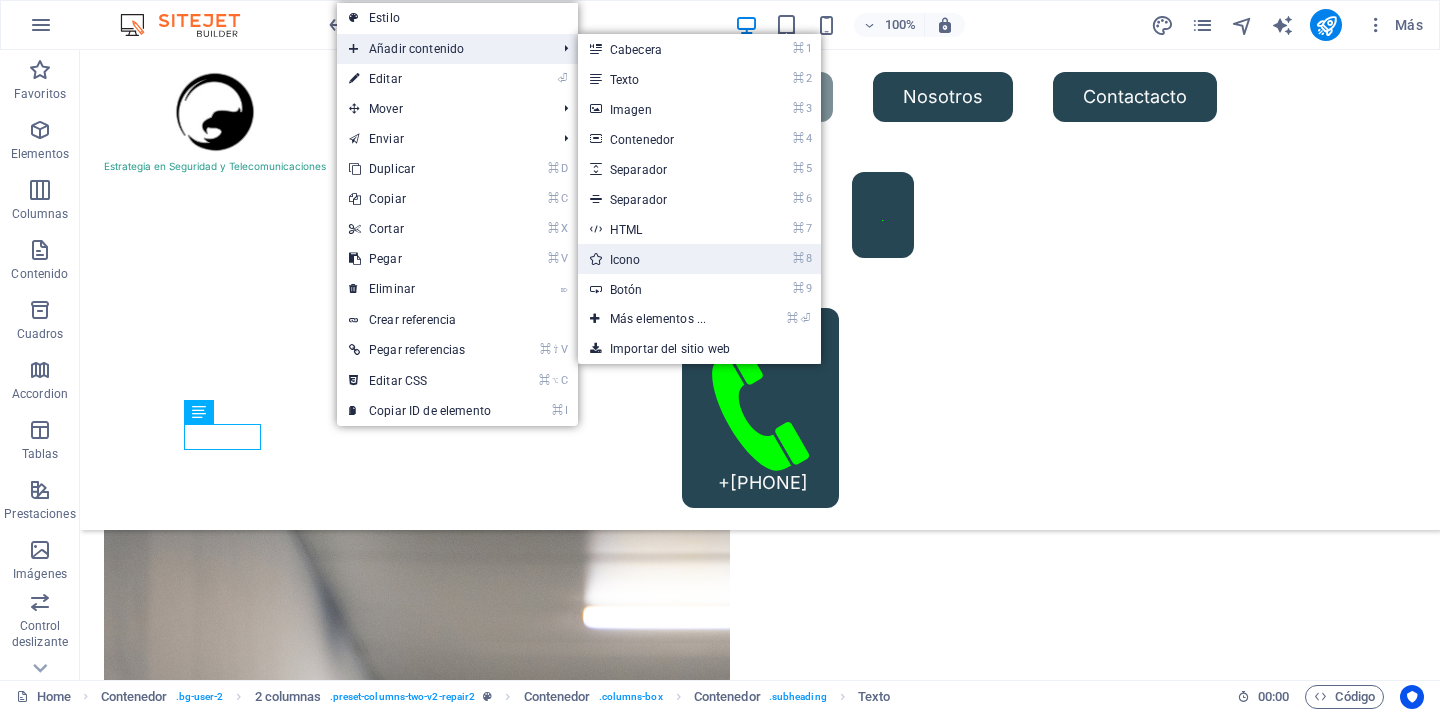click on "⌘ 8  Icono" at bounding box center (662, 259) 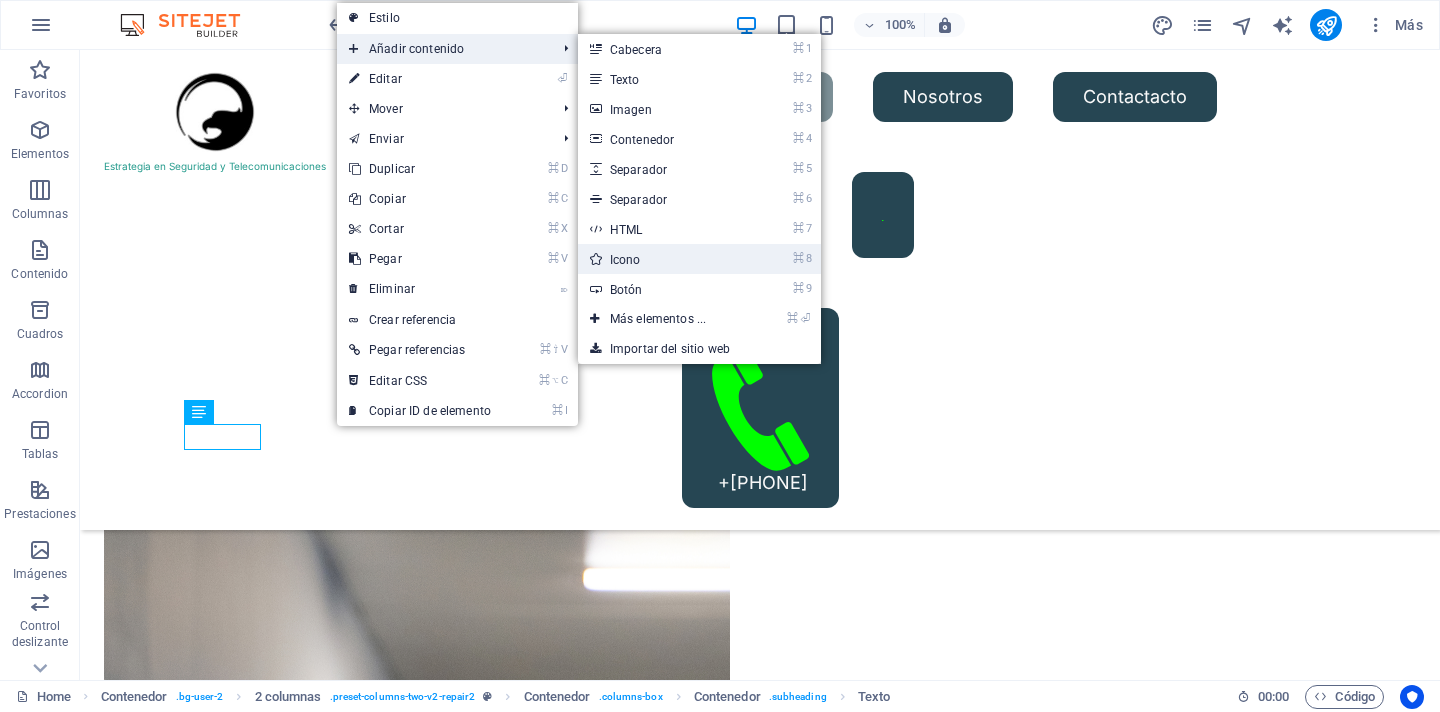 select on "xMidYMid" 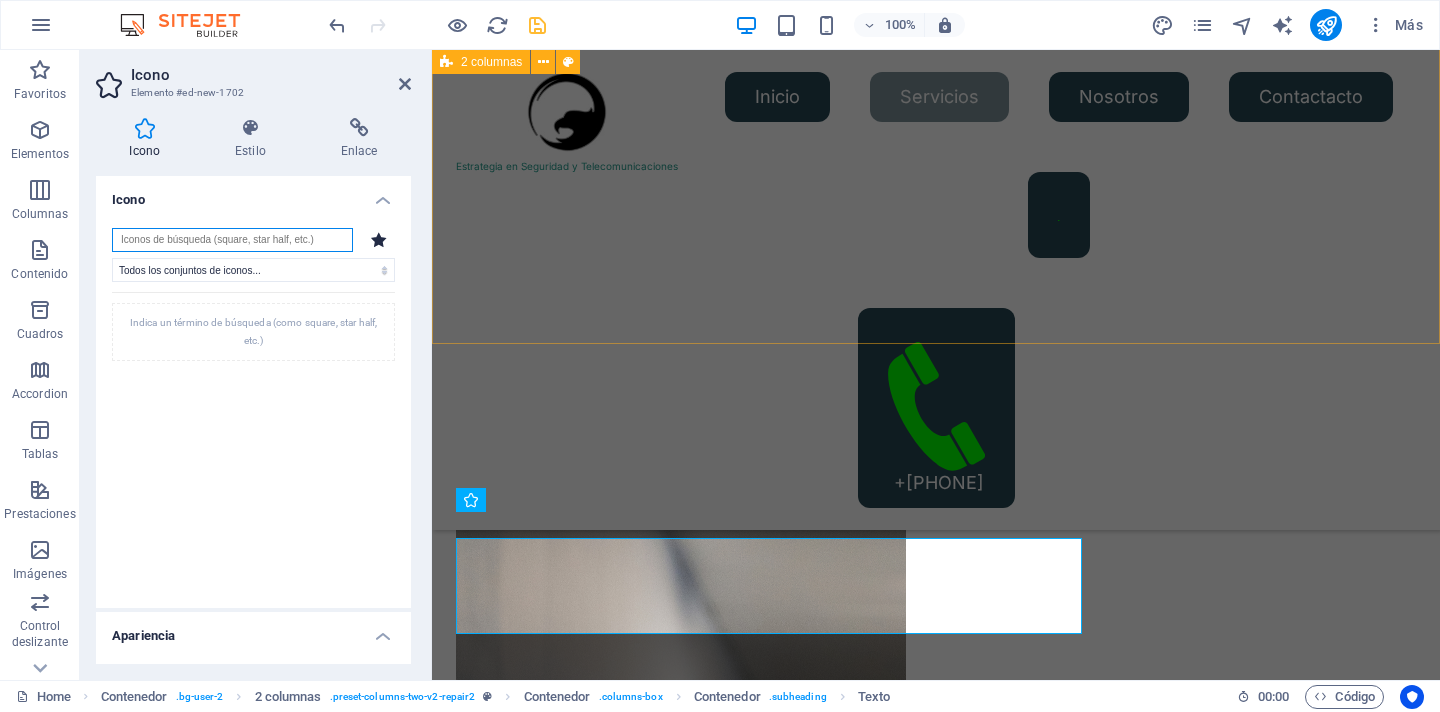 scroll, scrollTop: 2245, scrollLeft: 0, axis: vertical 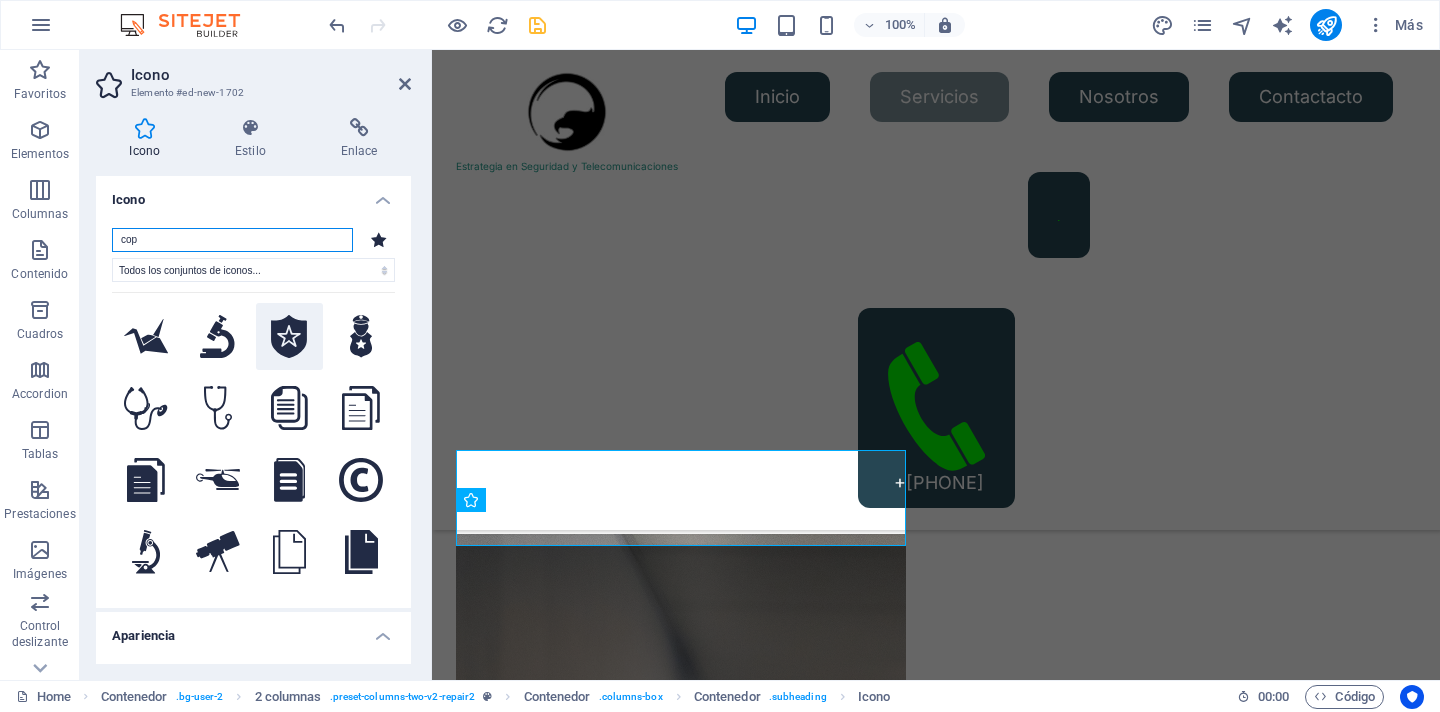 type on "cop" 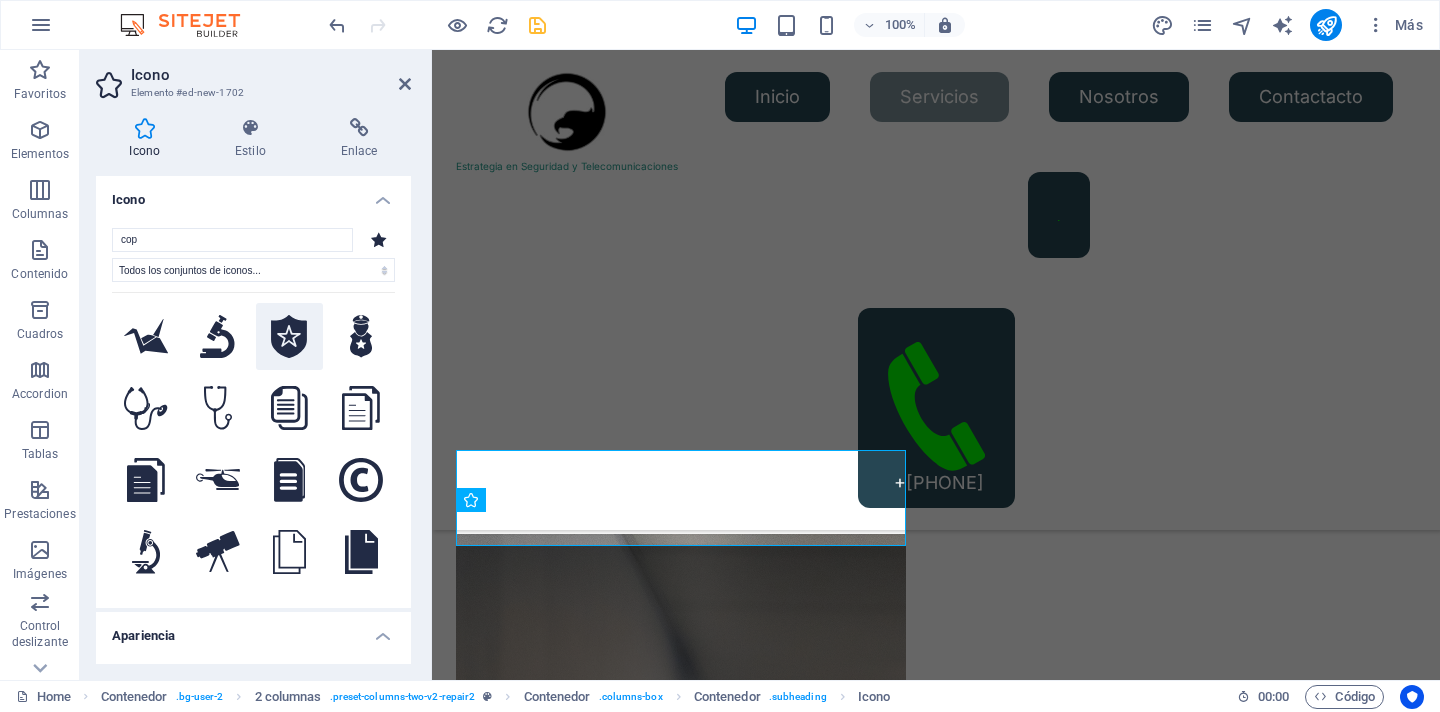 click 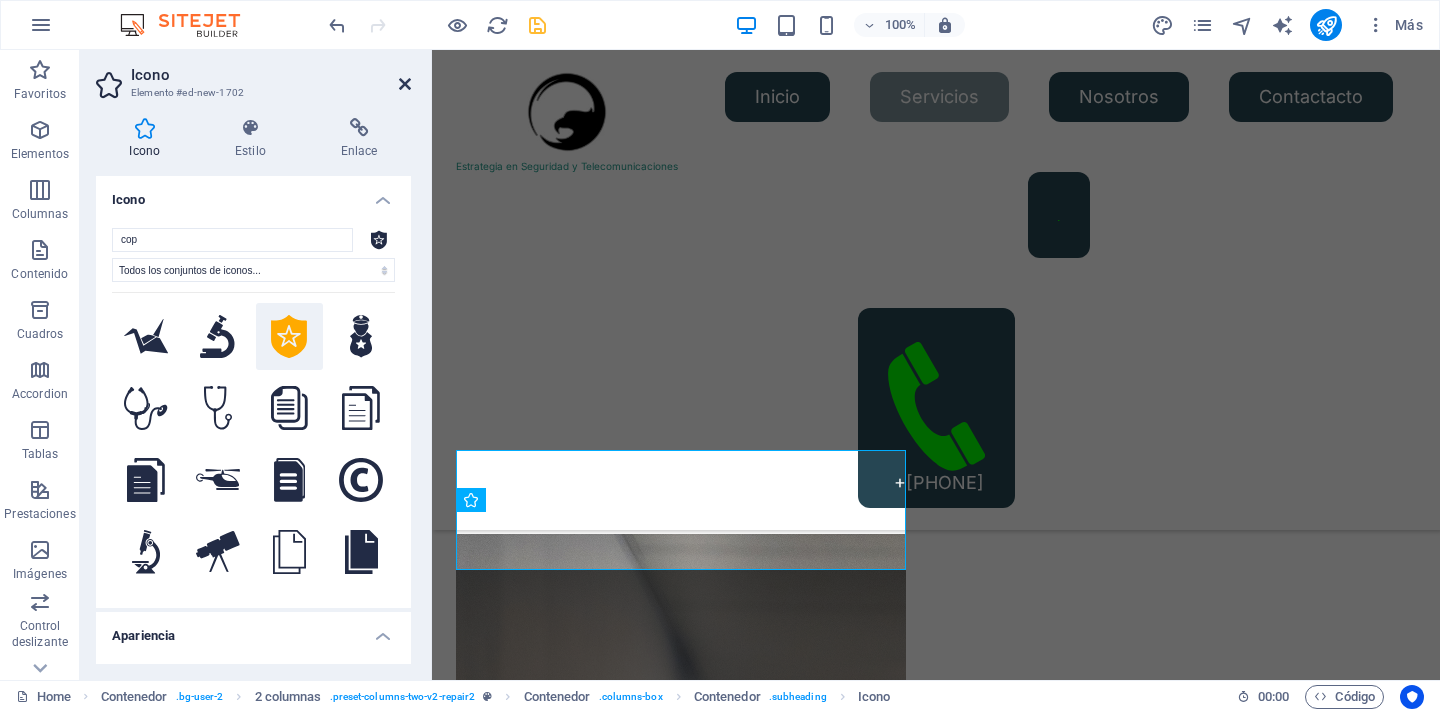 click at bounding box center [405, 84] 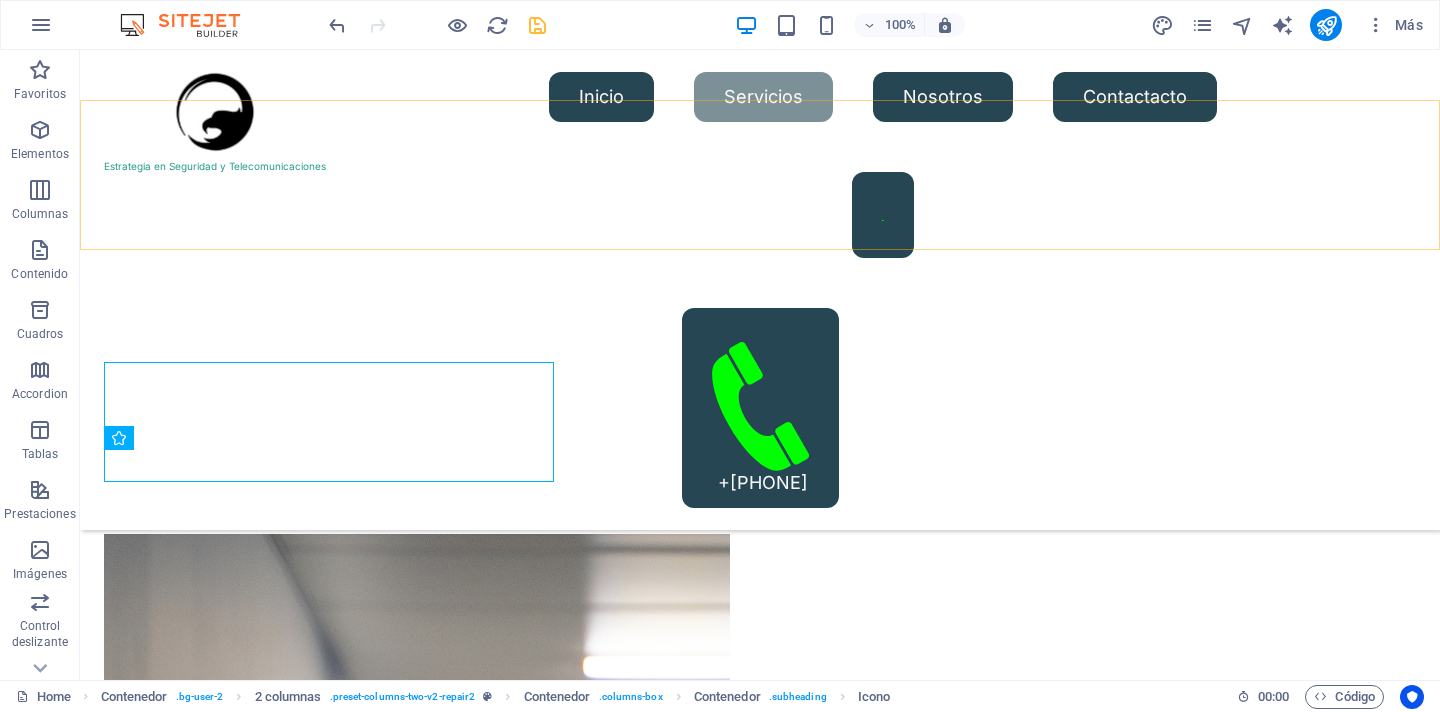 scroll, scrollTop: 2333, scrollLeft: 0, axis: vertical 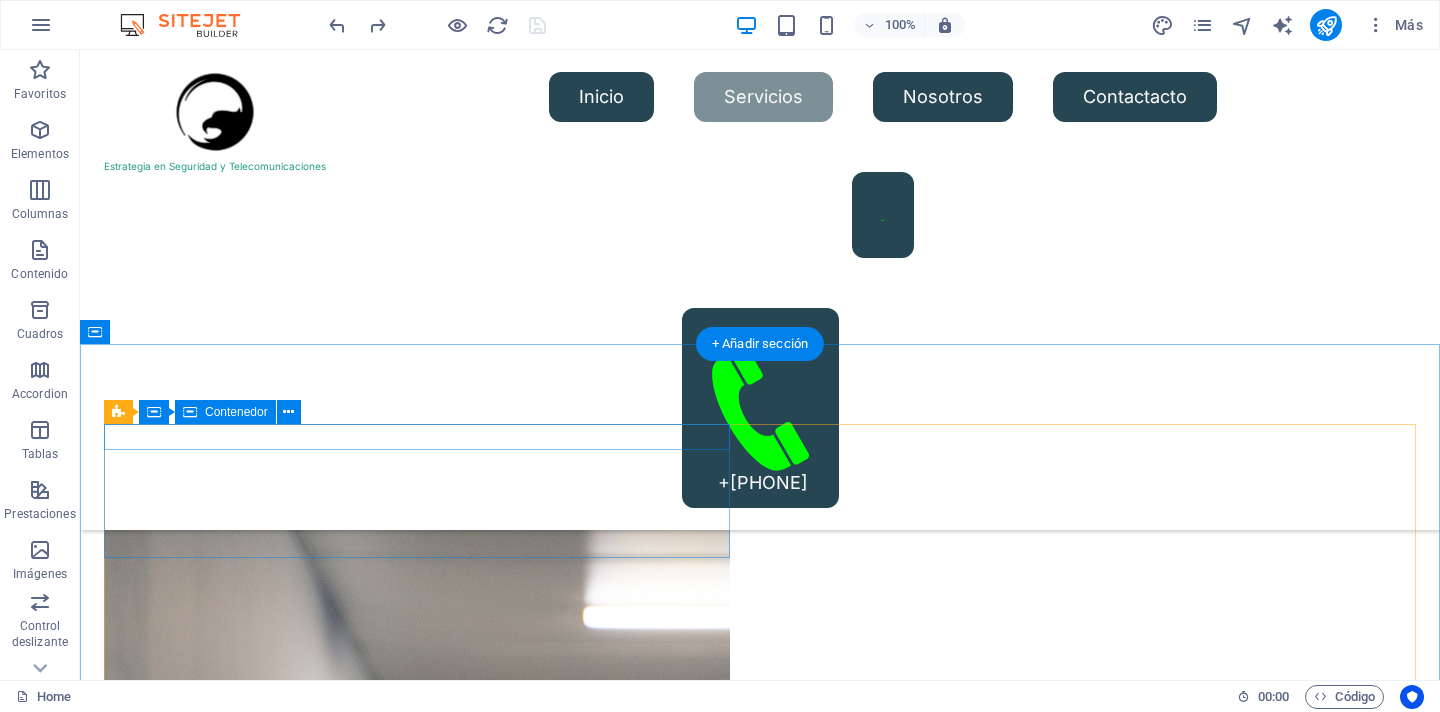 click on "WHY US" at bounding box center (417, 6599) 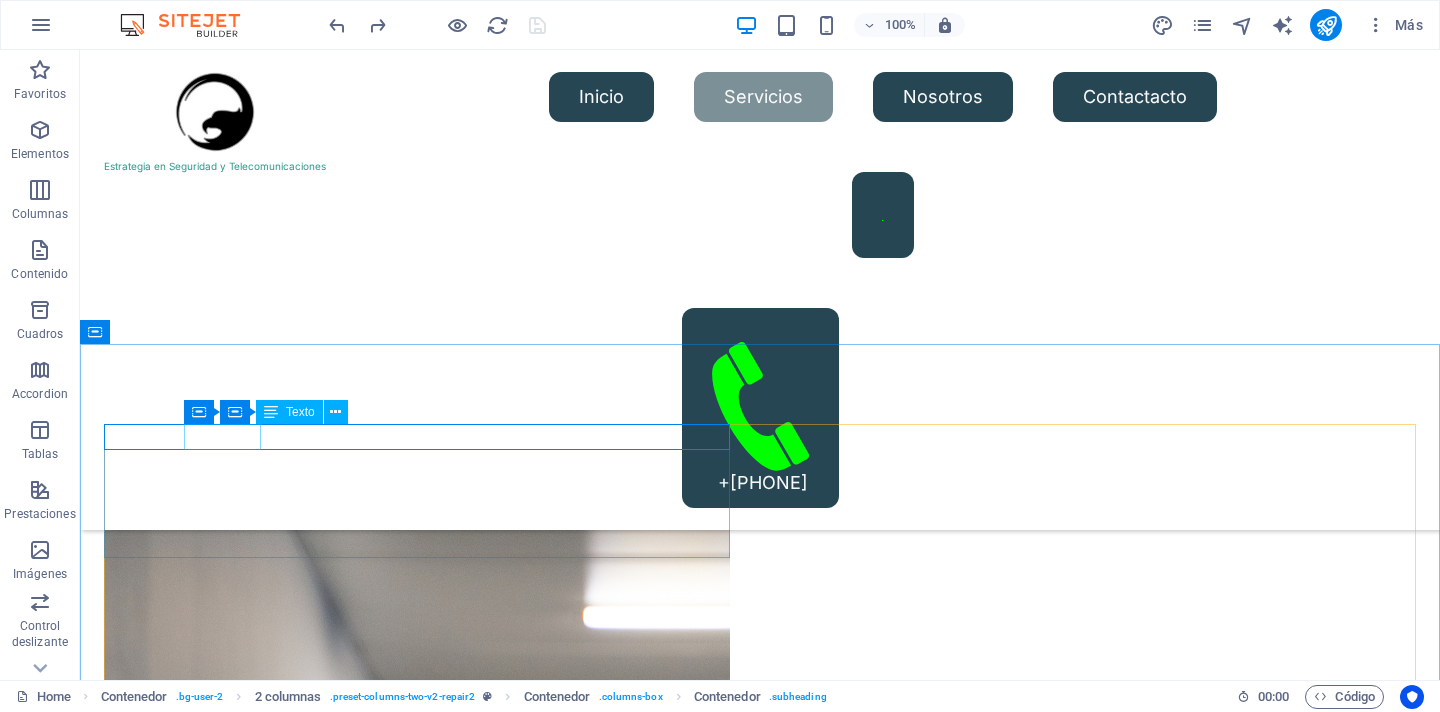 click on "Texto" at bounding box center (300, 412) 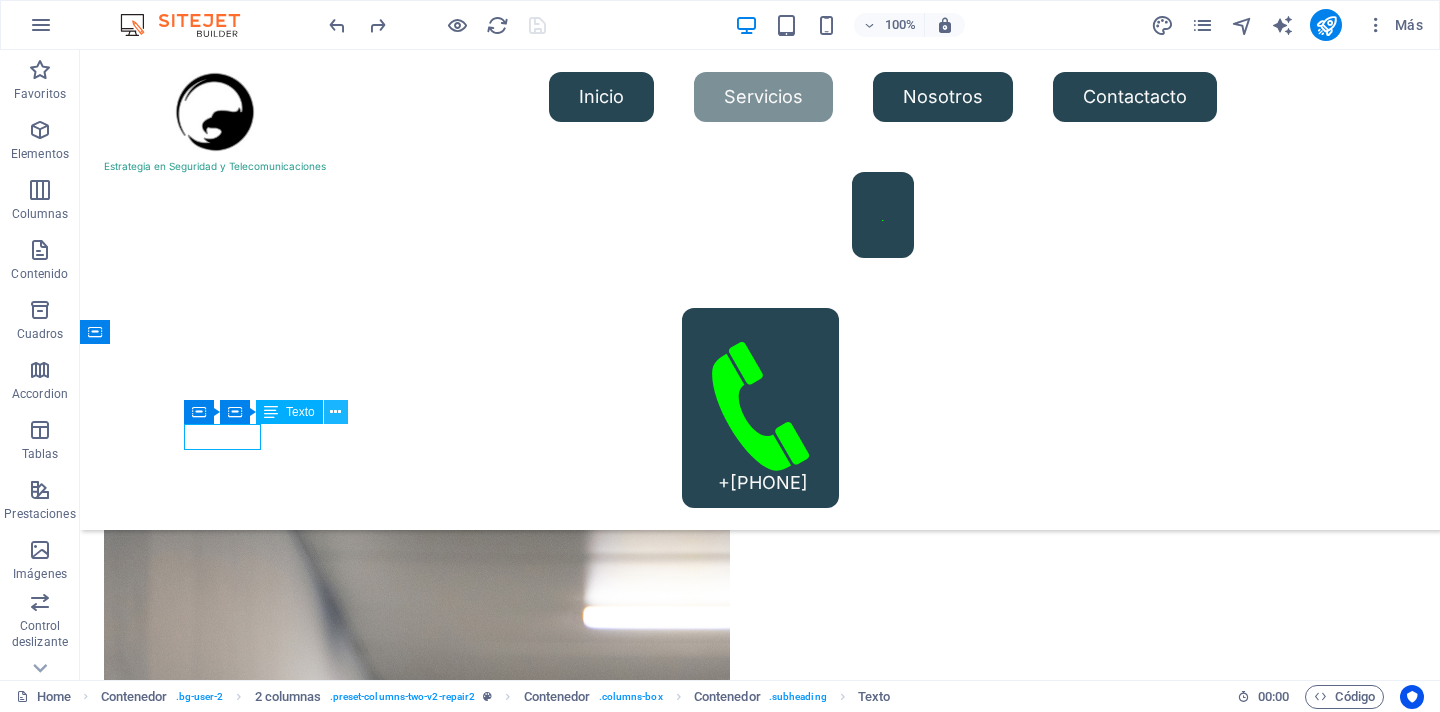 click at bounding box center (335, 412) 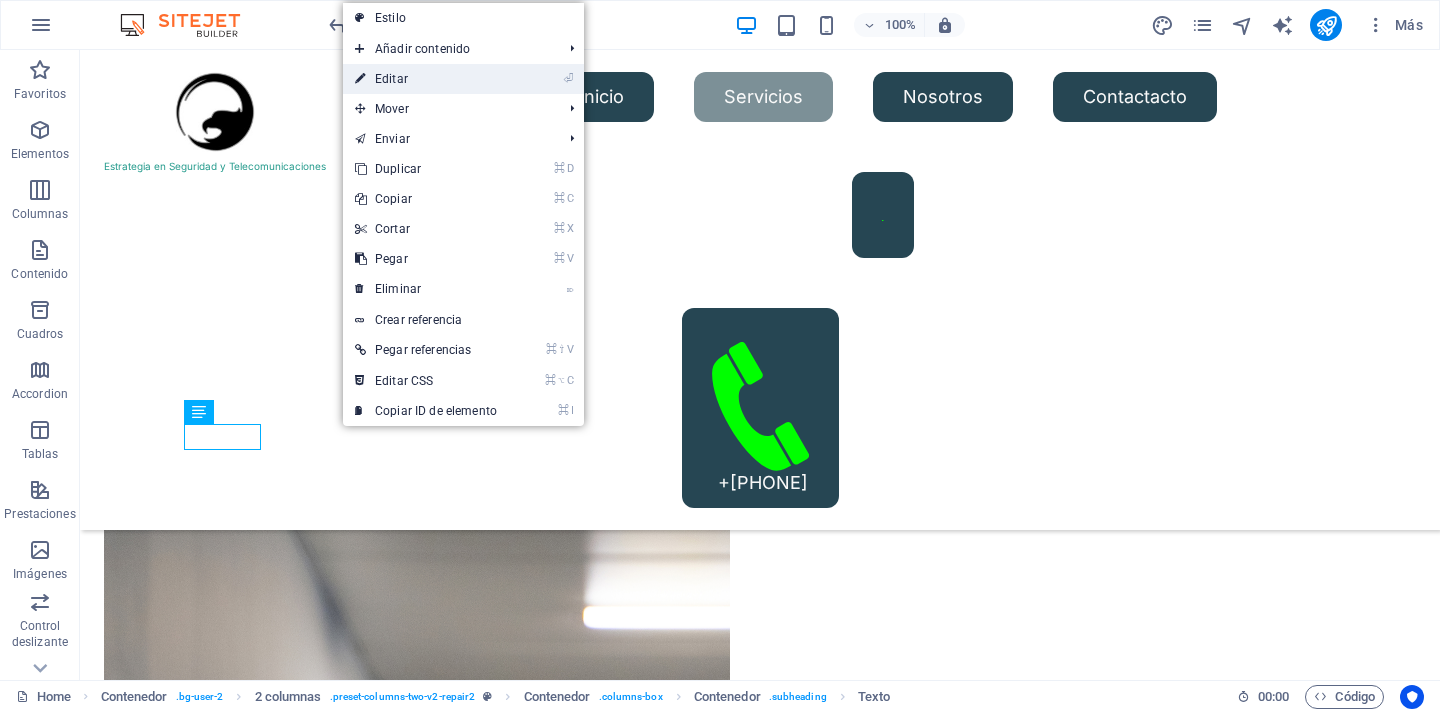 click on "⏎  Editar" at bounding box center [426, 79] 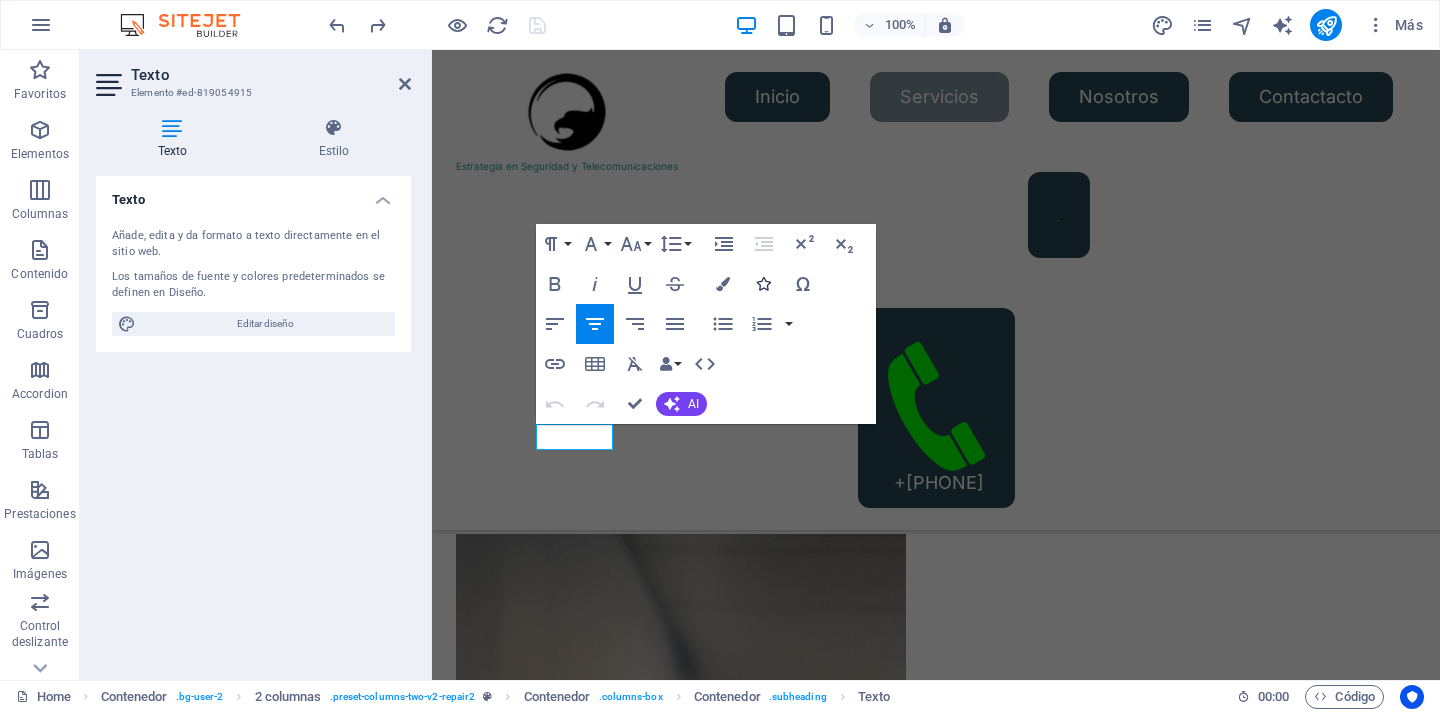click at bounding box center (763, 284) 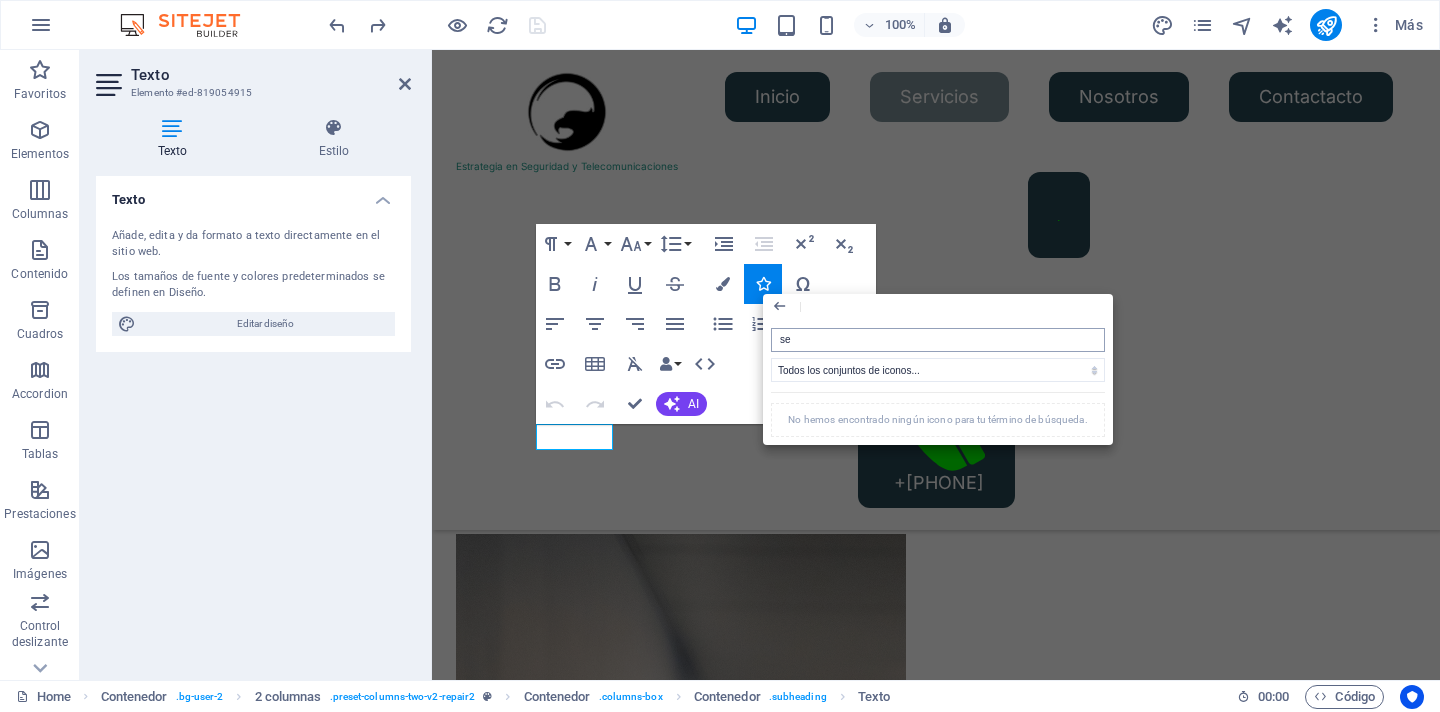 type on "s" 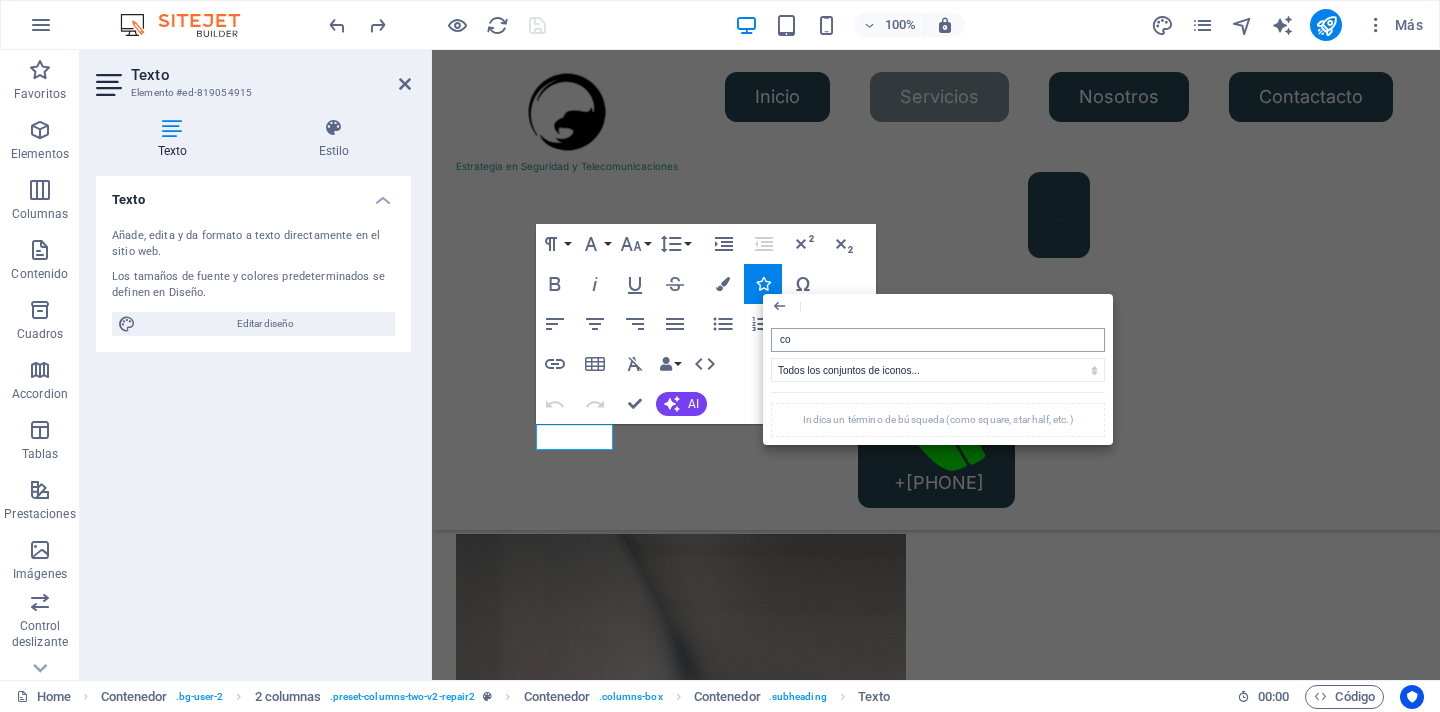 type on "cop" 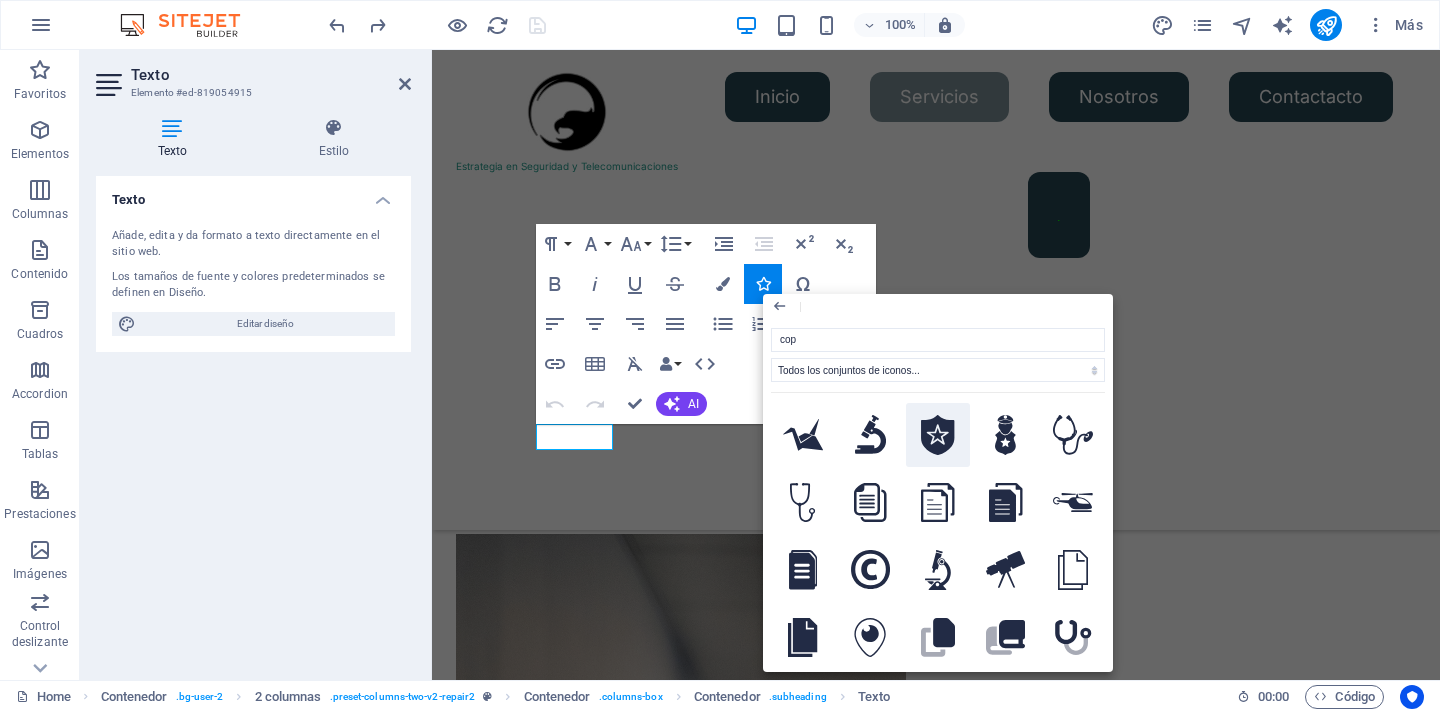 click 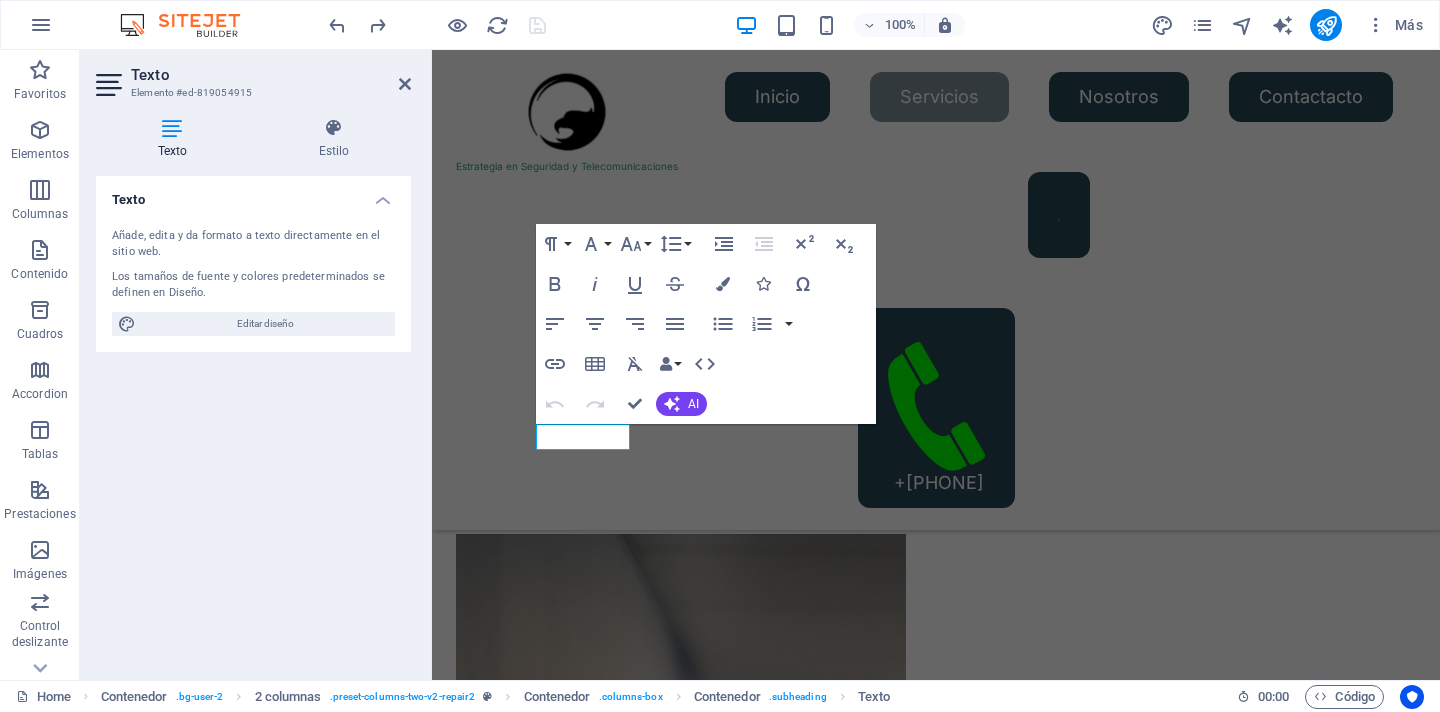 type 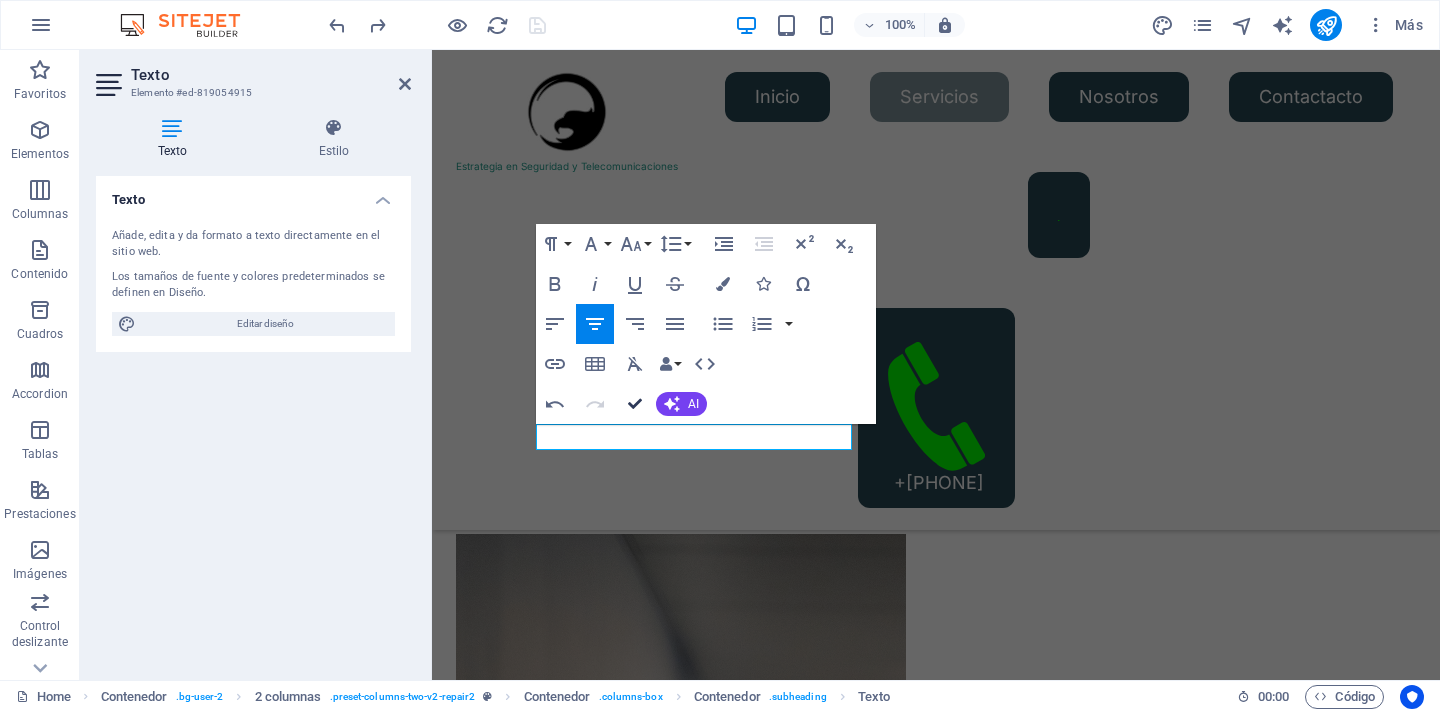 drag, startPoint x: 639, startPoint y: 408, endPoint x: 780, endPoint y: 334, distance: 159.23882 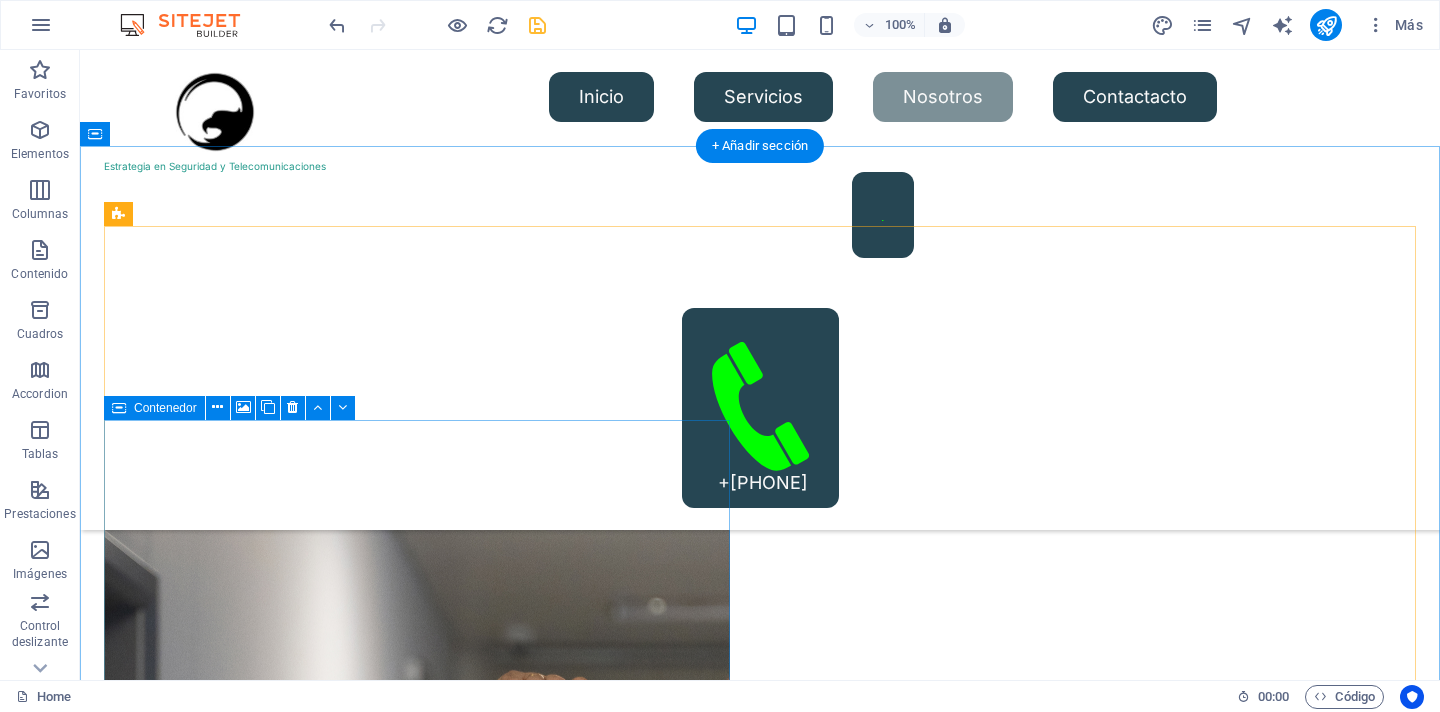 scroll, scrollTop: 2456, scrollLeft: 0, axis: vertical 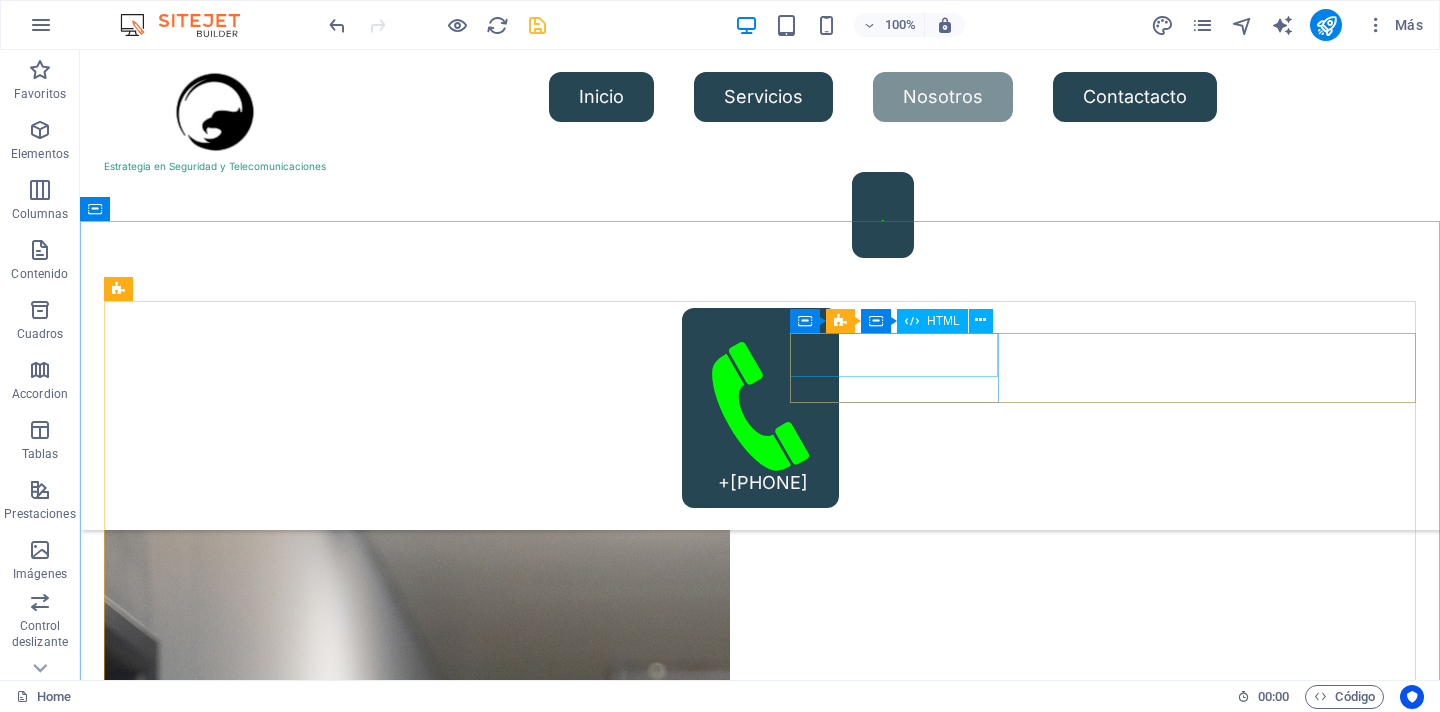 click on "HTML" at bounding box center [943, 321] 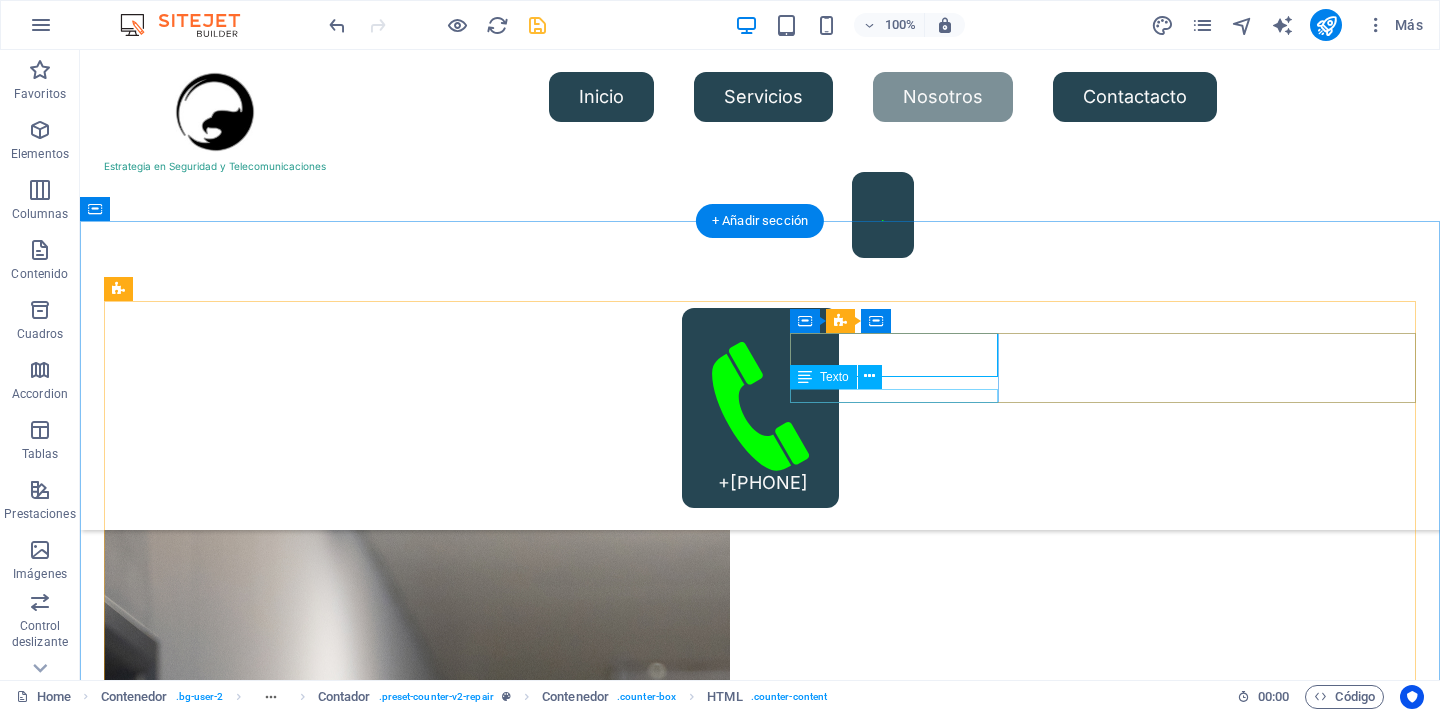click on "Years Experience" at bounding box center (208, 7491) 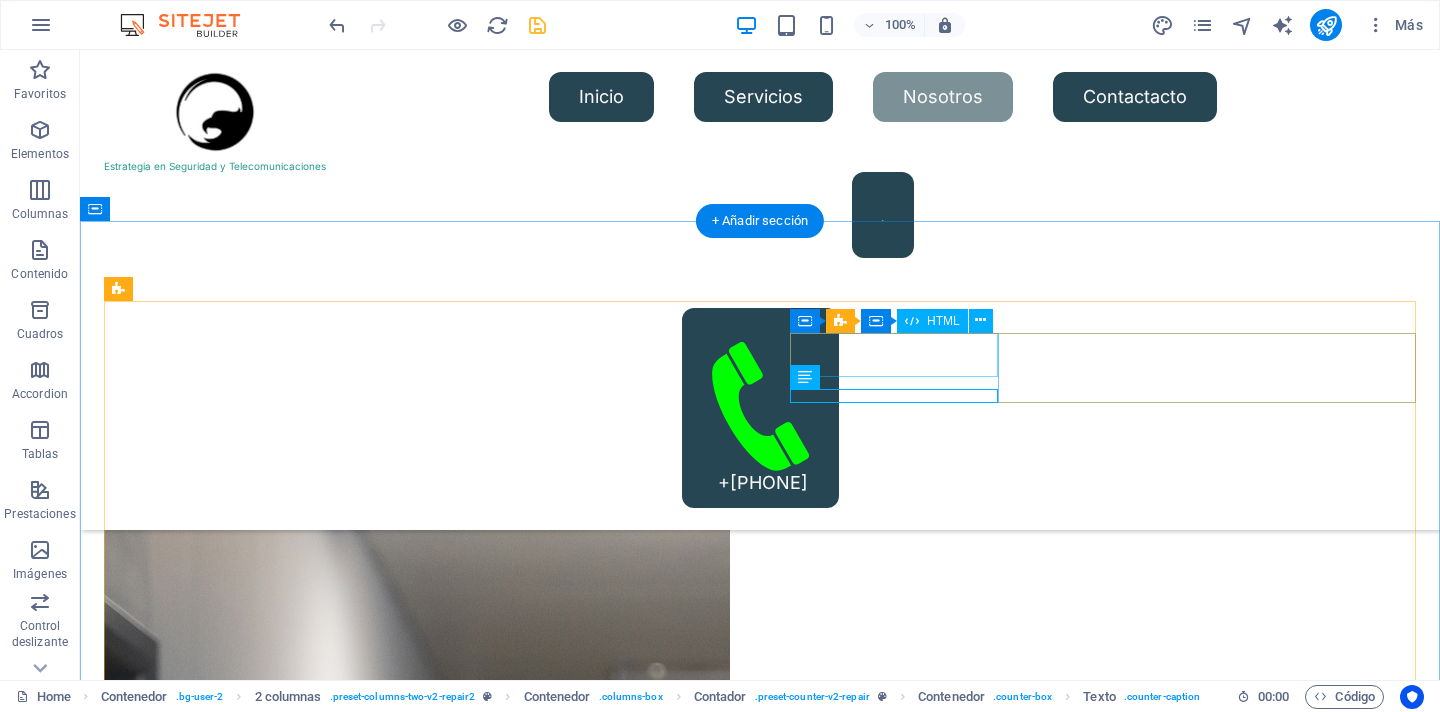 click on "32 +" at bounding box center [208, 7450] 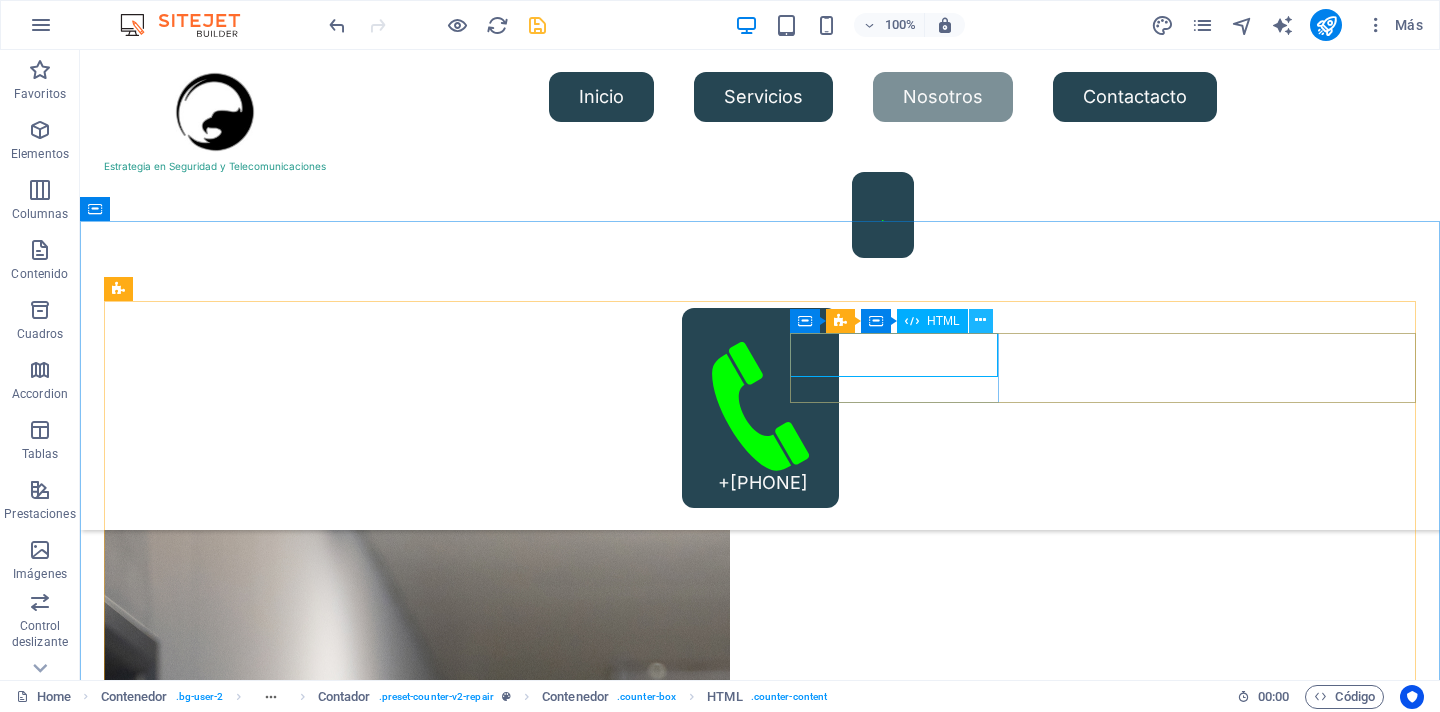 click at bounding box center (980, 320) 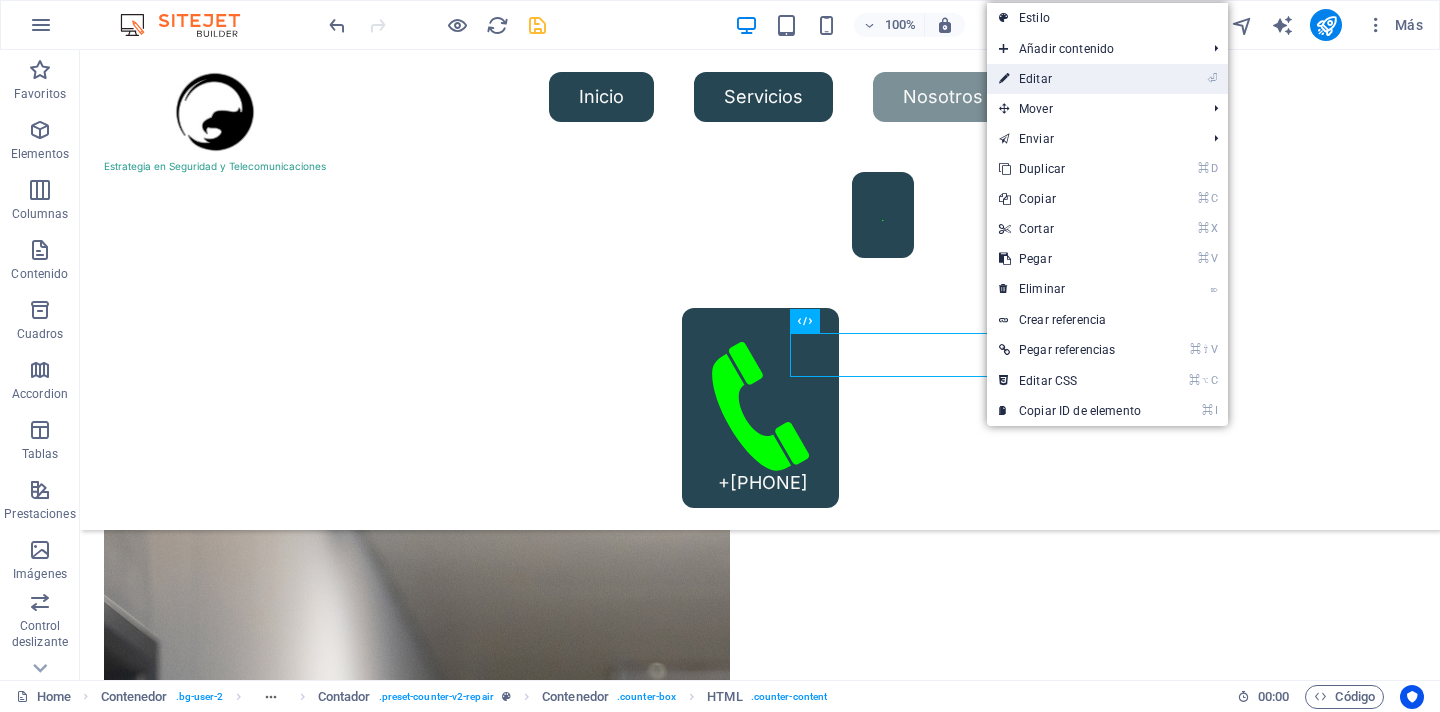 click on "⏎  Editar" at bounding box center [1070, 79] 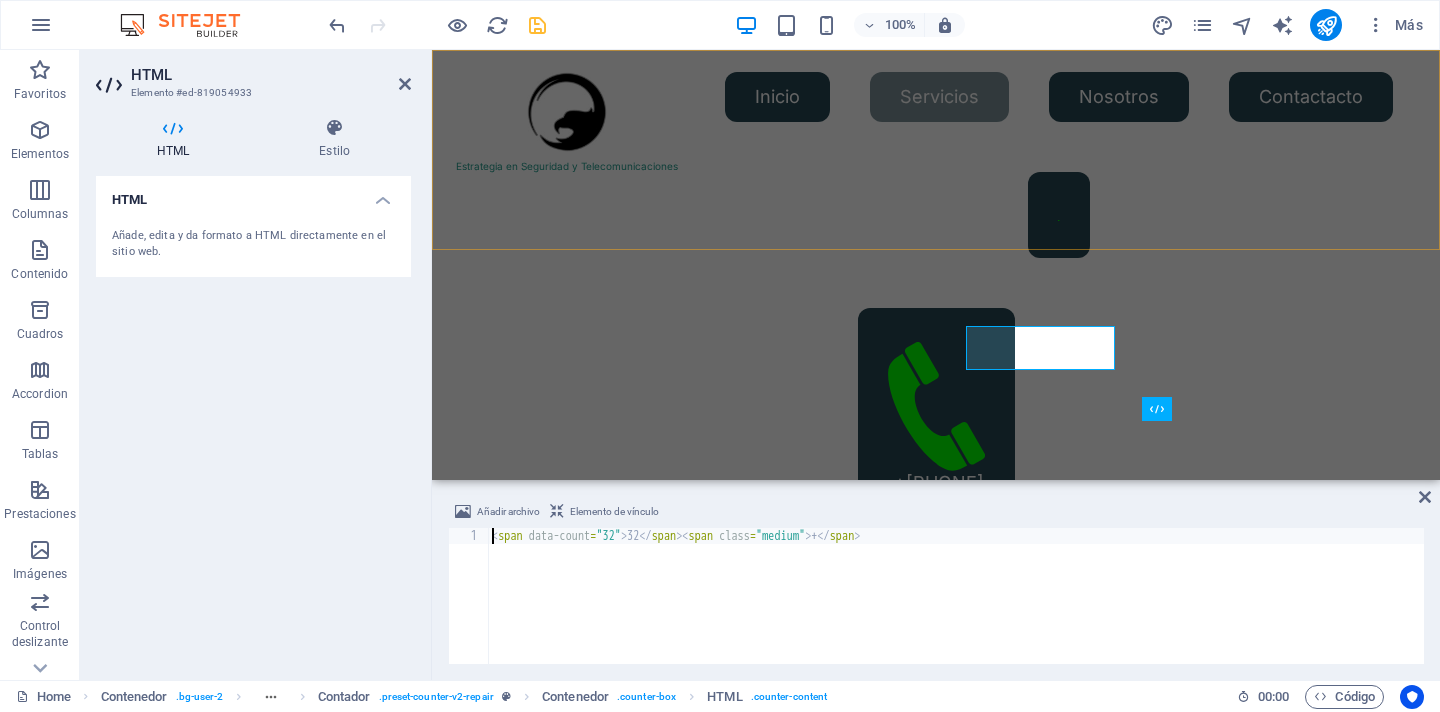 scroll, scrollTop: 2368, scrollLeft: 0, axis: vertical 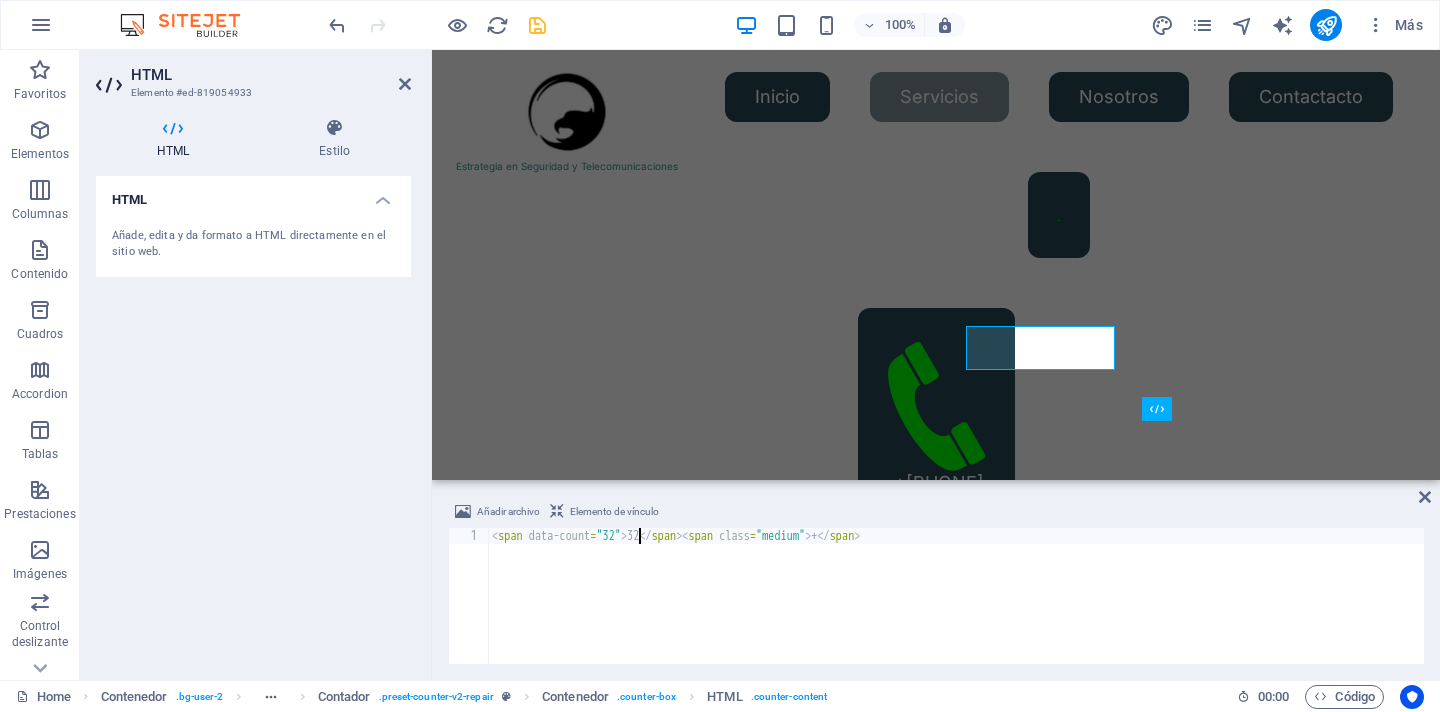 click on "< span   data-count = "32" > 32 </ span > < span   class = "medium" > + </ span >" at bounding box center [956, 612] 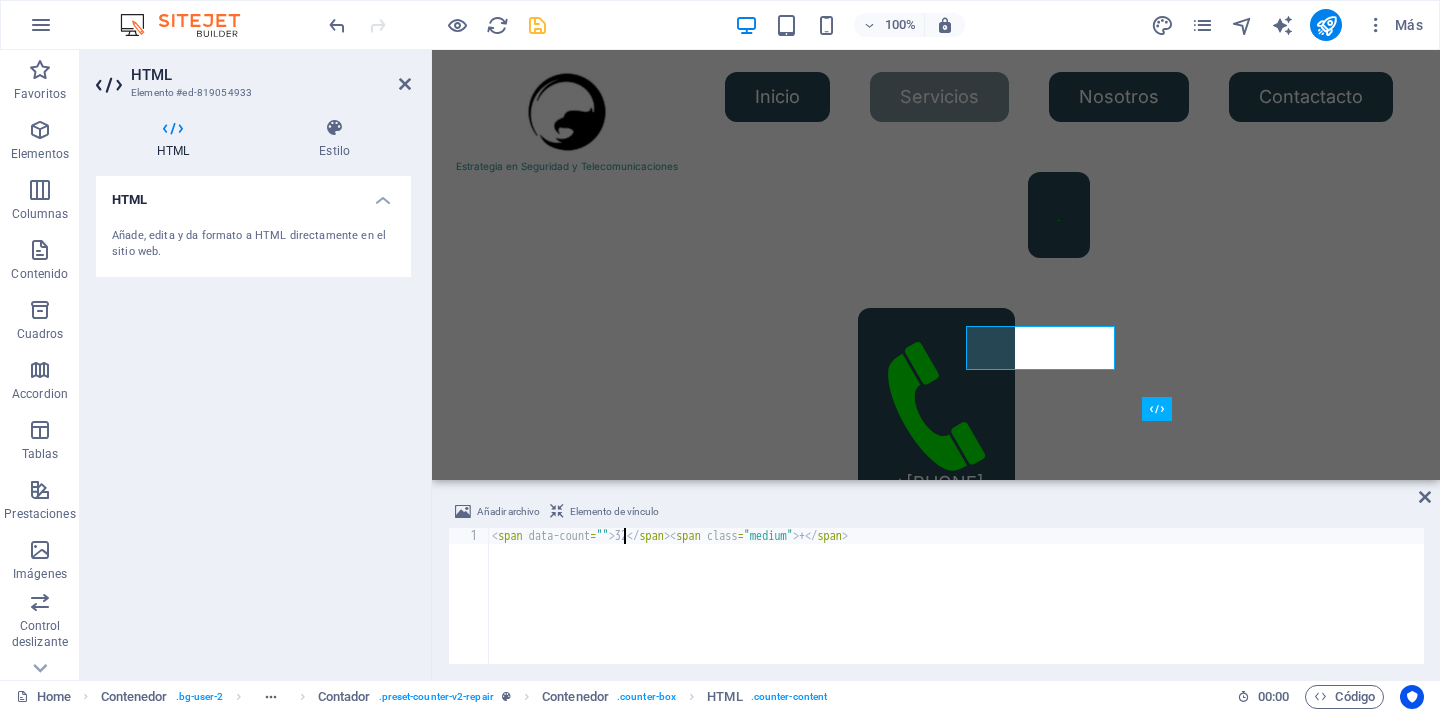 type on "<span data-count="3">32</span><span class="medium">+</span>" 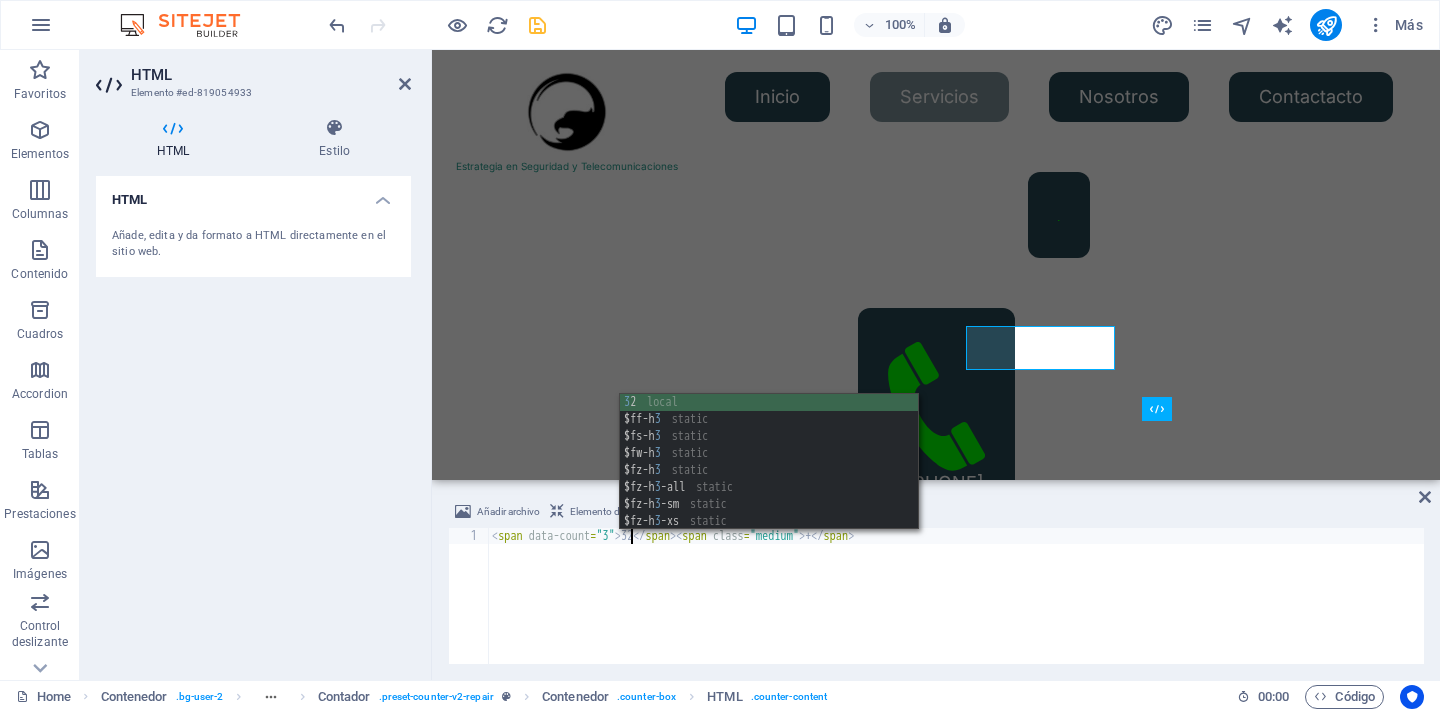 click on "< span   data-count = "3" > 32 </ span > < span   class = "medium" > + </ span >" at bounding box center (956, 612) 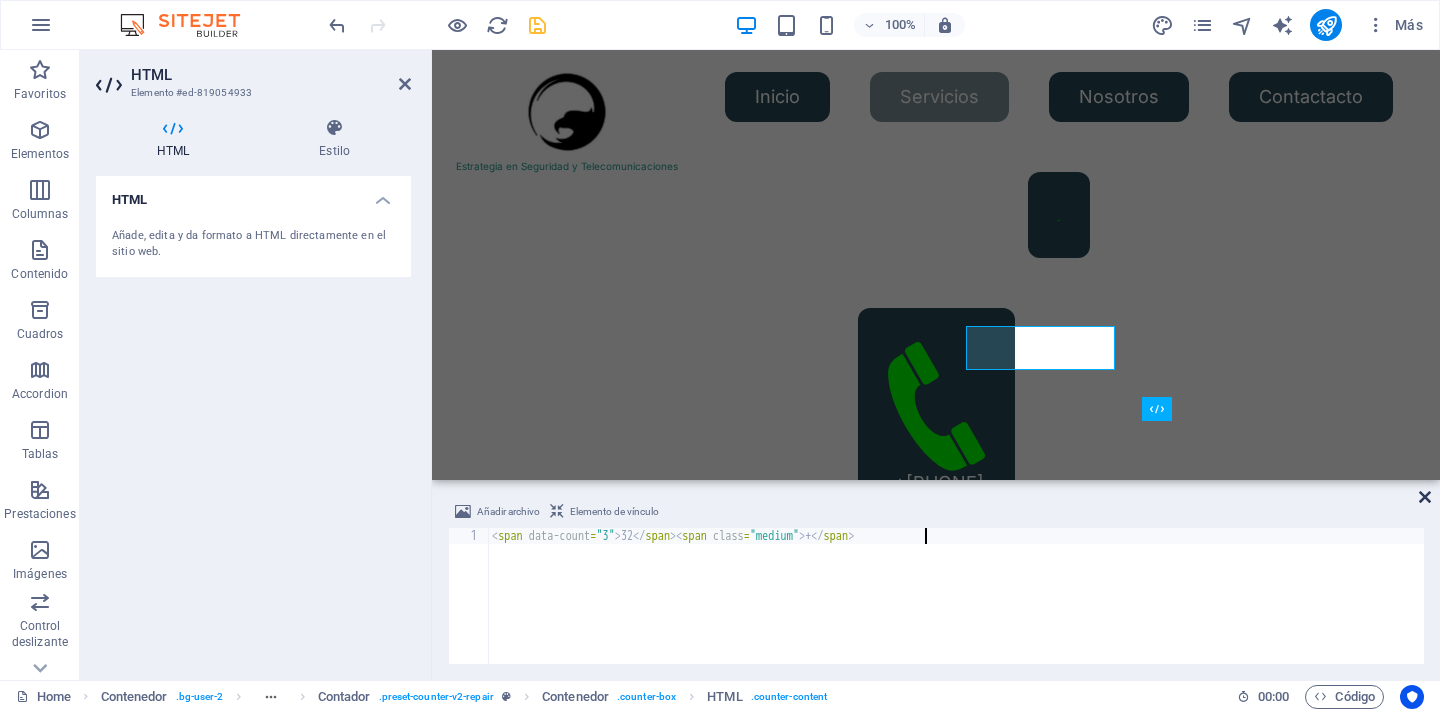 click at bounding box center (1425, 497) 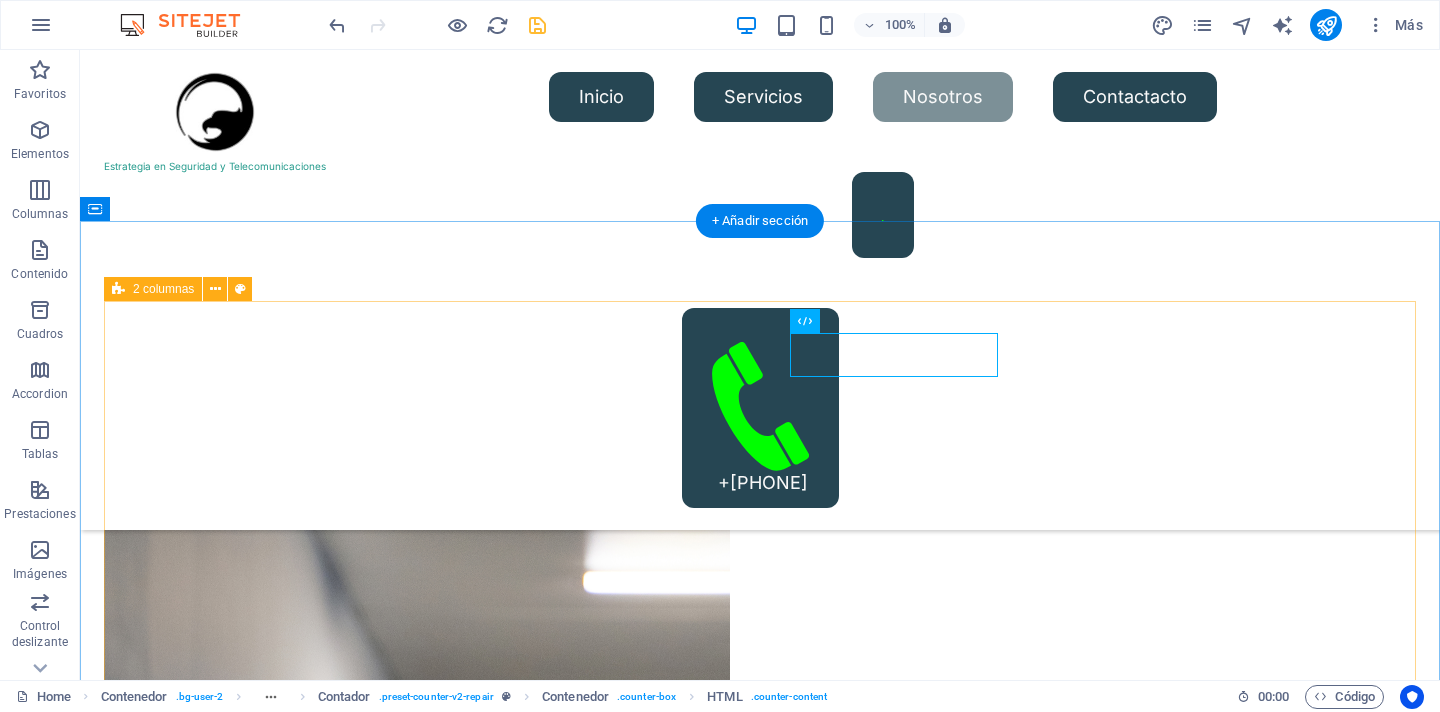 scroll, scrollTop: 2456, scrollLeft: 0, axis: vertical 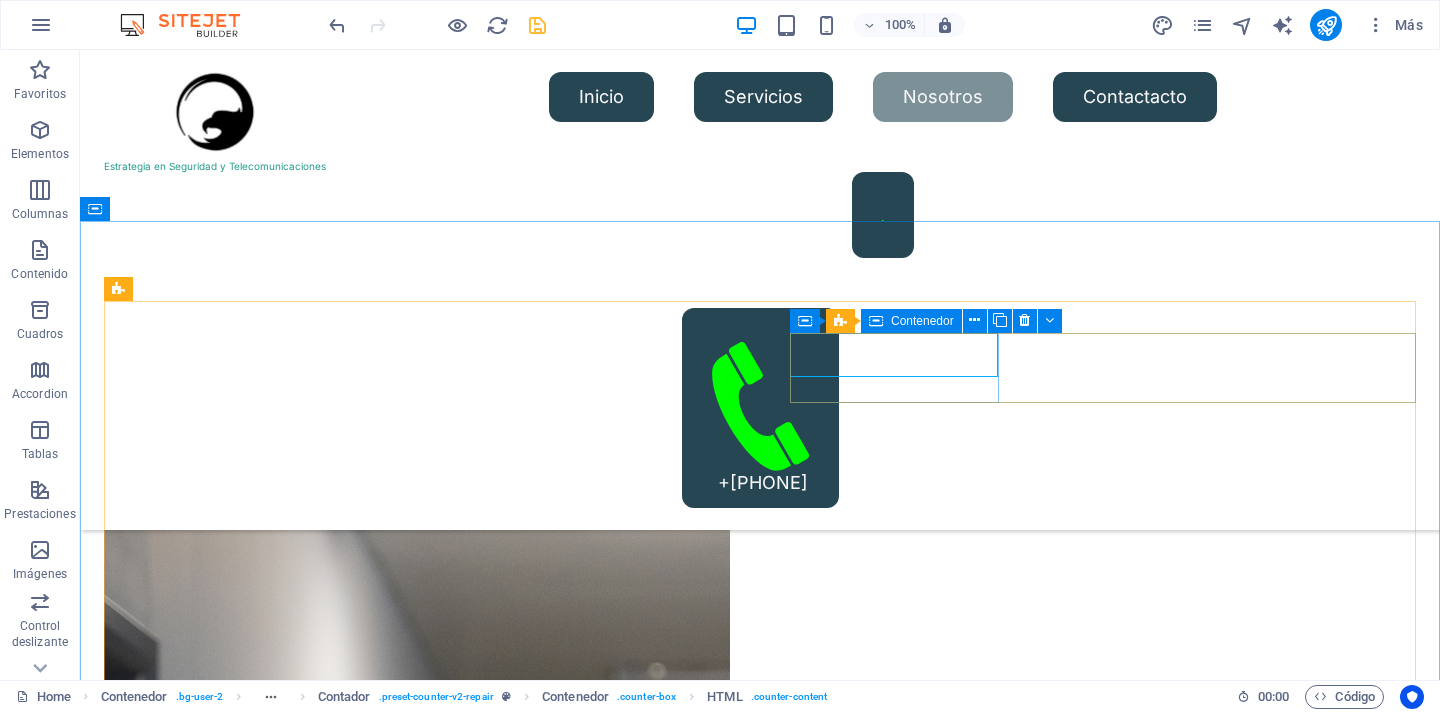 click on "Contenedor" at bounding box center (911, 321) 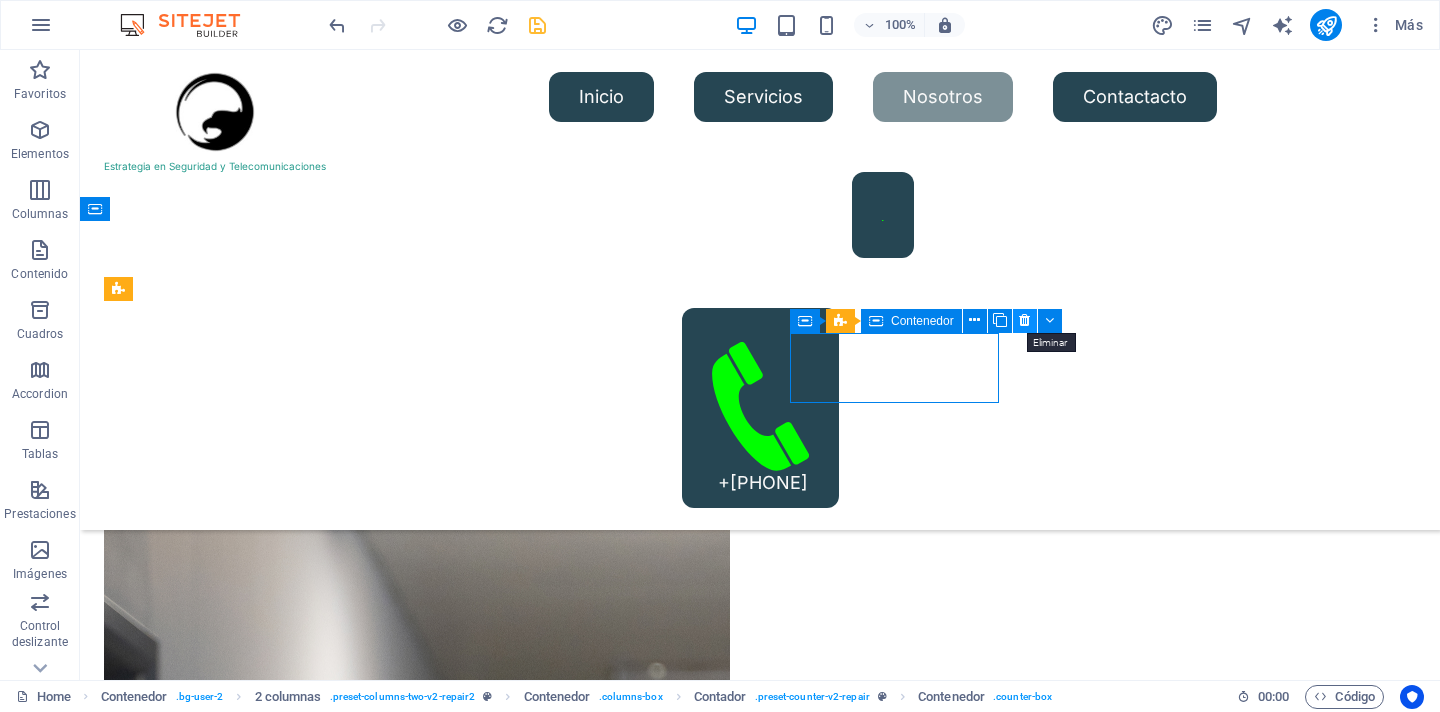 click at bounding box center [1024, 320] 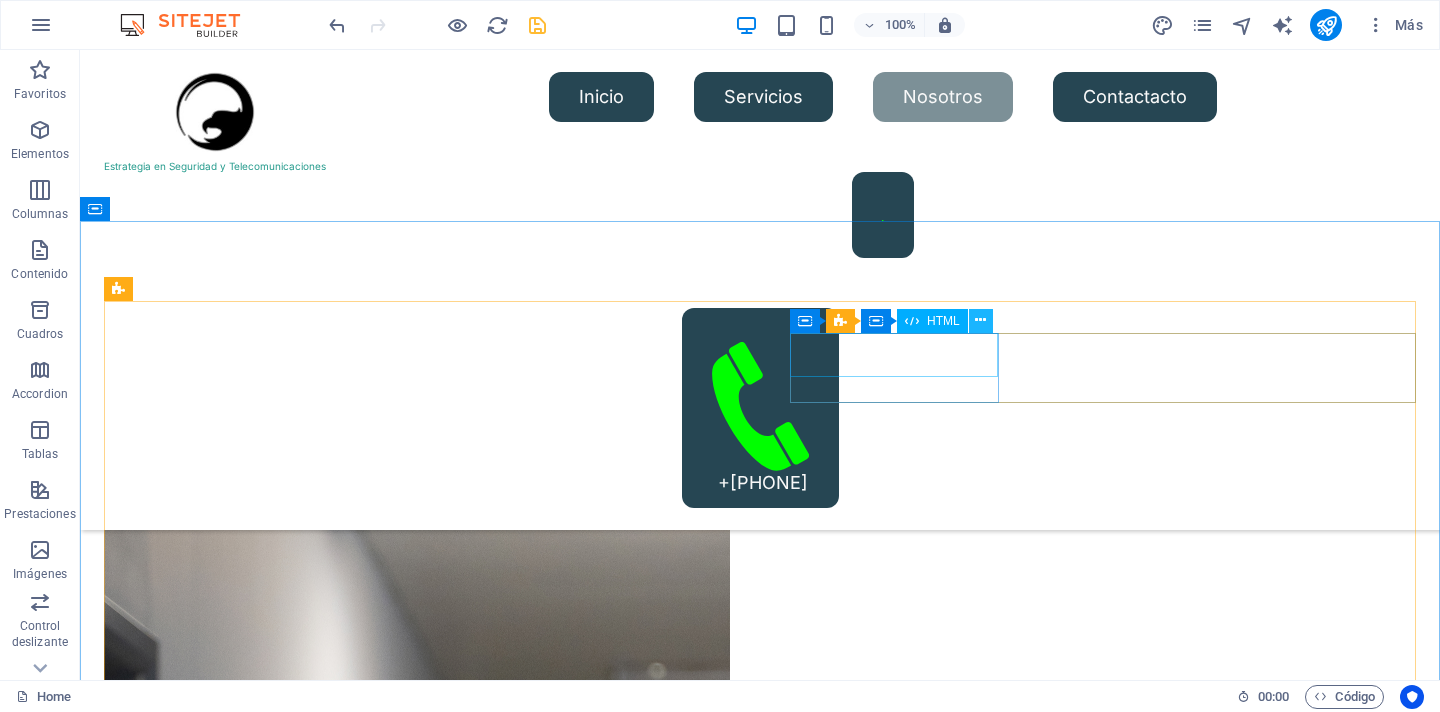 click at bounding box center [980, 320] 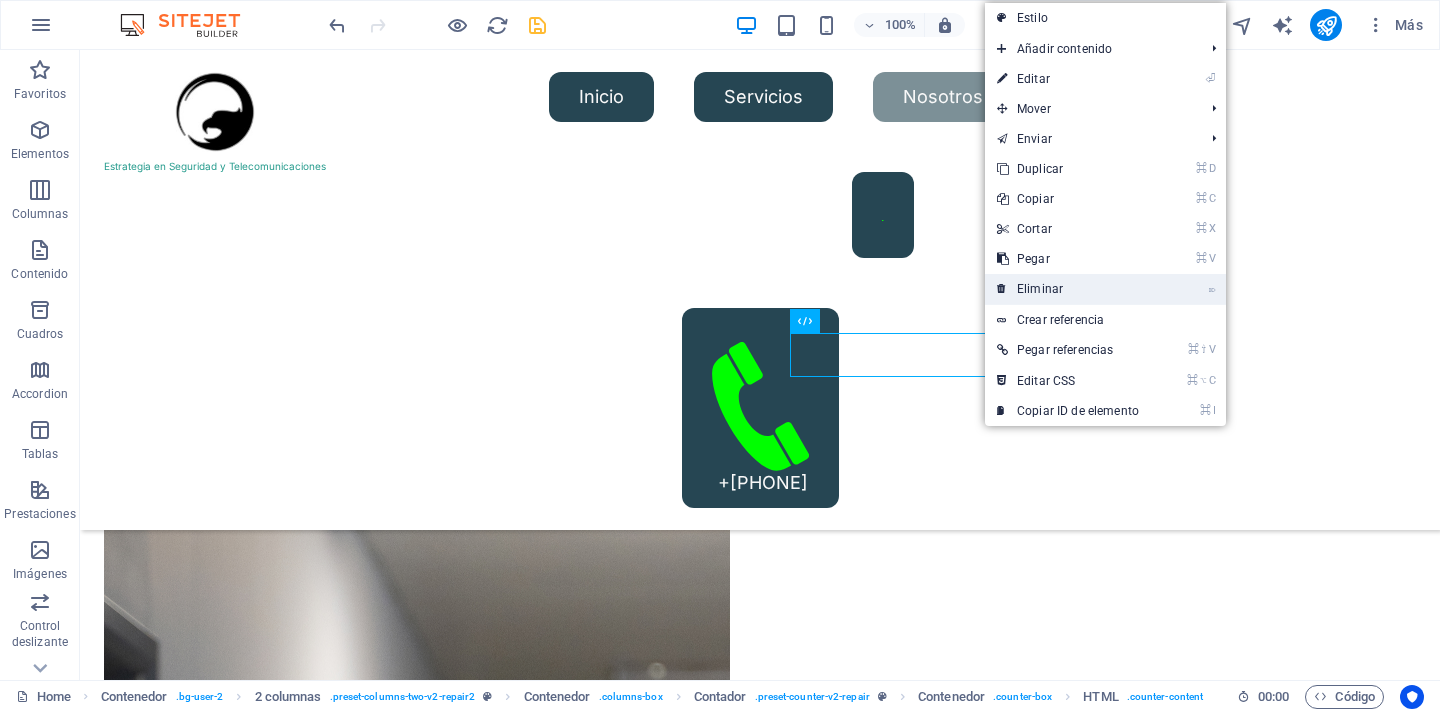 click on "⌦  Eliminar" at bounding box center (1068, 289) 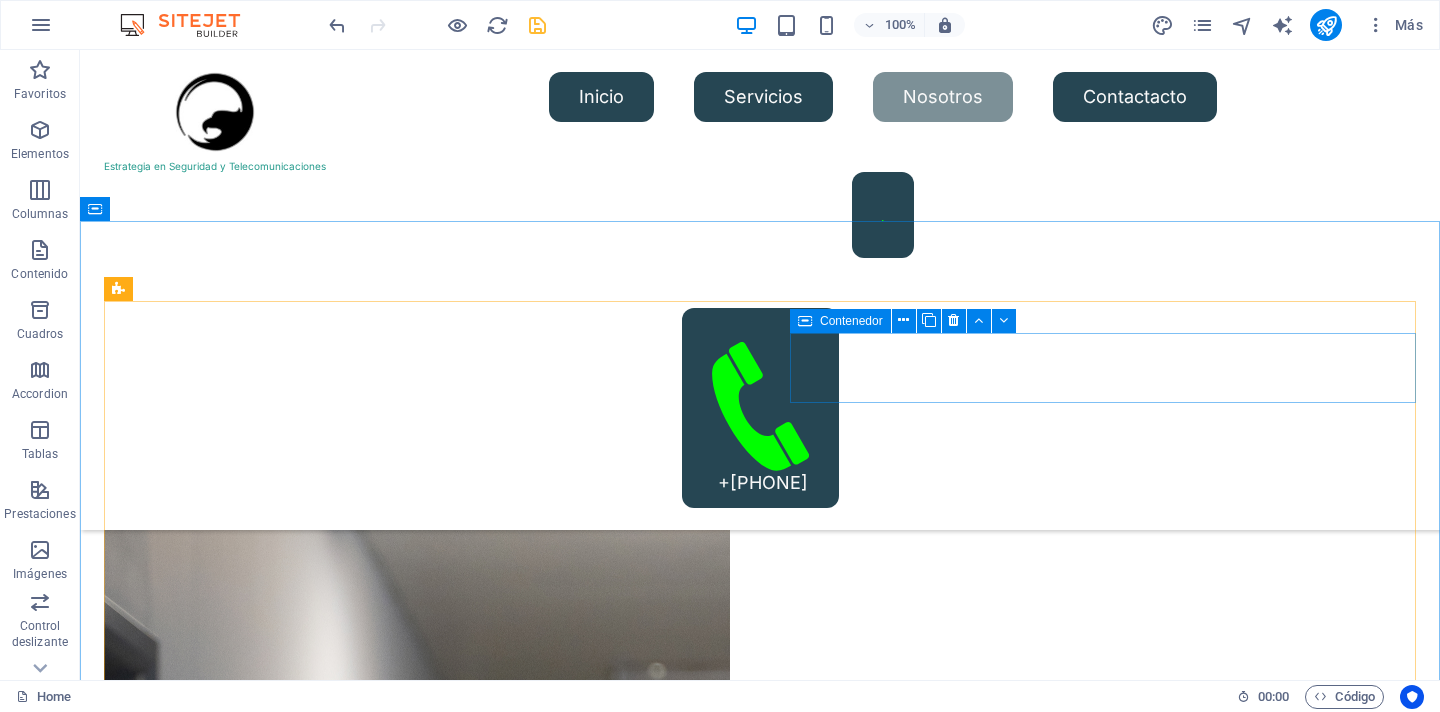 click at bounding box center (805, 321) 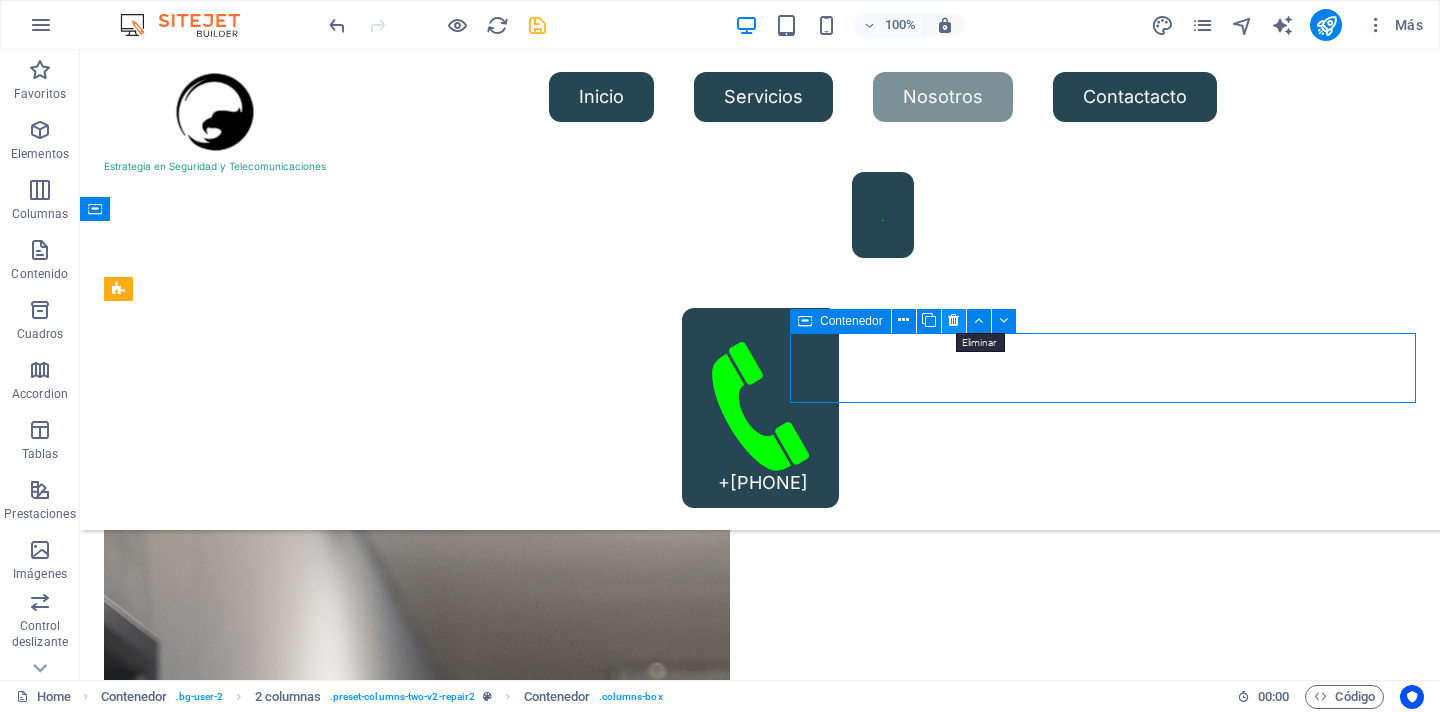 click at bounding box center (953, 320) 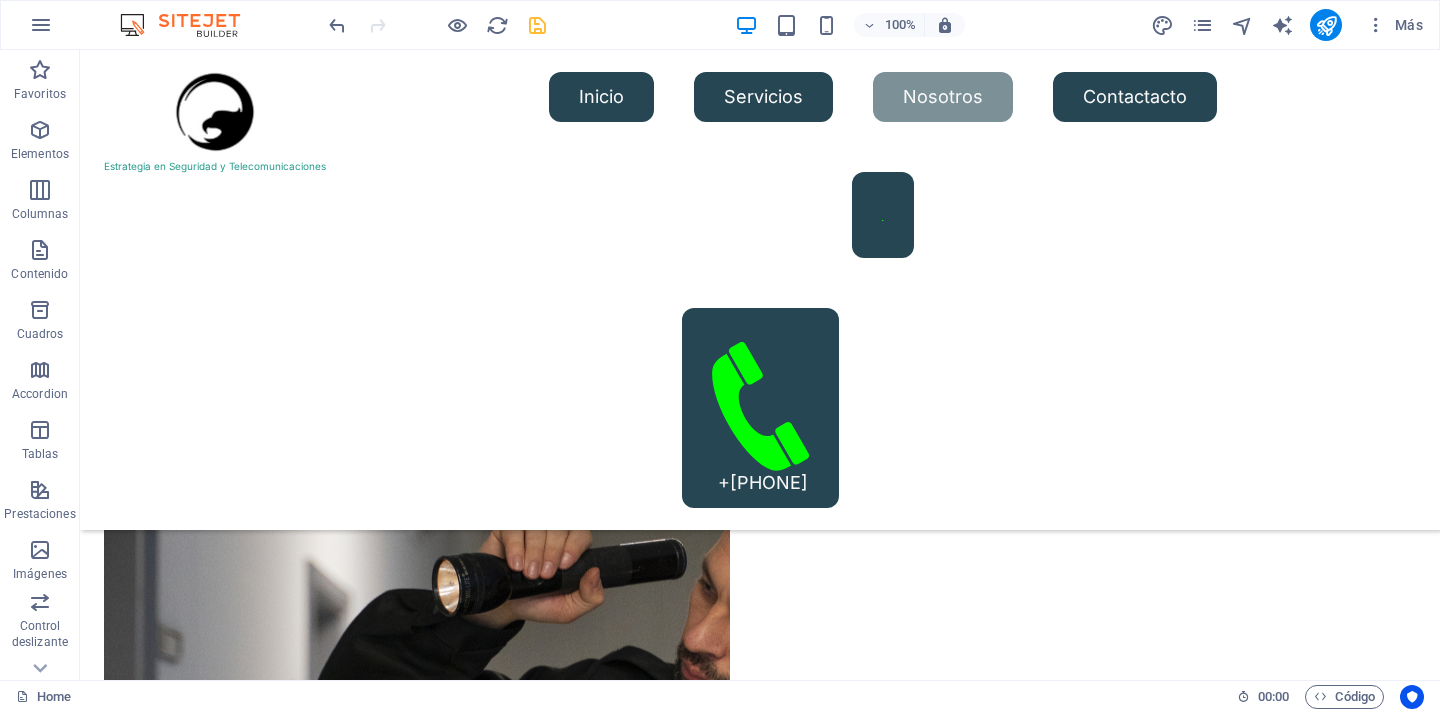 scroll, scrollTop: 2696, scrollLeft: 0, axis: vertical 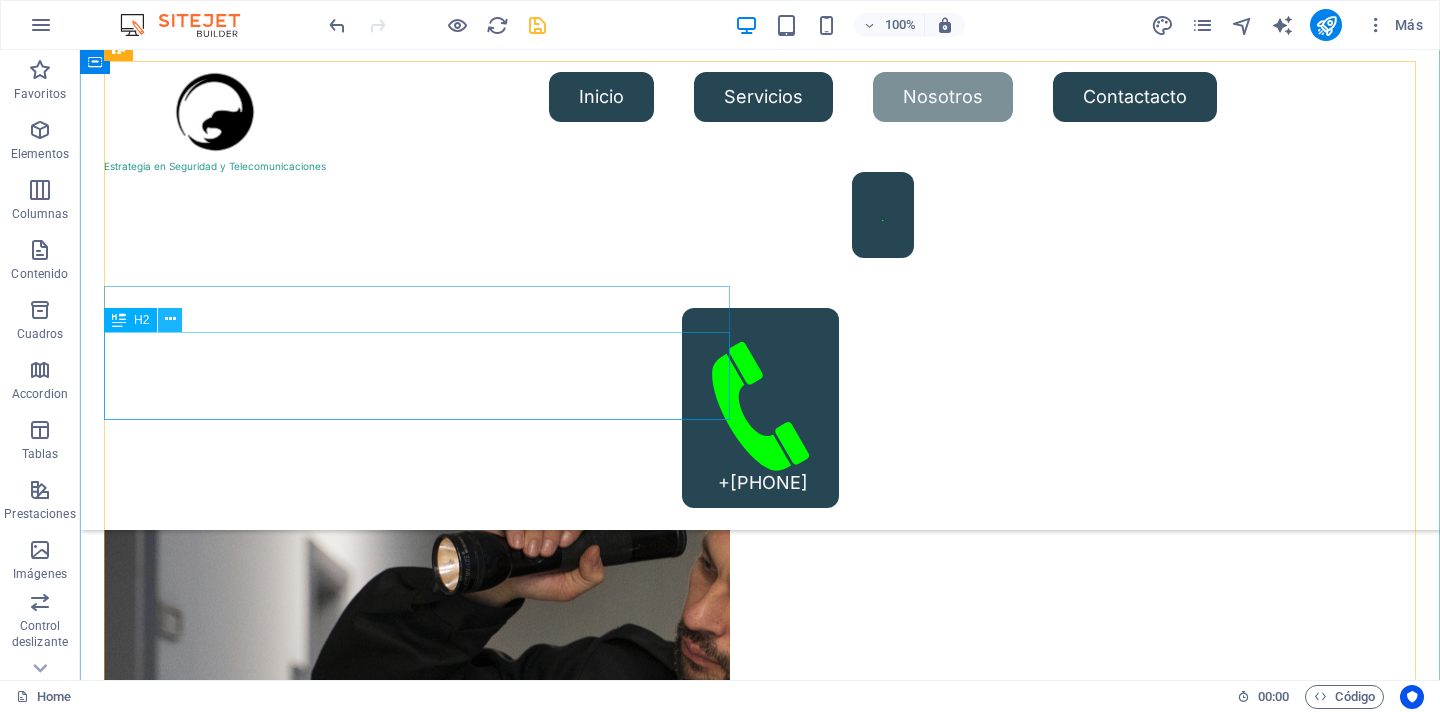 click at bounding box center [170, 319] 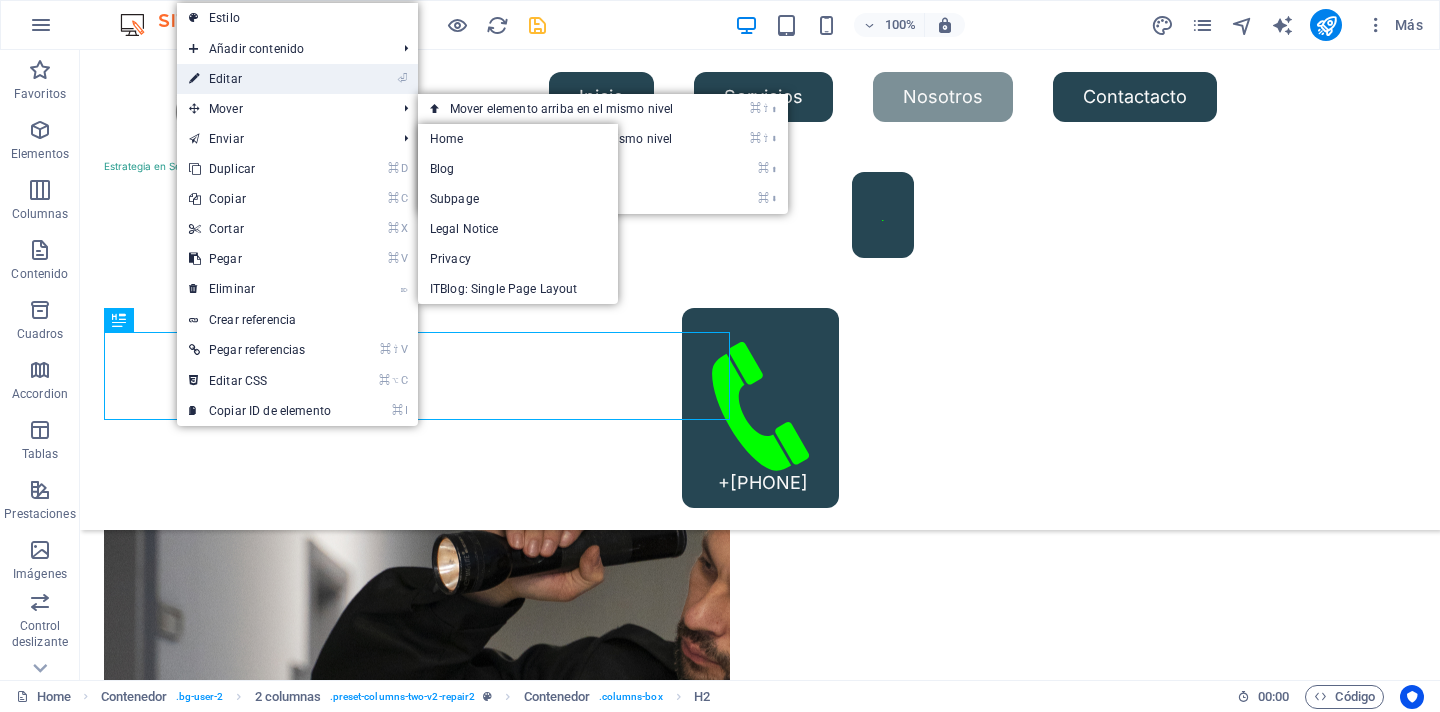 click on "⏎  Editar" at bounding box center [260, 79] 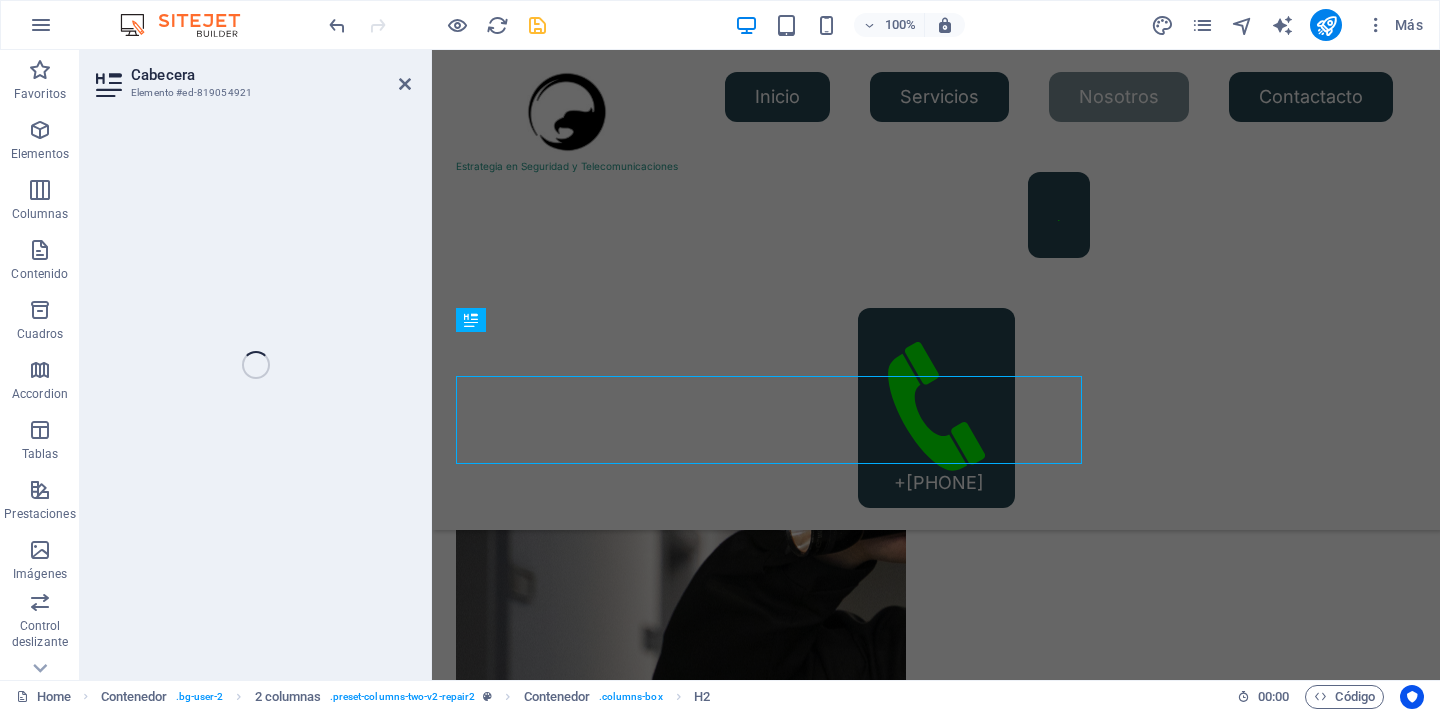 scroll, scrollTop: 2608, scrollLeft: 0, axis: vertical 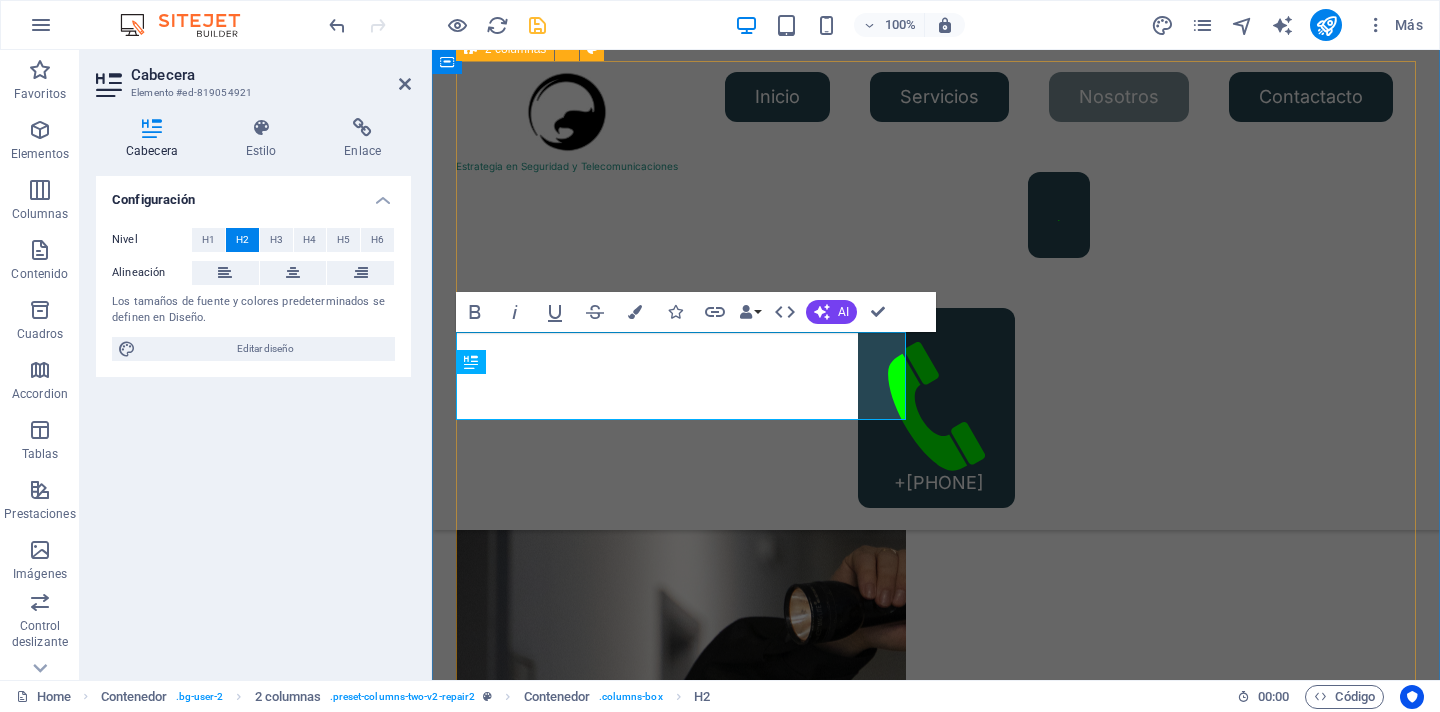 type 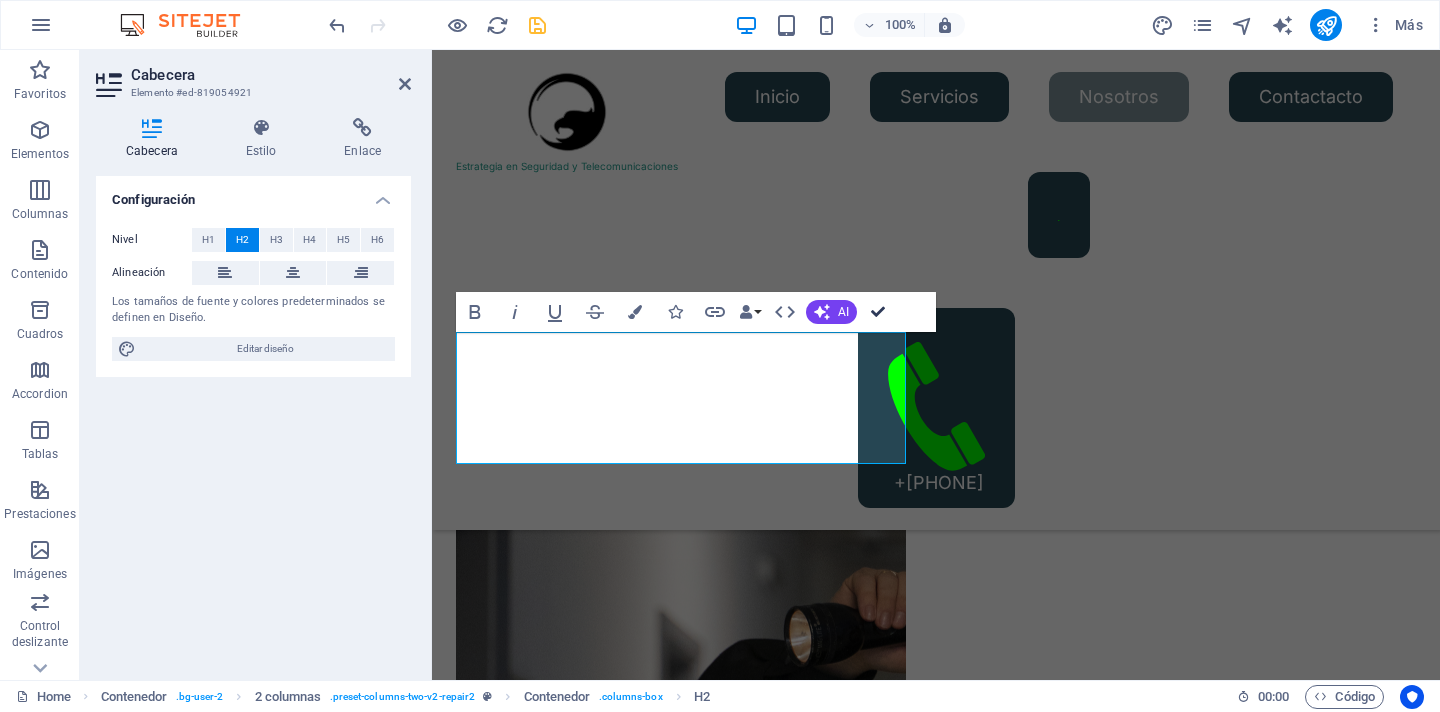 drag, startPoint x: 883, startPoint y: 311, endPoint x: 828, endPoint y: 345, distance: 64.66065 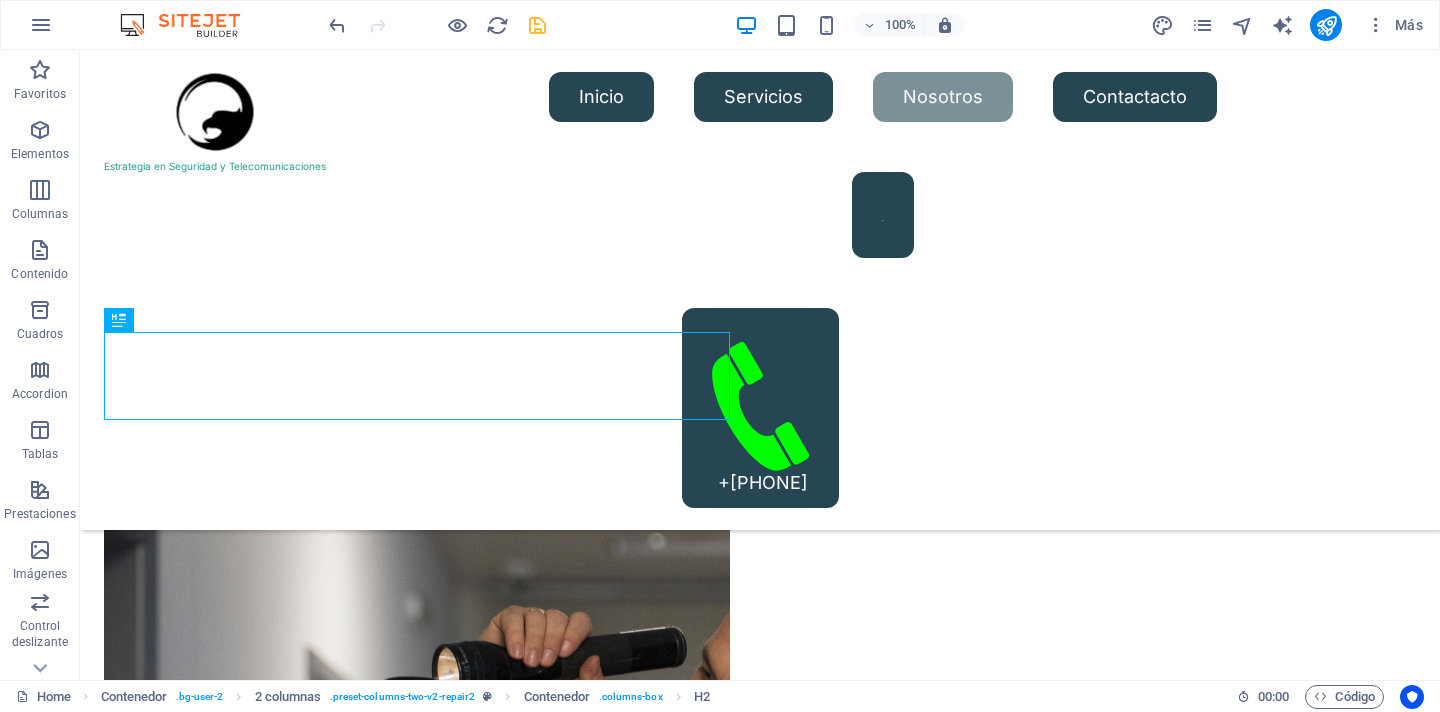 scroll, scrollTop: 2696, scrollLeft: 0, axis: vertical 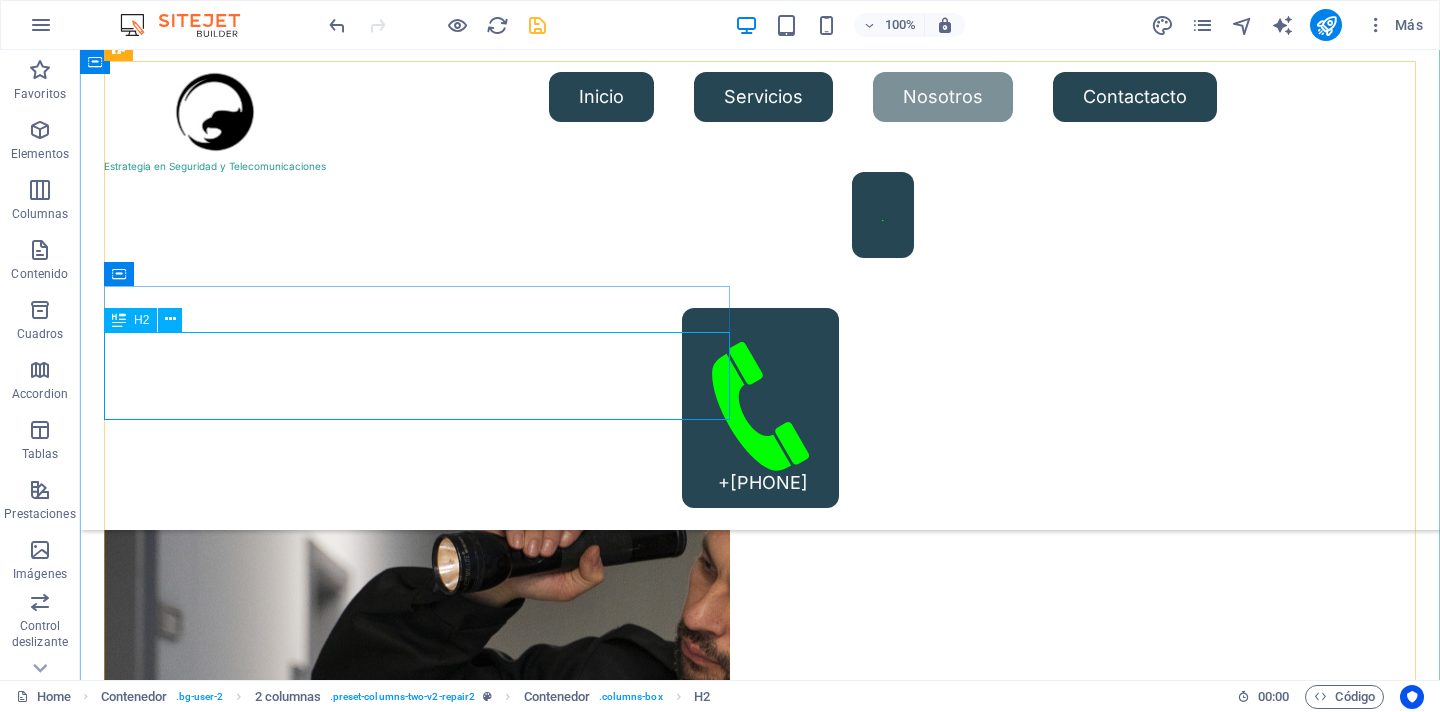 click on "Estrategia en Seguridad y Telecomunicaciones." at bounding box center (417, 7114) 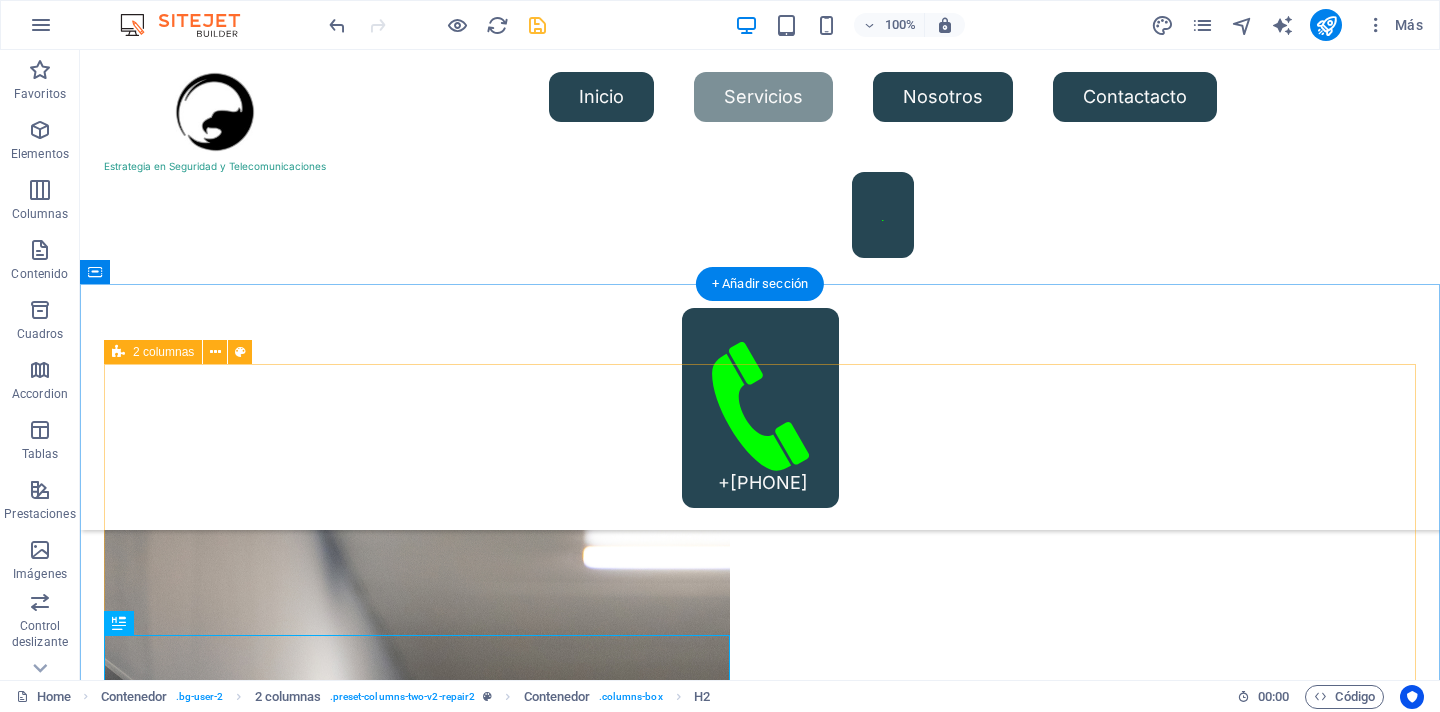 scroll, scrollTop: 2396, scrollLeft: 0, axis: vertical 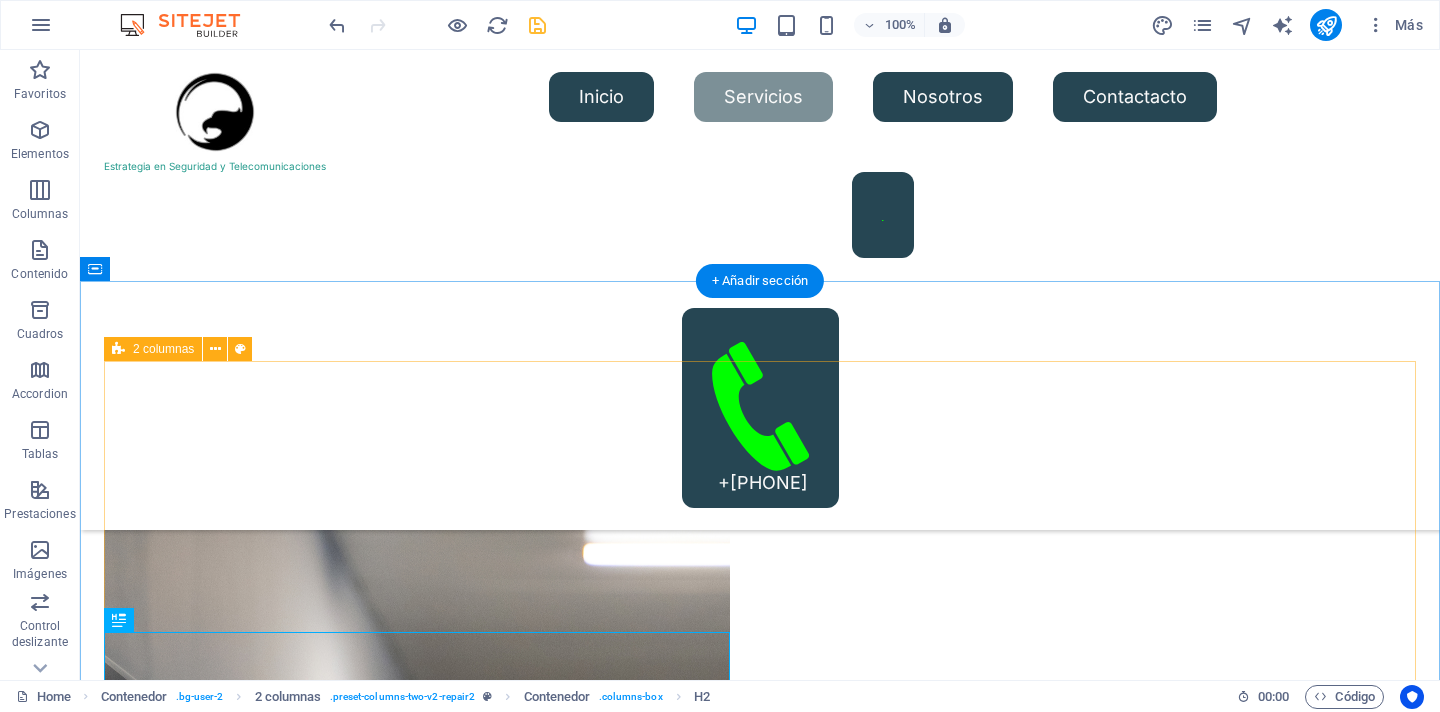 click on "Servicio de Seguridad Privada. Estrategia en Seguridad y Telecomunicaciones. Suelta el contenido aquí o  Añadir elementos  Pegar portapapeles Experienced Turpis nisl praesent tempor congue magna neque amet. Reliable Turpis nisl praesent tempor congue magna neque amet. High-quality Turpis nisl praesent tempor congue magna neque amet. Flexible Turpis nisl praesent tempor congue magna neque amet." at bounding box center (760, 7876) 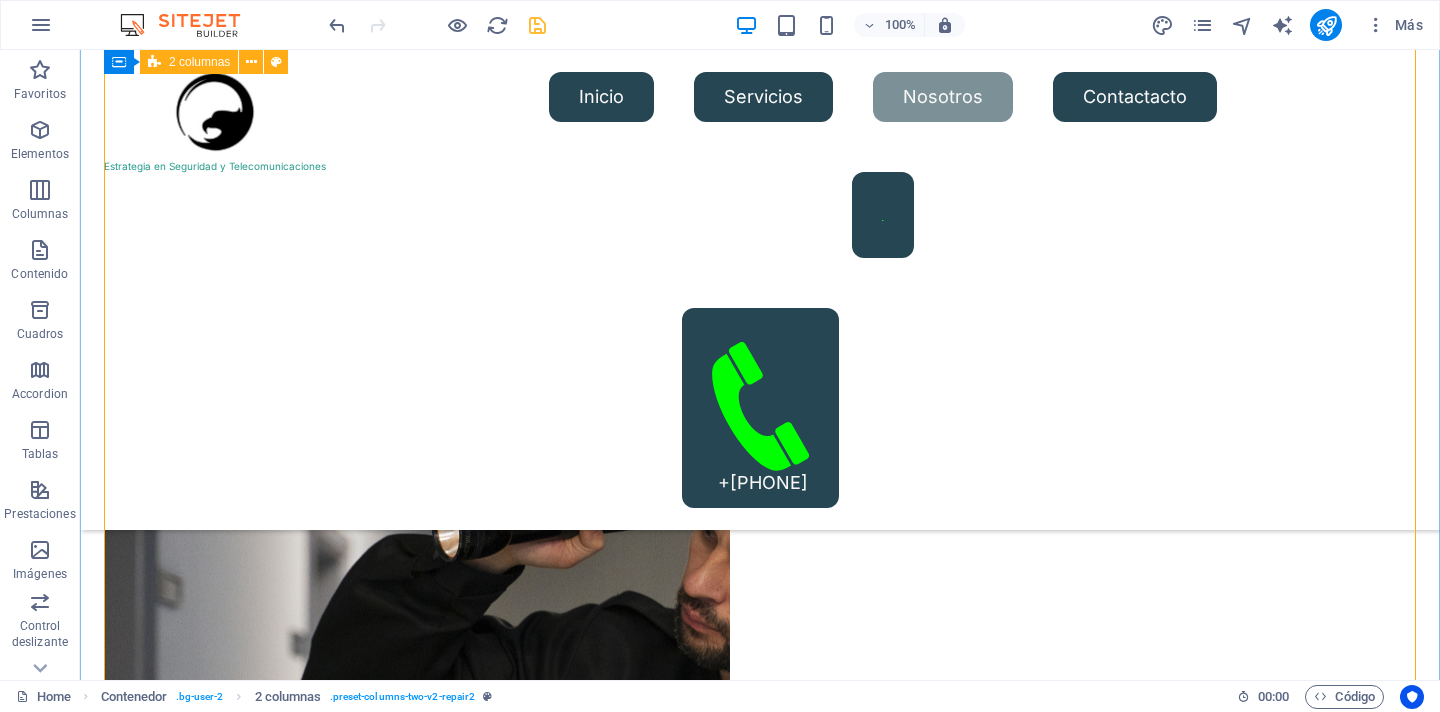 scroll, scrollTop: 2725, scrollLeft: 0, axis: vertical 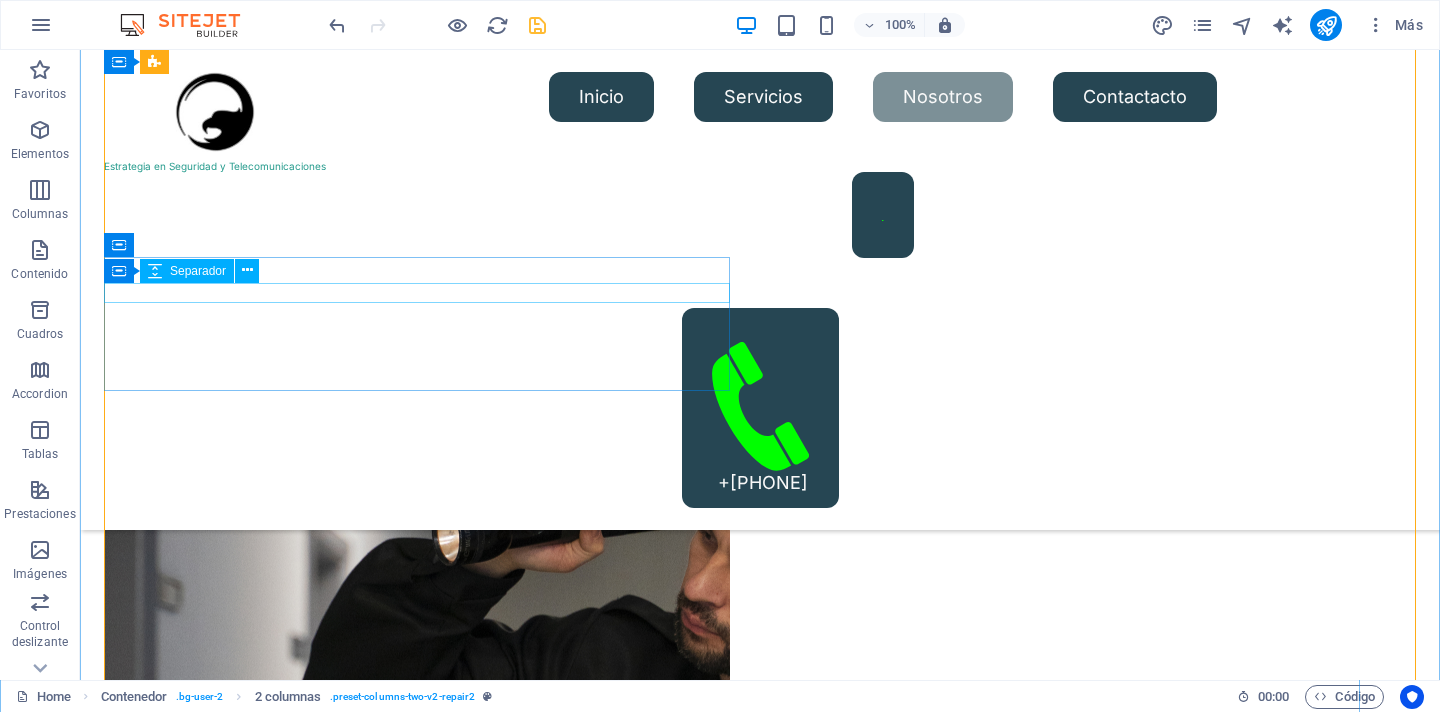 click at bounding box center [417, 7031] 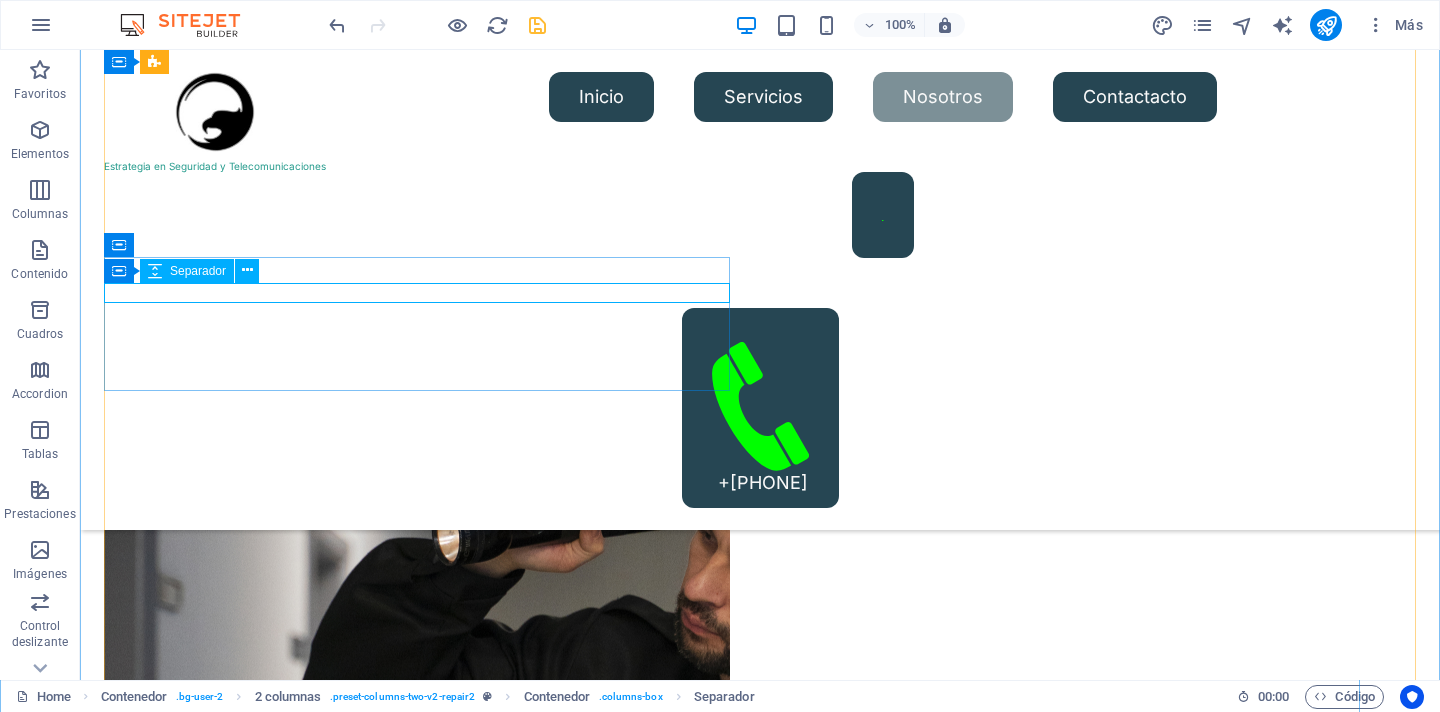 click on "Separador" at bounding box center [198, 271] 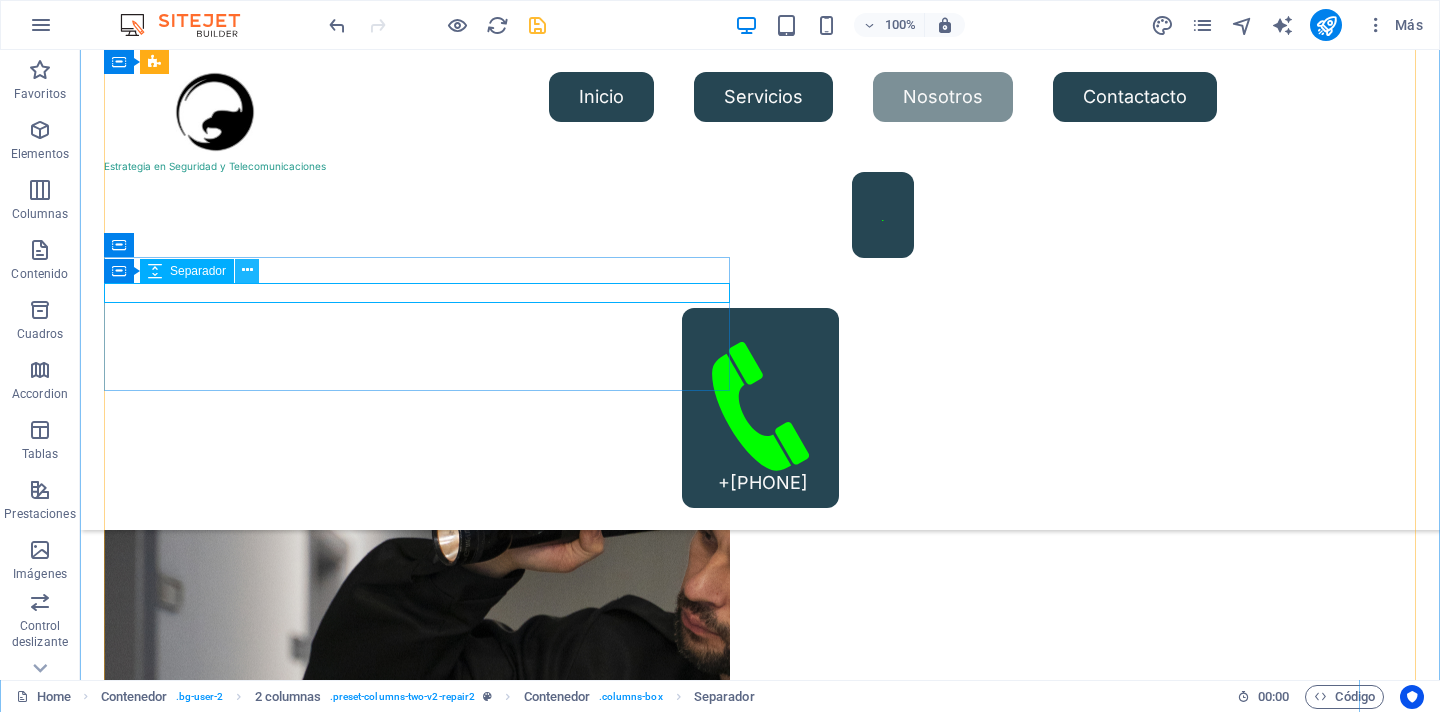 click at bounding box center [247, 270] 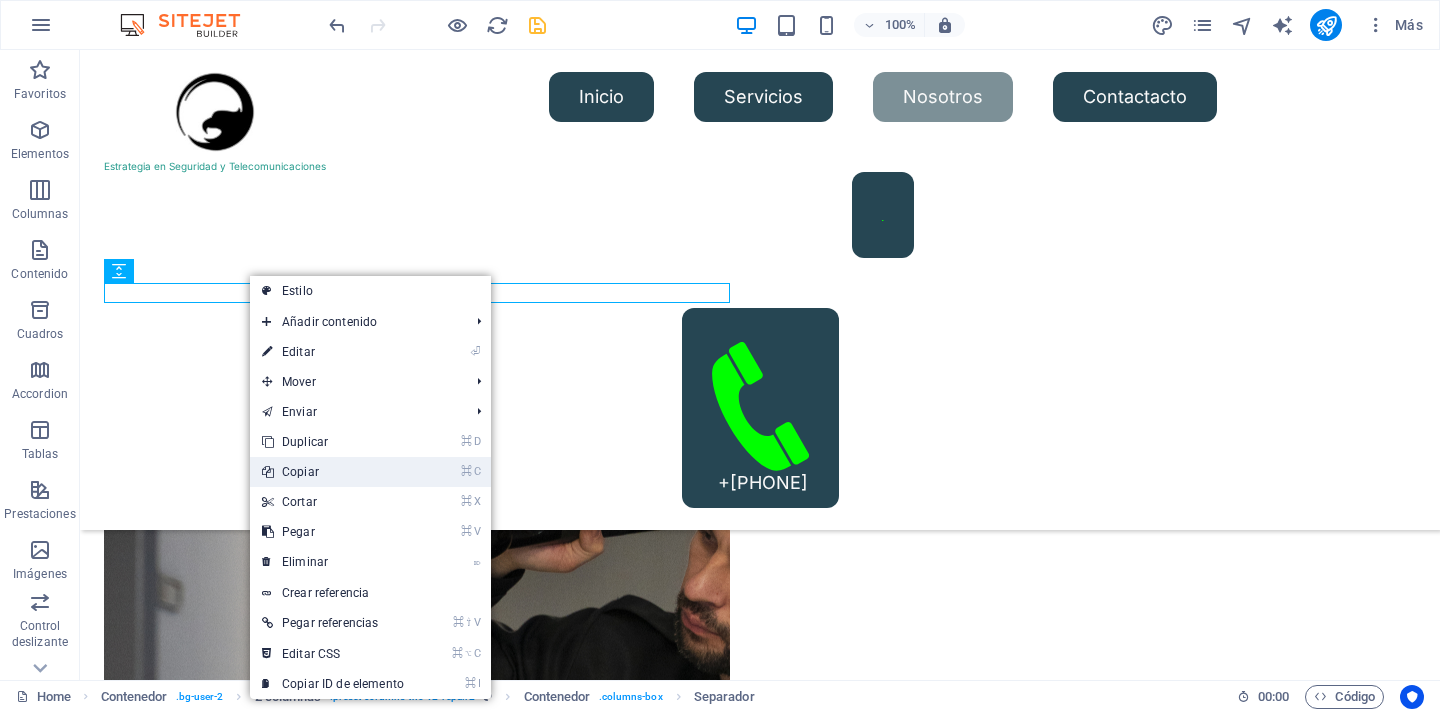 click on "⌘ C  Copiar" at bounding box center (333, 472) 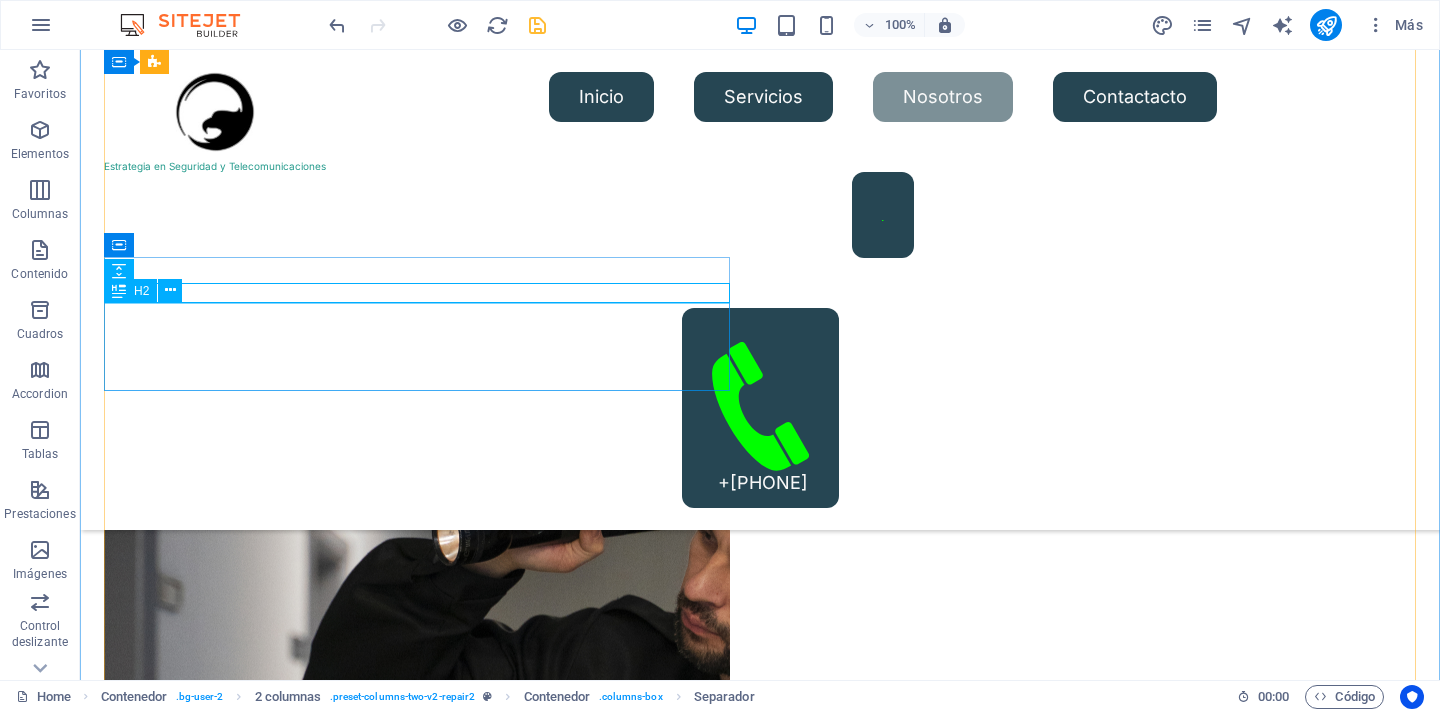 click on "Estrategia en Seguridad y Telecomunicaciones." at bounding box center [417, 7085] 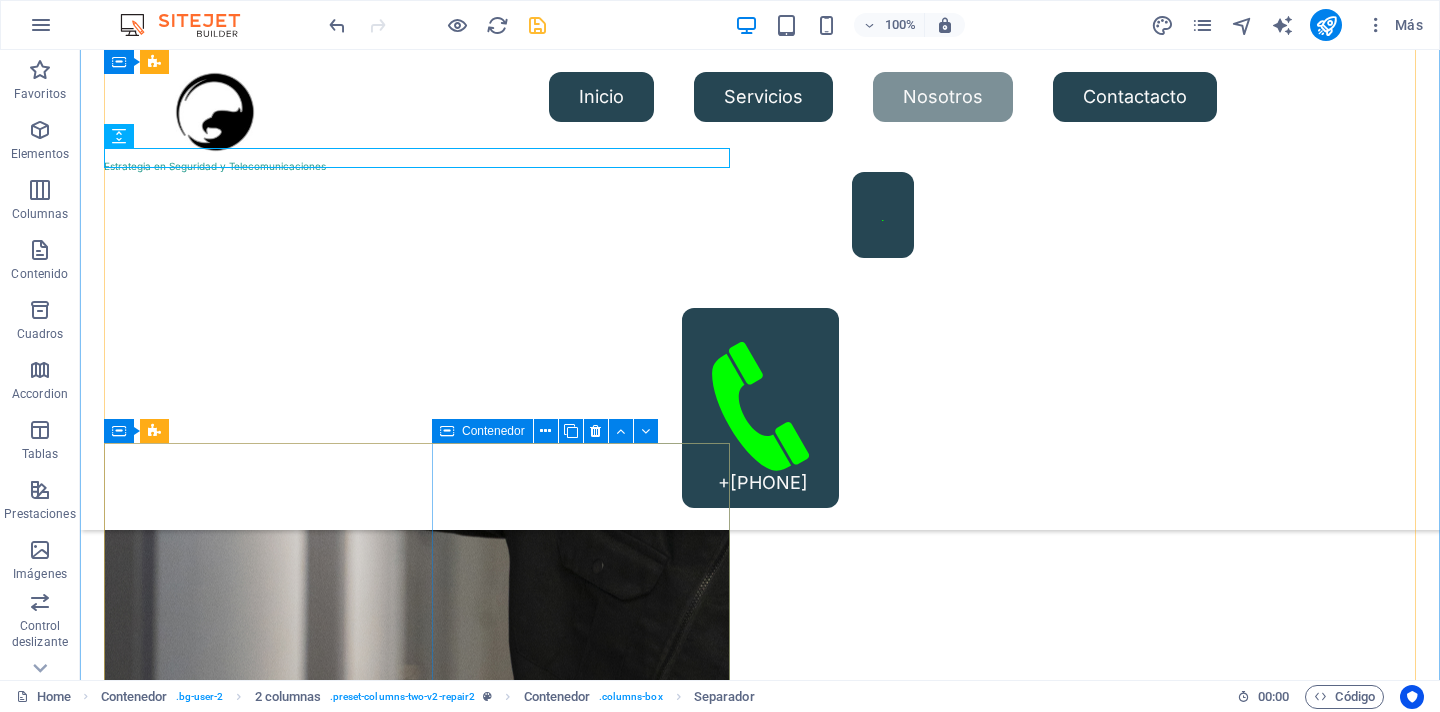 scroll, scrollTop: 2970, scrollLeft: 0, axis: vertical 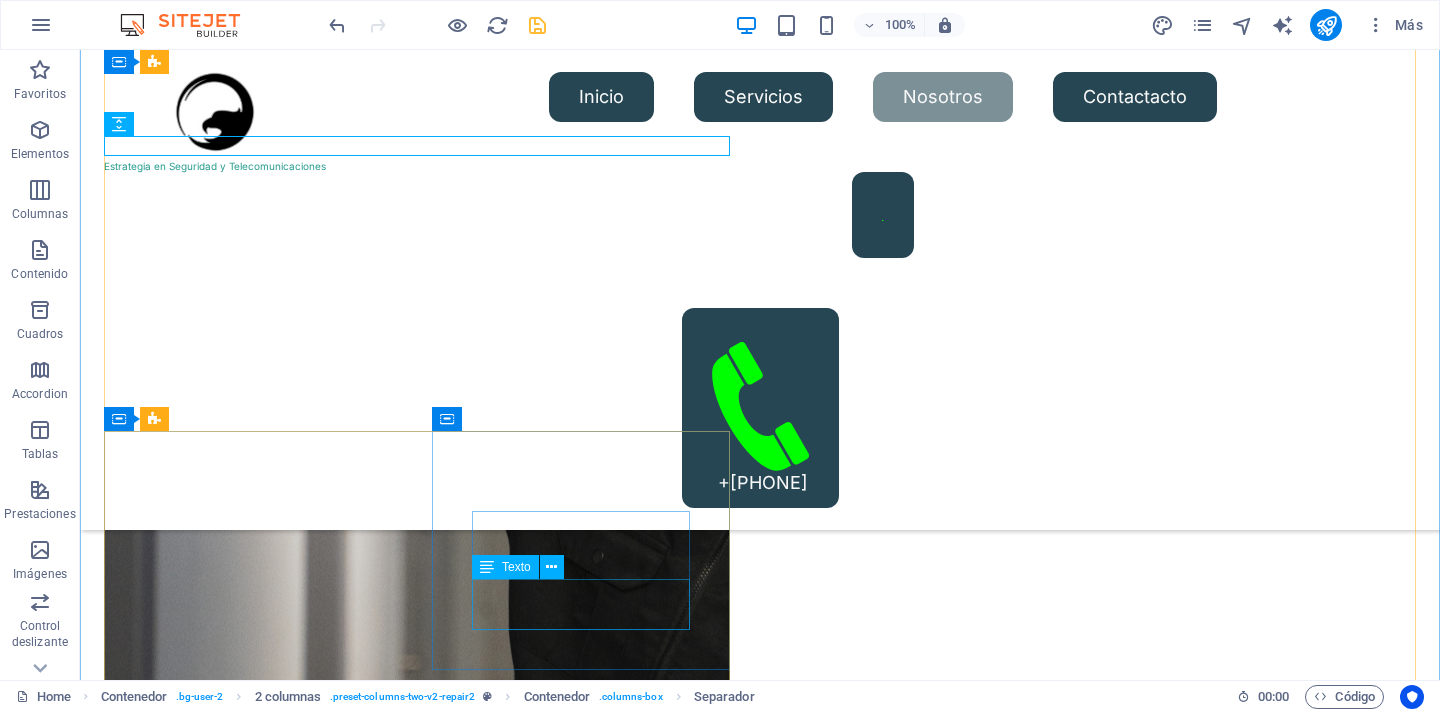 click on "Turpis nisl praesent tempor congue magna neque amet." at bounding box center [253, 8117] 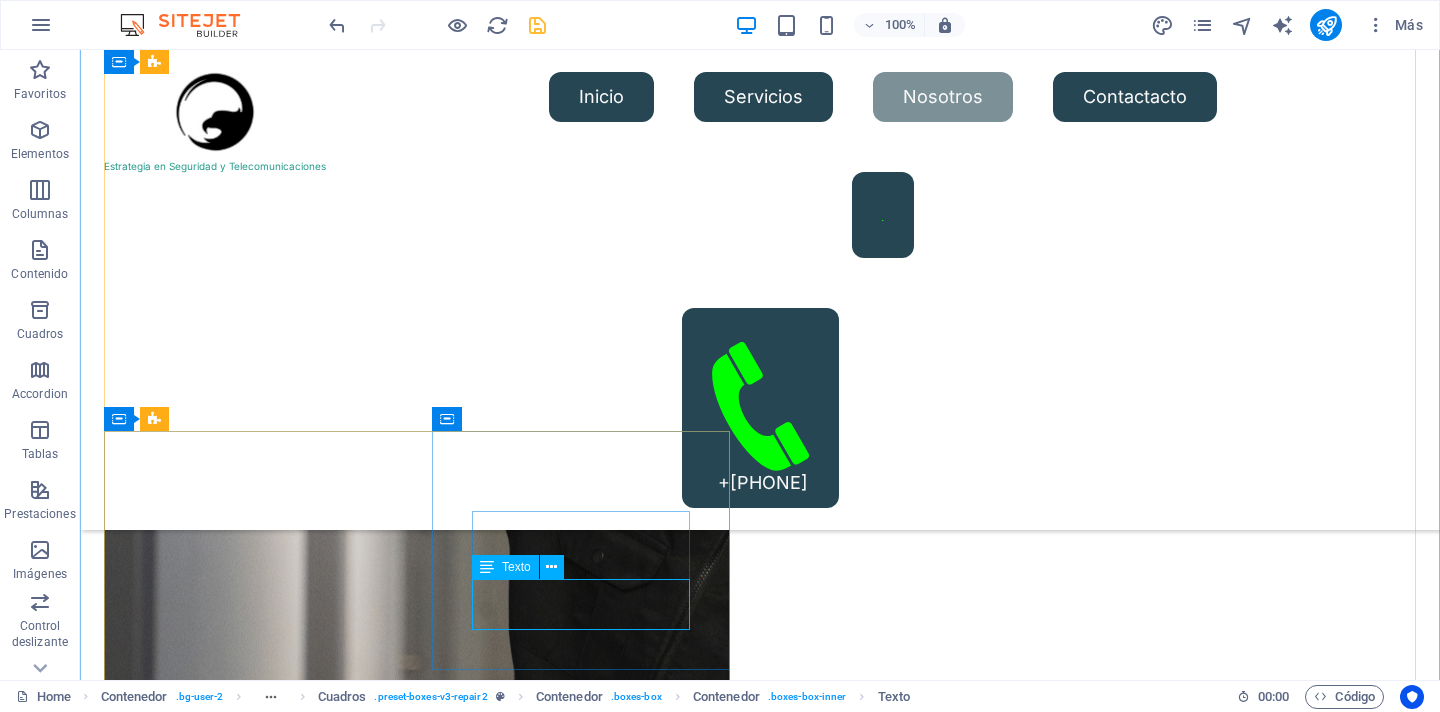 click on "Texto" at bounding box center [516, 567] 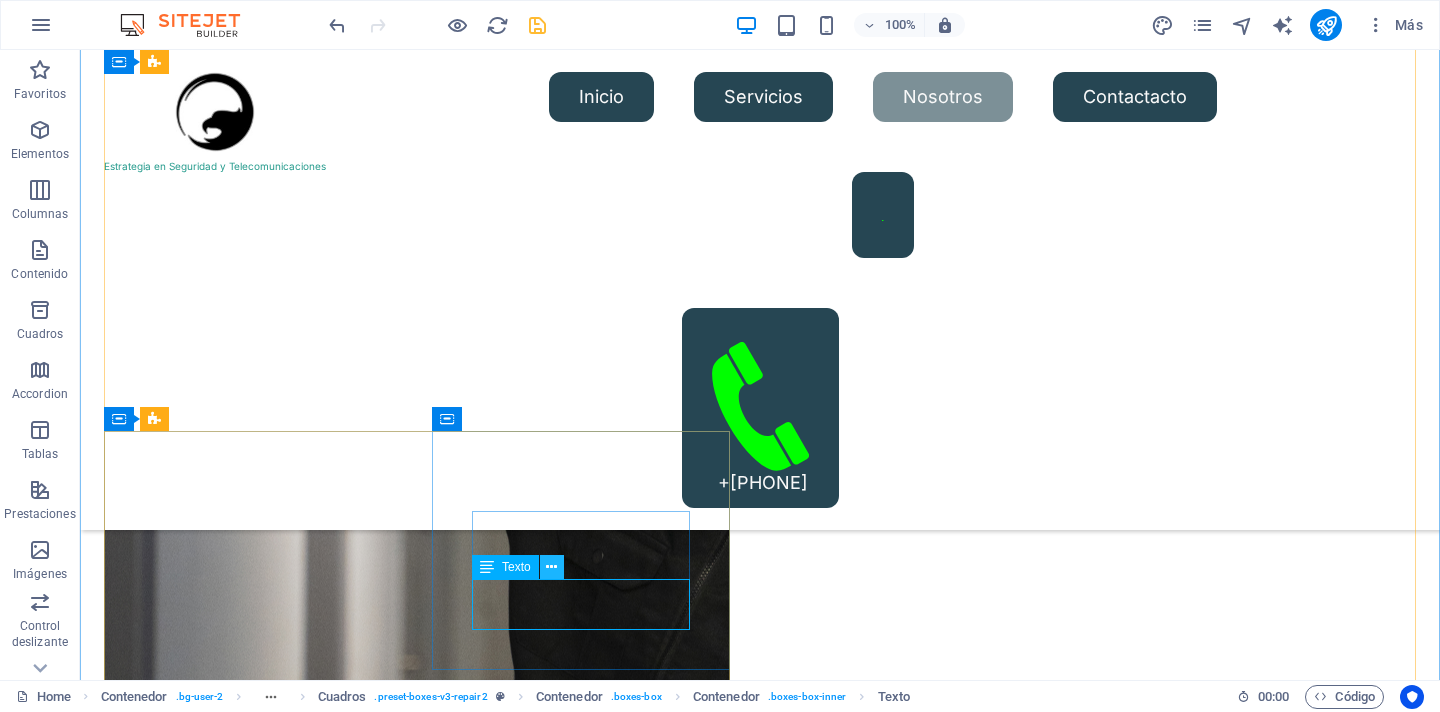 click at bounding box center [552, 567] 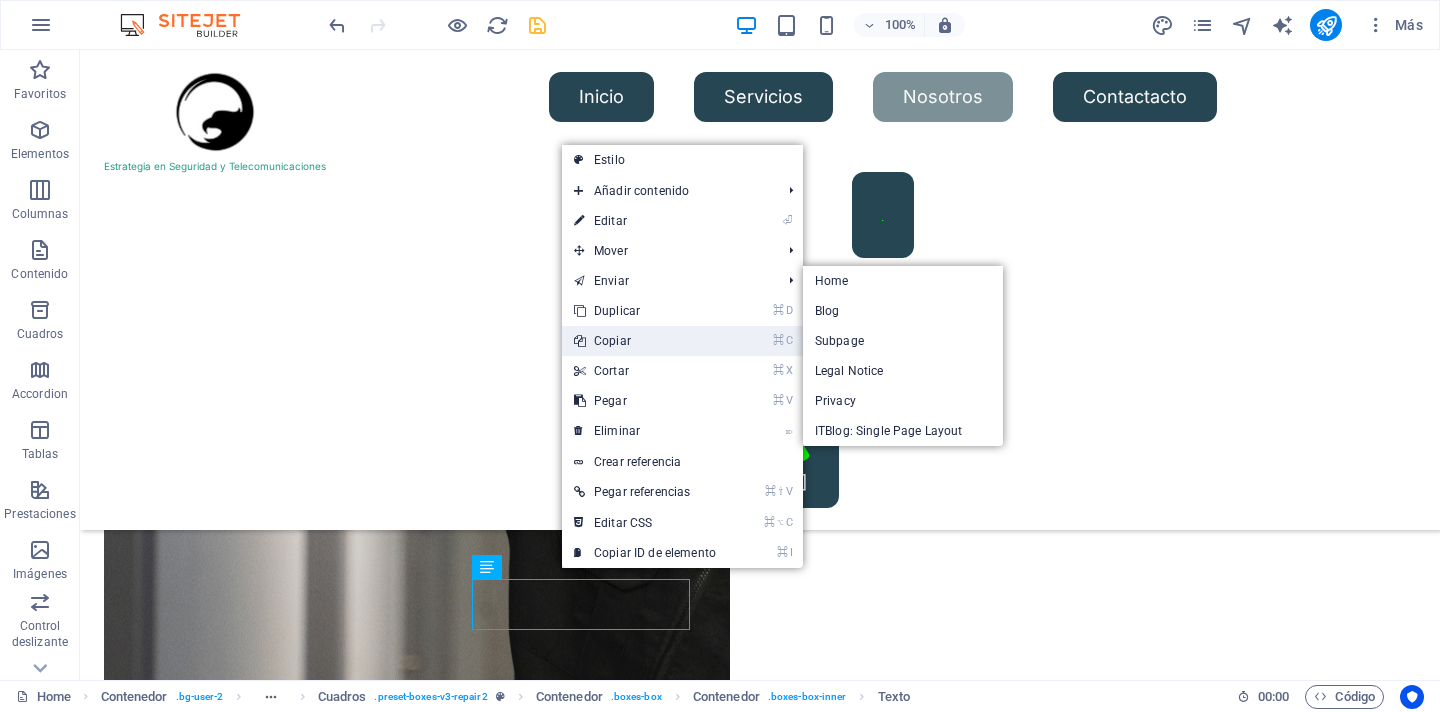 click on "⌘ C  Copiar" at bounding box center (645, 341) 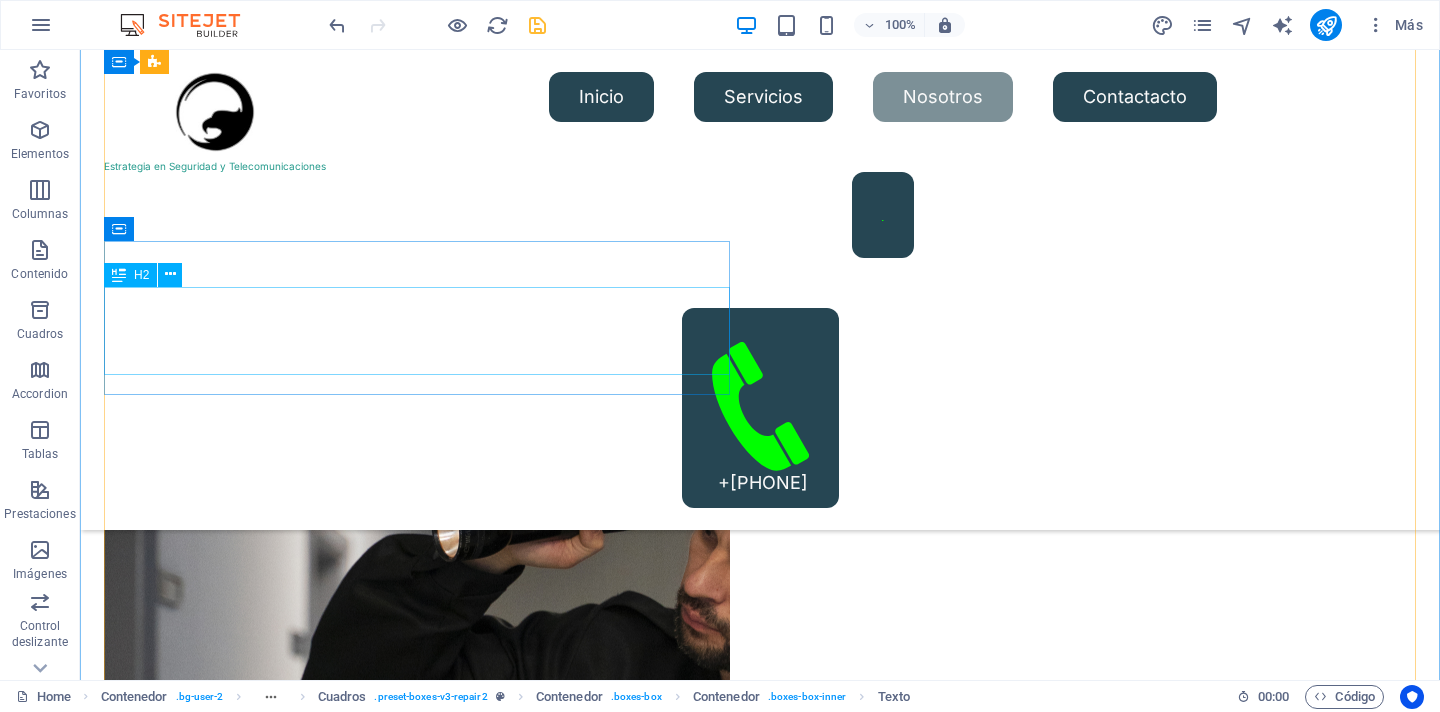 scroll, scrollTop: 2702, scrollLeft: 0, axis: vertical 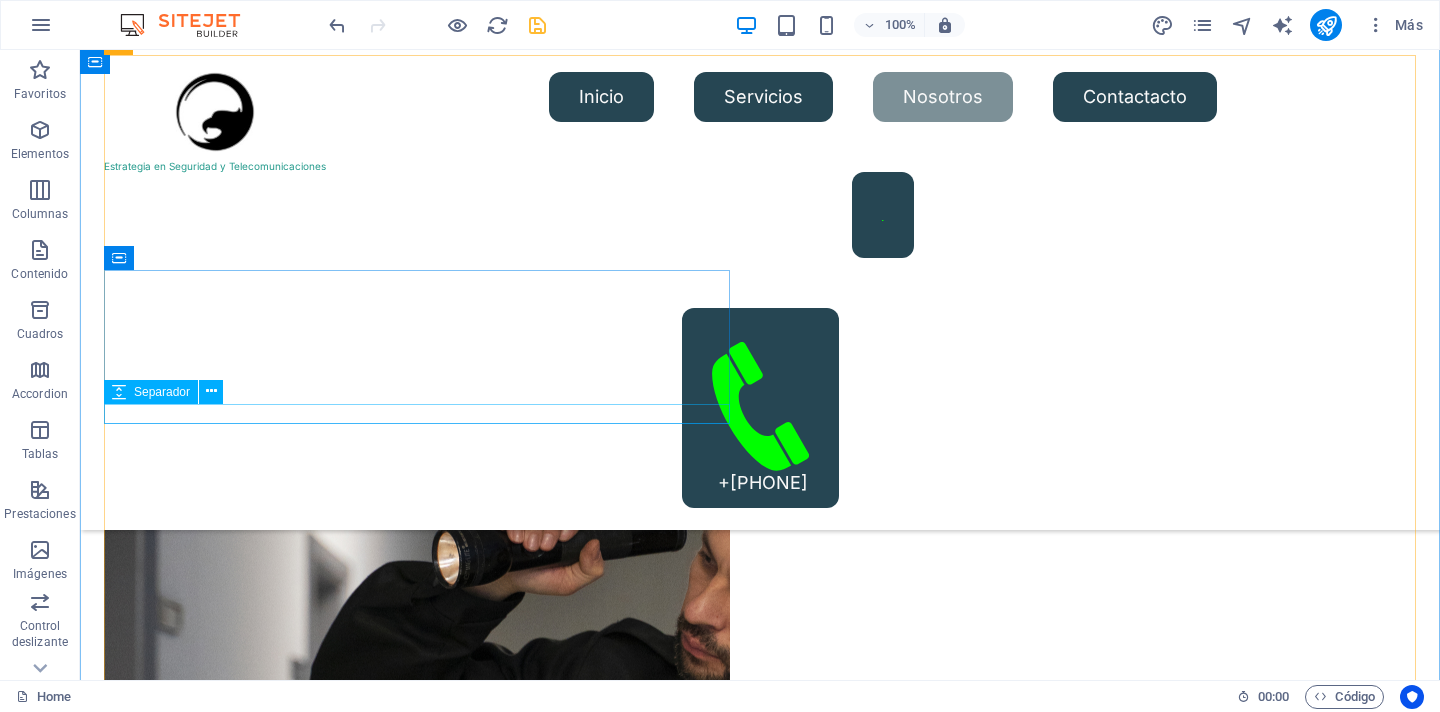 click at bounding box center [417, 7162] 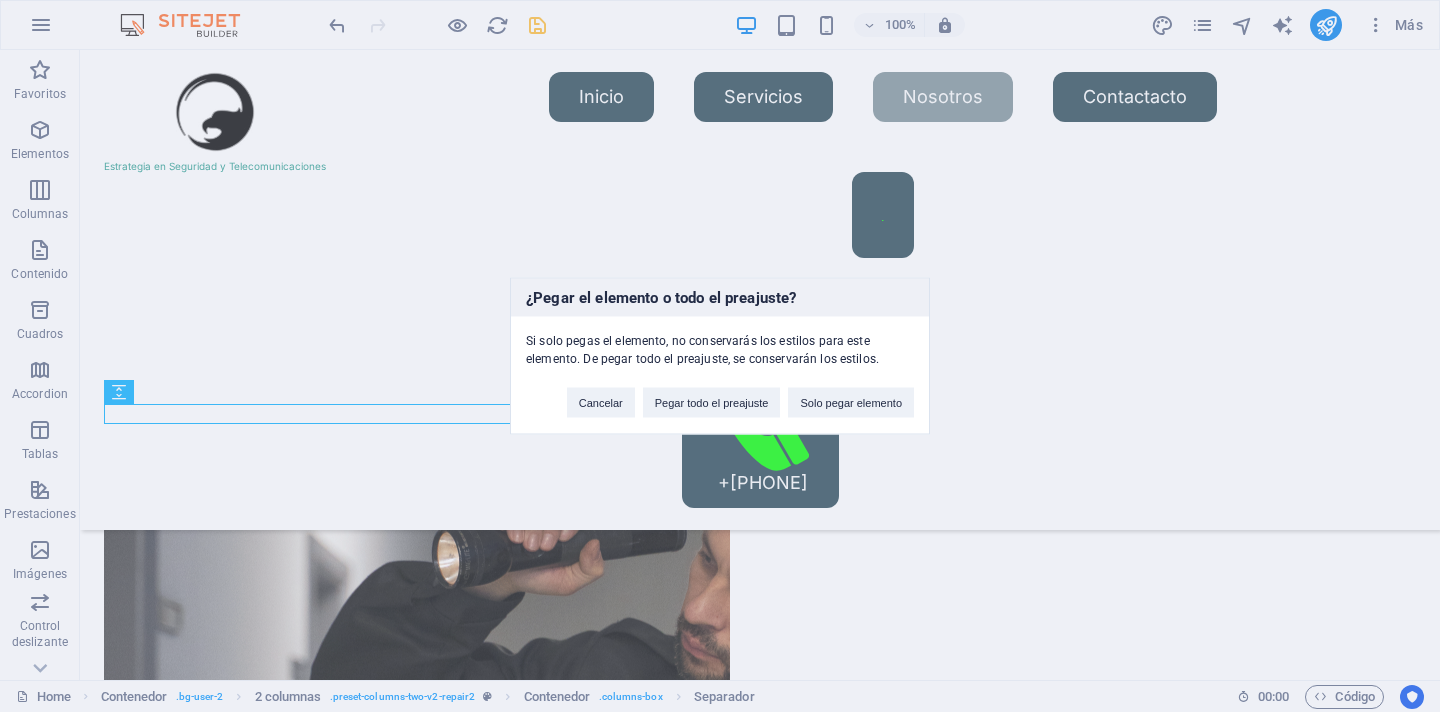 type 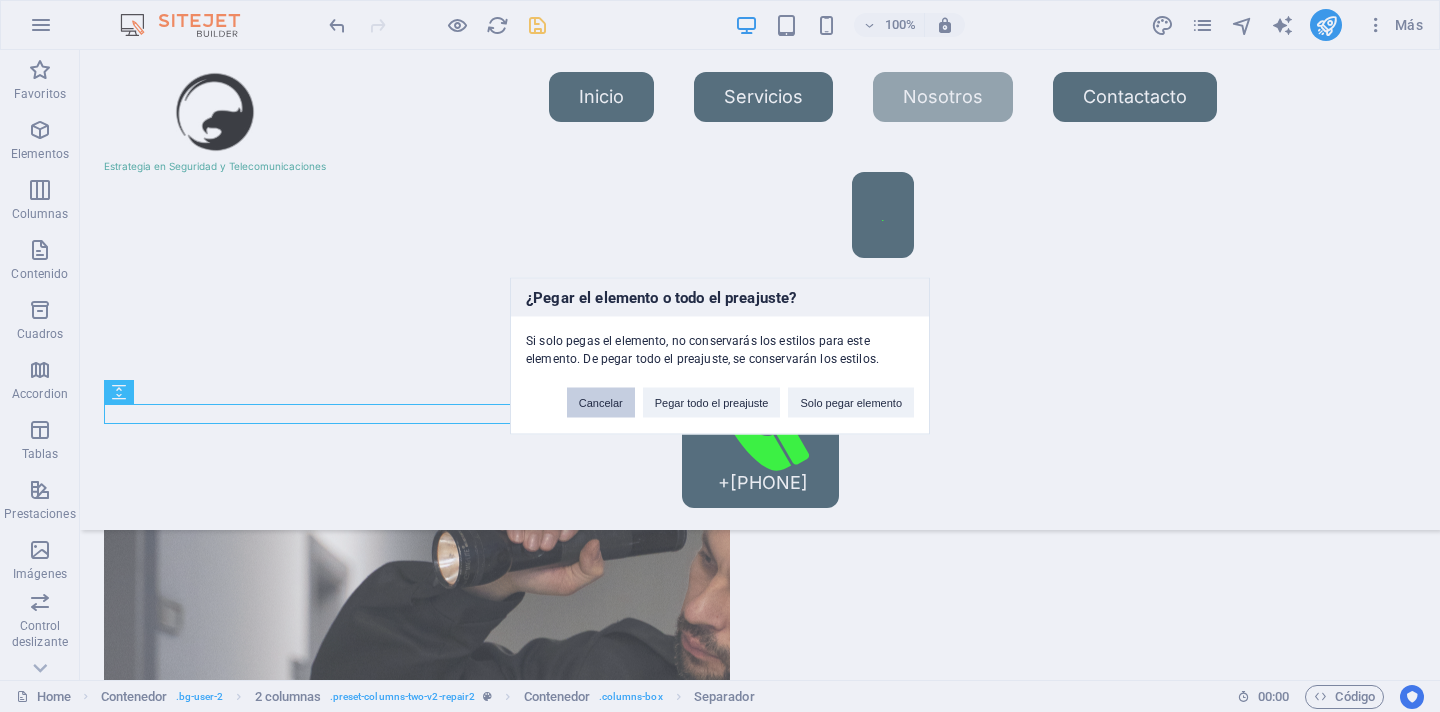 click on "Cancelar" at bounding box center [601, 403] 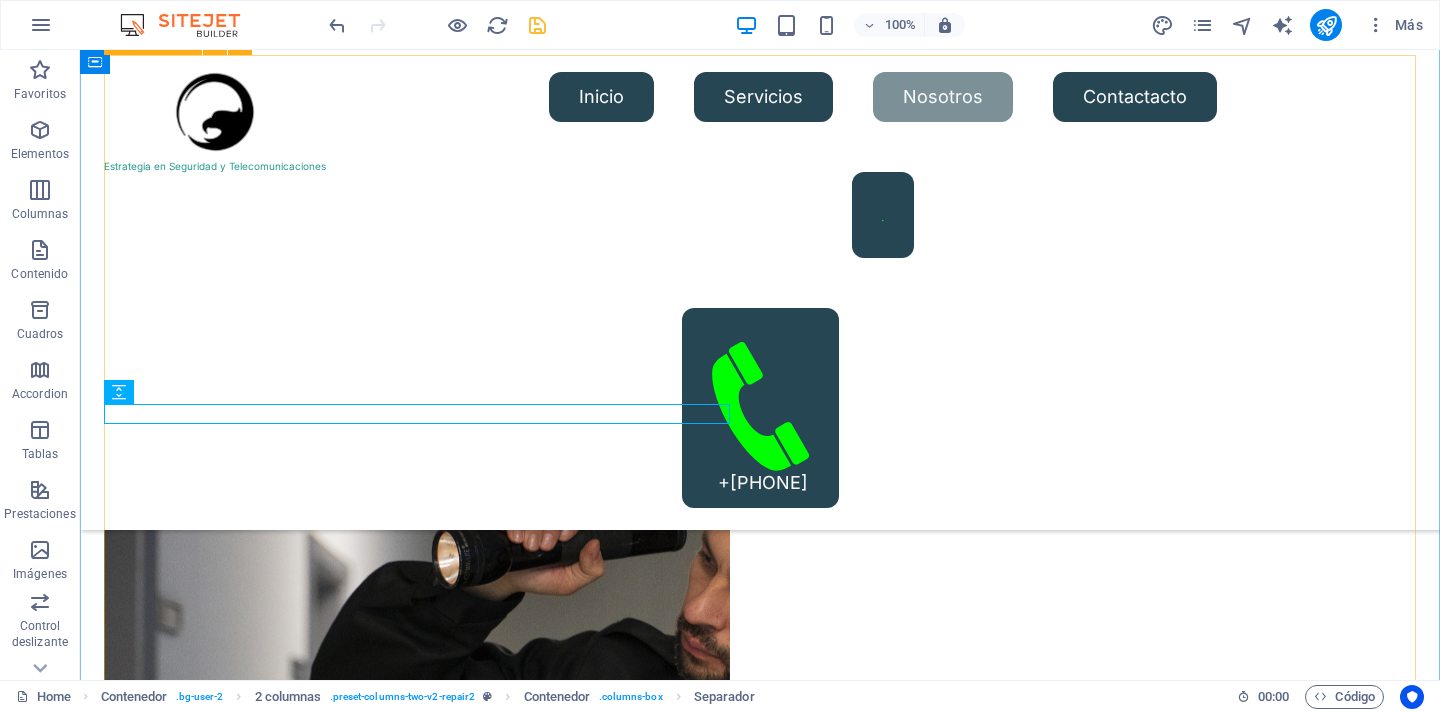 click on "Servicio de Seguridad Privada. Estrategia en Seguridad y Telecomunicaciones. Suelta el contenido aquí o  Añadir elementos  Pegar portapapeles Experienced Turpis nisl praesent tempor congue magna neque amet. Reliable Turpis nisl praesent tempor congue magna neque amet. High-quality Turpis nisl praesent tempor congue magna neque amet. Flexible Turpis nisl praesent tempor congue magna neque amet." at bounding box center (760, 7580) 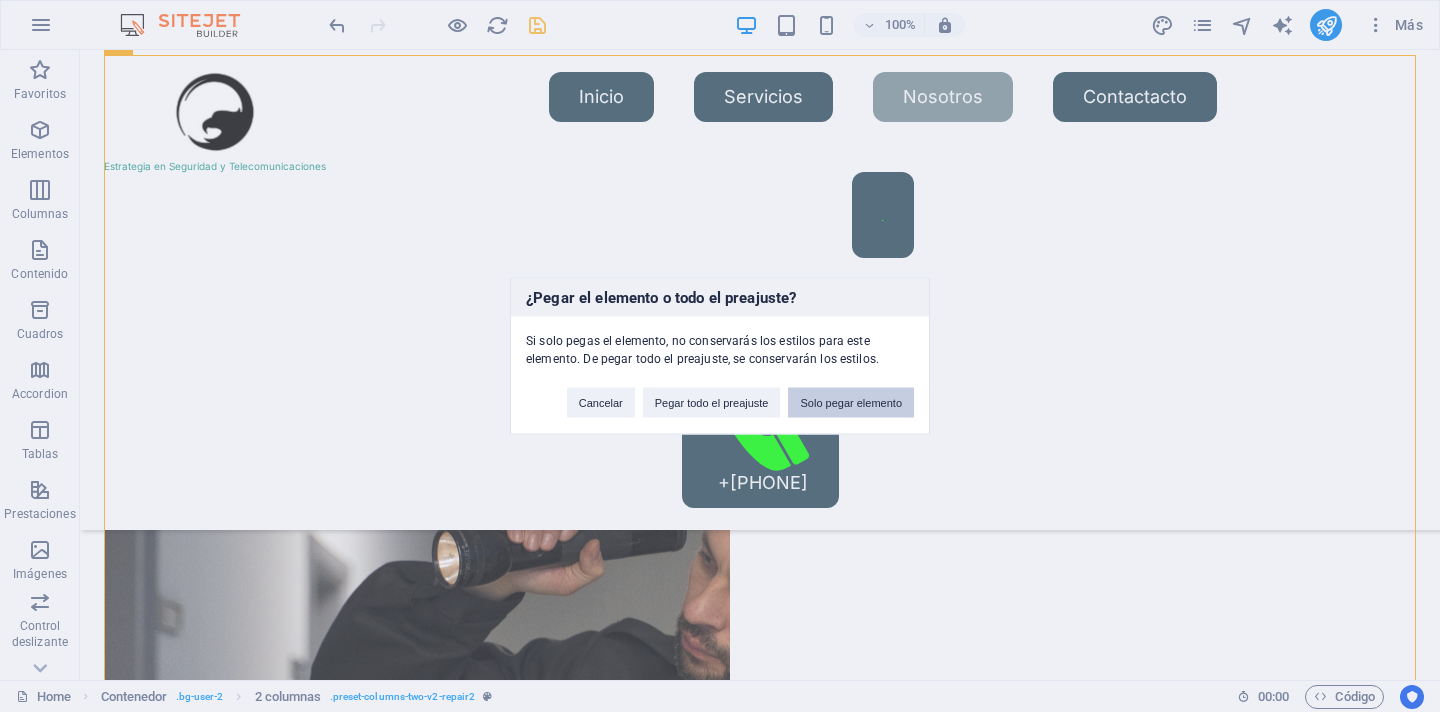 drag, startPoint x: 815, startPoint y: 406, endPoint x: 717, endPoint y: 373, distance: 103.40696 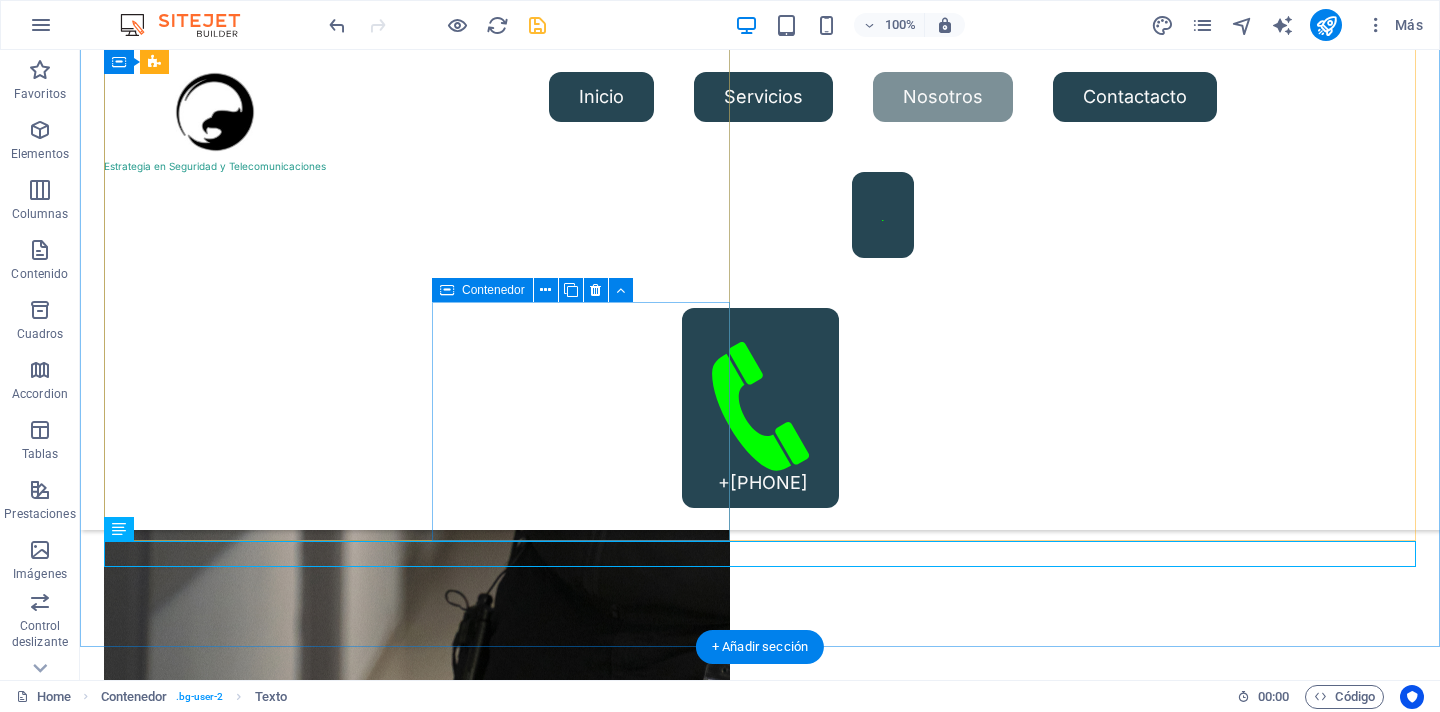 scroll, scrollTop: 3374, scrollLeft: 0, axis: vertical 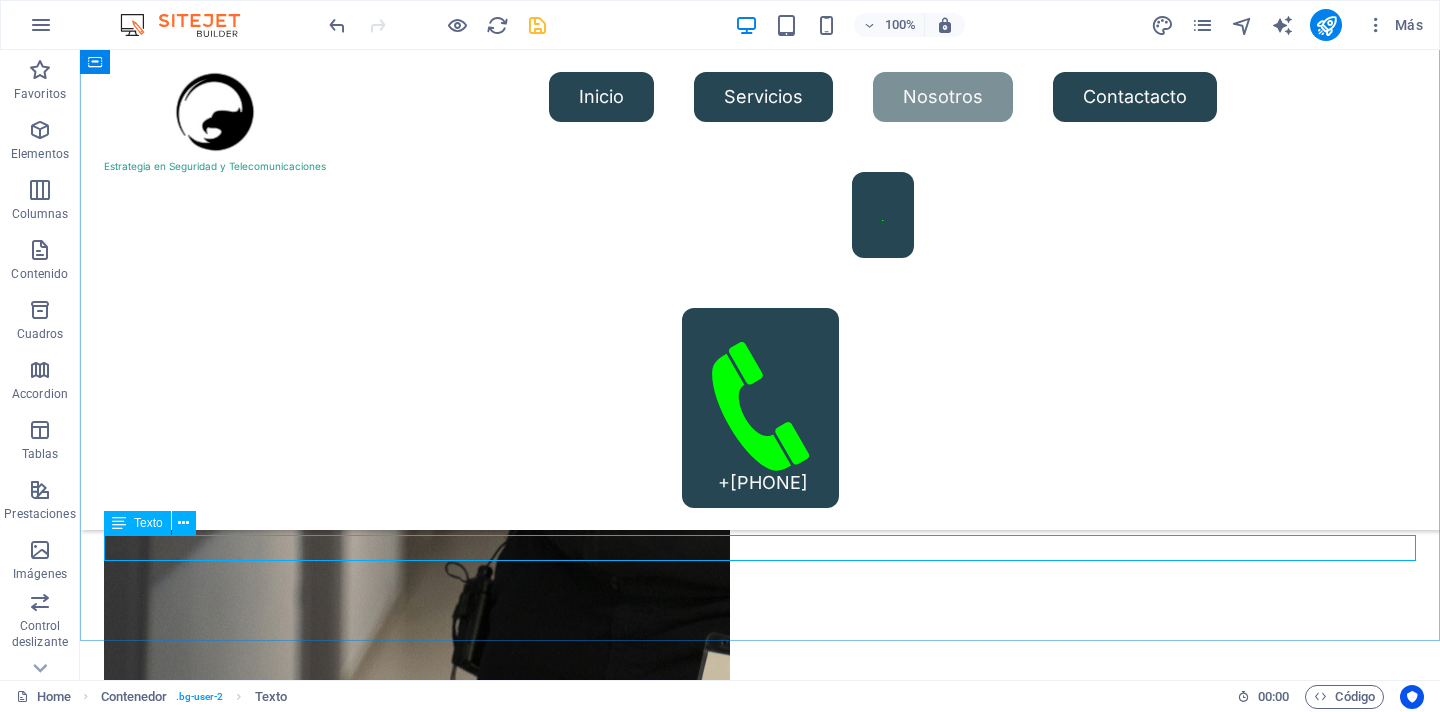 click at bounding box center [119, 523] 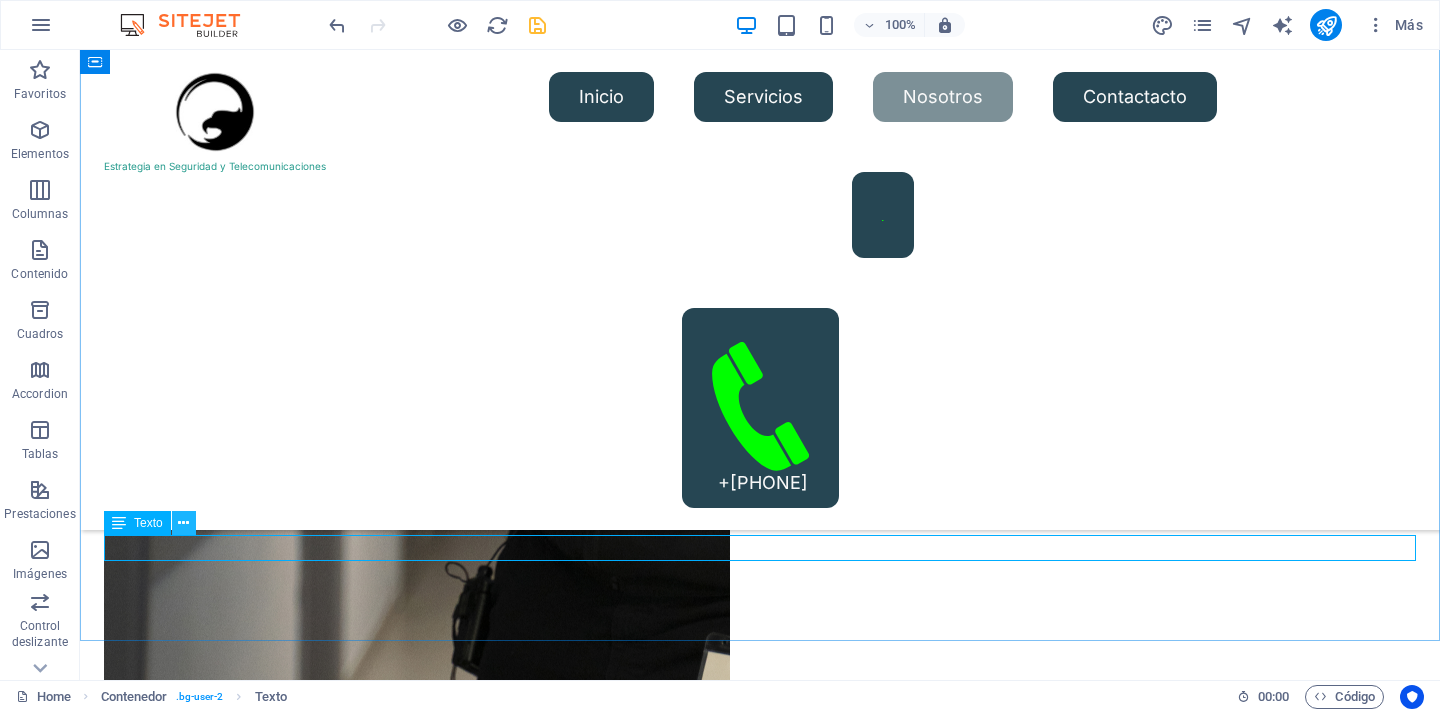 click at bounding box center (184, 523) 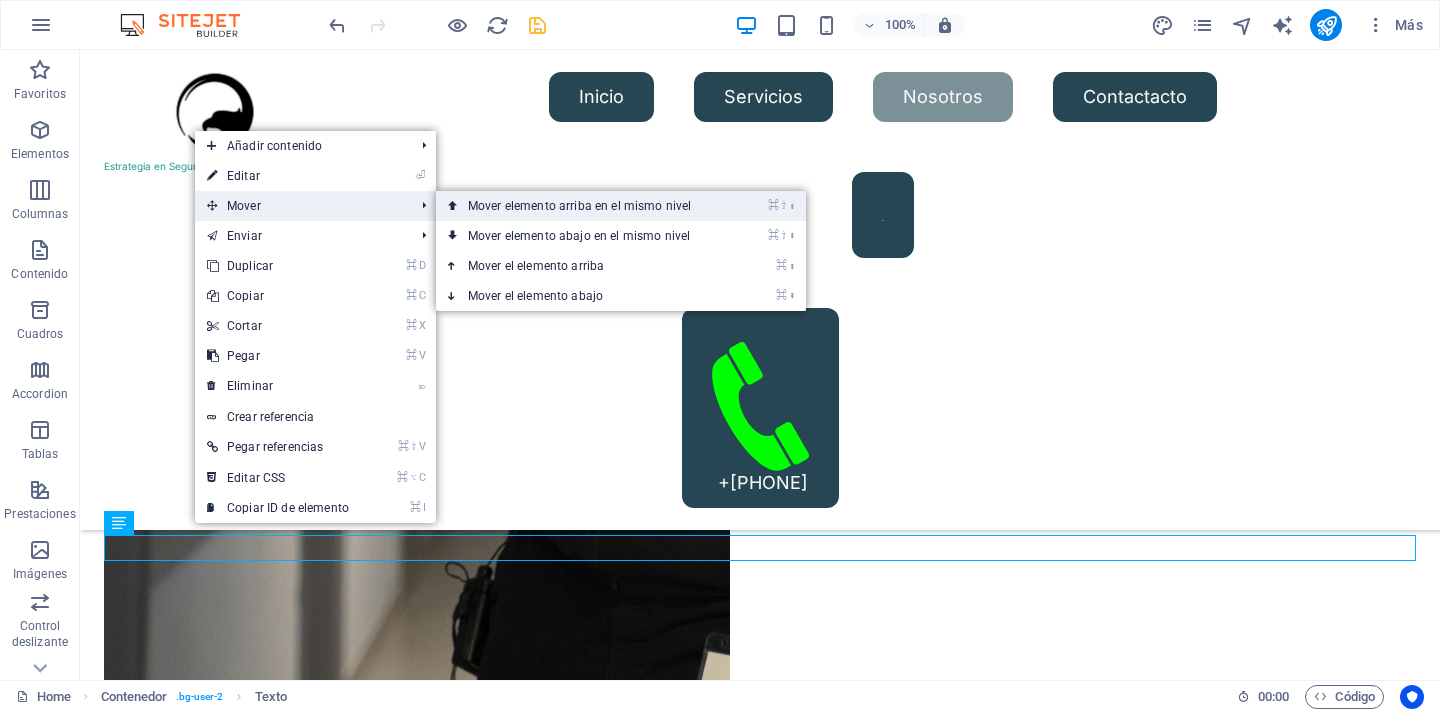 click on "⌘ ⇧ ⬆  Mover elemento arriba en el mismo nivel" at bounding box center (583, 206) 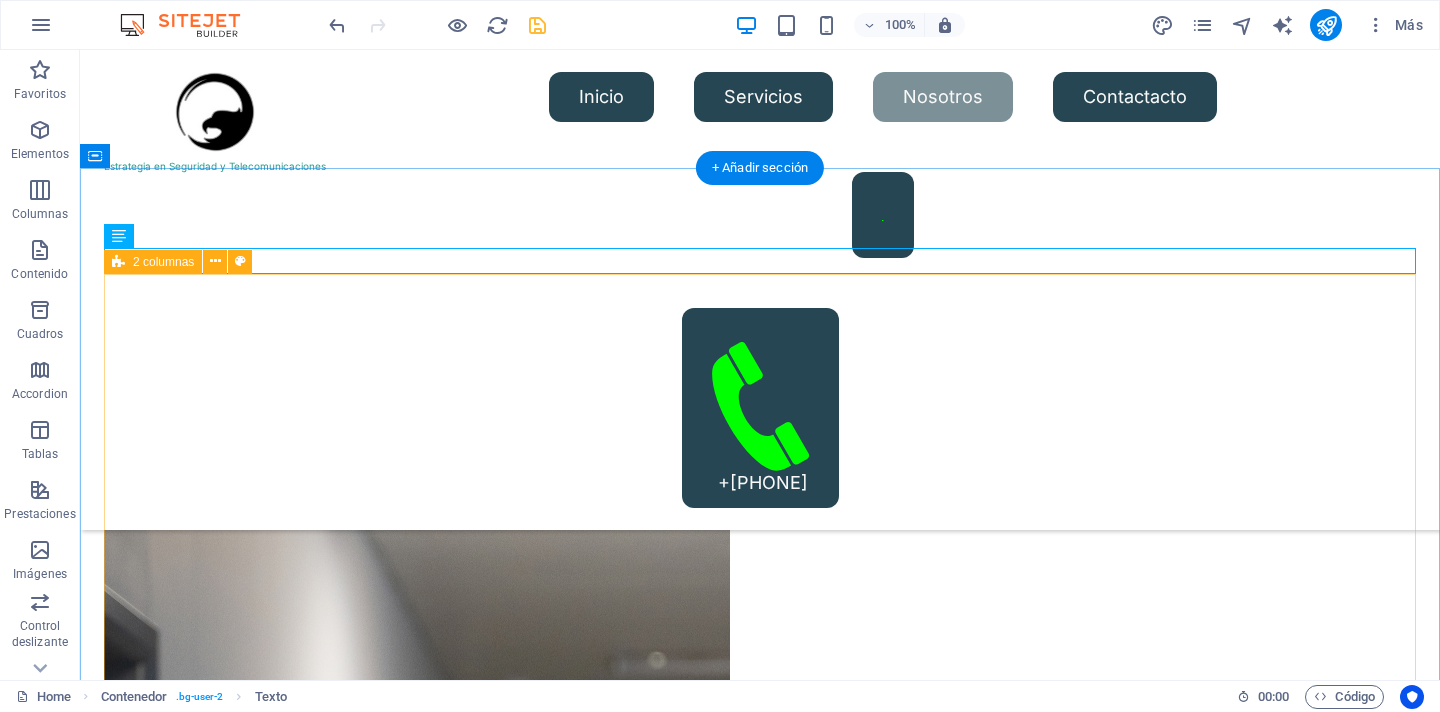 scroll, scrollTop: 2423, scrollLeft: 0, axis: vertical 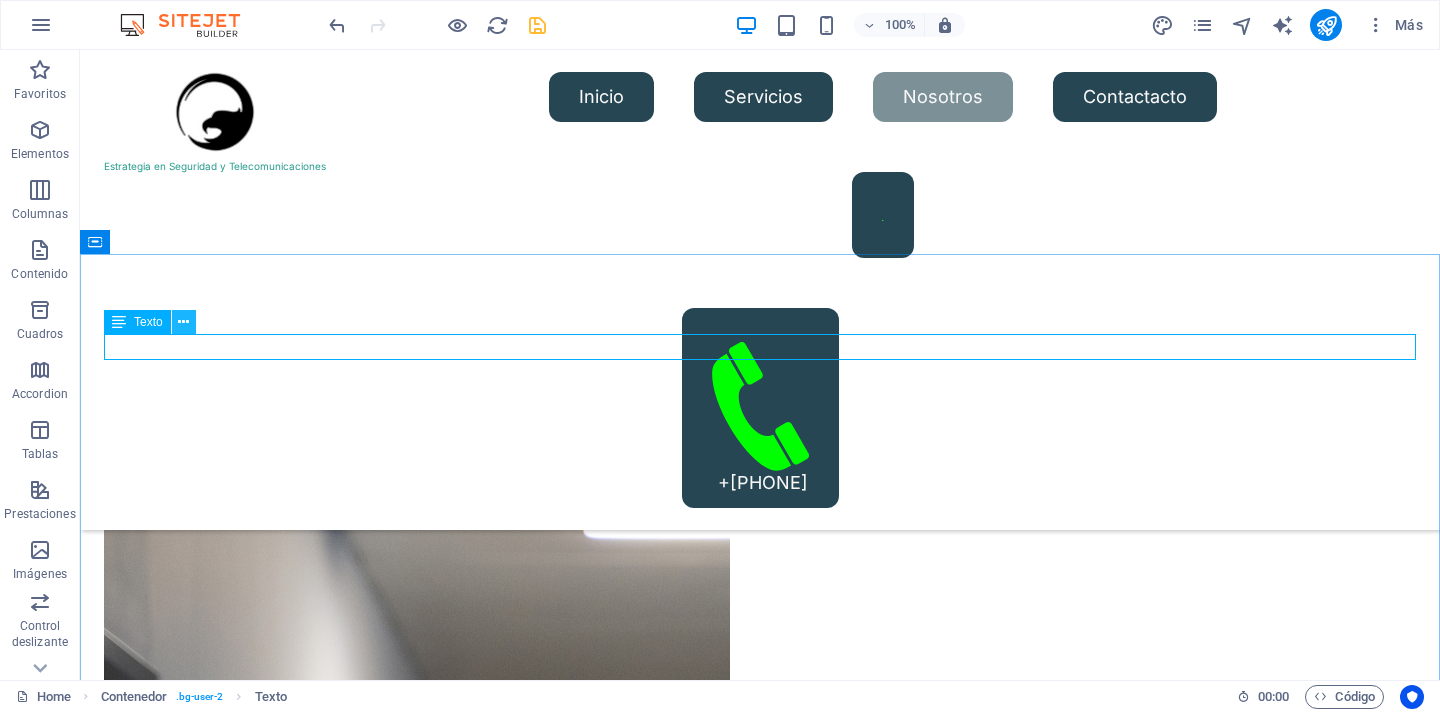 click at bounding box center (183, 322) 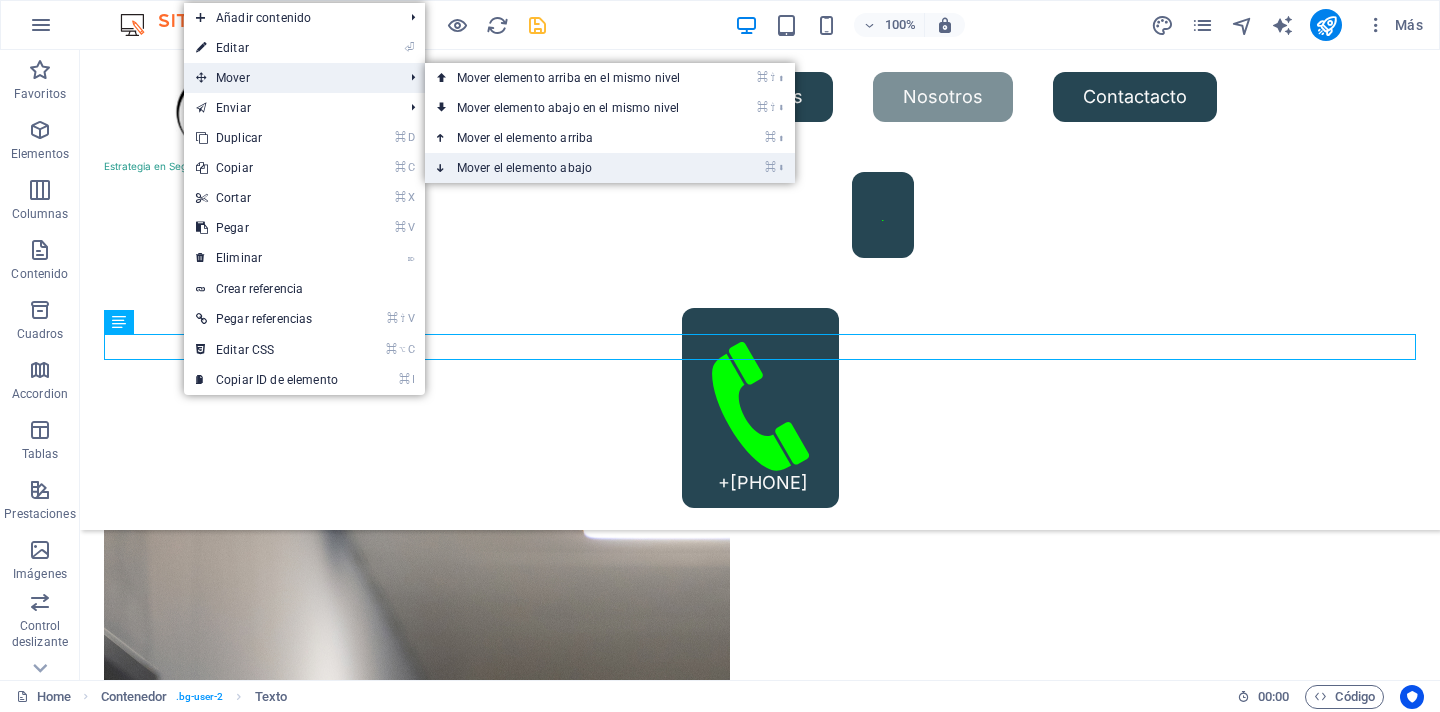 click on "⌘ ⬇  Mover el elemento abajo" at bounding box center [572, 168] 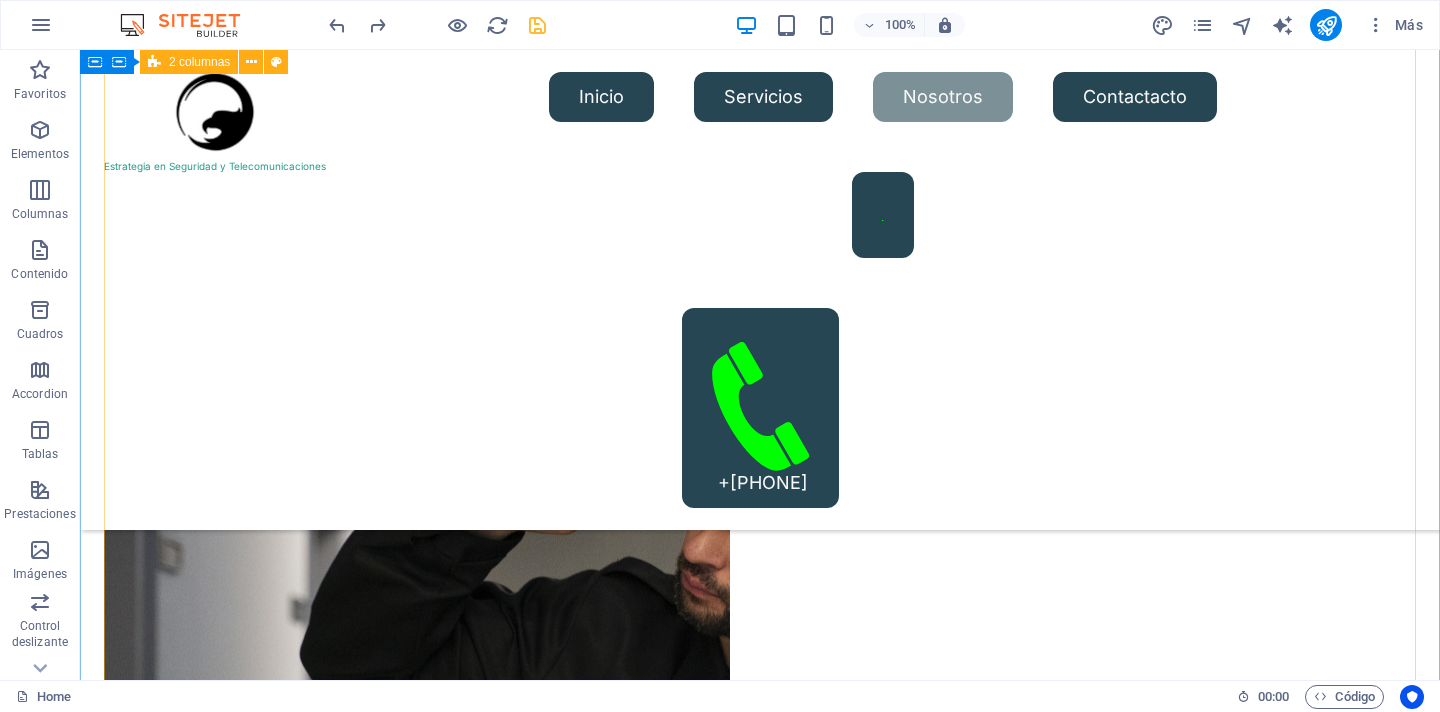 scroll, scrollTop: 2744, scrollLeft: 0, axis: vertical 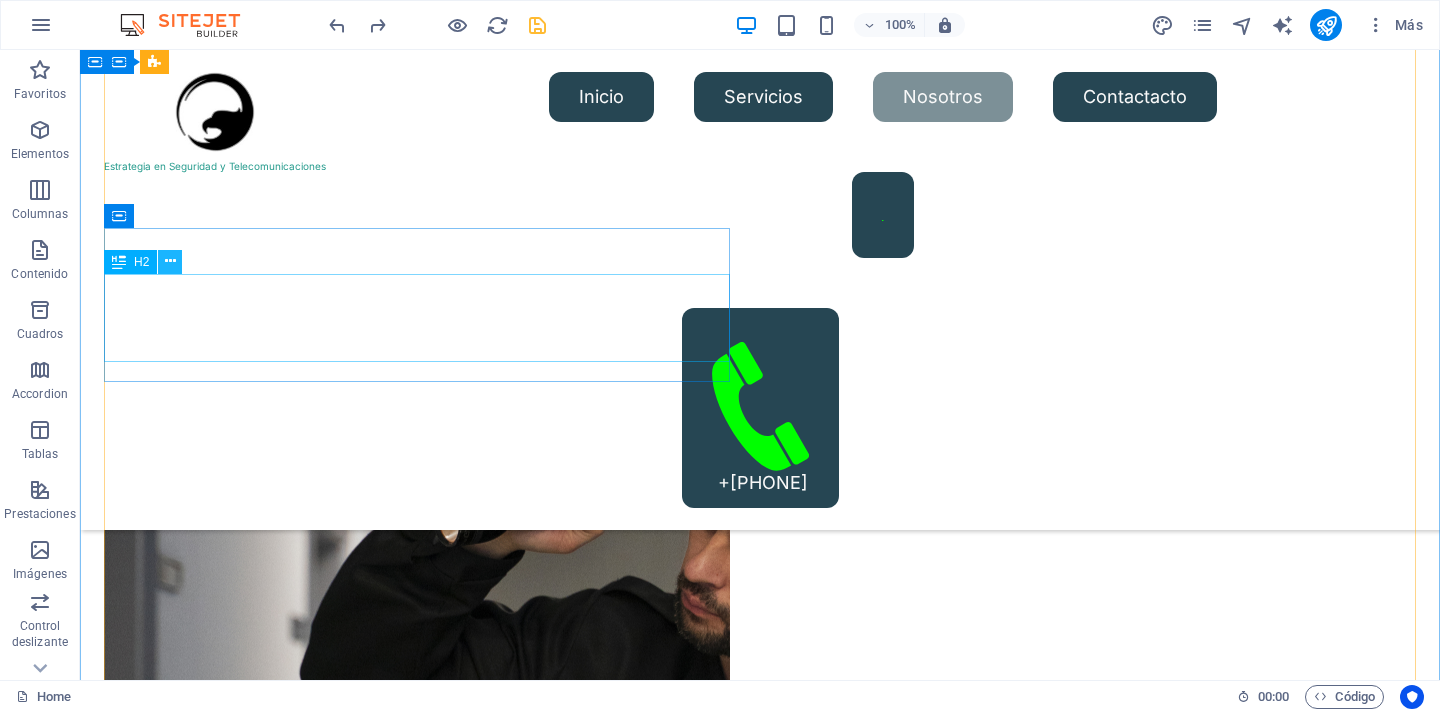 click at bounding box center [170, 261] 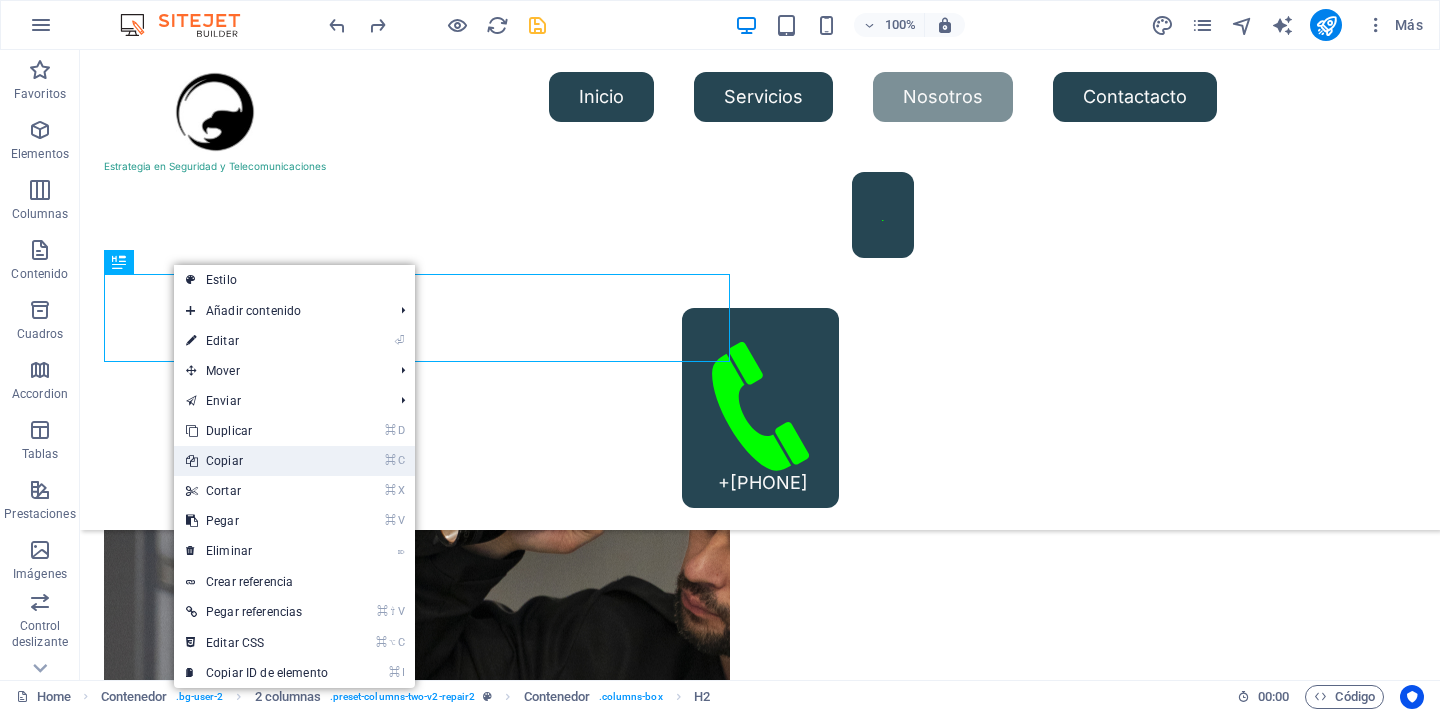 click on "⌘ C  Copiar" at bounding box center (257, 461) 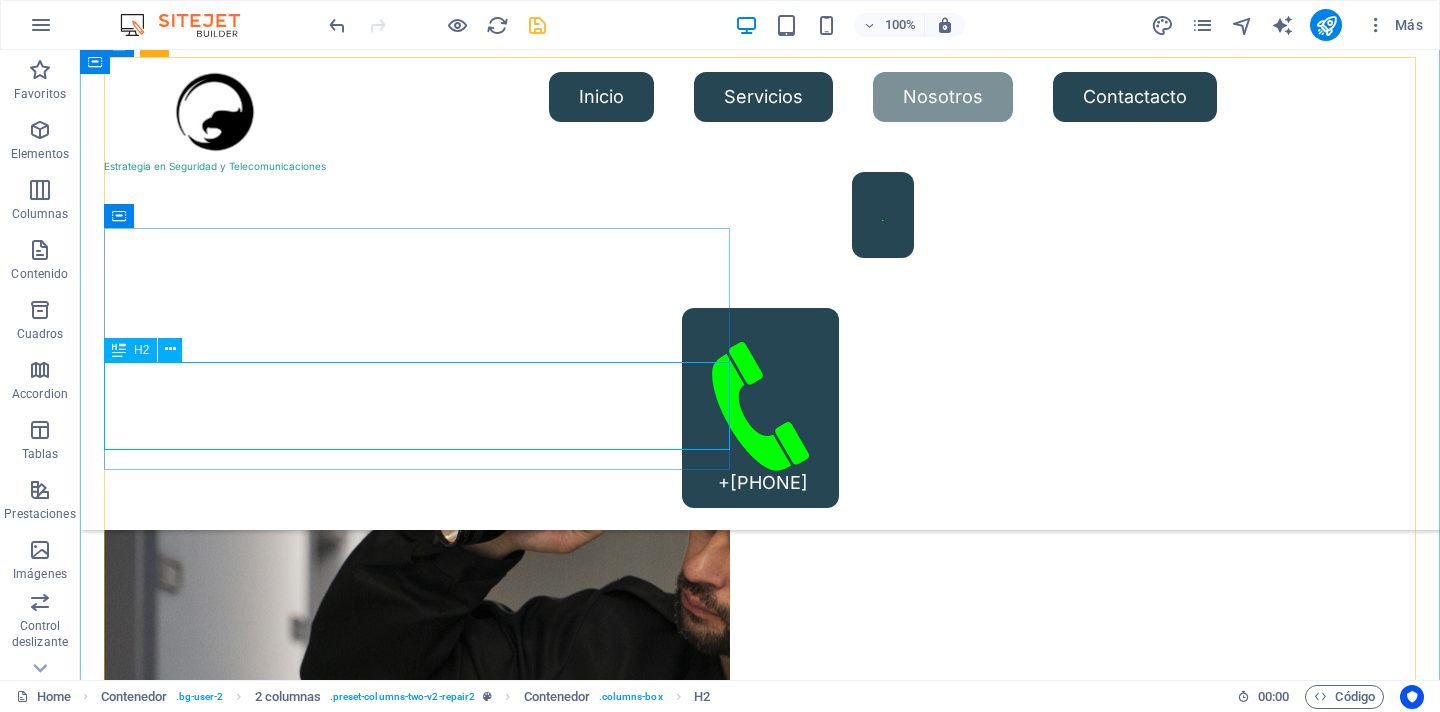 scroll, scrollTop: 2700, scrollLeft: 0, axis: vertical 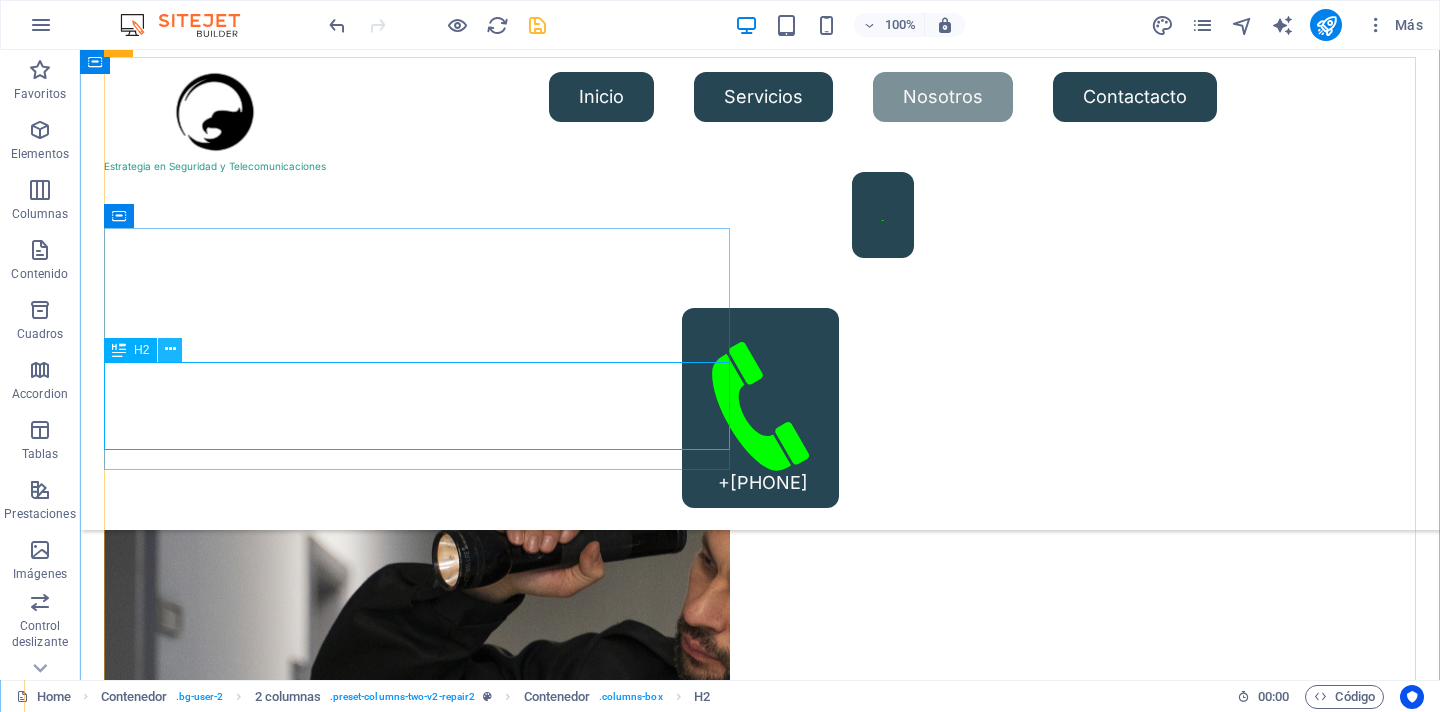click at bounding box center [170, 349] 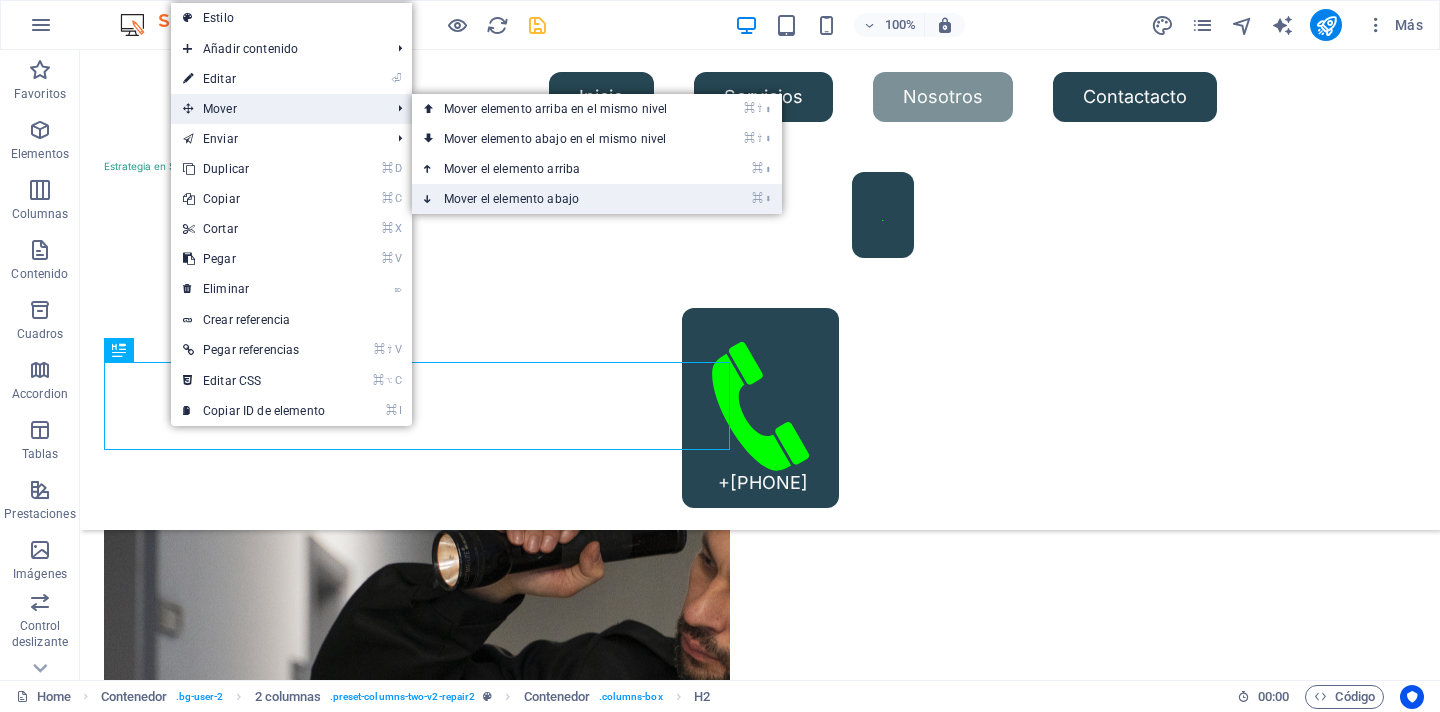 click on "⌘ ⬇  Mover el elemento abajo" at bounding box center [559, 199] 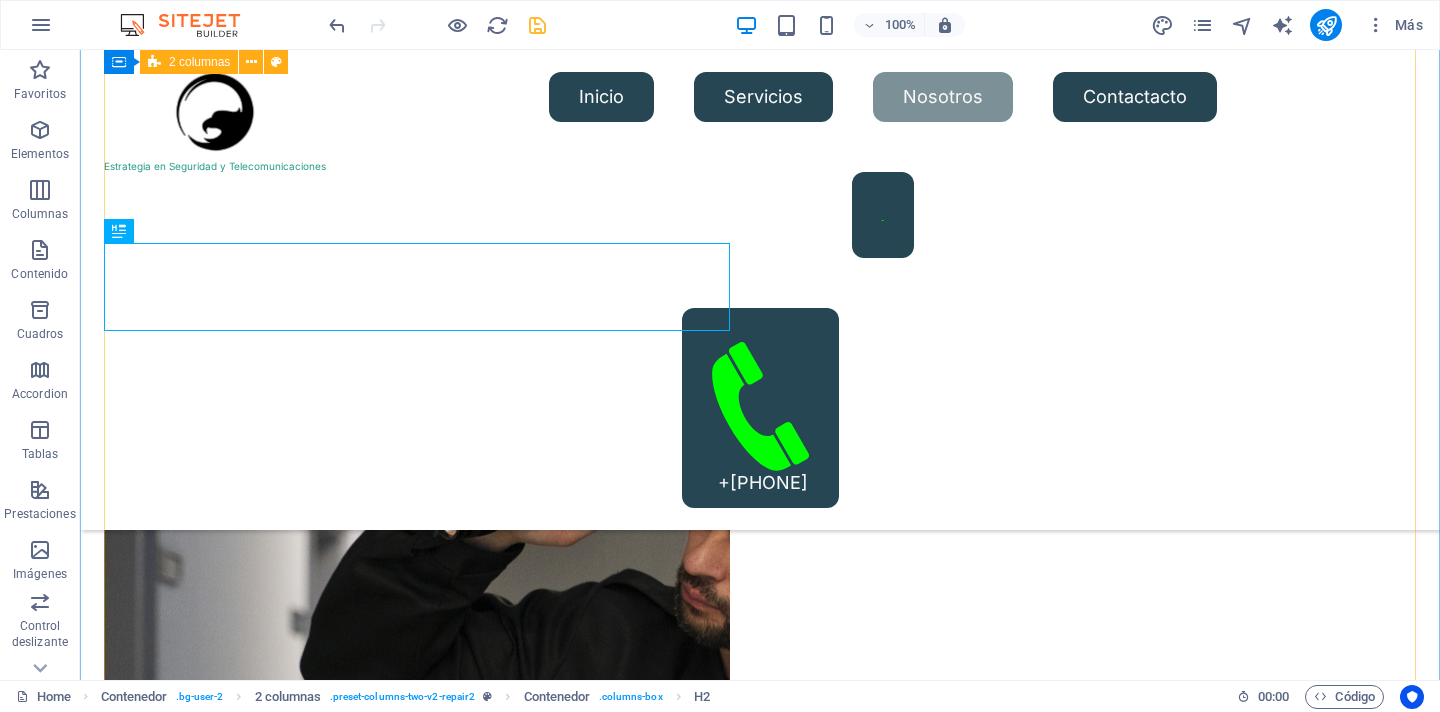 scroll, scrollTop: 2735, scrollLeft: 0, axis: vertical 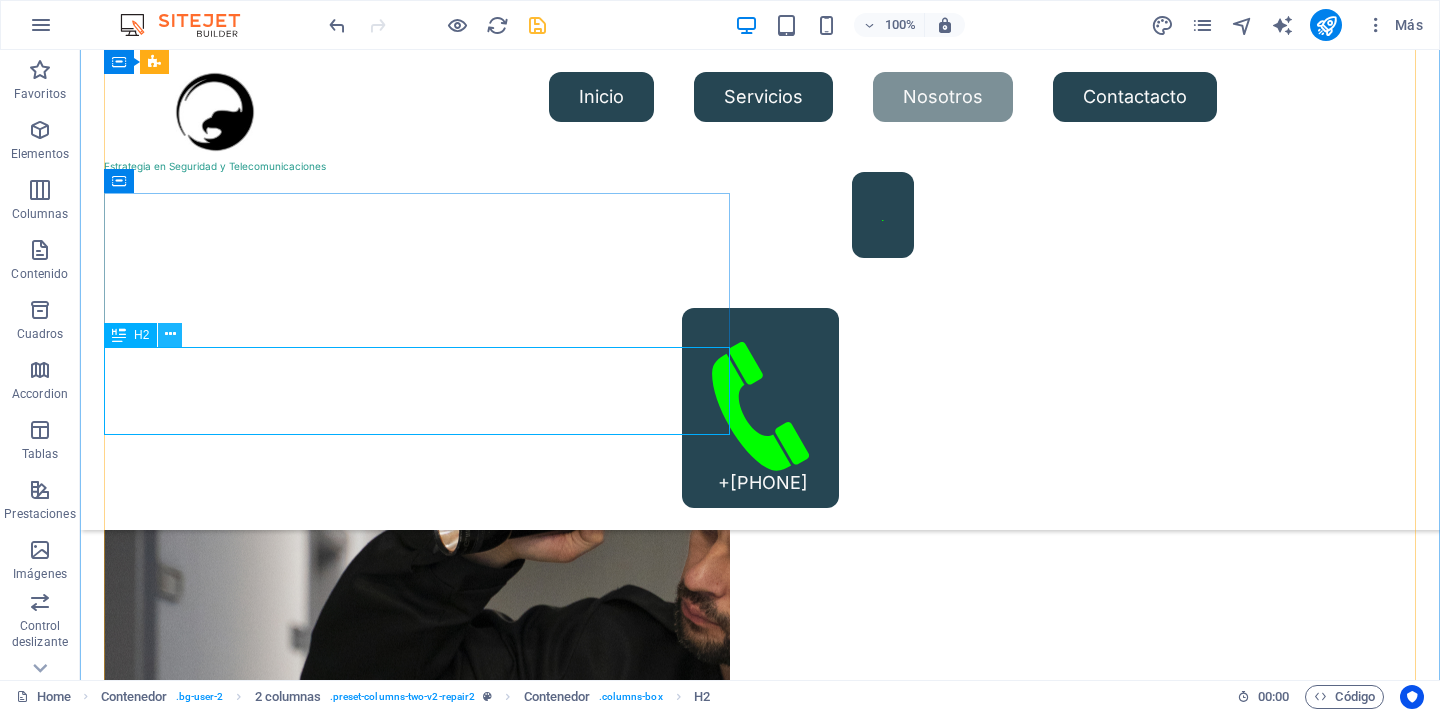 click at bounding box center [170, 334] 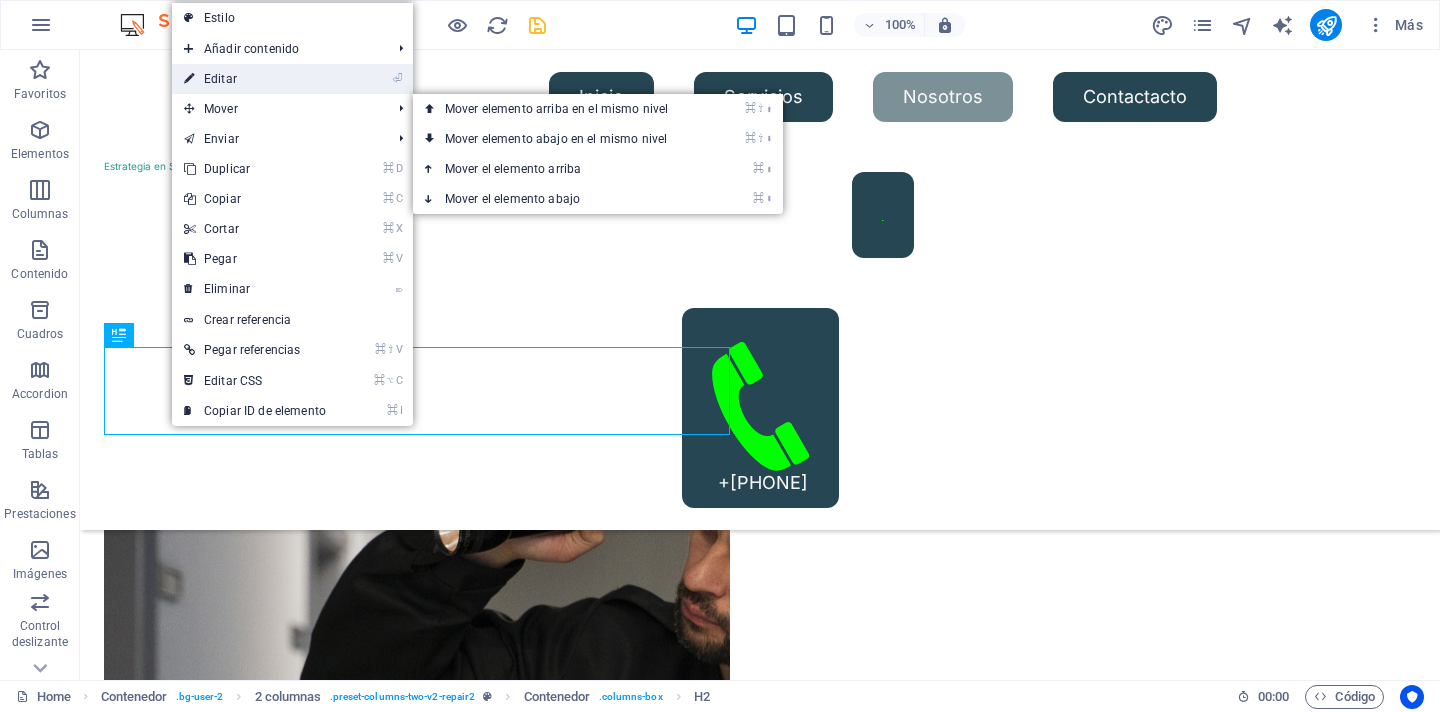 click on "⏎  Editar" at bounding box center (255, 79) 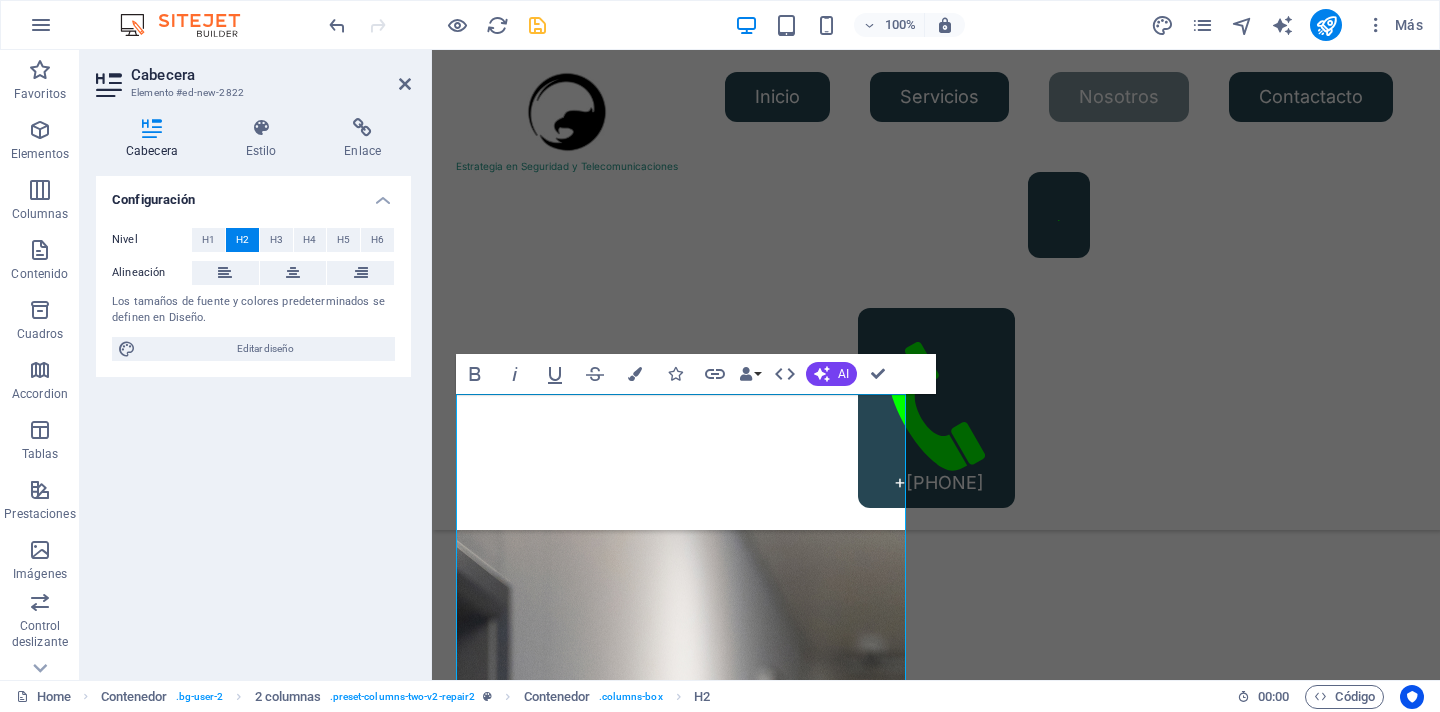 scroll, scrollTop: 2472, scrollLeft: 0, axis: vertical 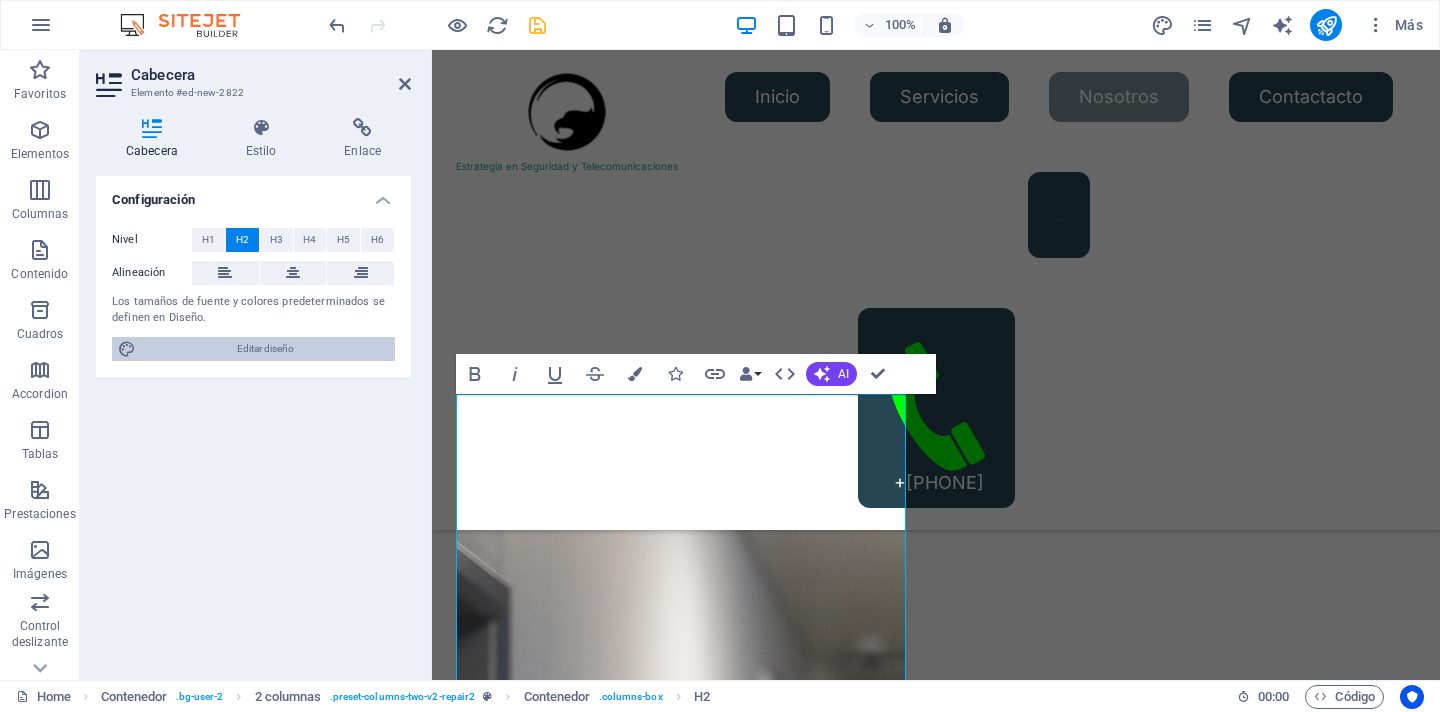 click on "Editar diseño" at bounding box center (265, 349) 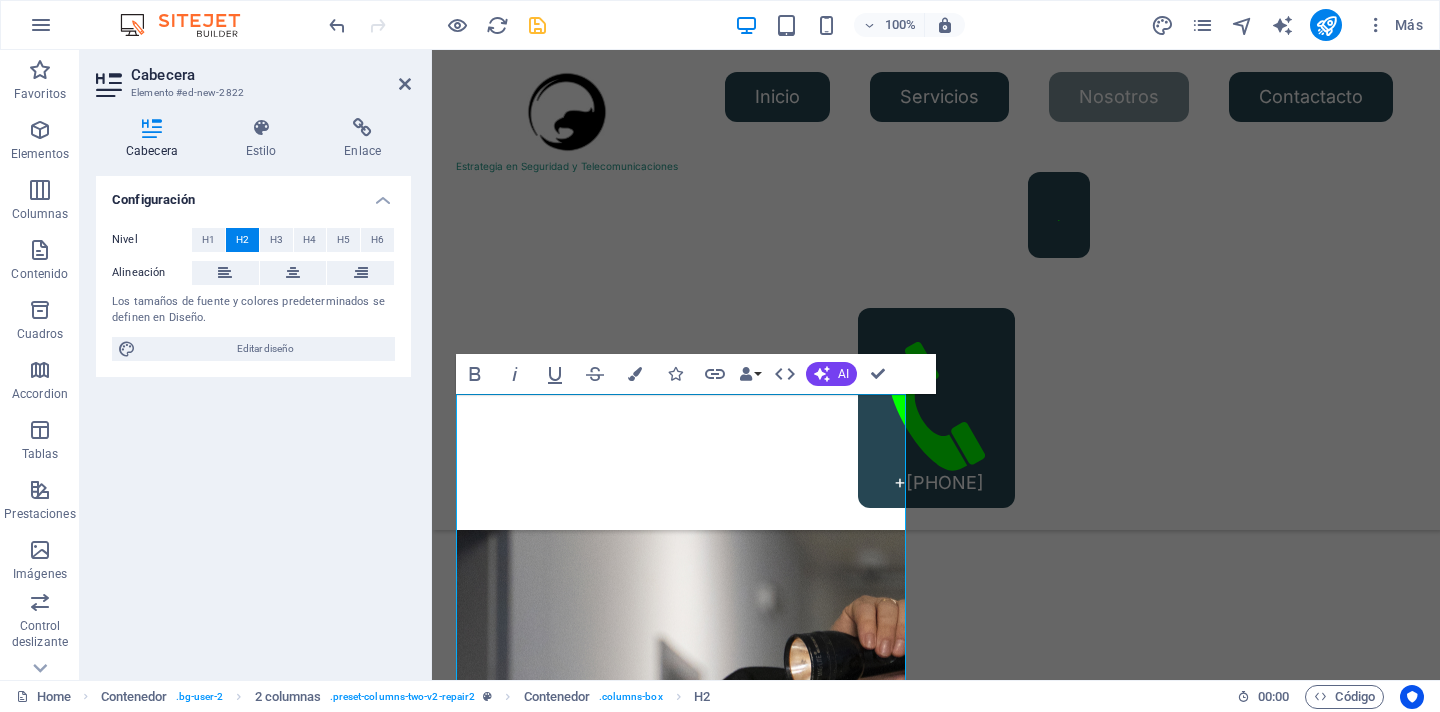 select on "px" 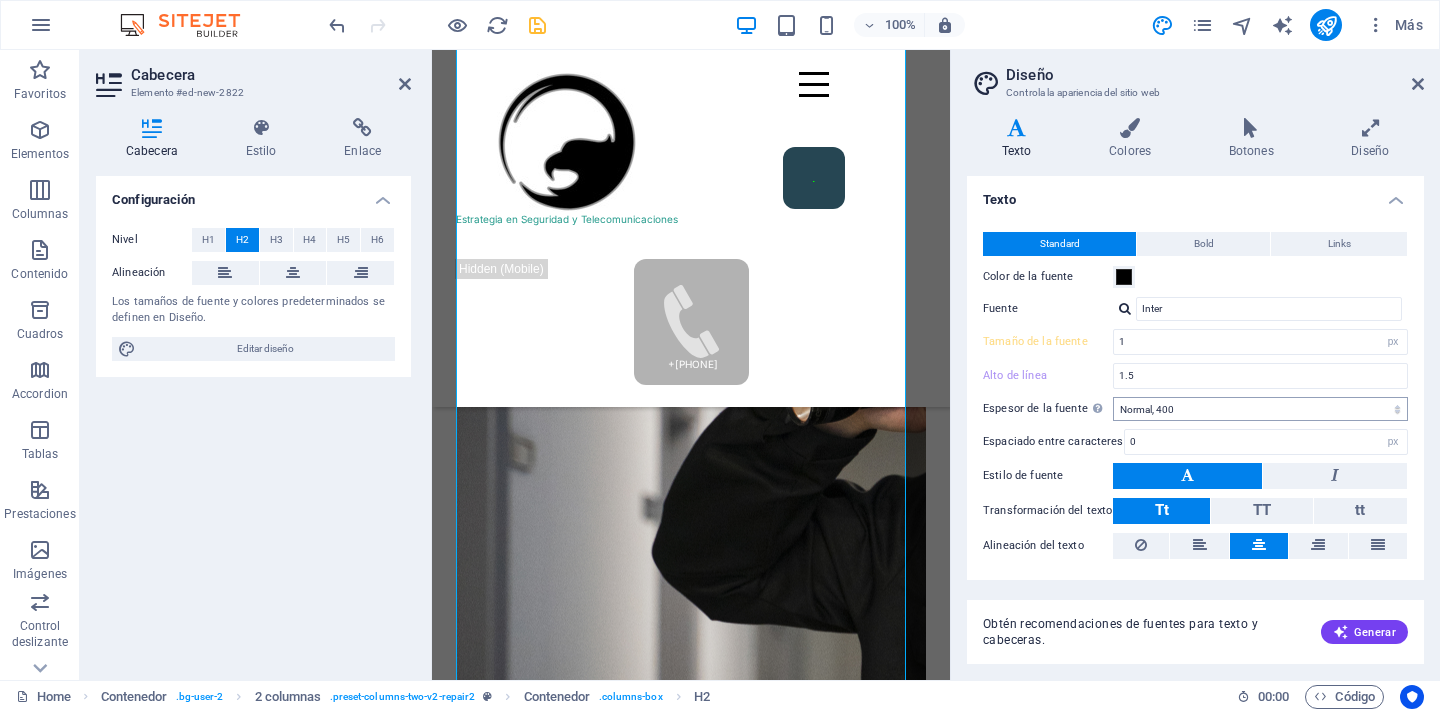 scroll, scrollTop: 3172, scrollLeft: 0, axis: vertical 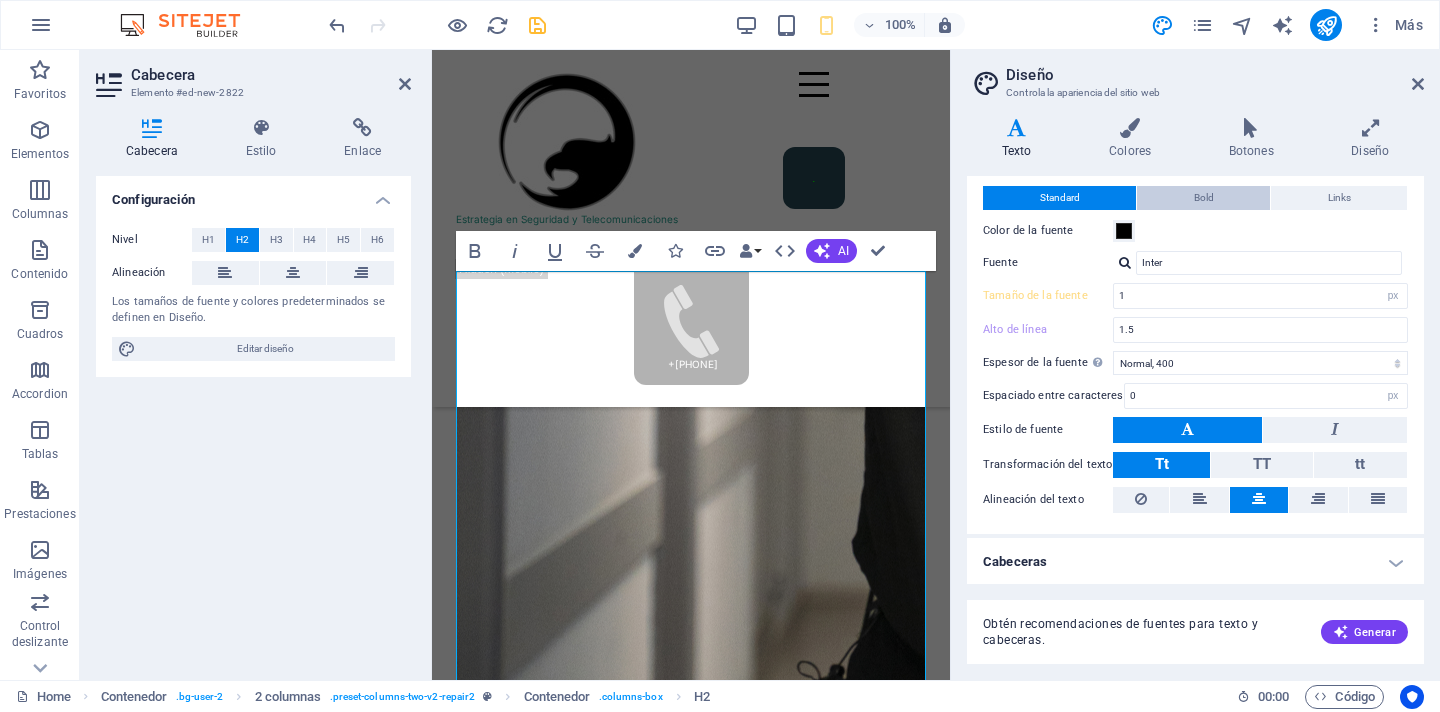 click on "Bold" at bounding box center [1204, 198] 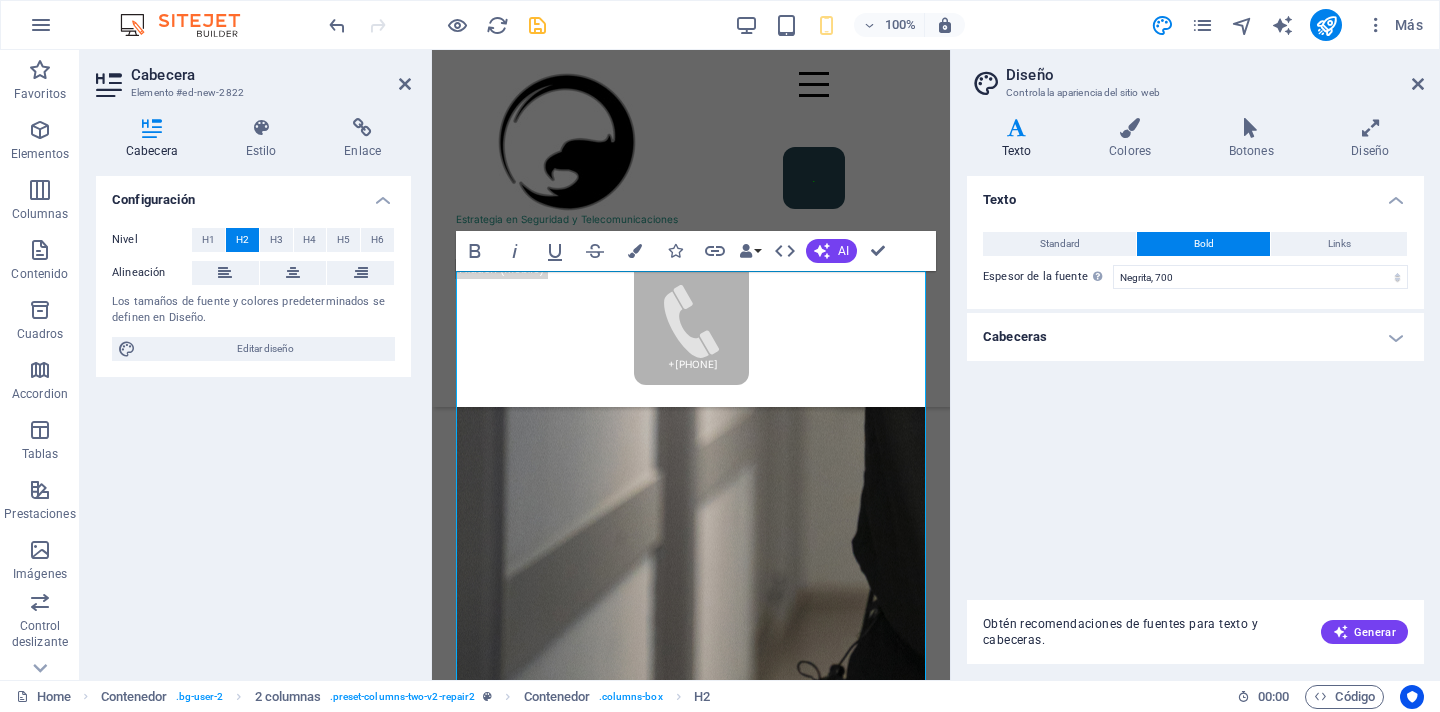 scroll, scrollTop: 0, scrollLeft: 0, axis: both 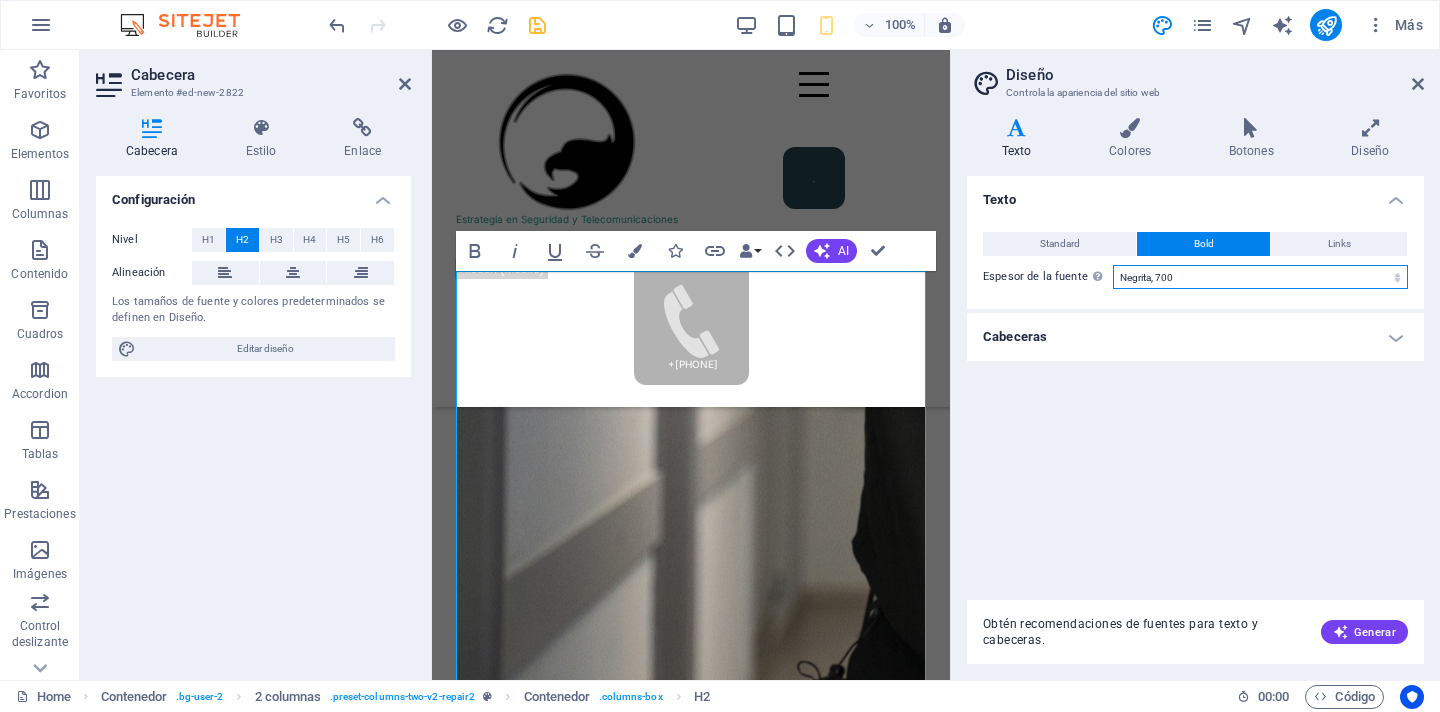 select on "400" 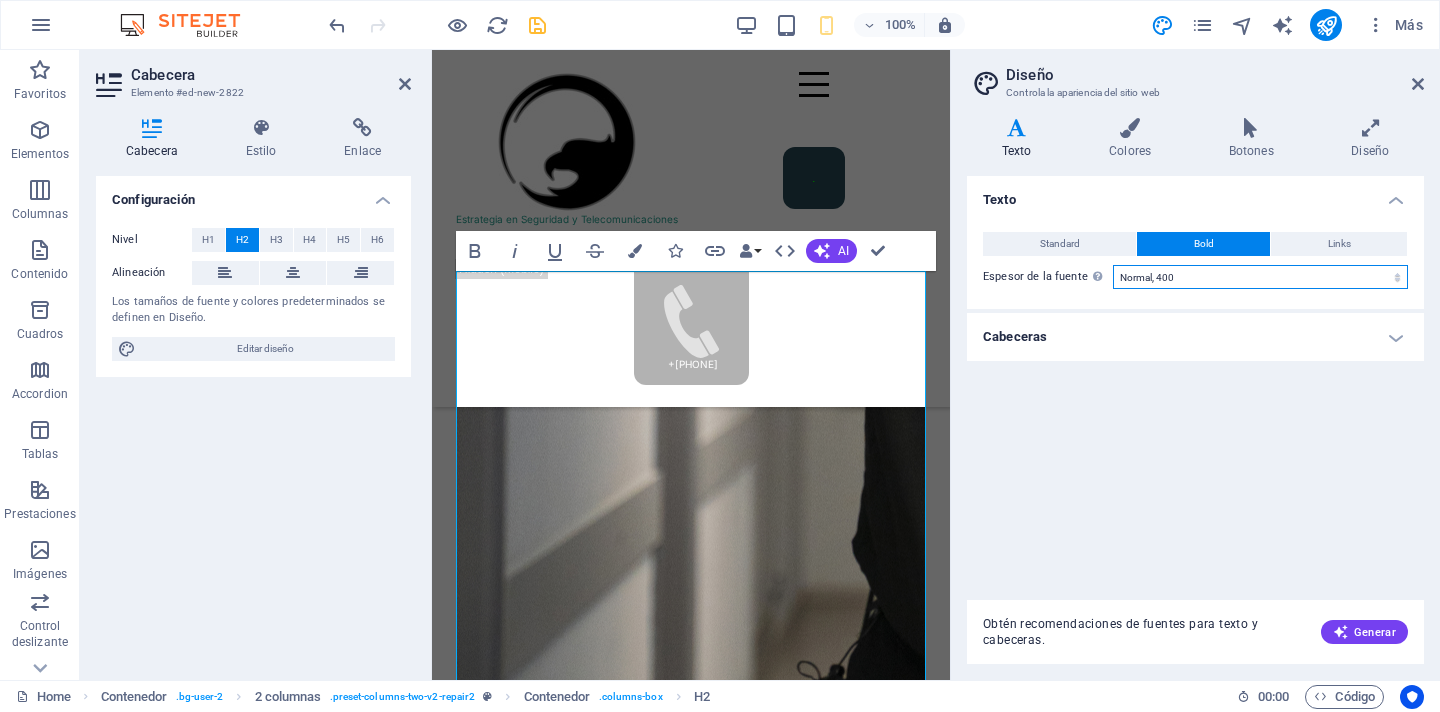 click on "Normal, 400" at bounding box center (0, 0) 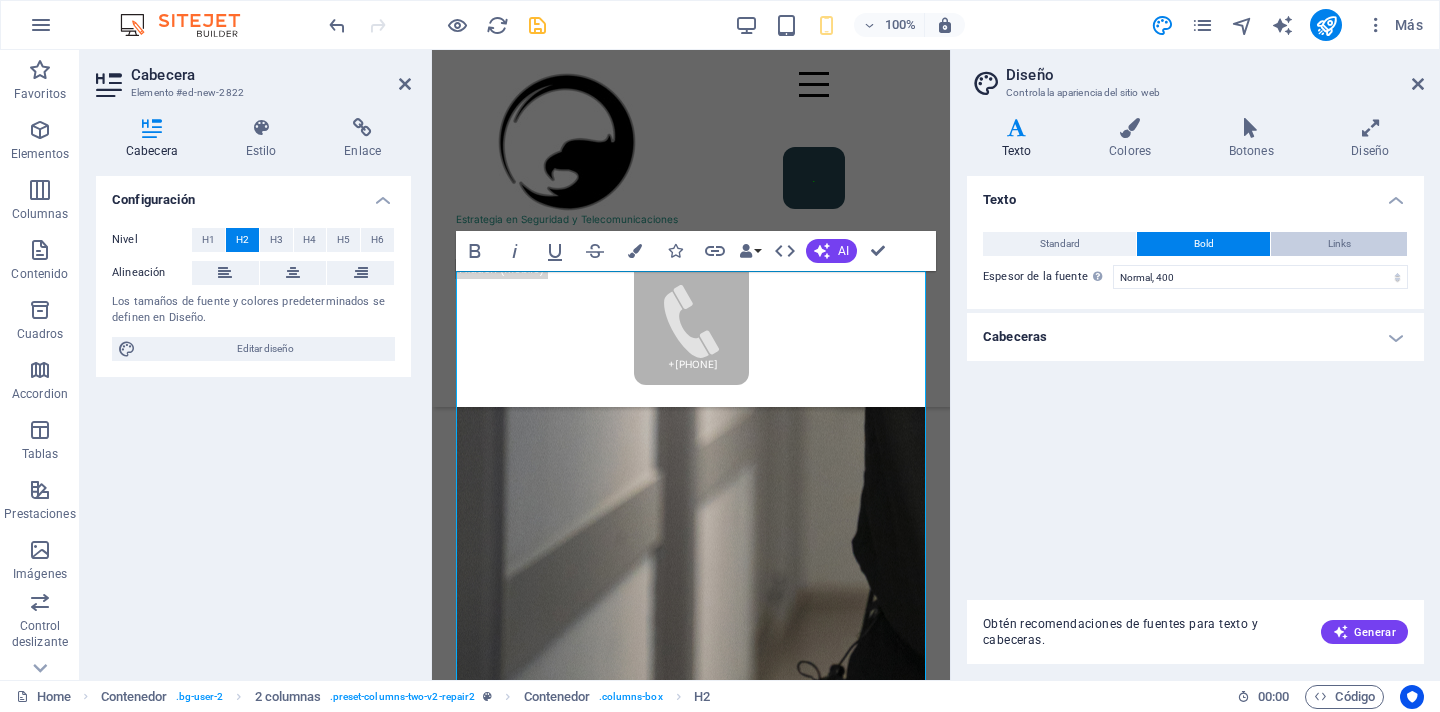 click on "Links" at bounding box center (1339, 244) 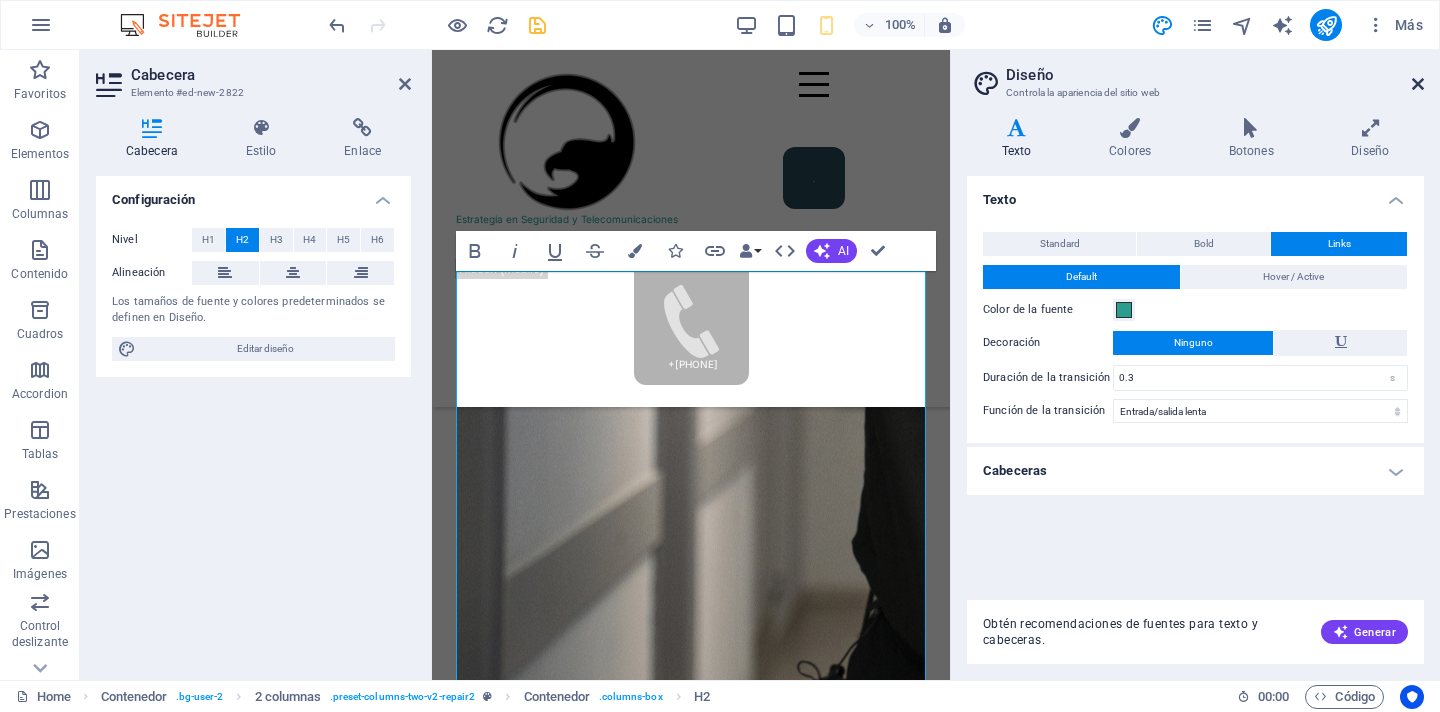 click at bounding box center (1418, 84) 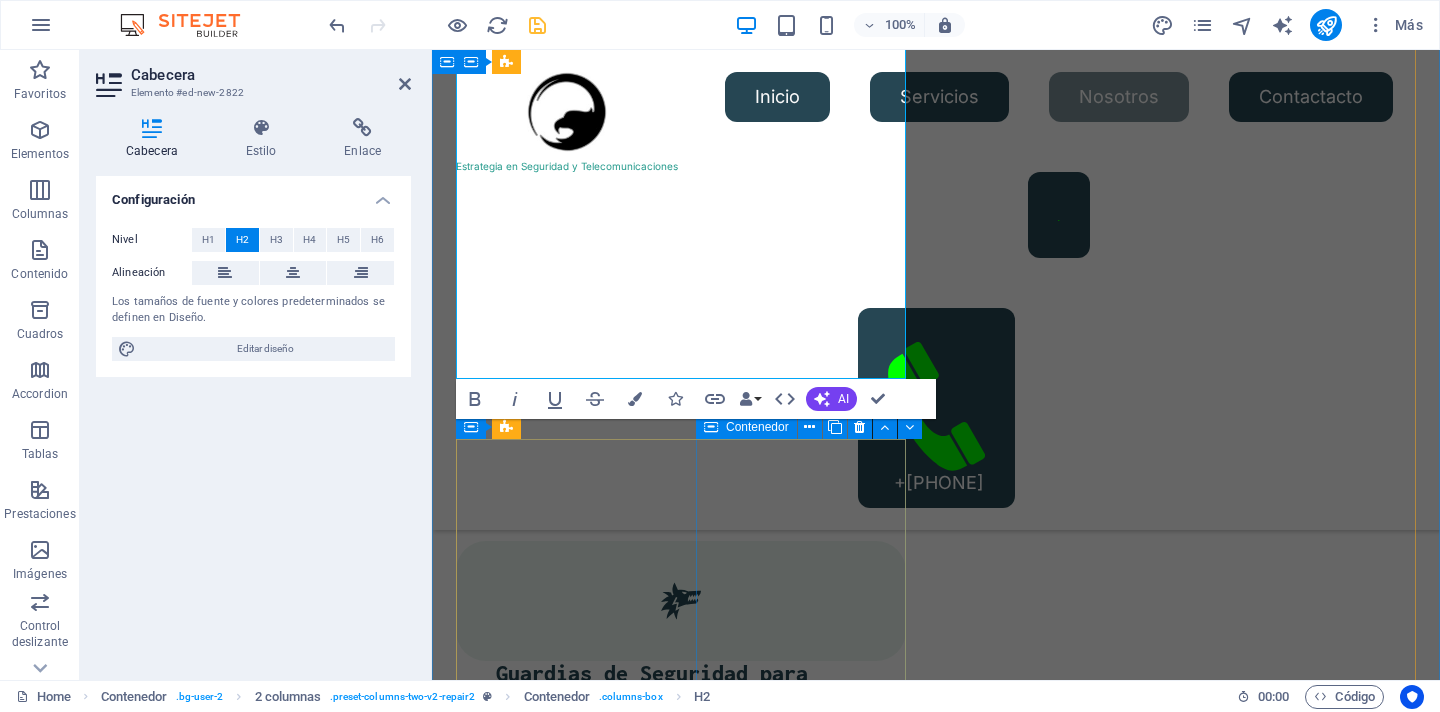 scroll, scrollTop: 4833, scrollLeft: 0, axis: vertical 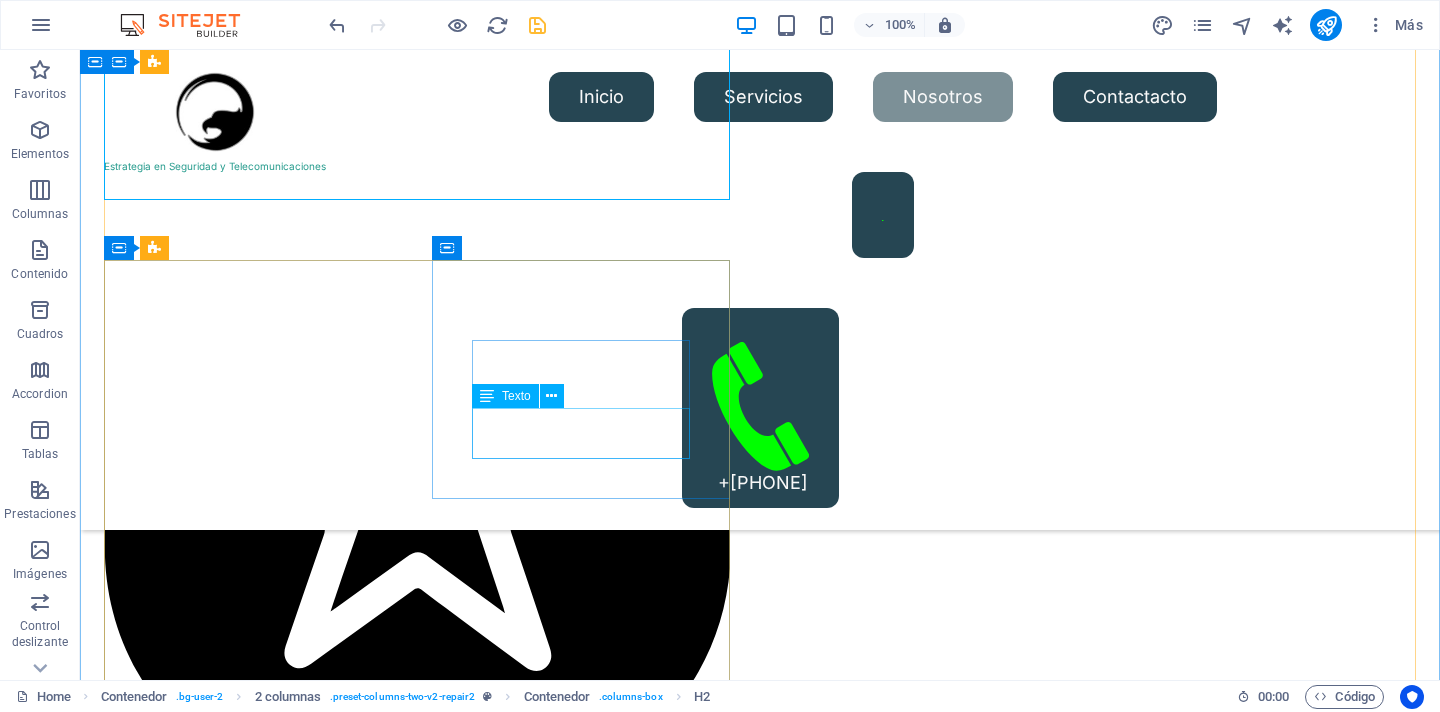 click on "Turpis nisl praesent tempor congue magna neque amet." at bounding box center (253, 8256) 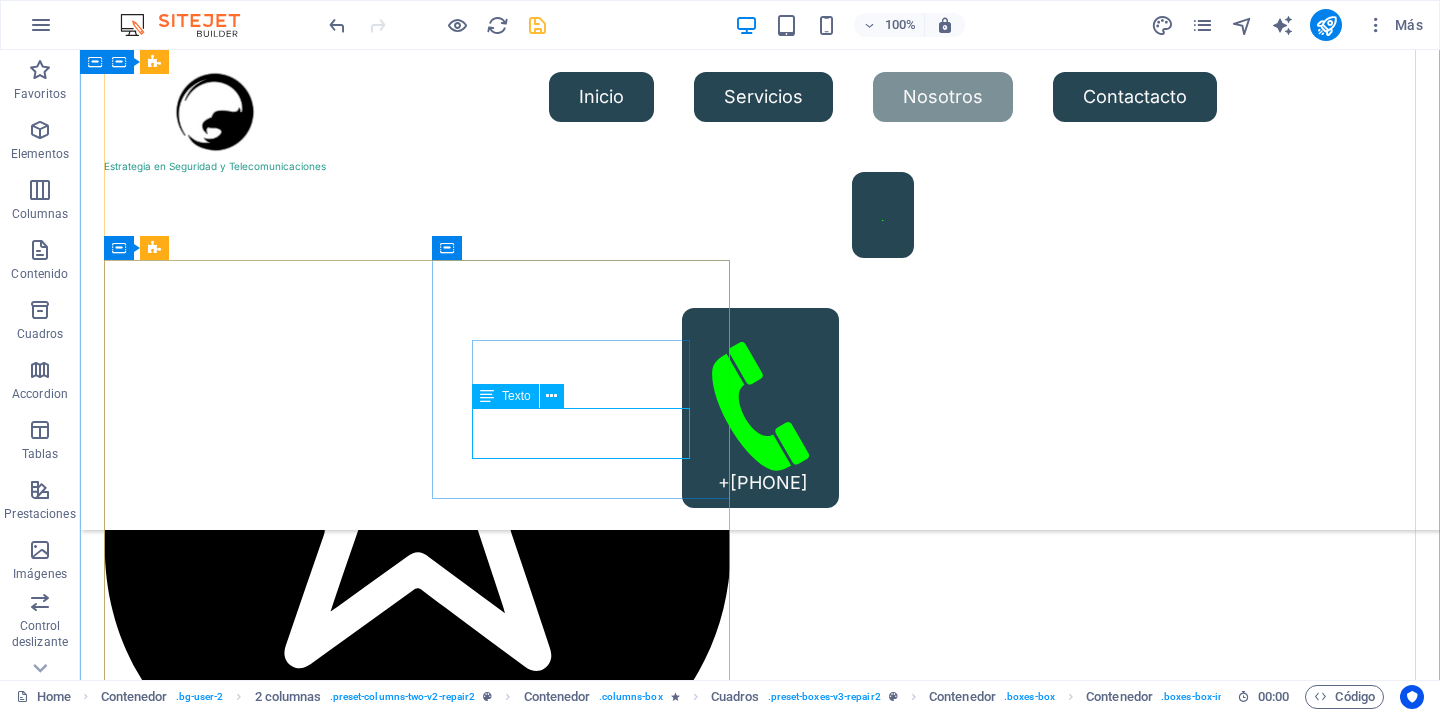 click on "Texto" at bounding box center [516, 396] 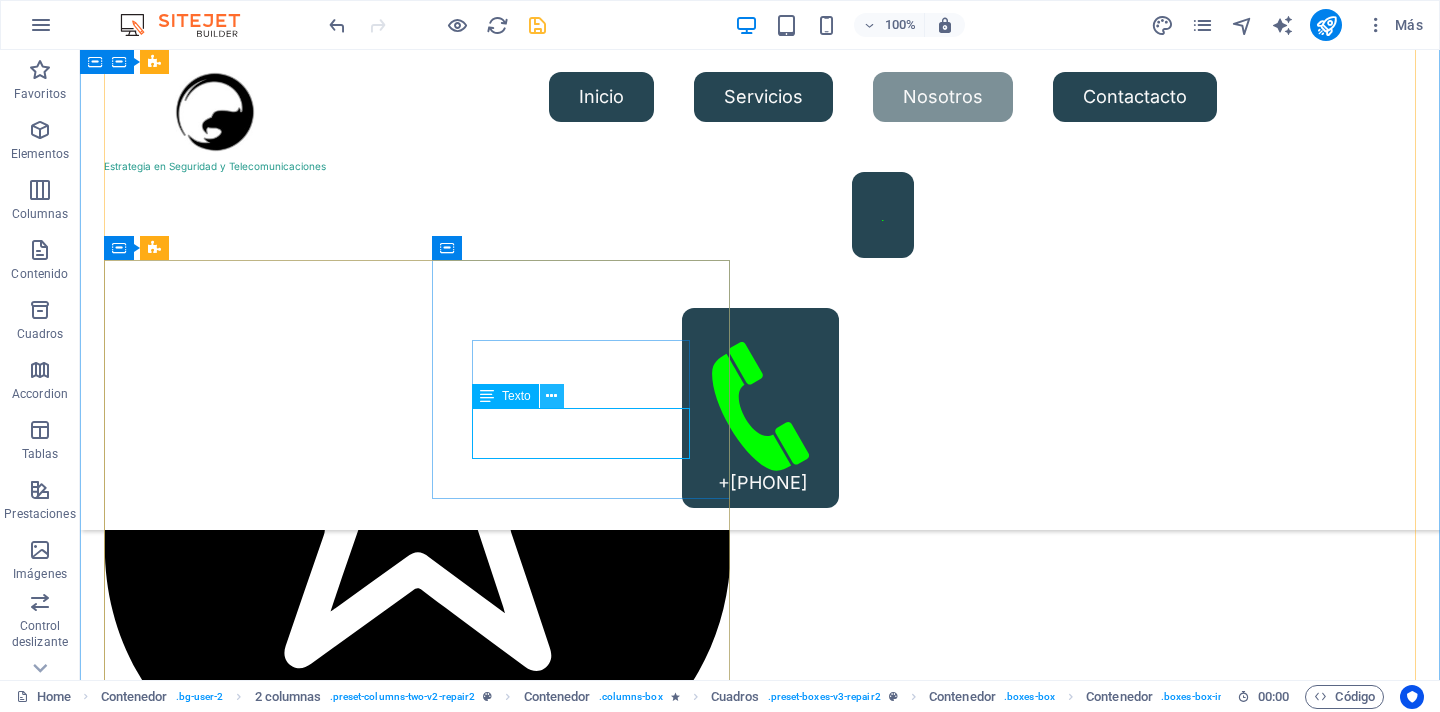 click at bounding box center [551, 396] 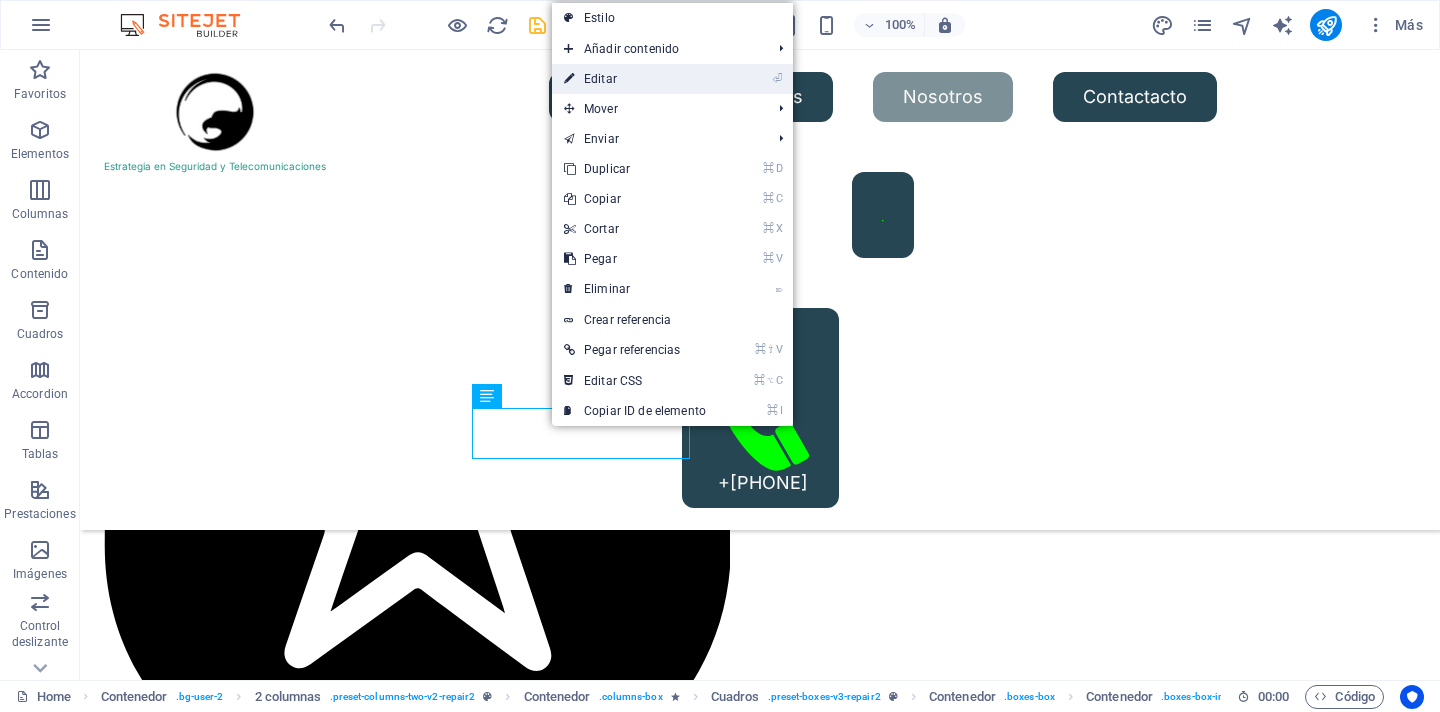 drag, startPoint x: 678, startPoint y: 83, endPoint x: 267, endPoint y: 32, distance: 414.15216 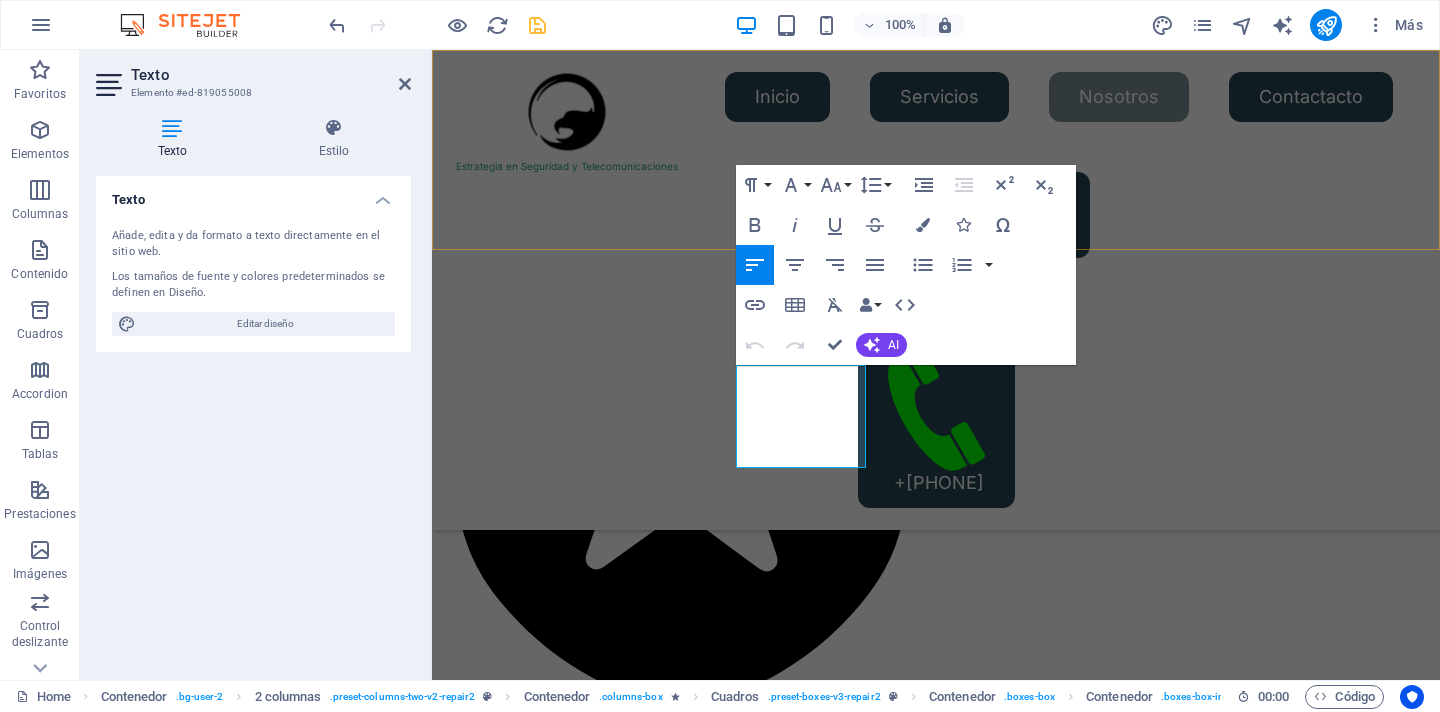 scroll, scrollTop: 5059, scrollLeft: 0, axis: vertical 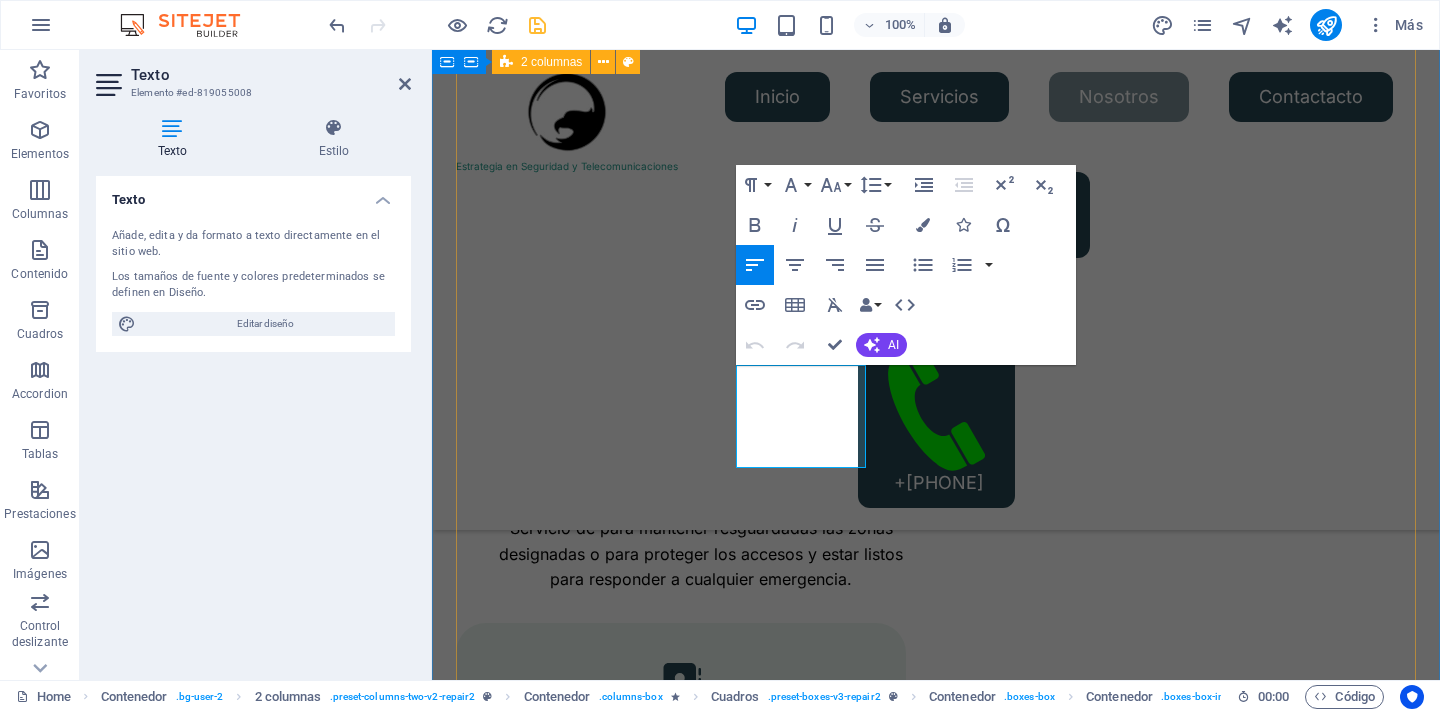 click on "Servicio de Seguridad Privada. Estrategia en Seguridad y Telecomunicaciones. Estrategia en Seguridad y Telecomunicaciones spa., que está orientada a prestar servicios de seguridad a empresas, instituciones y diferentes organizaciones, manteniendo siempre una buena relación con nuestros clientes, aplicando filosofía LEAN A continuación, le presentamos nuestros distintos servicios que tenemos disponibles para ustedes, las cuales cumplen con el objetivo de entregar soluciones integrales en materia de seguridad, resguardando la propiedad de nuestros clientes. Además, trabajamos con personal de seguridad altamente calificado, acreditado ante O.S.10 y autorizados por decreto ley Nº 3607 y los estándares dictados en el decreto Nº 867 de la ley de seguridad privada. Nuestro éxito se basa en escoger bien, preocuparnos por el bienestar y constante capacitación del personal. Pues aspiramos a ser una empresa de mejor calidad del territorio nacional. Suelta el contenido aquí o  Añadir elementos" at bounding box center (936, 6154) 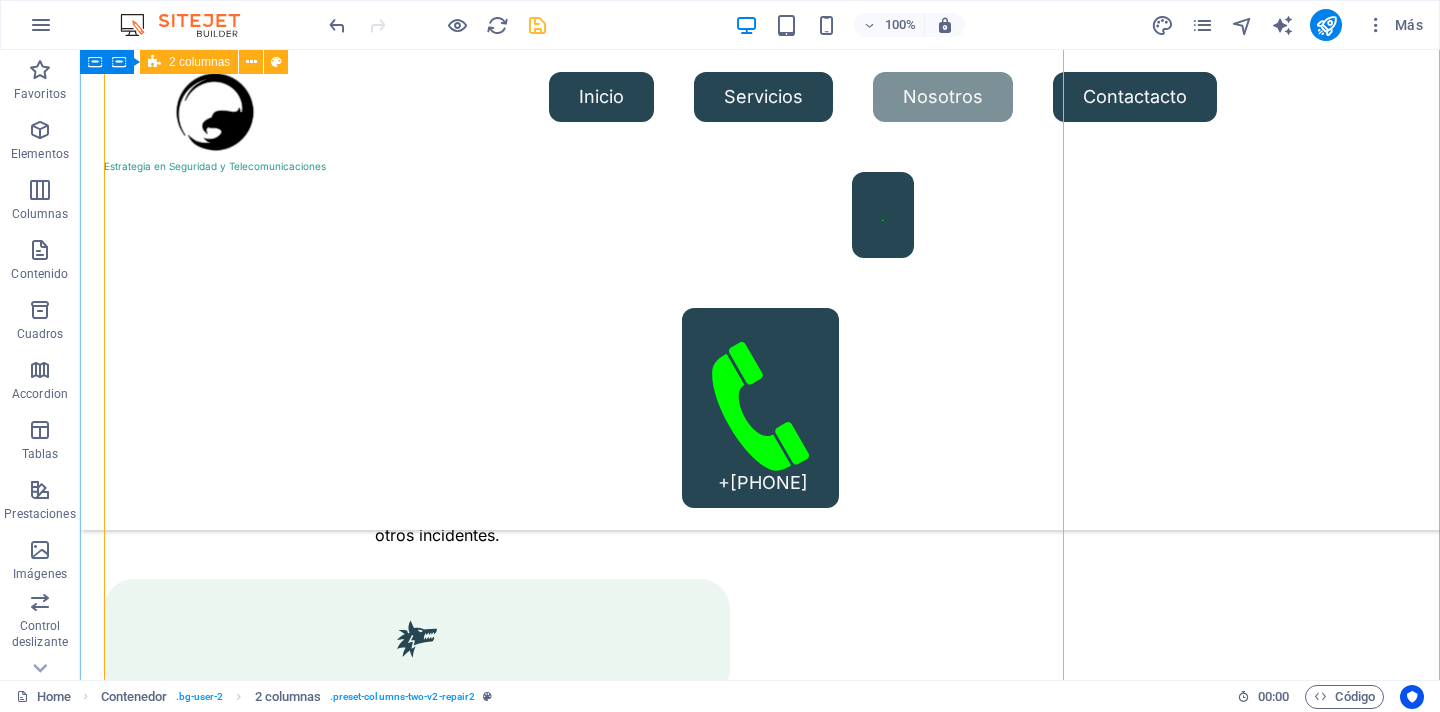 scroll, scrollTop: 3501, scrollLeft: 0, axis: vertical 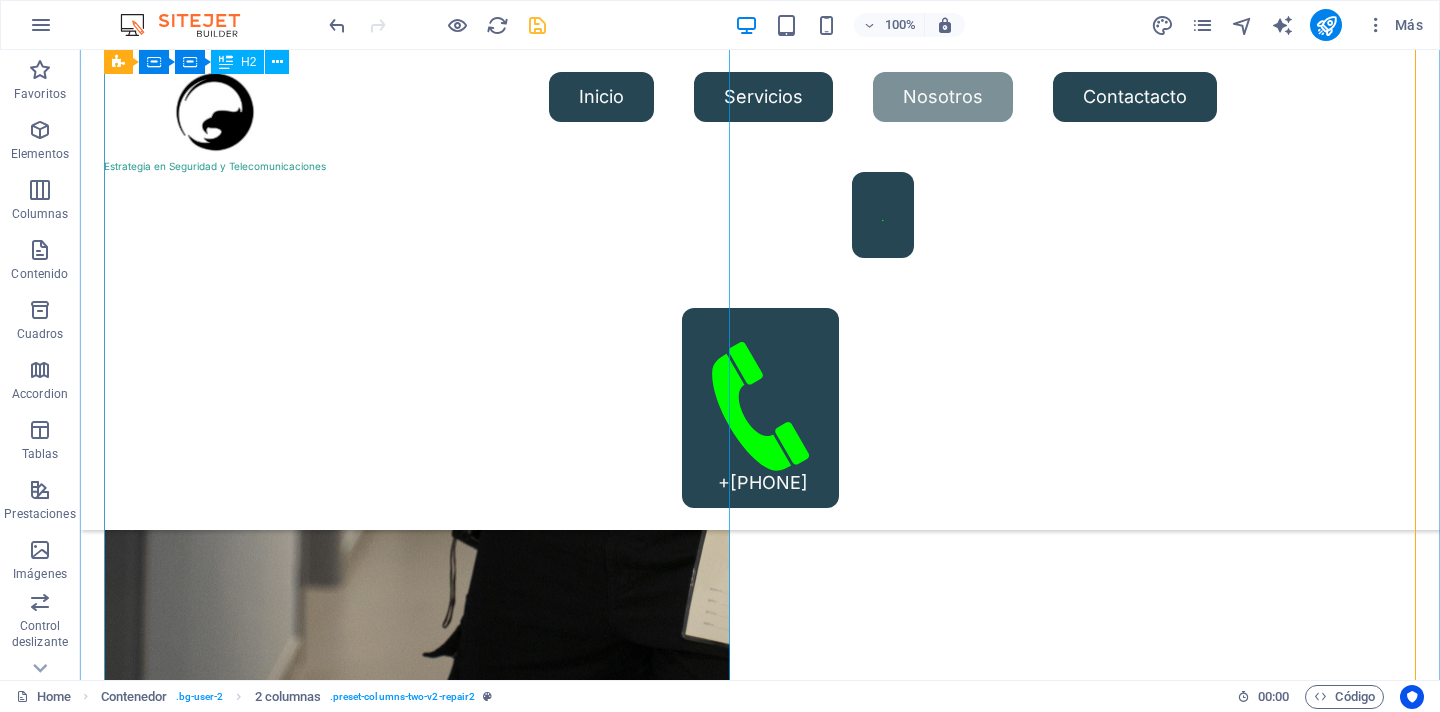 click on "Estrategia en Seguridad y Telecomunicaciones spa., que está orientada a prestar servicios de seguridad a empresas, instituciones y diferentes organizaciones, manteniendo siempre una buena relación con nuestros clientes, aplicando filosofía LEAN A continuación, le presentamos nuestros distintos servicios que tenemos disponibles para ustedes, las cuales cumplen con el objetivo de entregar soluciones integrales en materia de seguridad, resguardando la propiedad de nuestros clientes. Además, trabajamos con personal de seguridad altamente calificado, acreditado ante O.S.10 y autorizados por decreto ley Nº 3607 y los estándares dictados en el decreto Nº 867 de la ley de seguridad privada. Nuestro éxito se basa en escoger bien, preocuparnos por el bienestar y constante capacitación del personal. Pues aspiramos a ser una empresa de mejor calidad del territorio nacional." at bounding box center (417, 7121) 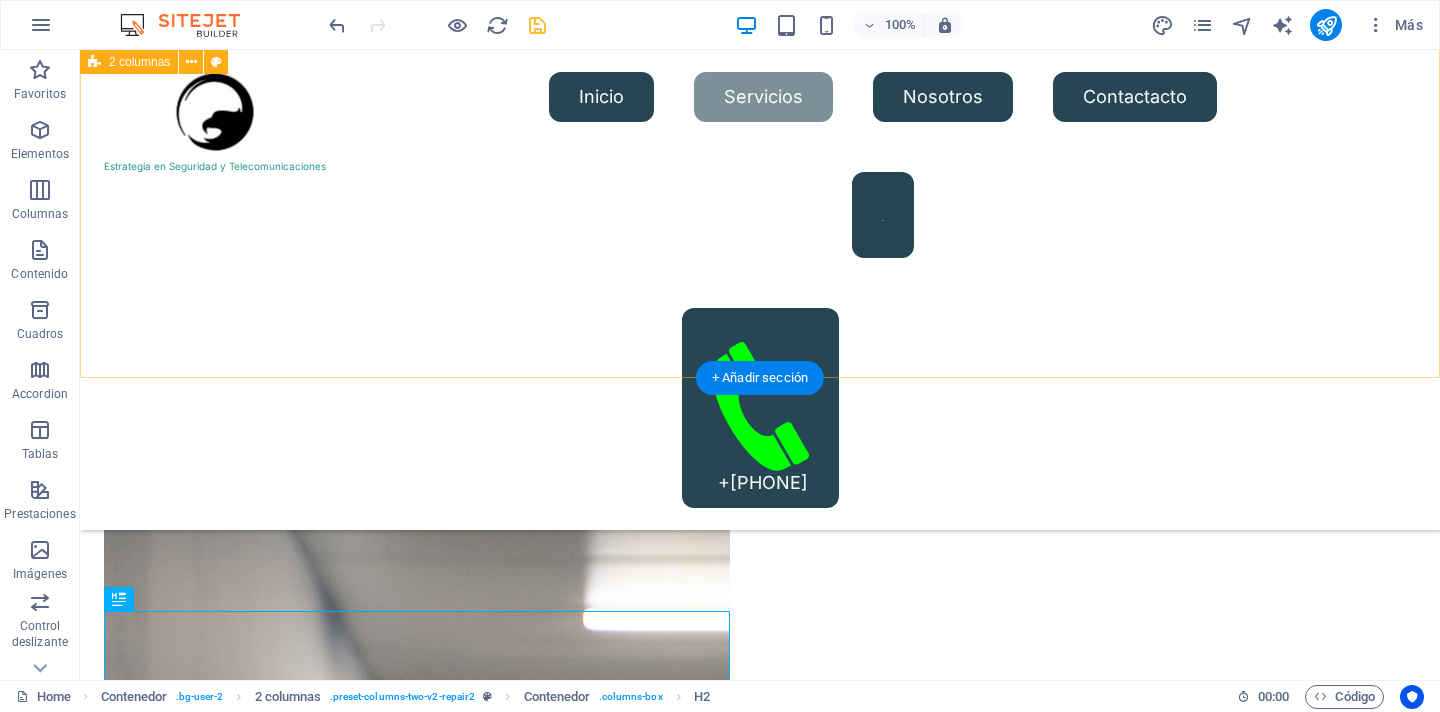 scroll, scrollTop: 2374, scrollLeft: 0, axis: vertical 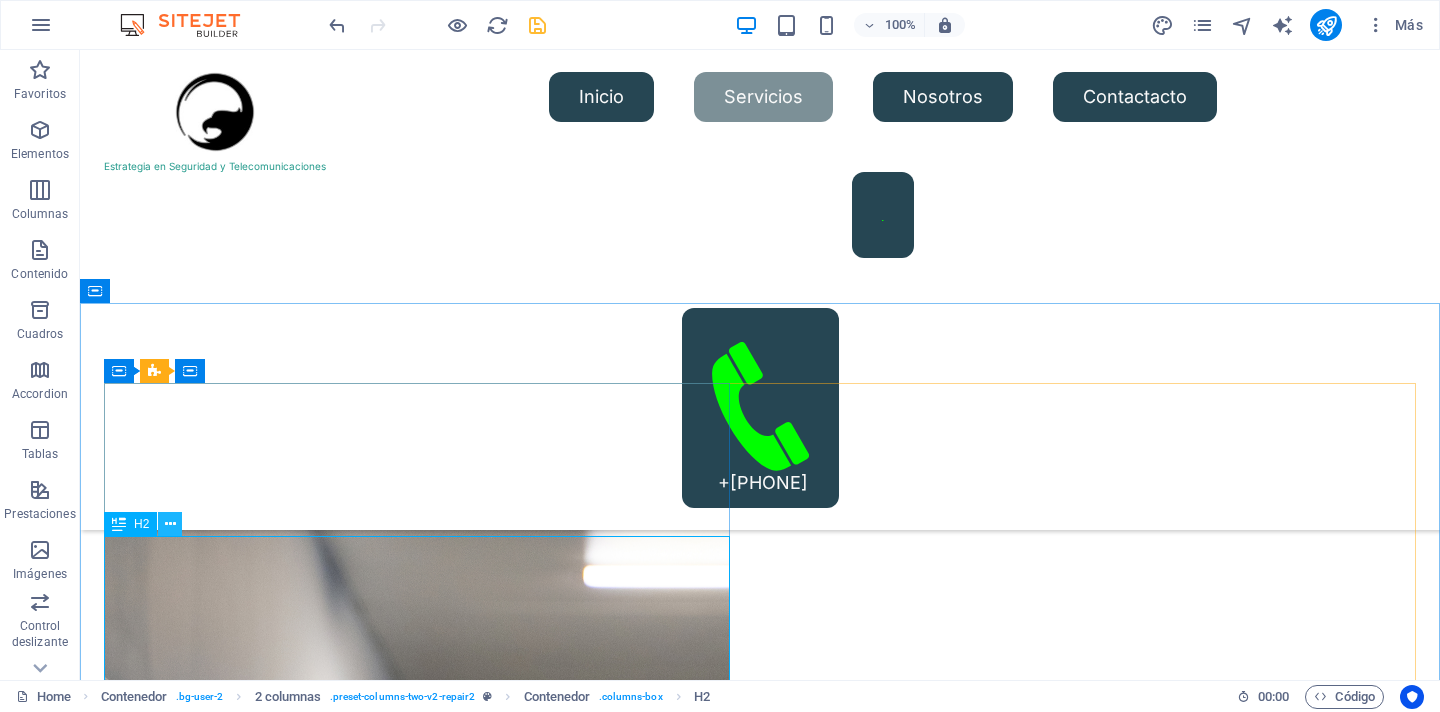 click at bounding box center (170, 524) 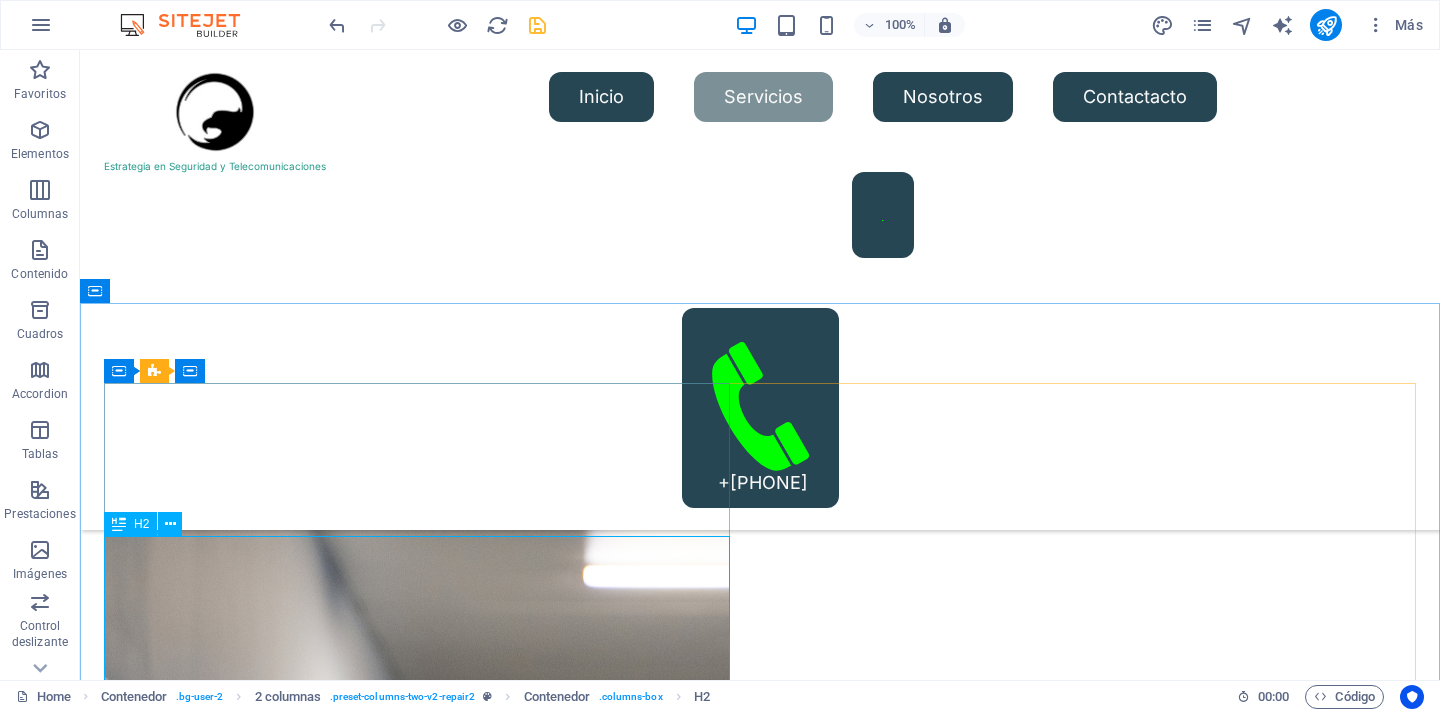 click on "H2" at bounding box center [141, 524] 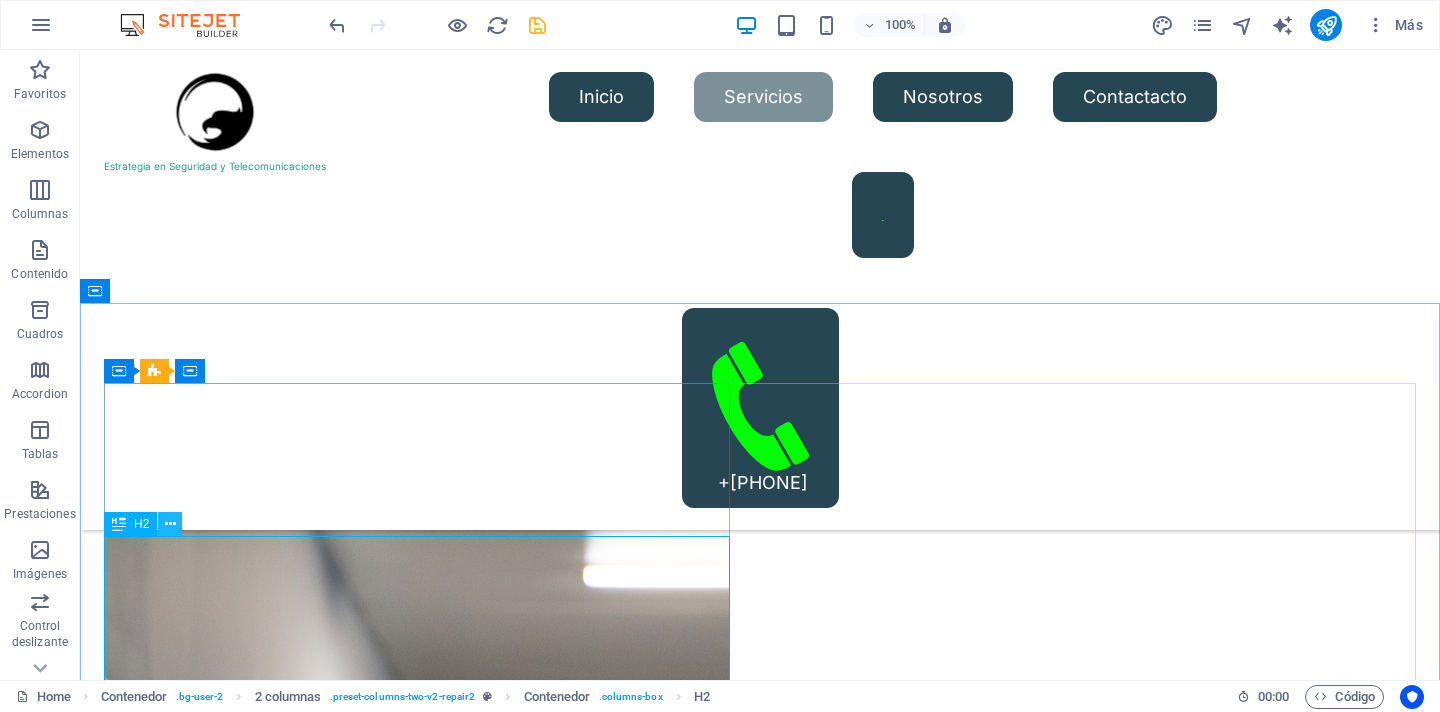 click at bounding box center [170, 524] 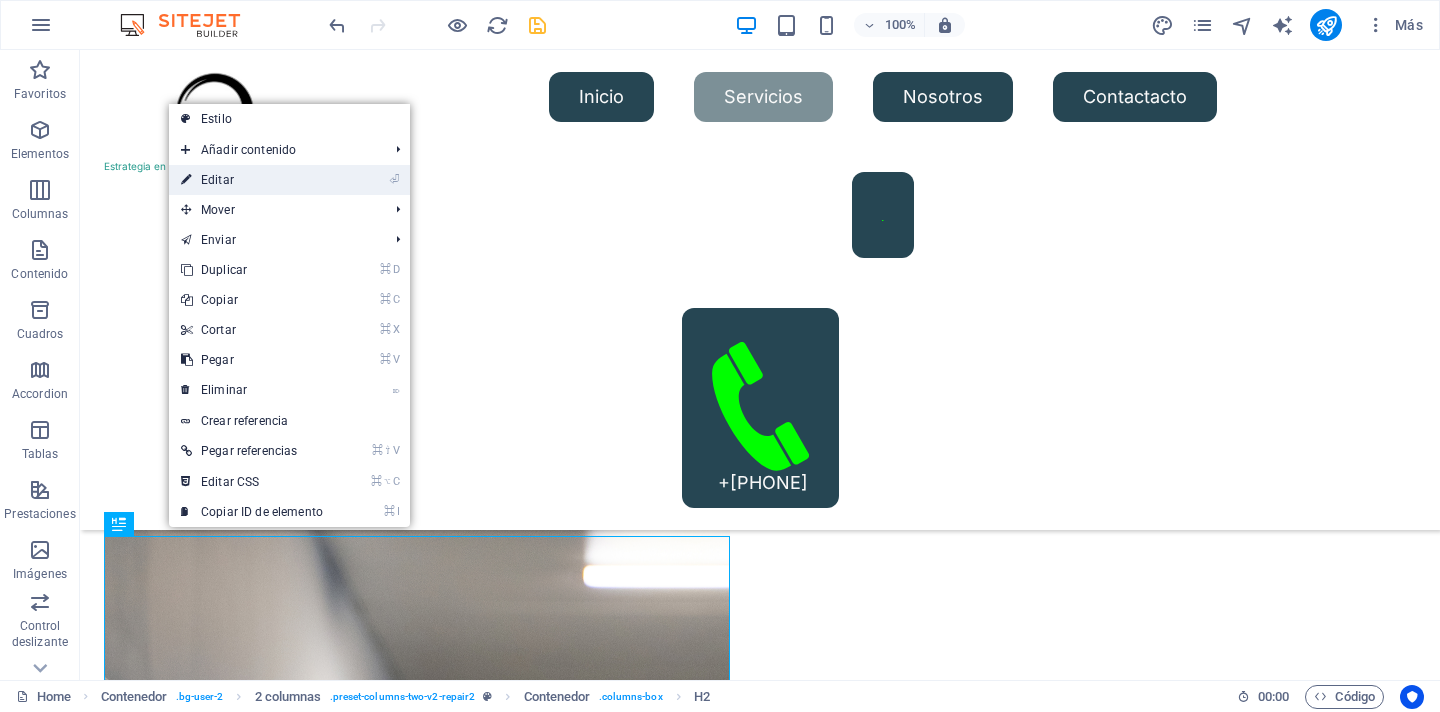 click on "⏎  Editar" at bounding box center [252, 180] 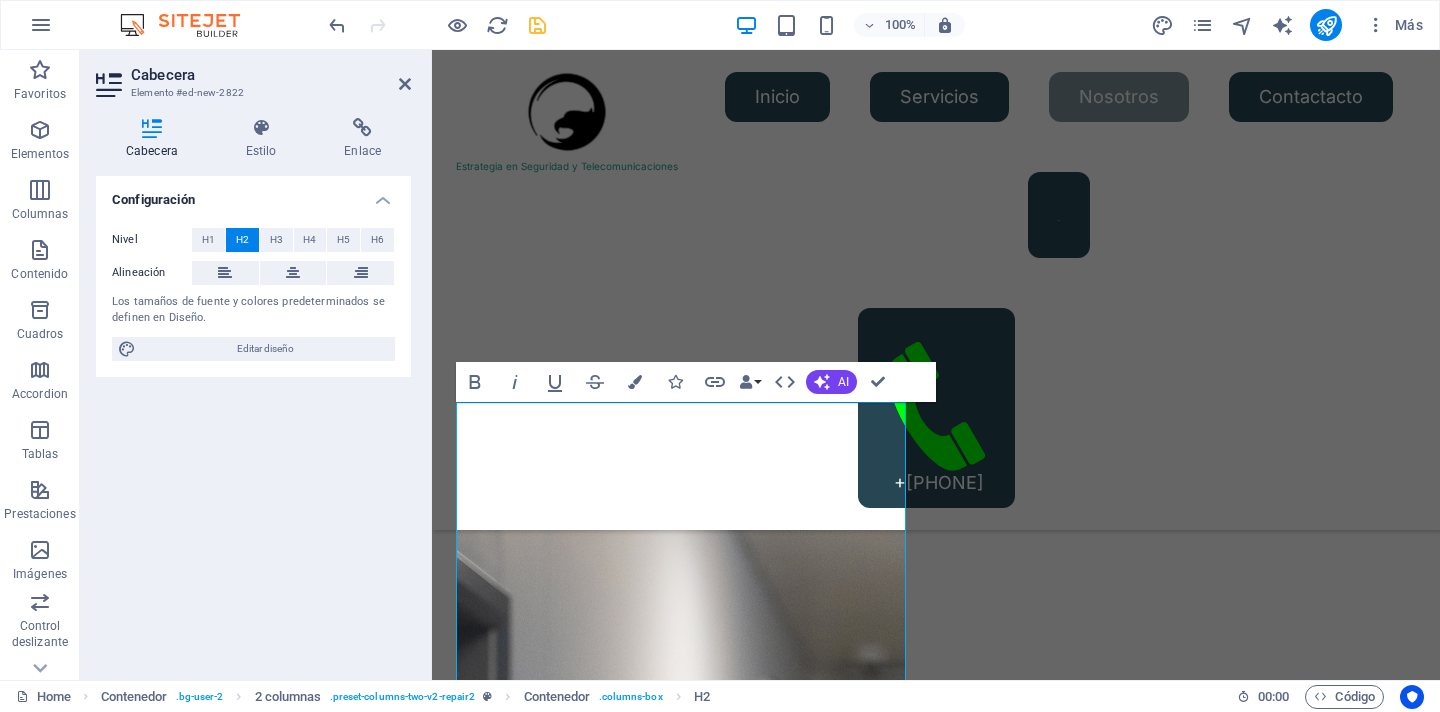 scroll, scrollTop: 2438, scrollLeft: 0, axis: vertical 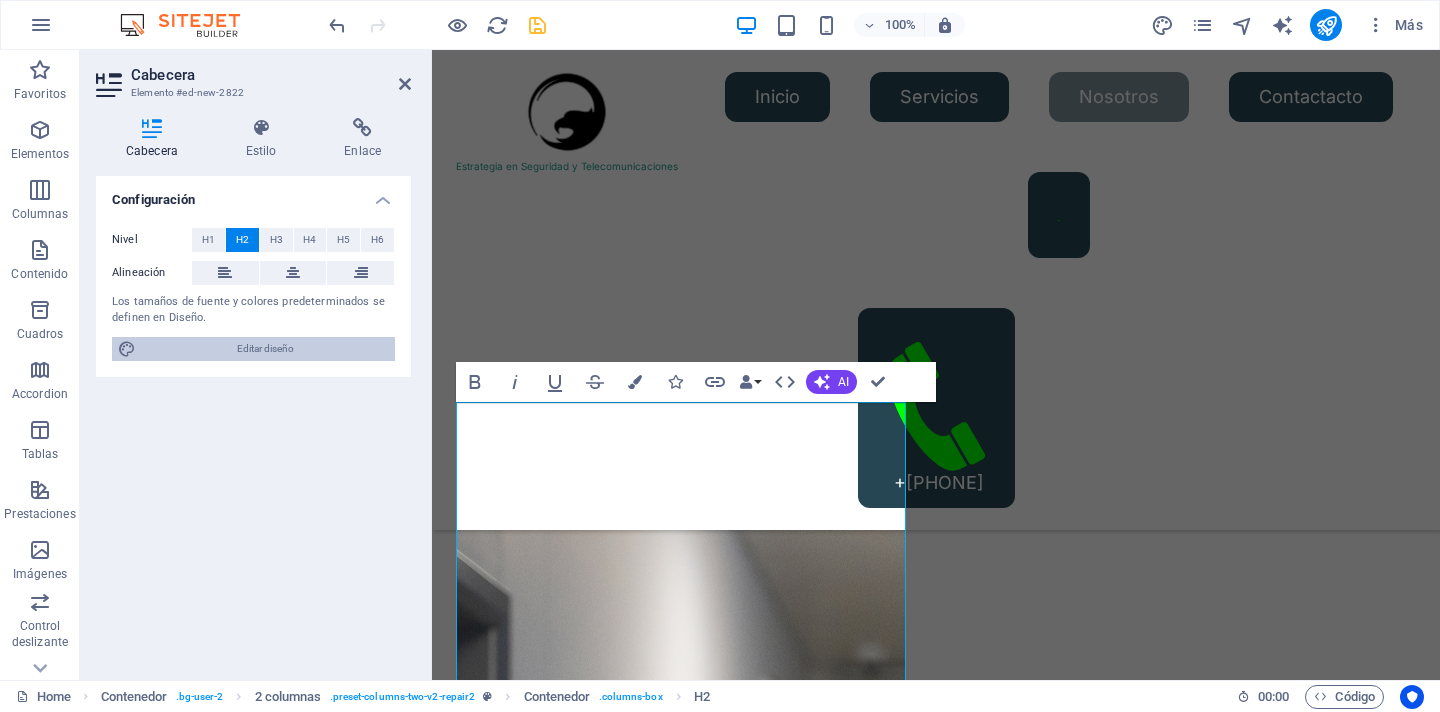 click on "Editar diseño" at bounding box center [265, 349] 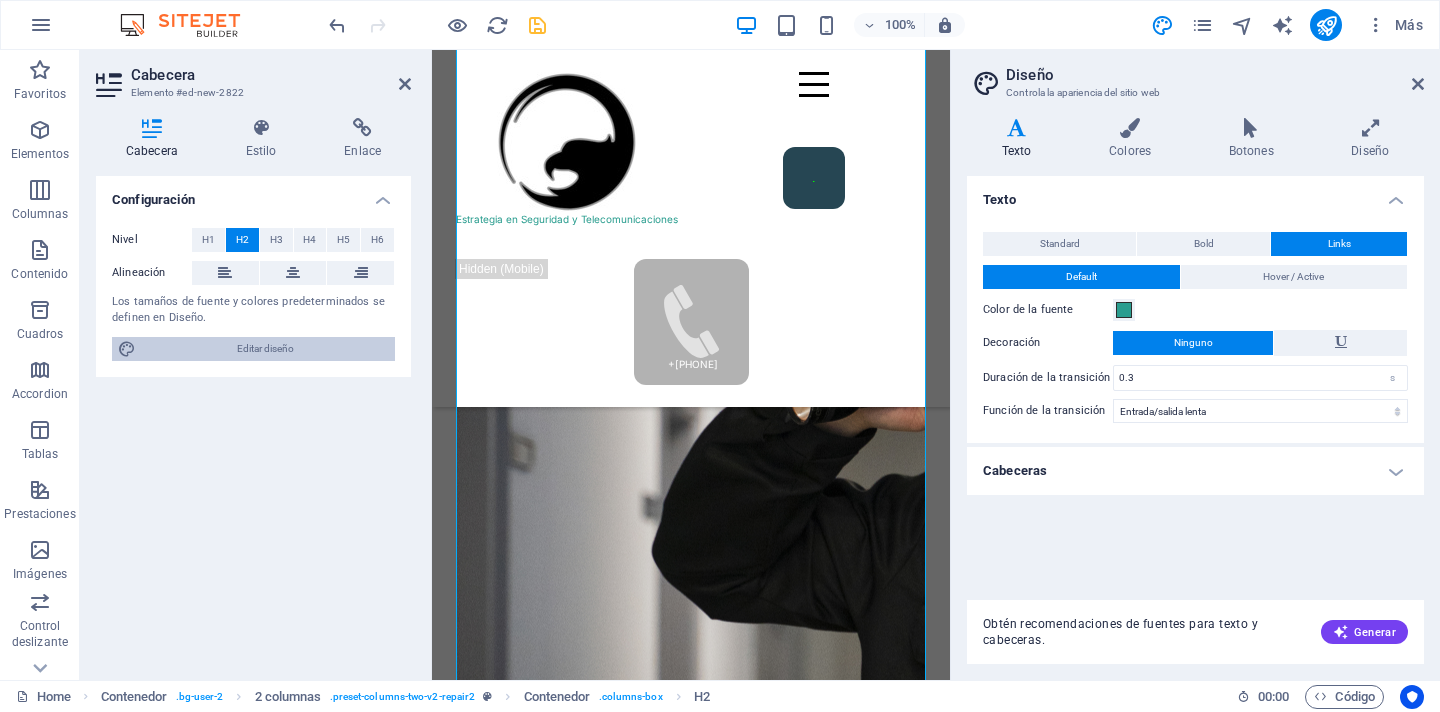 scroll, scrollTop: 3172, scrollLeft: 0, axis: vertical 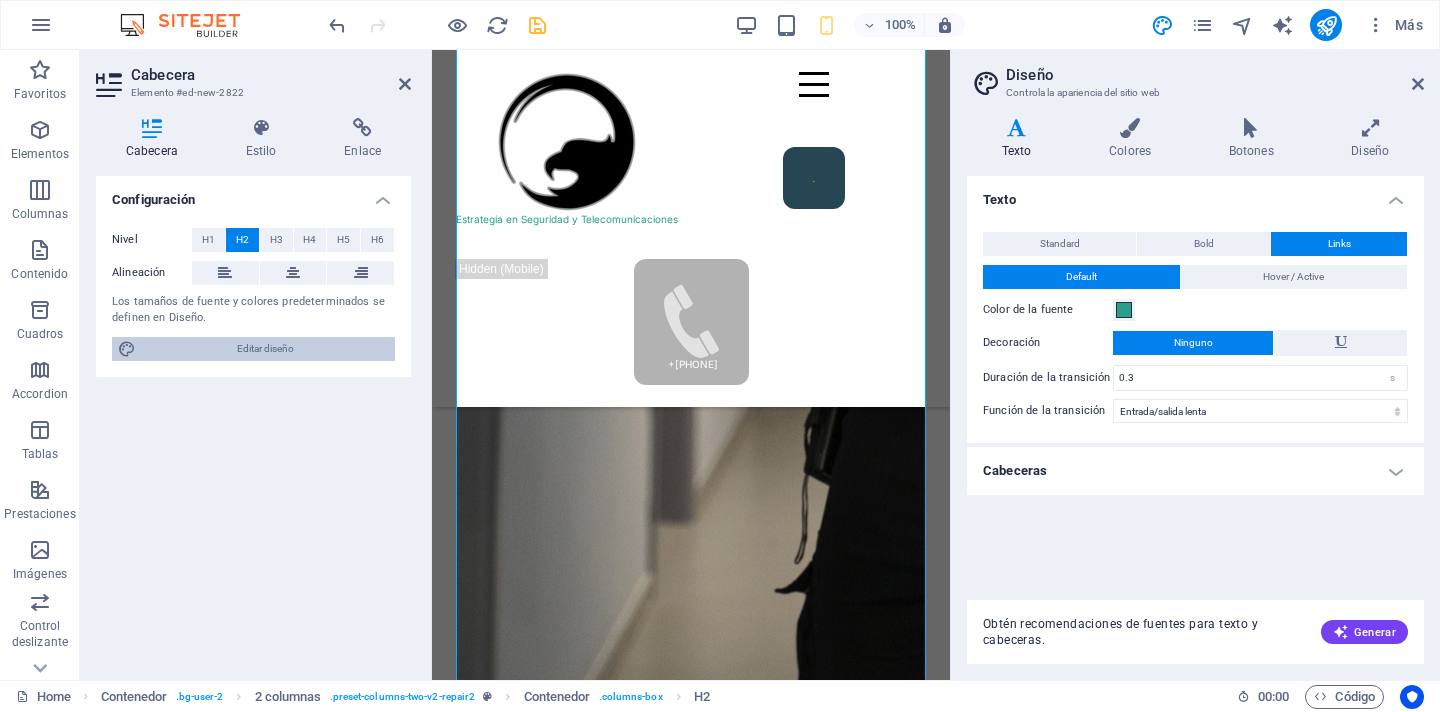 type on "1" 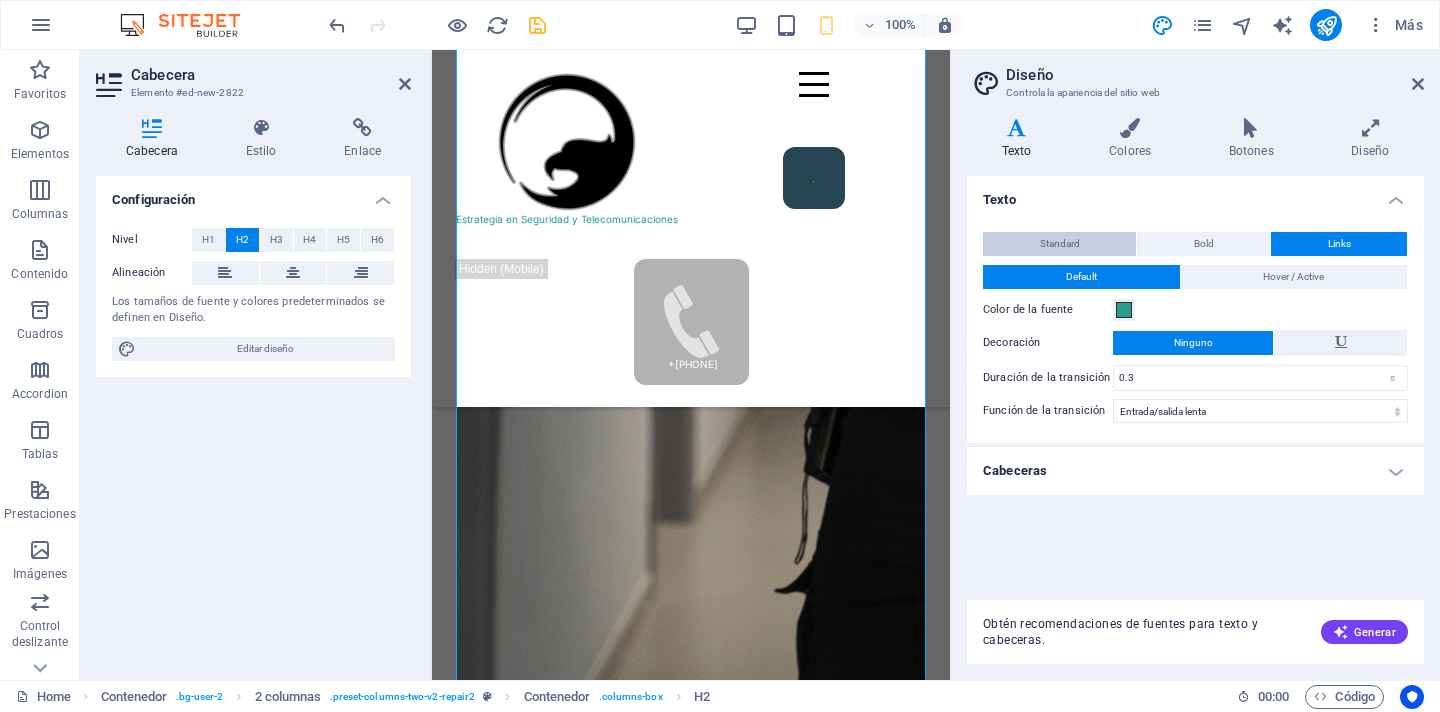 click on "Standard" at bounding box center [1060, 244] 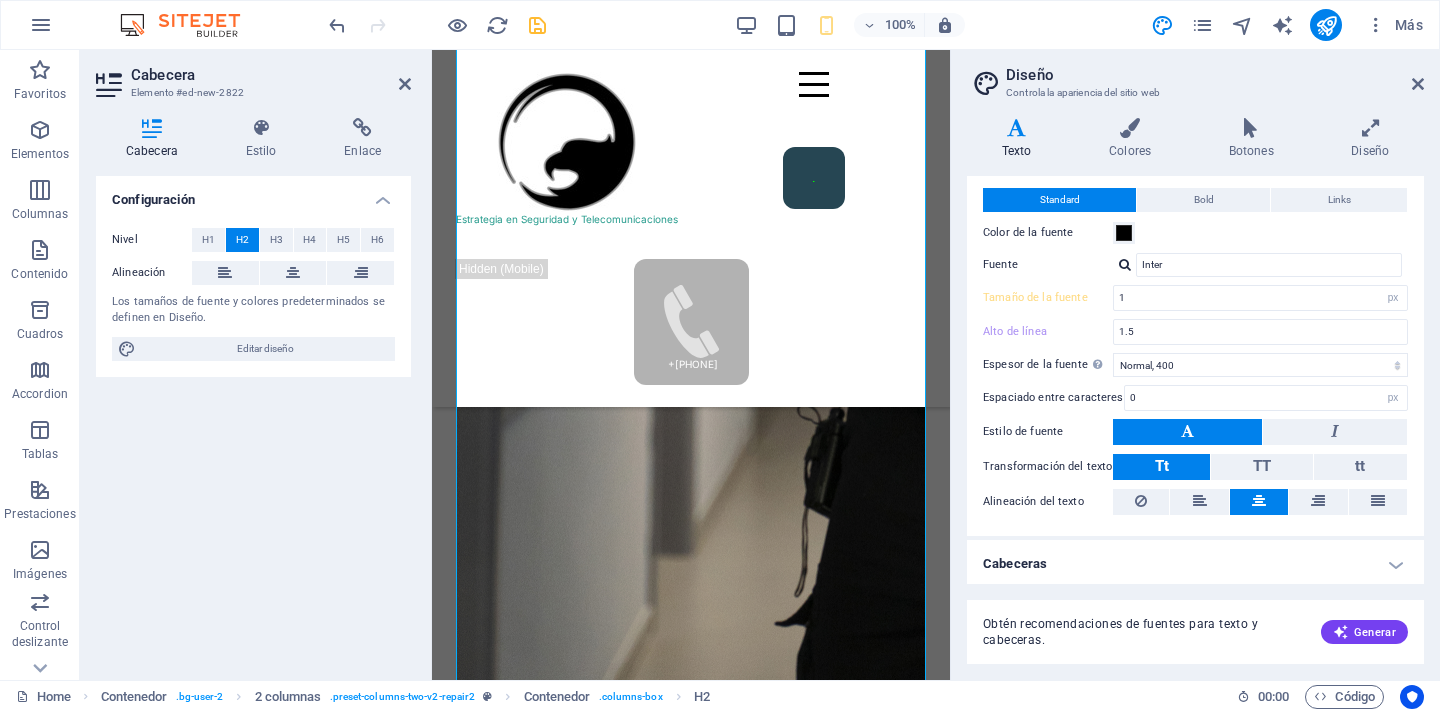 scroll, scrollTop: 46, scrollLeft: 0, axis: vertical 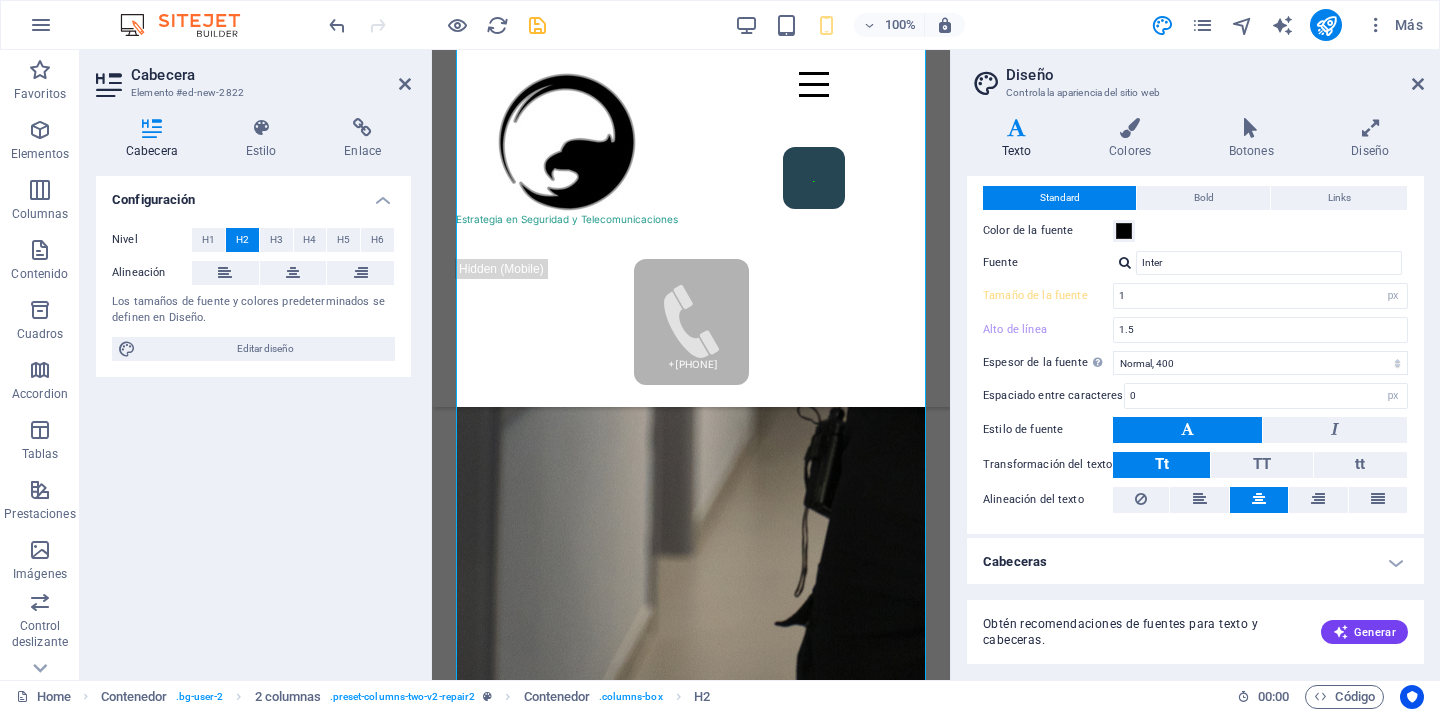 click on "Cabeceras" at bounding box center [1195, 562] 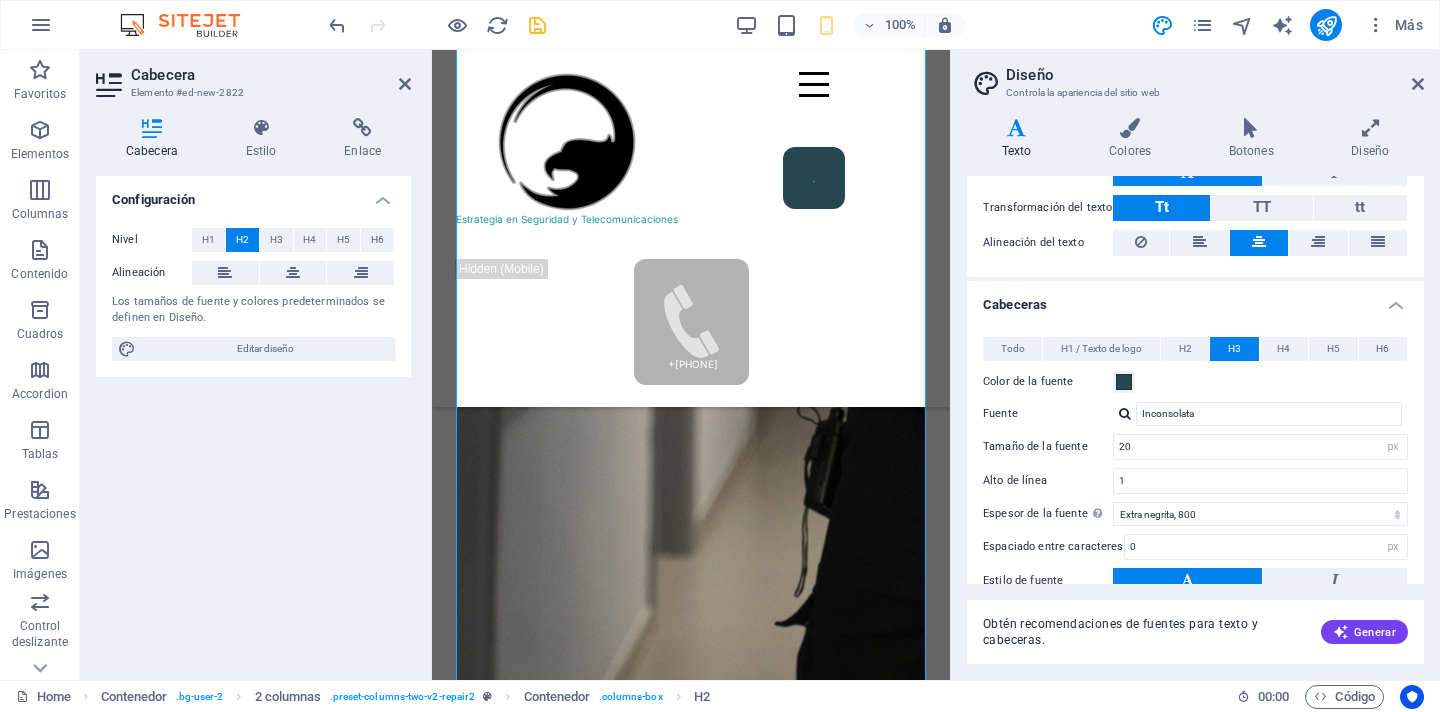 scroll, scrollTop: 304, scrollLeft: 0, axis: vertical 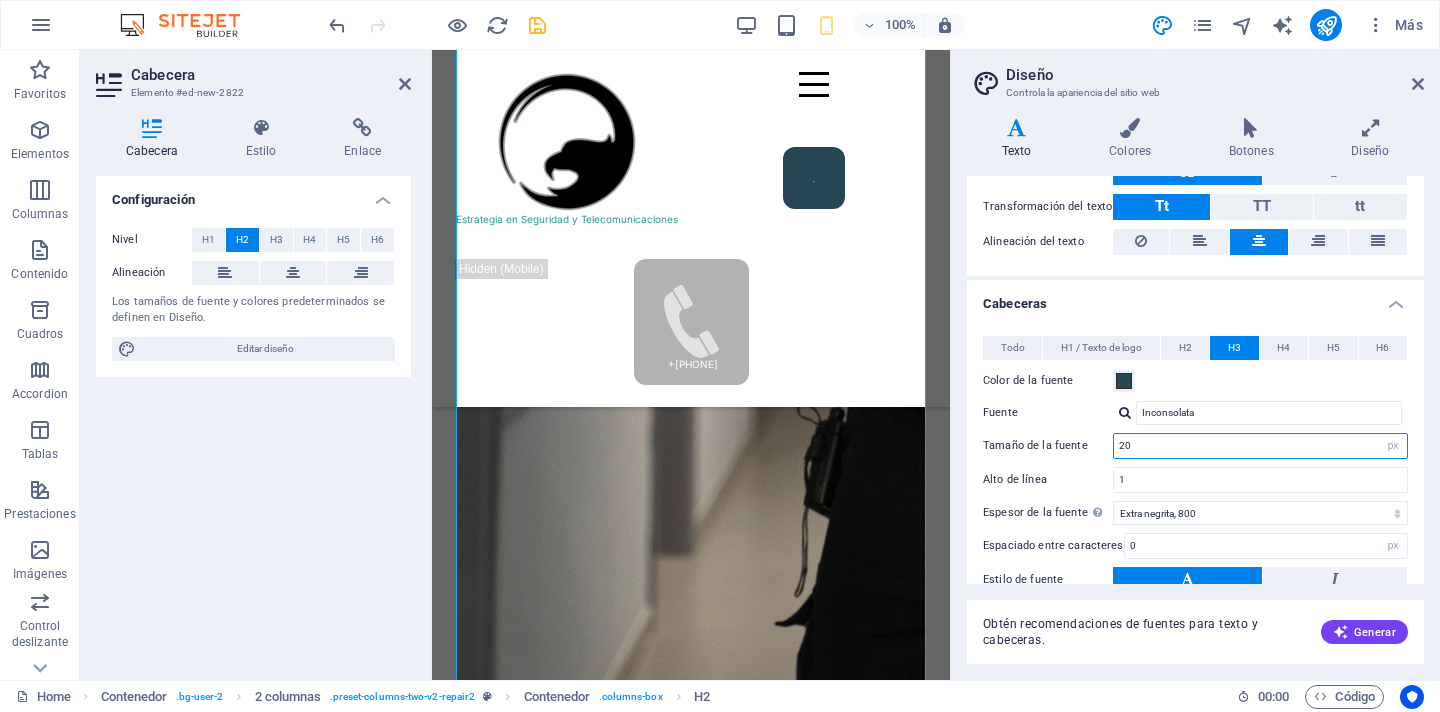 drag, startPoint x: 1135, startPoint y: 443, endPoint x: 1088, endPoint y: 443, distance: 47 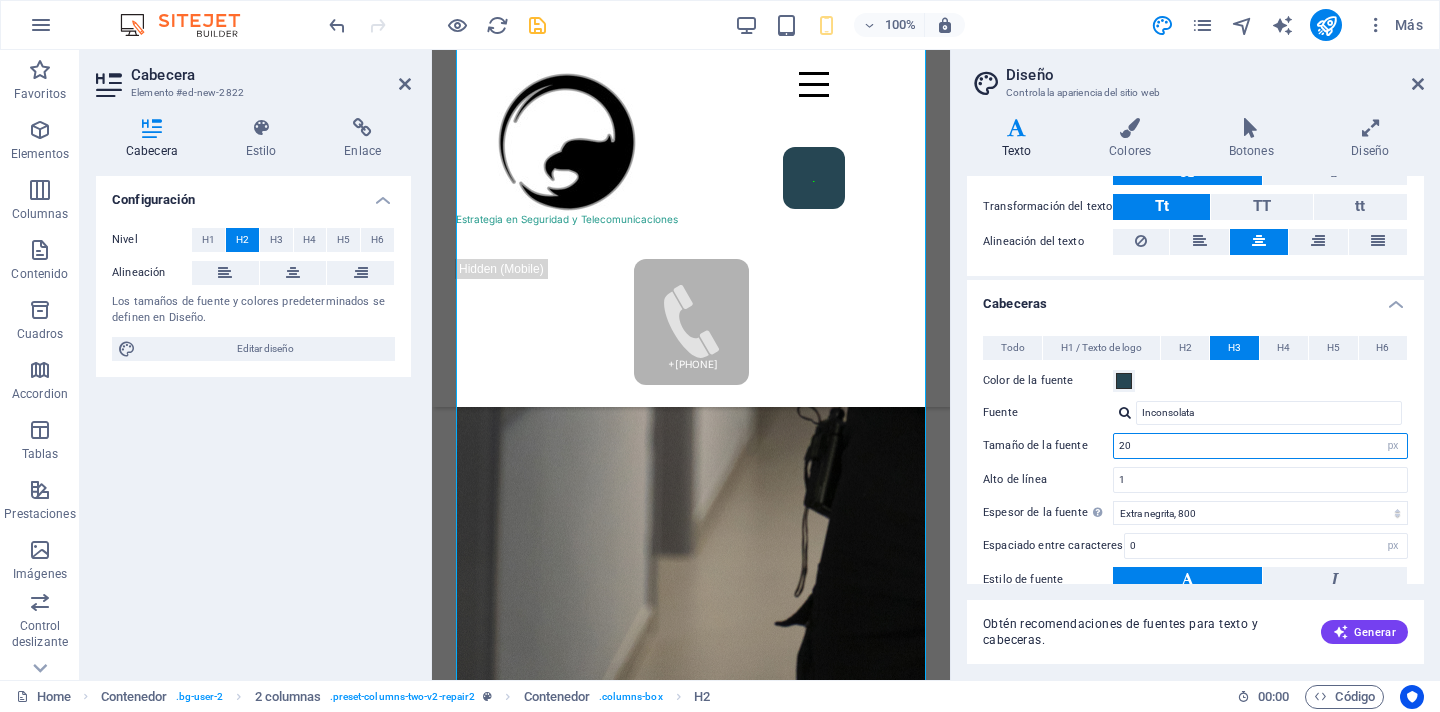 click on "20" at bounding box center [1260, 446] 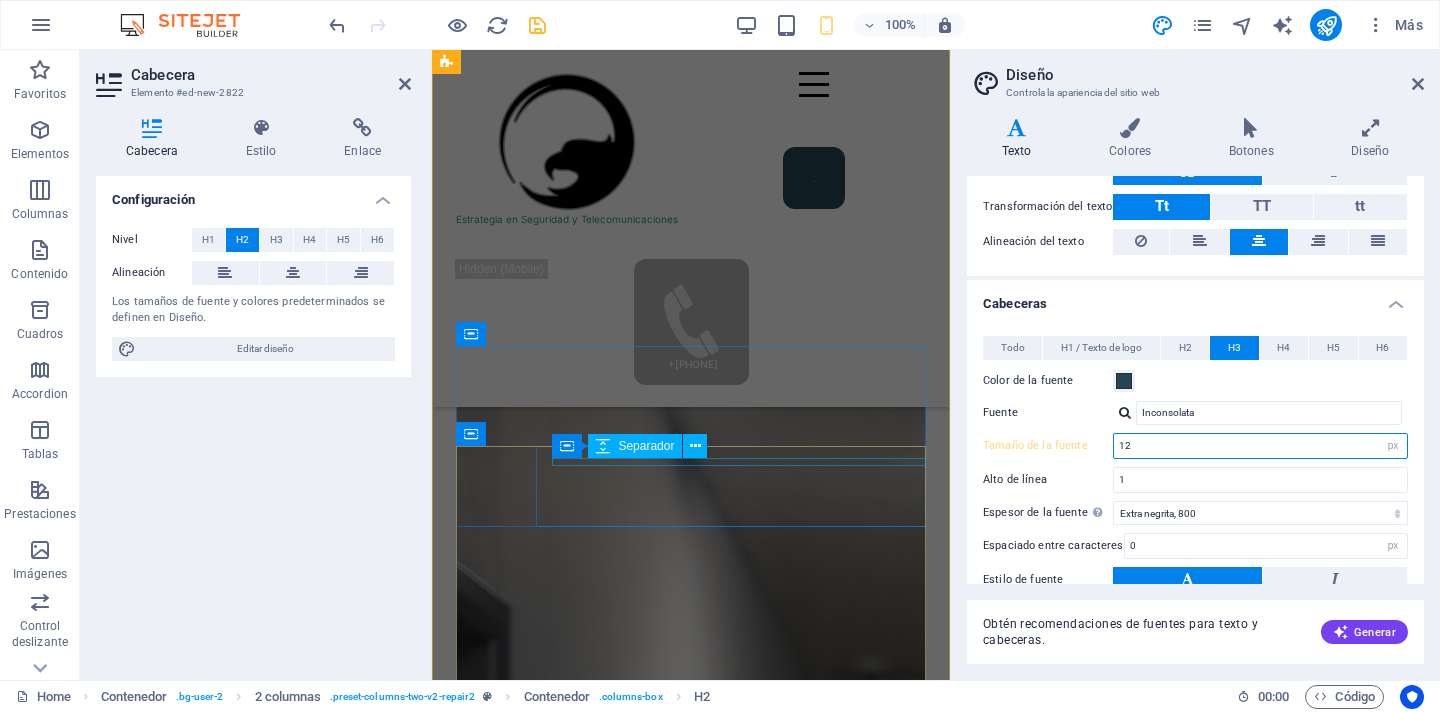 scroll, scrollTop: 2077, scrollLeft: 0, axis: vertical 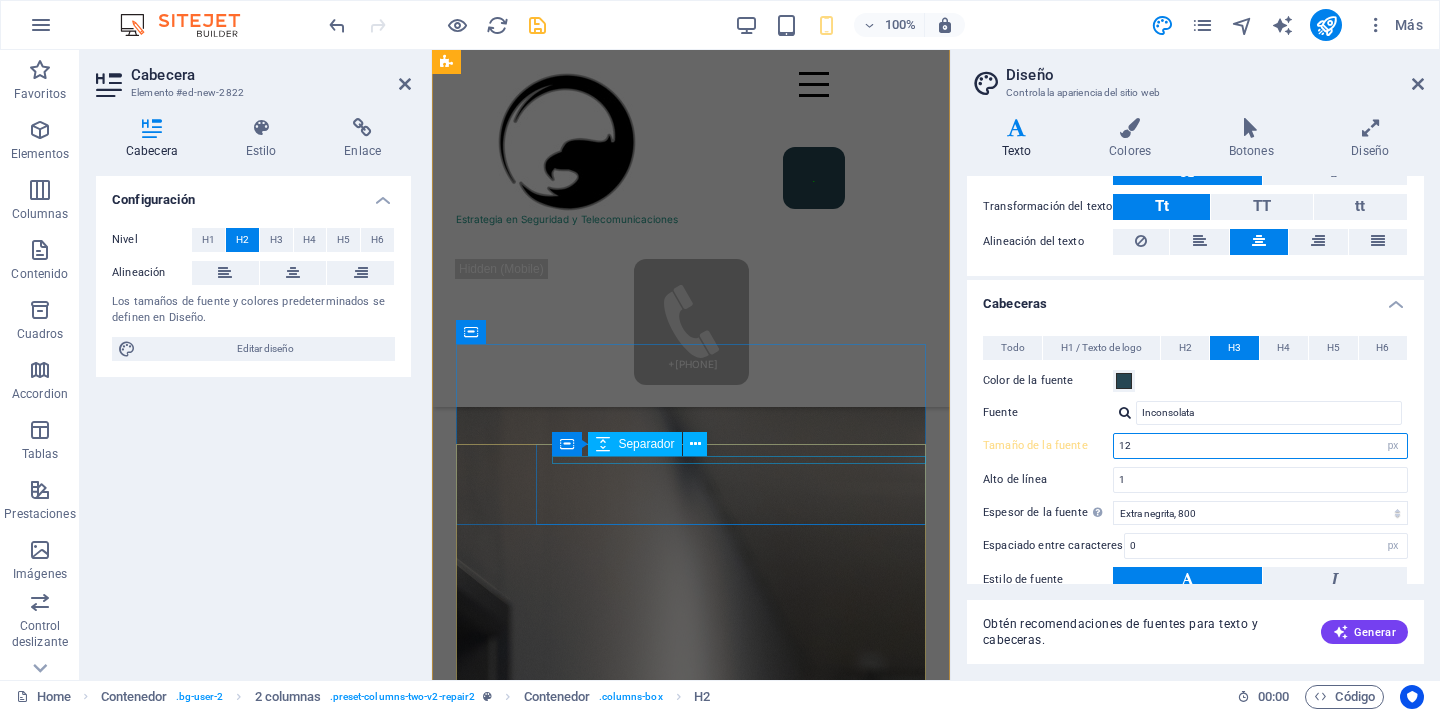 type on "20" 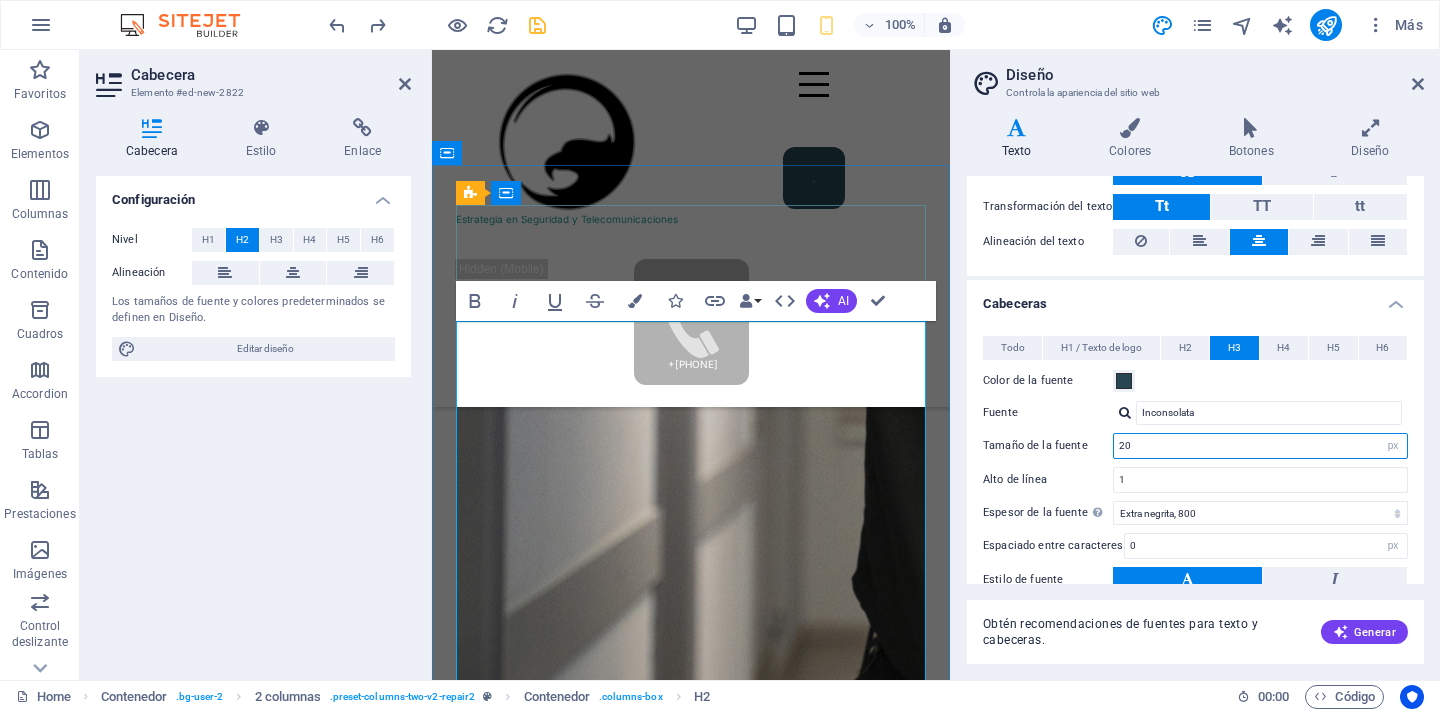 scroll, scrollTop: 2880, scrollLeft: 0, axis: vertical 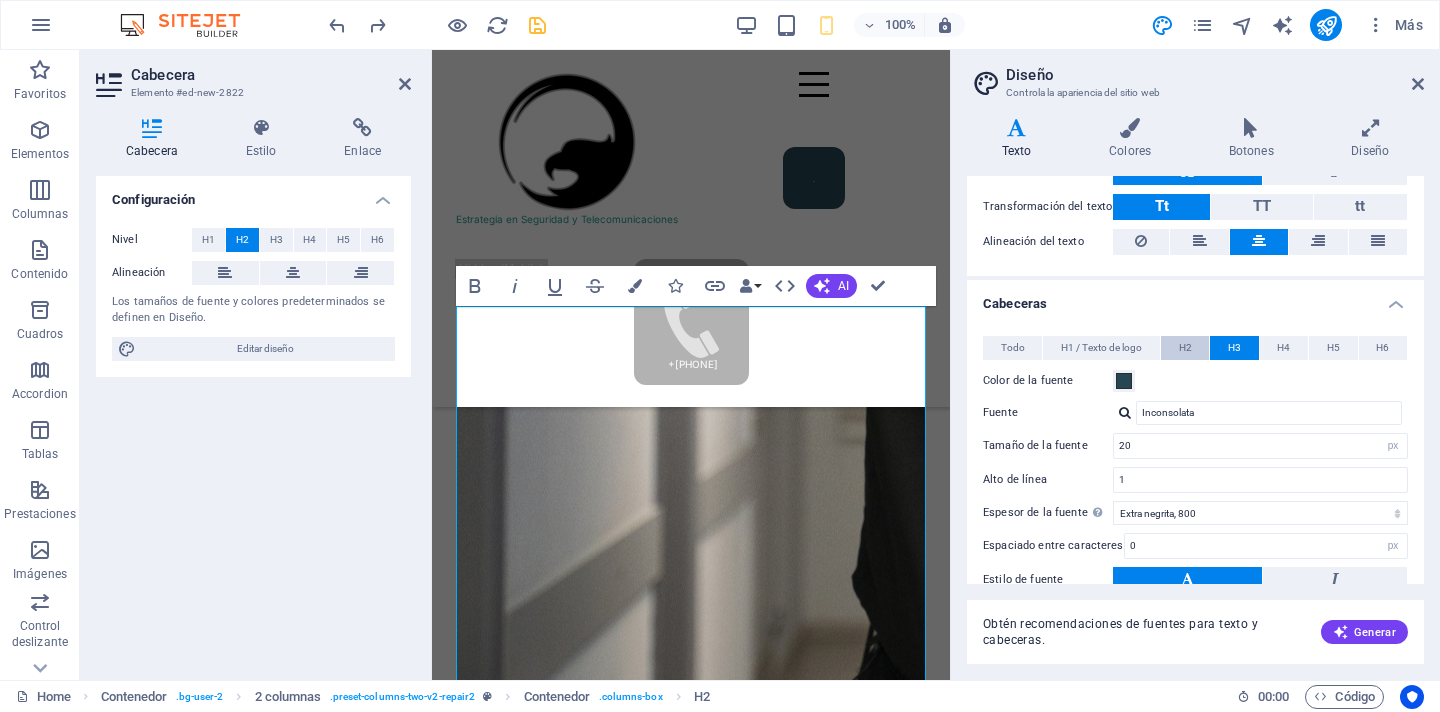 click on "H2" at bounding box center [1185, 348] 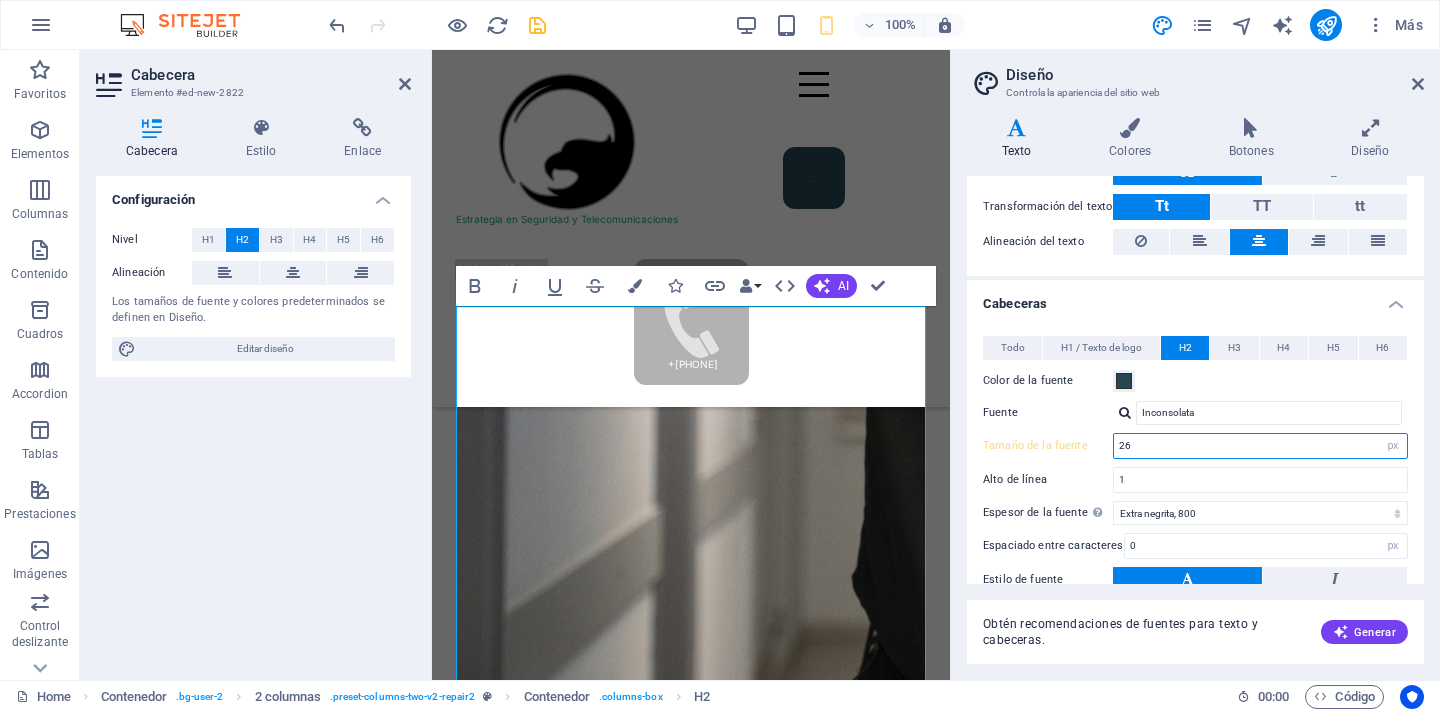 click on "26" at bounding box center (1260, 446) 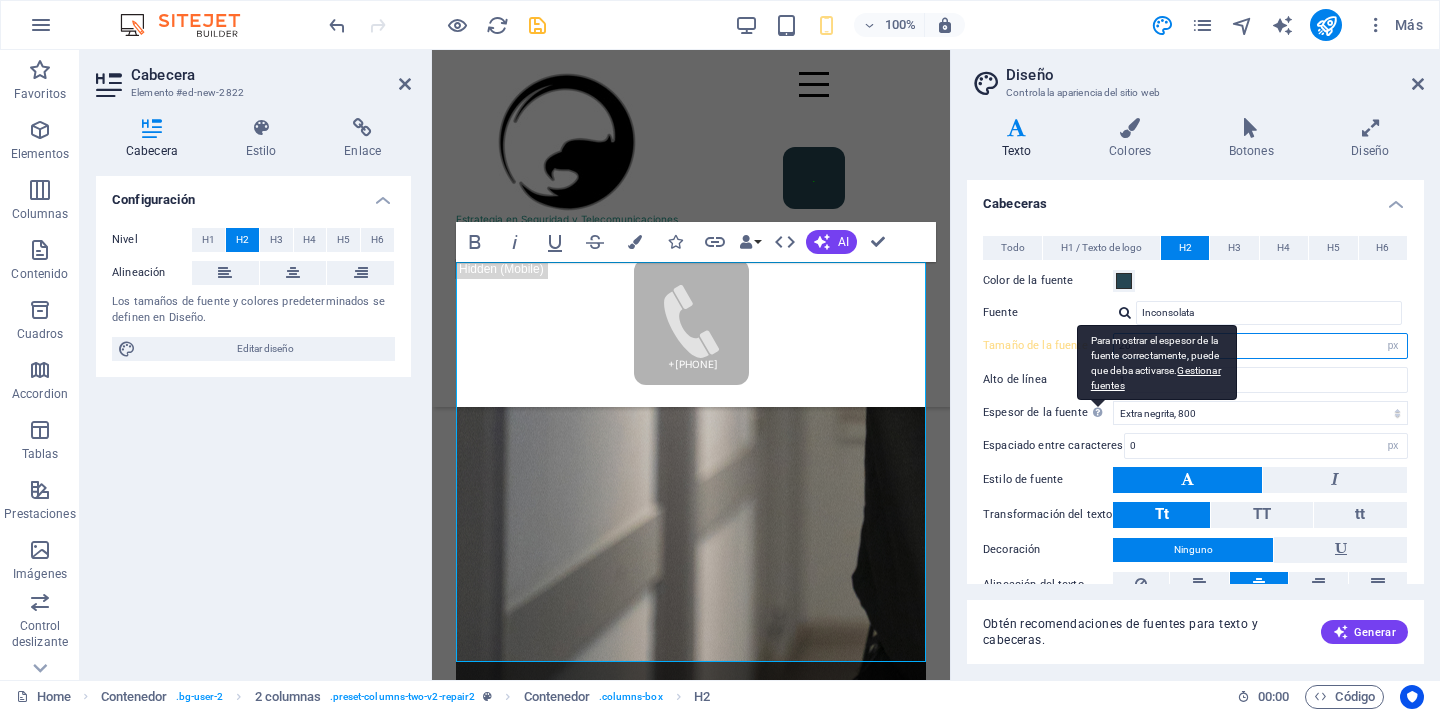 scroll, scrollTop: 433, scrollLeft: 0, axis: vertical 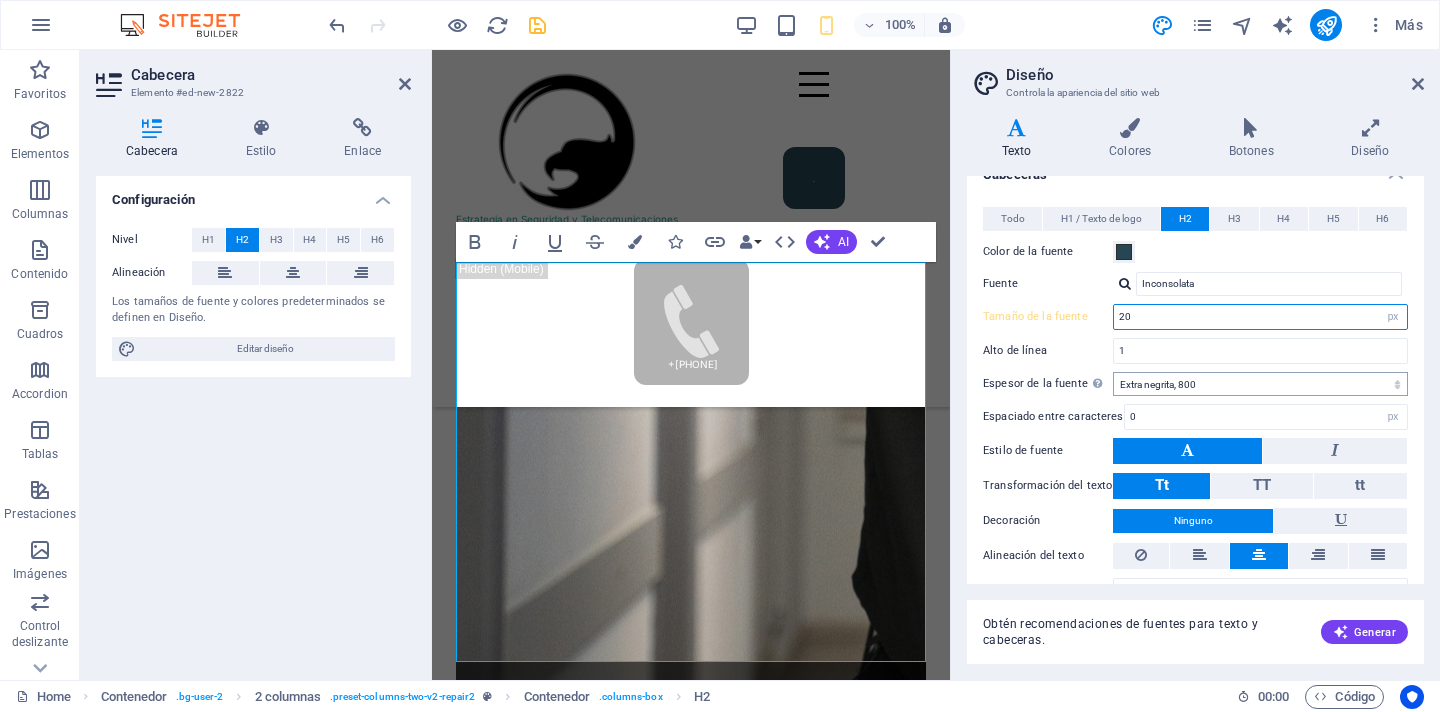 type on "20" 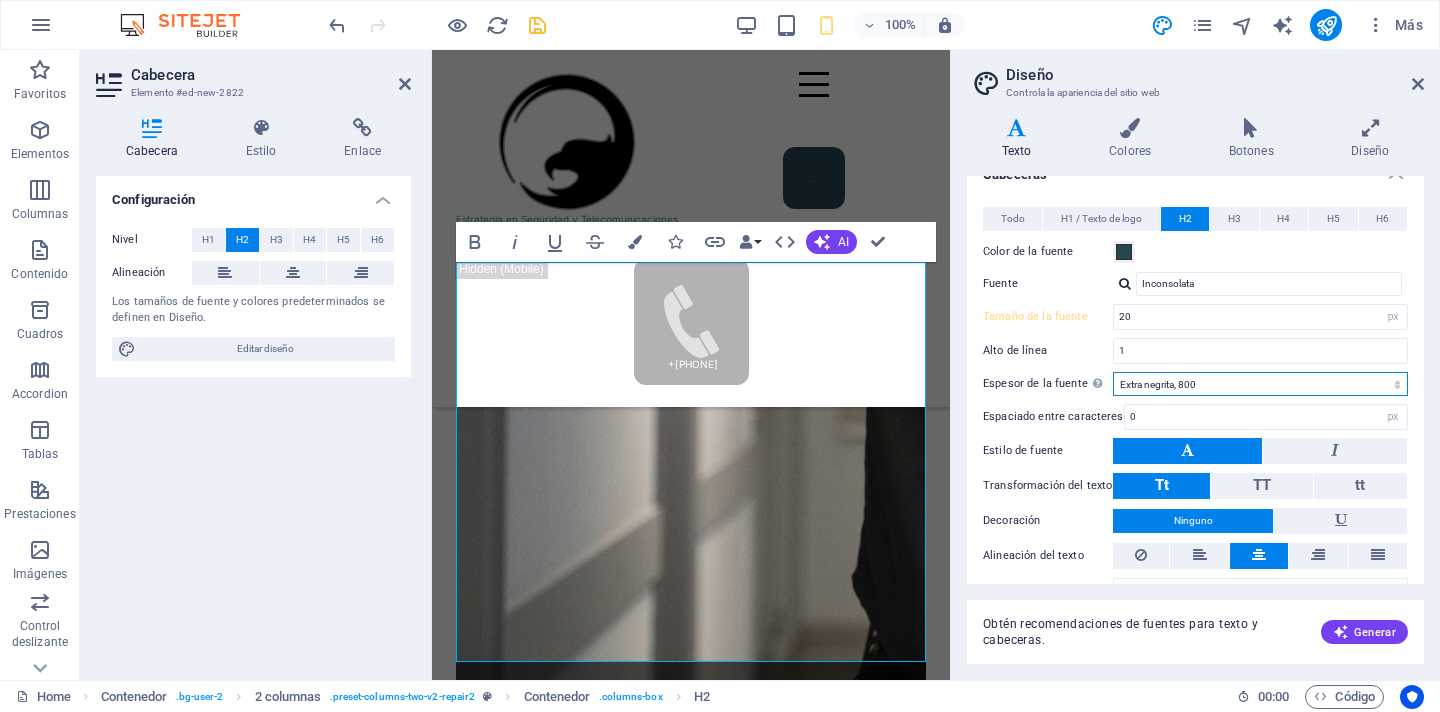 select on "400" 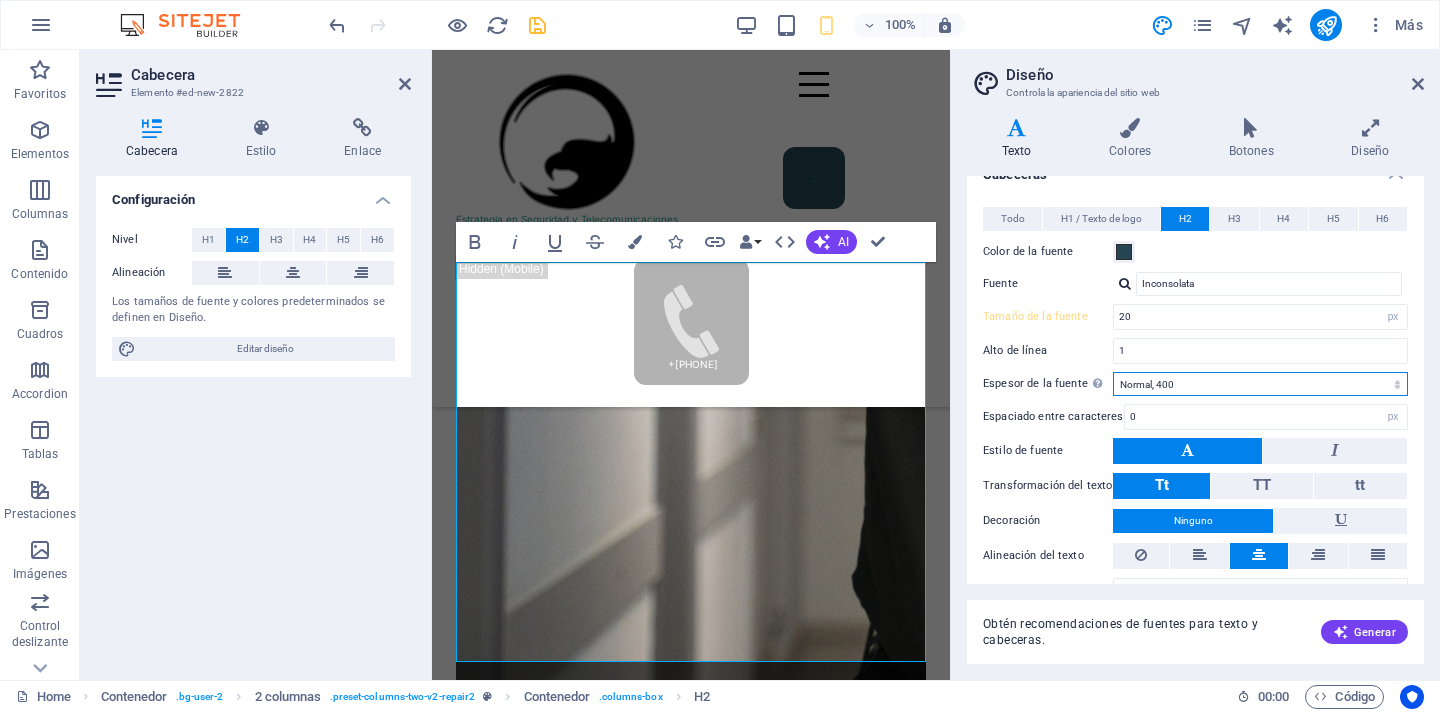 click on "Normal, 400" at bounding box center (0, 0) 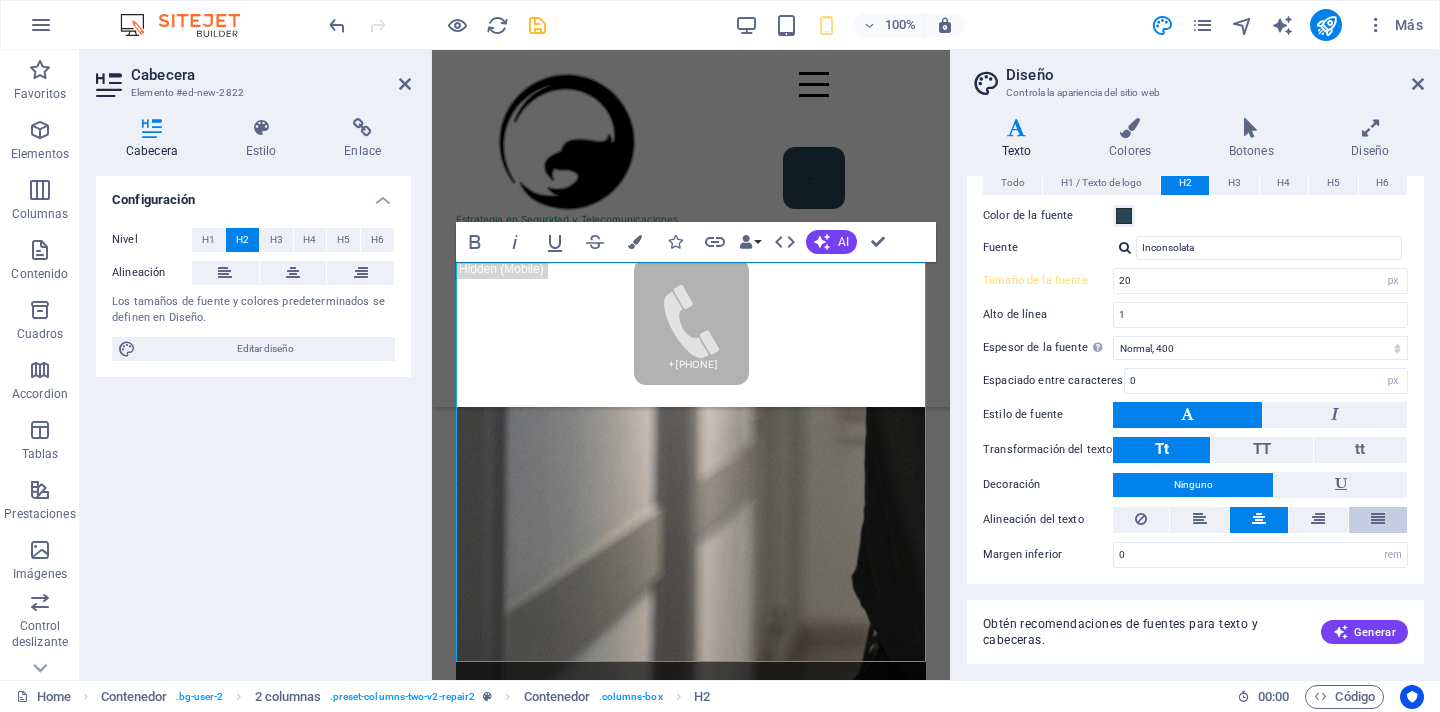 click at bounding box center (1378, 520) 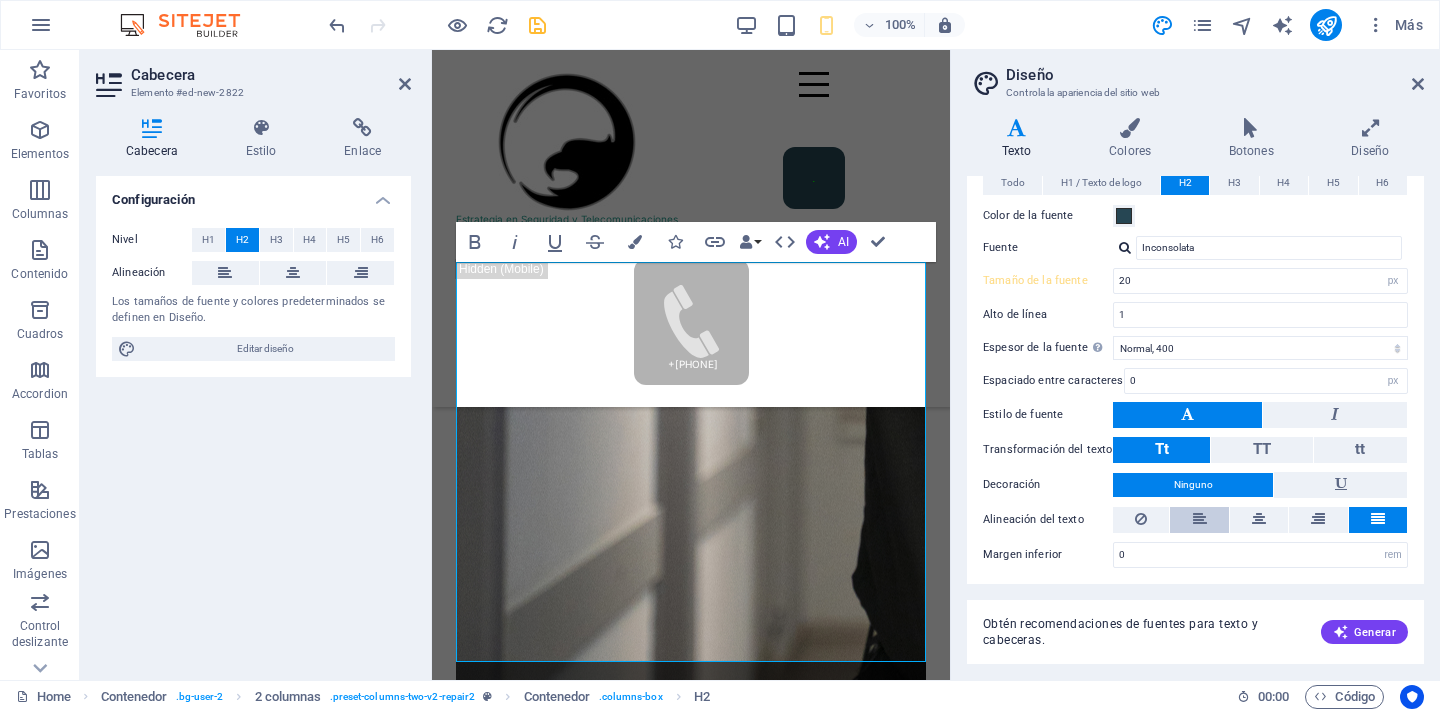 click at bounding box center [1200, 519] 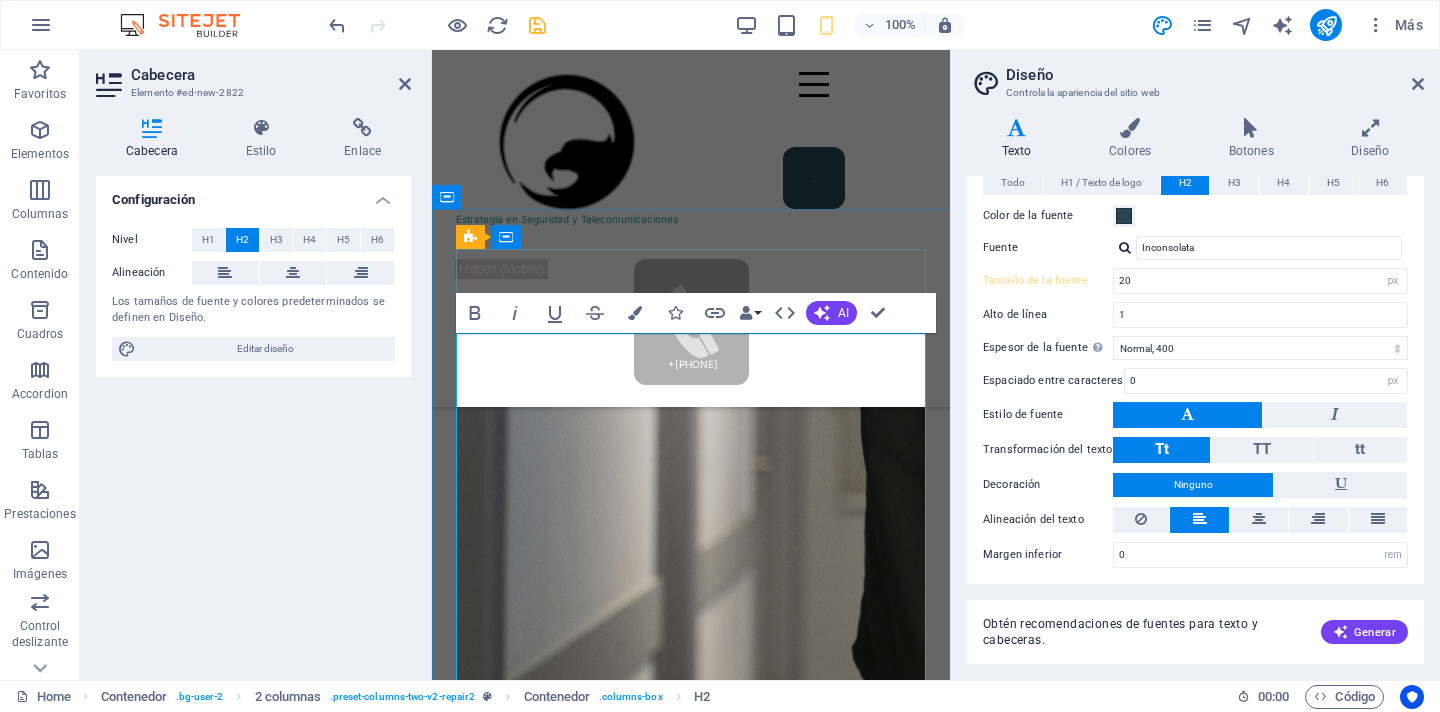 scroll, scrollTop: 2808, scrollLeft: 0, axis: vertical 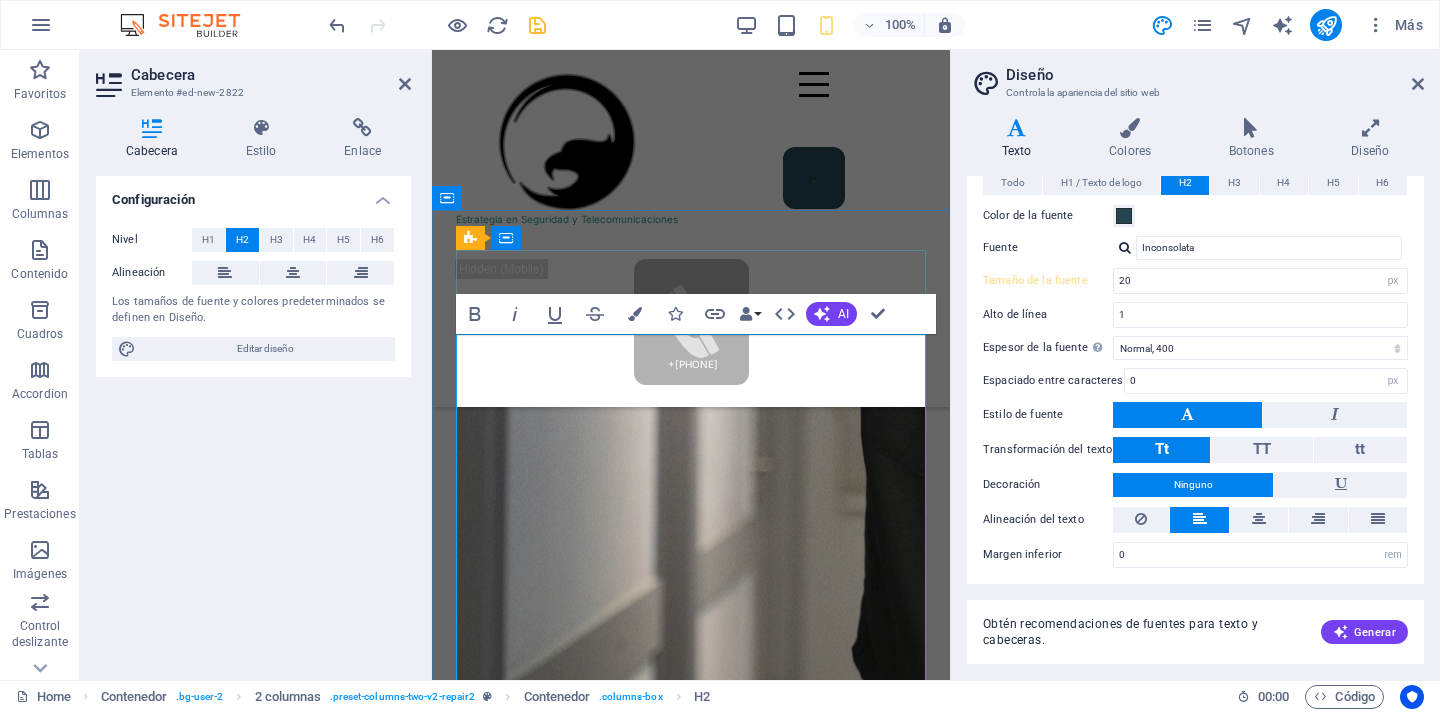 click on "Estrategia en Seguridad y Telecomunicaciones spa., que está orientada a prestar servicios de seguridad a empresas, instituciones y diferentes organizaciones, manteniendo siempre una buena relación con nuestros clientes, aplicando filosofía LEAN A continuación, le presentamos nuestros distintos servicios que tenemos disponibles para ustedes, las cuales cumplen con el objetivo de entregar soluciones integrales en materia de seguridad, resguardando la propiedad de nuestros clientes. Además, trabajamos con personal de seguridad altamente calificado, acreditado ante O.S.10 y autorizados por decreto ley Nº 3607 y los estándares dictados en el decreto Nº 867 de la ley de seguridad privada. Nuestro éxito se basa en escoger bien, preocuparnos por el bienestar y constante capacitación del personal. Pues aspiramos a ser una empresa de mejor calidad del territorio nacional." at bounding box center [691, 4940] 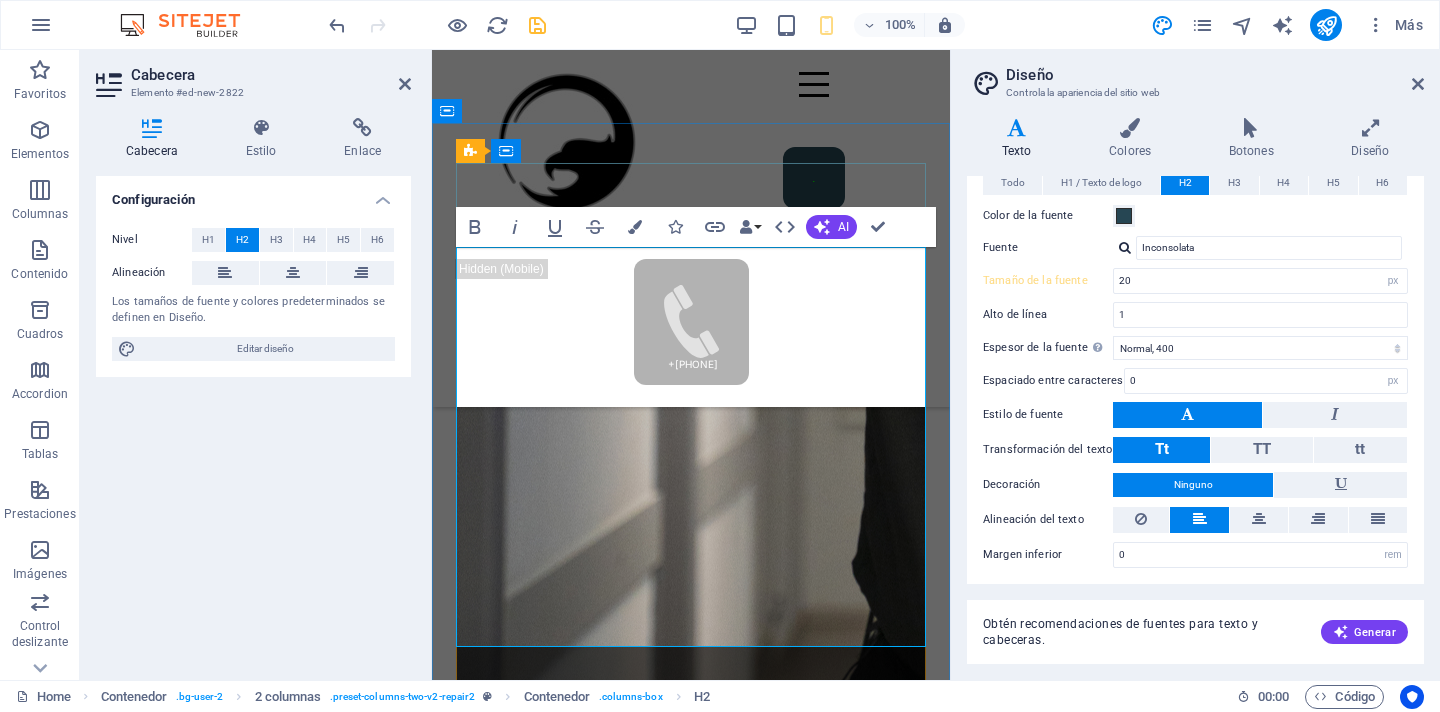 scroll, scrollTop: 2895, scrollLeft: 0, axis: vertical 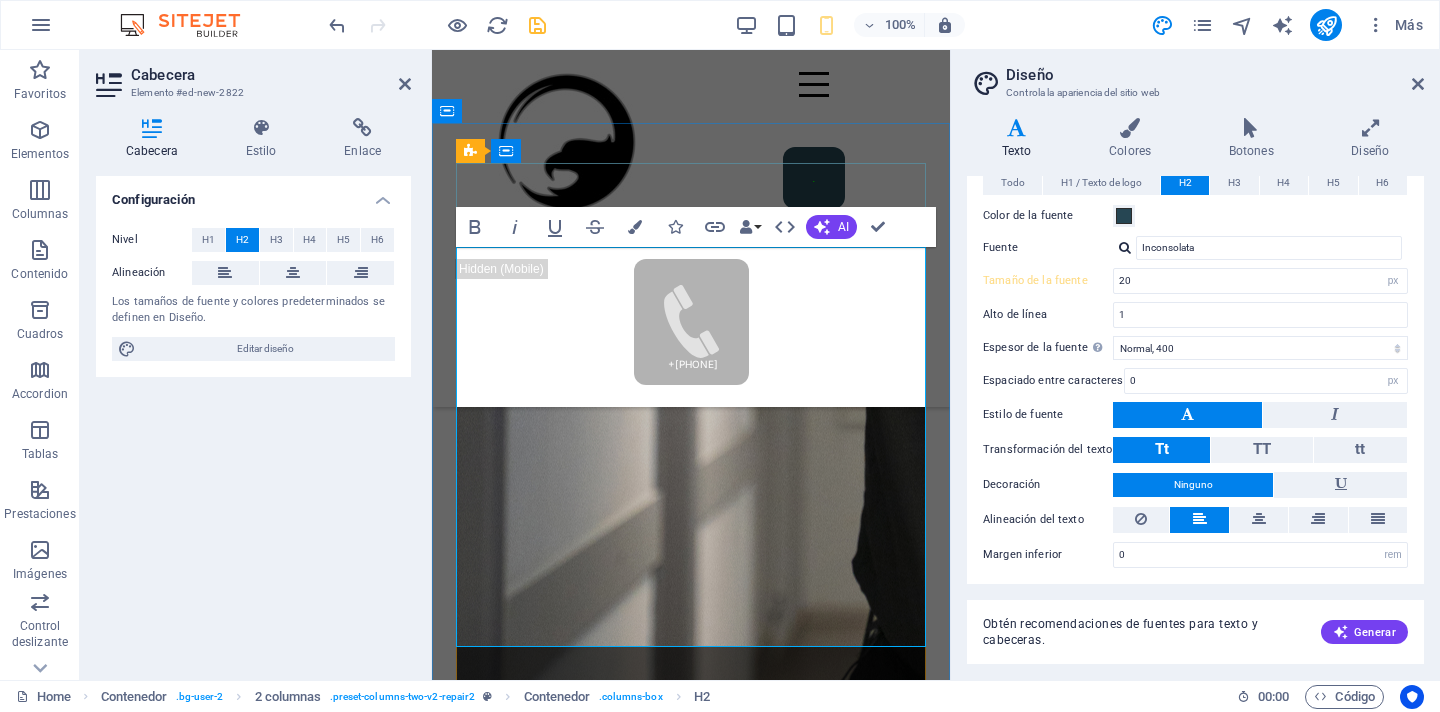 drag, startPoint x: 706, startPoint y: 358, endPoint x: 777, endPoint y: 400, distance: 82.492424 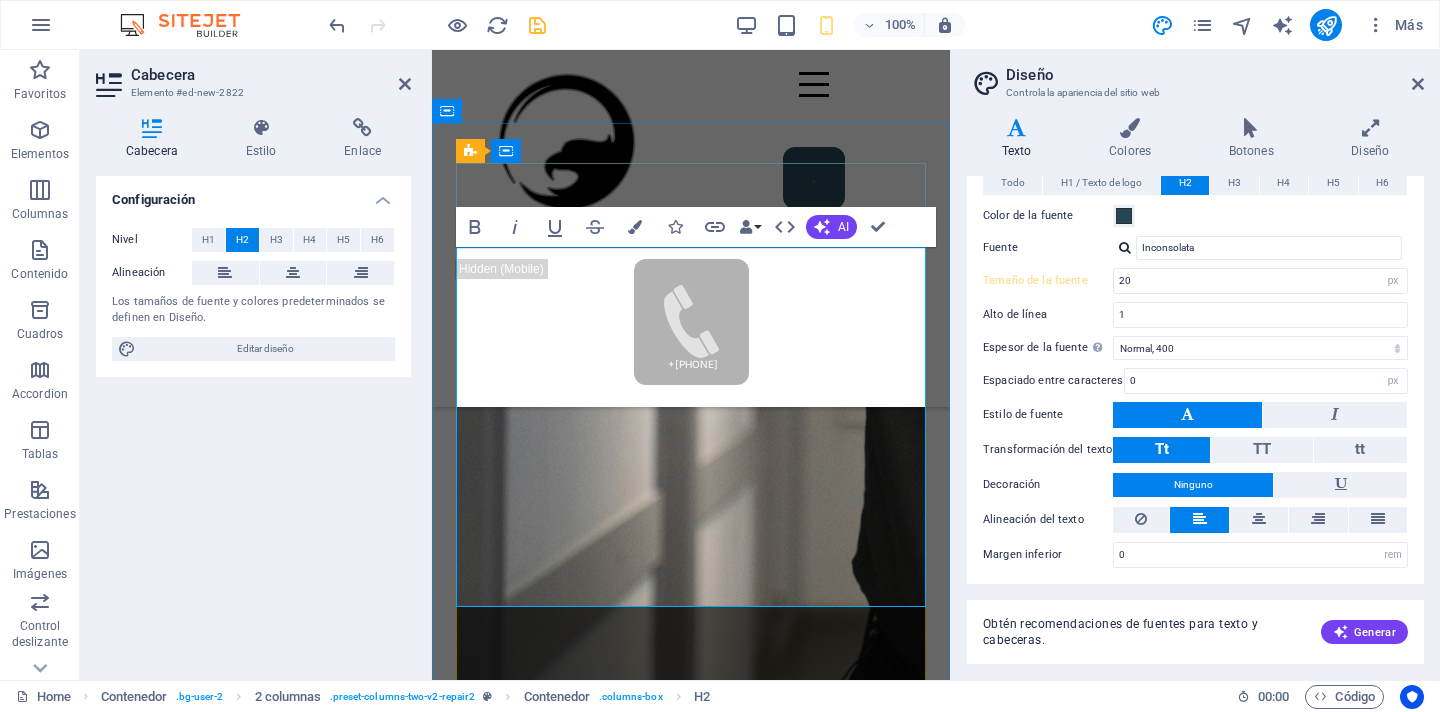 click on "Estrategia en Seguridad y Telecomunicaciones spa., está orientada a prestar servicios de seguridad a empresas, instituciones y diferentes organizaciones, manteniendo siempre una buena relación con nuestros clientes, aplicando filosofía LEAN, las cuales cumplen con el objetivo de entregar soluciones integrales en materia de seguridad, resguardando la propiedad de nuestros clientes. Además, trabajamos con personal de seguridad altamente calificado, acreditado ante O.S.10 y autorizados por decreto ley Nº 3607 y los estándares dictados en el decreto Nº 867 de la ley de seguridad privada. Nuestro éxito se basa en escoger bien, preocuparnos por el bienestar y constante capacitación del personal. Pues aspiramos a ser una empresa de mejor calidad del territorio nacional." at bounding box center (691, 4833) 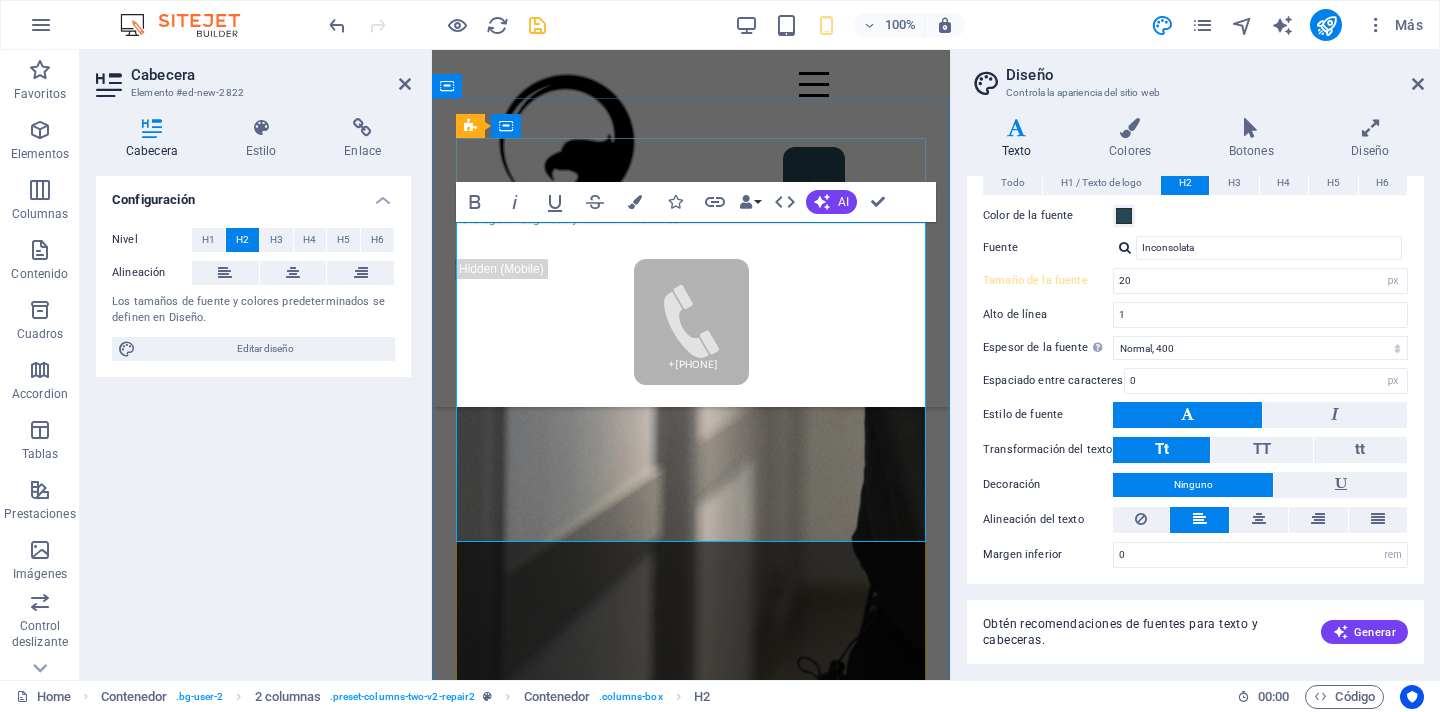 scroll, scrollTop: 2932, scrollLeft: 0, axis: vertical 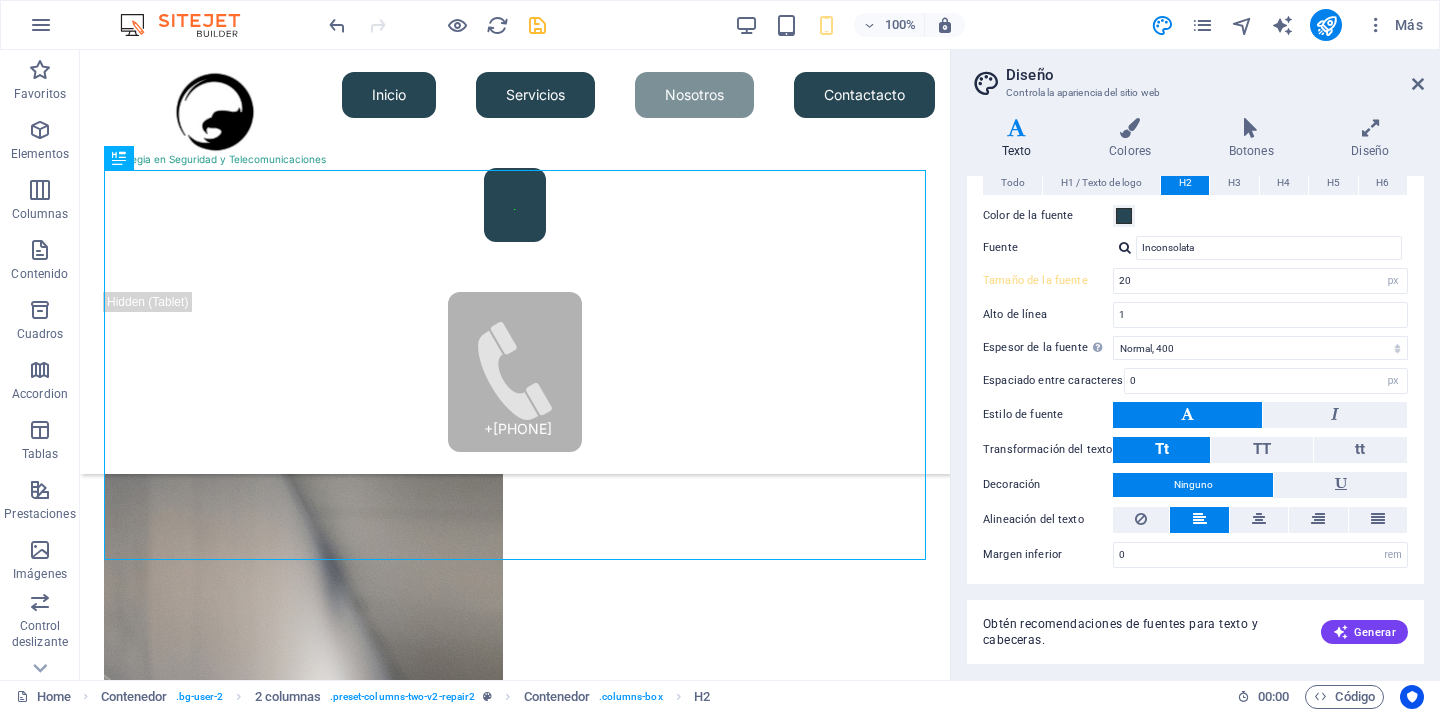type on "10" 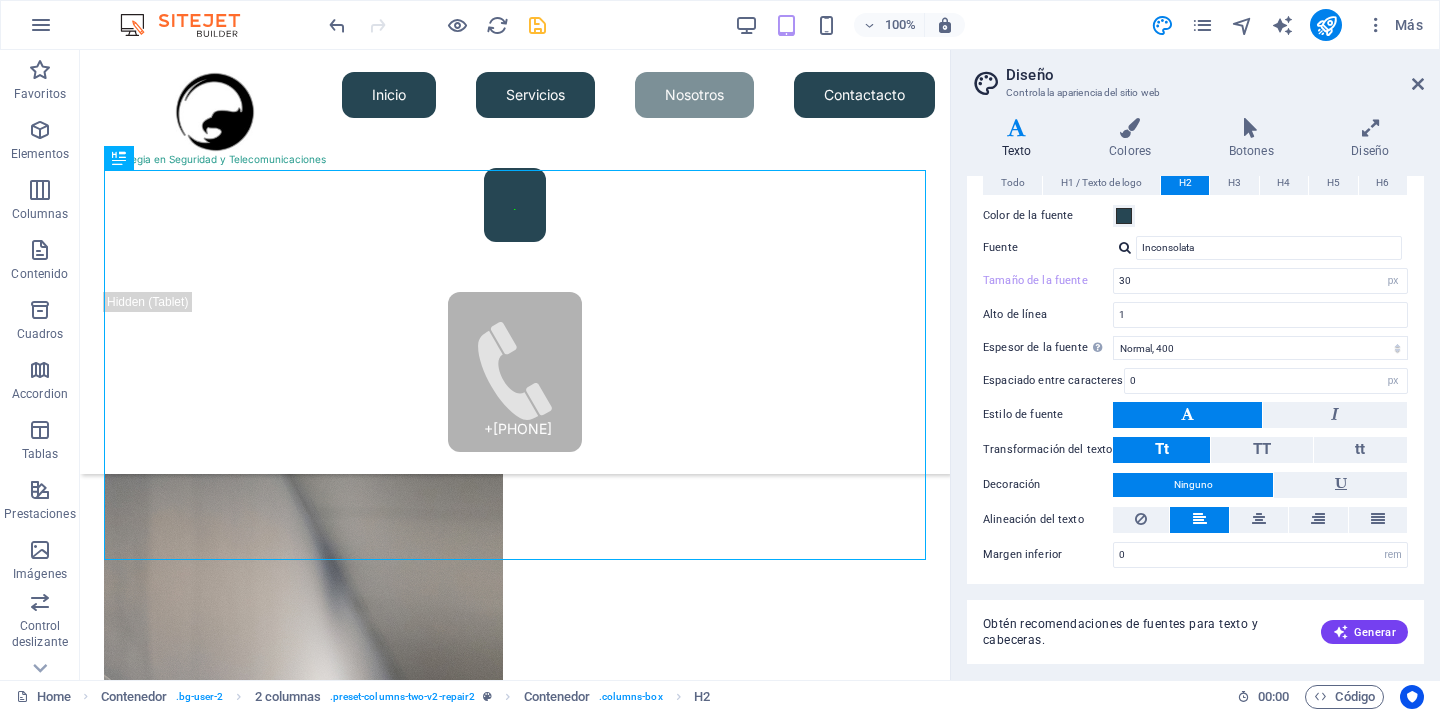 click on "Diseño Controla la apariencia del sitio web" at bounding box center (1197, 76) 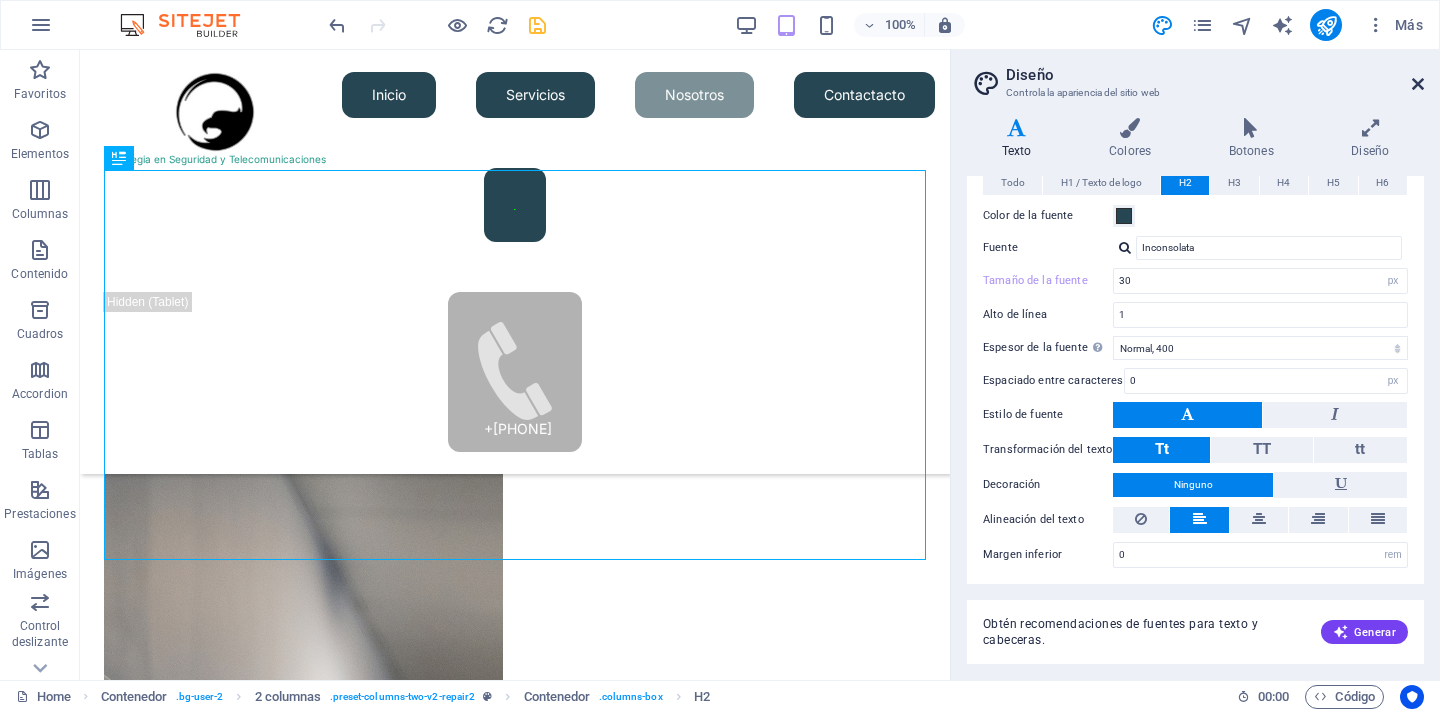 click at bounding box center (1418, 84) 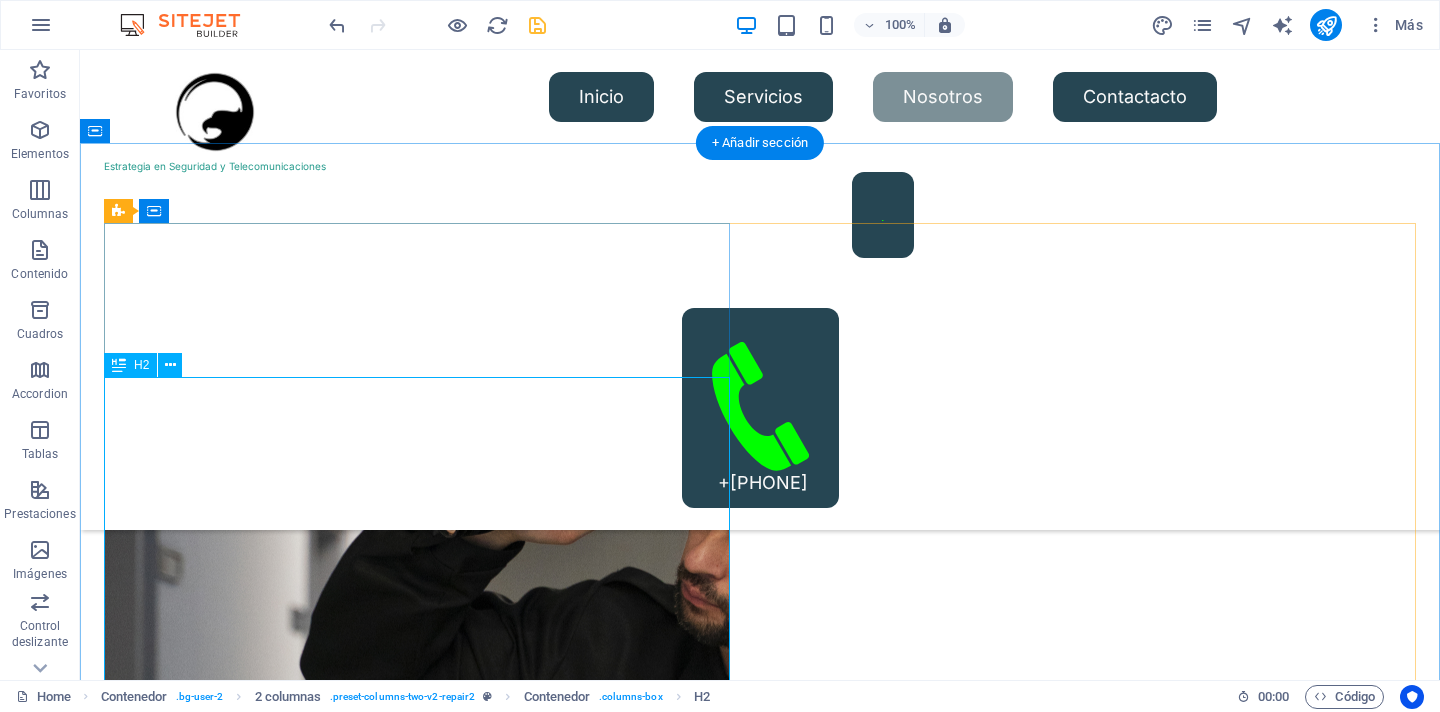 scroll, scrollTop: 2533, scrollLeft: 0, axis: vertical 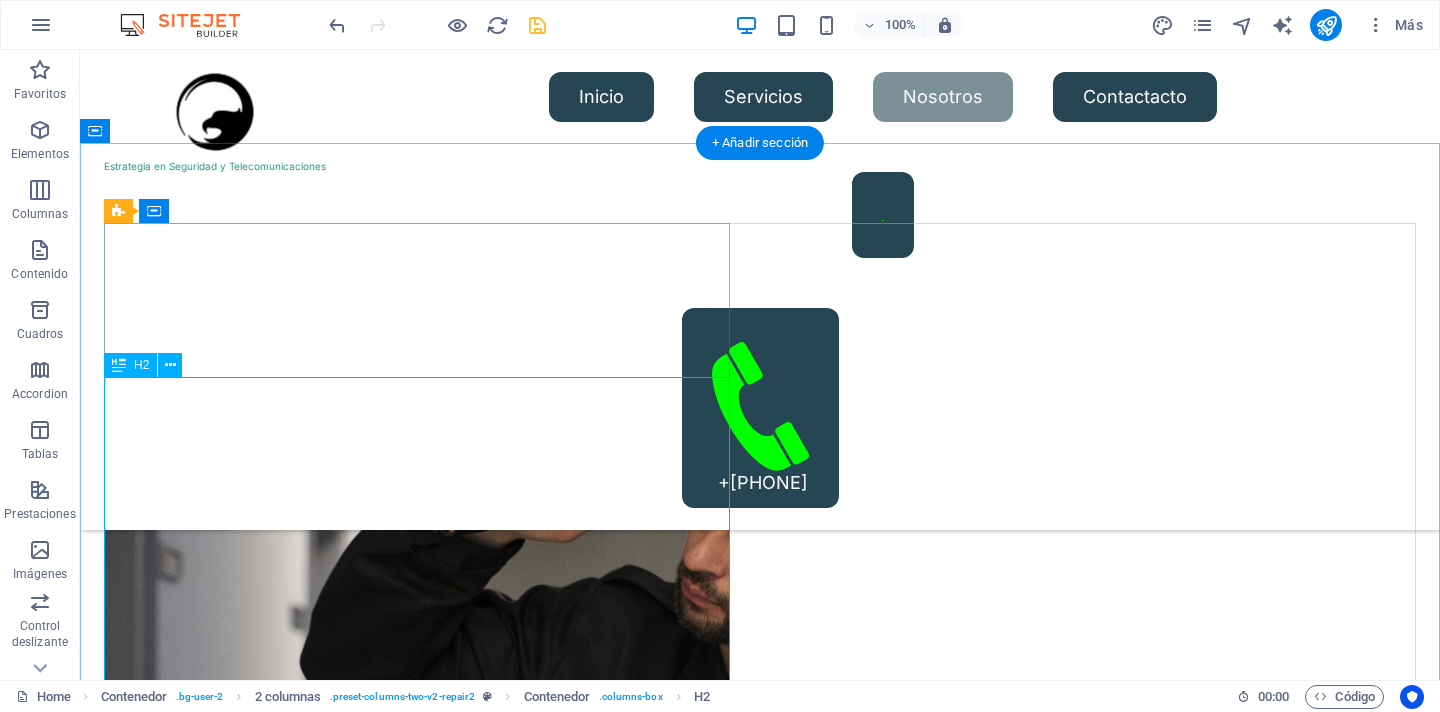 click on "Estrategia en Seguridad y Telecomunicaciones spa., está orientada a prestar servicios de seguridad a empresas, instituciones y diferentes organizaciones, manteniendo siempre una buena relación con nuestros clientes, aplicando filosofía LEAN, las cuales cumplen con el objetivo de entregar soluciones integrales en materia de seguridad, resguardando la propiedad de nuestros clientes. Además, trabajamos con personal de seguridad altamente calificado, acreditado ante O.S.10. Nuestro éxito se basa en escoger bien, preocuparnos por el bienestar y constante capacitación del personal. Pues aspiramos a ser una empresa de mejor calidad del territorio nacional." at bounding box center [417, 7691] 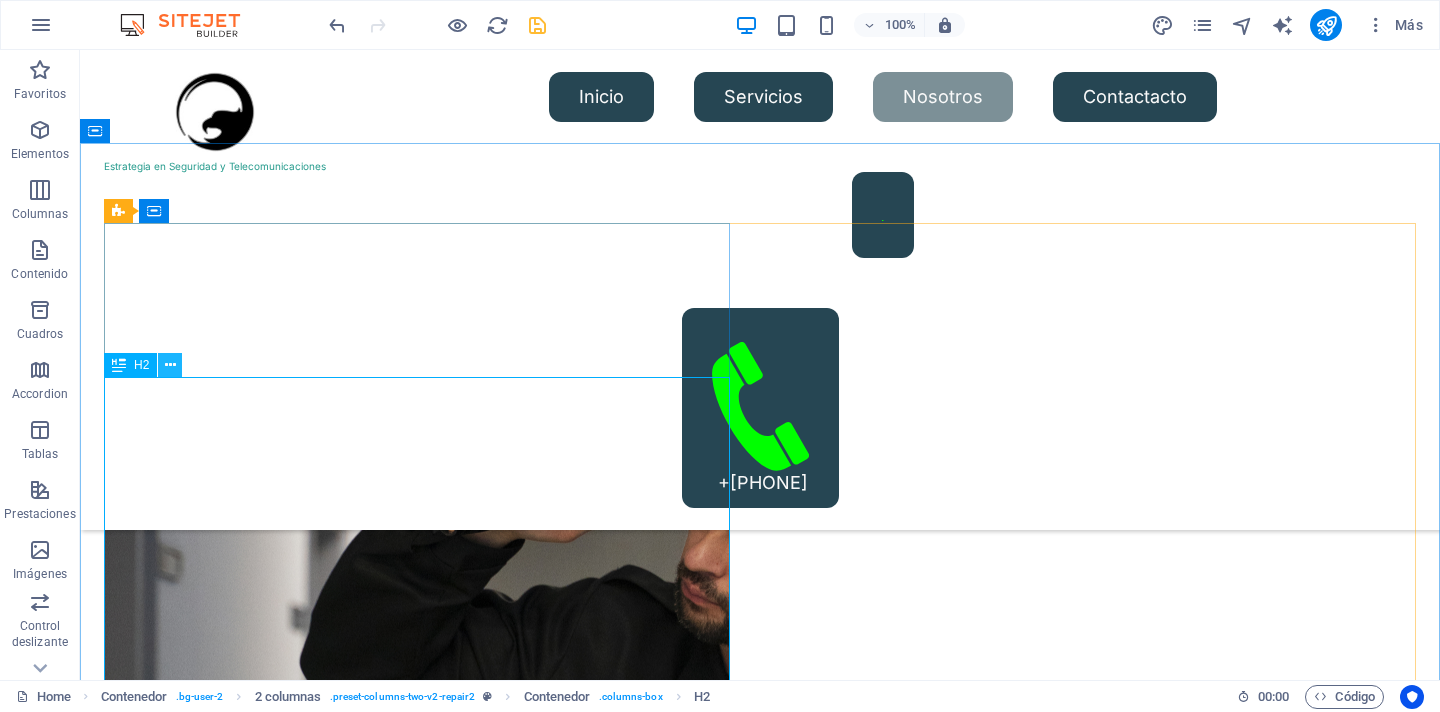 click at bounding box center [170, 365] 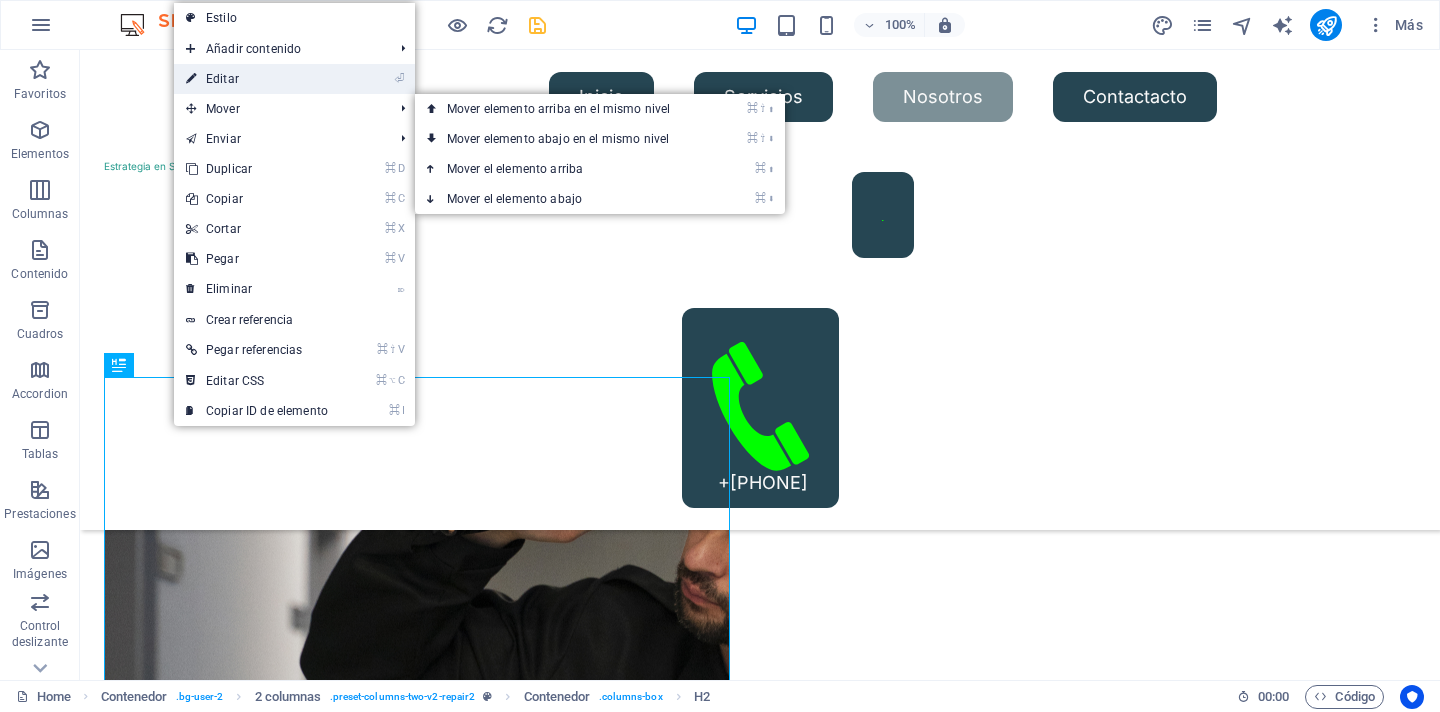 click on "⏎  Editar" at bounding box center [257, 79] 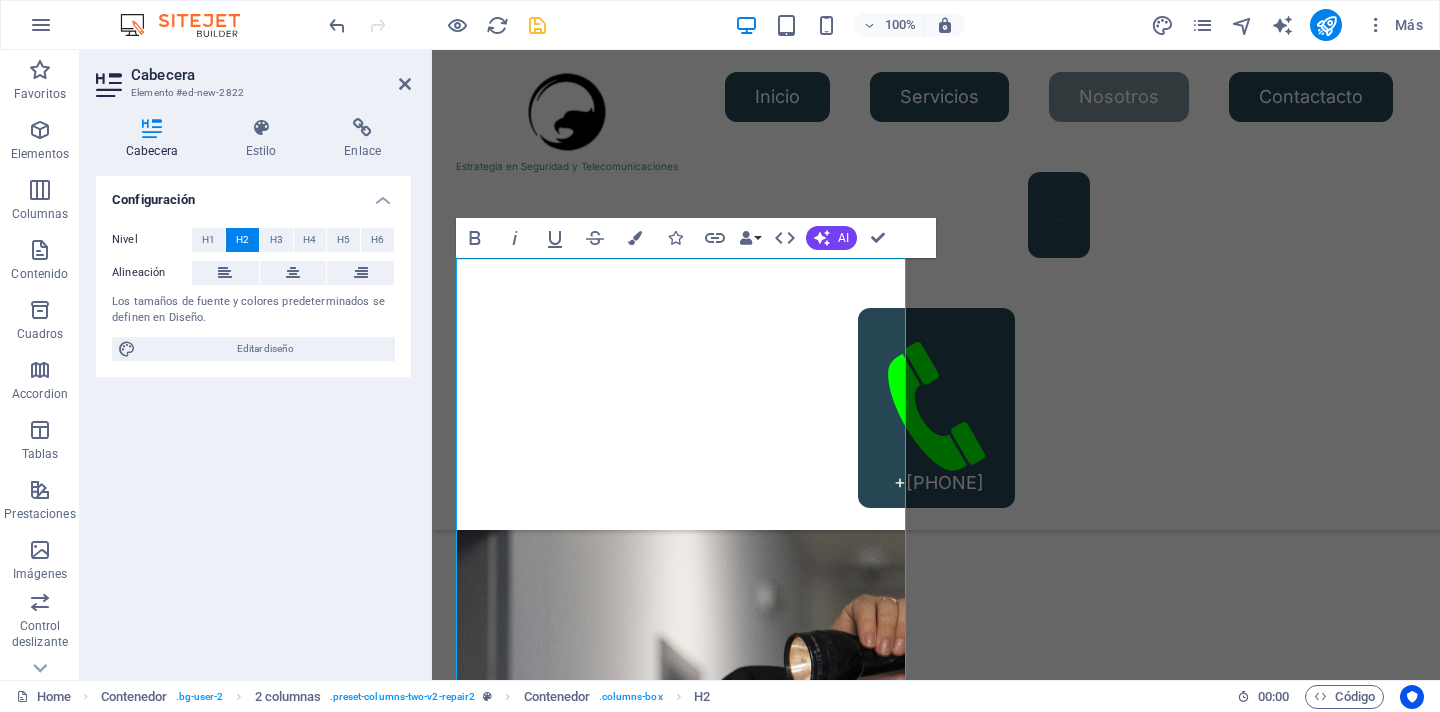 scroll, scrollTop: 2583, scrollLeft: 0, axis: vertical 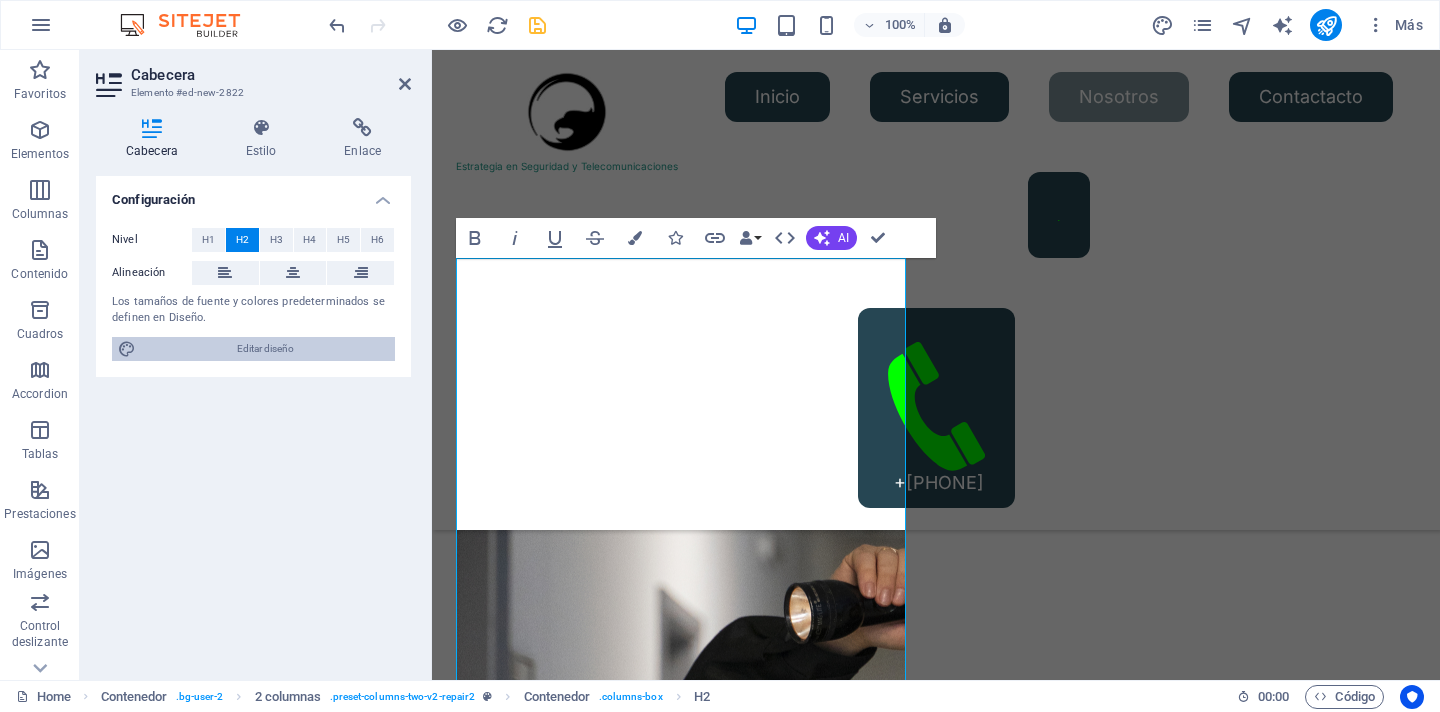 click on "Editar diseño" at bounding box center [265, 349] 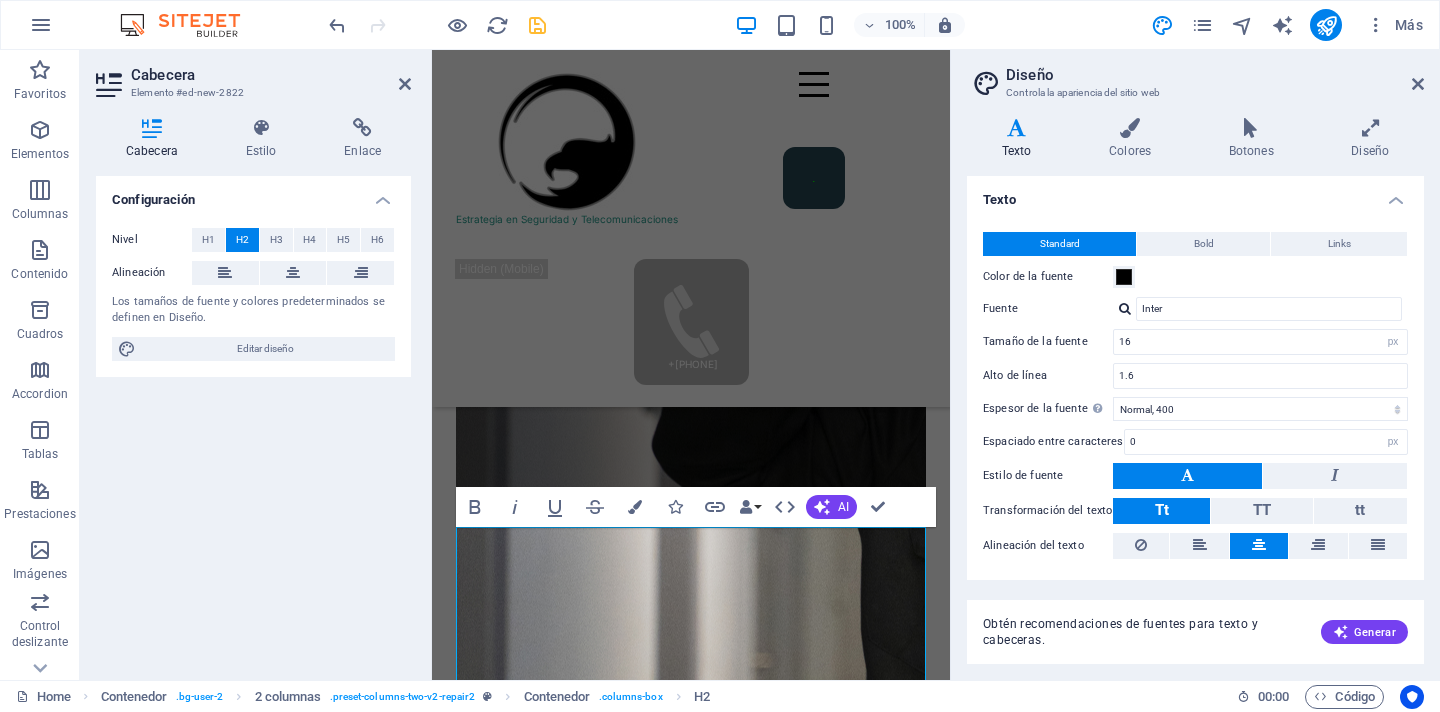 scroll, scrollTop: 2616, scrollLeft: 0, axis: vertical 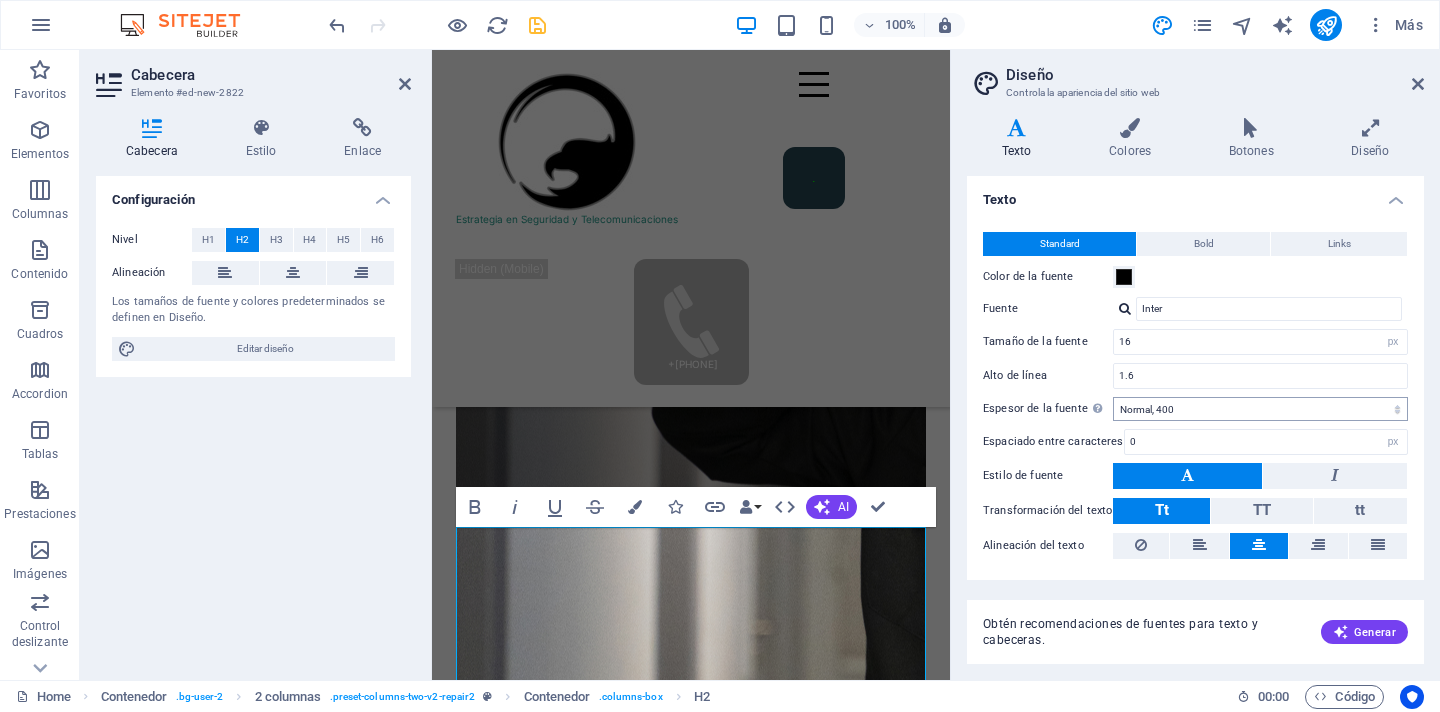 type on "1" 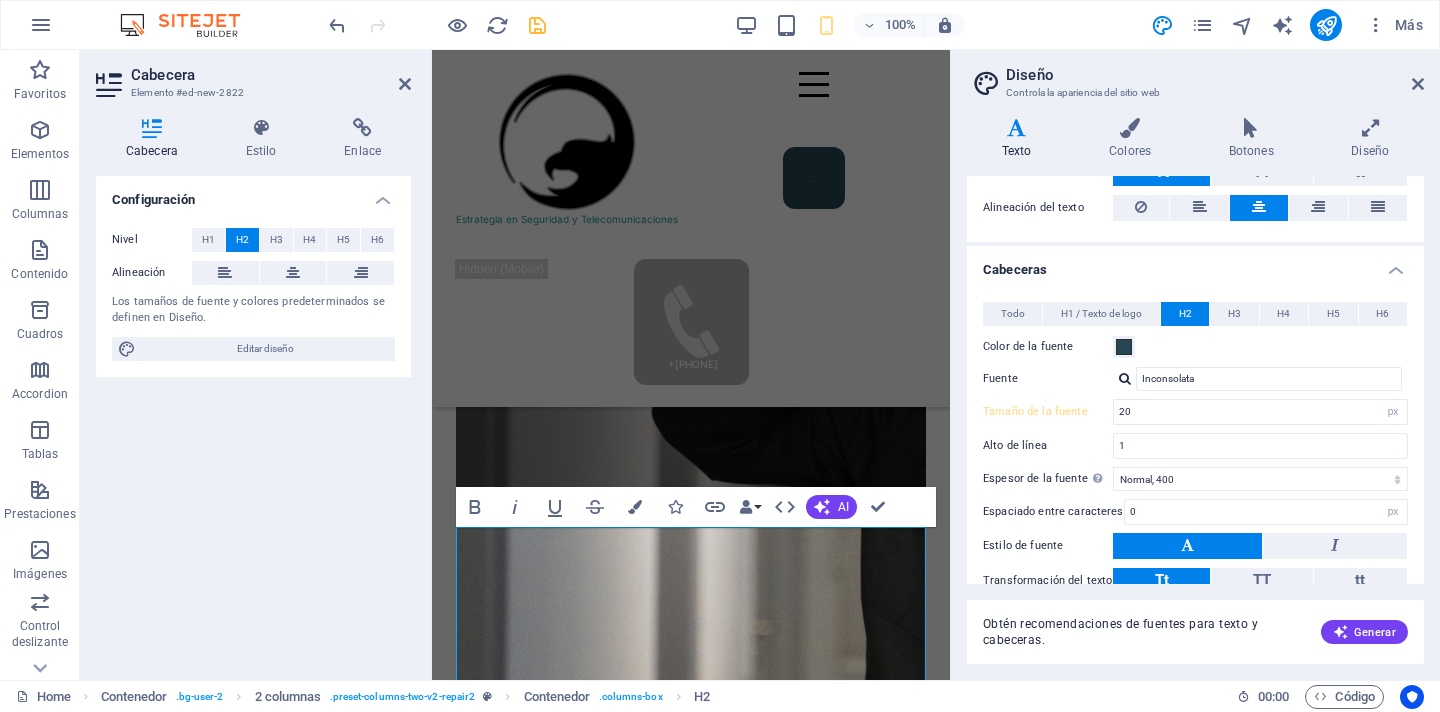 scroll, scrollTop: 343, scrollLeft: 0, axis: vertical 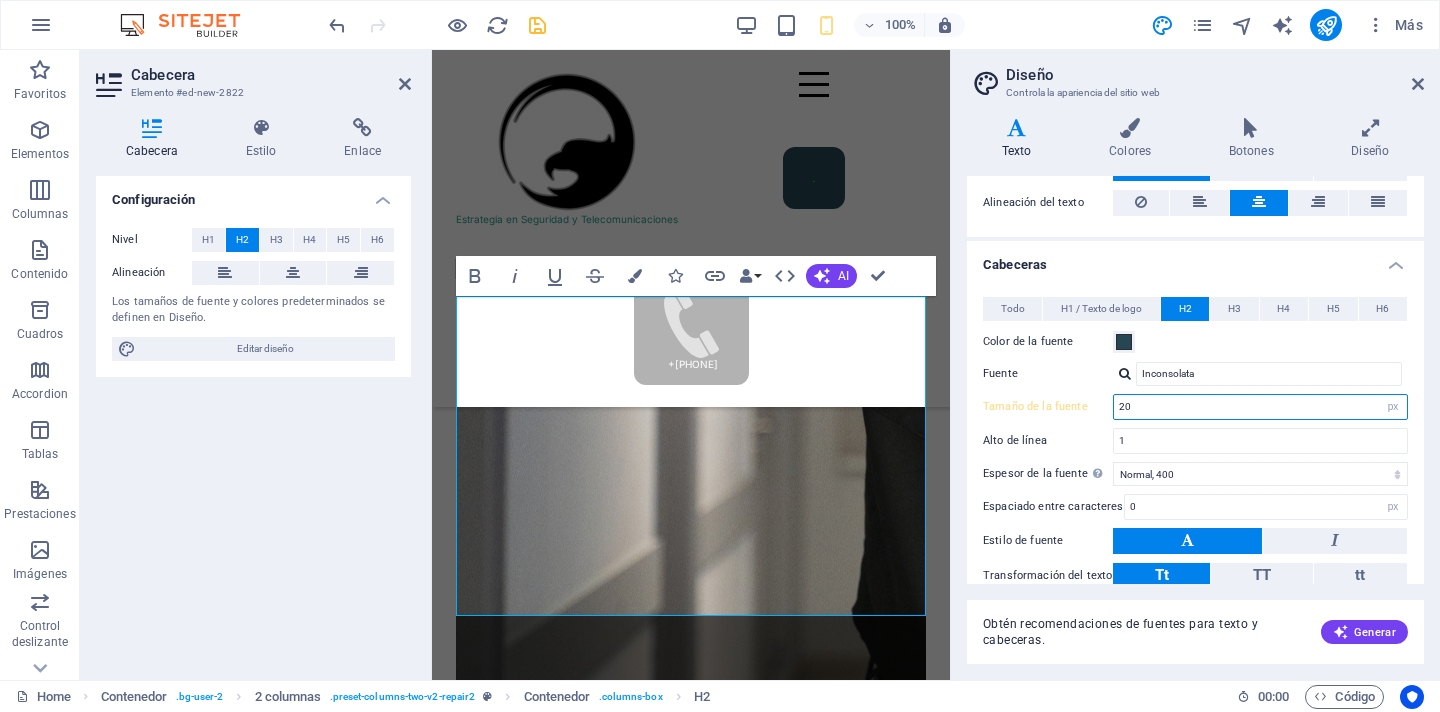 drag, startPoint x: 1129, startPoint y: 406, endPoint x: 1084, endPoint y: 406, distance: 45 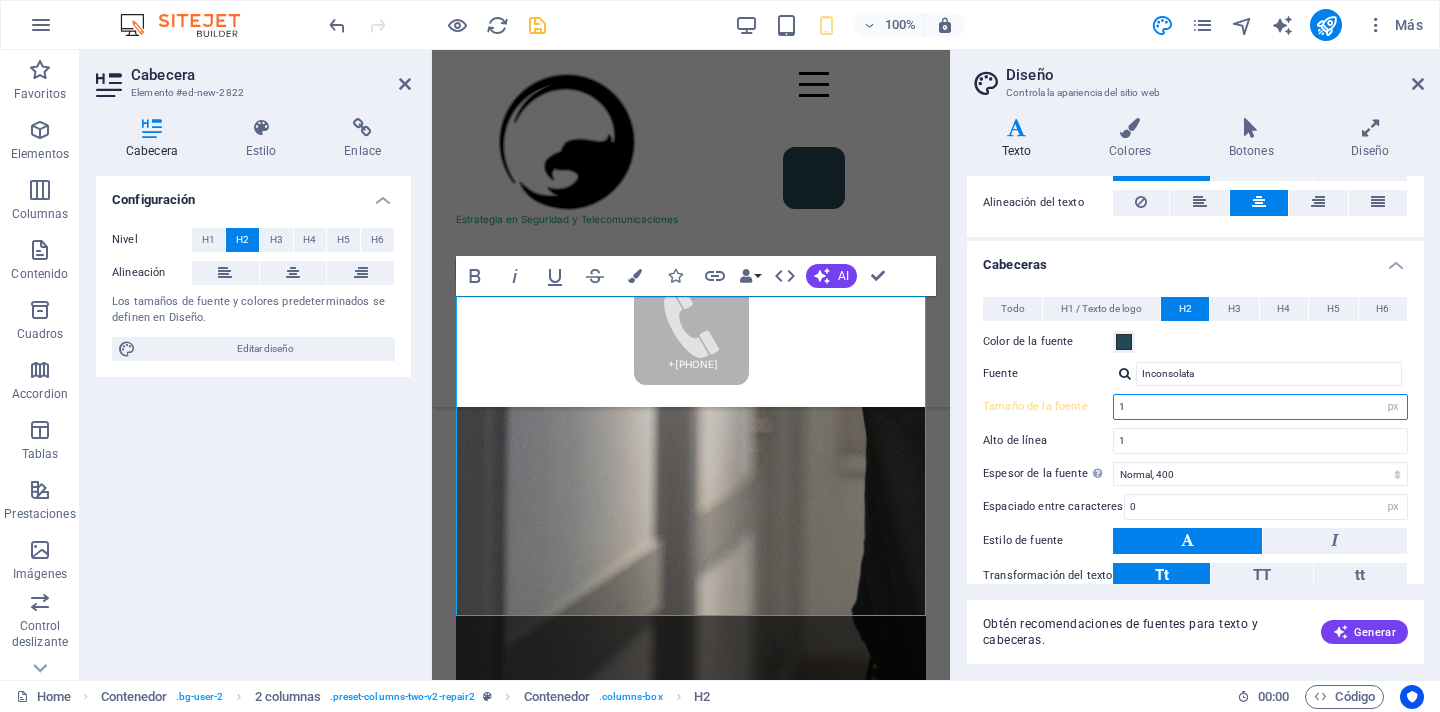 type on "17" 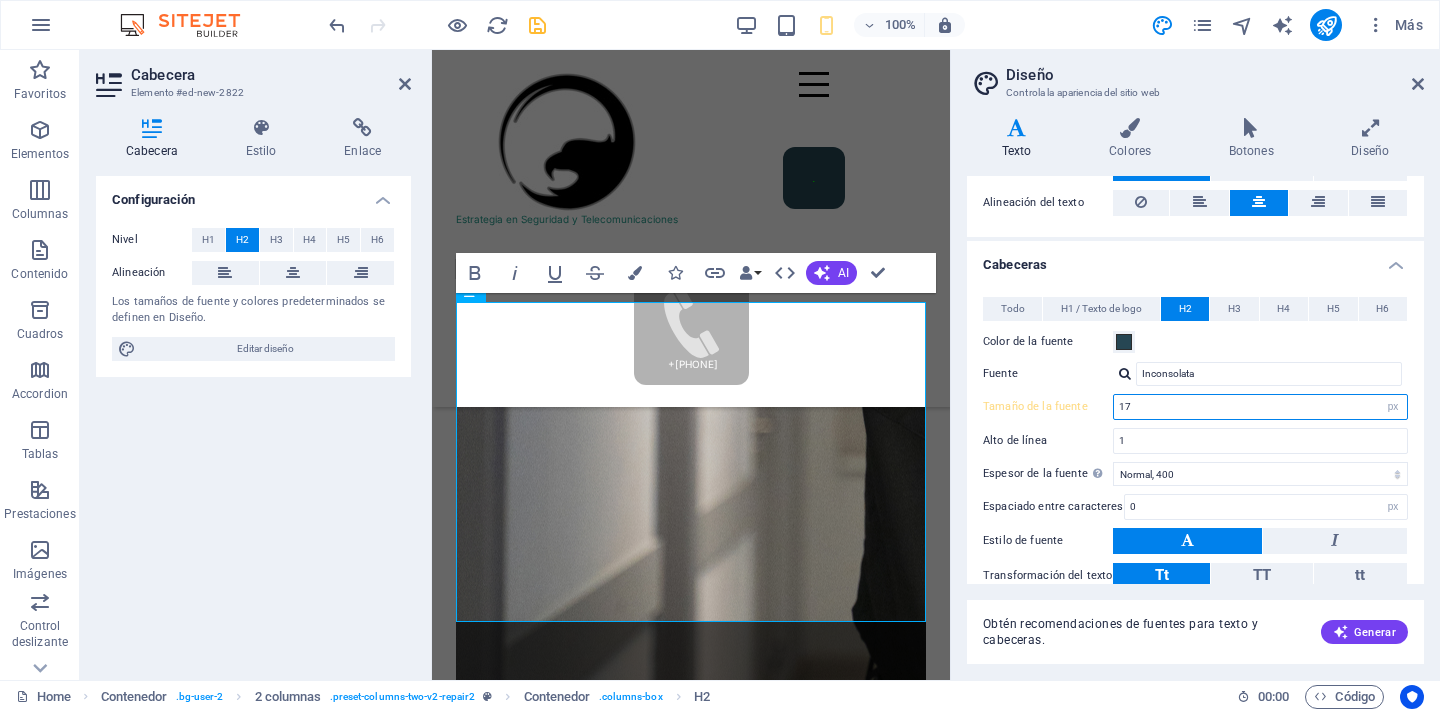 scroll, scrollTop: 2841, scrollLeft: 0, axis: vertical 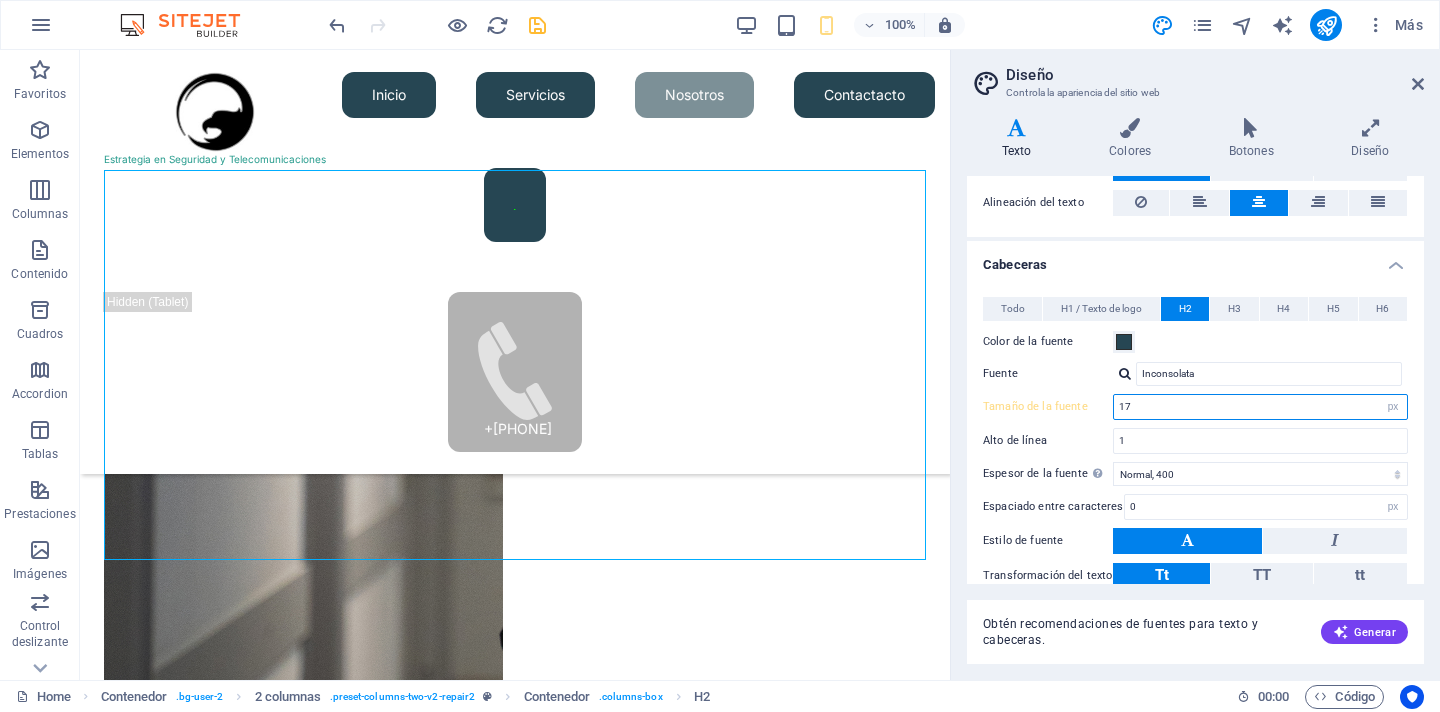 type on "10" 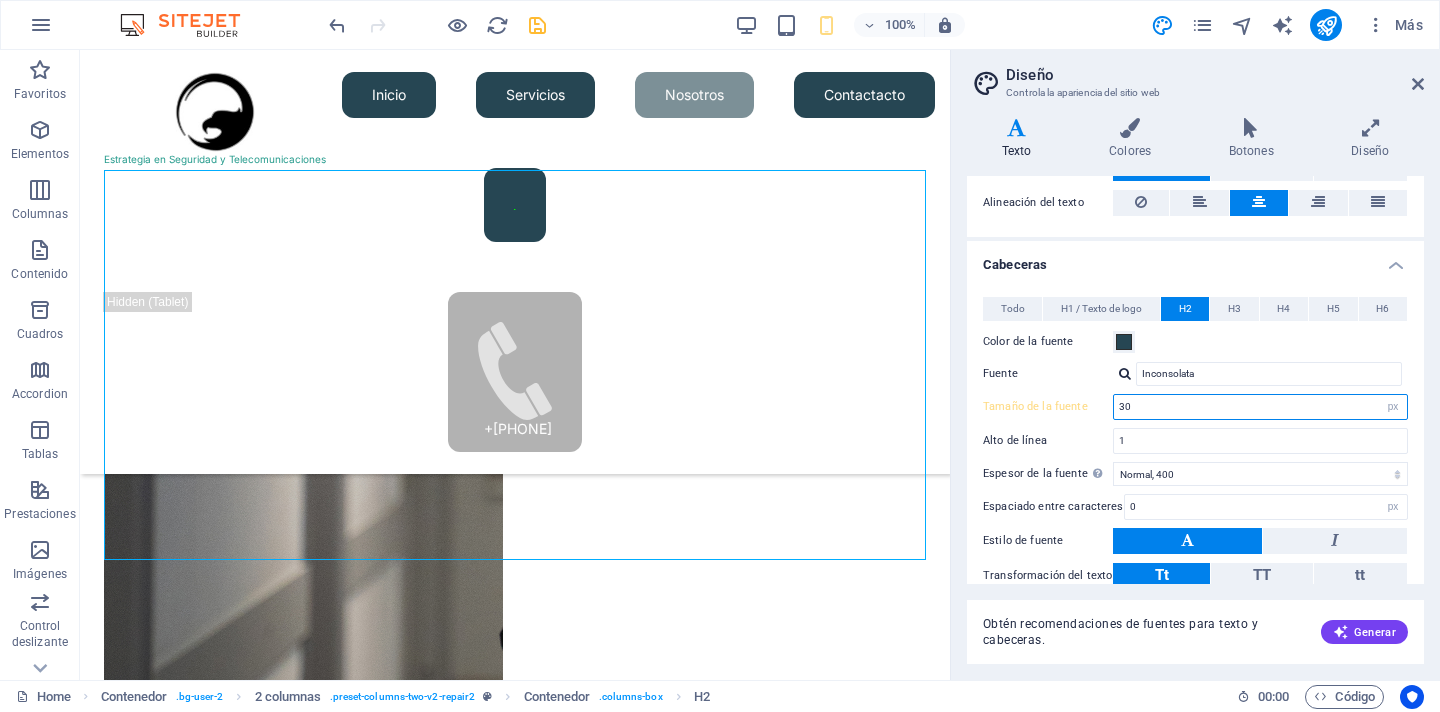 scroll, scrollTop: 2034, scrollLeft: 0, axis: vertical 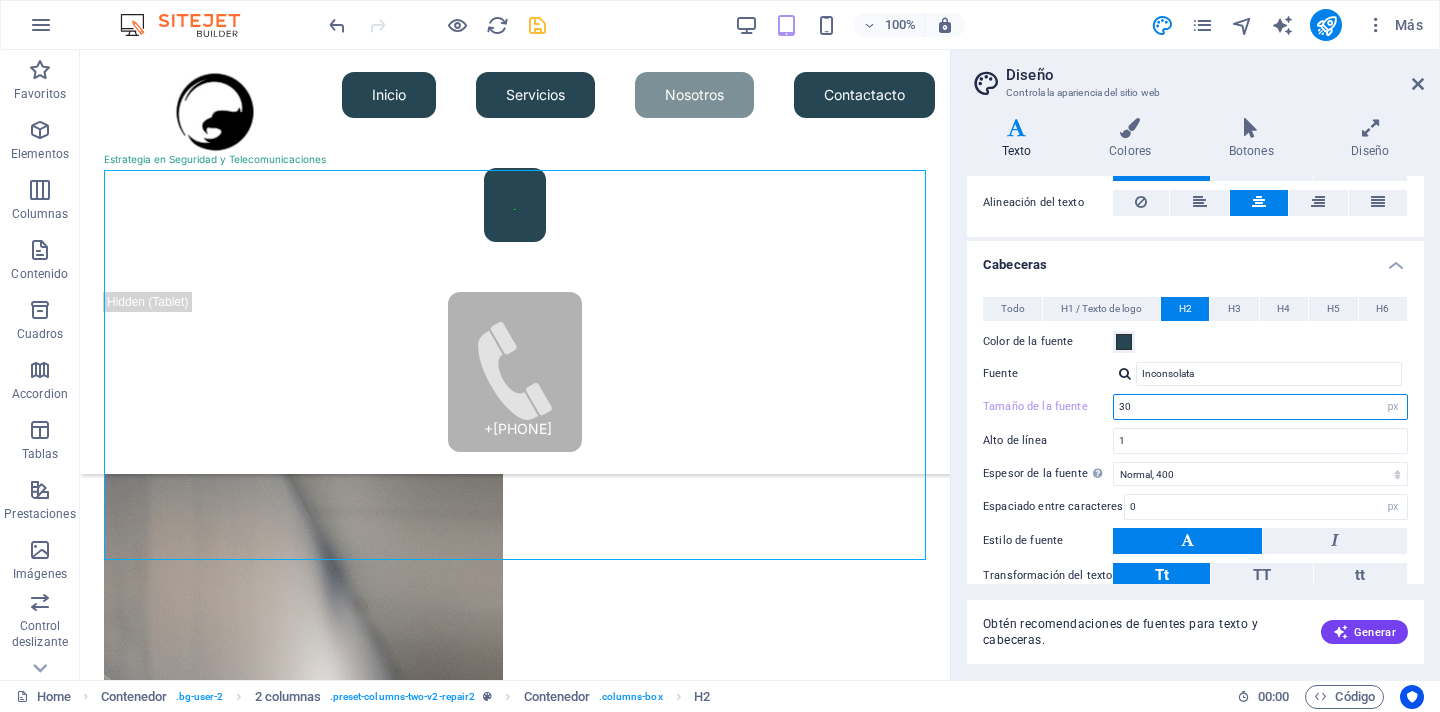 type on "30" 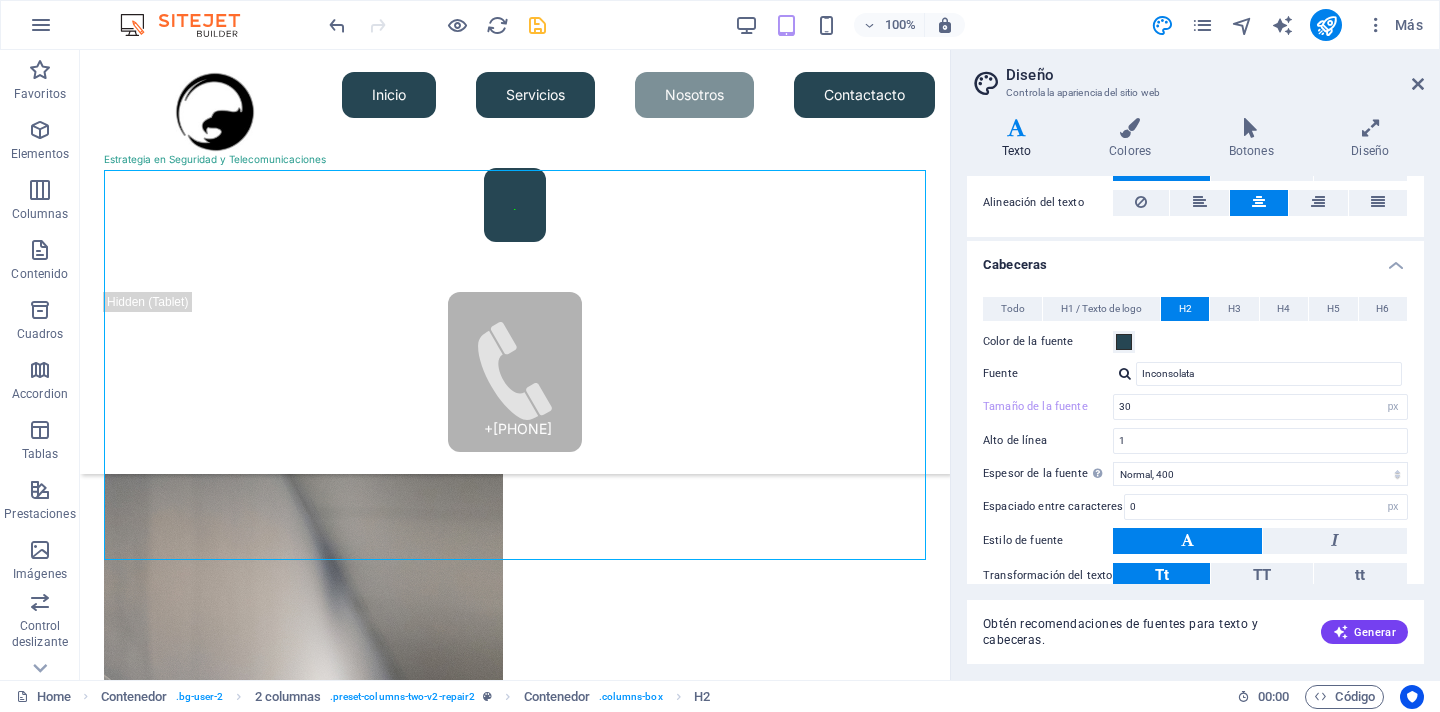 click on "Diseño Controla la apariencia del sitio web" at bounding box center (1197, 76) 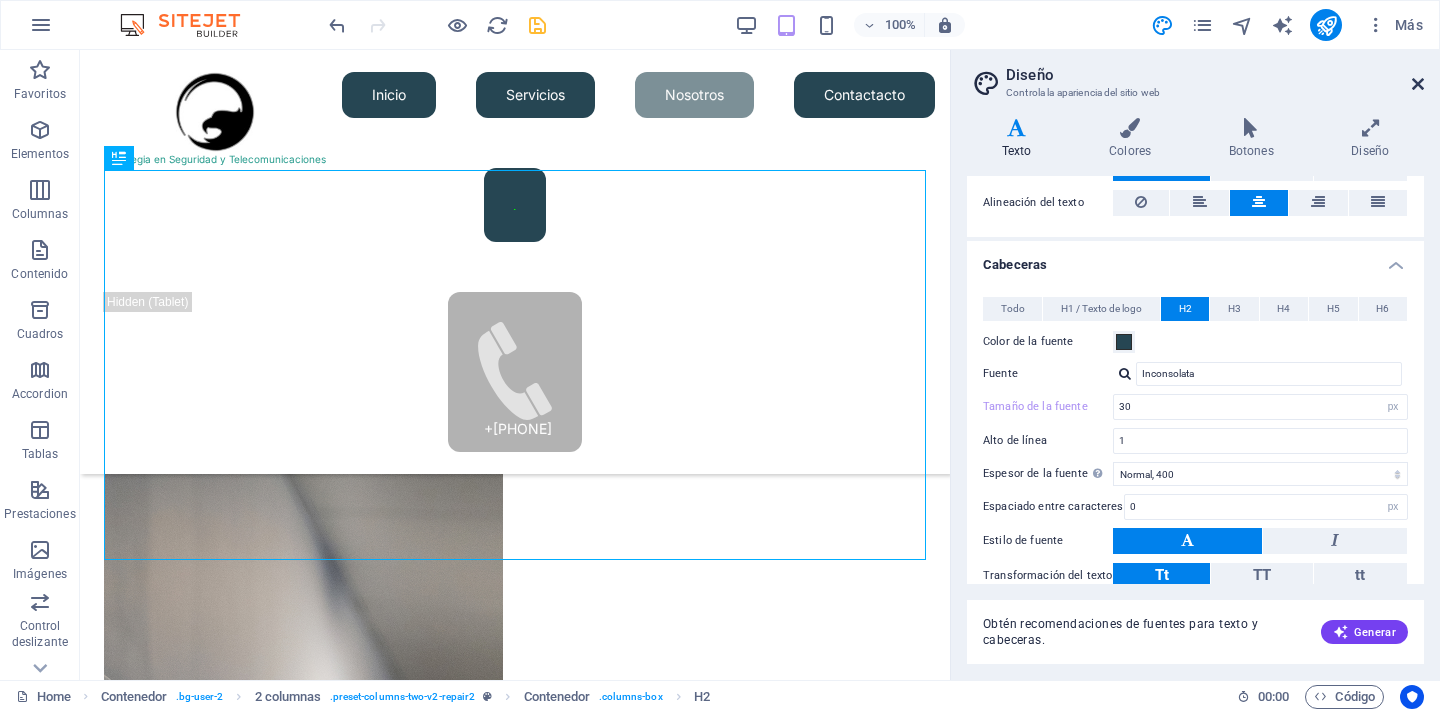 click at bounding box center [1418, 84] 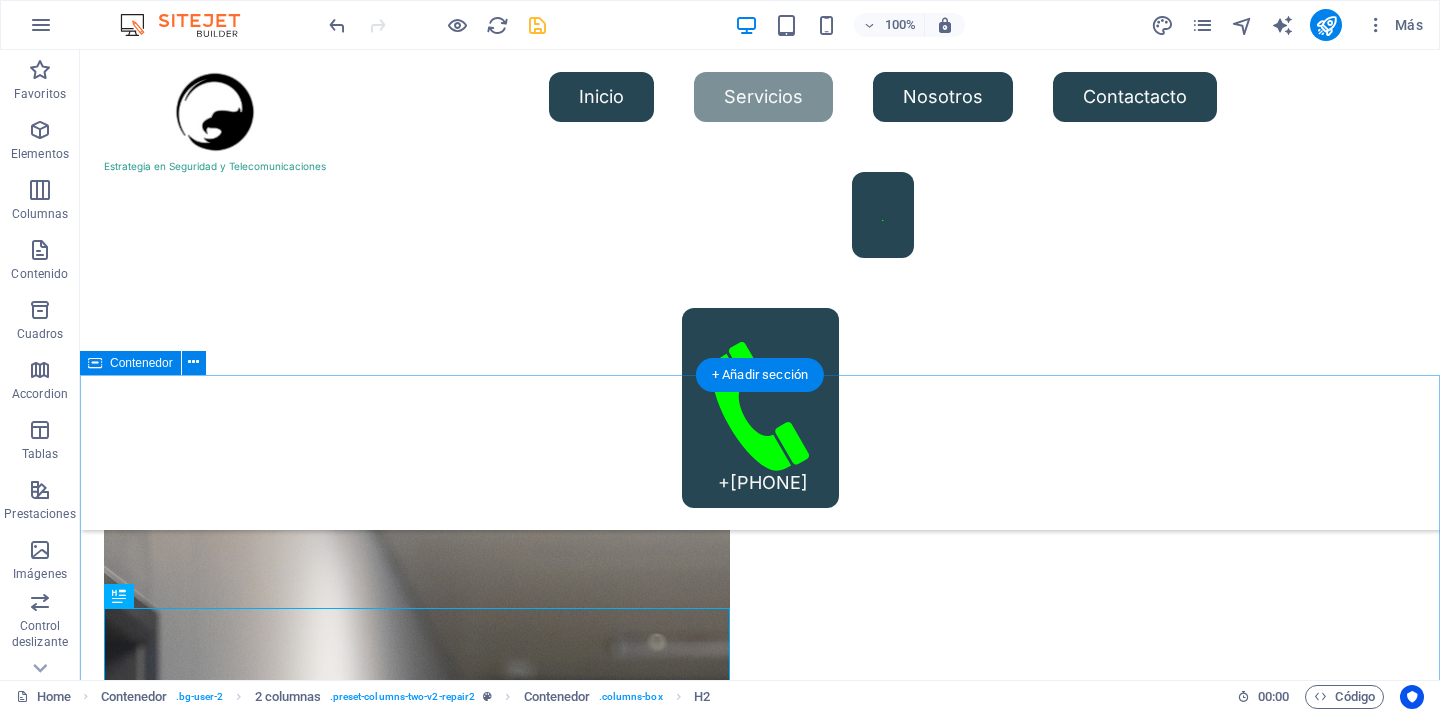 scroll, scrollTop: 2302, scrollLeft: 0, axis: vertical 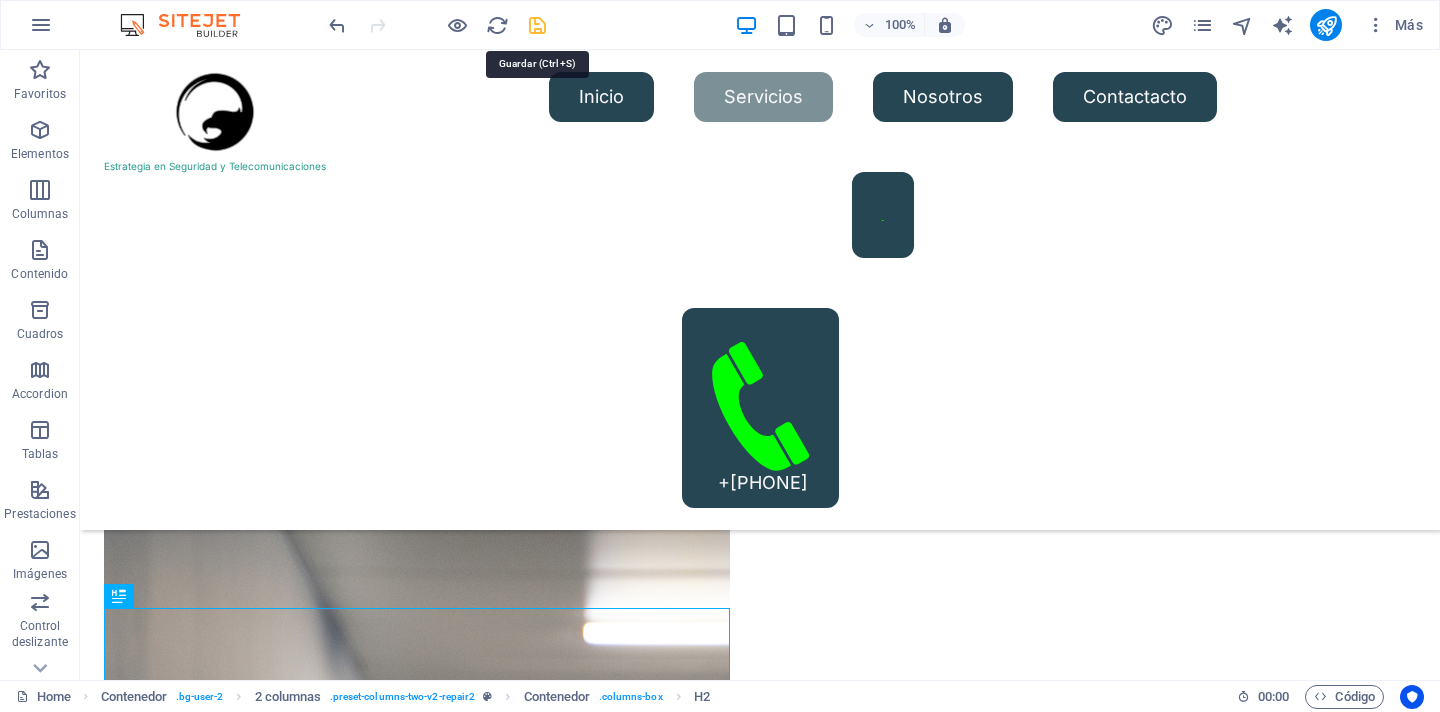 click at bounding box center [537, 25] 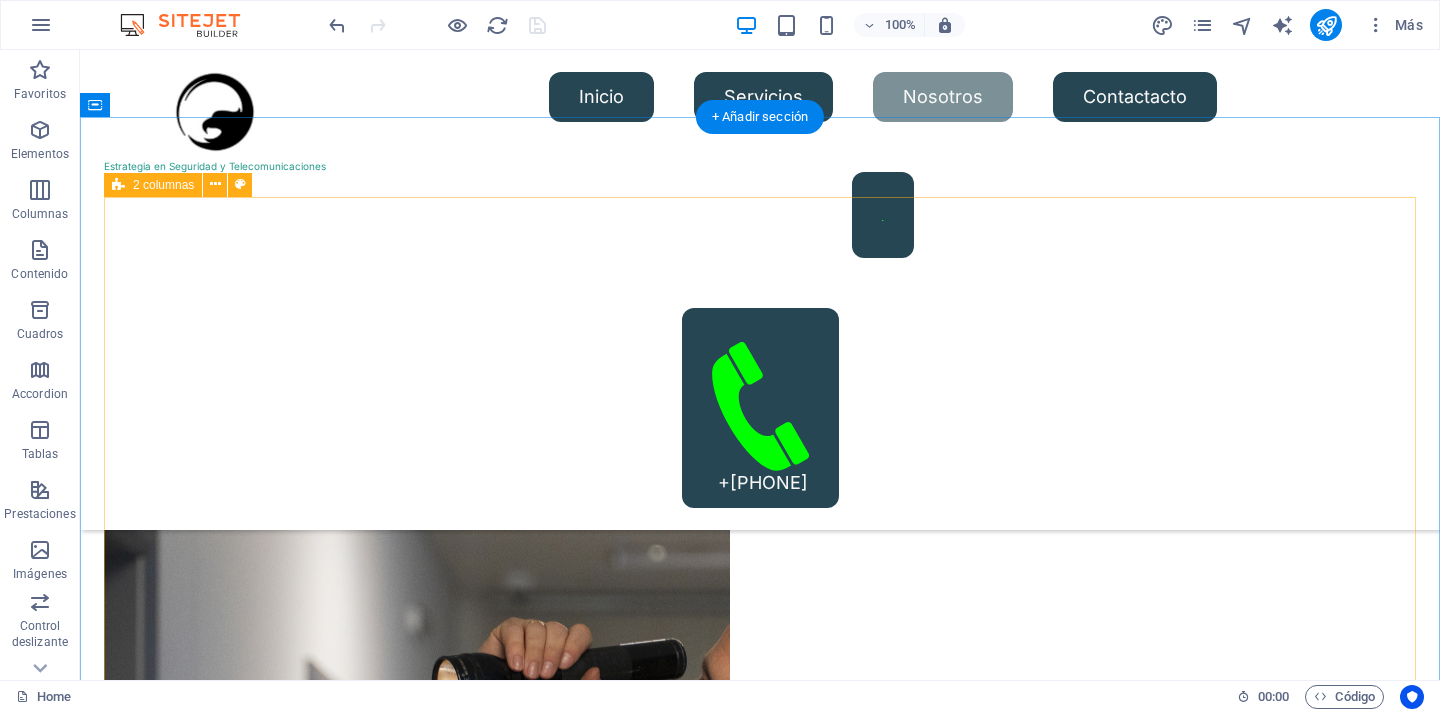 scroll, scrollTop: 2575, scrollLeft: 0, axis: vertical 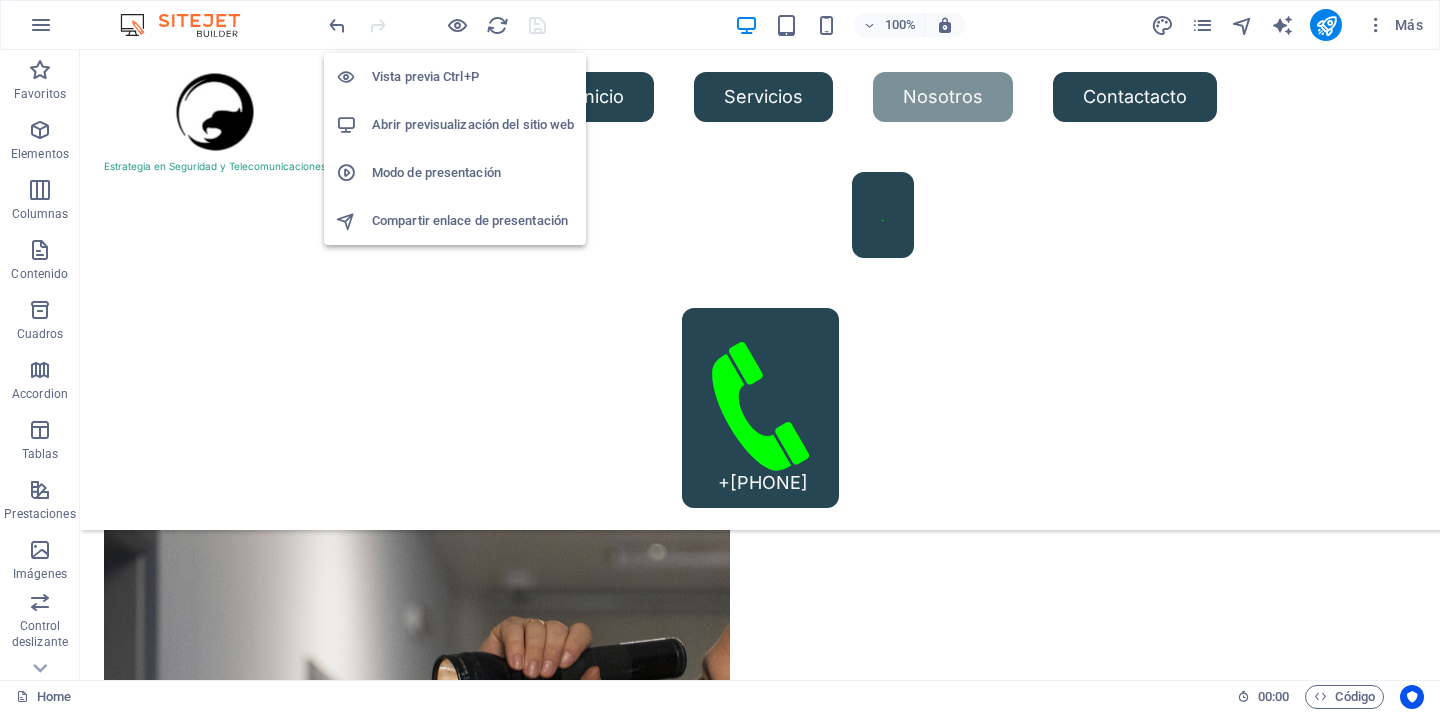 click on "Abrir previsualización del sitio web" at bounding box center (473, 125) 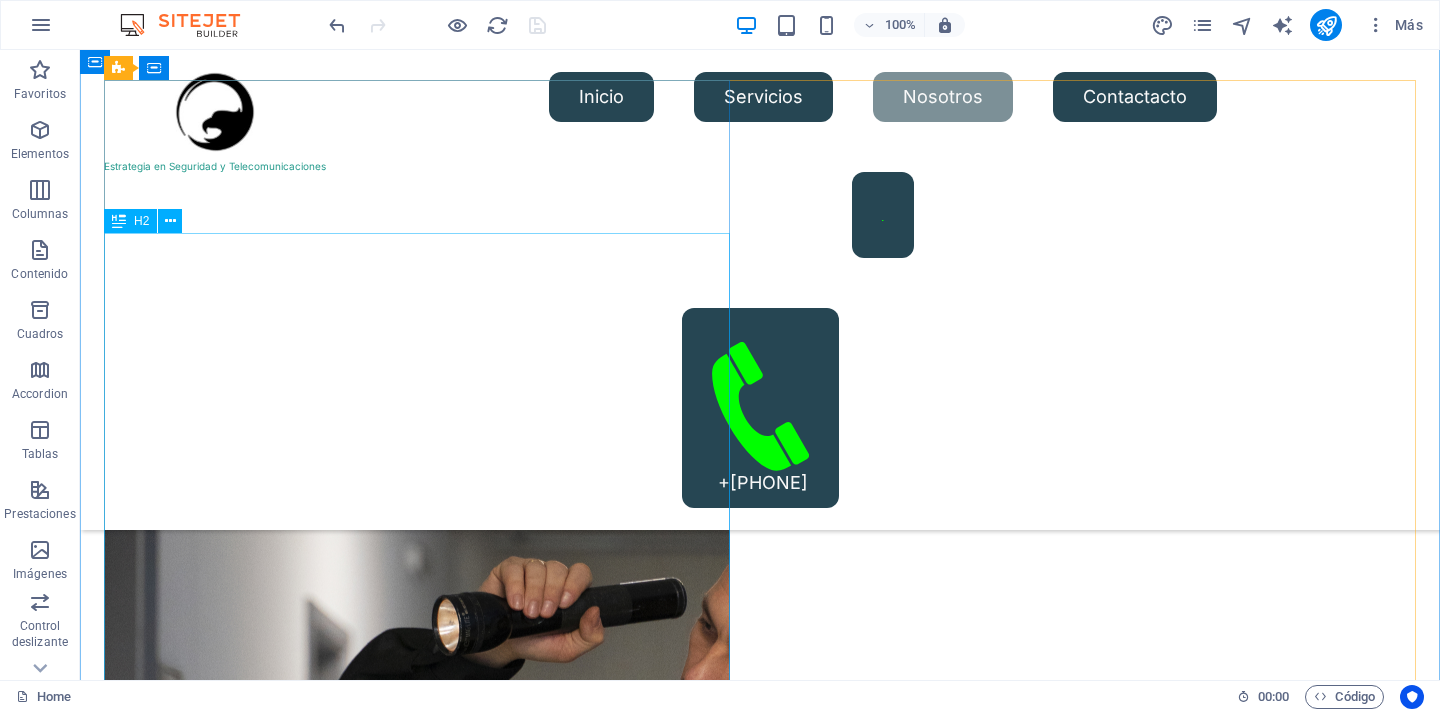 scroll, scrollTop: 2624, scrollLeft: 0, axis: vertical 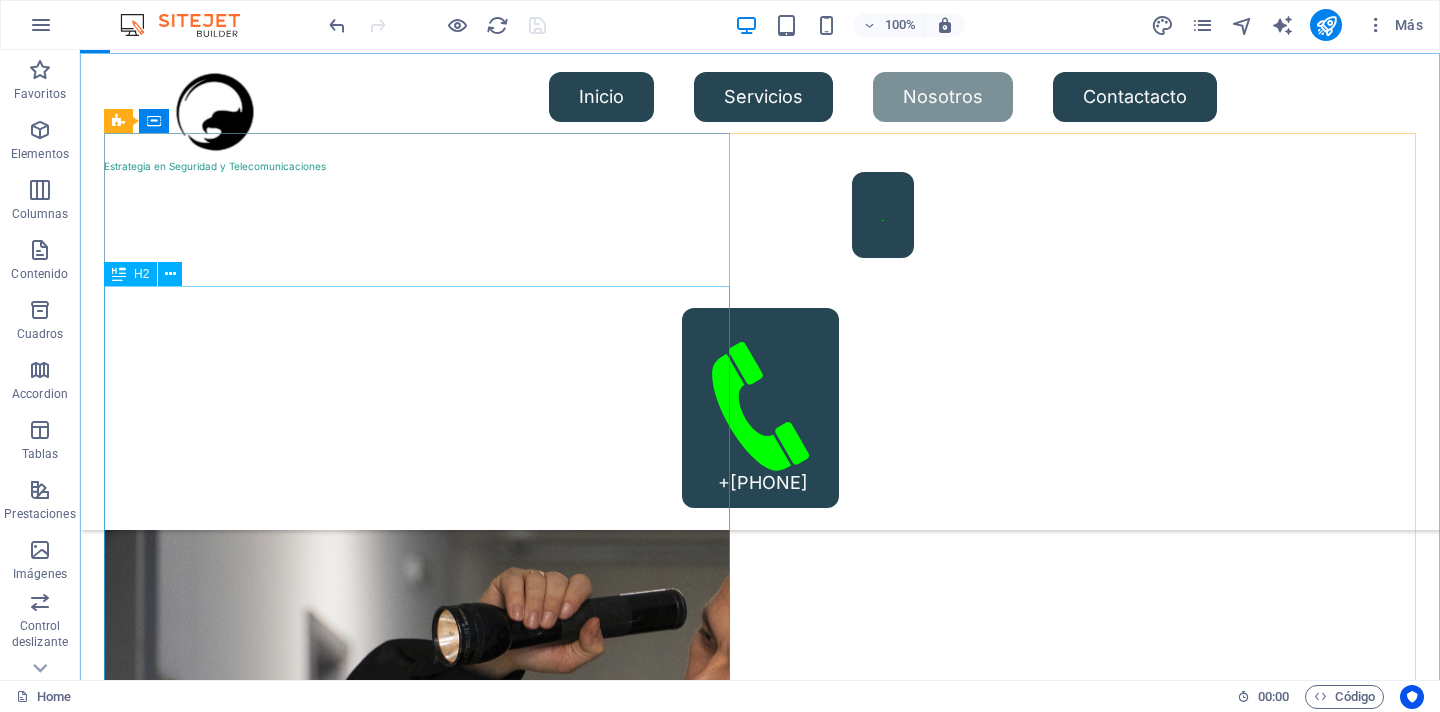 click at bounding box center (119, 274) 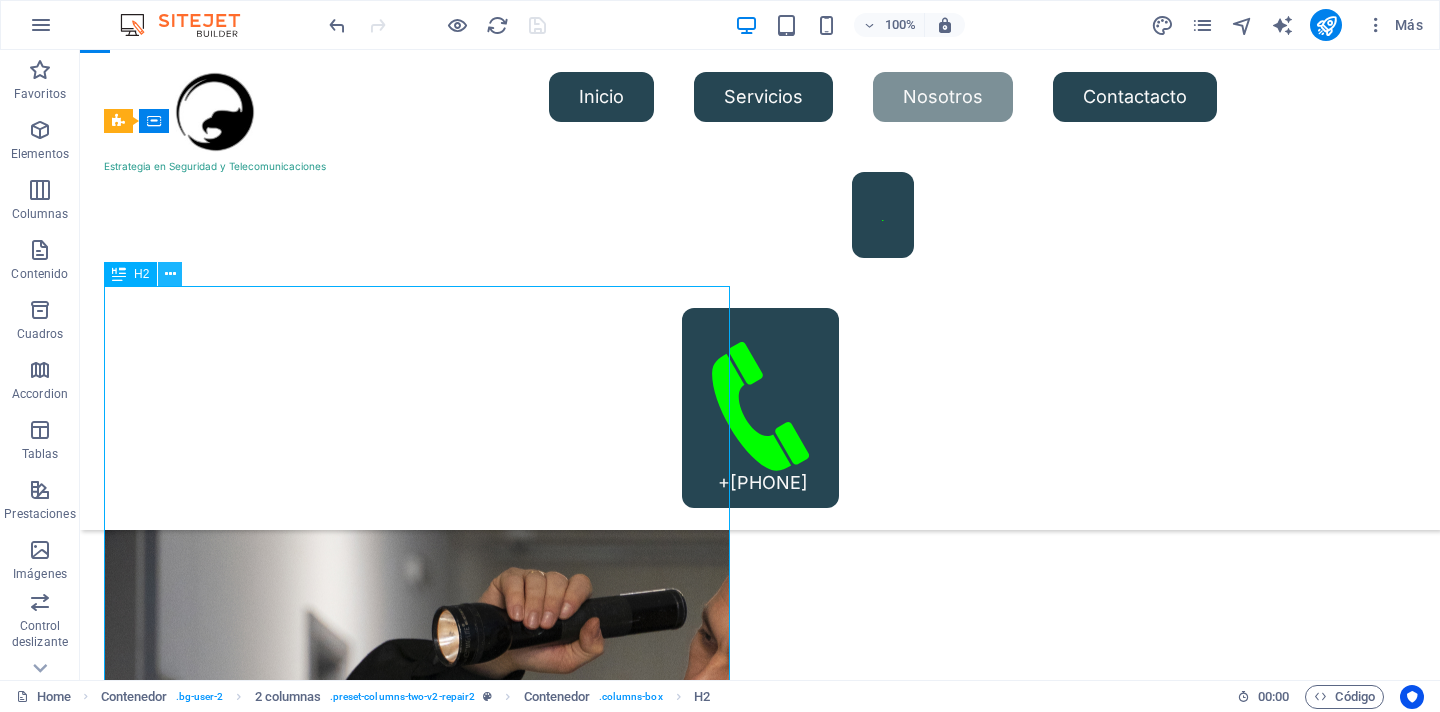 click at bounding box center [170, 274] 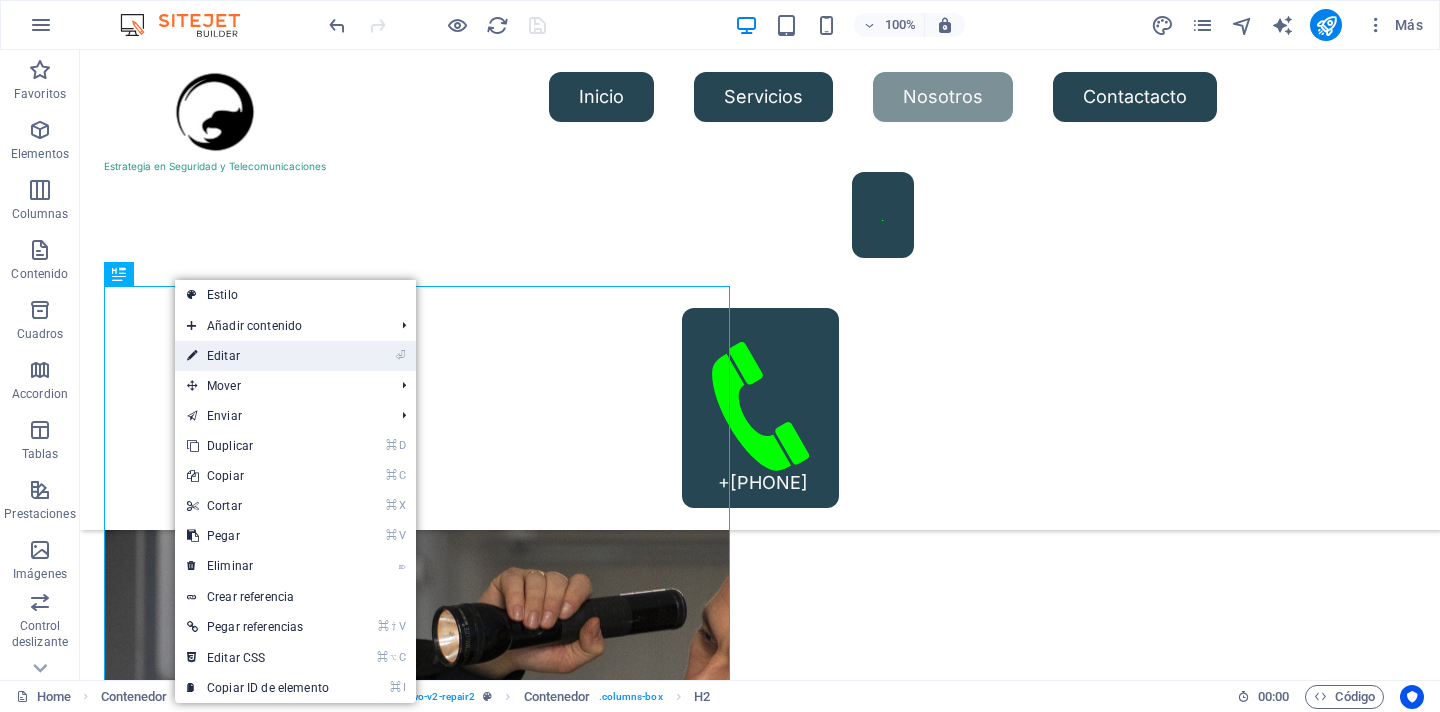 click on "⏎  Editar" at bounding box center (258, 356) 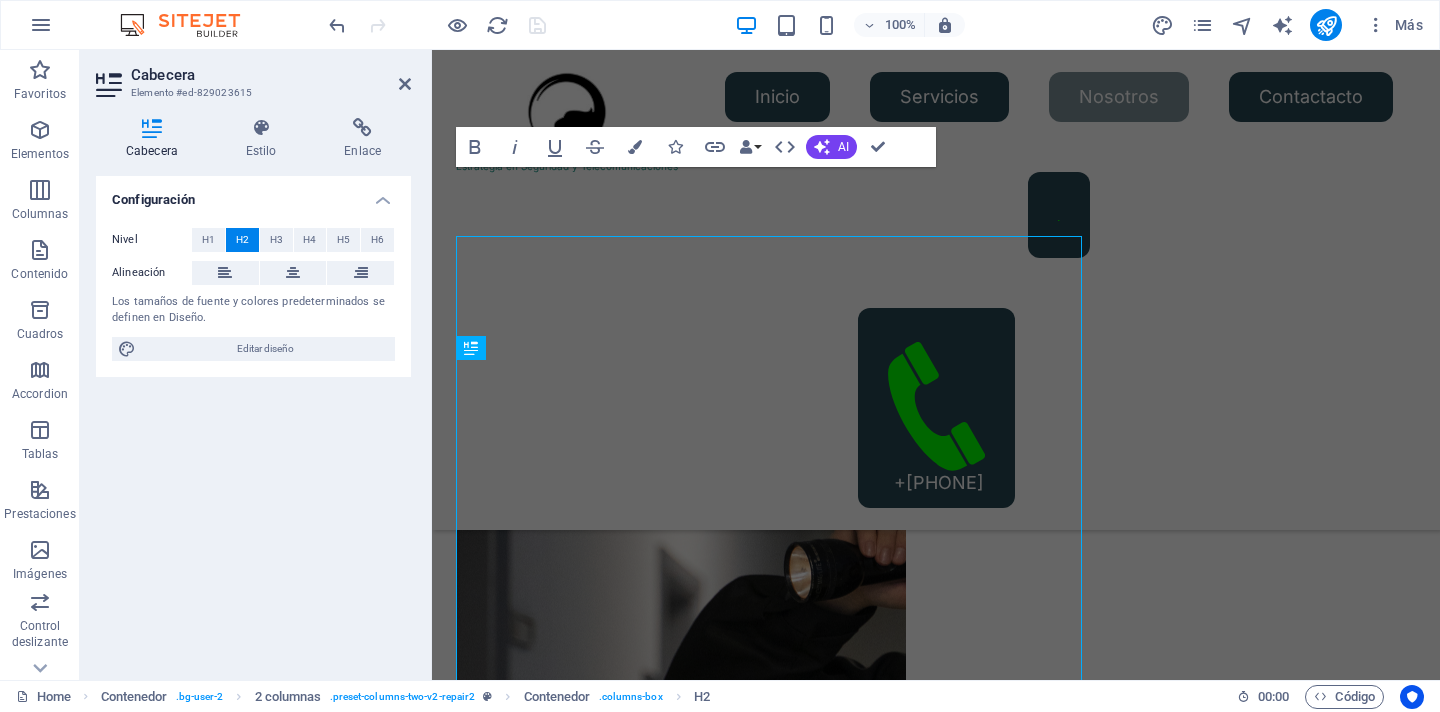 scroll, scrollTop: 2674, scrollLeft: 0, axis: vertical 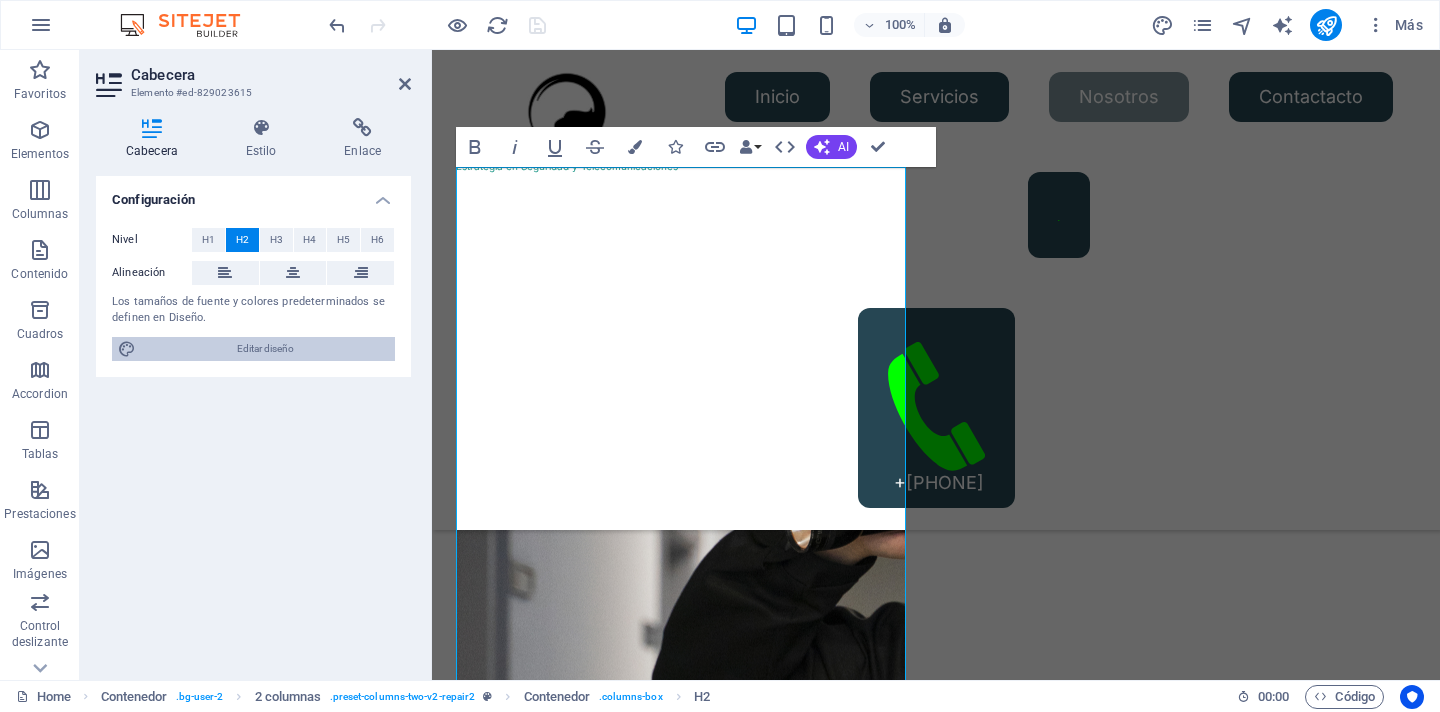 click on "Editar diseño" at bounding box center [265, 349] 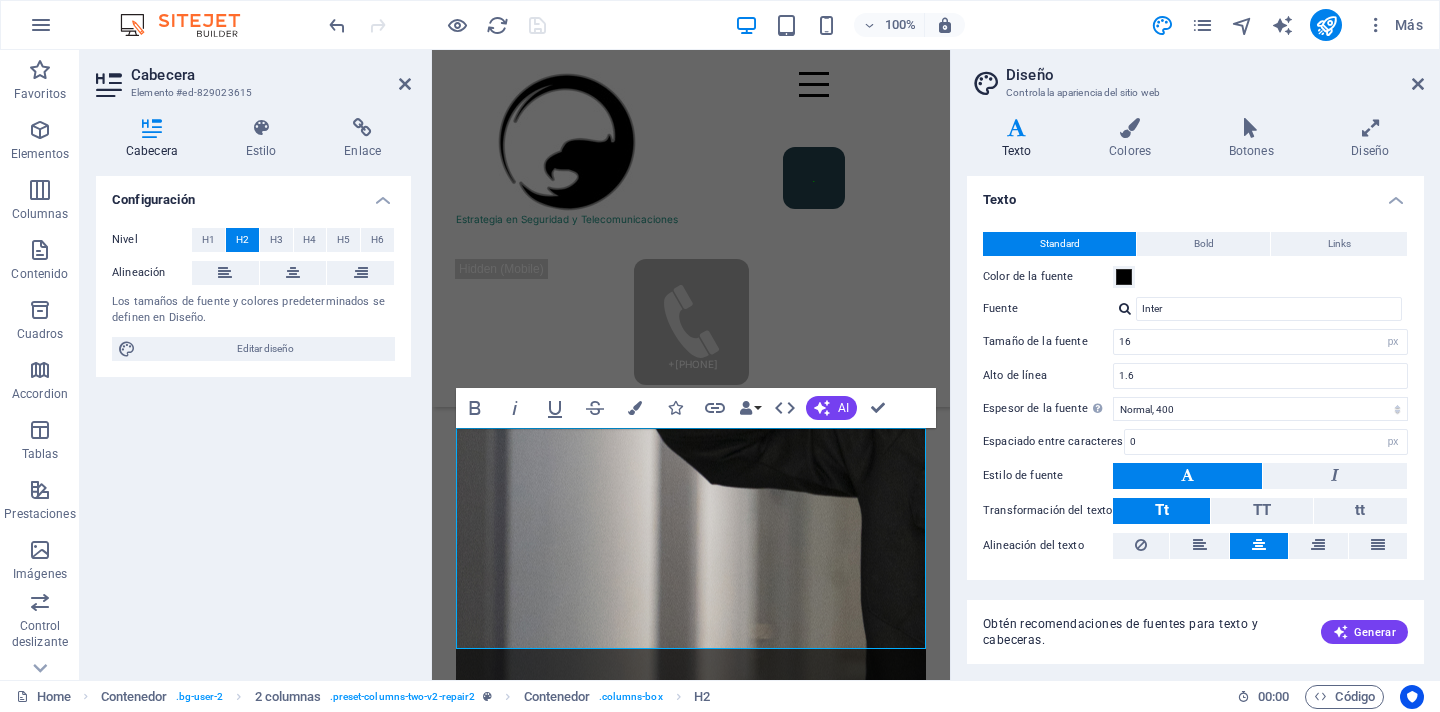 scroll, scrollTop: 2707, scrollLeft: 0, axis: vertical 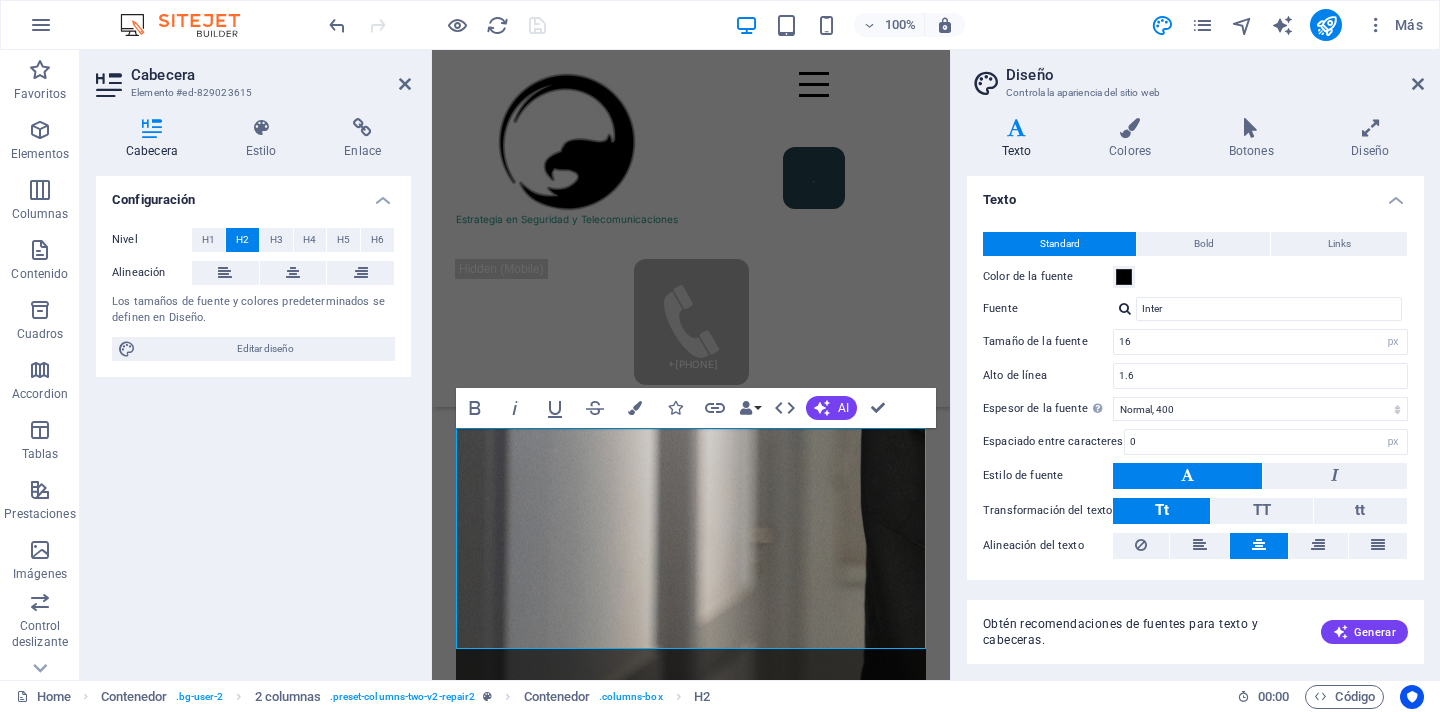 type on "1" 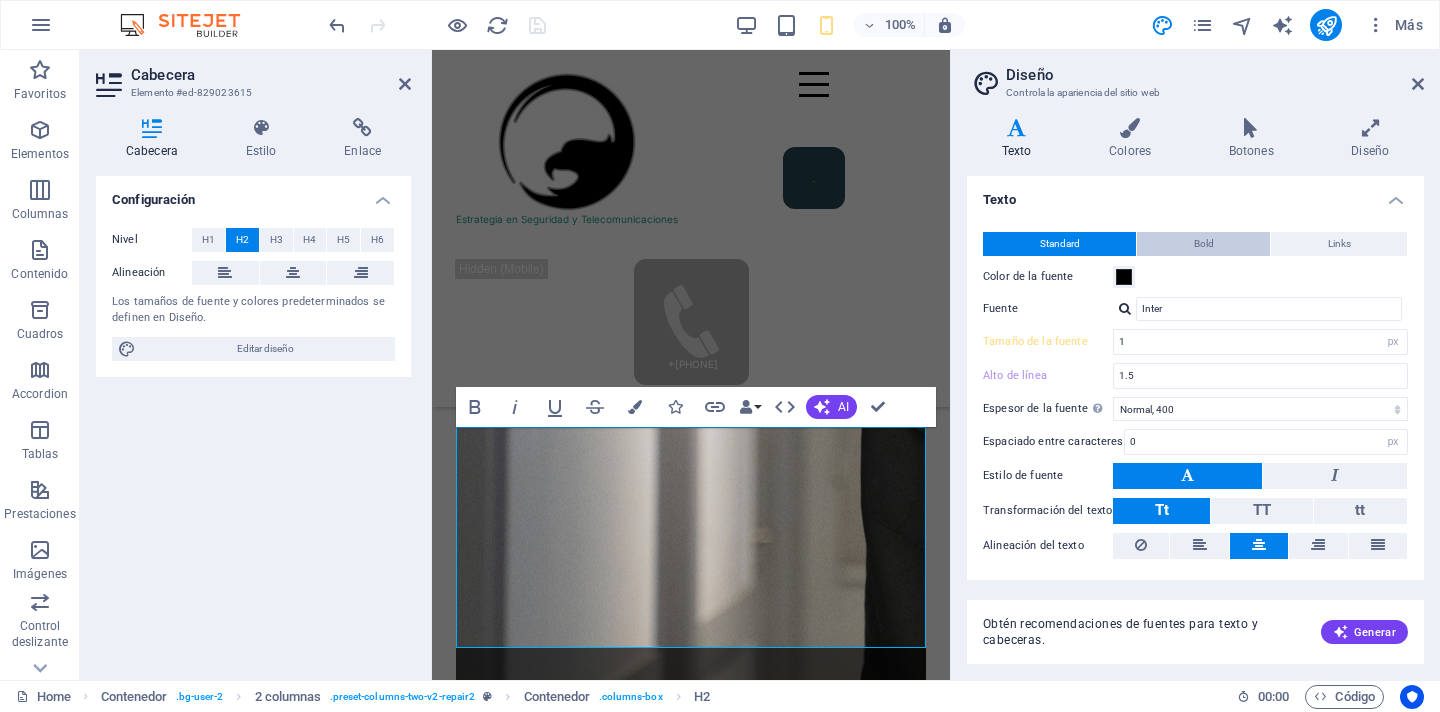 click on "Bold" at bounding box center (1203, 244) 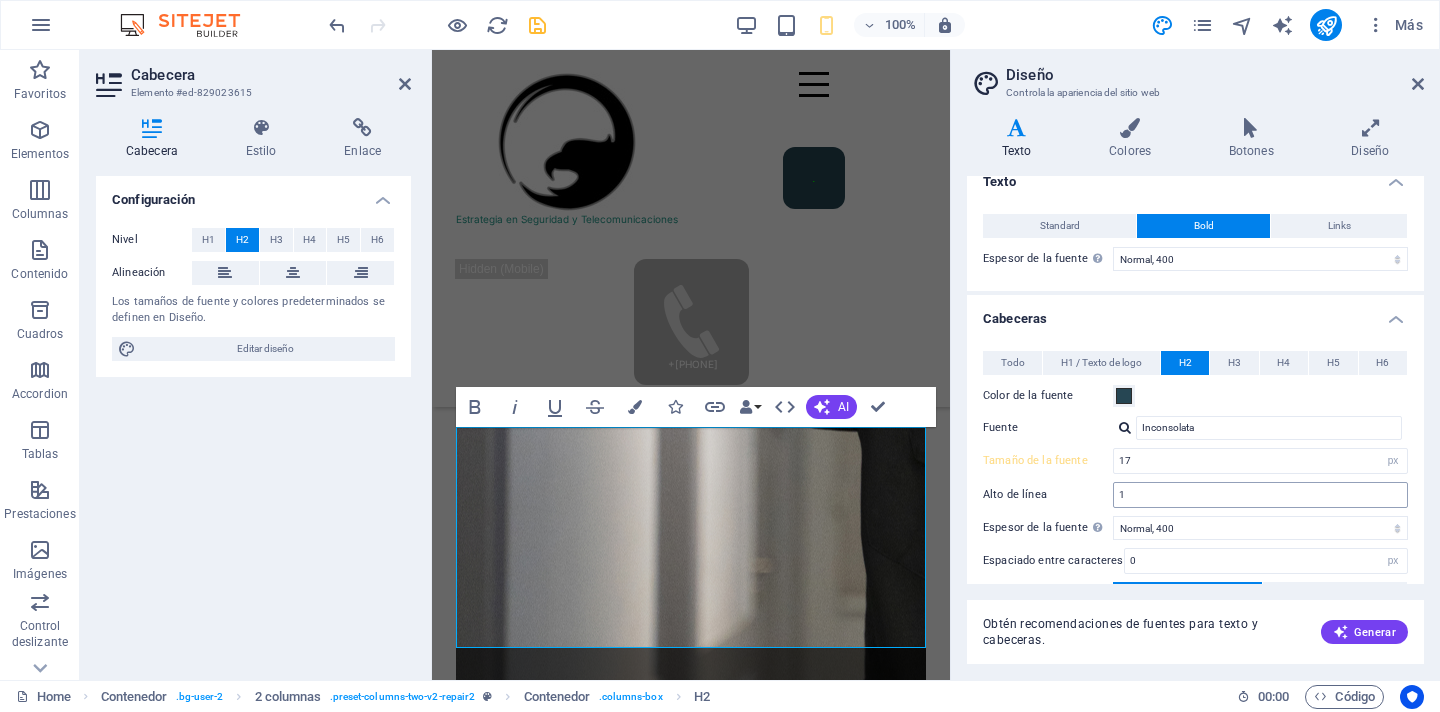 scroll, scrollTop: 0, scrollLeft: 0, axis: both 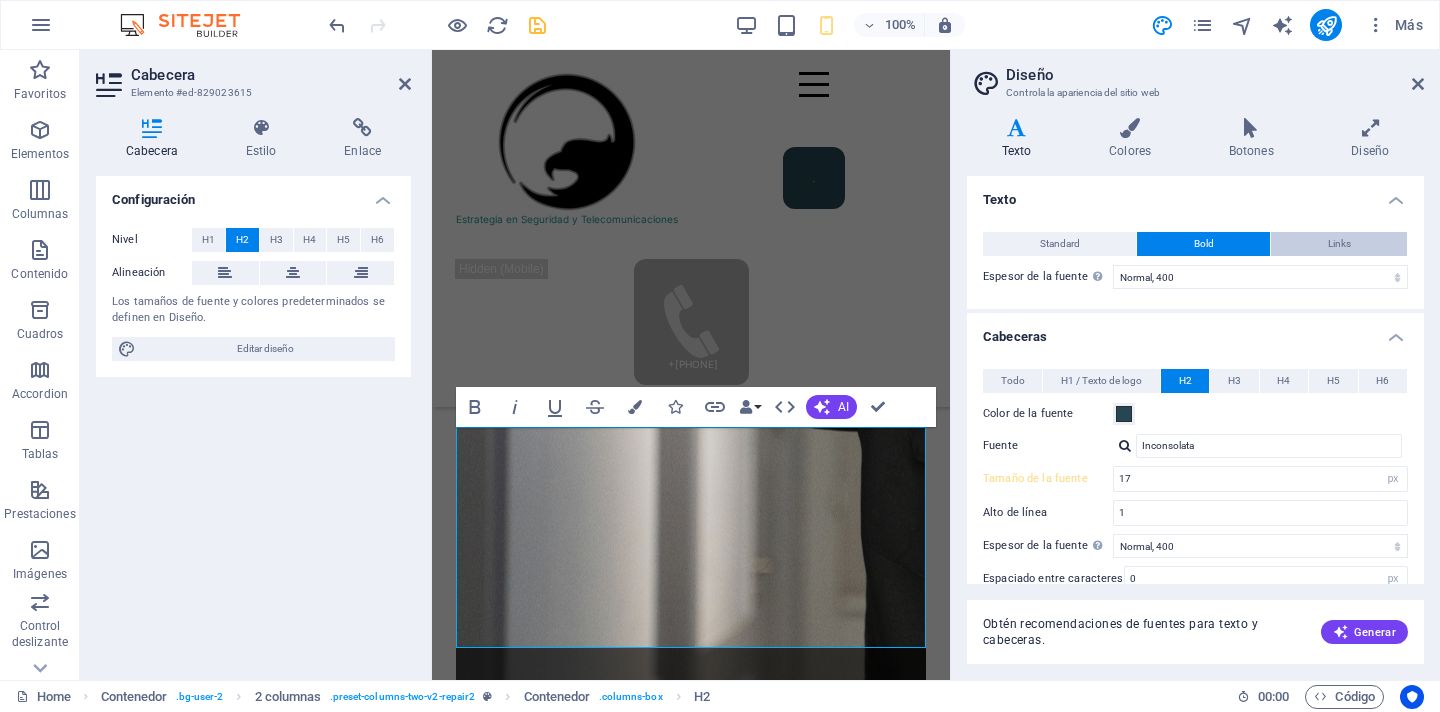 click on "Links" at bounding box center [1339, 244] 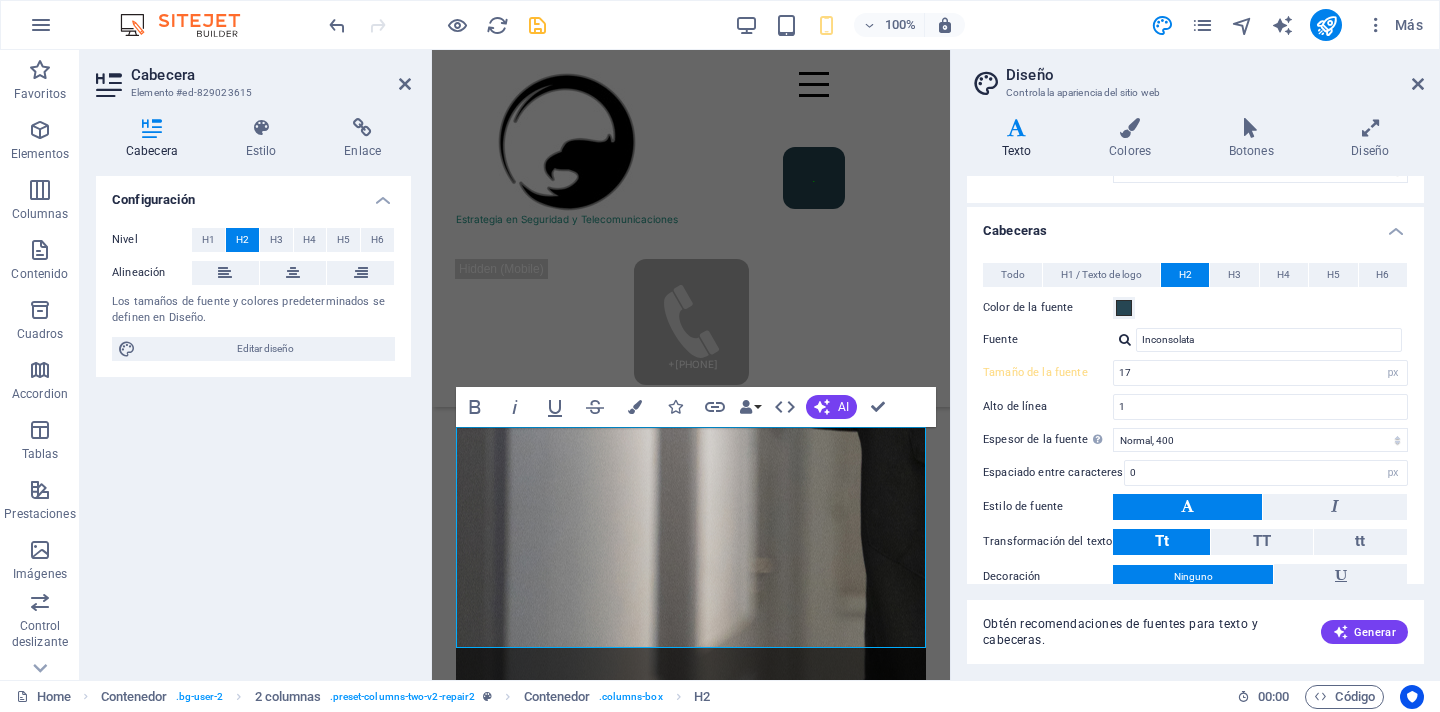 scroll, scrollTop: 237, scrollLeft: 0, axis: vertical 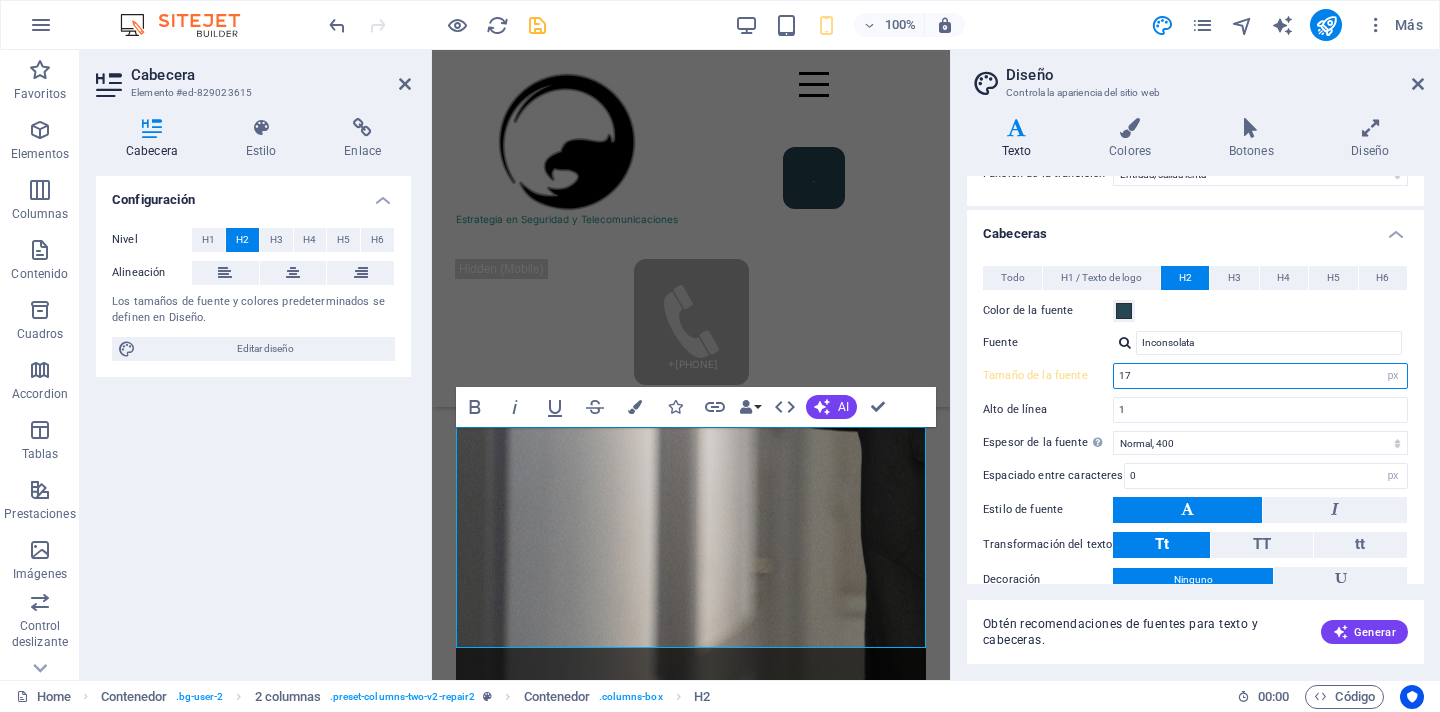 click on "17" at bounding box center [1260, 376] 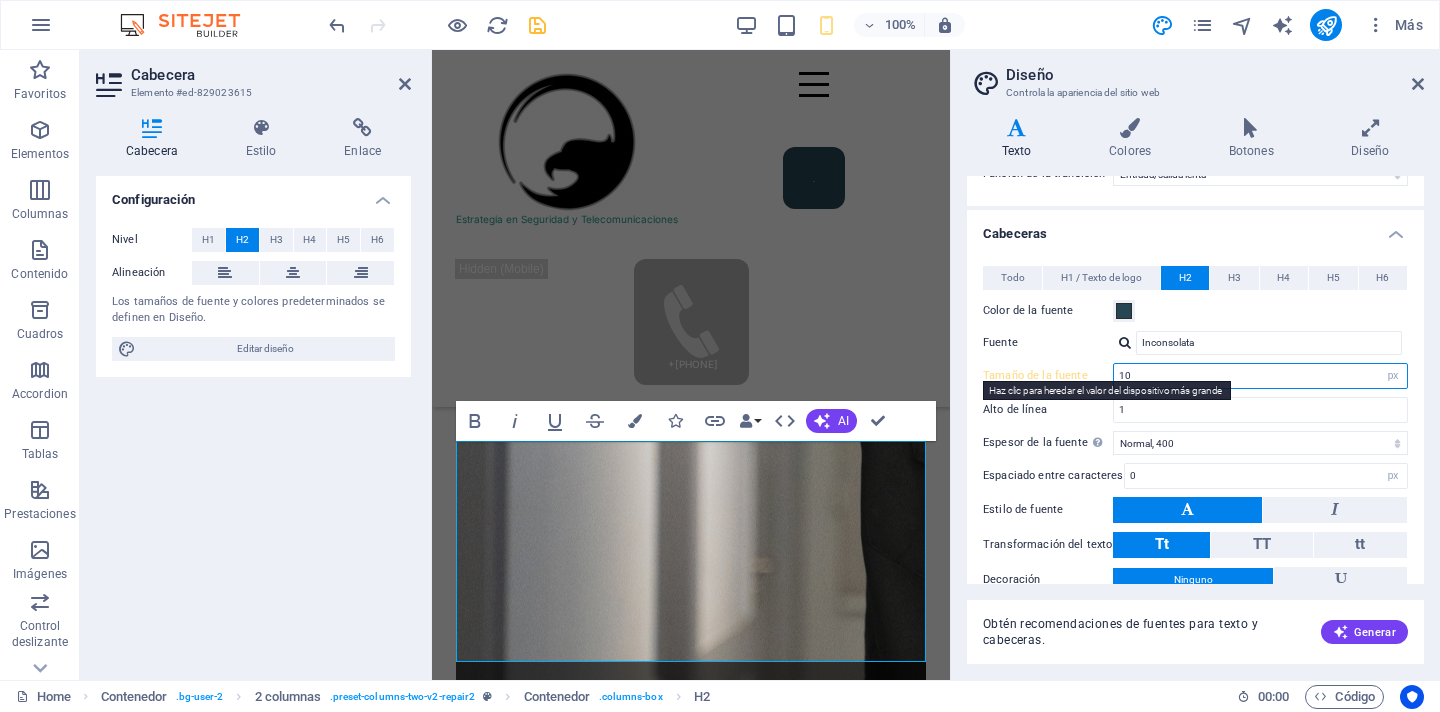 scroll, scrollTop: 166, scrollLeft: 0, axis: vertical 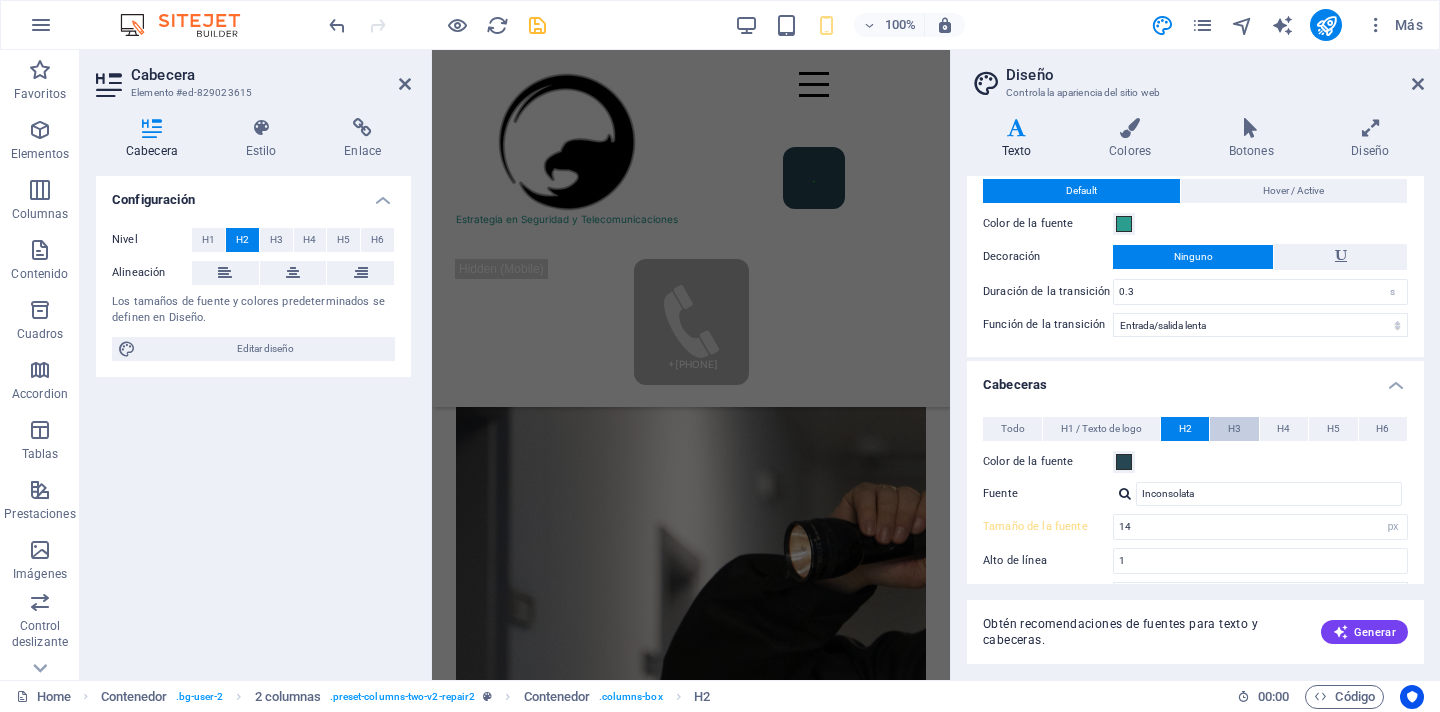 click on "H3" at bounding box center (1234, 429) 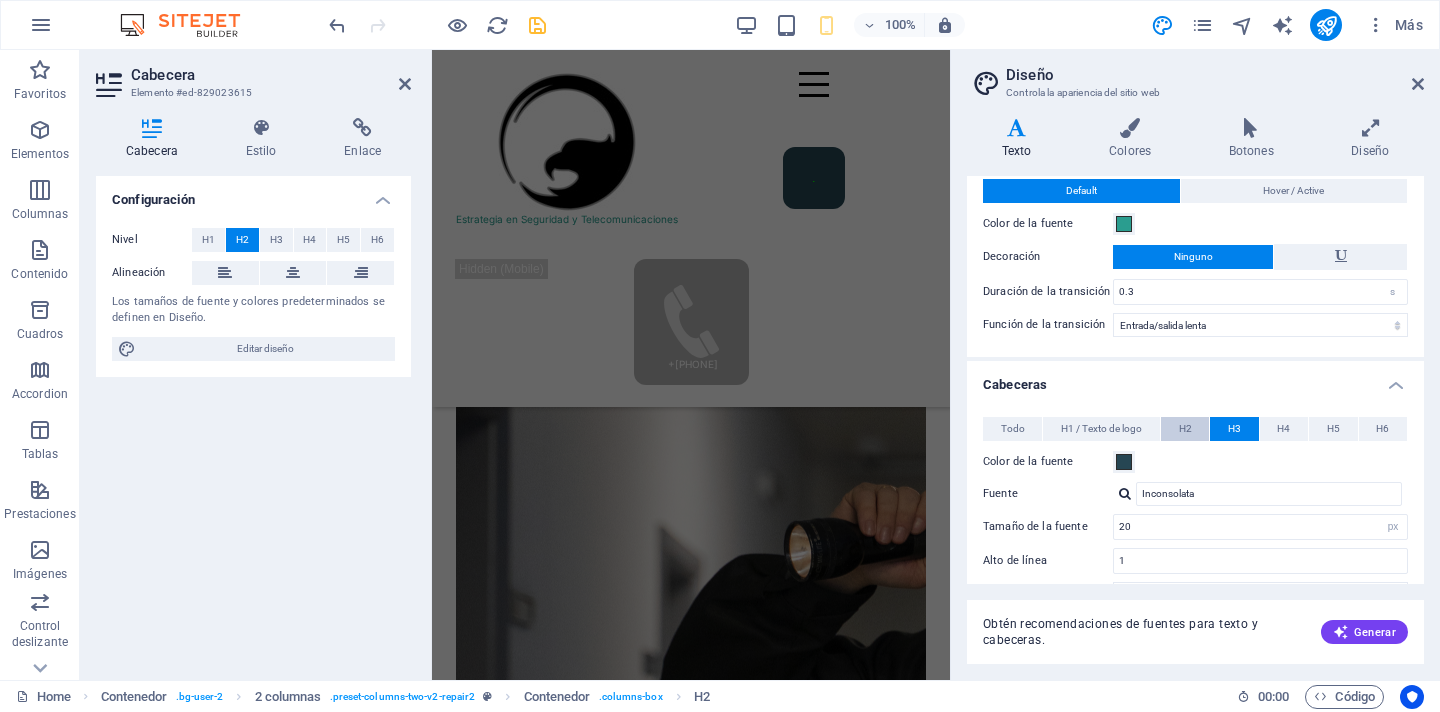 click on "H2" at bounding box center (1185, 429) 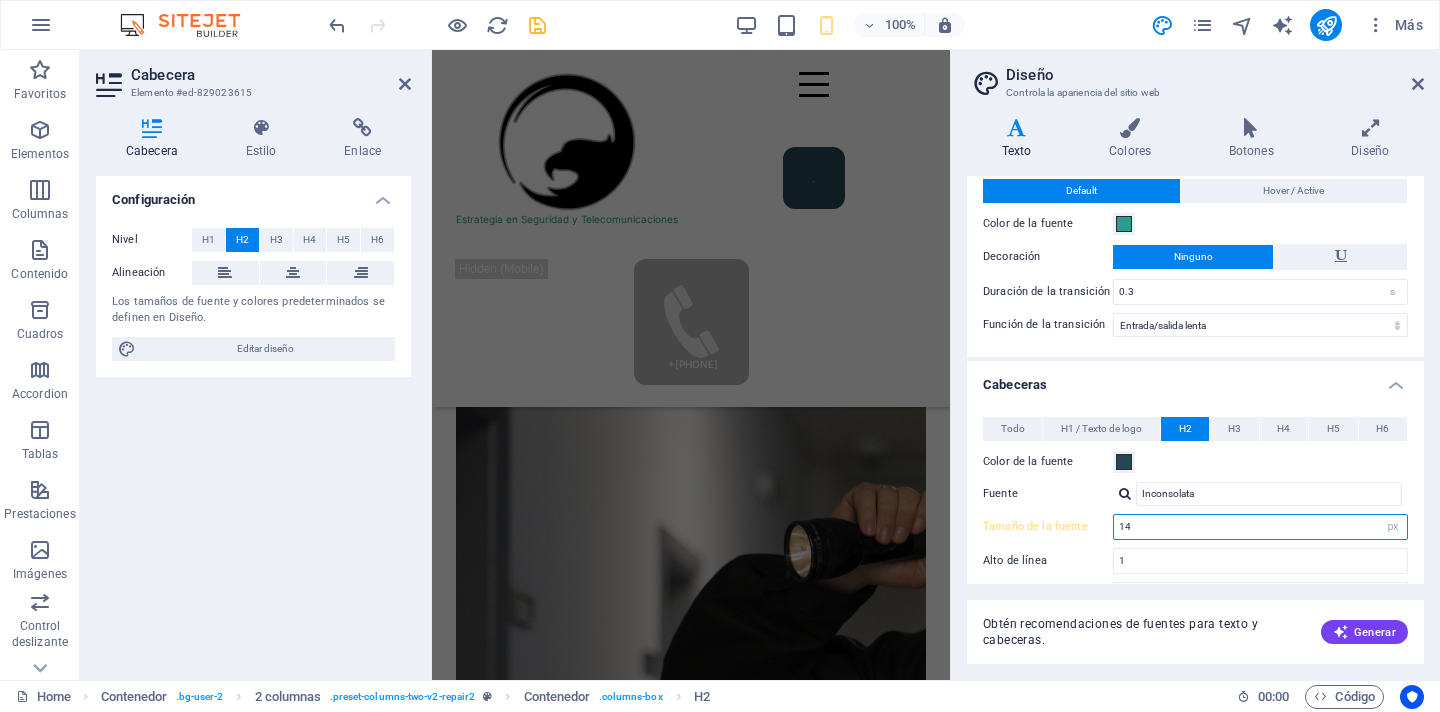 drag, startPoint x: 1138, startPoint y: 528, endPoint x: 1083, endPoint y: 528, distance: 55 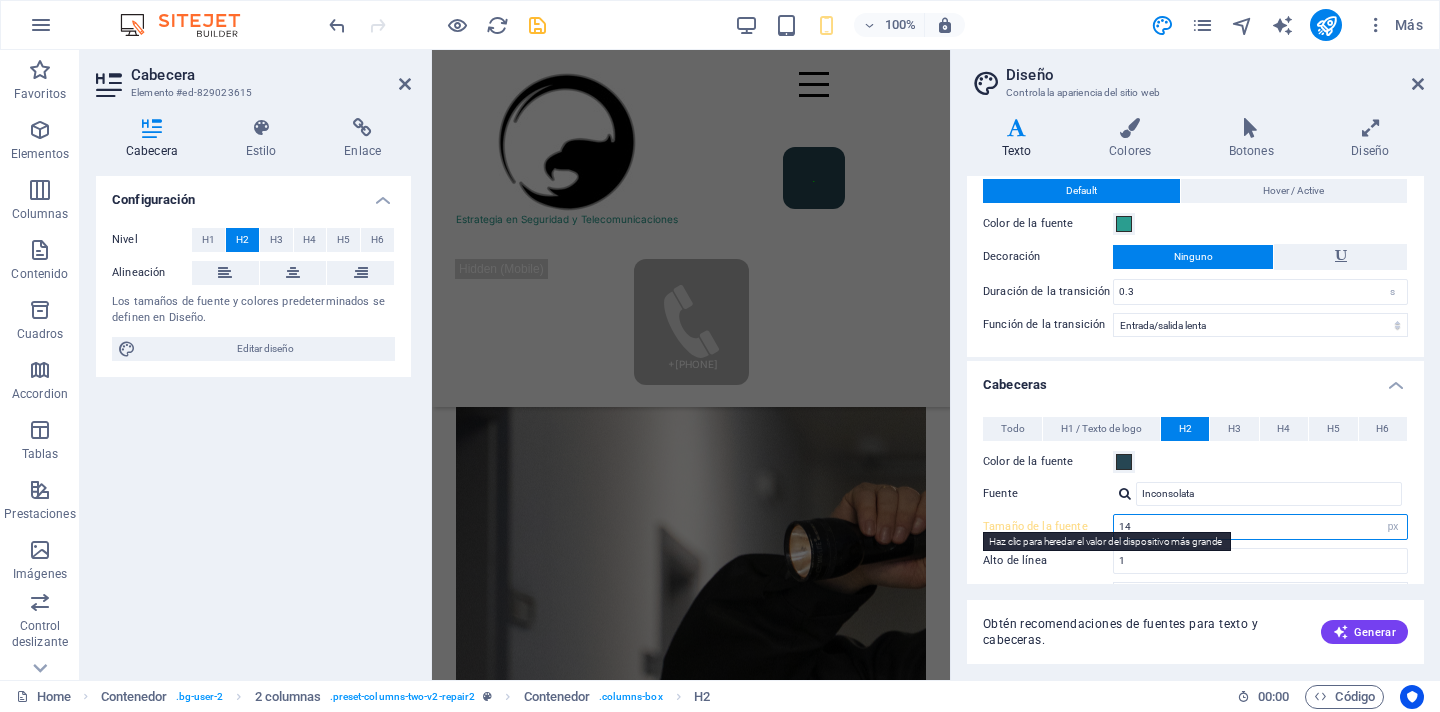 type on "1" 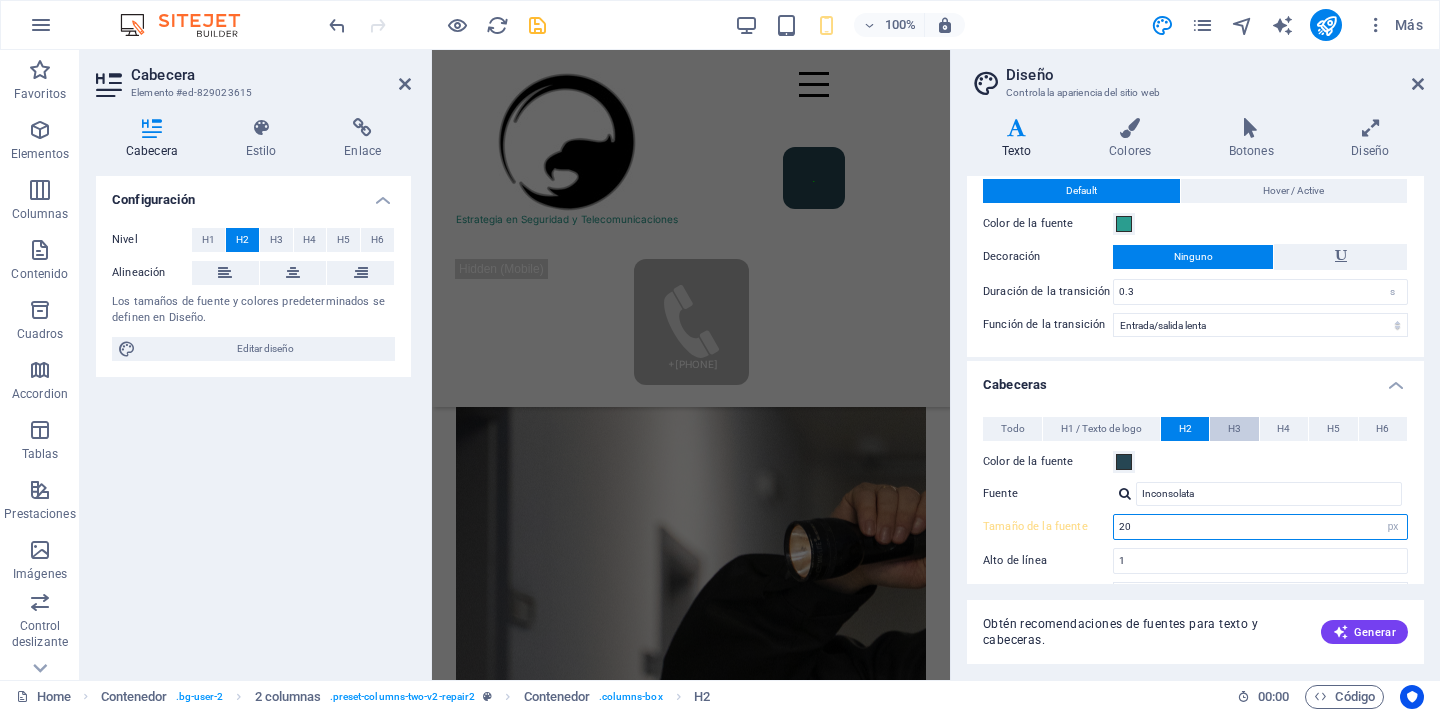 scroll, scrollTop: 2355, scrollLeft: 0, axis: vertical 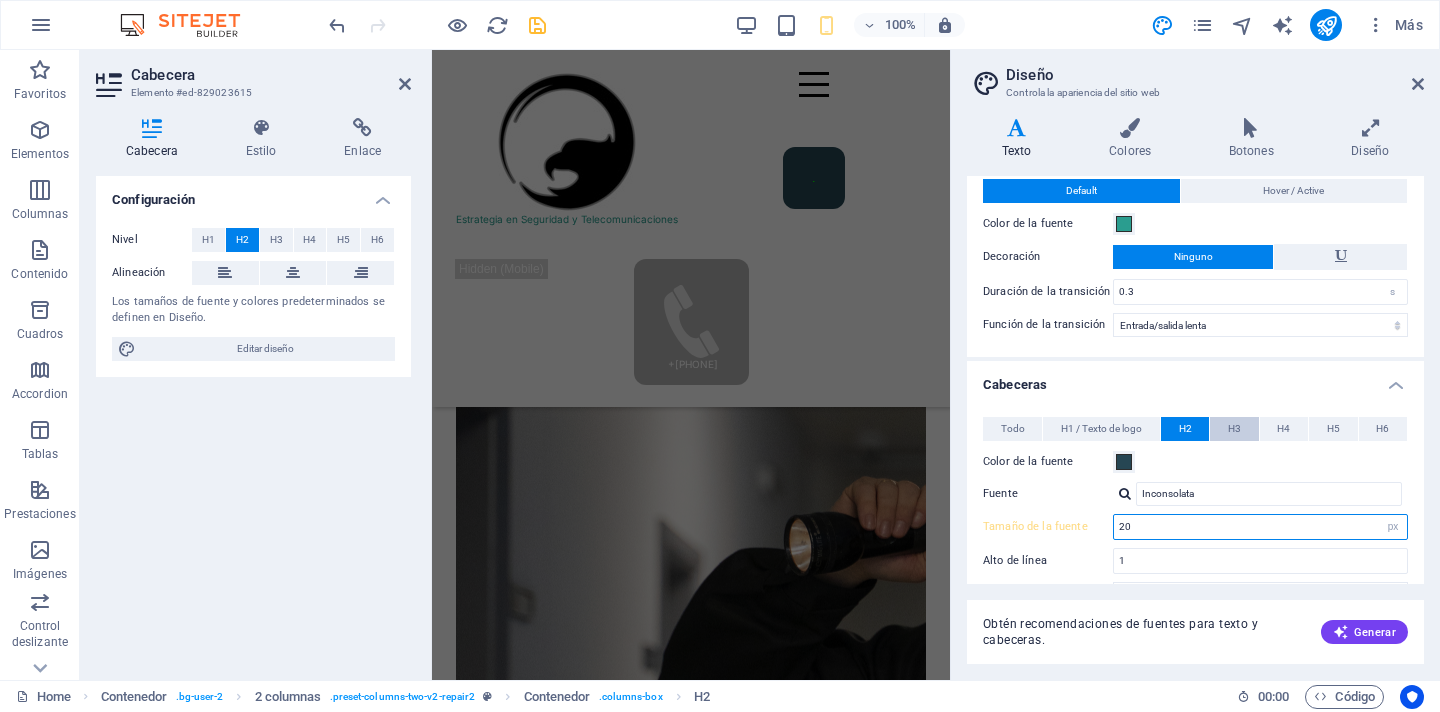 type on "20" 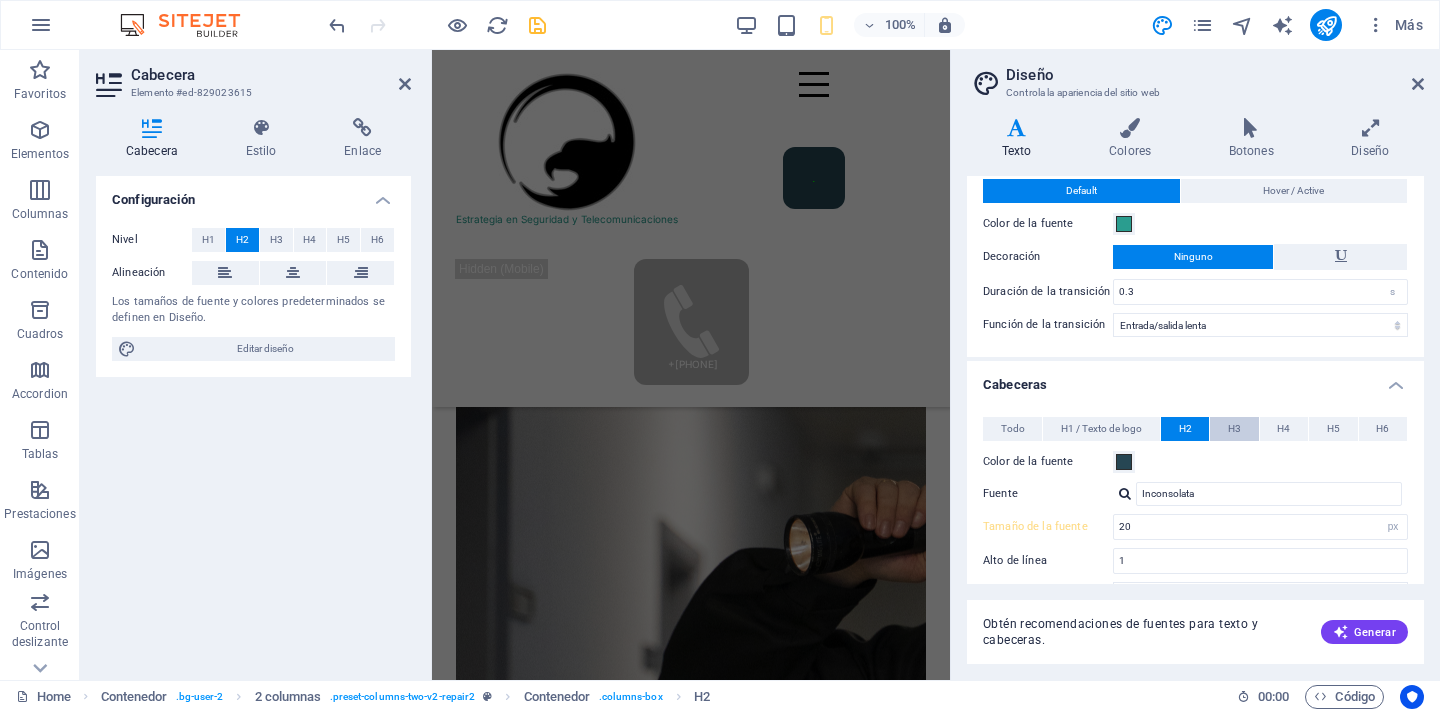 click on "H3" at bounding box center [1234, 429] 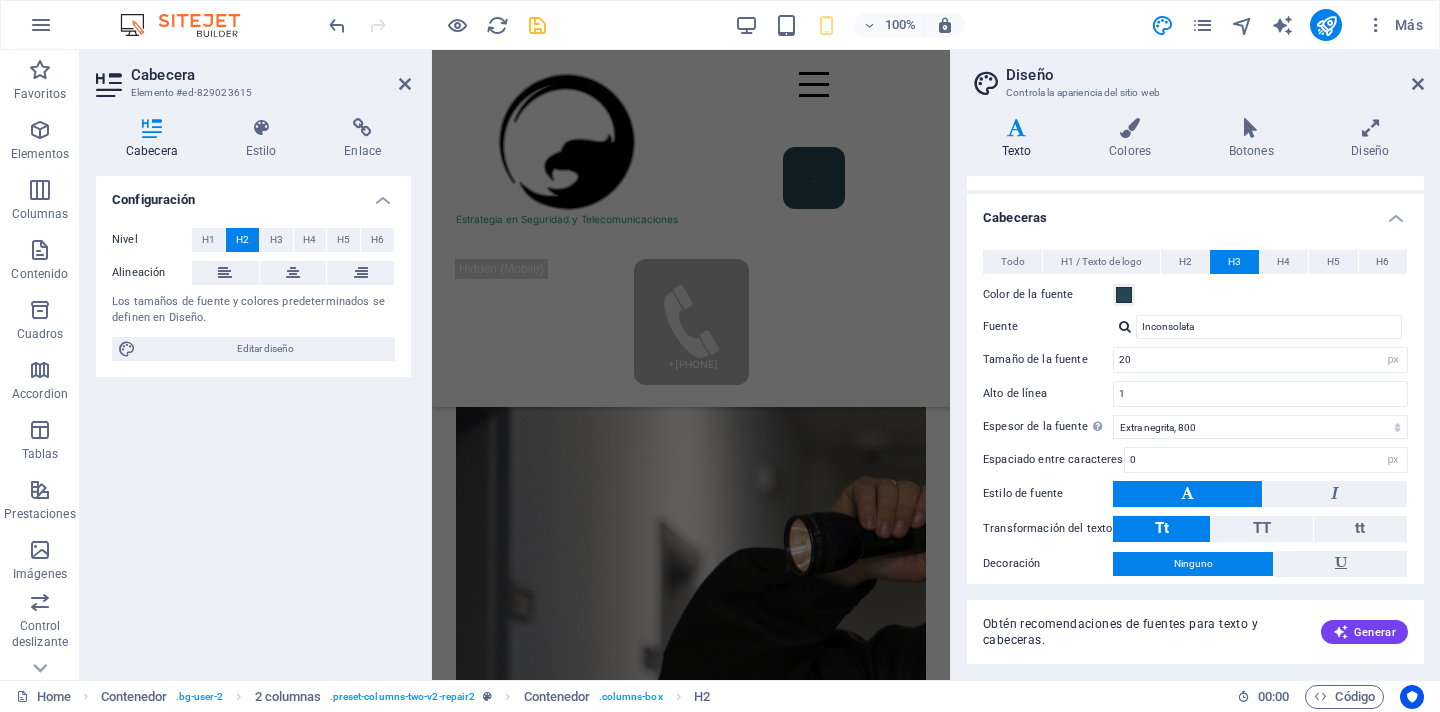 scroll, scrollTop: 252, scrollLeft: 0, axis: vertical 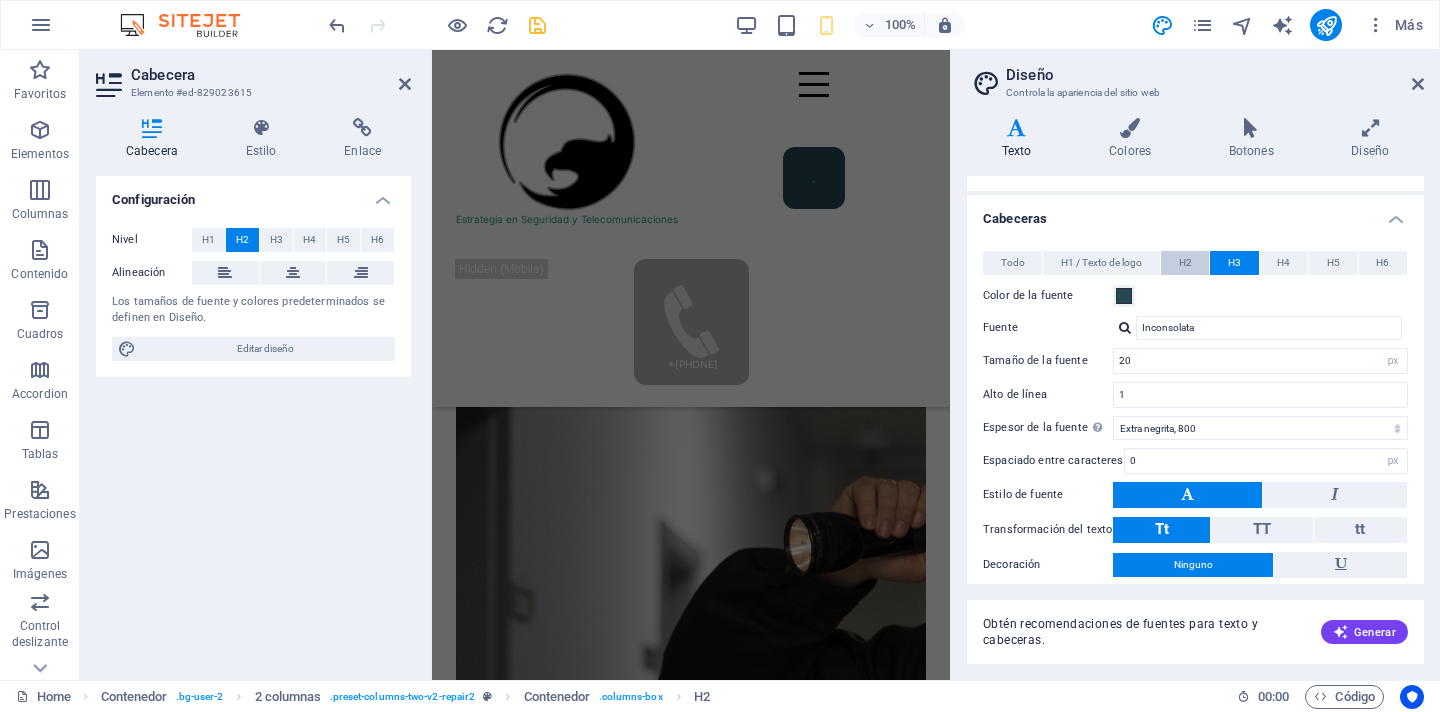 click on "H2" at bounding box center [1185, 263] 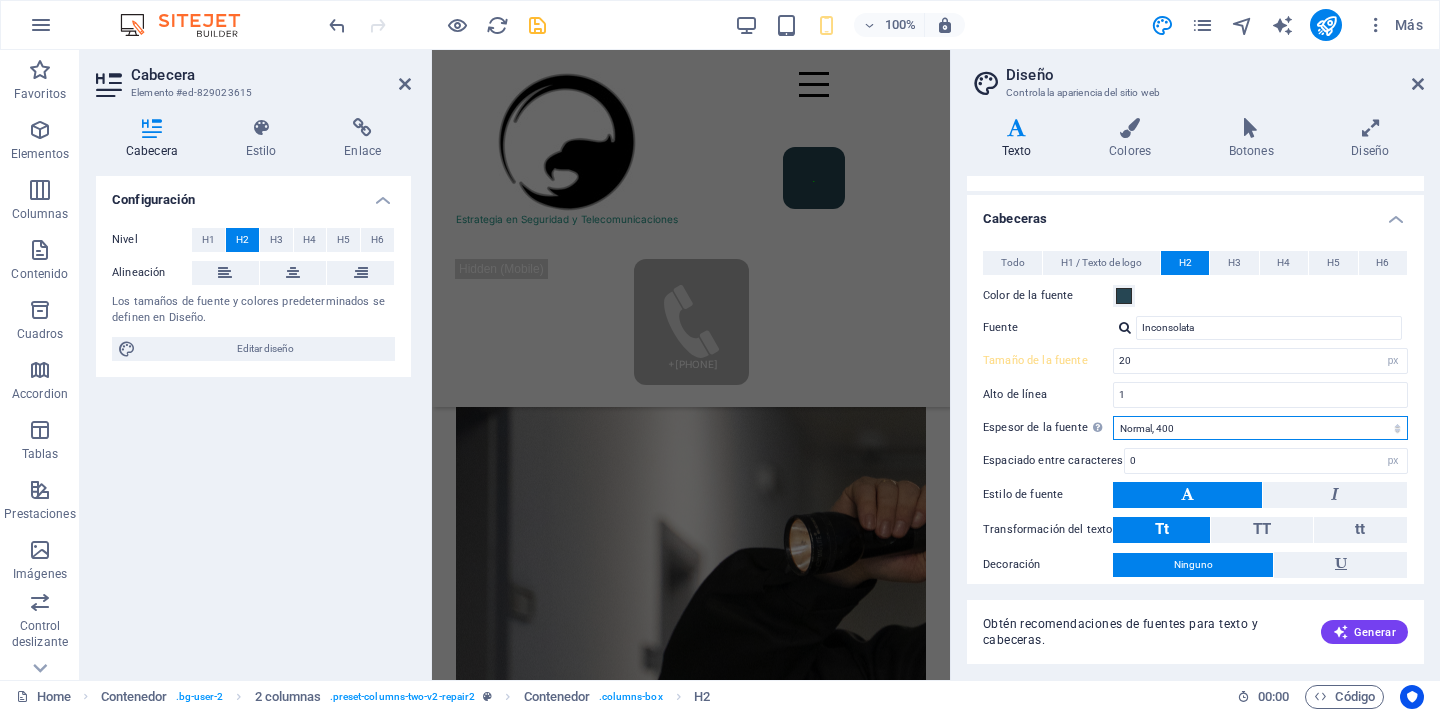 select on "800" 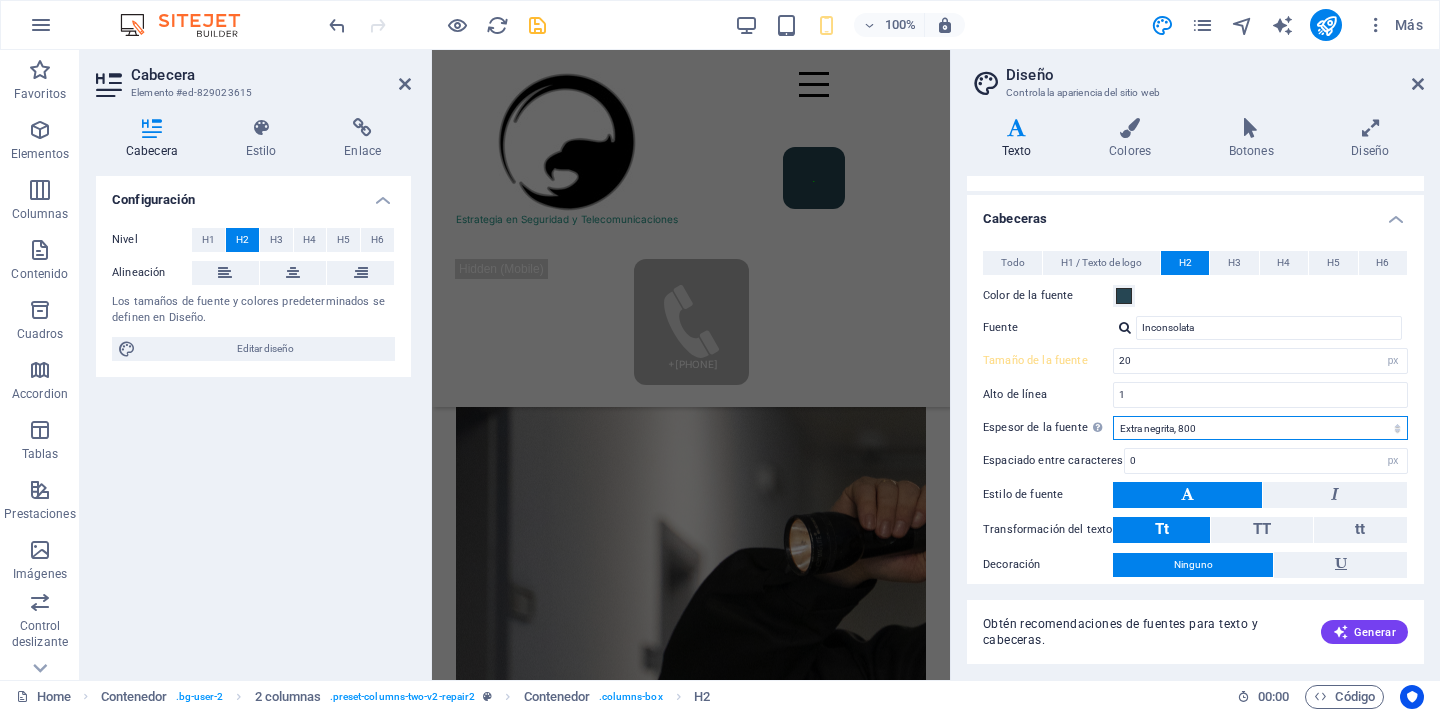click on "Extra negrita, 800" at bounding box center [0, 0] 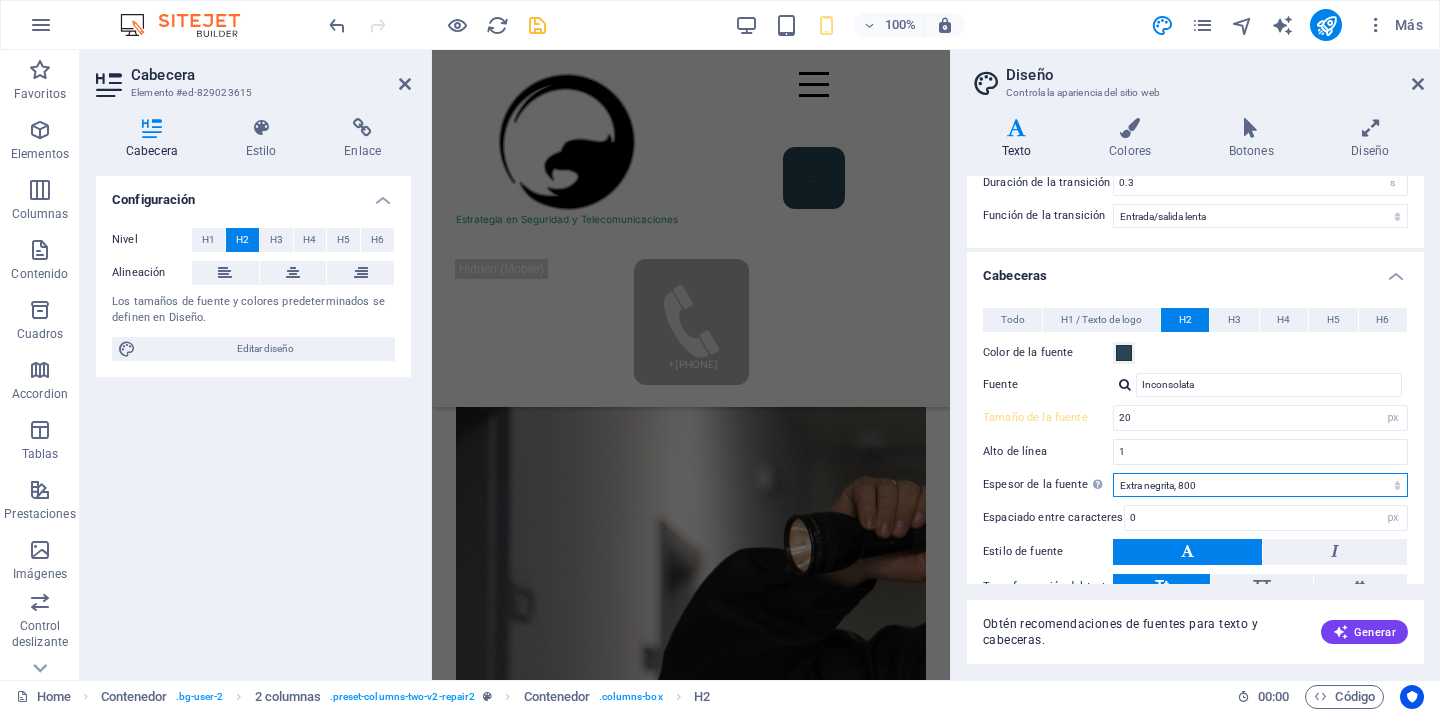 scroll, scrollTop: 193, scrollLeft: 0, axis: vertical 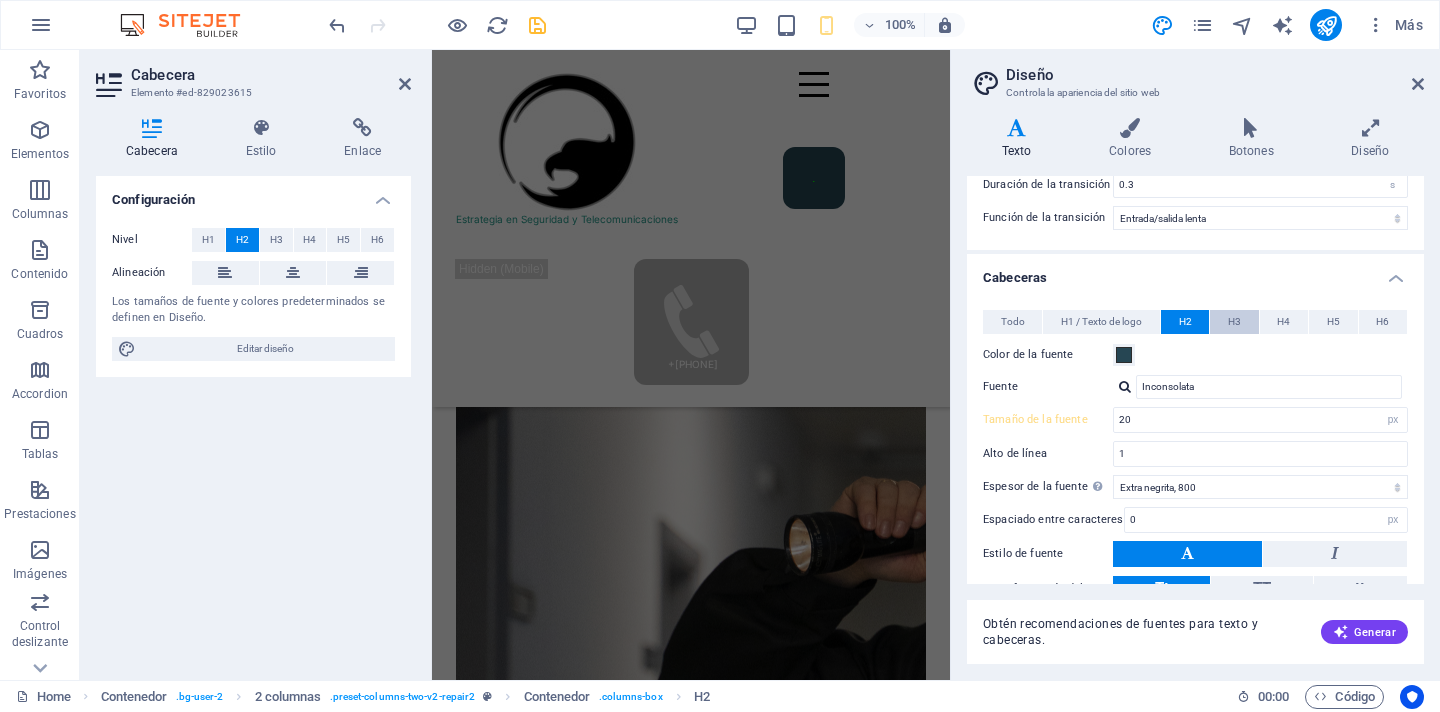 click on "H3" at bounding box center [1234, 322] 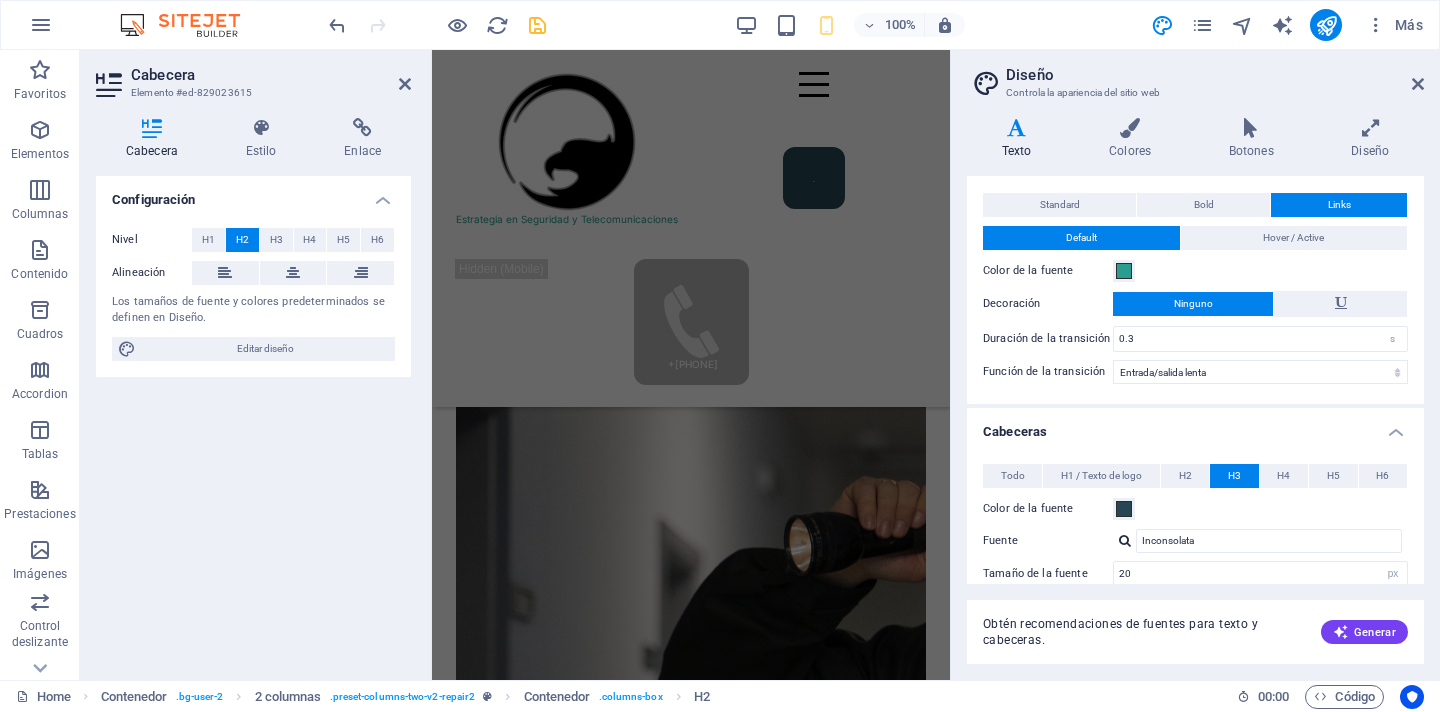 scroll, scrollTop: 42, scrollLeft: 0, axis: vertical 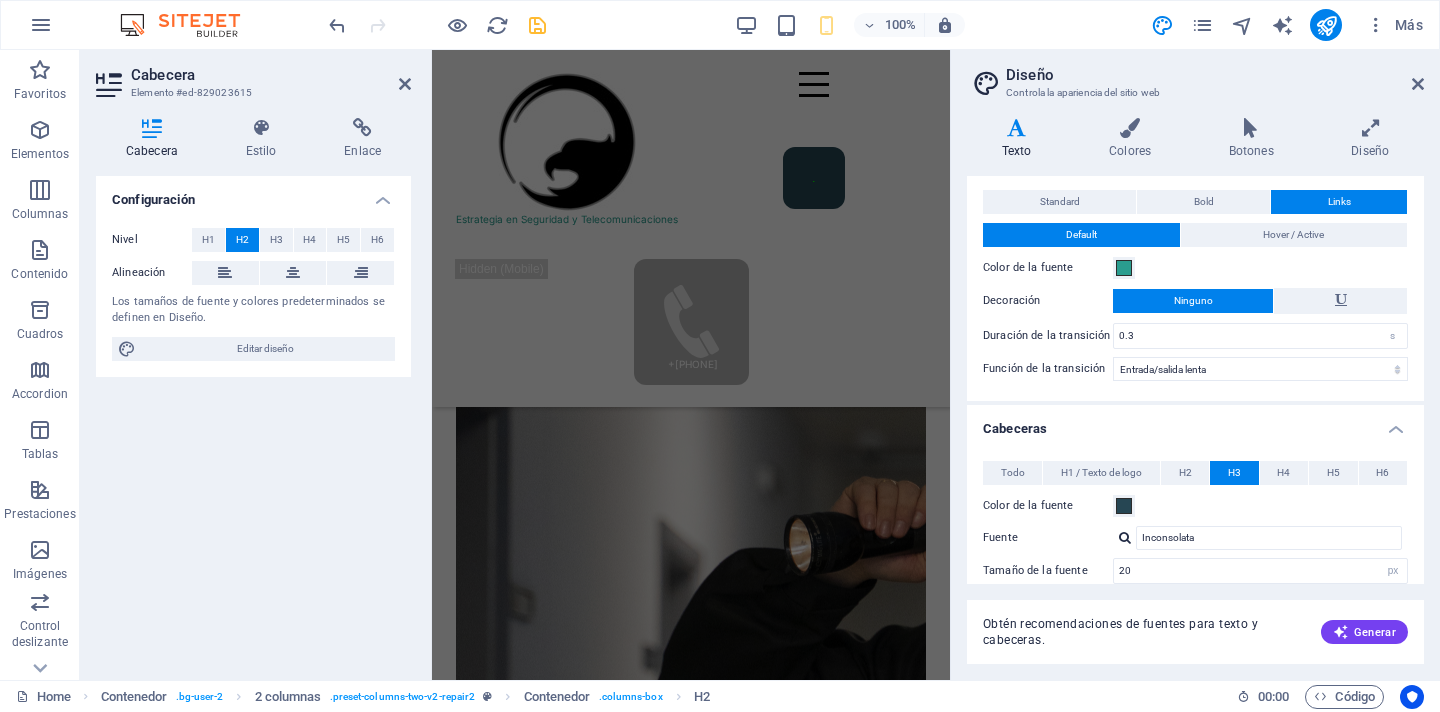 click on "Standard" at bounding box center (1059, 202) 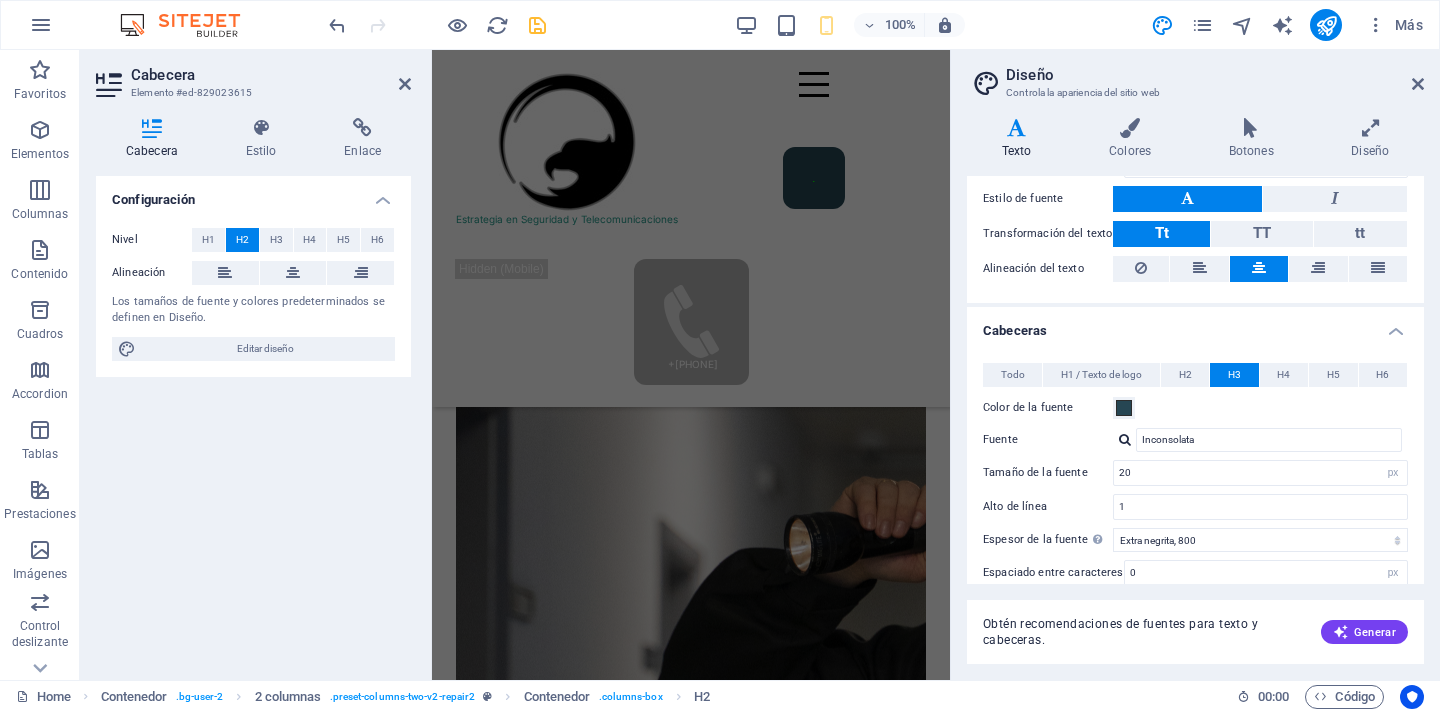 scroll, scrollTop: 280, scrollLeft: 0, axis: vertical 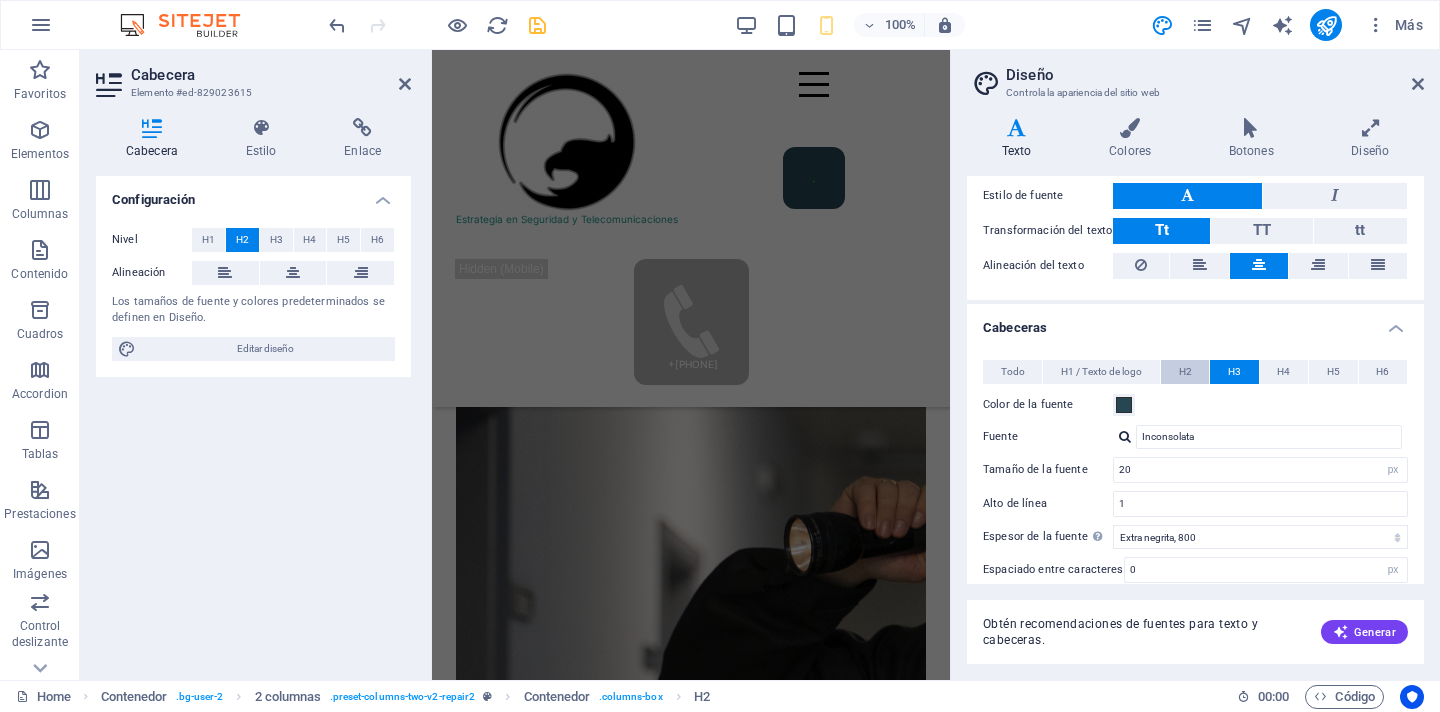 click on "H2" at bounding box center (1185, 372) 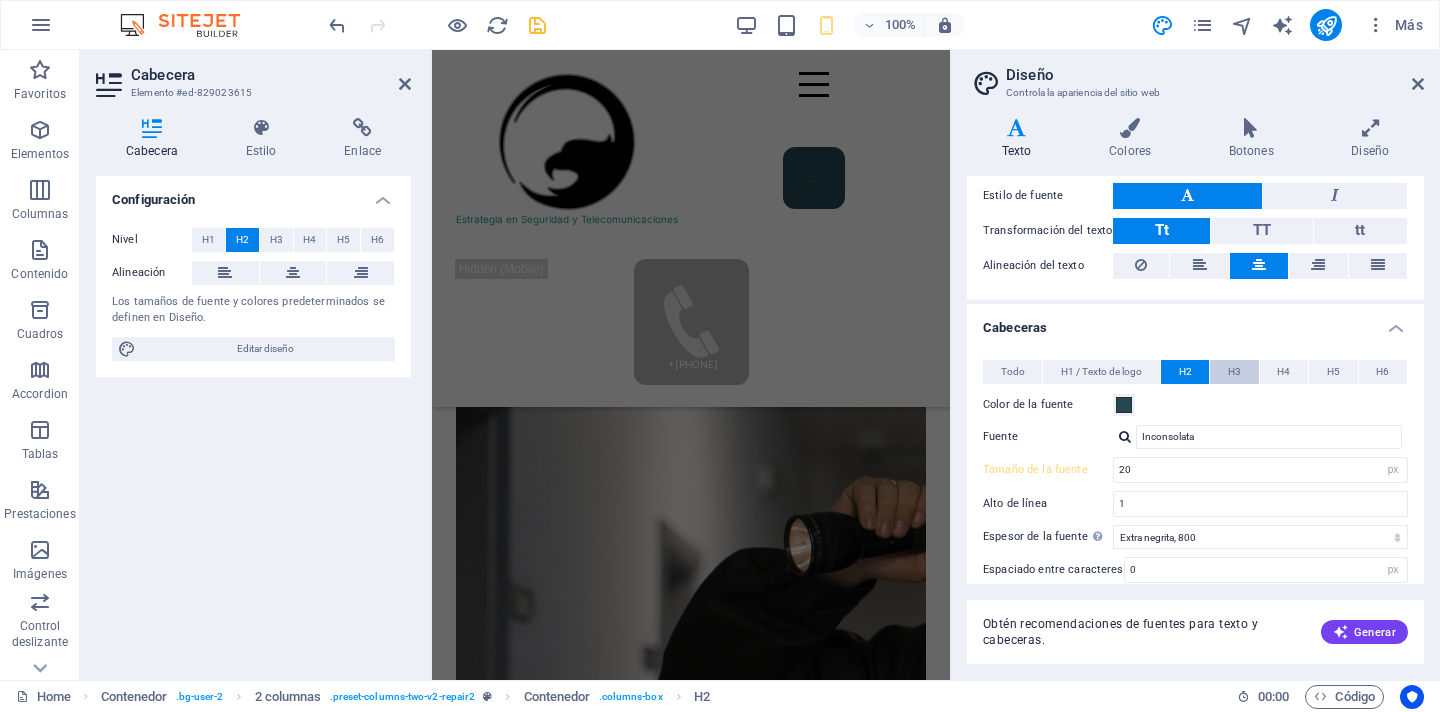 click on "H3" at bounding box center [1234, 372] 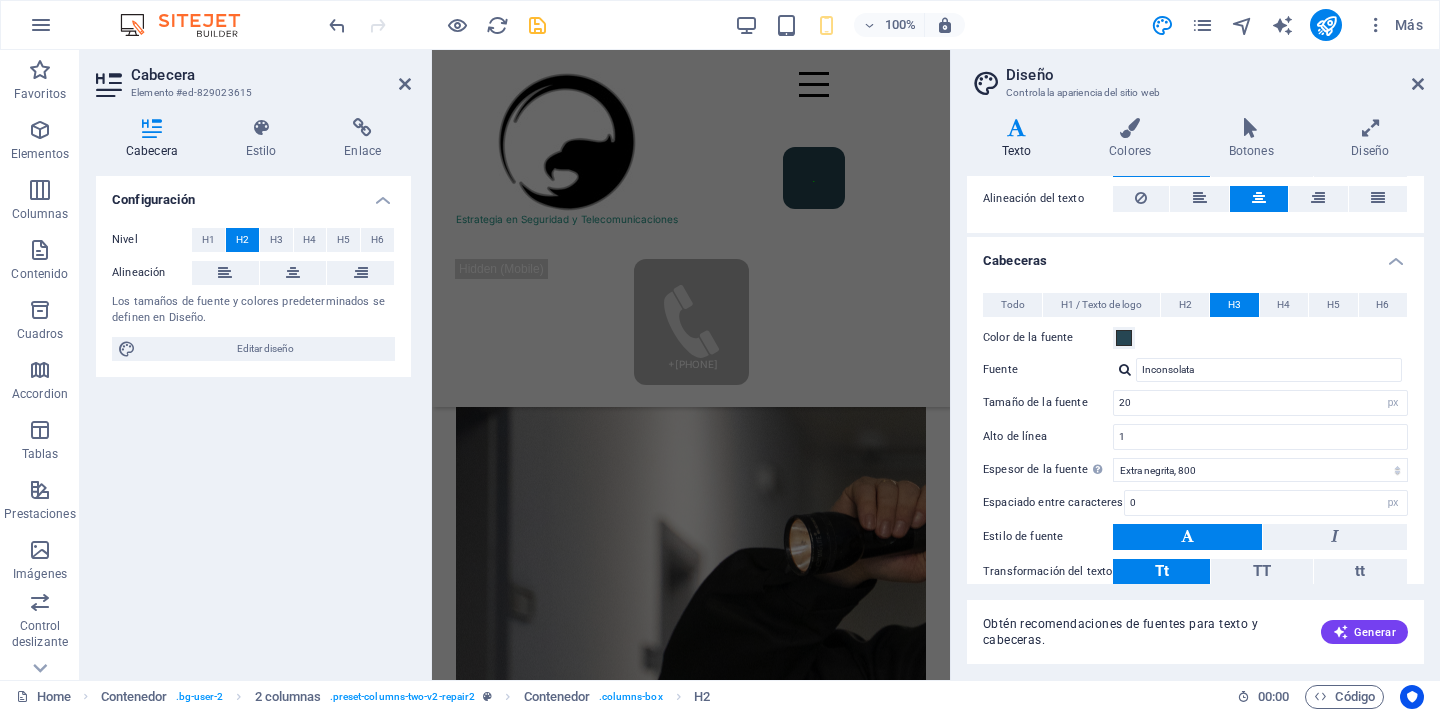 scroll, scrollTop: 351, scrollLeft: 0, axis: vertical 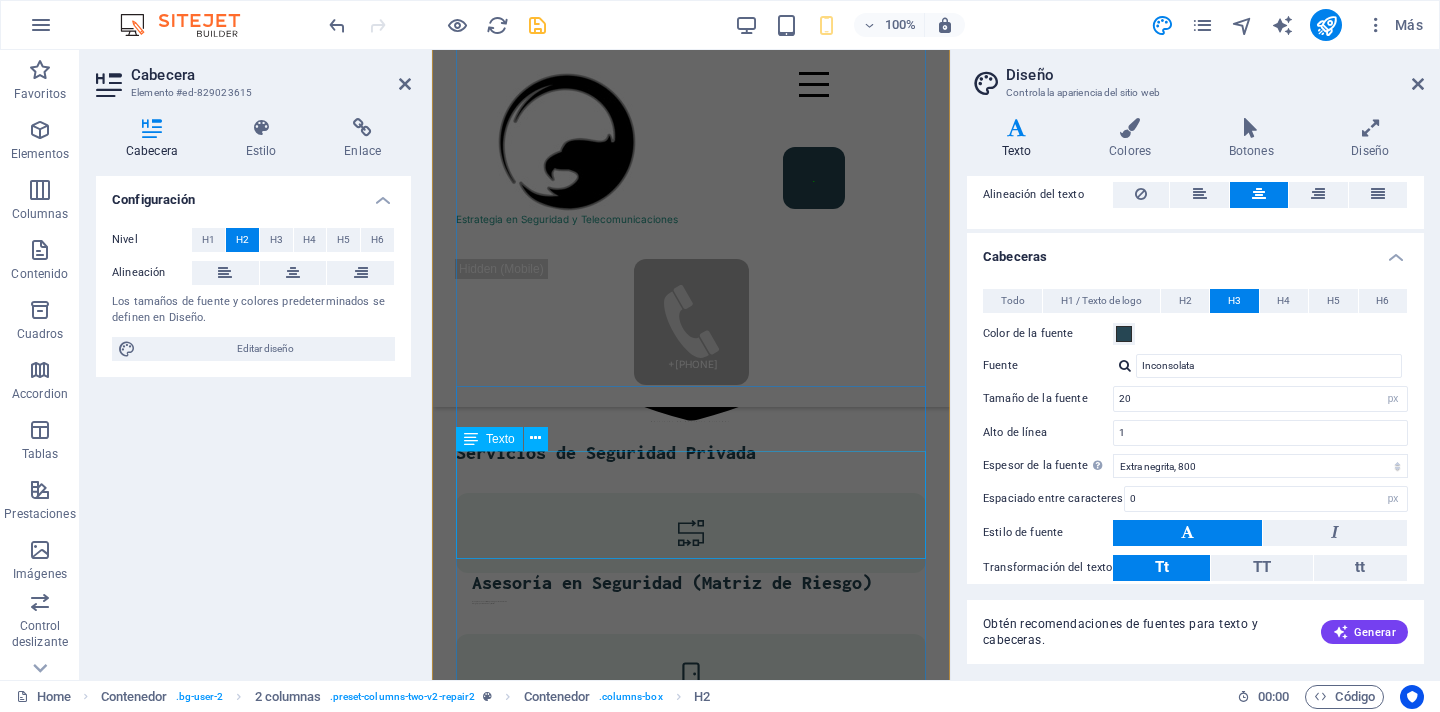 click on "Sem morbi netus mauris purus eros blandit tristique at maecenas. Eu tellus enim." at bounding box center (691, 4974) 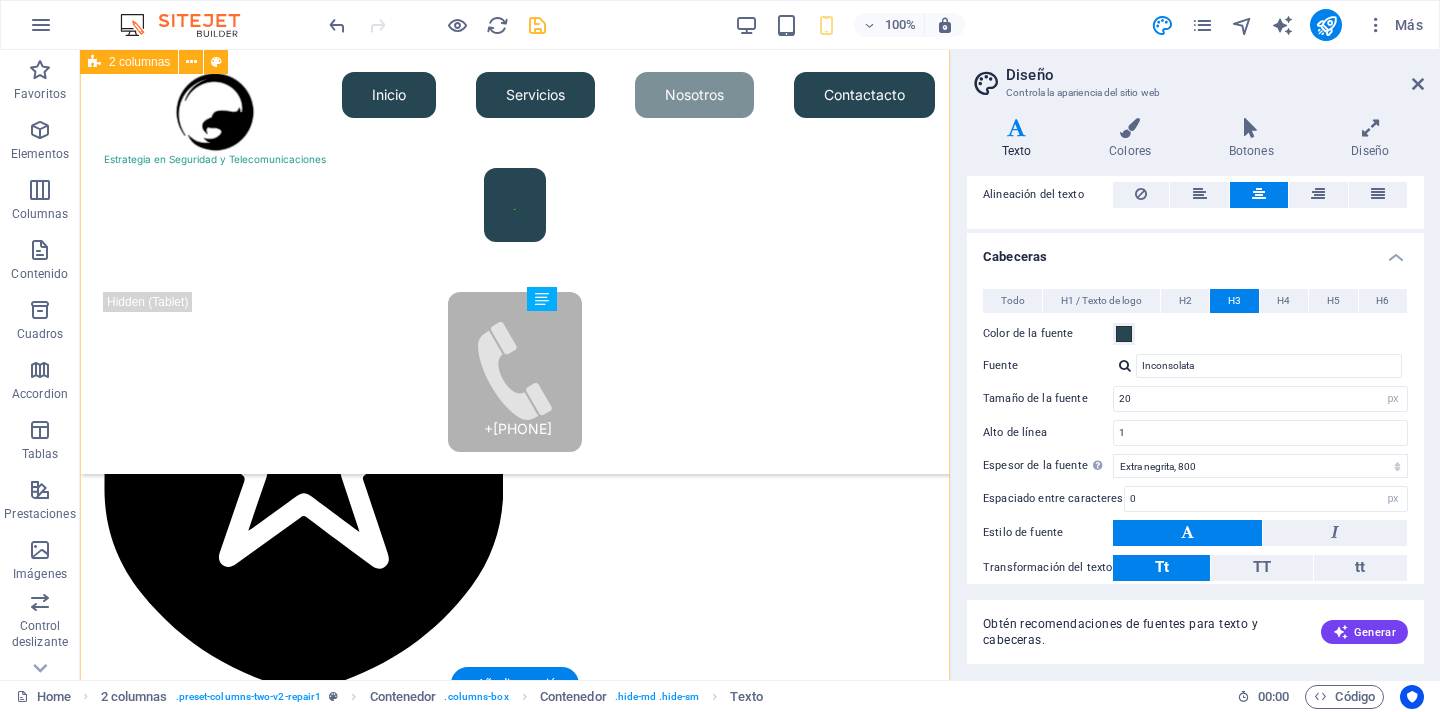 scroll, scrollTop: 3858, scrollLeft: 0, axis: vertical 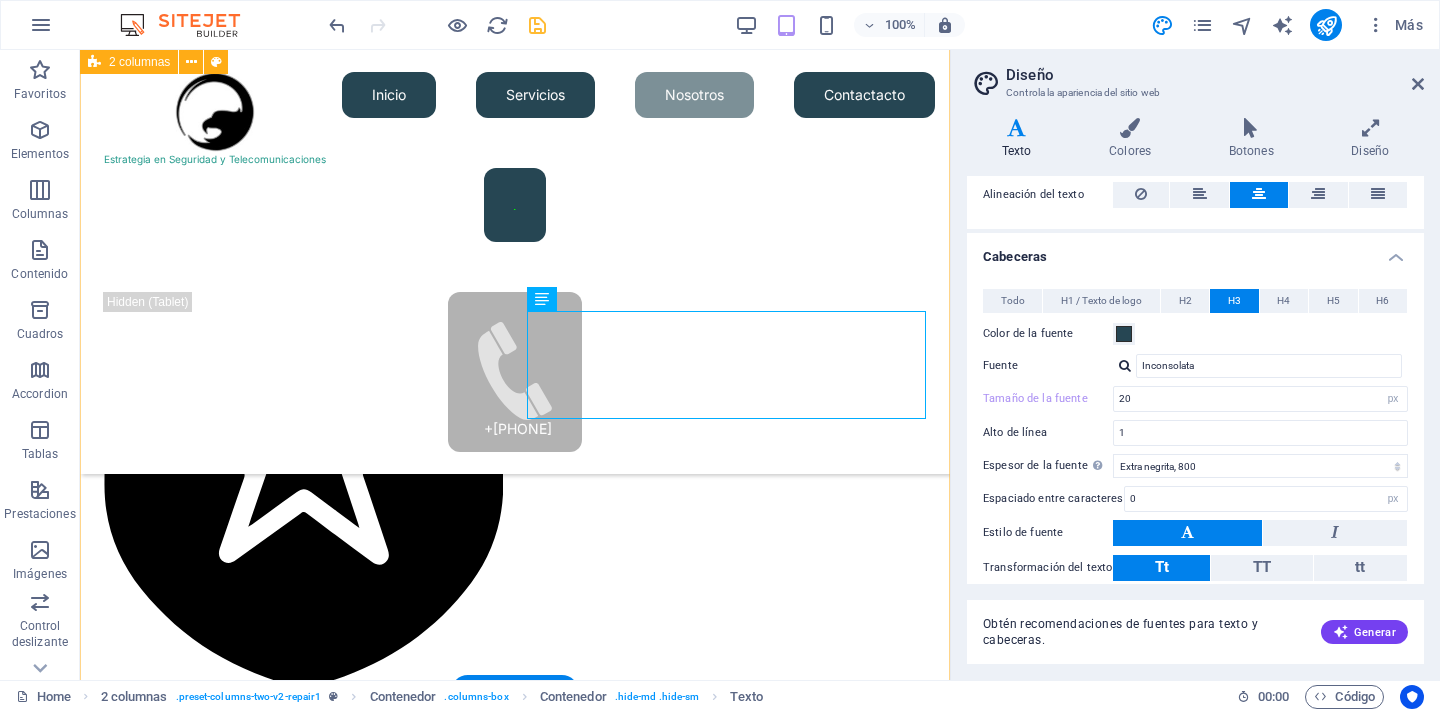 type on "10" 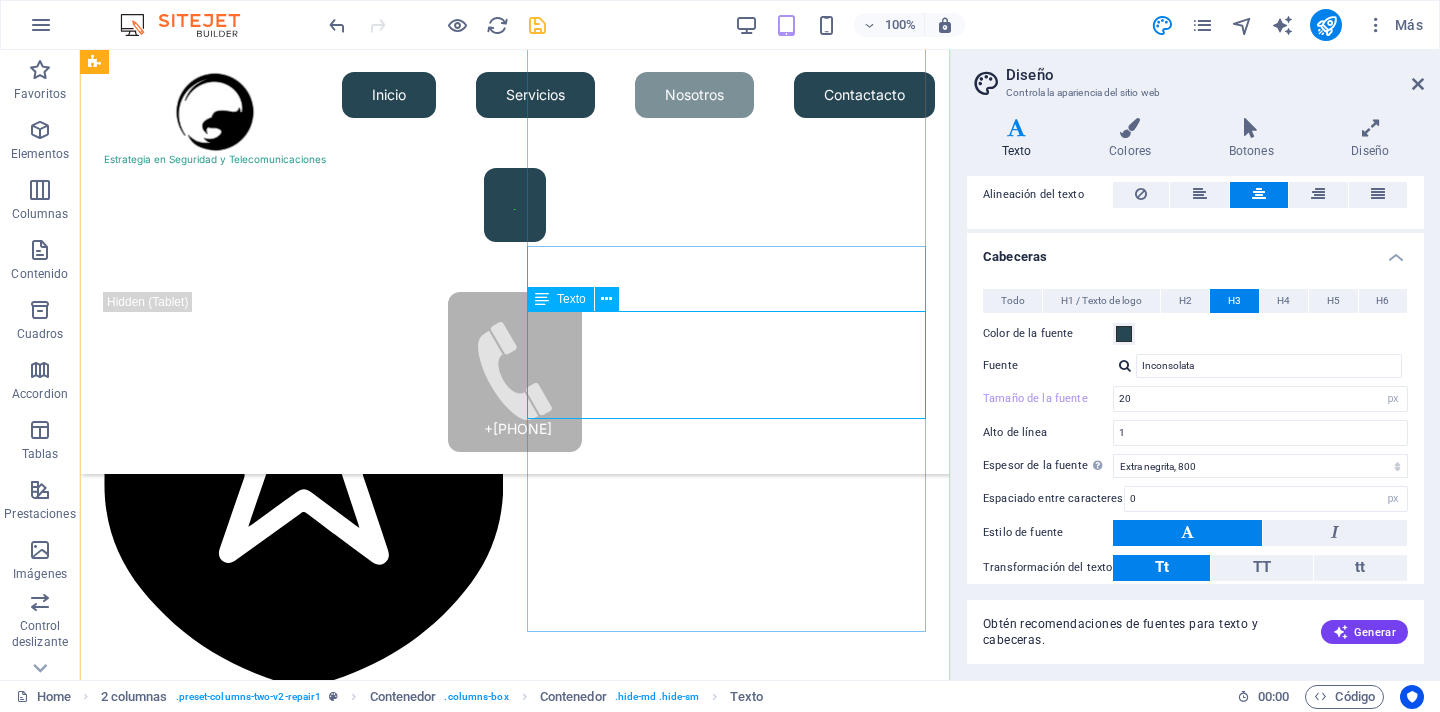 click on "Texto" at bounding box center [571, 299] 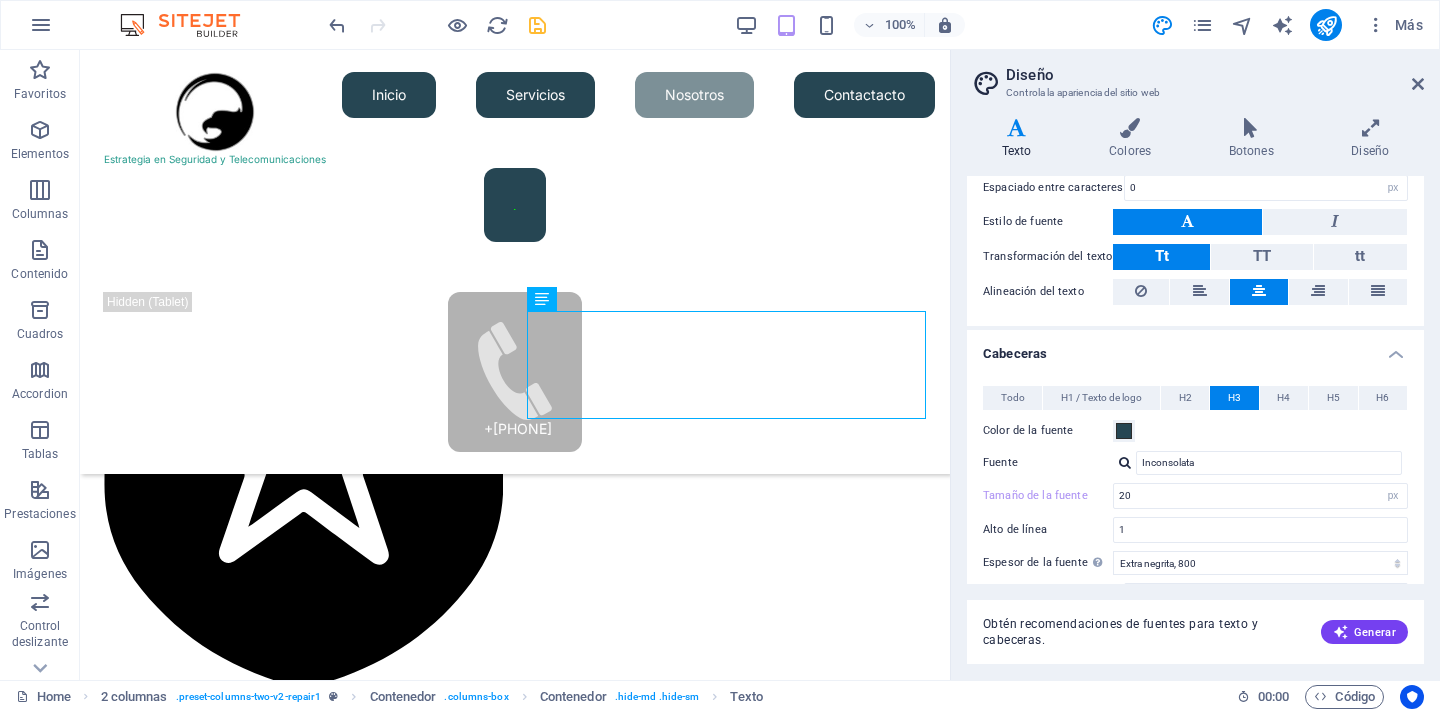scroll, scrollTop: 243, scrollLeft: 0, axis: vertical 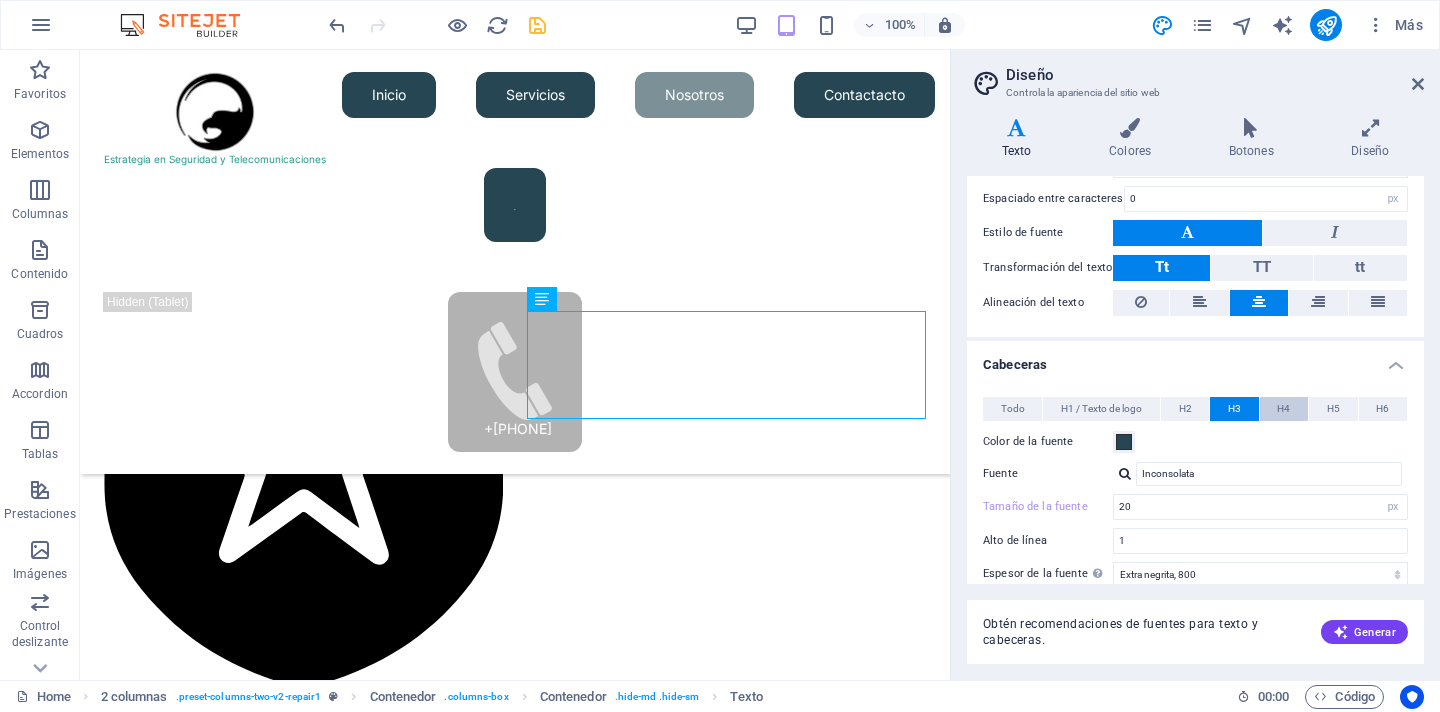 click on "H4" at bounding box center (1283, 409) 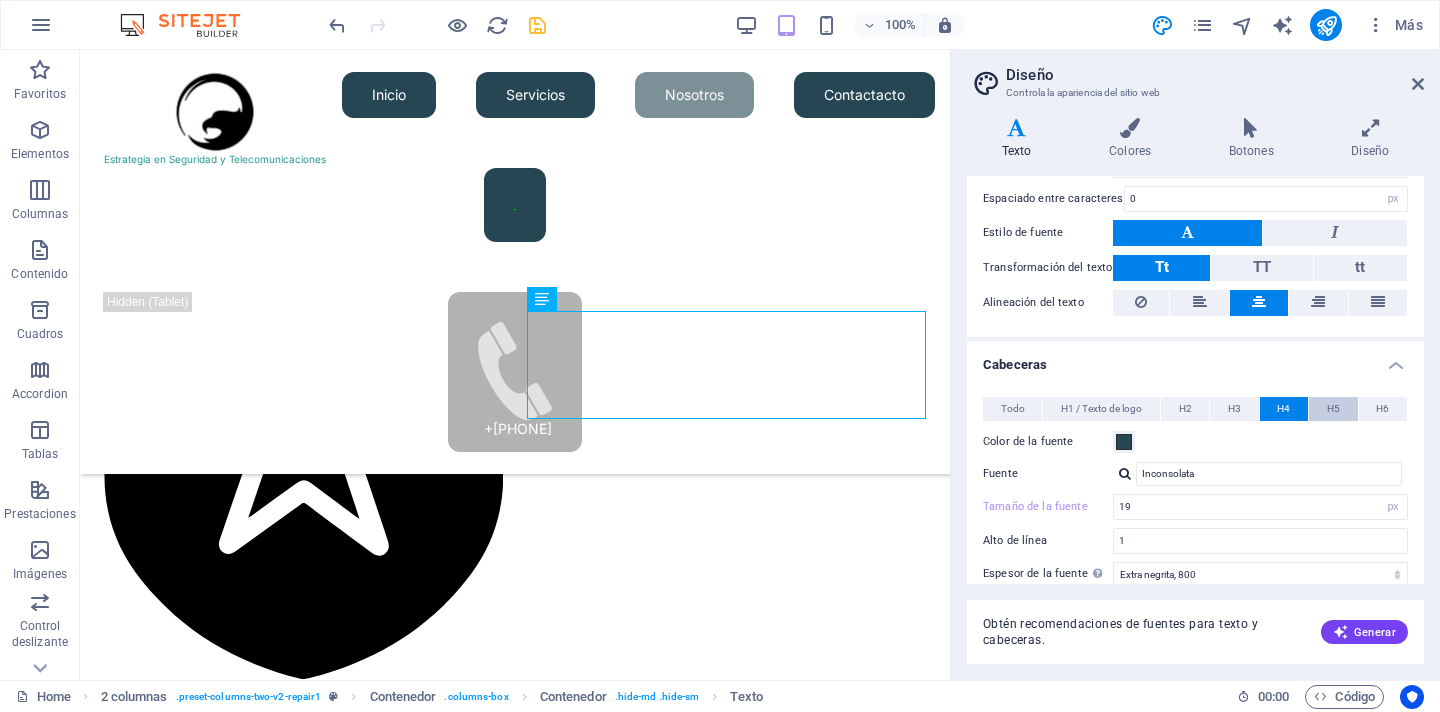 click on "H5" at bounding box center [1333, 409] 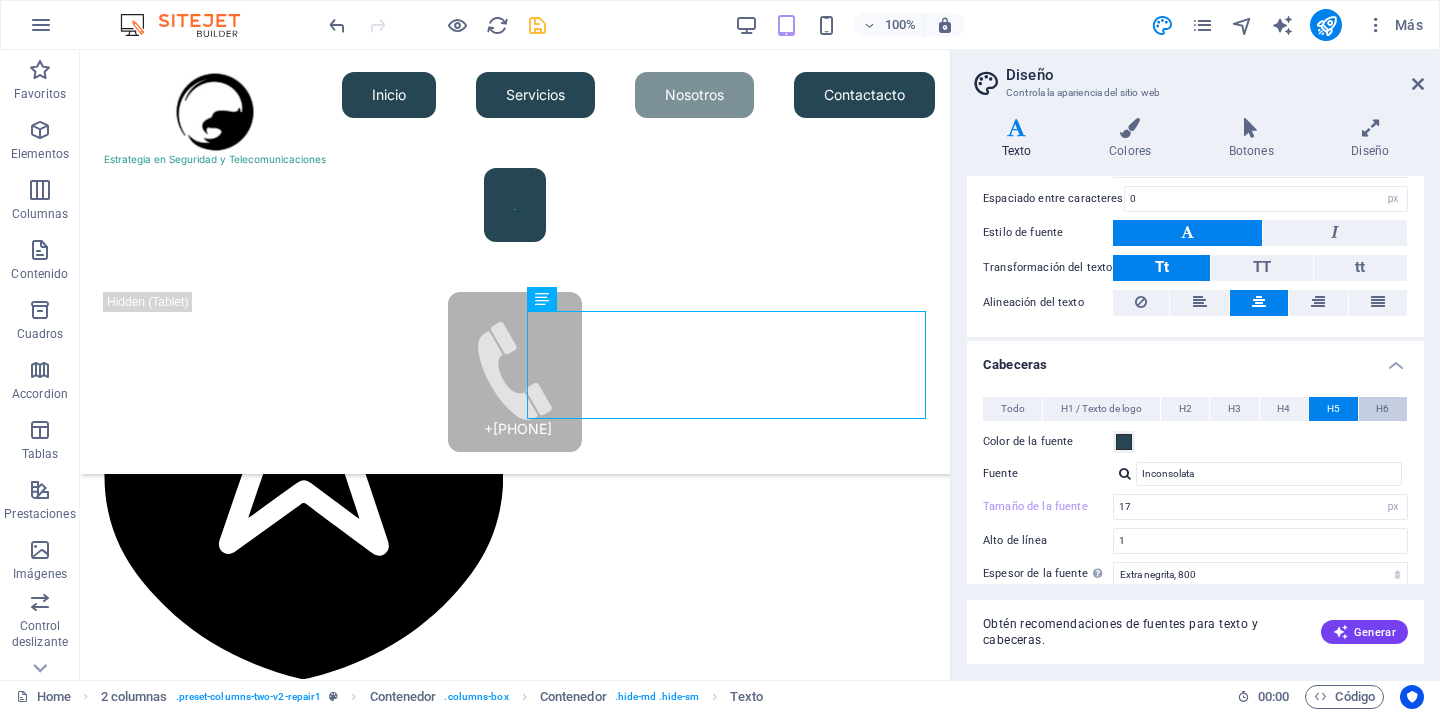 click on "H6" at bounding box center [1382, 409] 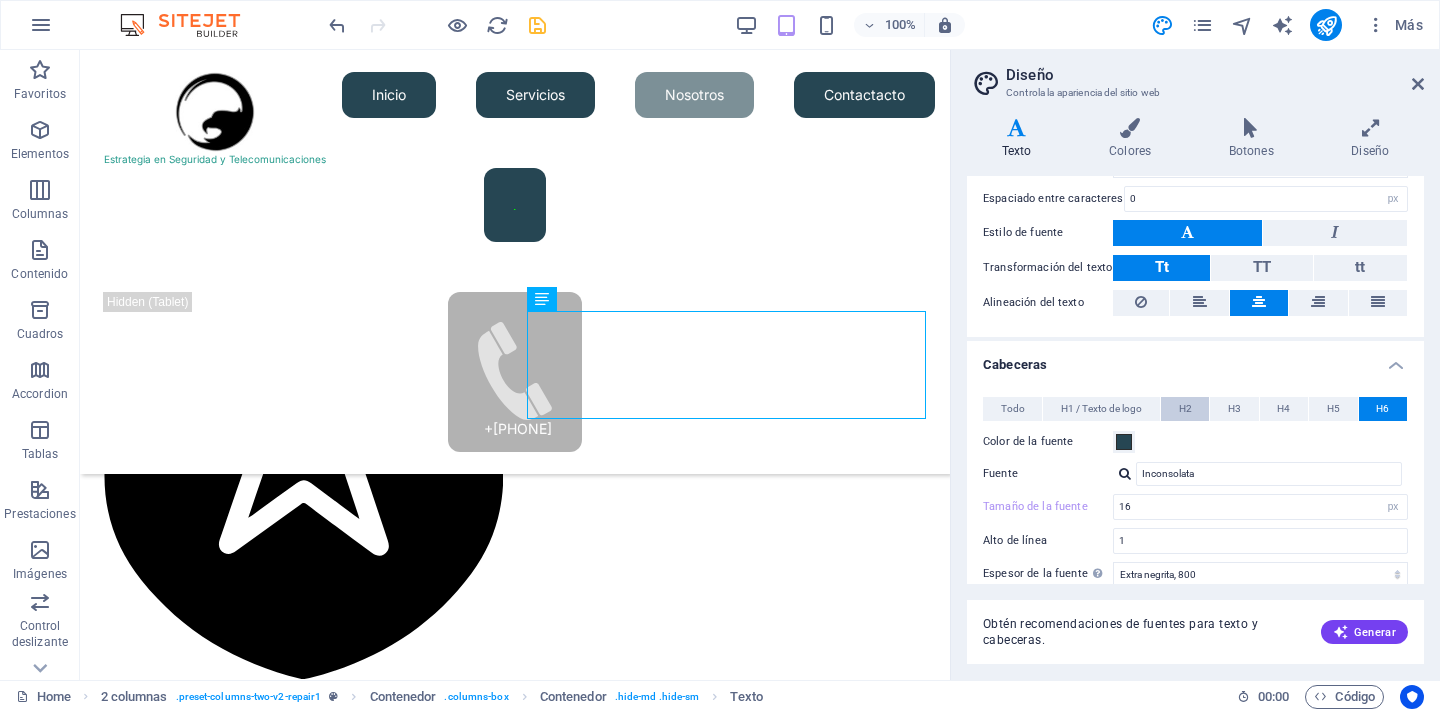 click on "H2" at bounding box center (1185, 409) 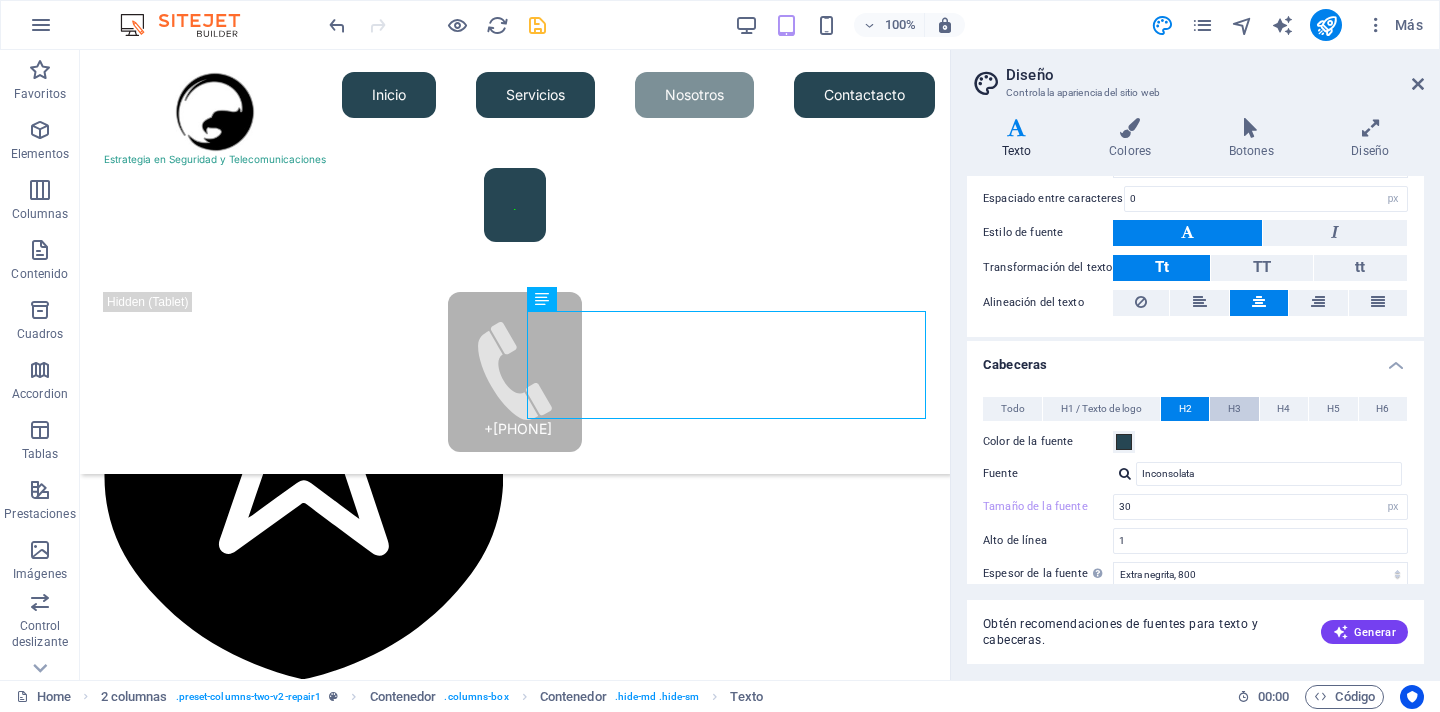 click on "H3" at bounding box center (1234, 409) 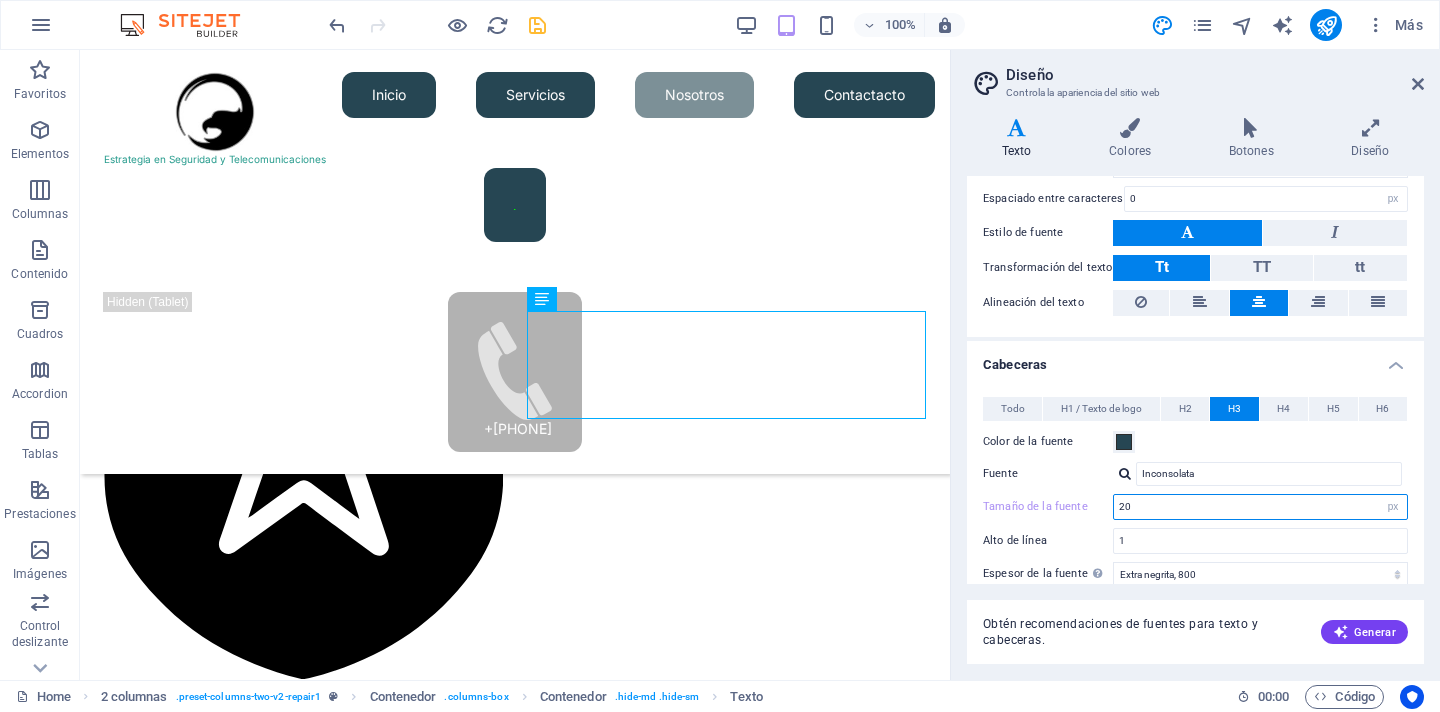 drag, startPoint x: 1148, startPoint y: 509, endPoint x: 964, endPoint y: 509, distance: 184 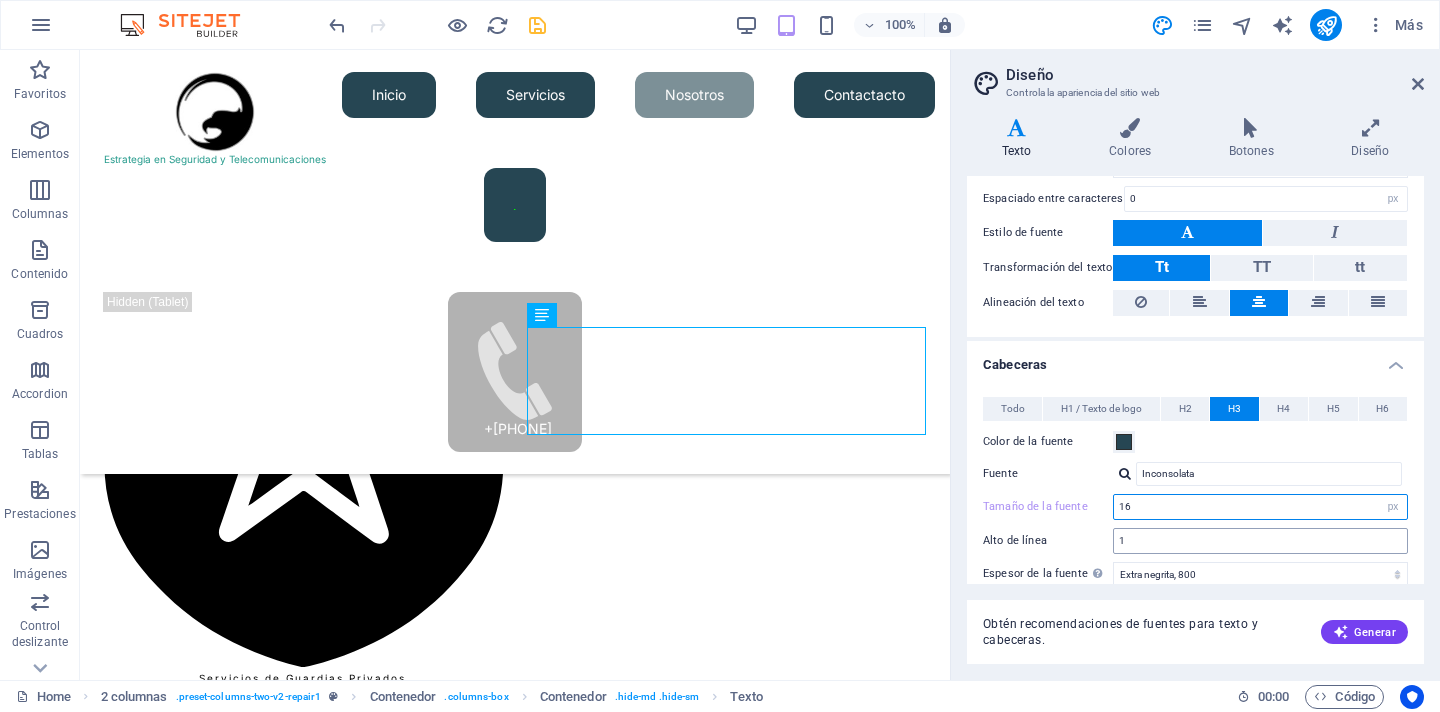 scroll, scrollTop: 298, scrollLeft: 0, axis: vertical 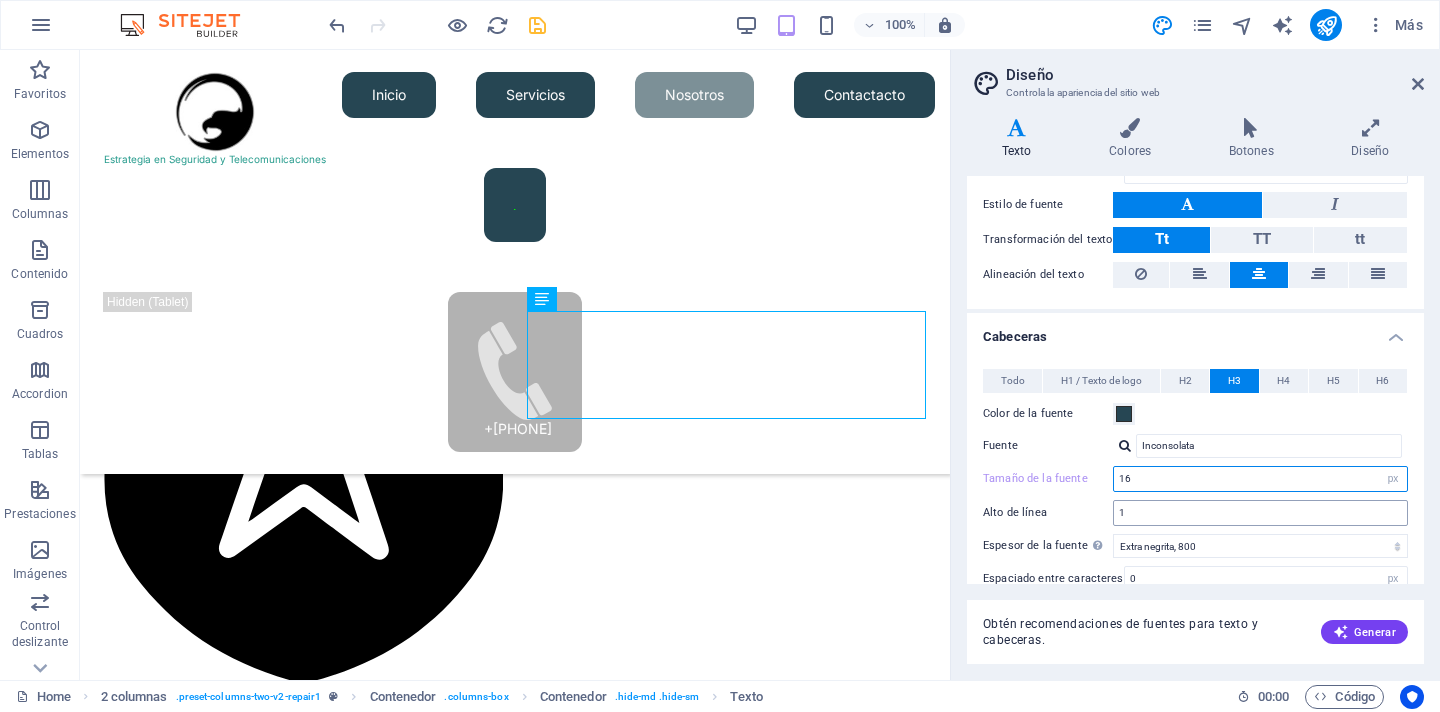 type on "20" 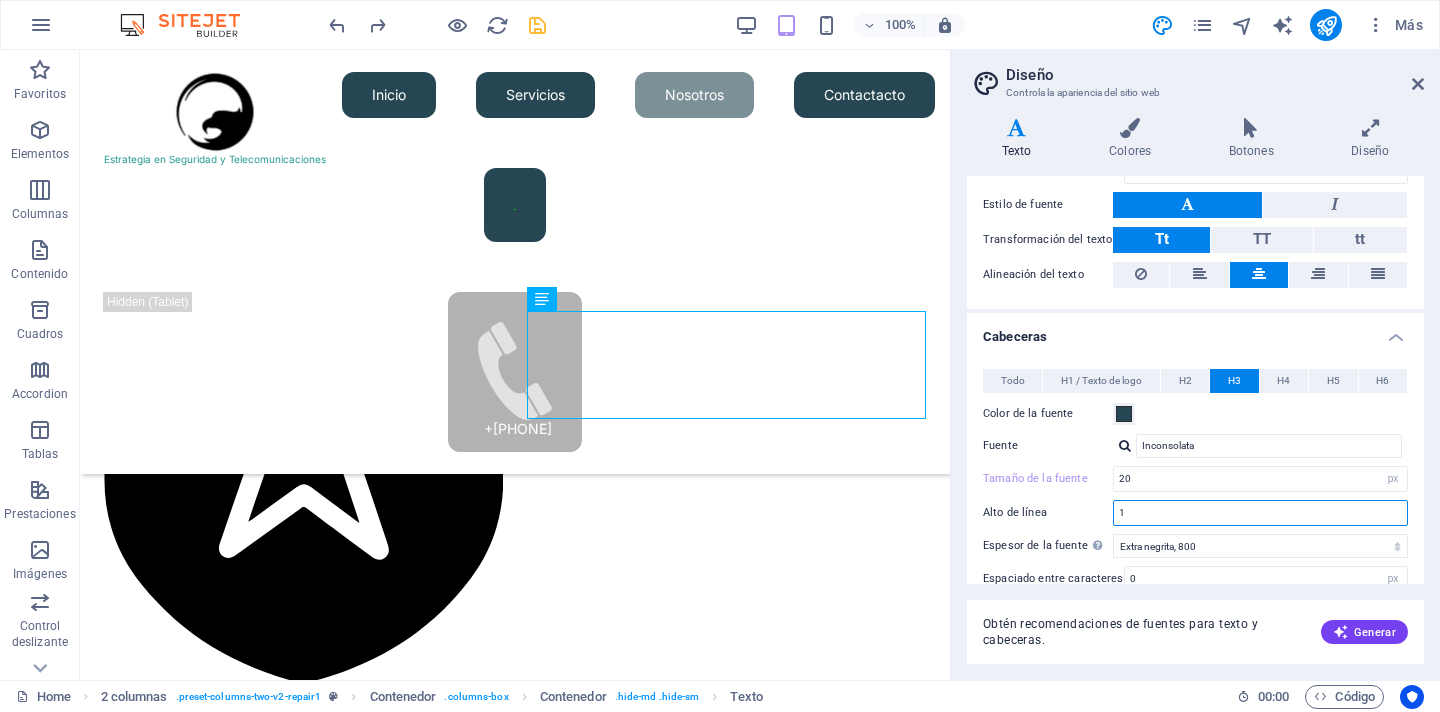 click on "1" at bounding box center (1260, 513) 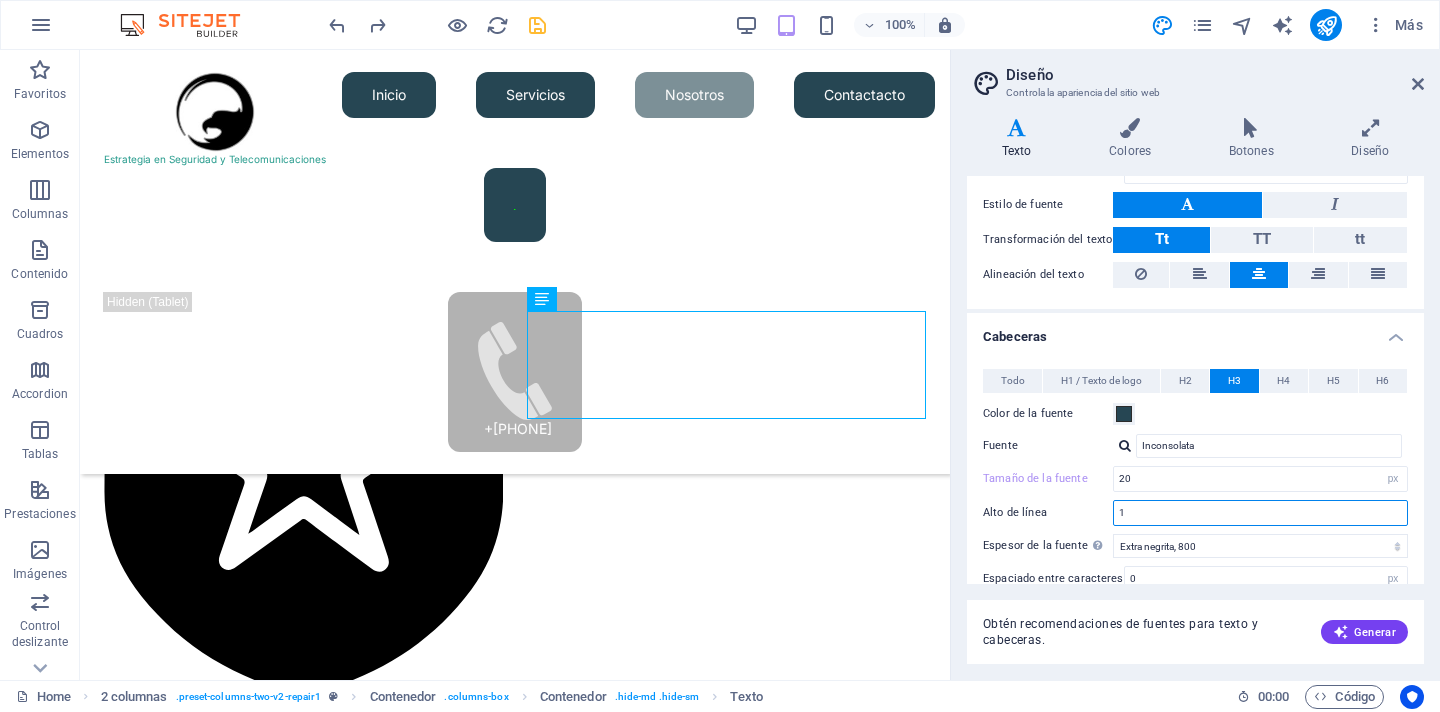 scroll, scrollTop: 3858, scrollLeft: 0, axis: vertical 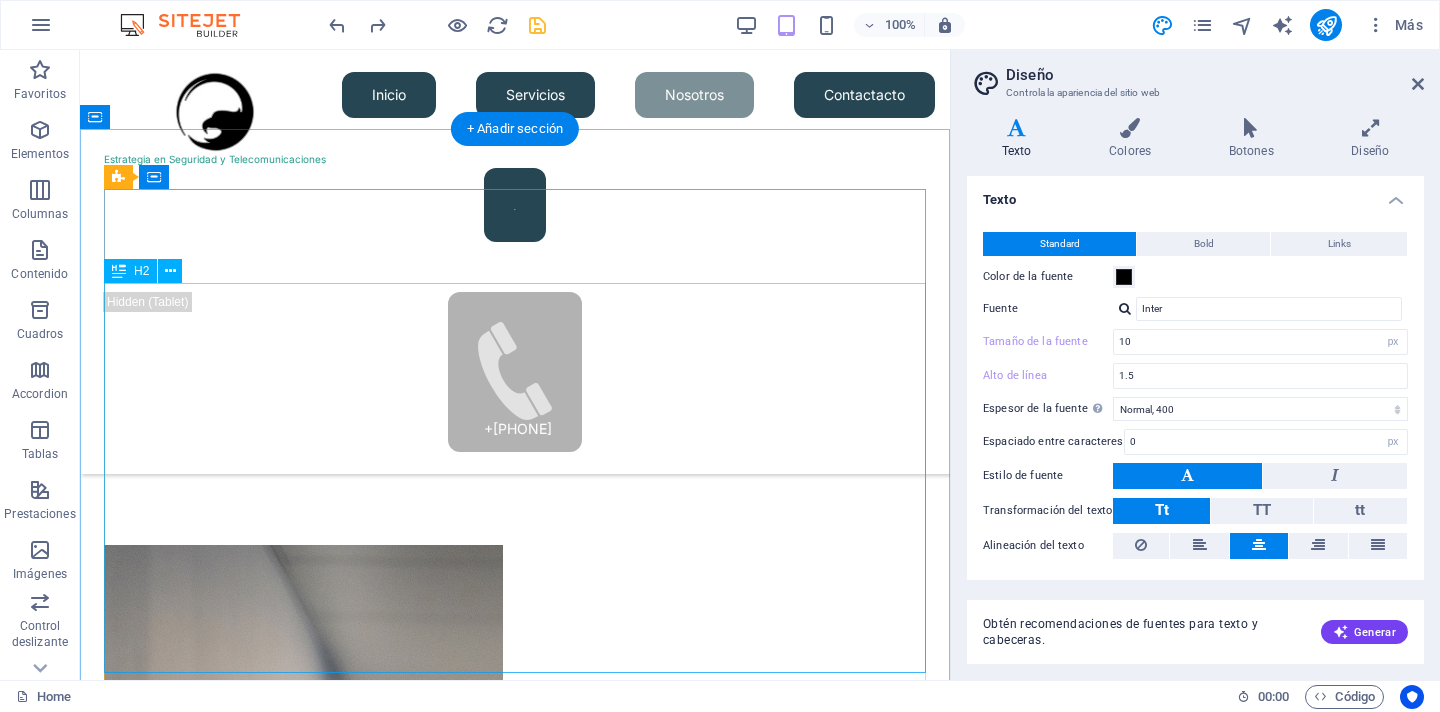 click on "Estrategia en Seguridad y Telecomunicaciones spa., está orientada a prestar servicios de seguridad a empresas, instituciones y diferentes organizaciones, manteniendo siempre una buena relación con nuestros clientes, aplicando filosofía LEAN, las cuales cumplen con el objetivo de entregar soluciones integrales en materia de seguridad, resguardando la propiedad de nuestros clientes. Además, trabajamos con personal de seguridad altamente calificado, acreditado ante O.S.10. Nuestro éxito se basa en escoger bien, preocuparnos por el bienestar y constante capacitación del personal. Pues aspiramos a ser una empresa de mejor calidad del territorio nacional." at bounding box center [515, 6493] 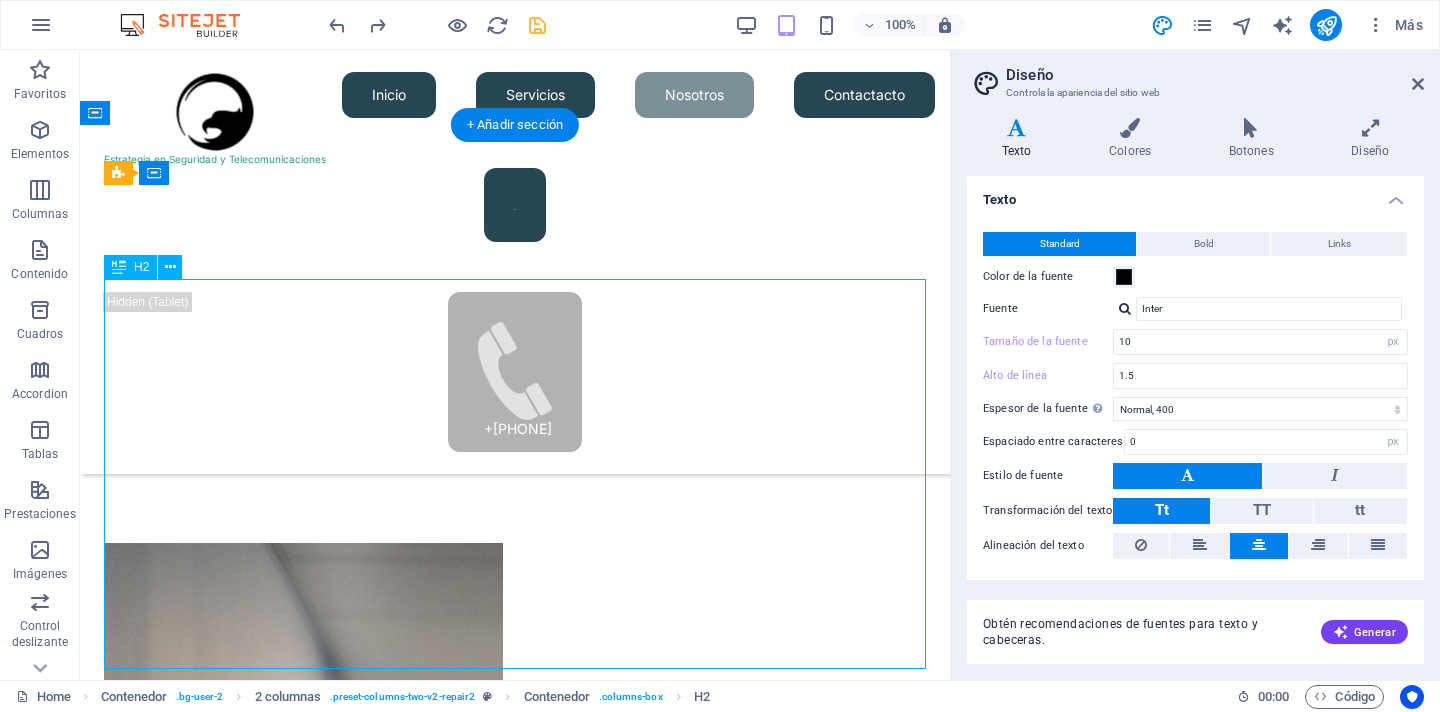 scroll, scrollTop: 1927, scrollLeft: 0, axis: vertical 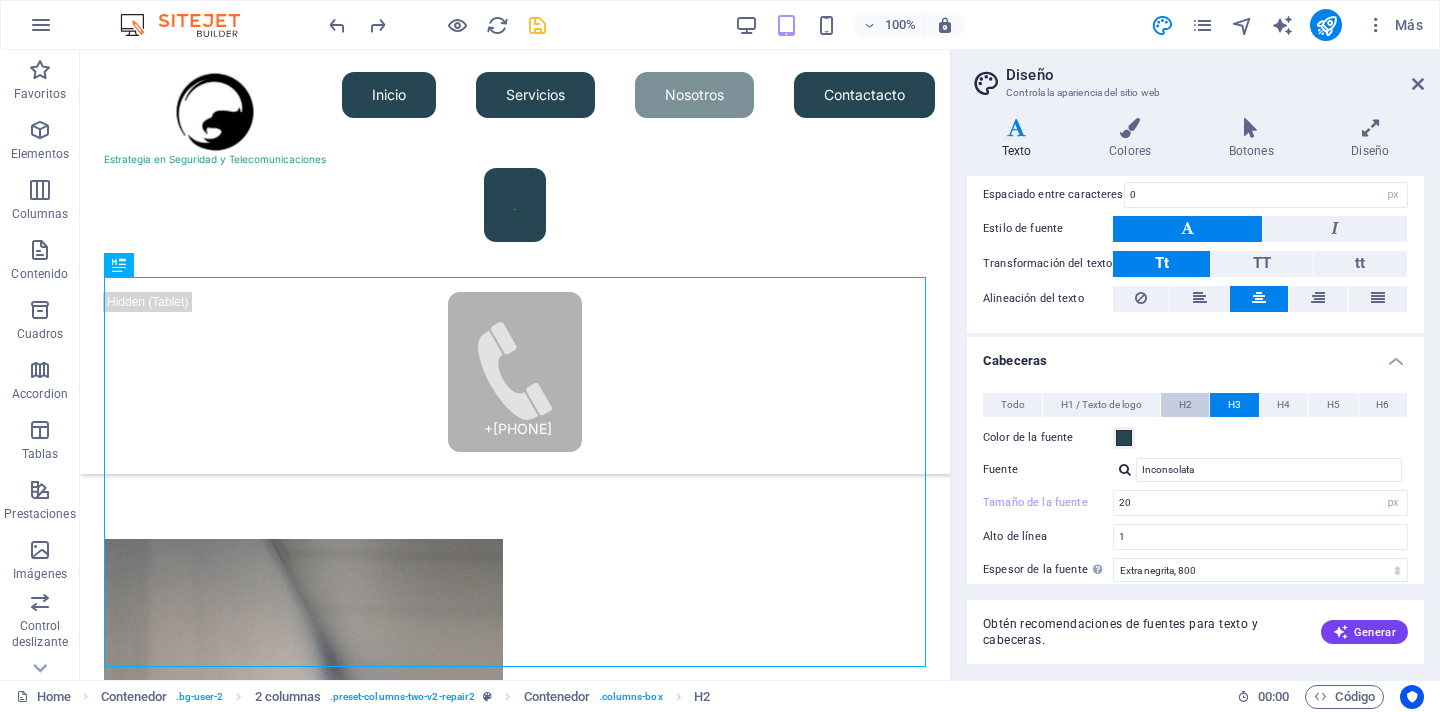 click on "H2" at bounding box center [1185, 405] 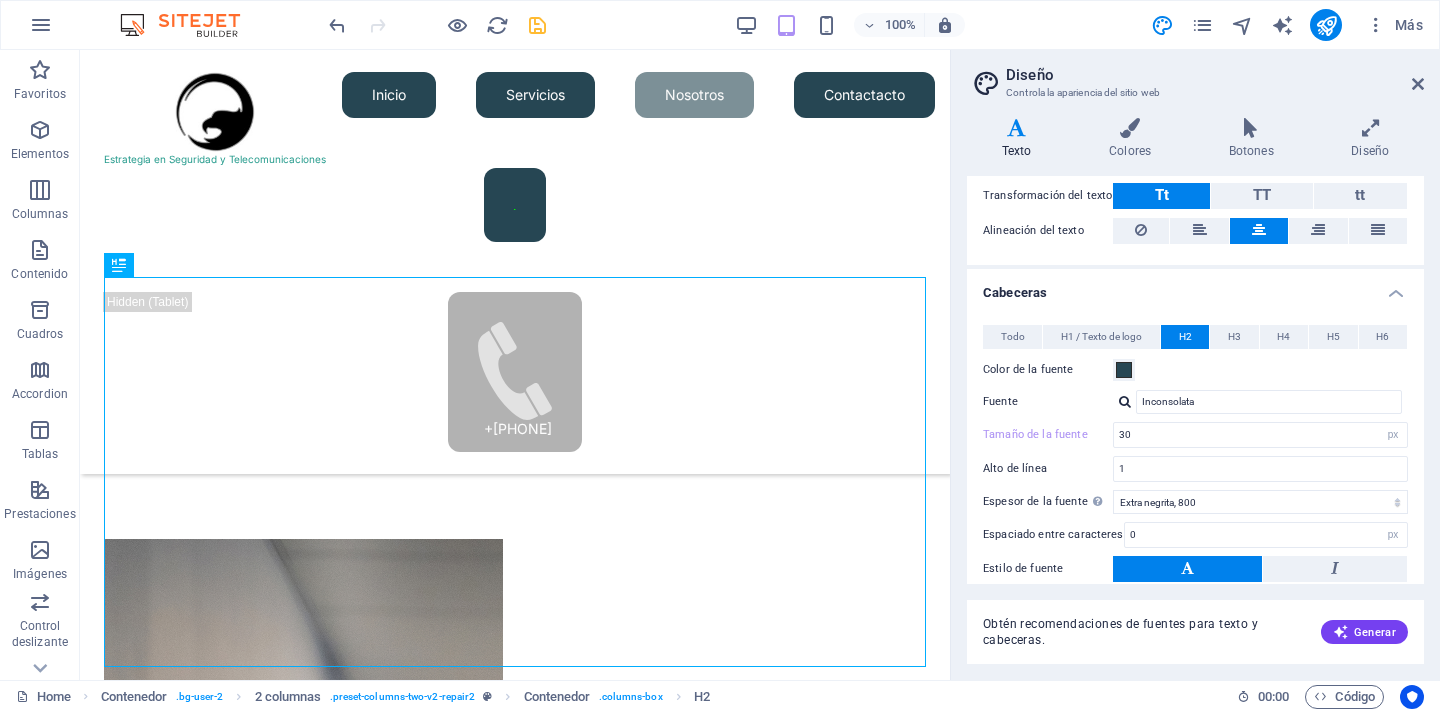 scroll, scrollTop: 324, scrollLeft: 0, axis: vertical 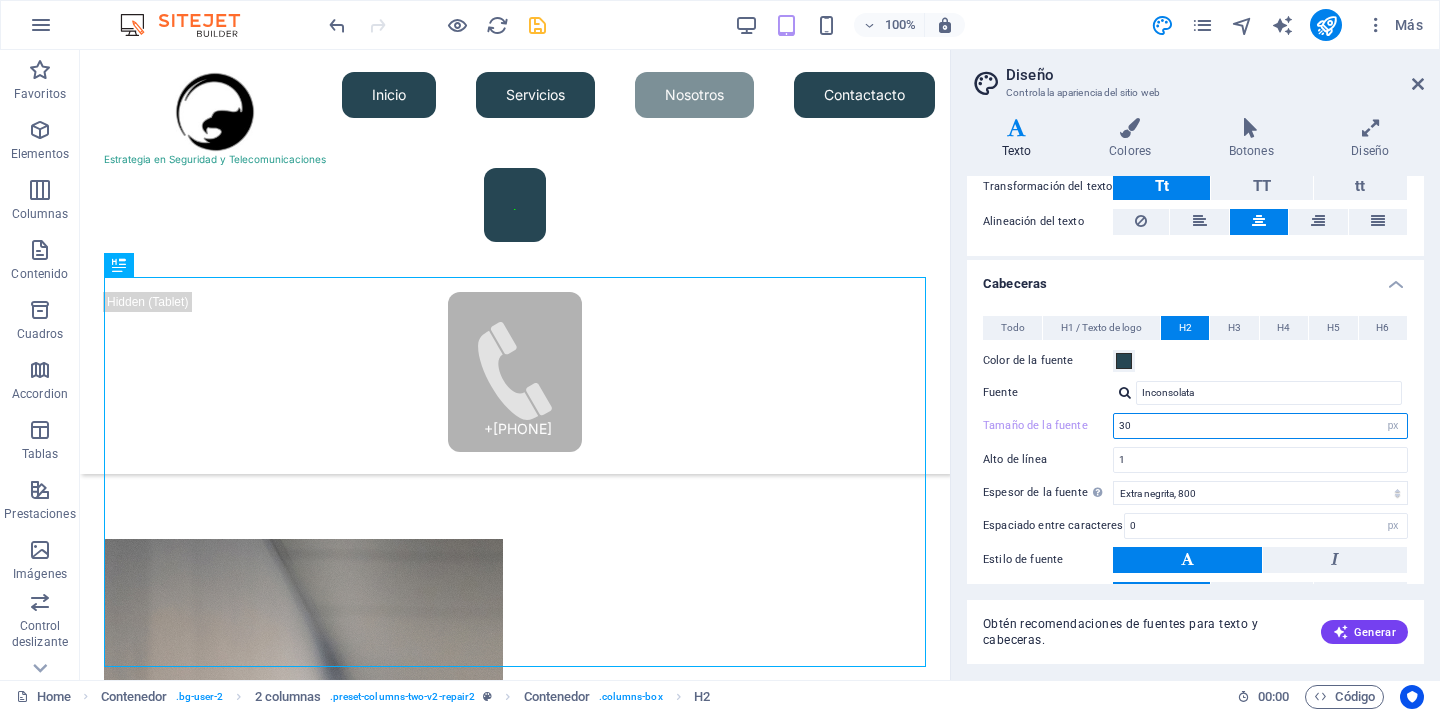 drag, startPoint x: 1131, startPoint y: 423, endPoint x: 1064, endPoint y: 422, distance: 67.00746 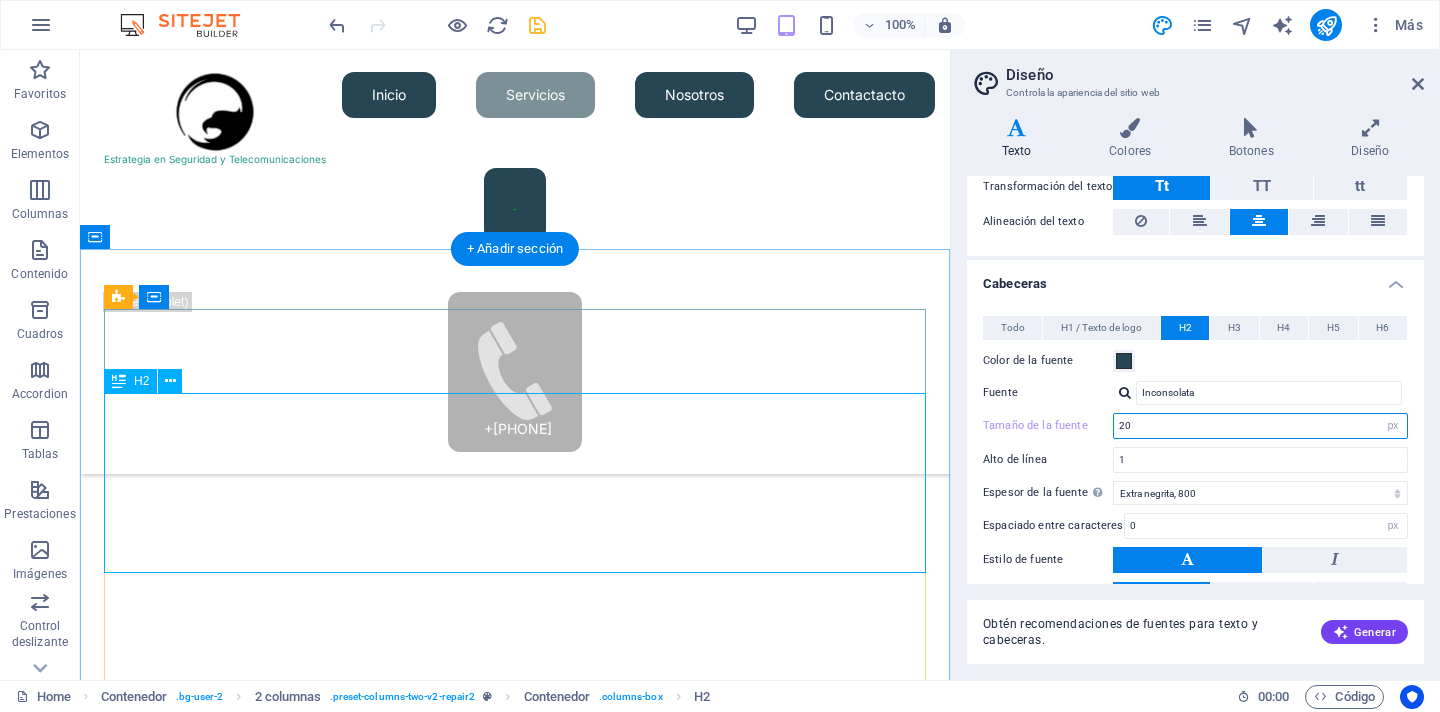 scroll, scrollTop: 1765, scrollLeft: 0, axis: vertical 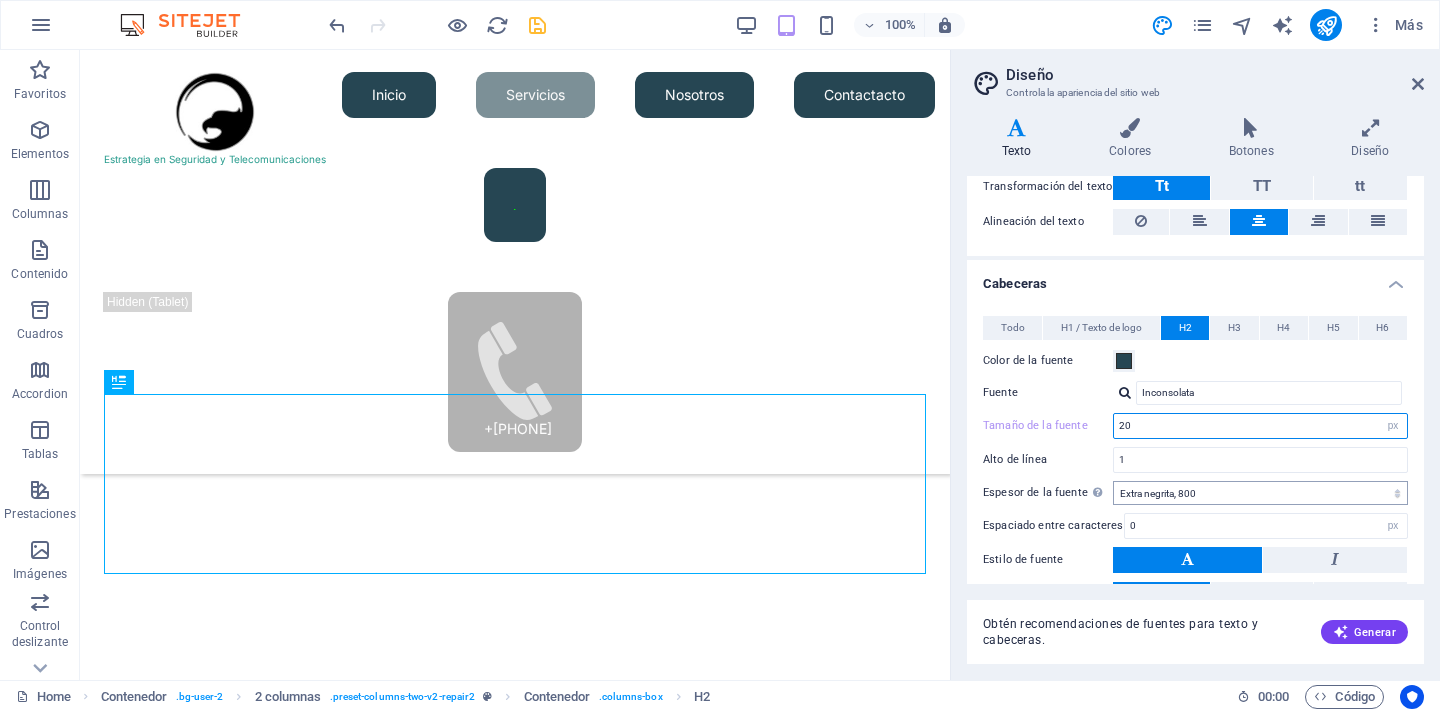 type on "20" 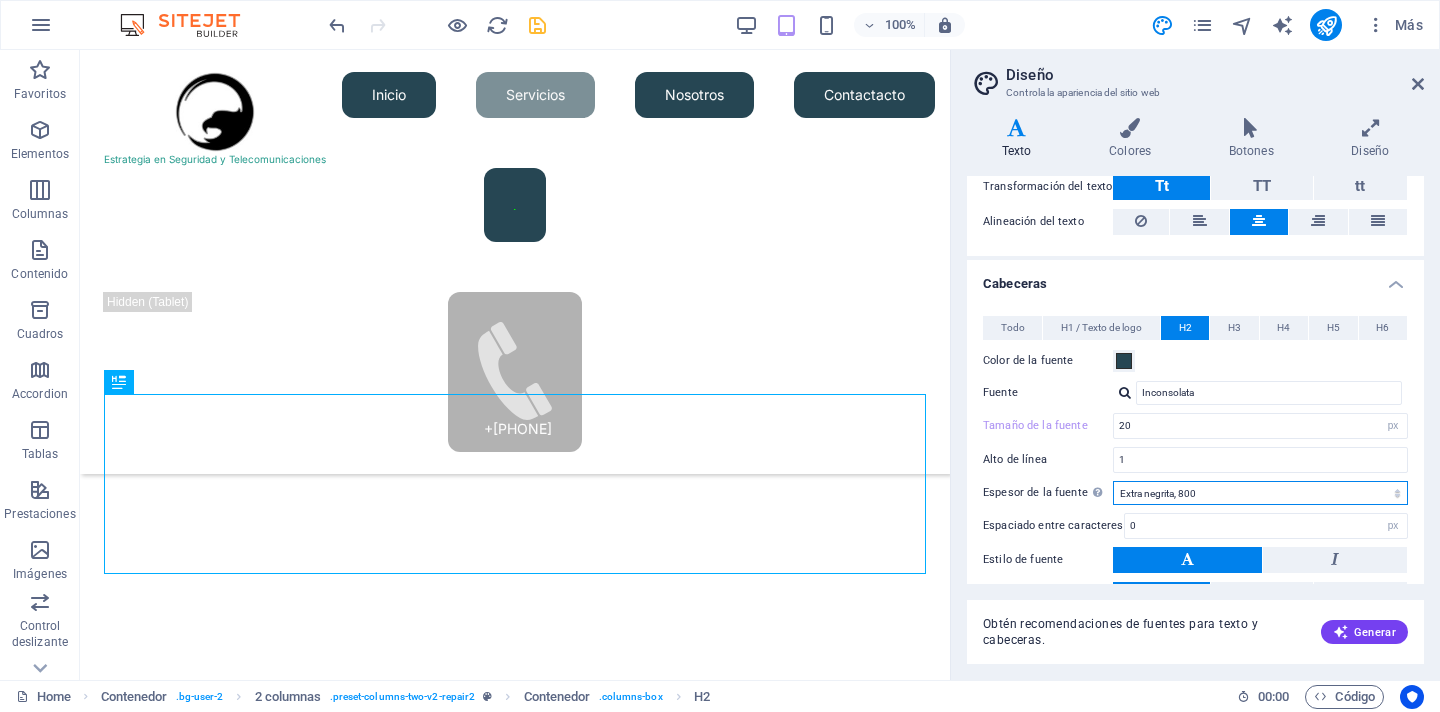 select on "500" 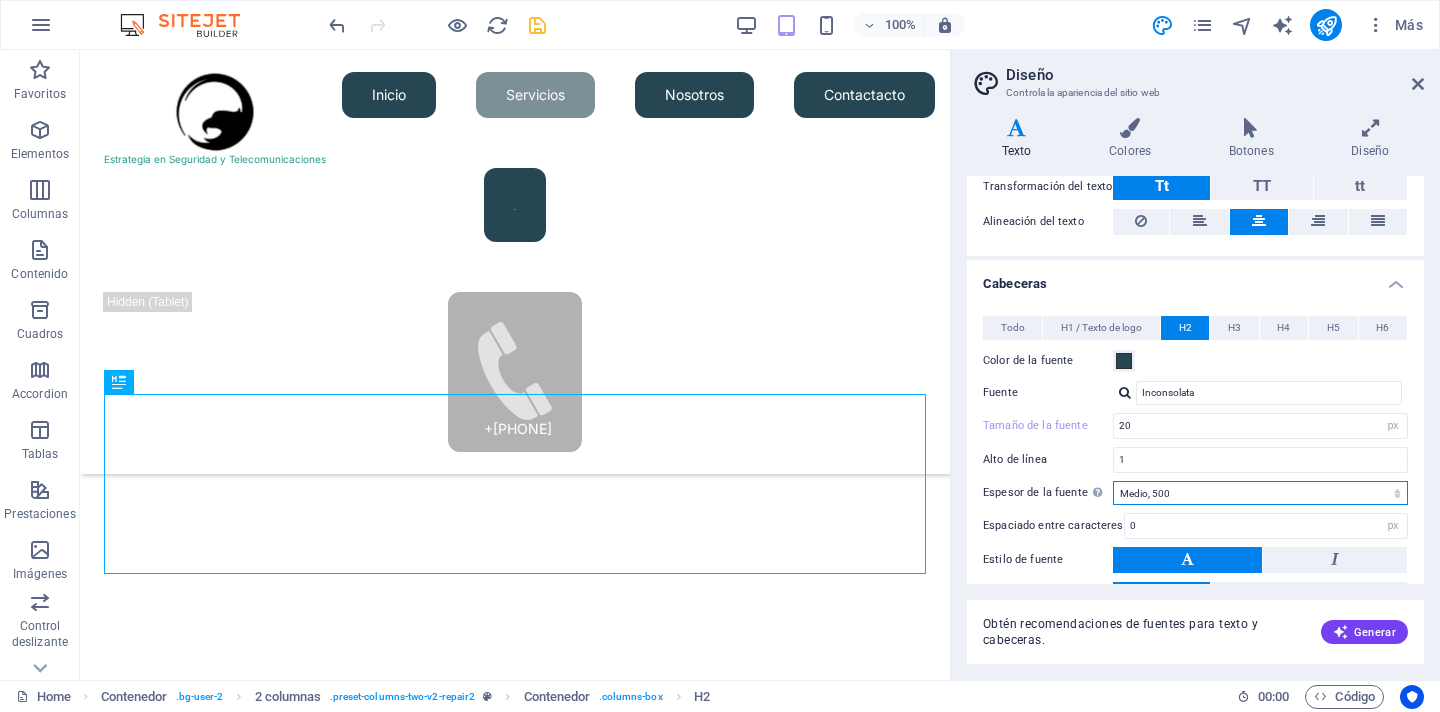 click on "Medio, 500" at bounding box center (0, 0) 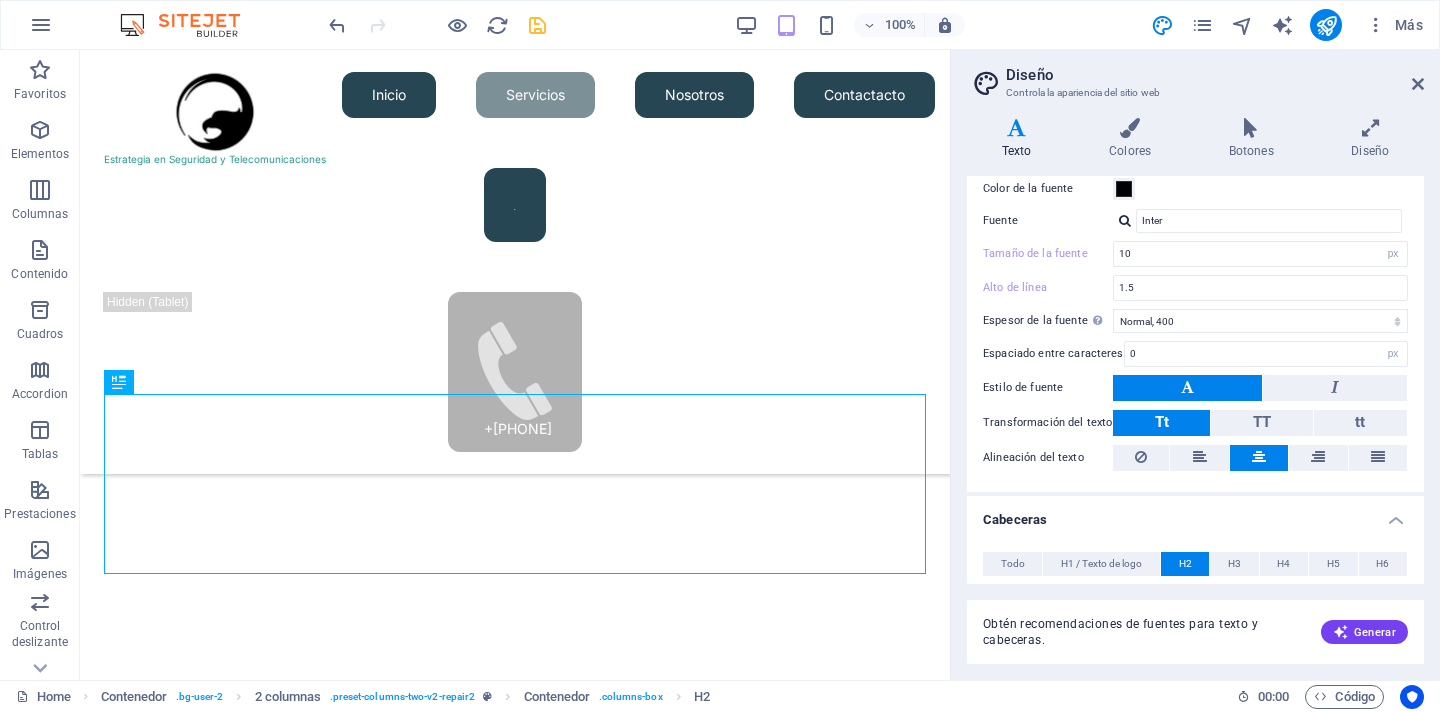 scroll, scrollTop: 95, scrollLeft: 0, axis: vertical 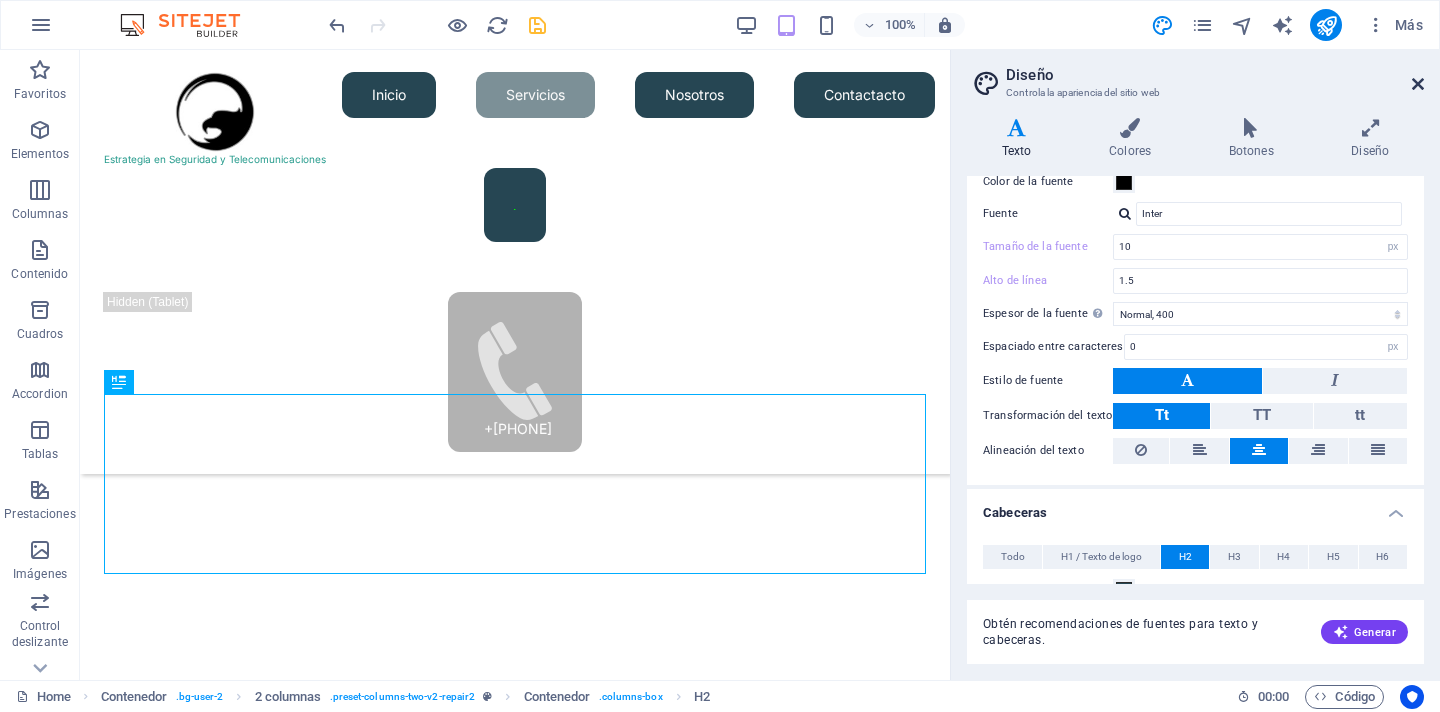 click at bounding box center (1418, 84) 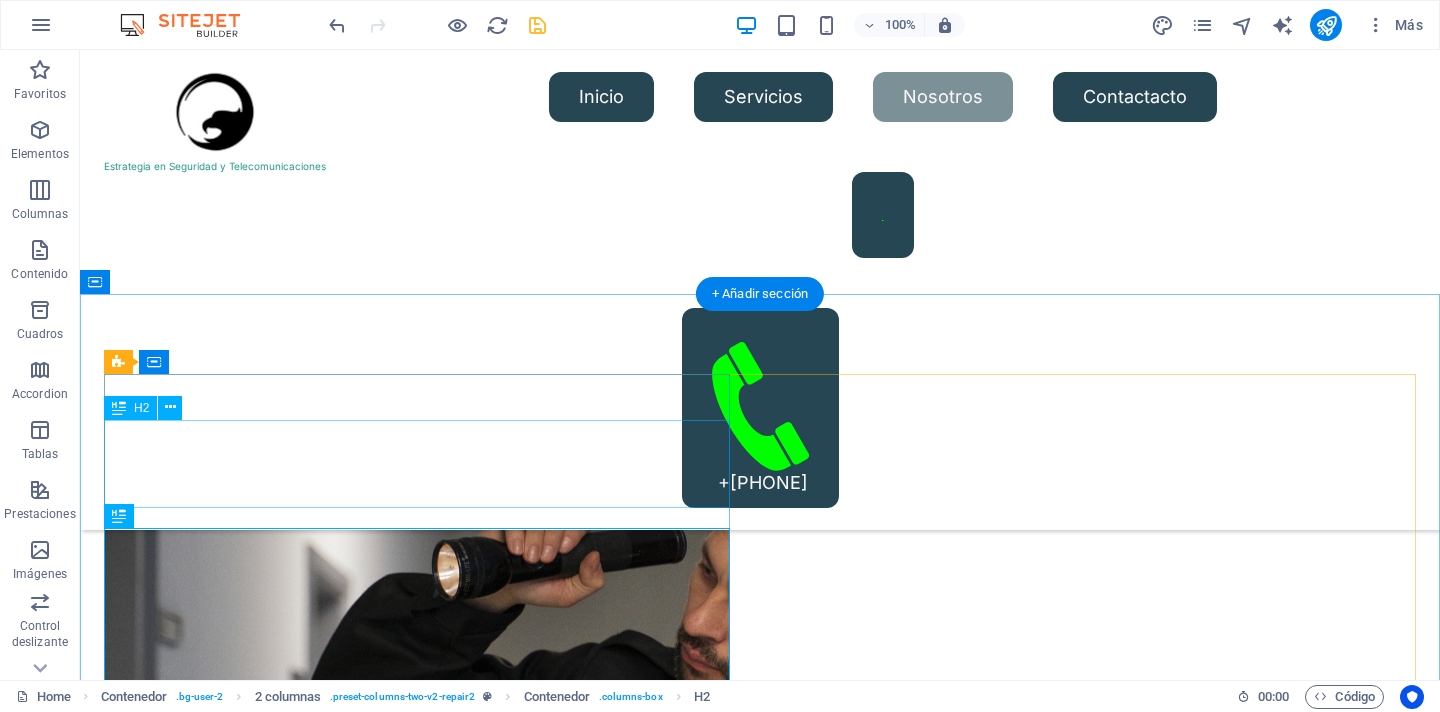 scroll, scrollTop: 2383, scrollLeft: 0, axis: vertical 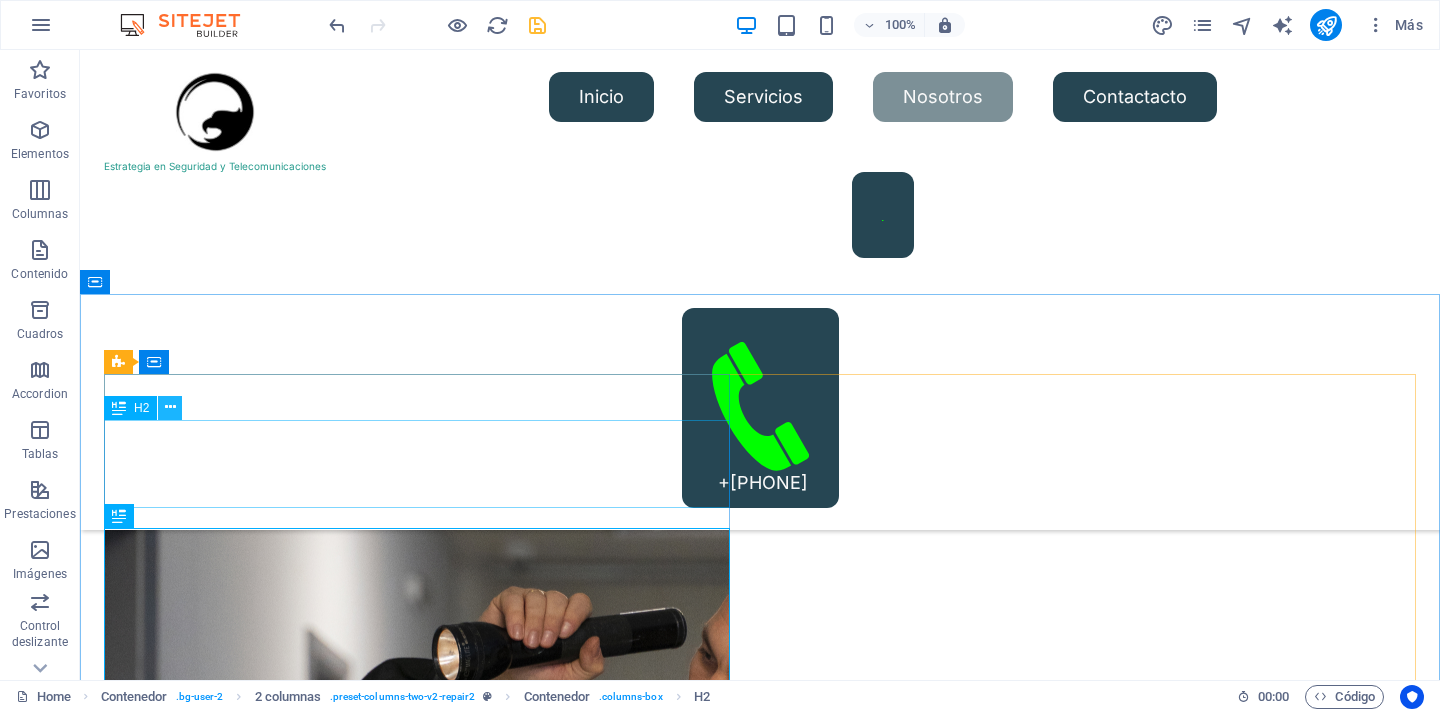 click at bounding box center [170, 407] 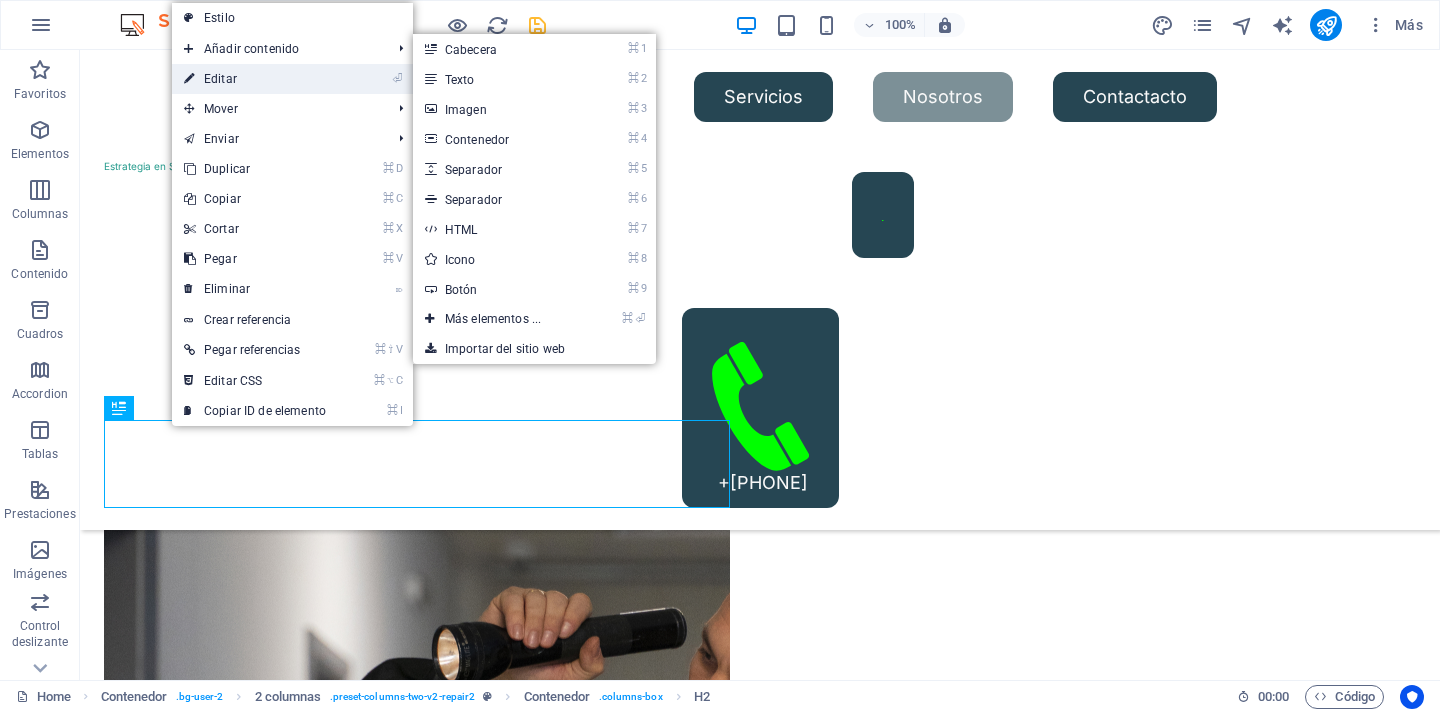 click on "⏎  Editar" at bounding box center (255, 79) 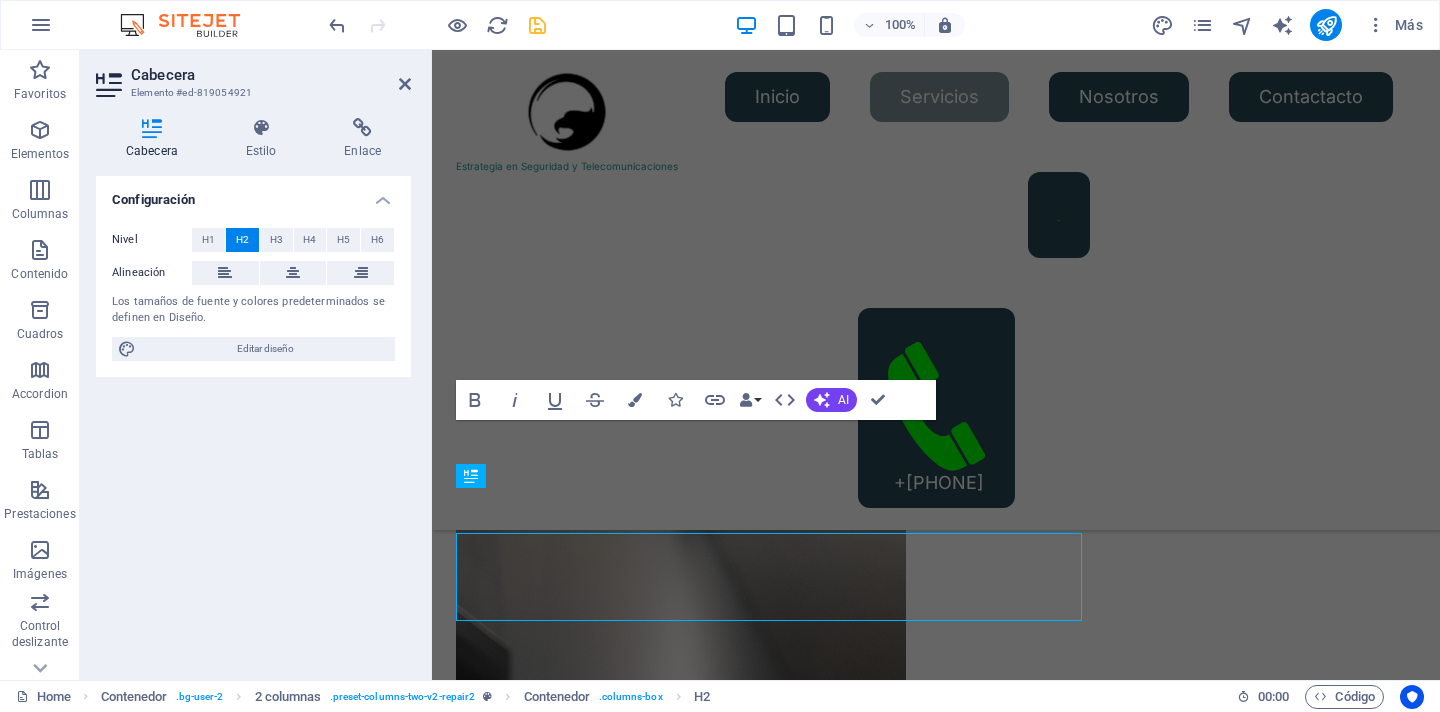 scroll, scrollTop: 2269, scrollLeft: 0, axis: vertical 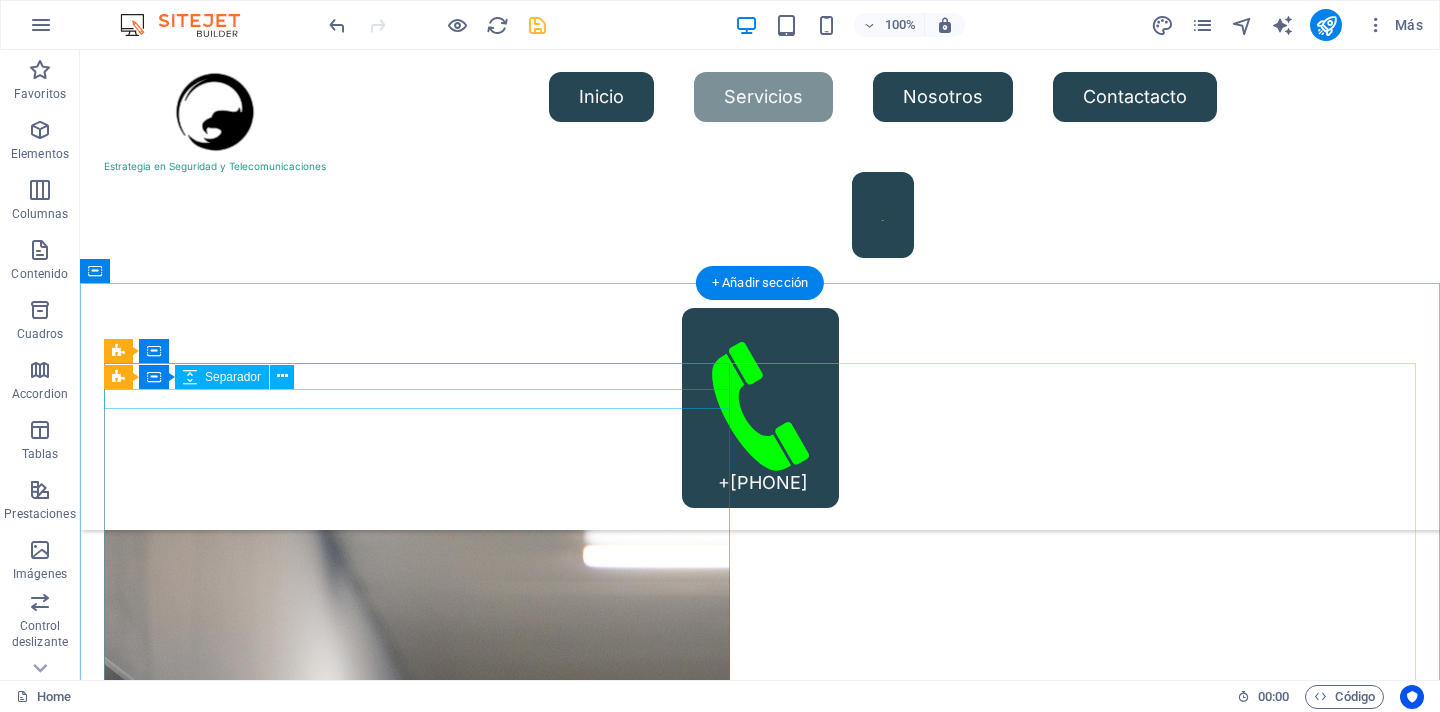 click at bounding box center (417, 7362) 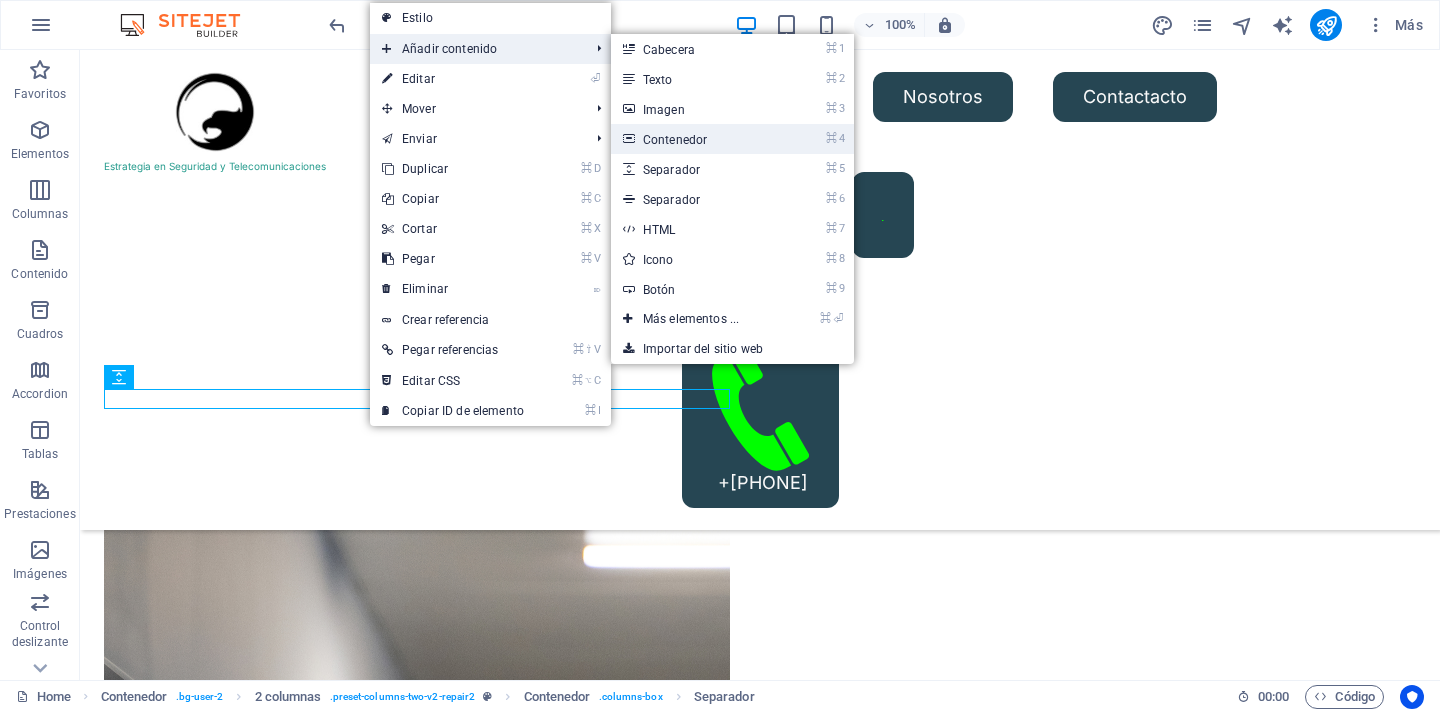 drag, startPoint x: 689, startPoint y: 133, endPoint x: 205, endPoint y: 284, distance: 507.0079 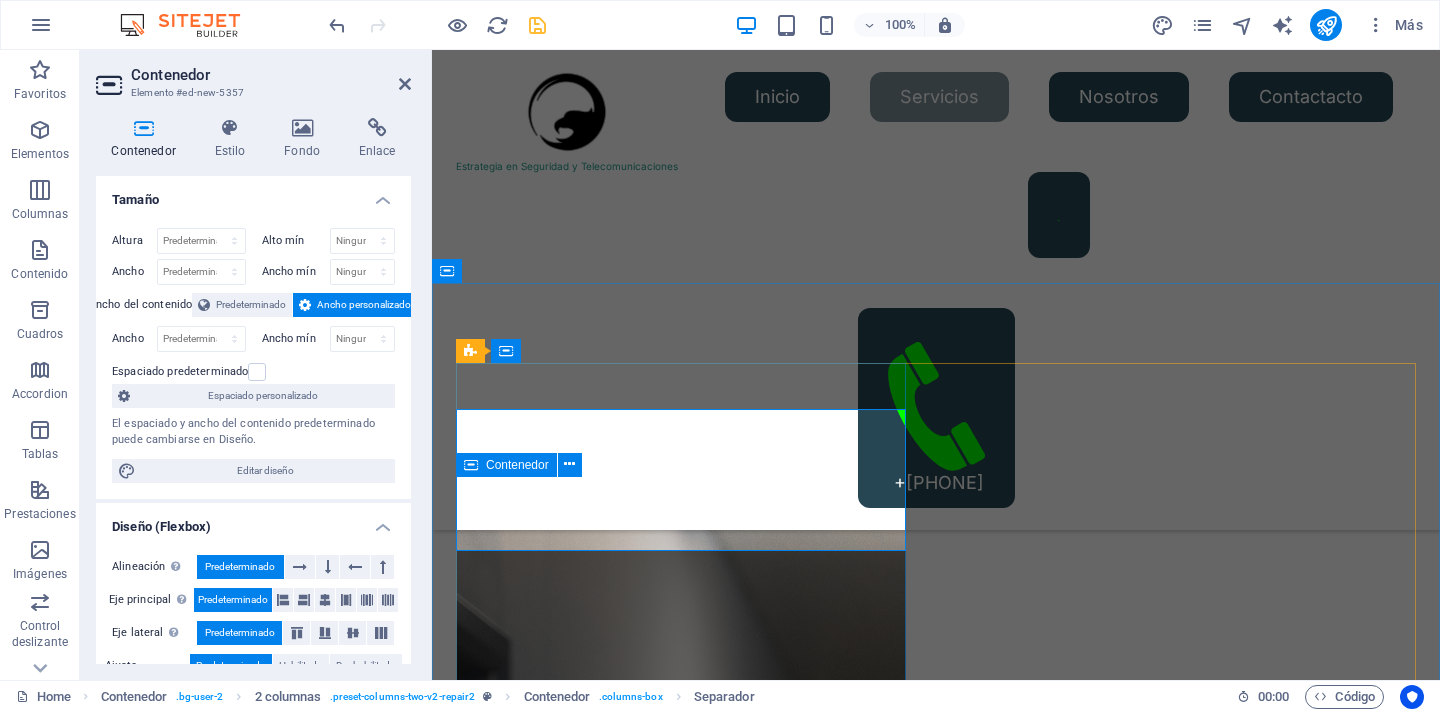 scroll, scrollTop: 2280, scrollLeft: 0, axis: vertical 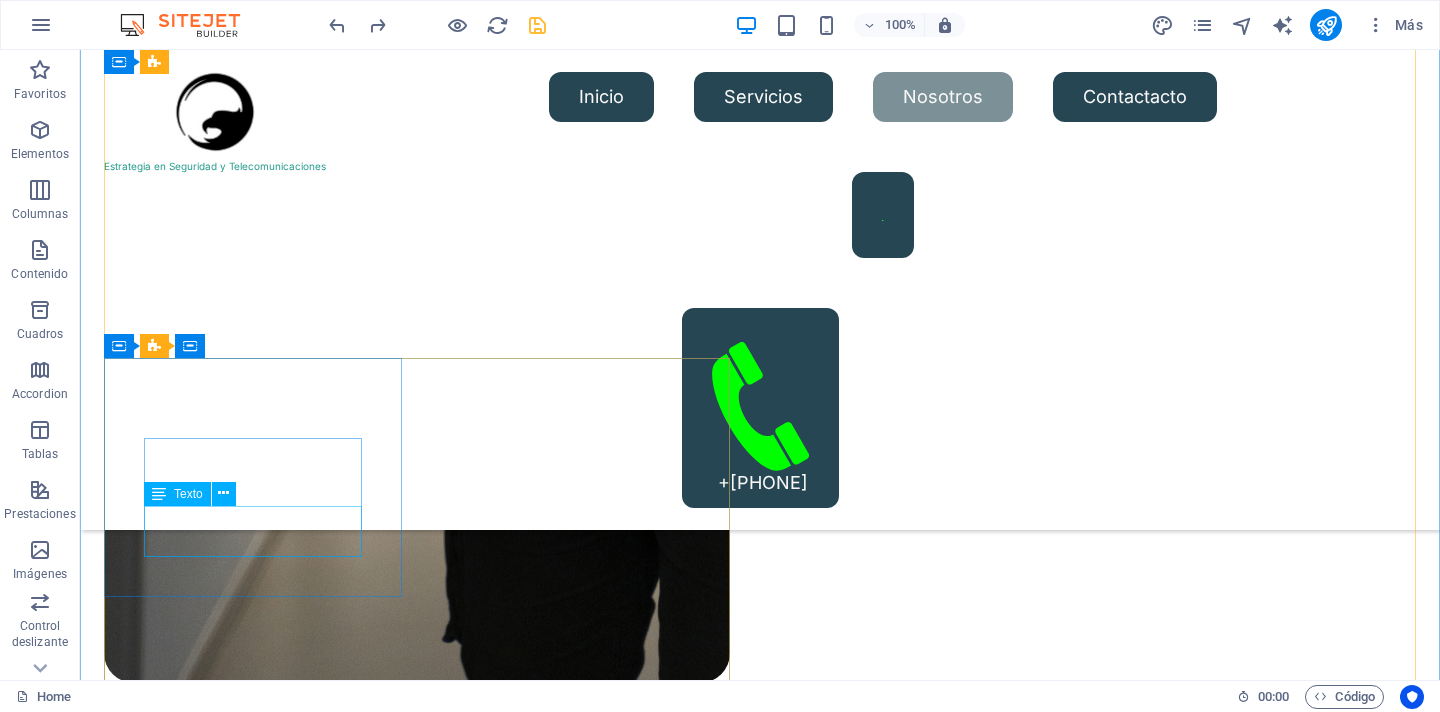 click on "Texto" at bounding box center (188, 494) 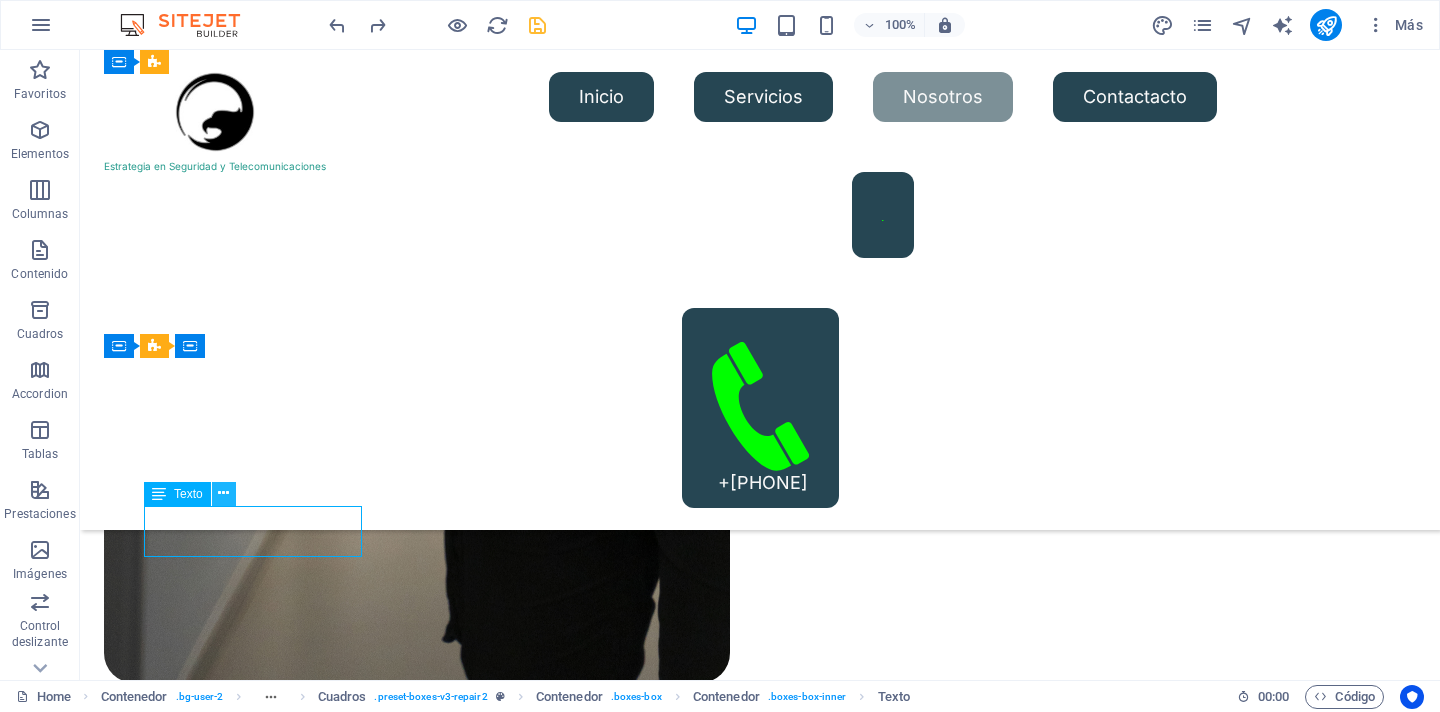 click at bounding box center (223, 493) 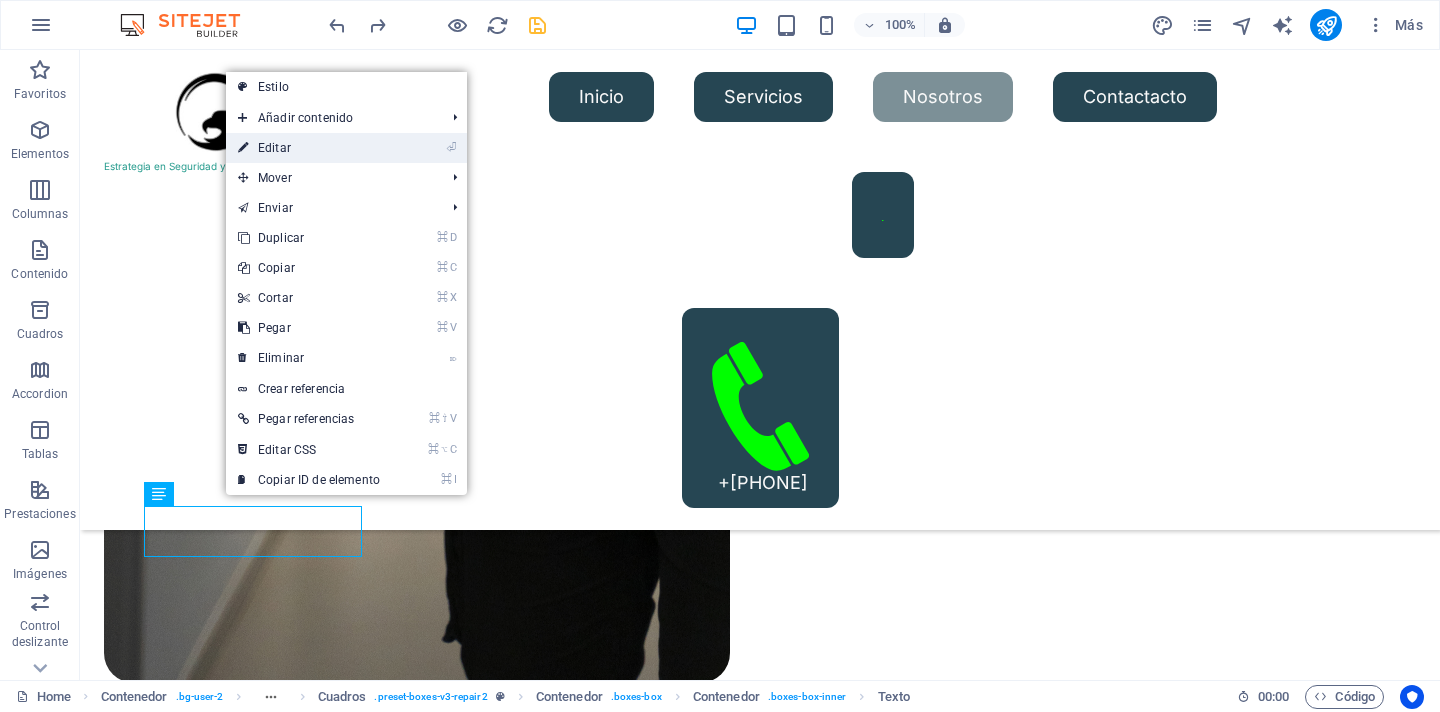 click on "⏎  Editar" at bounding box center [309, 148] 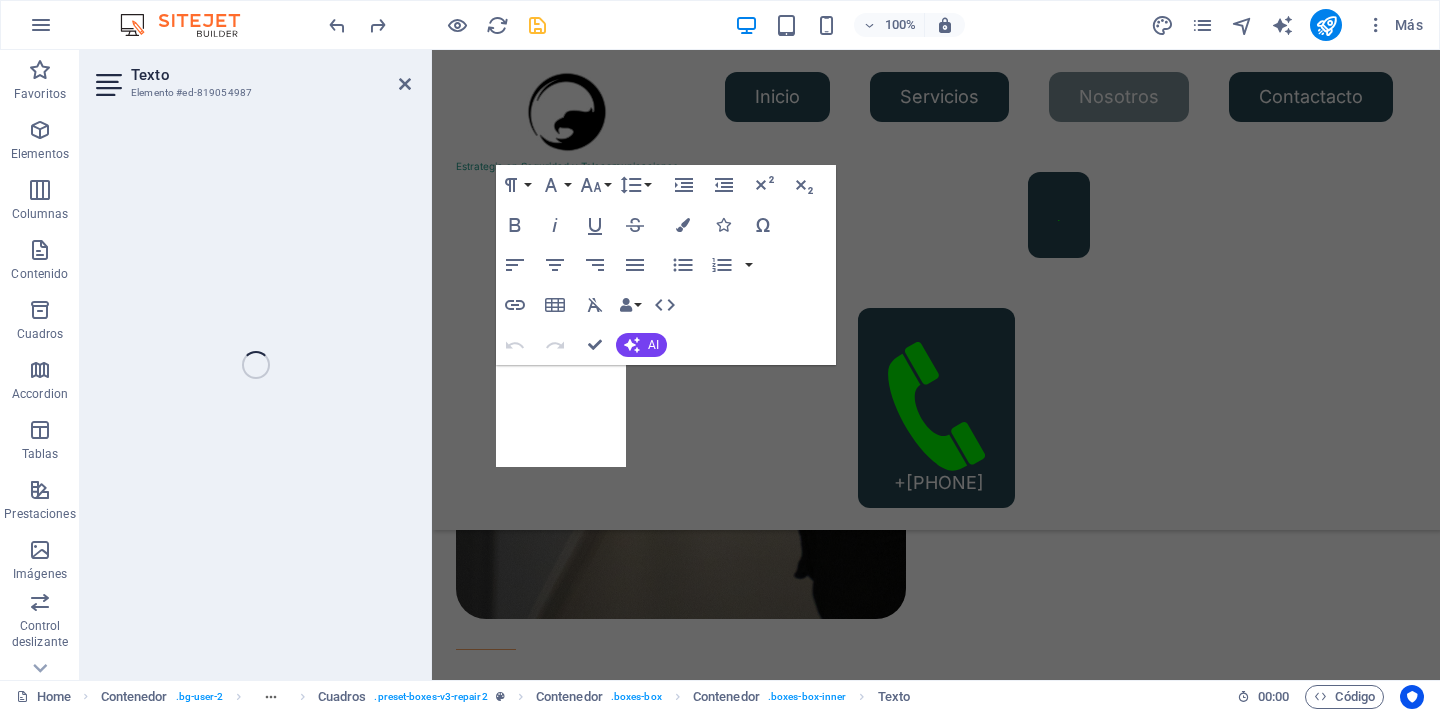 scroll, scrollTop: 4356, scrollLeft: 0, axis: vertical 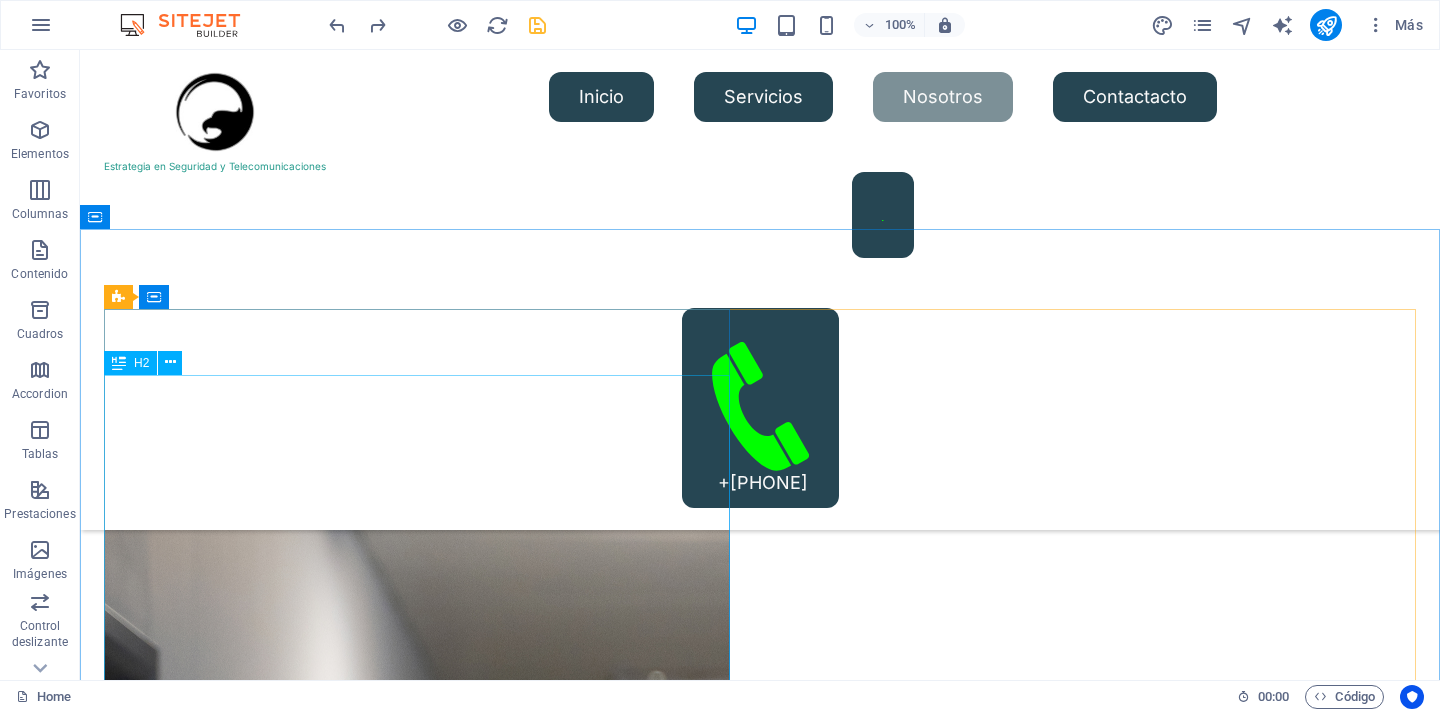 click on "H2" at bounding box center (130, 363) 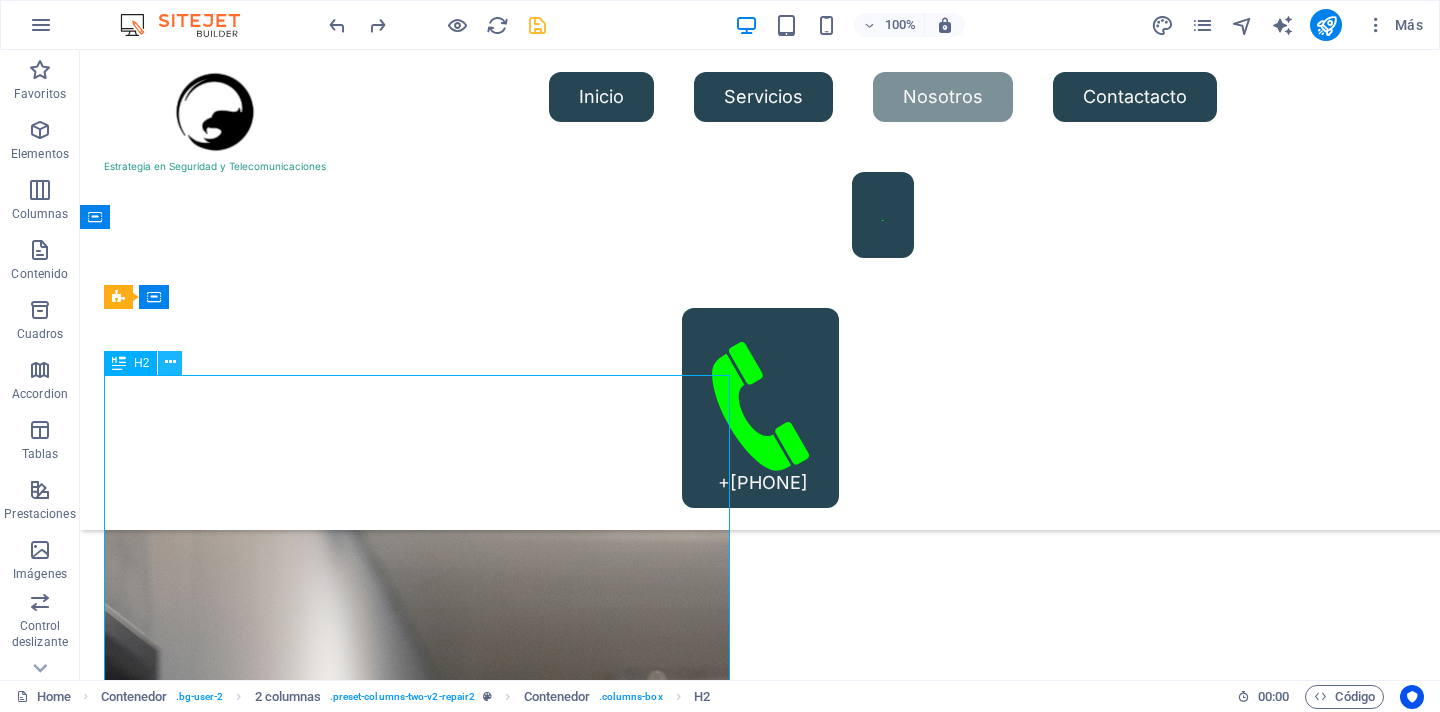 click at bounding box center [170, 362] 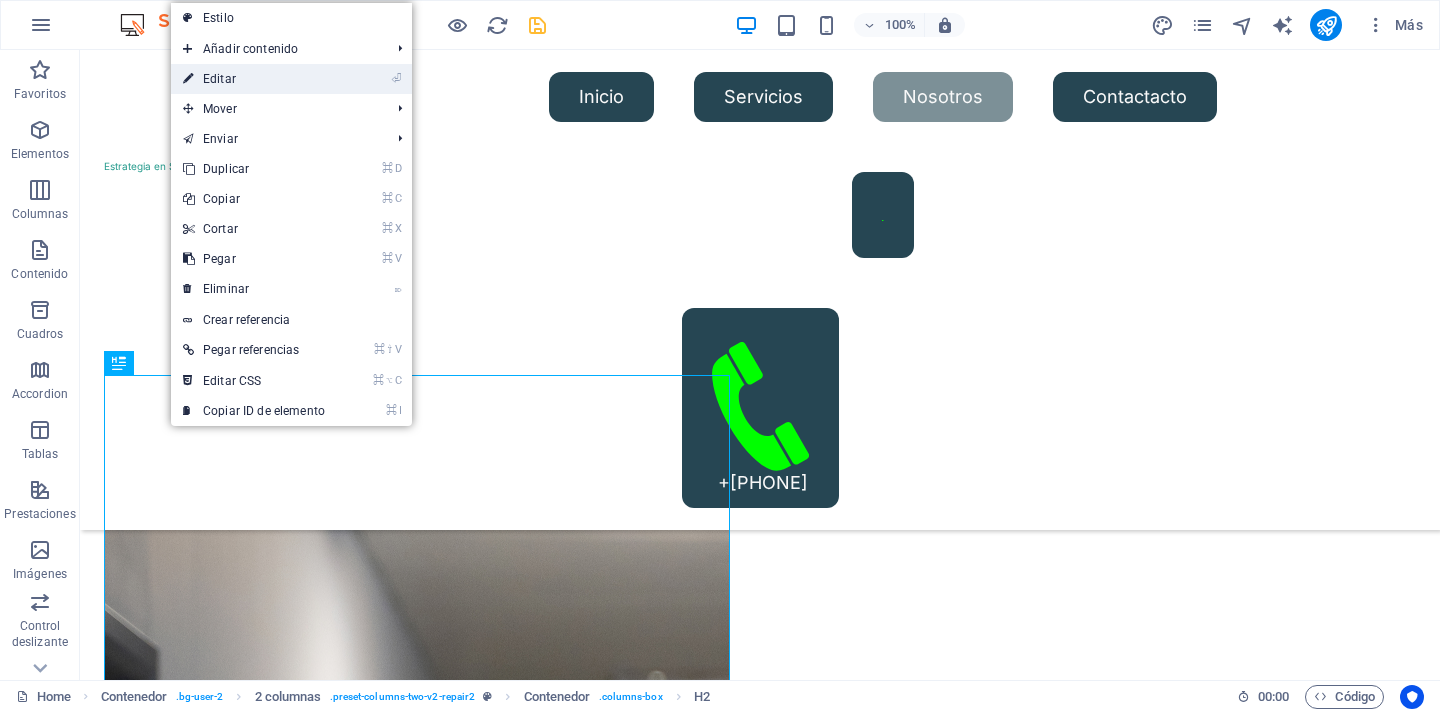 click on "⏎  Editar" at bounding box center (254, 79) 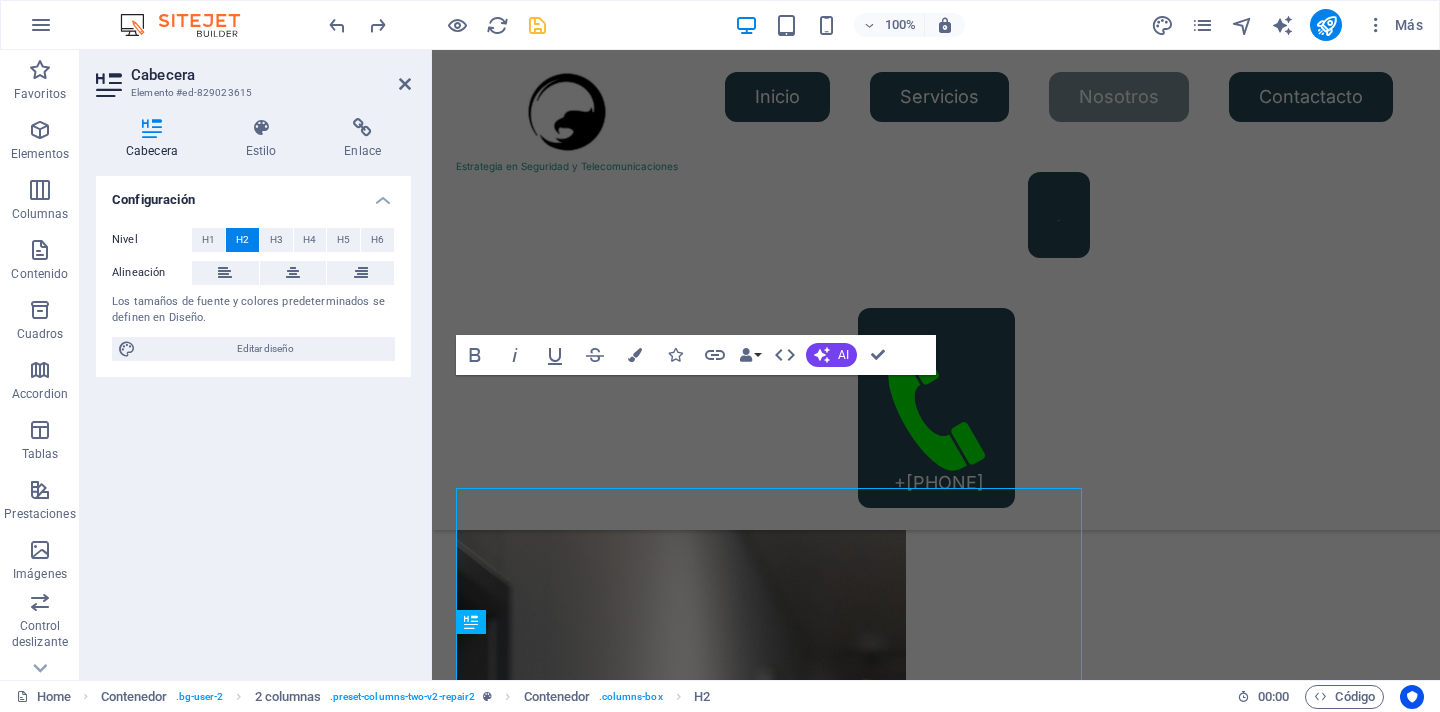 scroll, scrollTop: 2334, scrollLeft: 0, axis: vertical 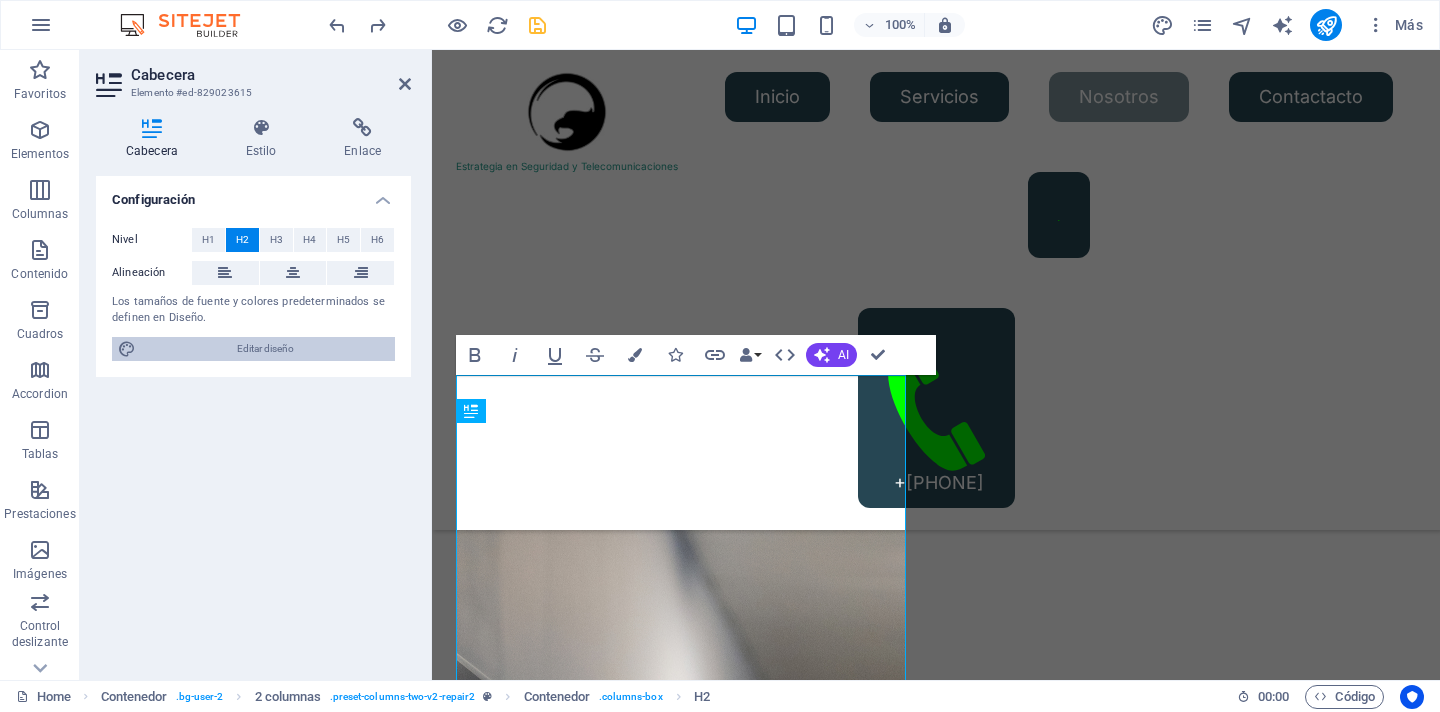 click on "Editar diseño" at bounding box center (265, 349) 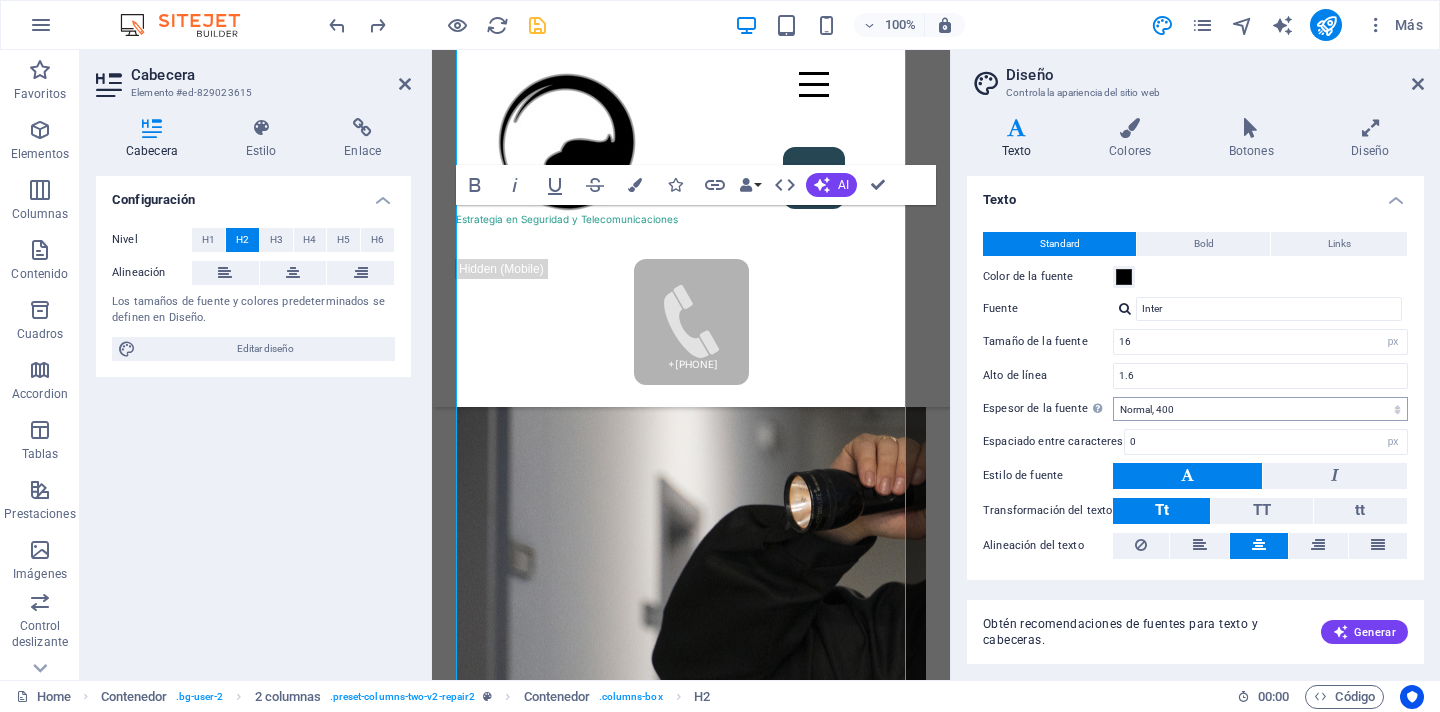 scroll, scrollTop: 2918, scrollLeft: 0, axis: vertical 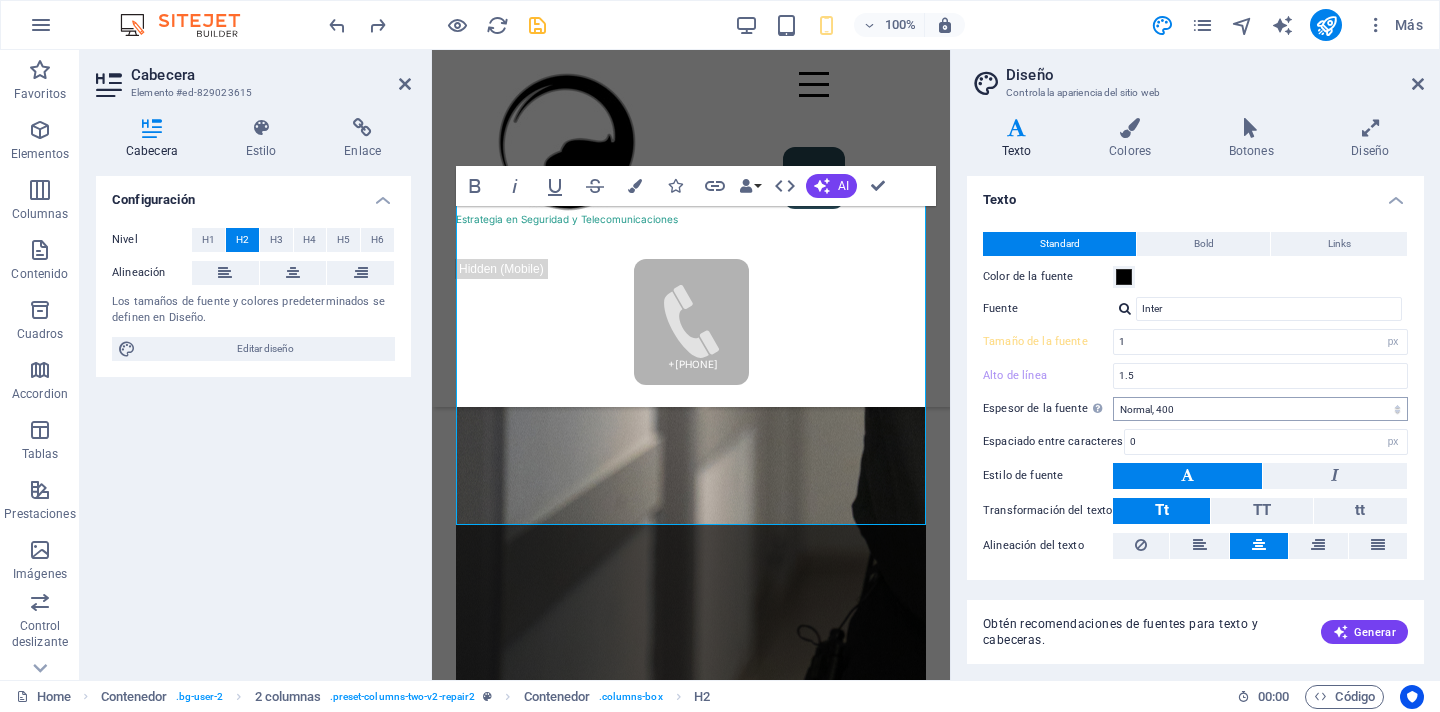 type on "1" 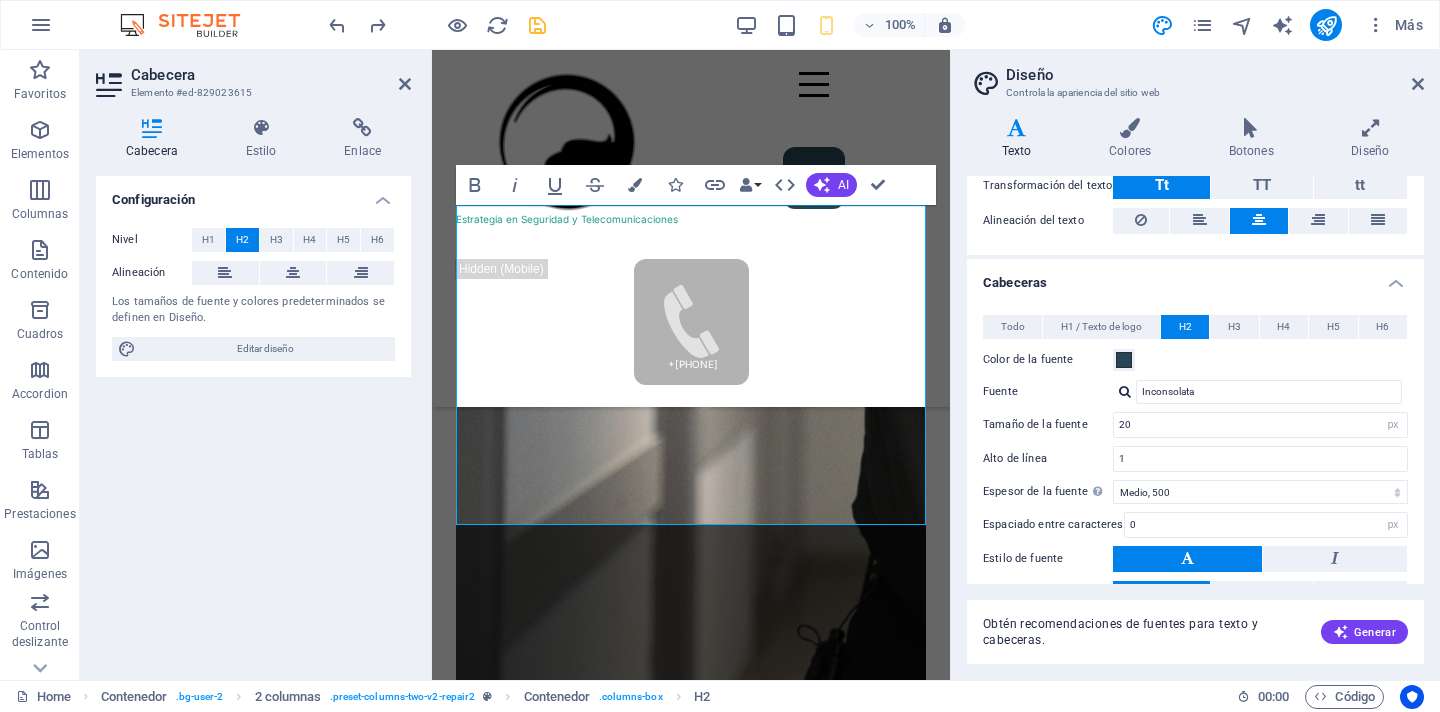 scroll, scrollTop: 344, scrollLeft: 0, axis: vertical 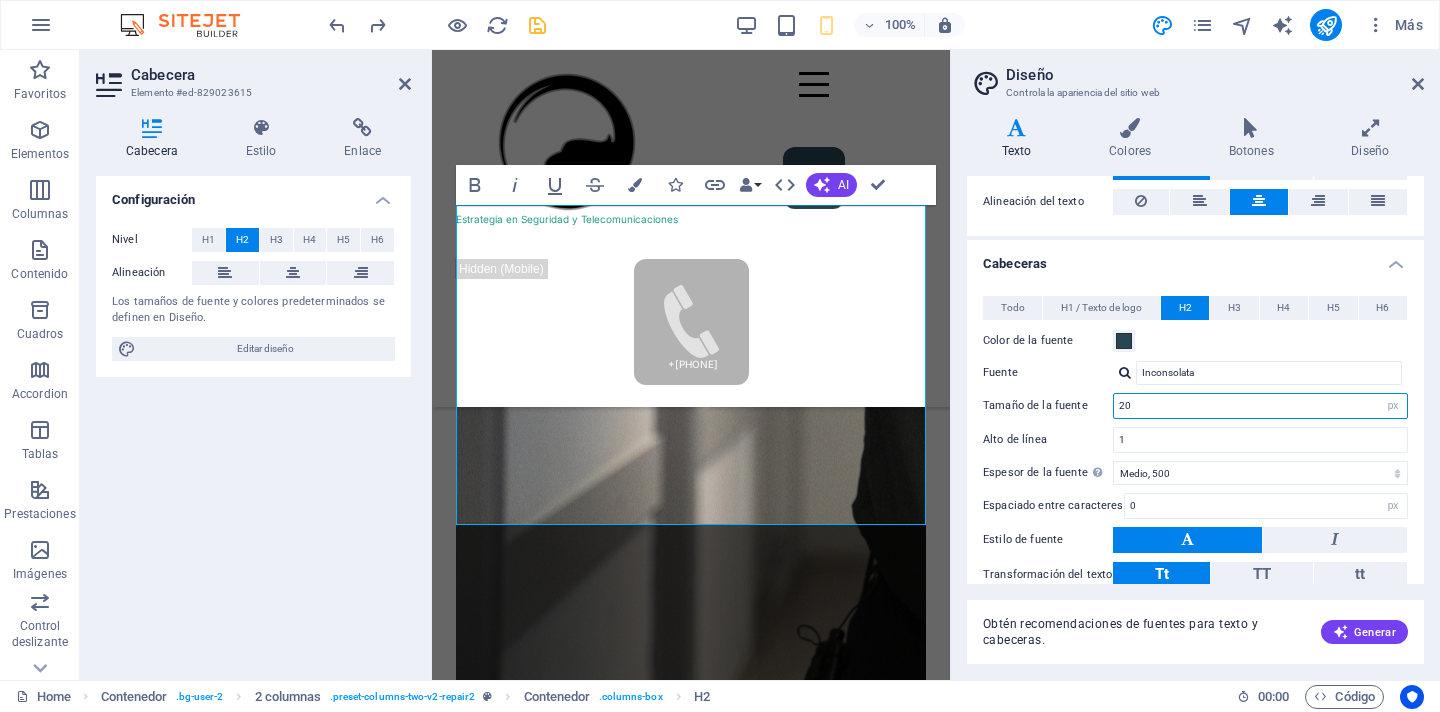 drag, startPoint x: 1146, startPoint y: 407, endPoint x: 1024, endPoint y: 407, distance: 122 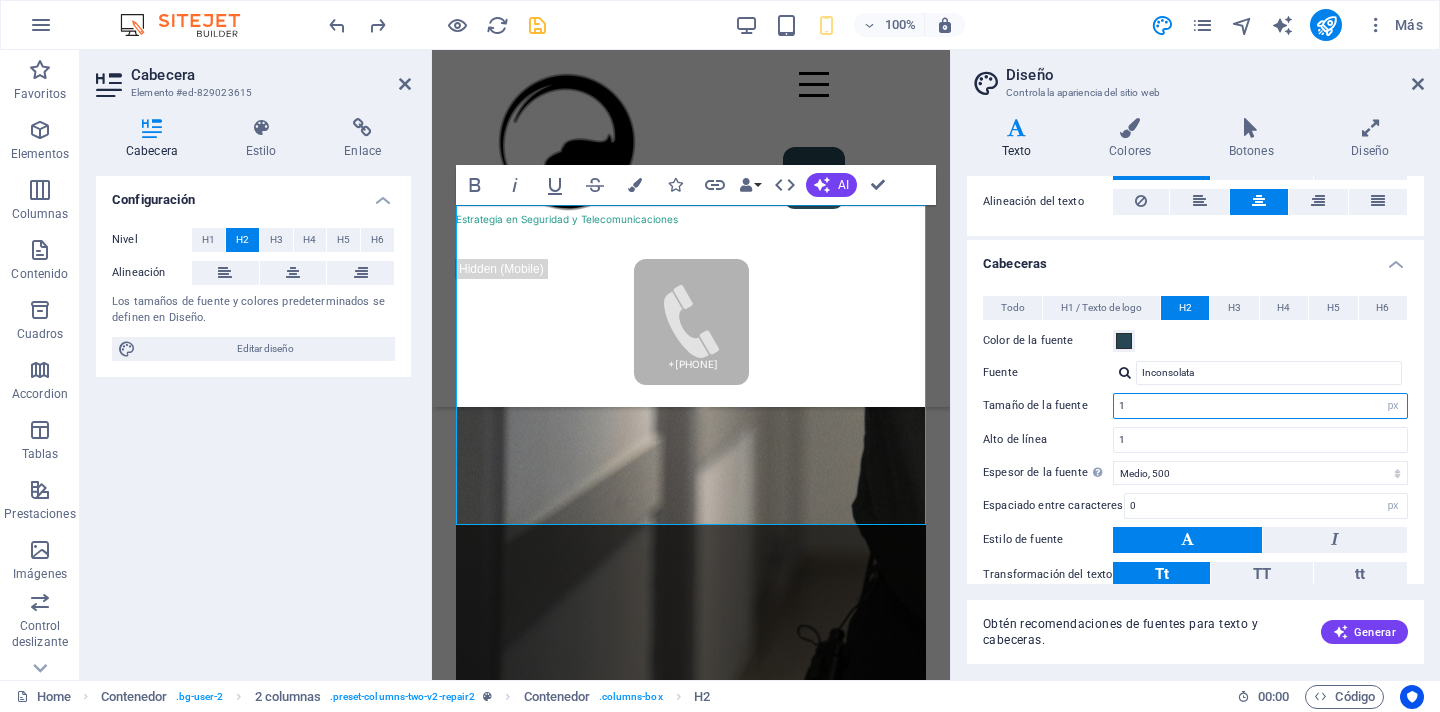 type on "14" 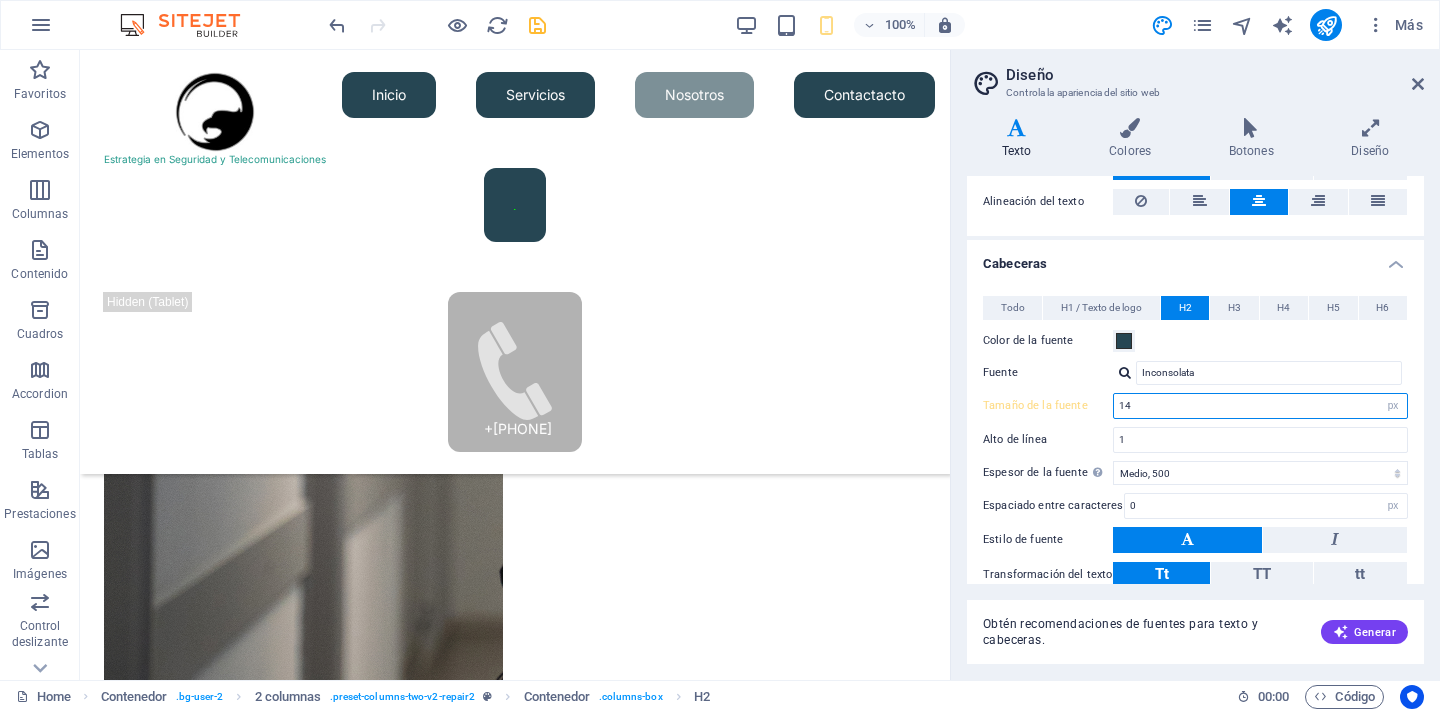 scroll, scrollTop: 1864, scrollLeft: 0, axis: vertical 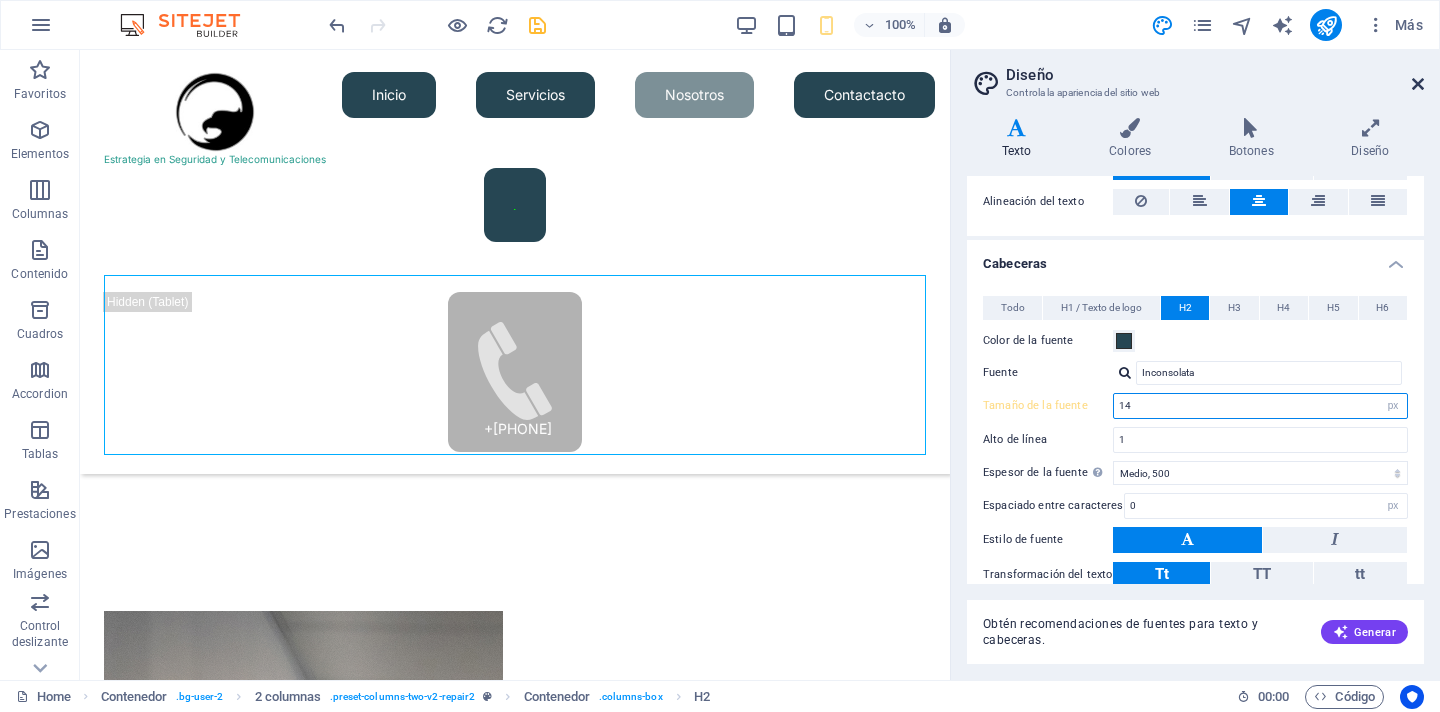type on "10" 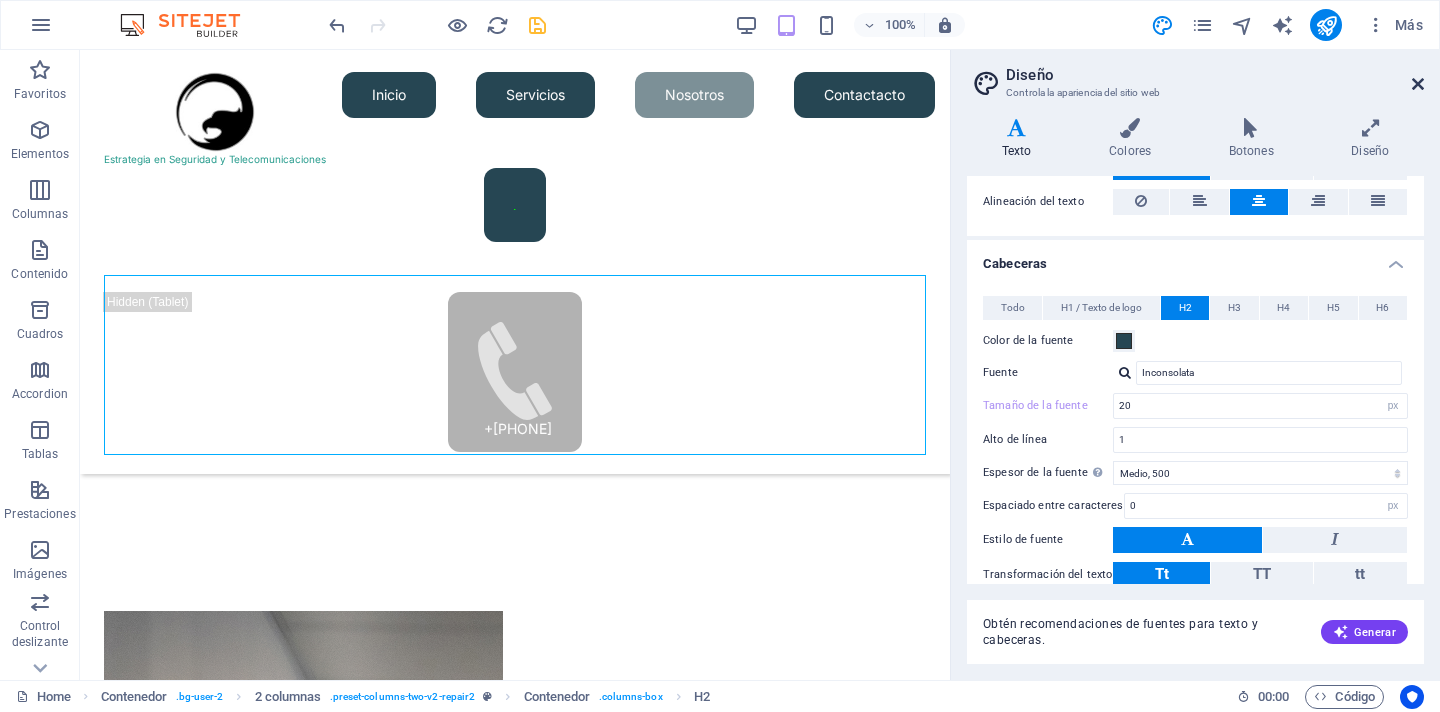 click at bounding box center (1418, 84) 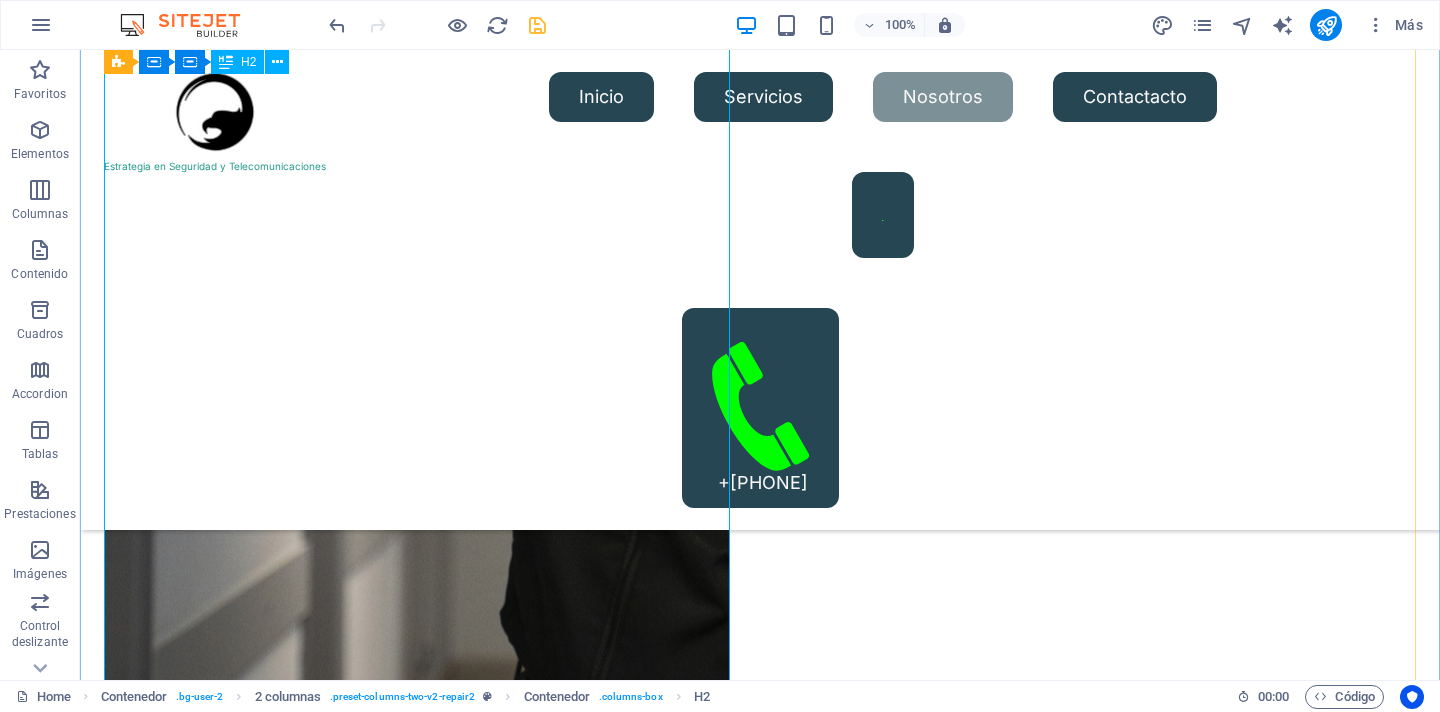 scroll, scrollTop: 2779, scrollLeft: 0, axis: vertical 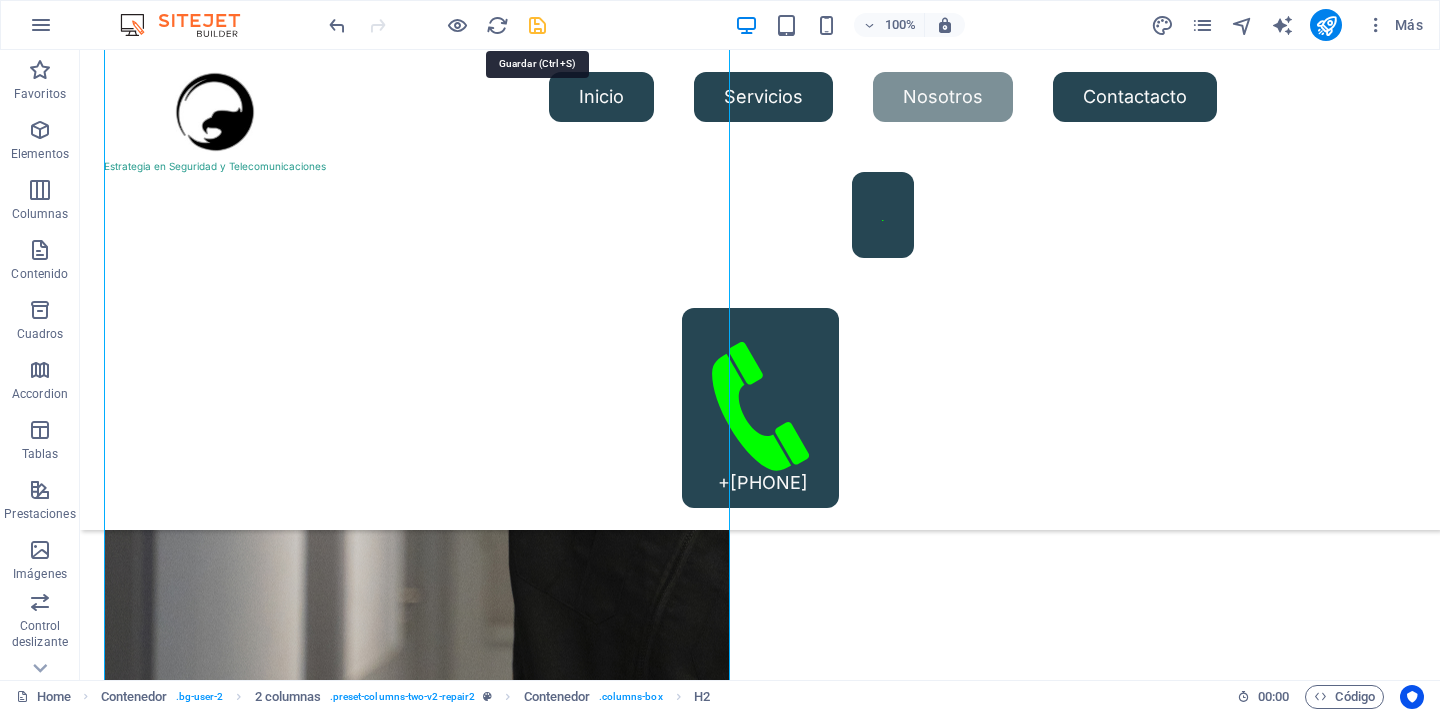 click at bounding box center [537, 25] 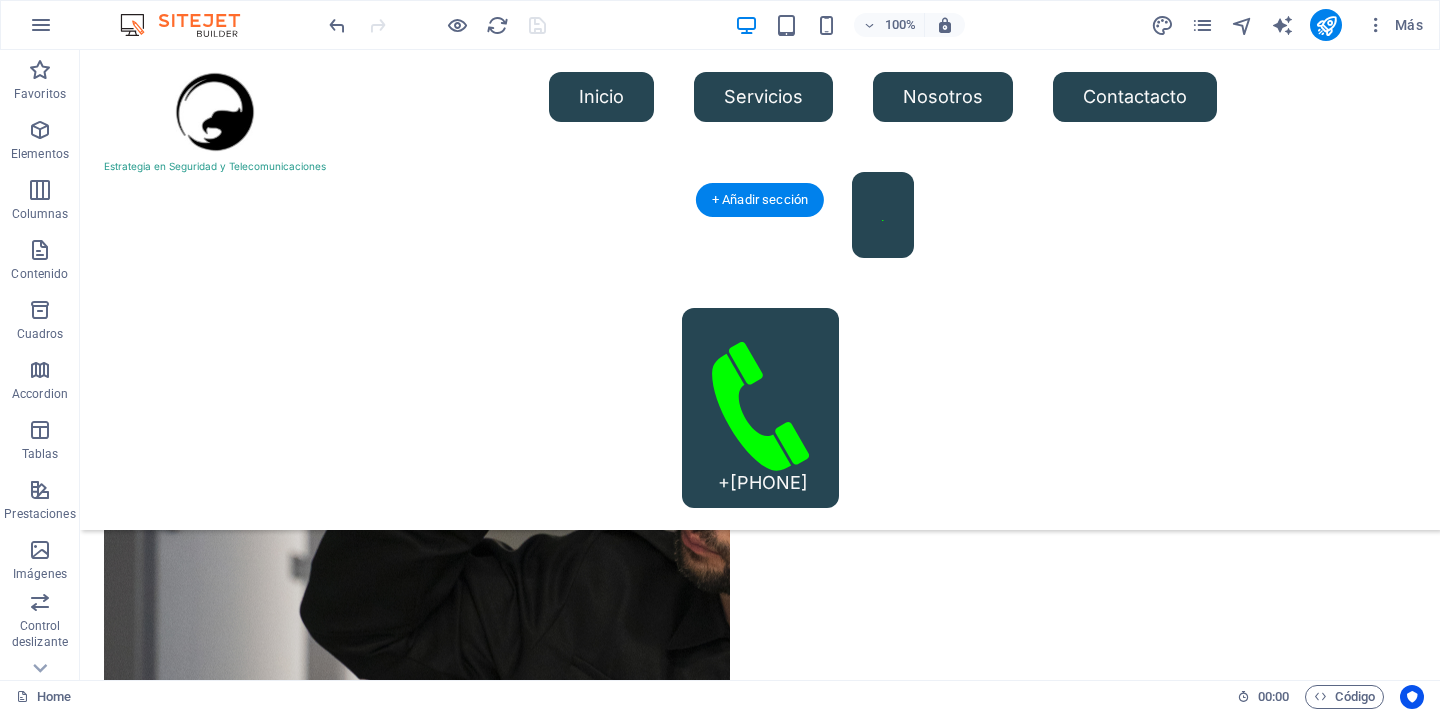 scroll, scrollTop: 0, scrollLeft: 0, axis: both 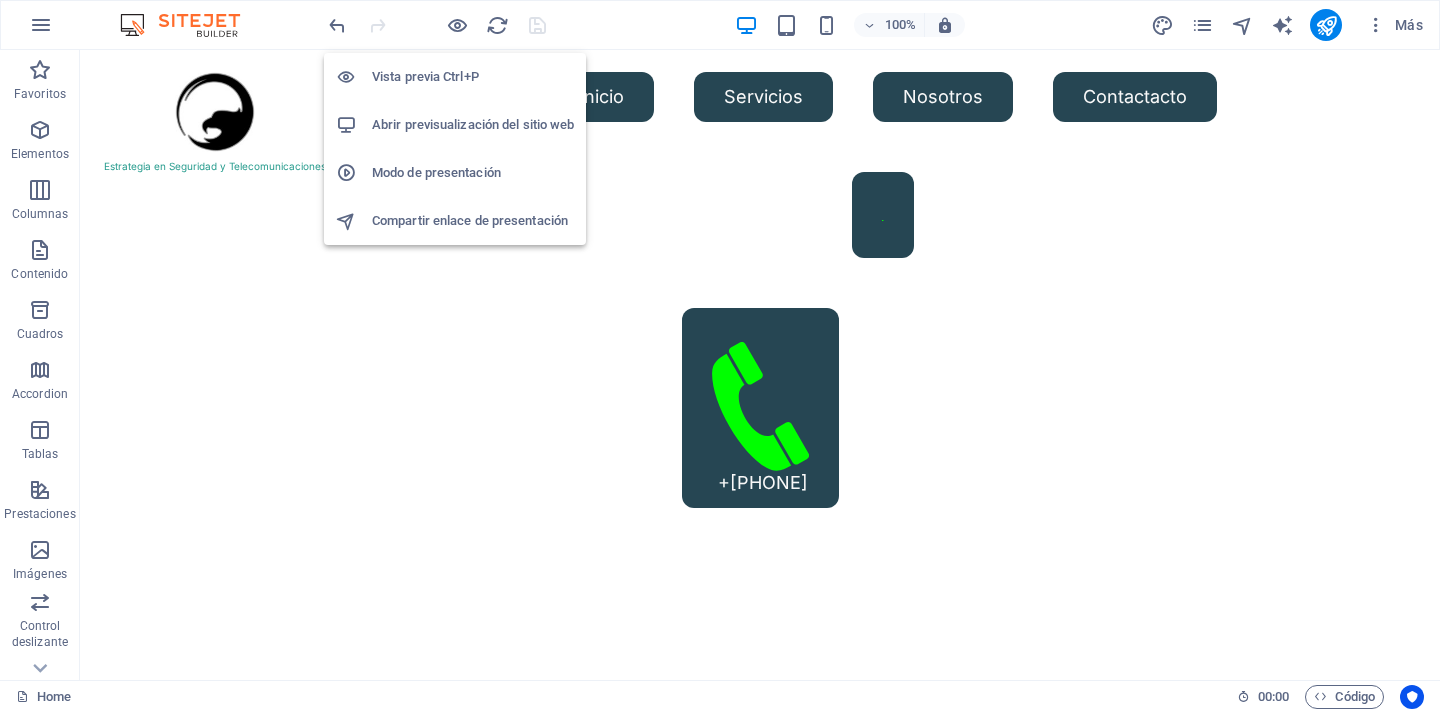 click at bounding box center [457, 25] 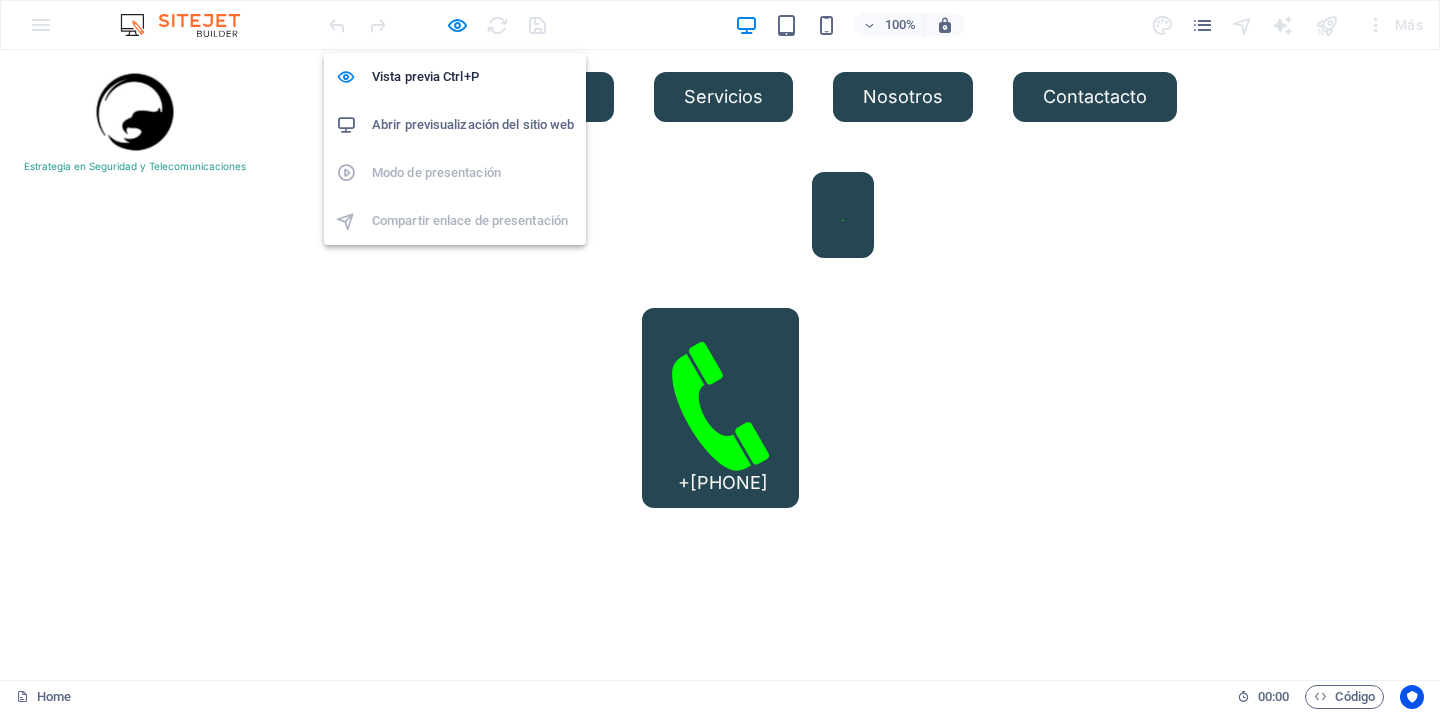 click on "Abrir previsualización del sitio web" at bounding box center (473, 125) 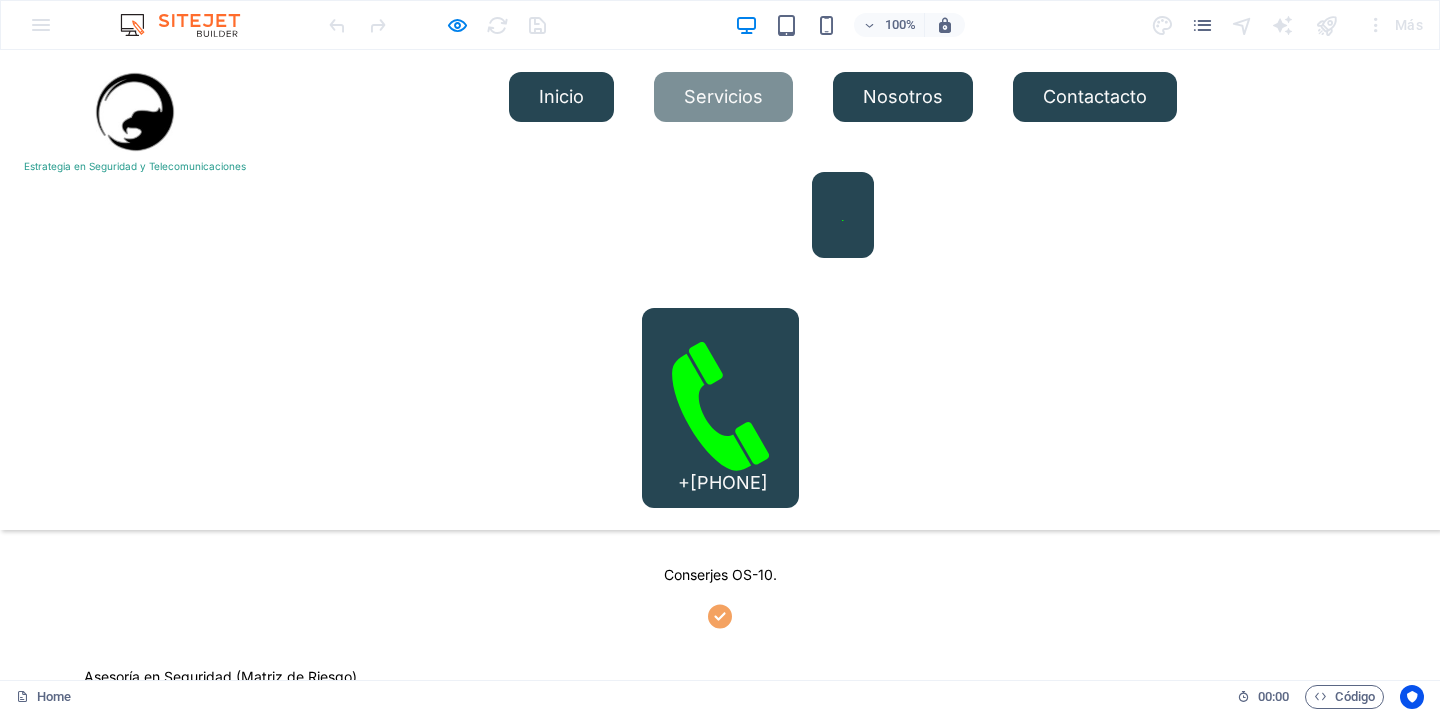scroll, scrollTop: 540, scrollLeft: 0, axis: vertical 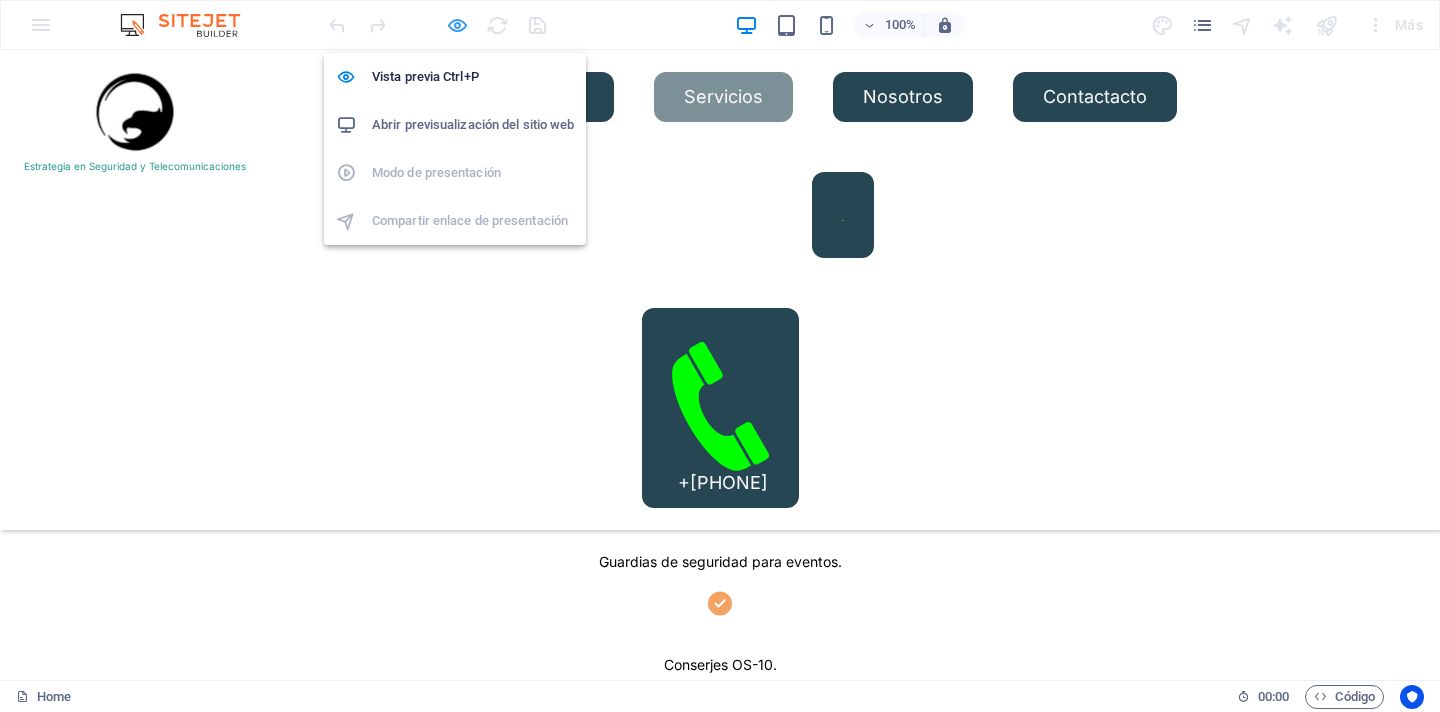 click at bounding box center [457, 25] 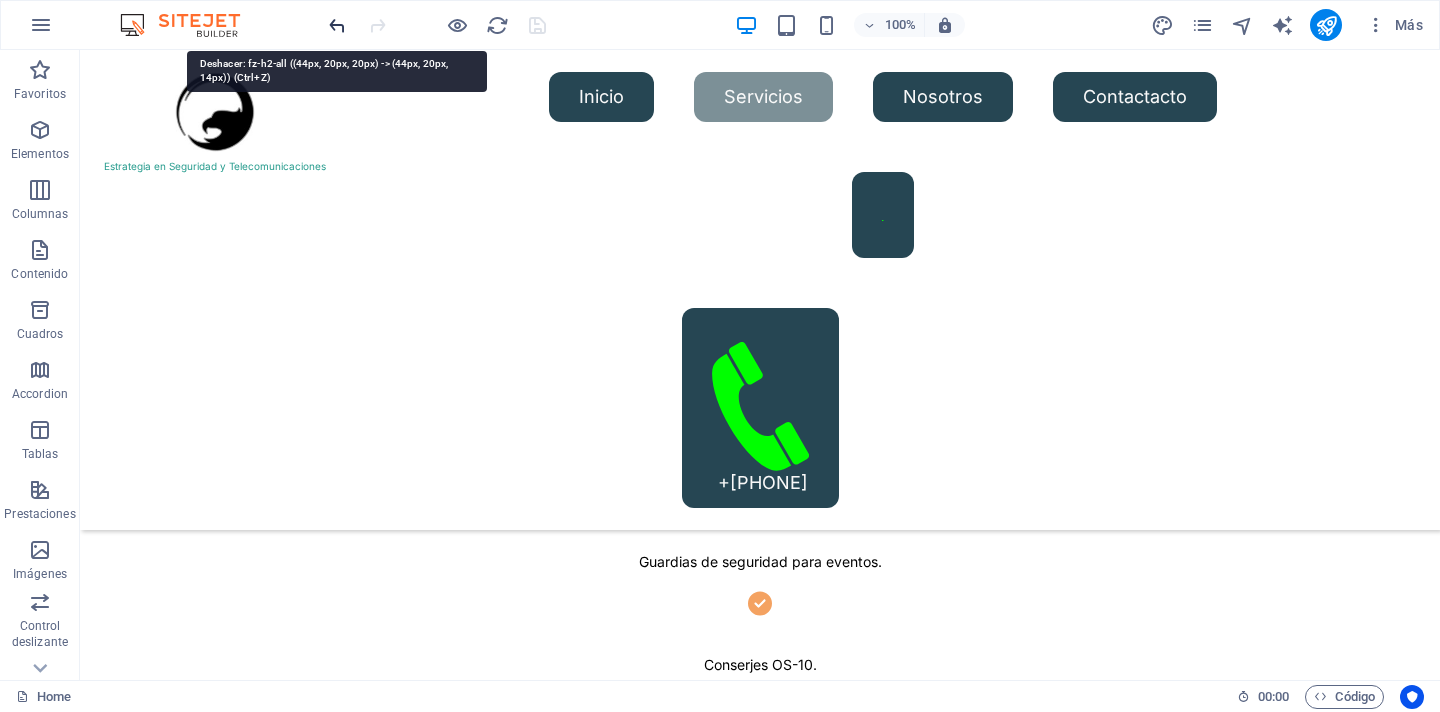 click at bounding box center (337, 25) 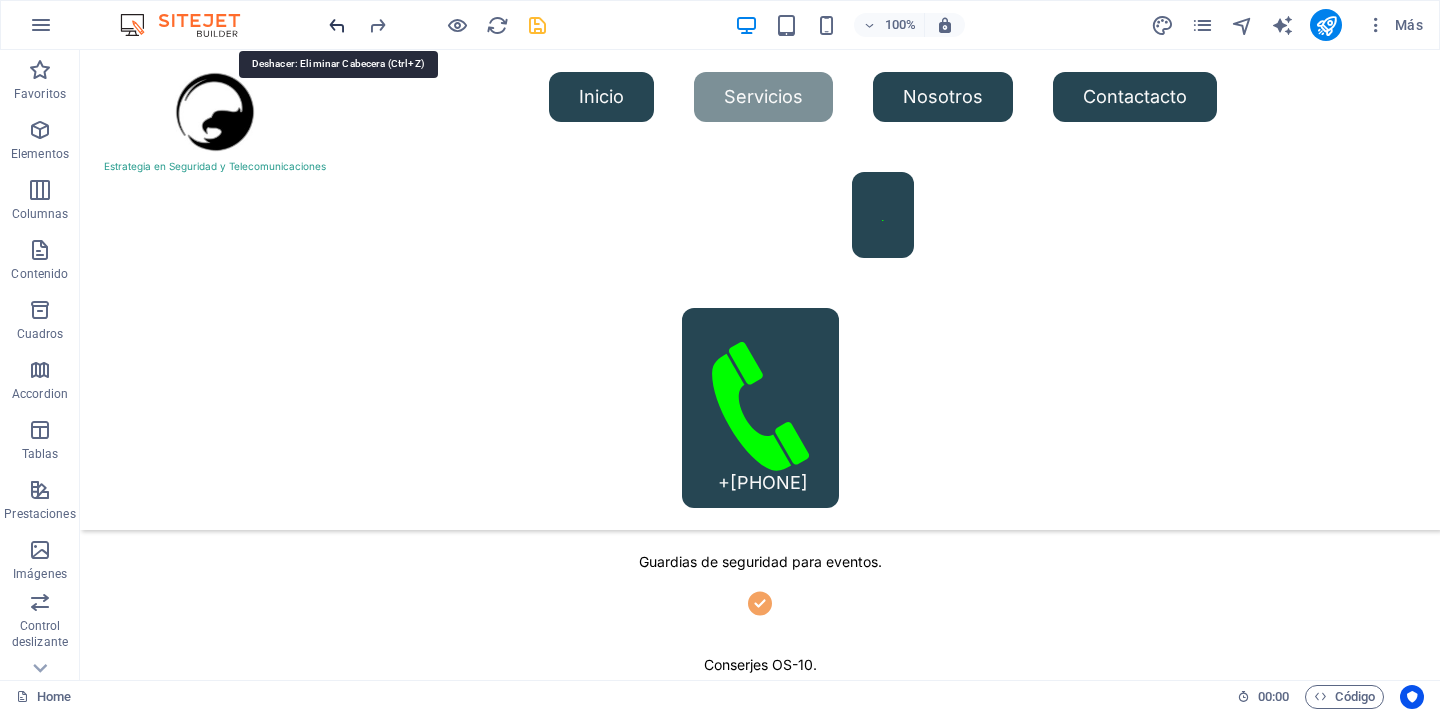 click at bounding box center (337, 25) 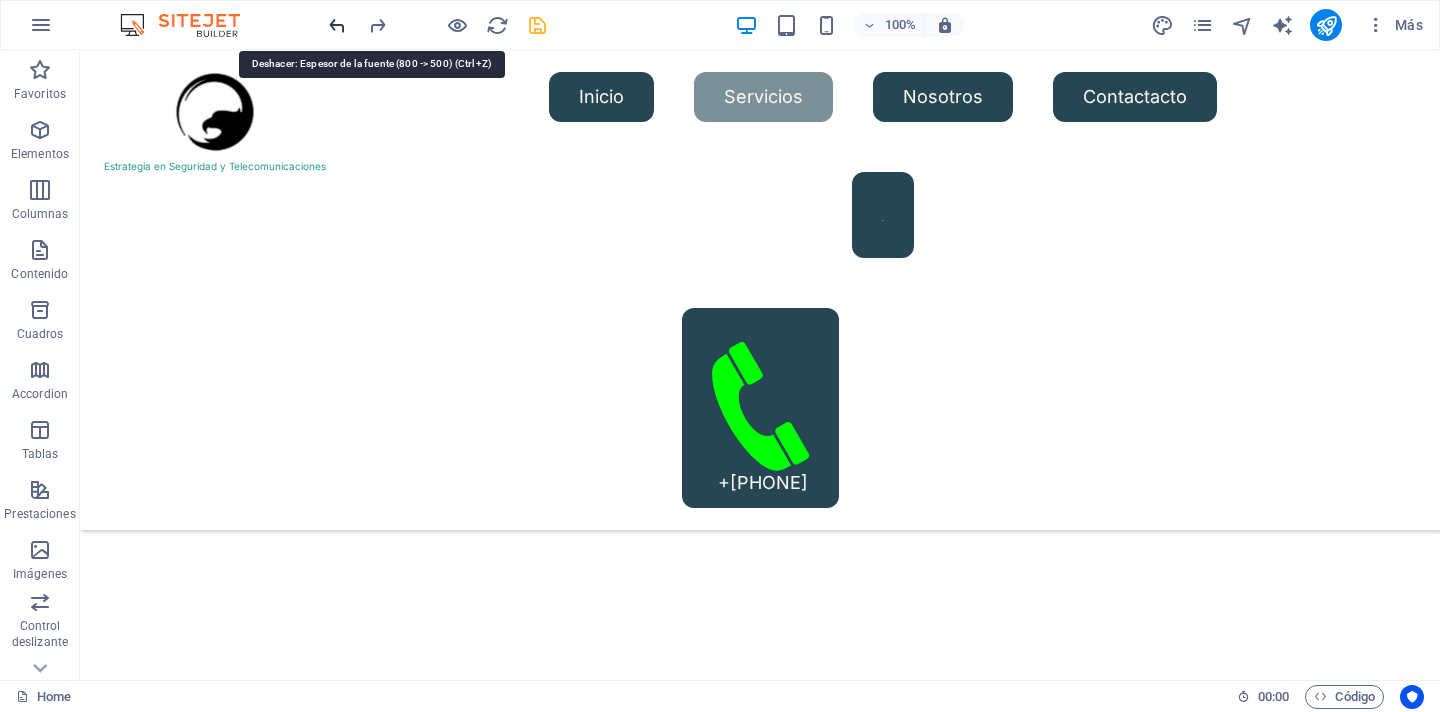 scroll, scrollTop: 2482, scrollLeft: 0, axis: vertical 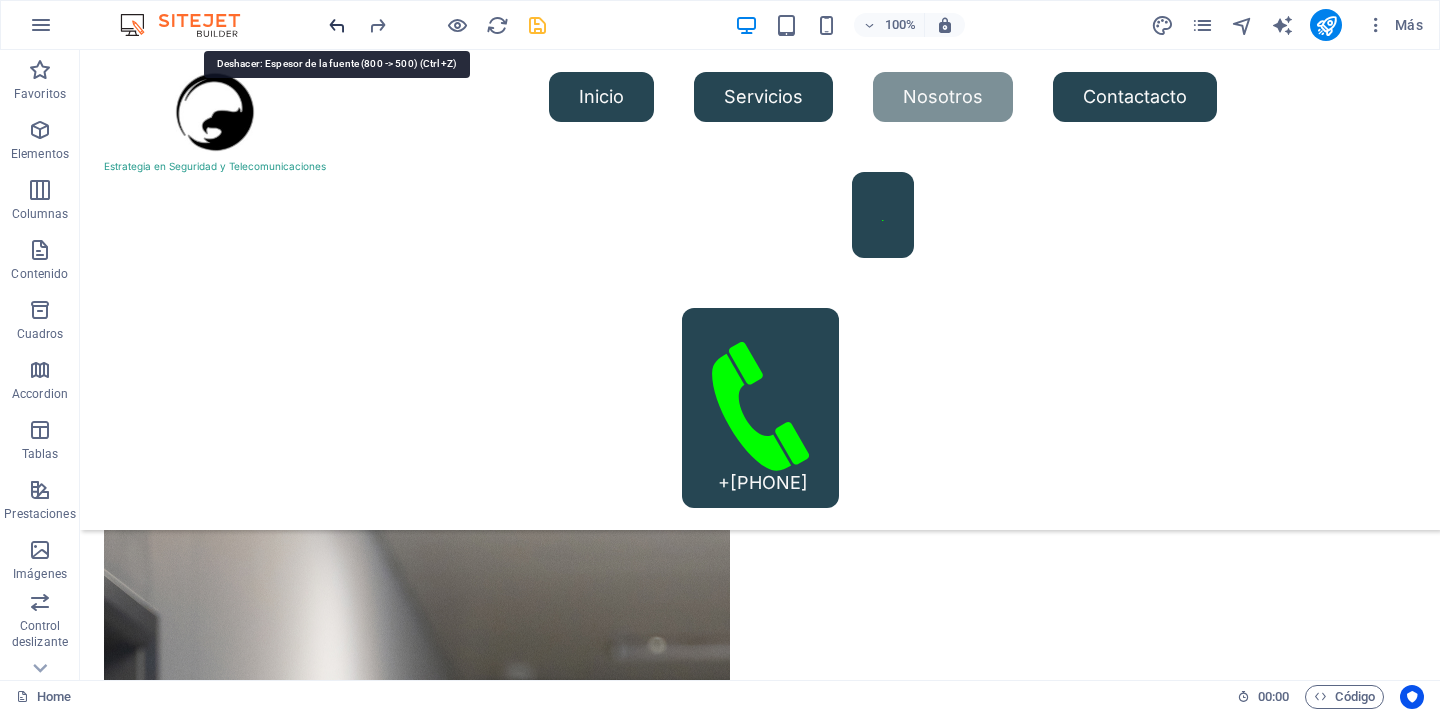 click at bounding box center [337, 25] 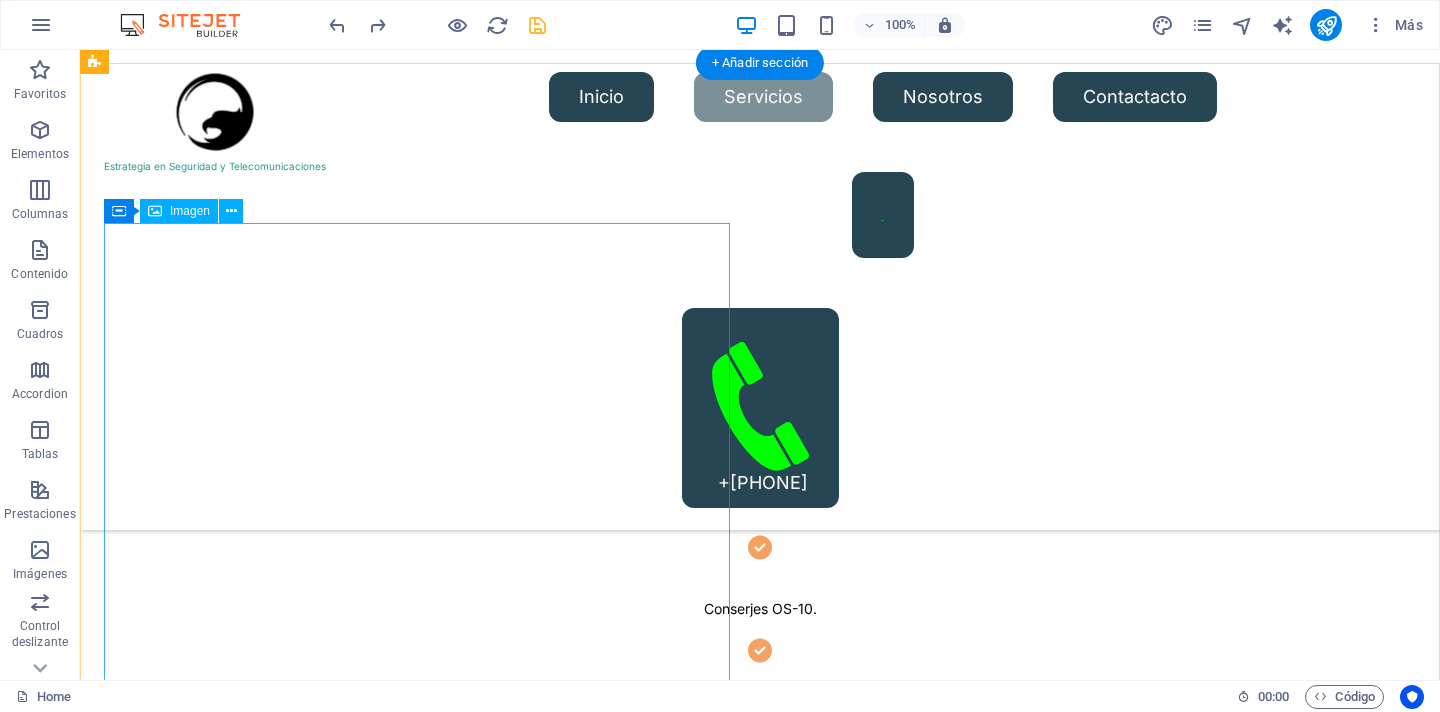 scroll, scrollTop: 599, scrollLeft: 0, axis: vertical 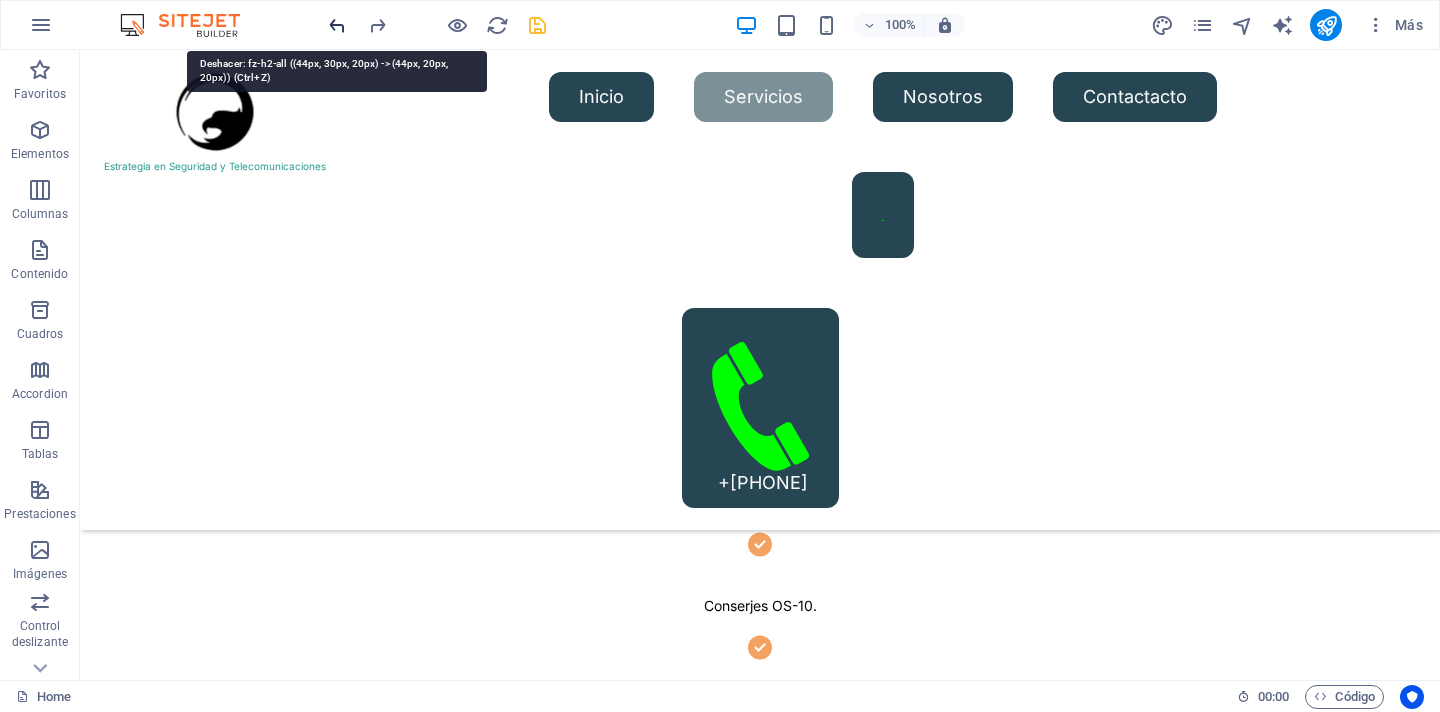 click at bounding box center (337, 25) 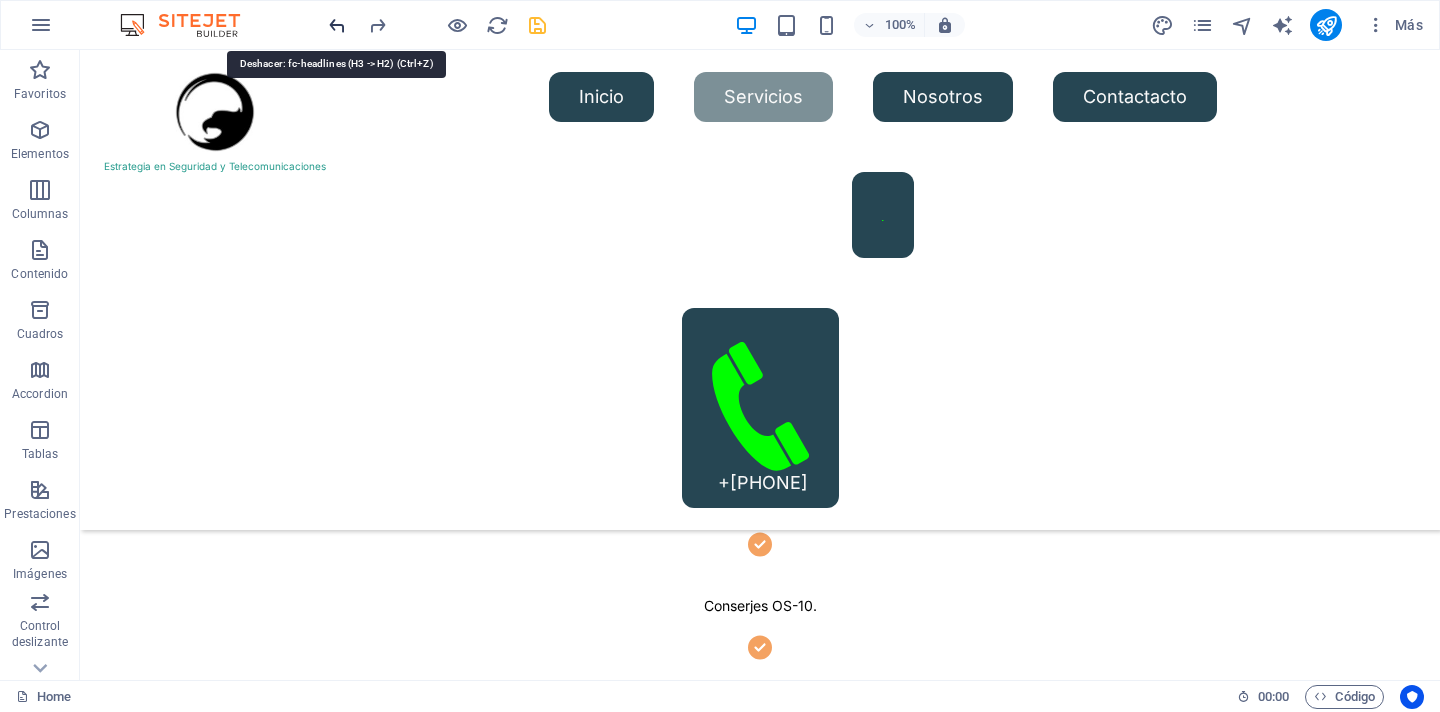 click at bounding box center [337, 25] 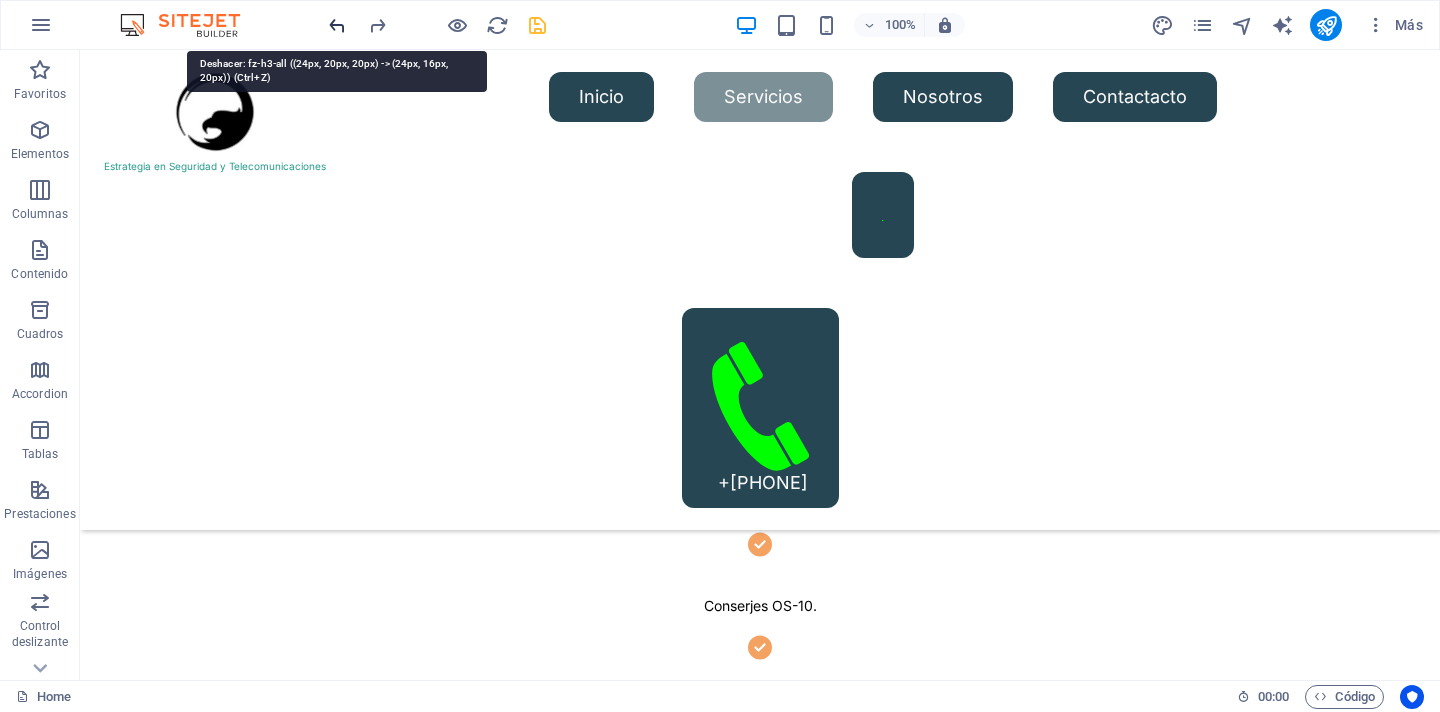 click at bounding box center (337, 25) 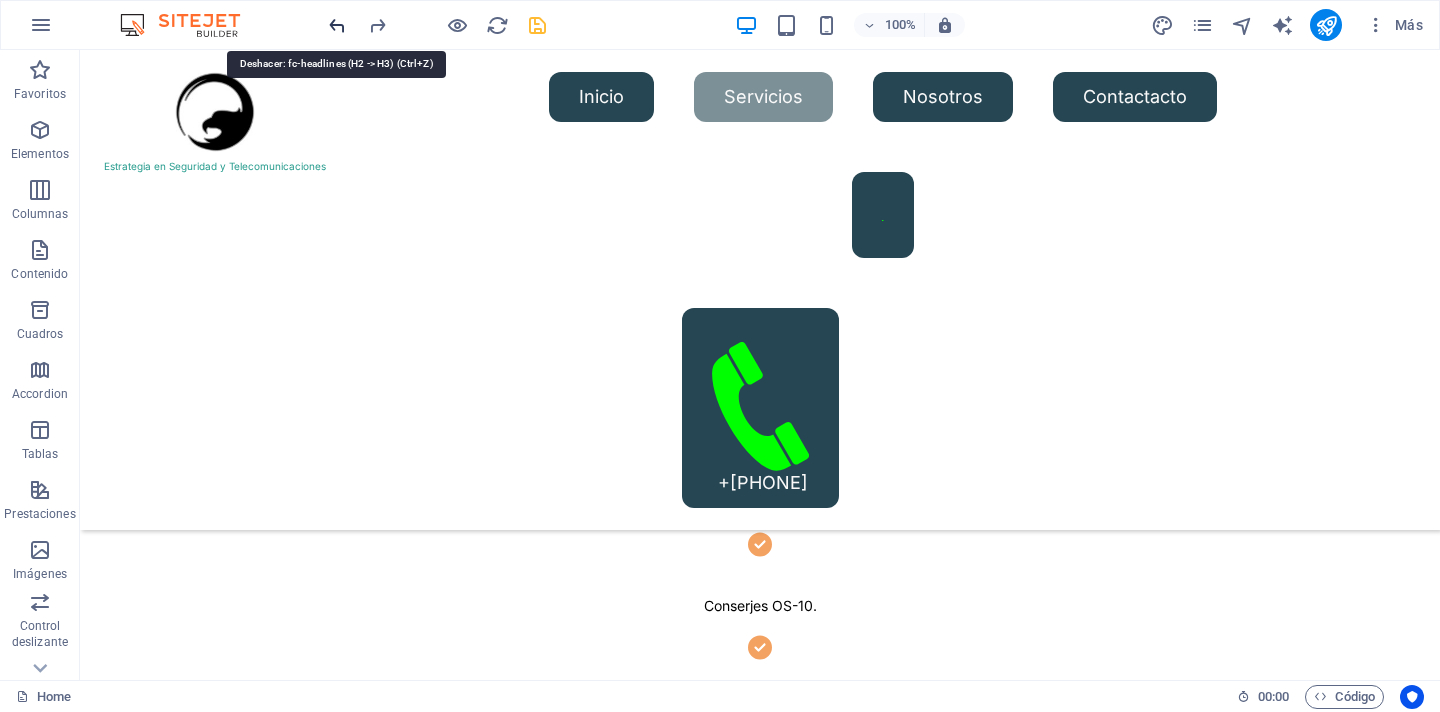 click at bounding box center (337, 25) 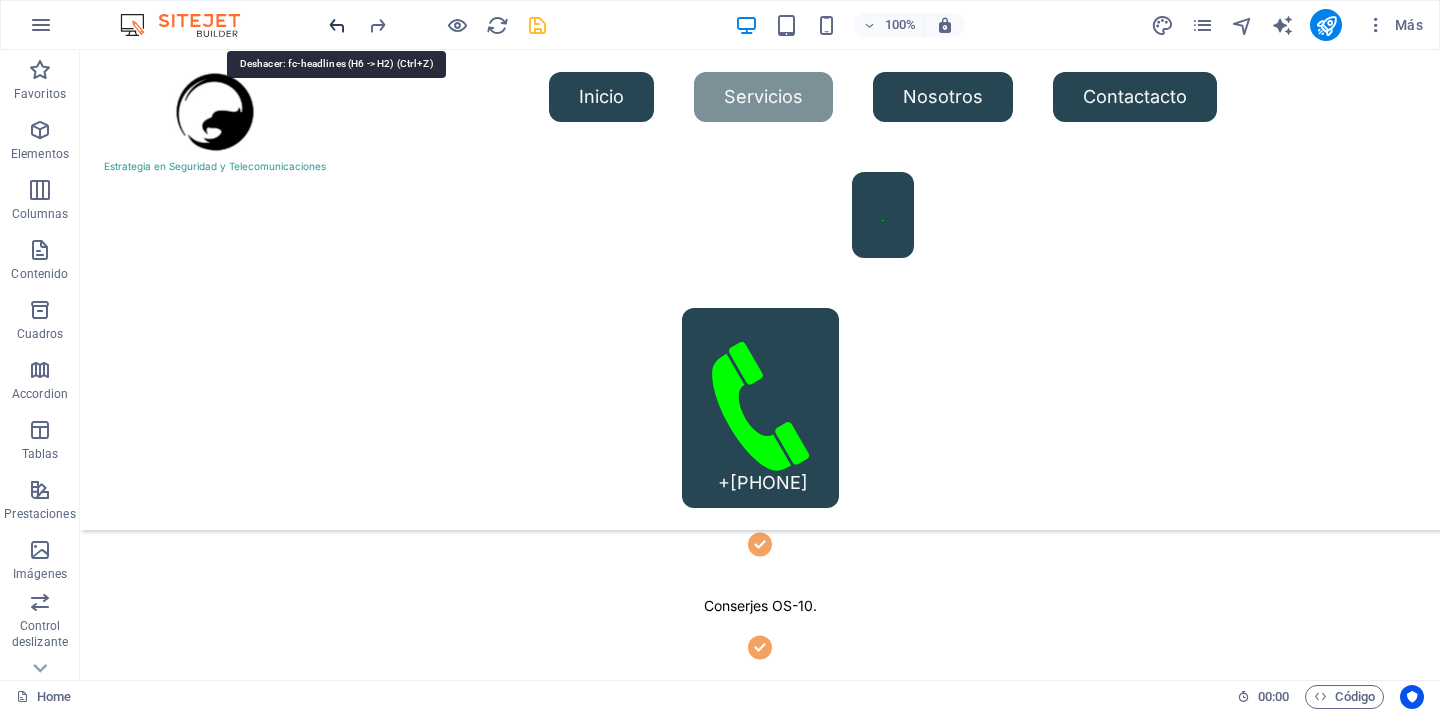 click at bounding box center [337, 25] 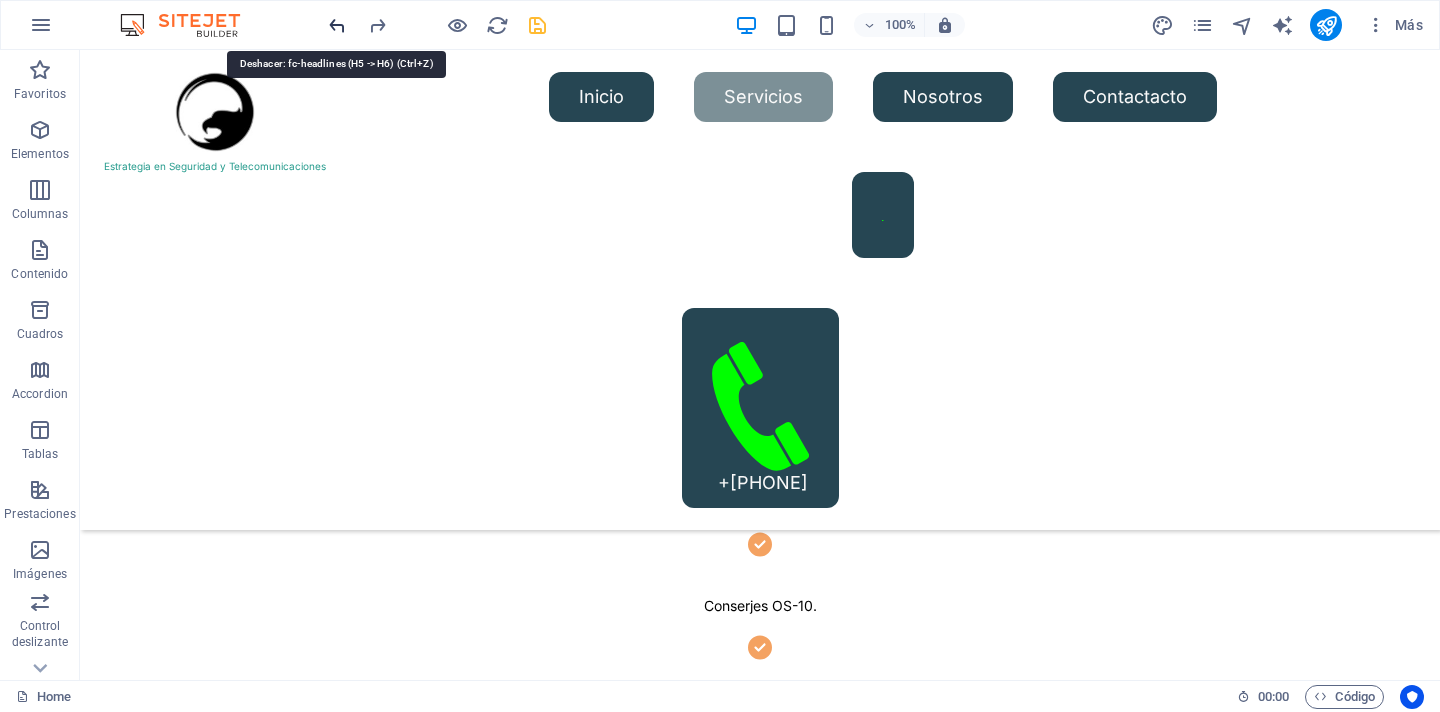 click at bounding box center (337, 25) 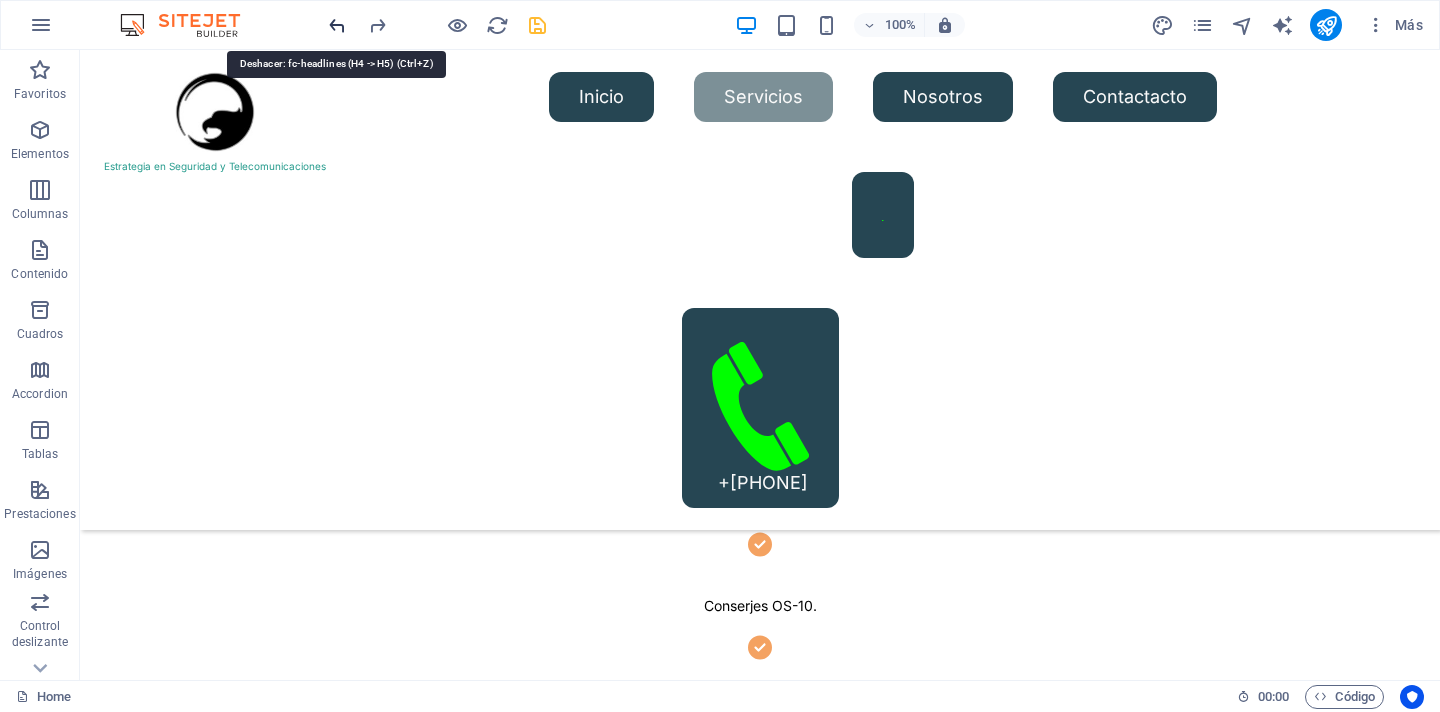 click at bounding box center (337, 25) 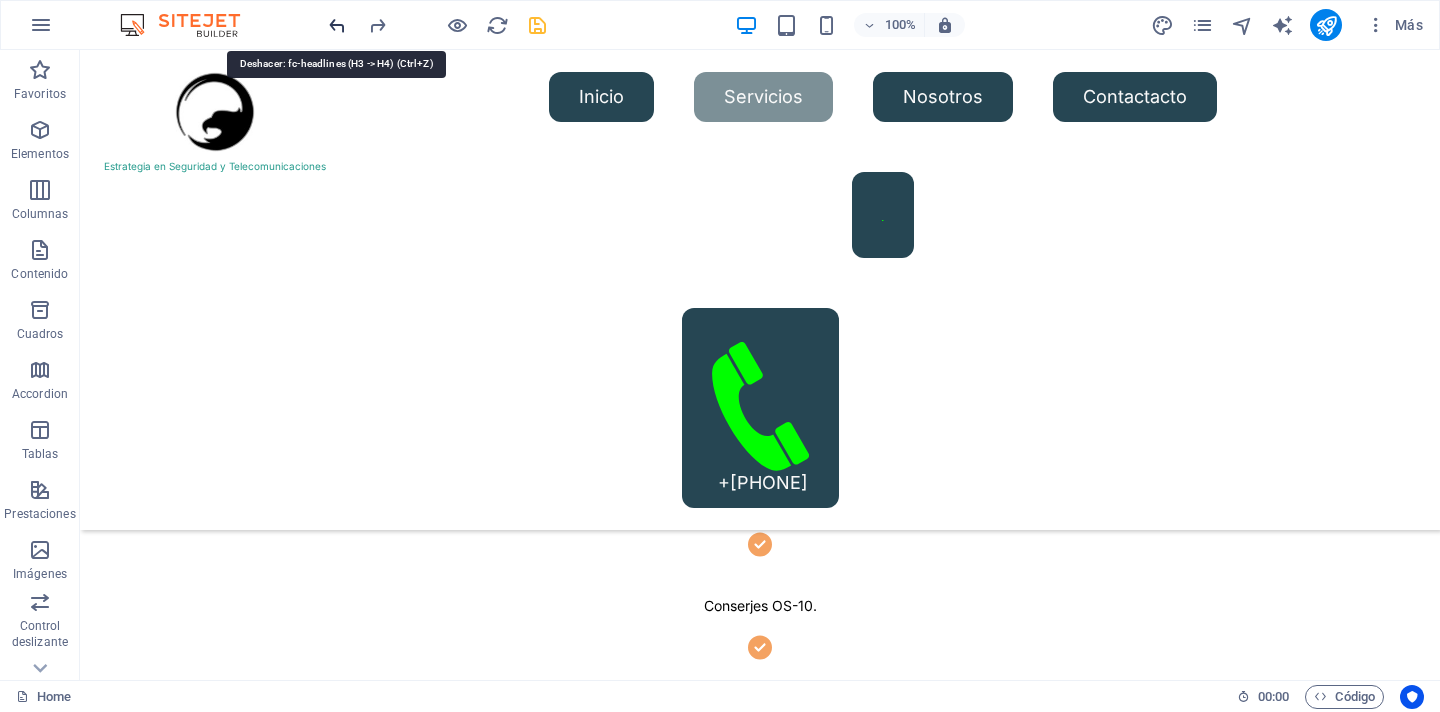 click at bounding box center [337, 25] 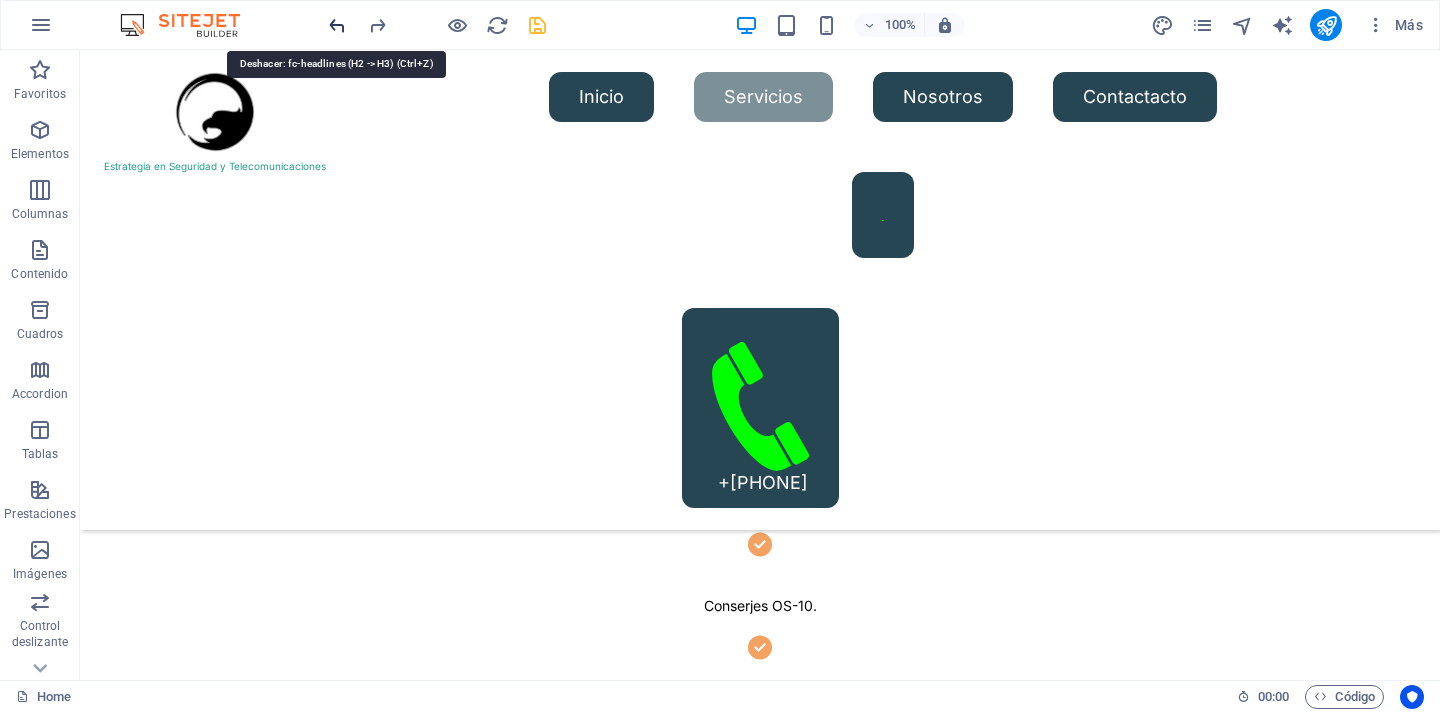 click at bounding box center [337, 25] 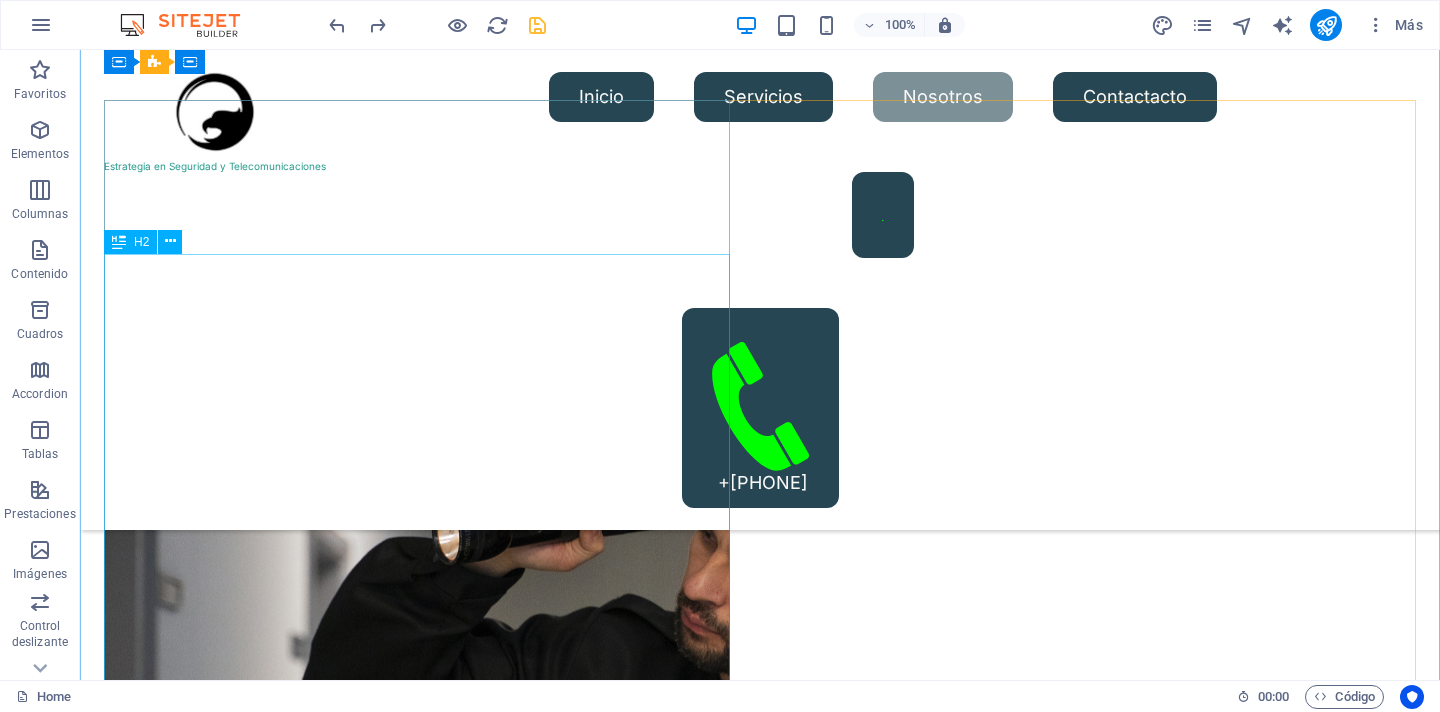 scroll, scrollTop: 2436, scrollLeft: 0, axis: vertical 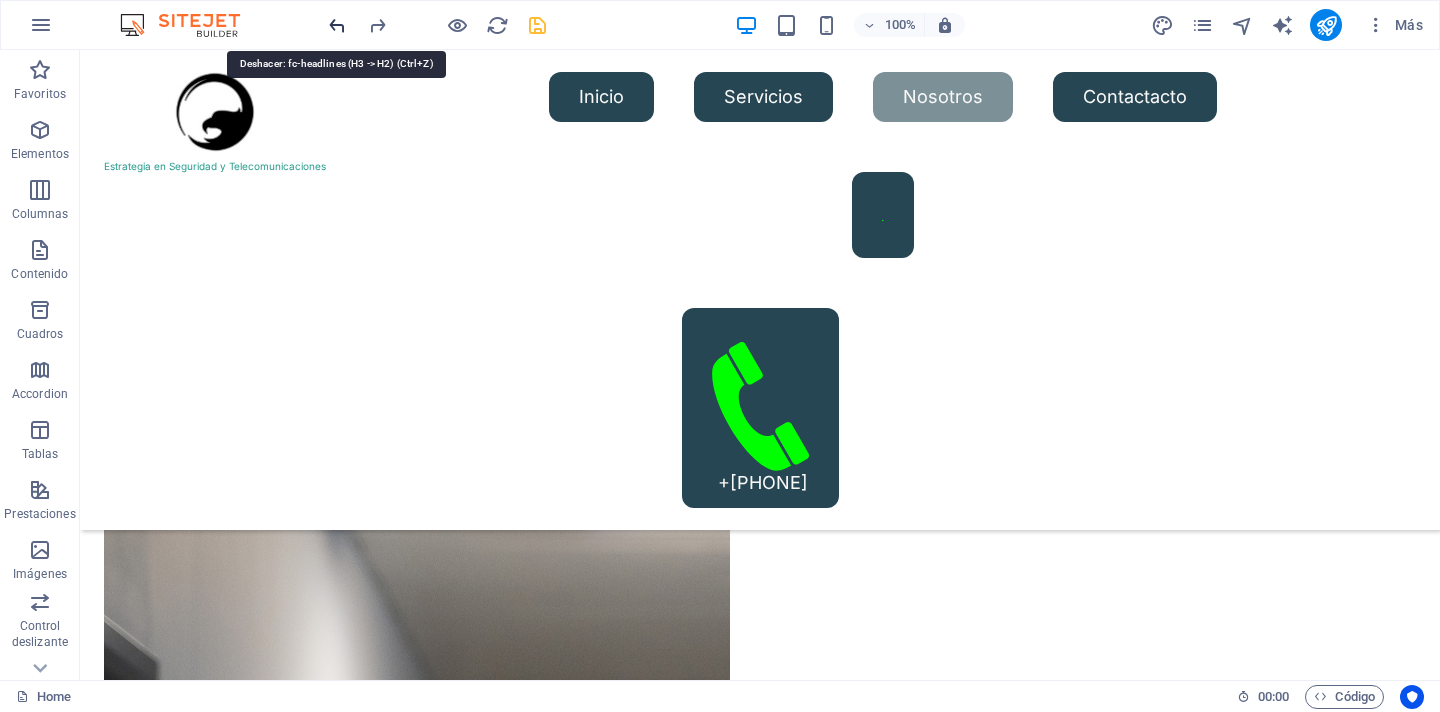 click at bounding box center (337, 25) 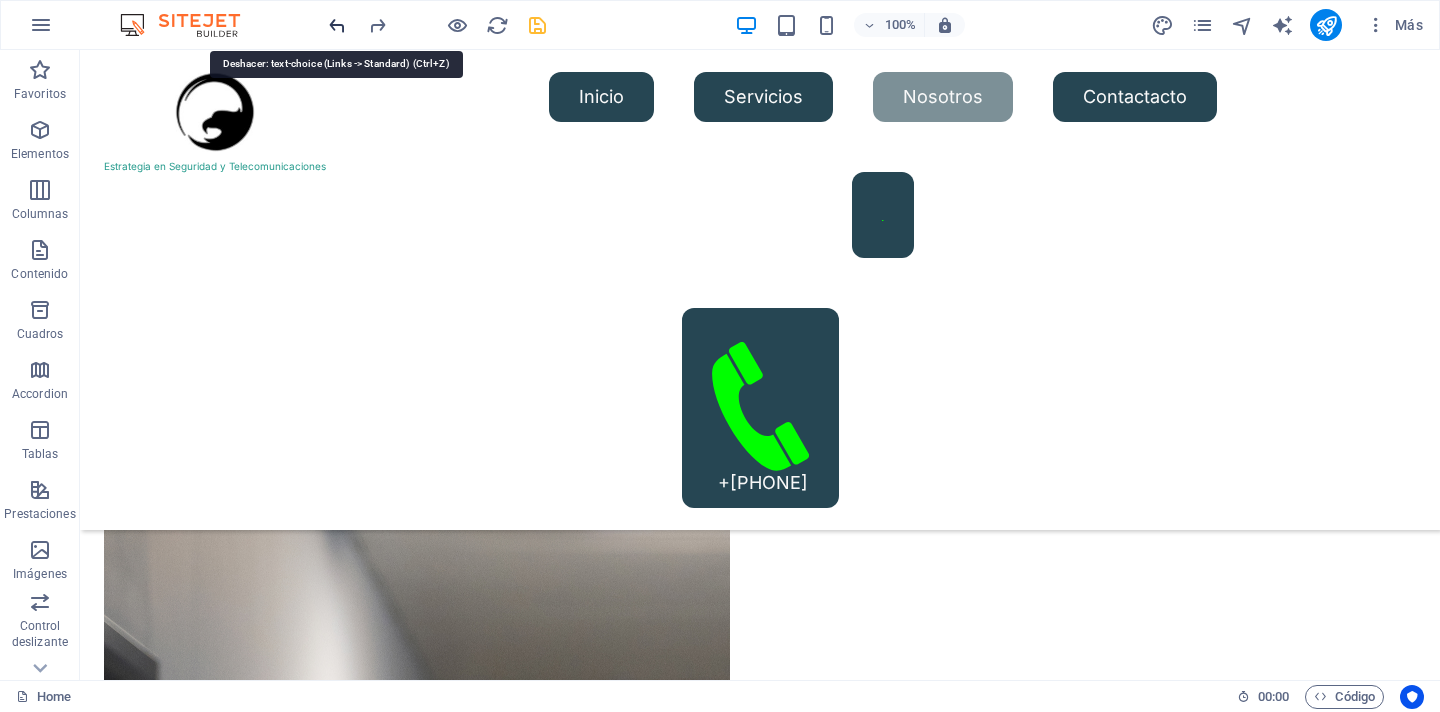 click at bounding box center (337, 25) 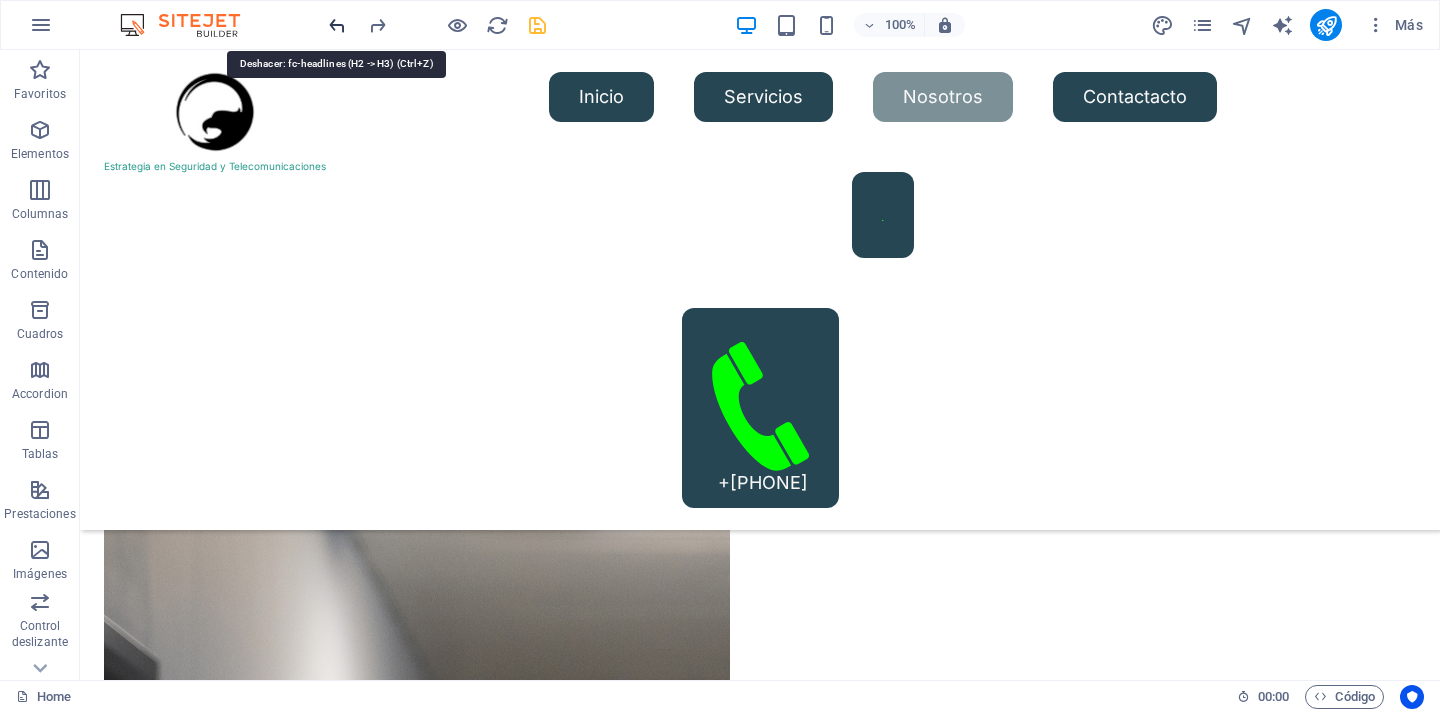 click at bounding box center (337, 25) 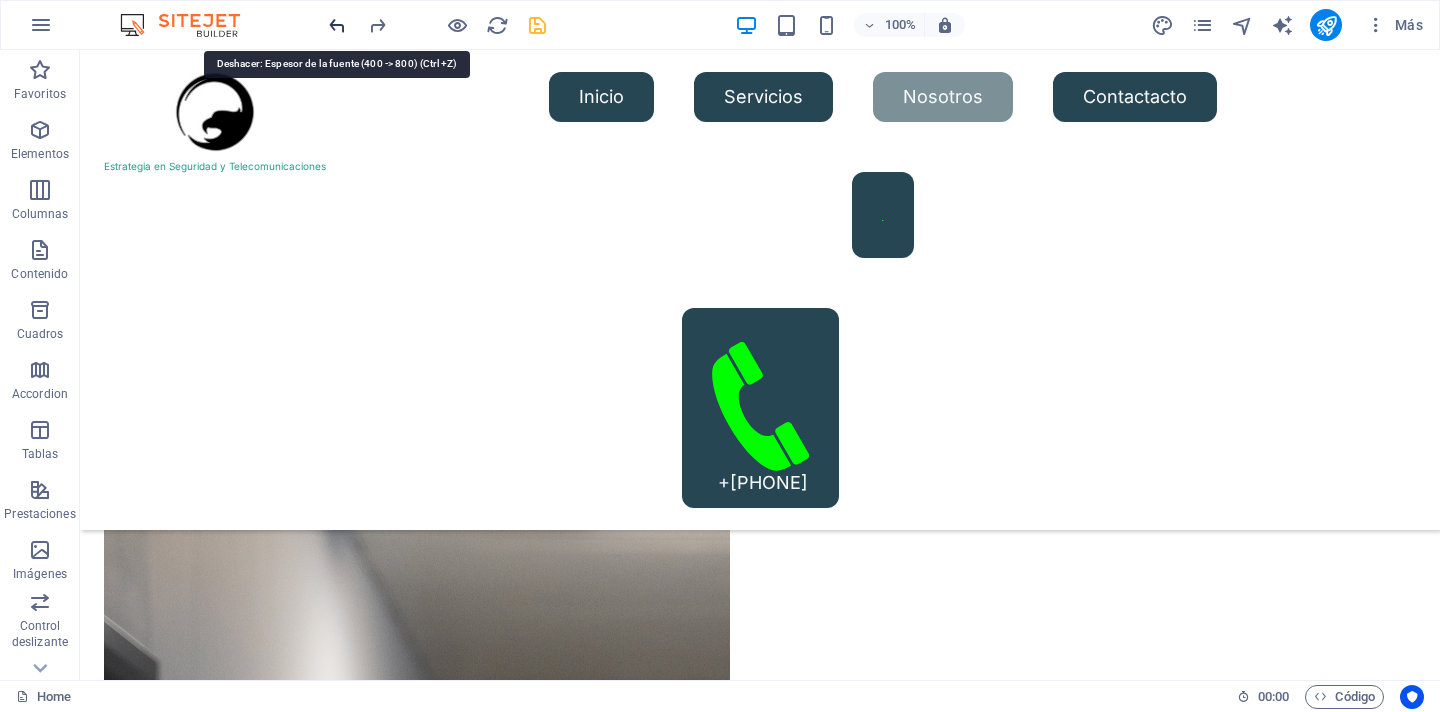 click at bounding box center [337, 25] 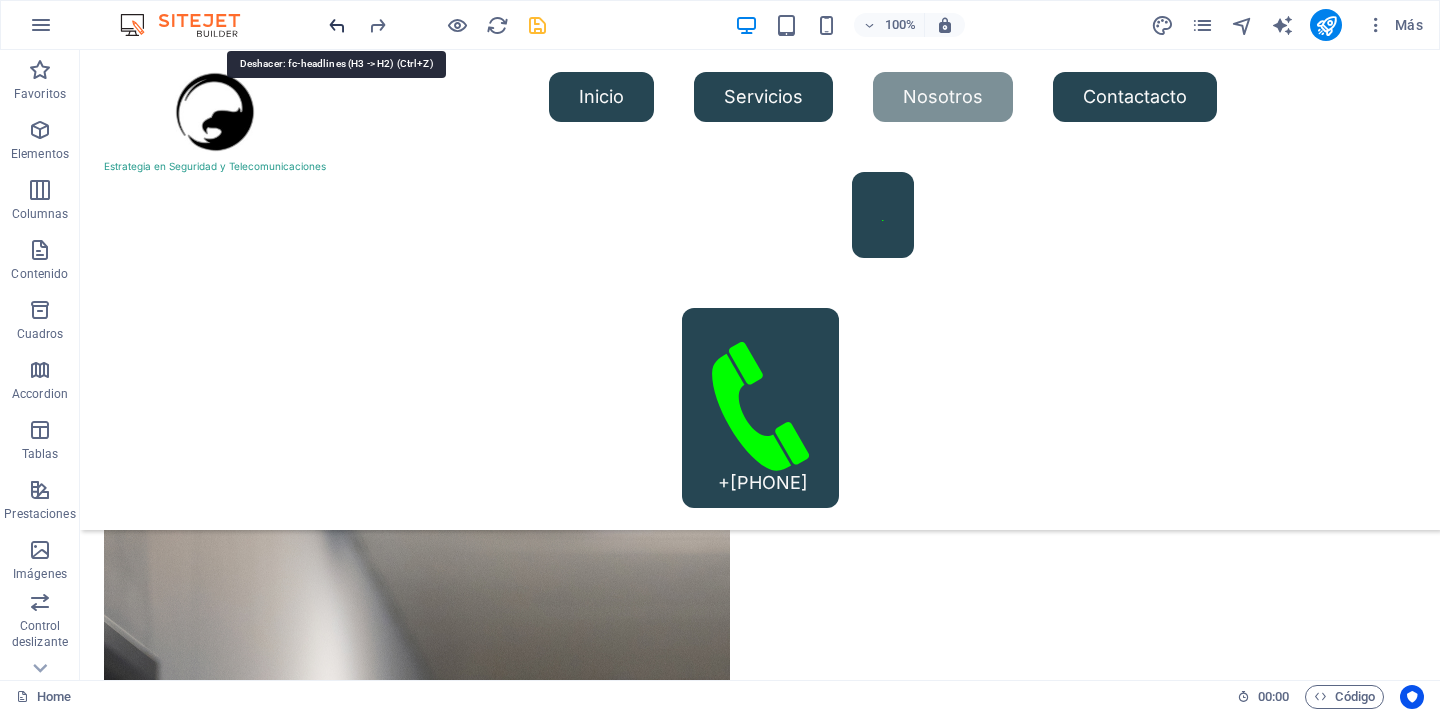 click at bounding box center [337, 25] 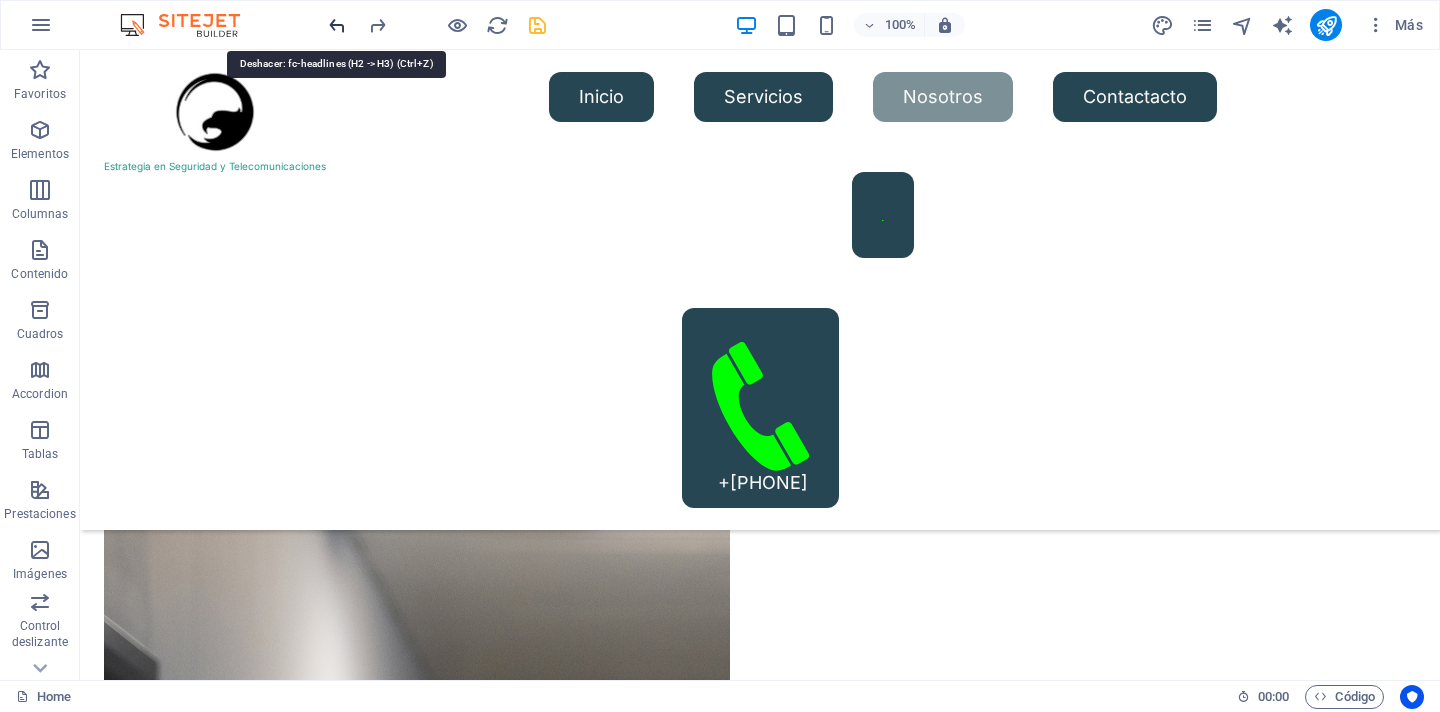click at bounding box center (337, 25) 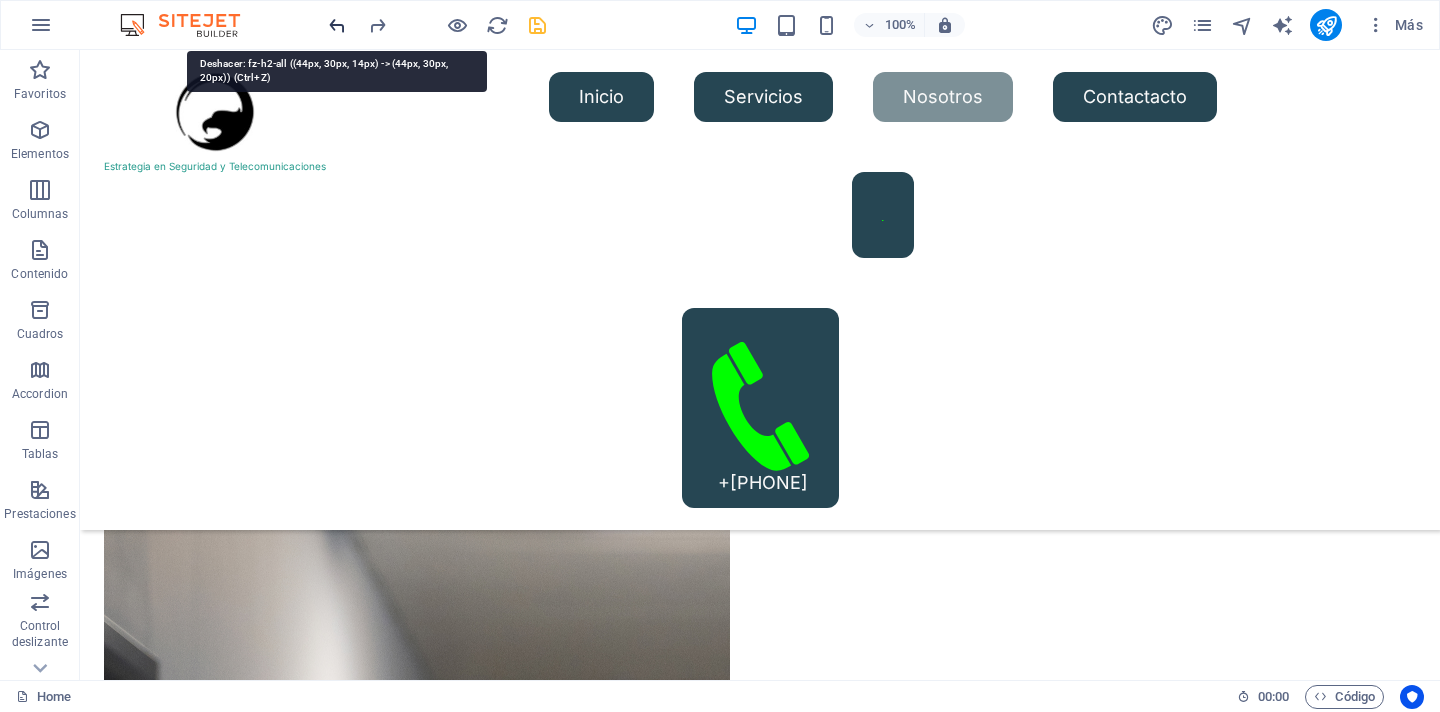 click at bounding box center [337, 25] 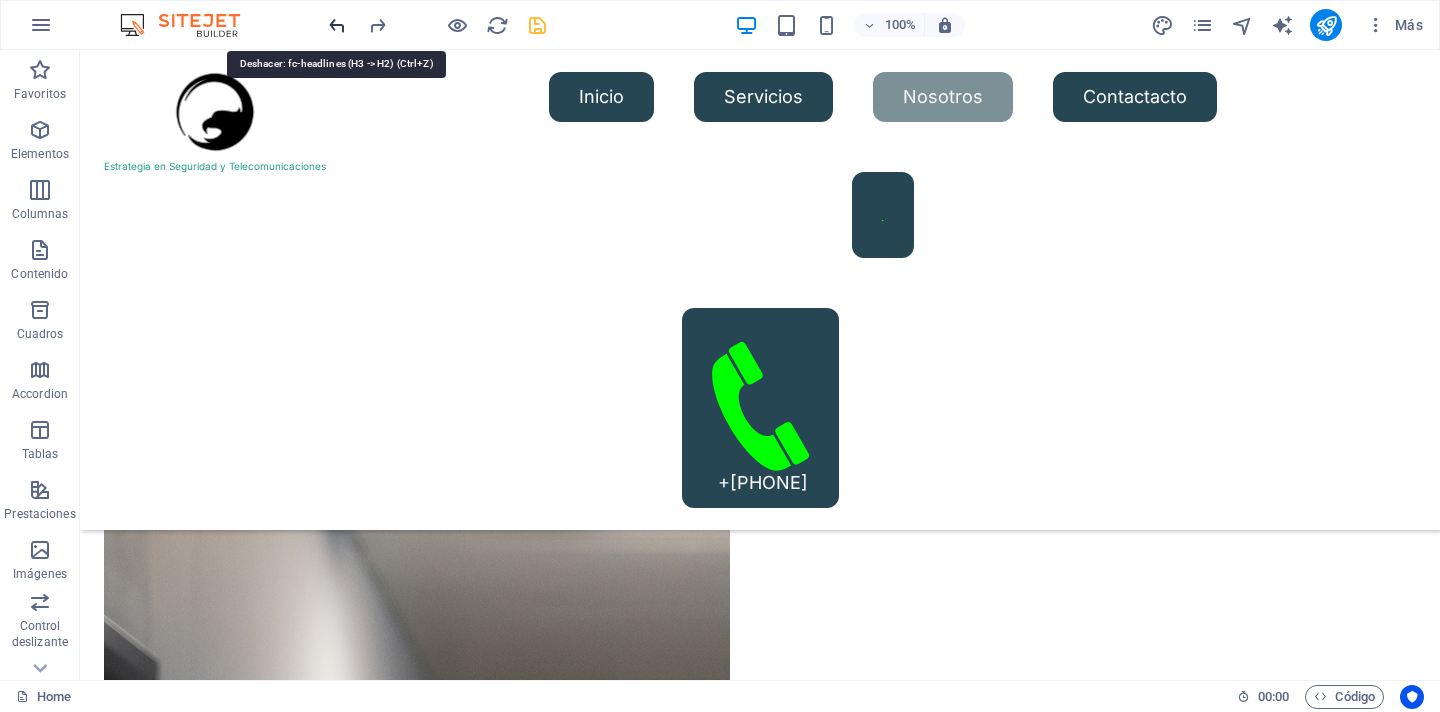 click at bounding box center [337, 25] 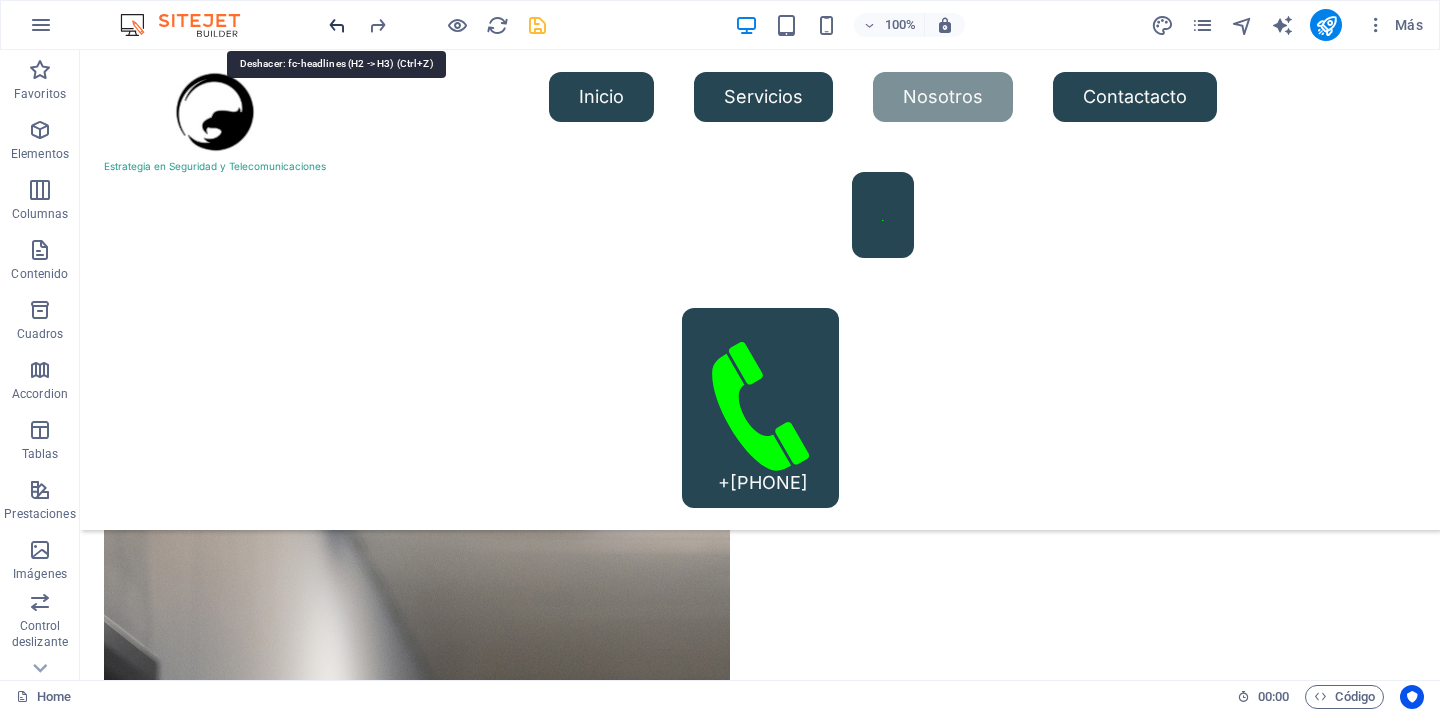 type 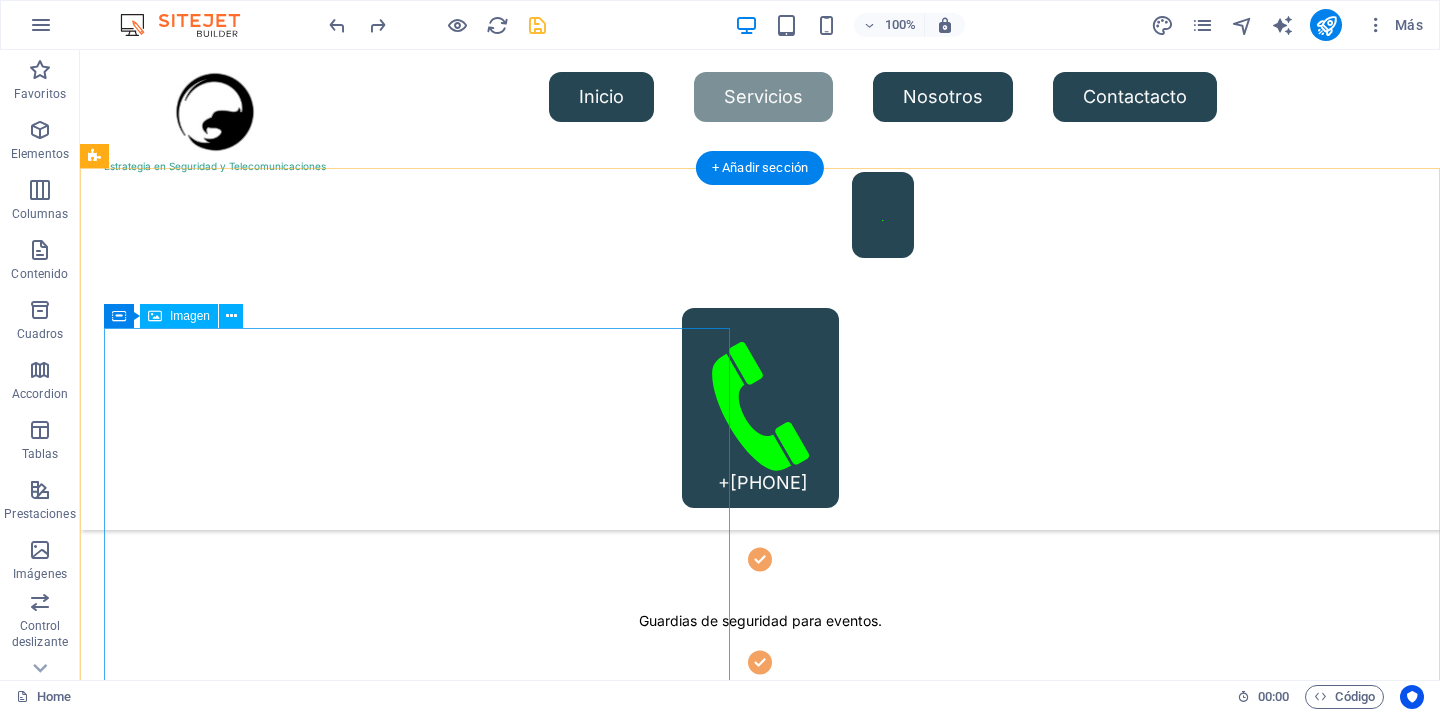 scroll, scrollTop: 492, scrollLeft: 0, axis: vertical 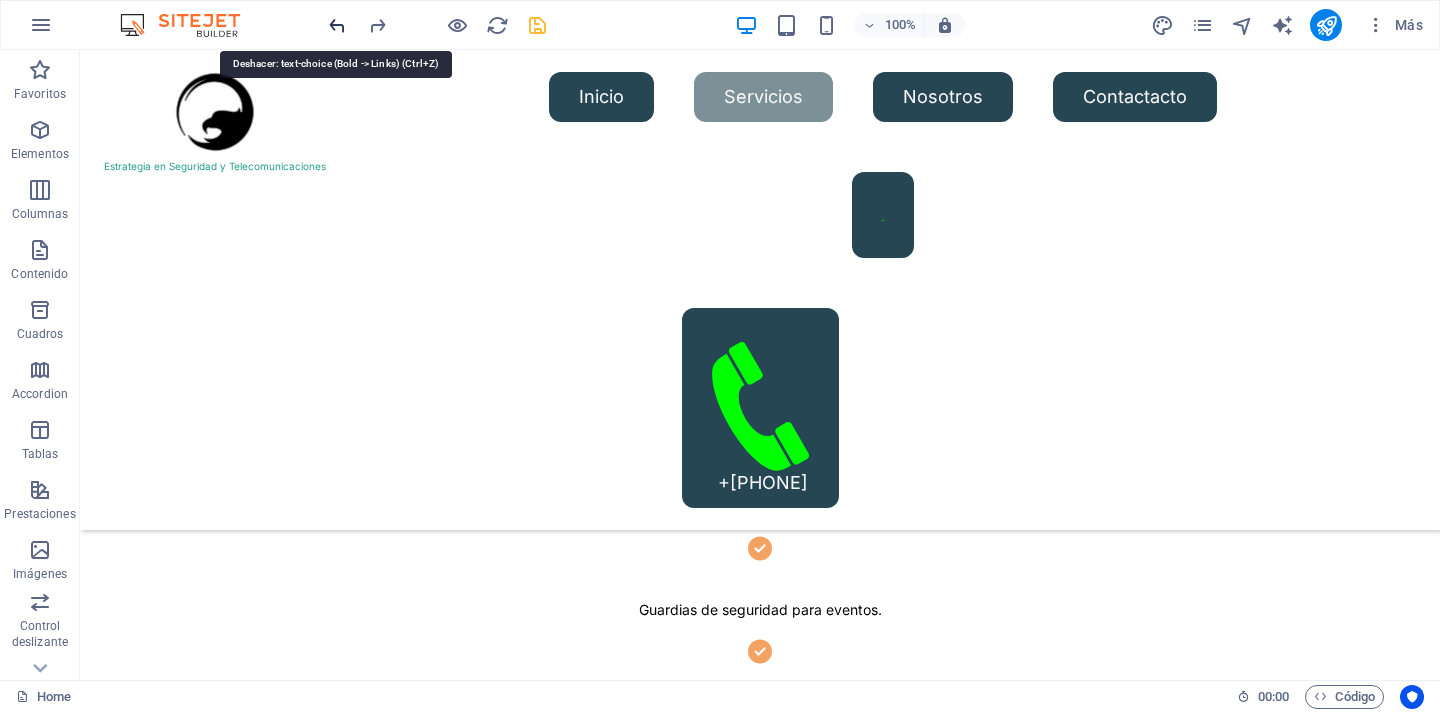 click at bounding box center [337, 25] 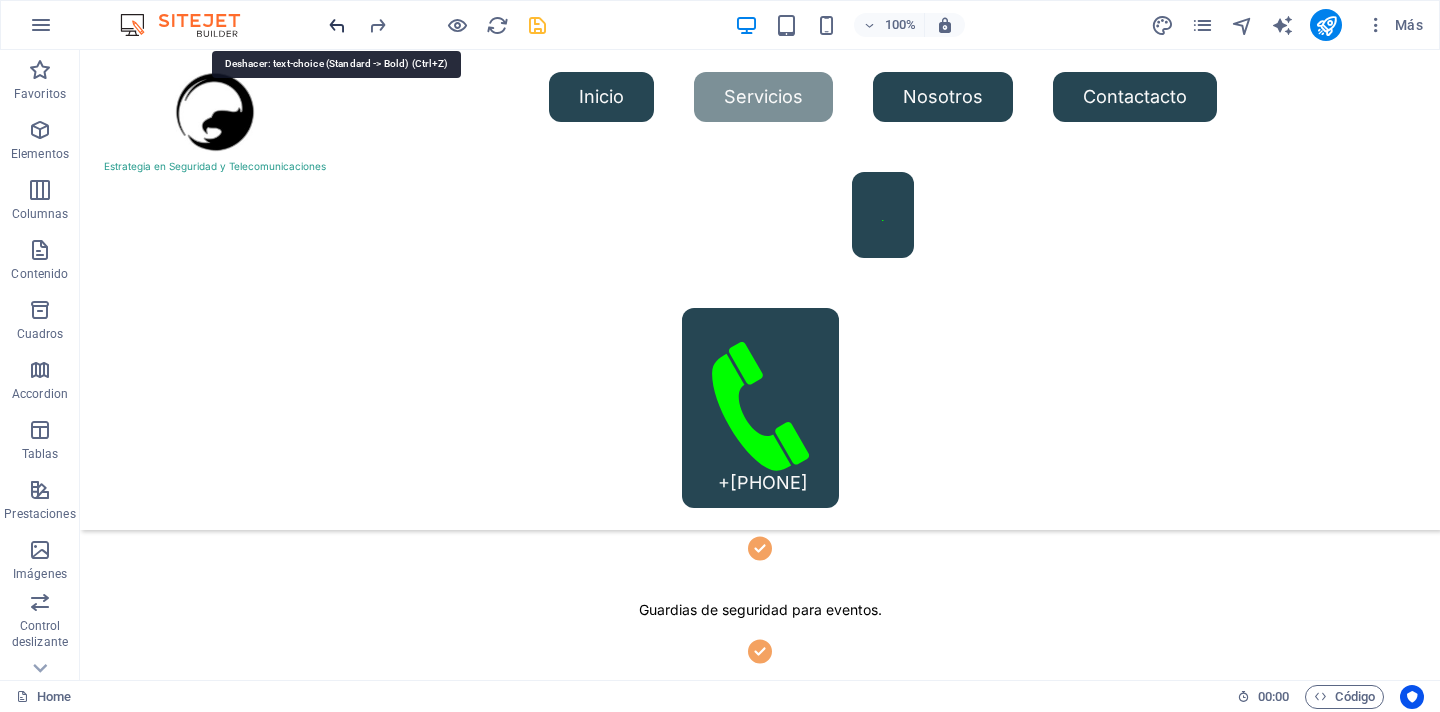 click at bounding box center [337, 25] 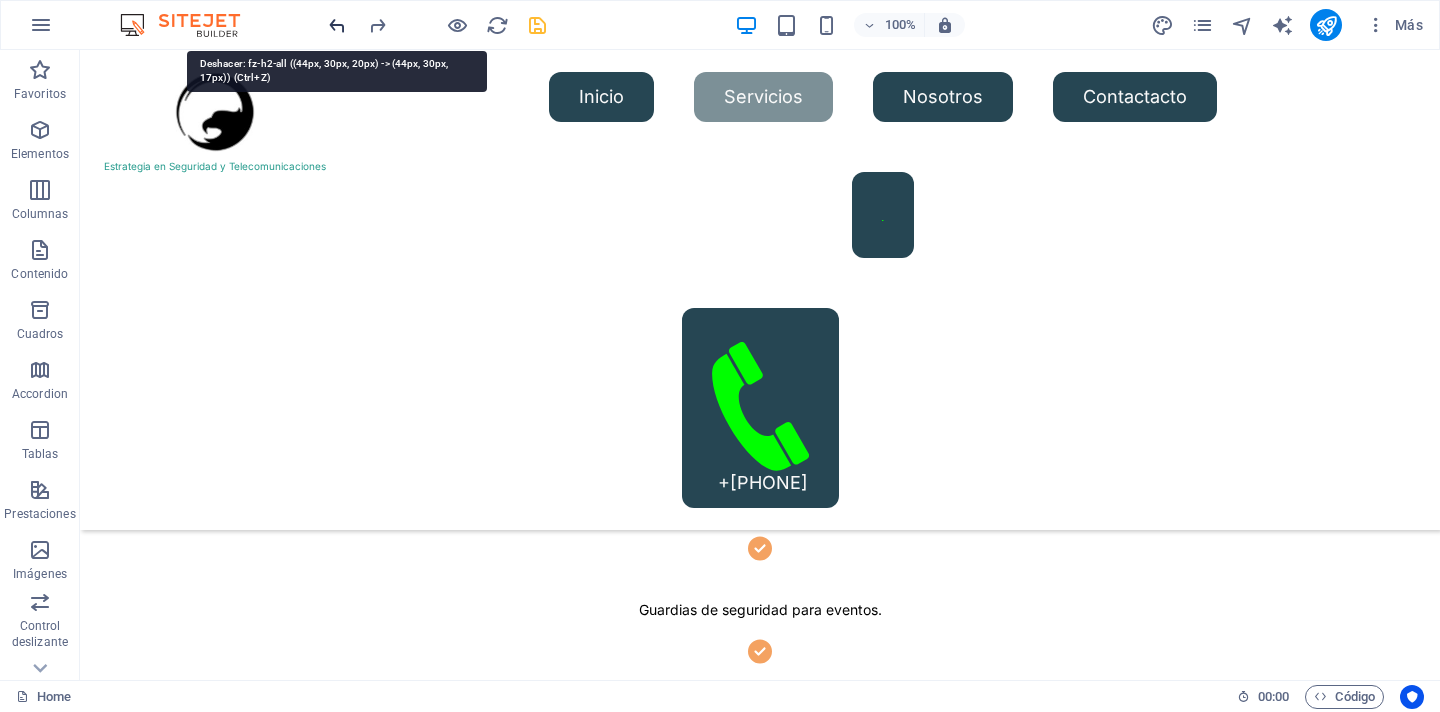 click at bounding box center (337, 25) 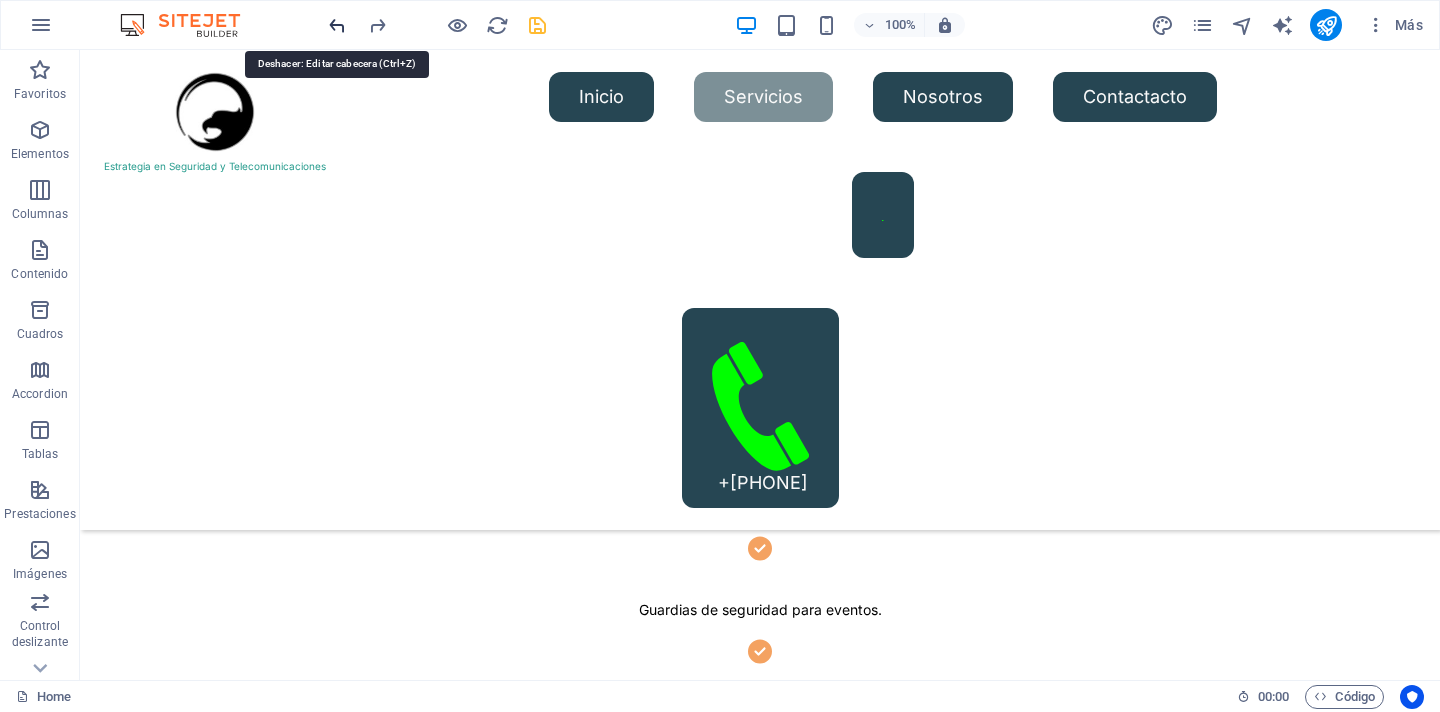 click at bounding box center [337, 25] 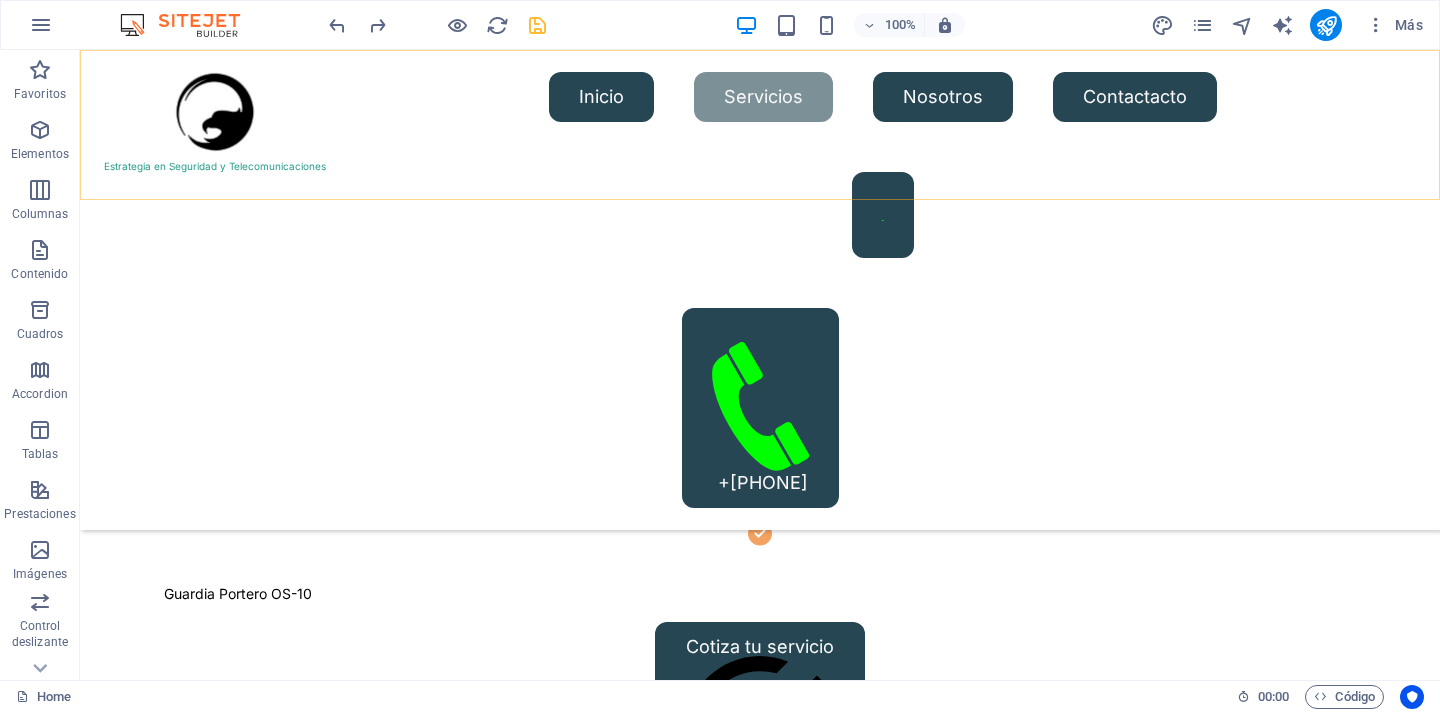 scroll, scrollTop: 870, scrollLeft: 0, axis: vertical 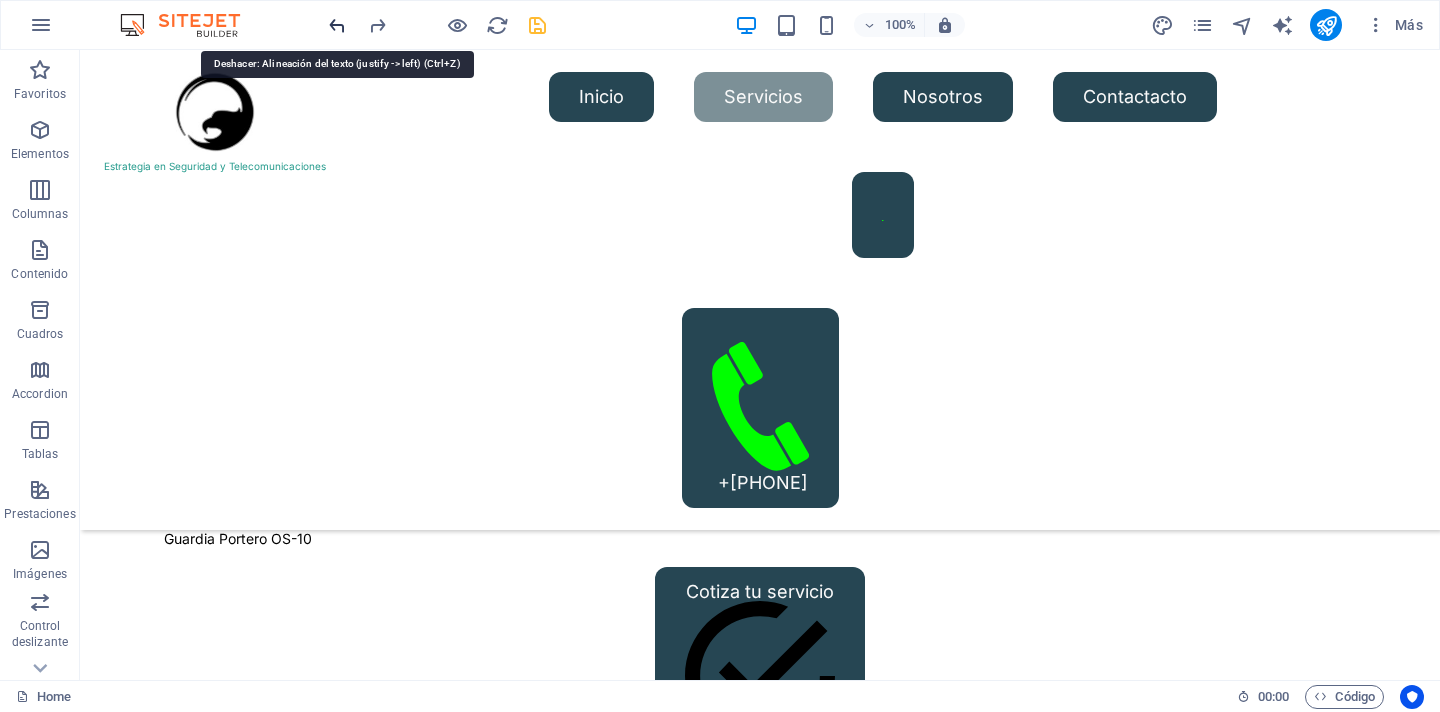 click at bounding box center (337, 25) 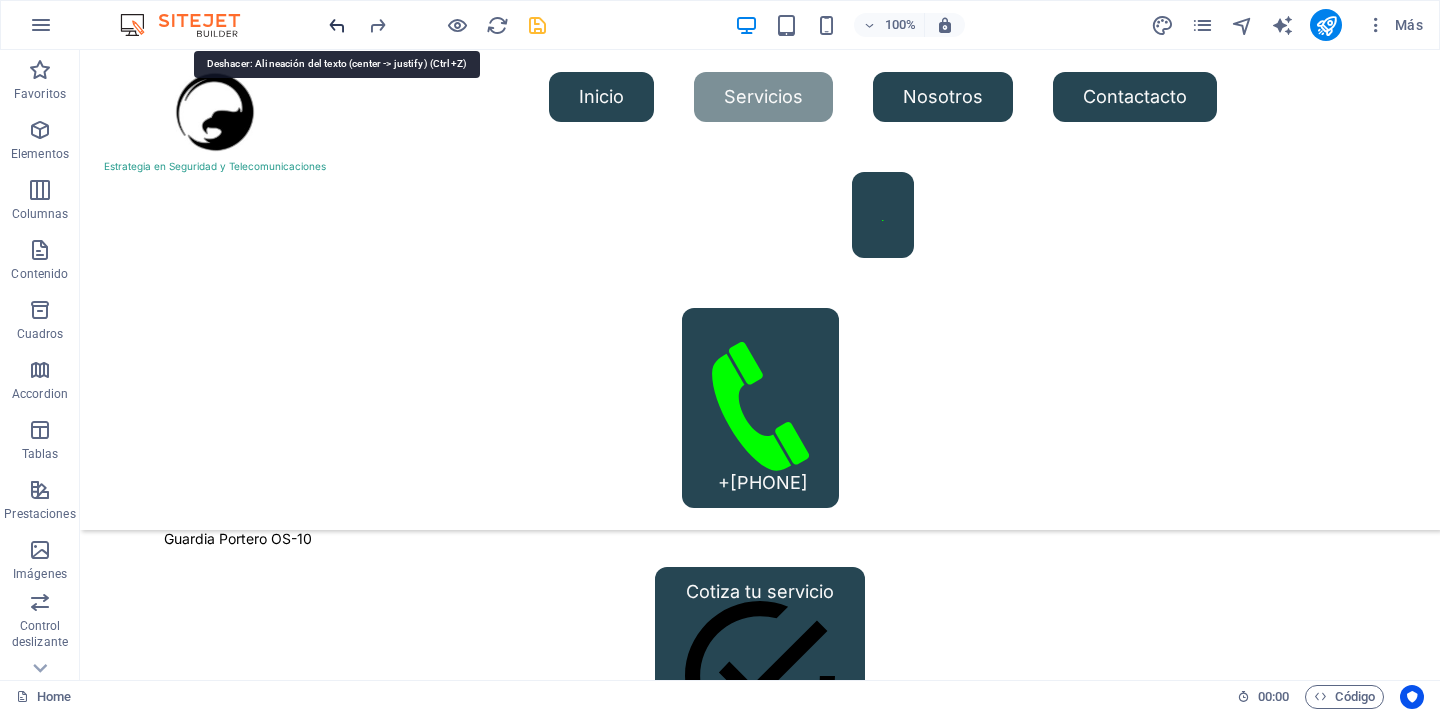 click at bounding box center [337, 25] 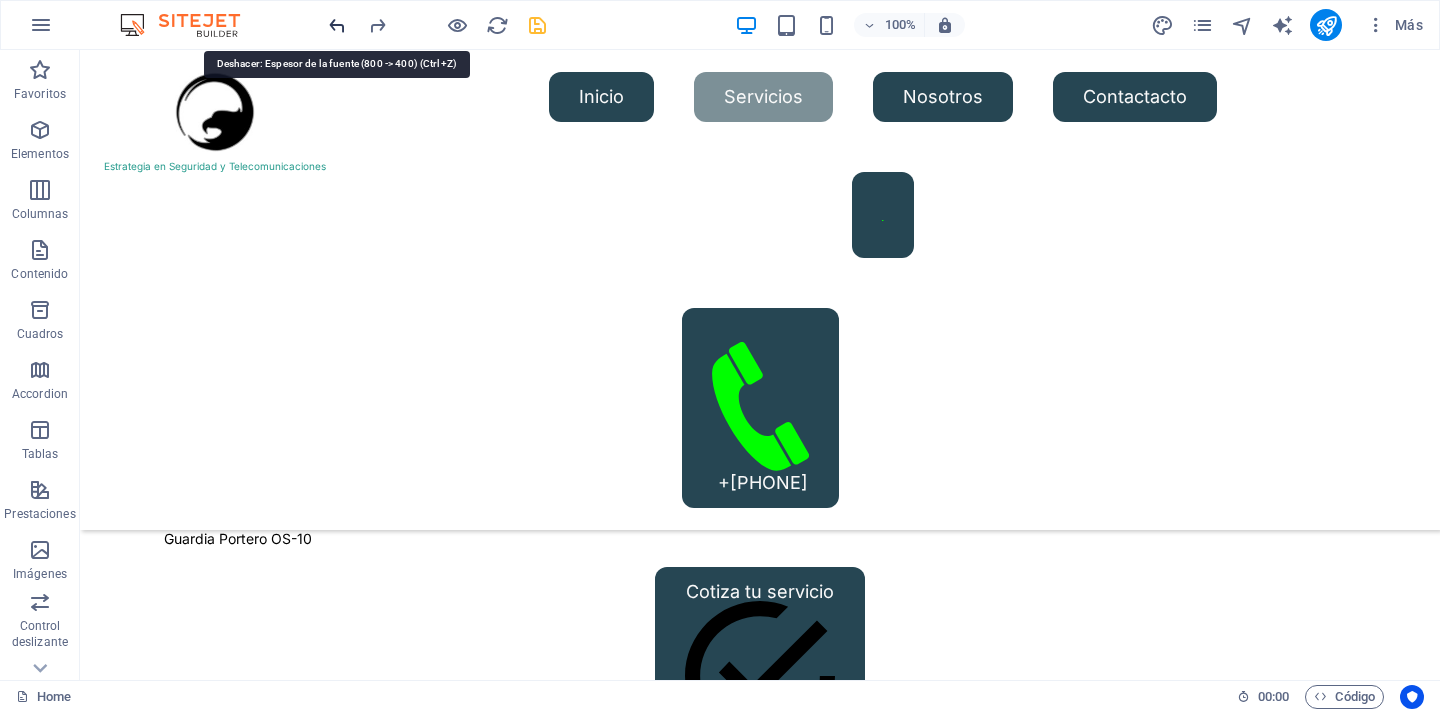 click at bounding box center [337, 25] 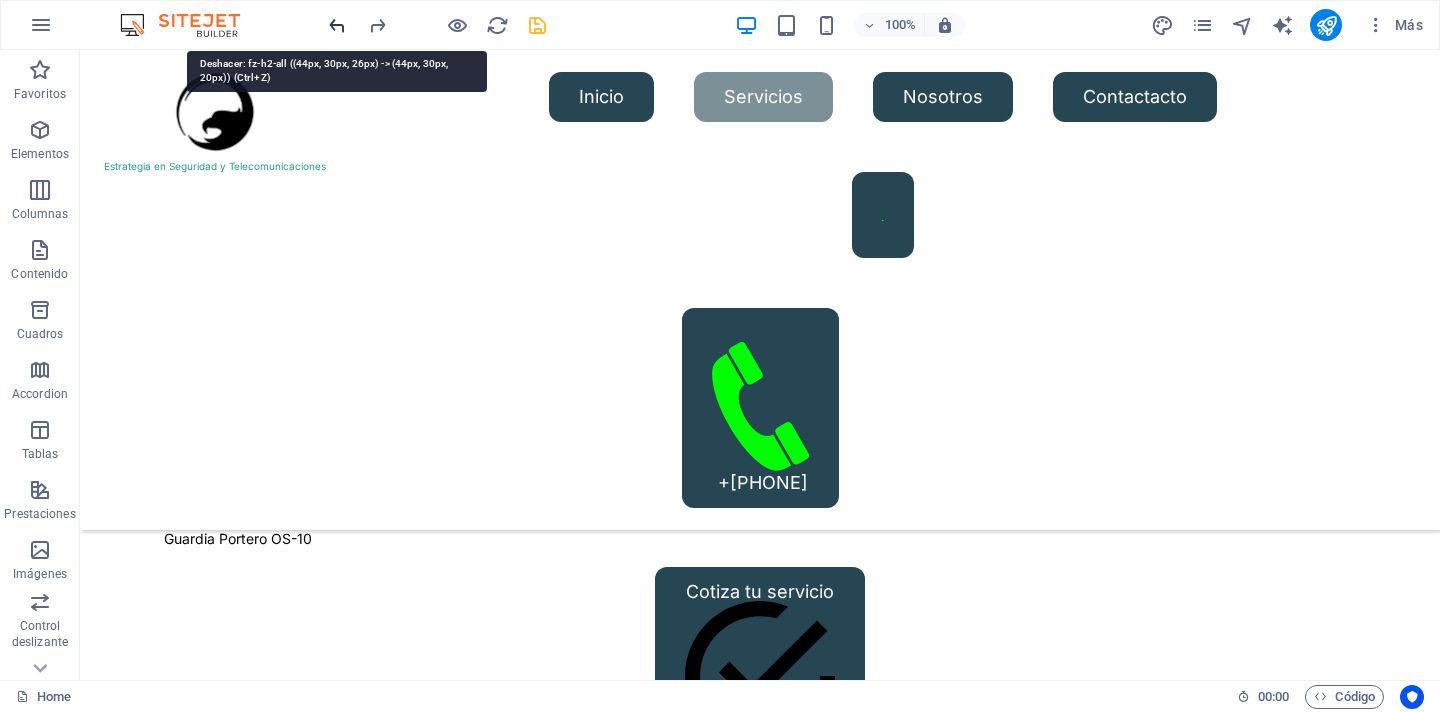 click at bounding box center (337, 25) 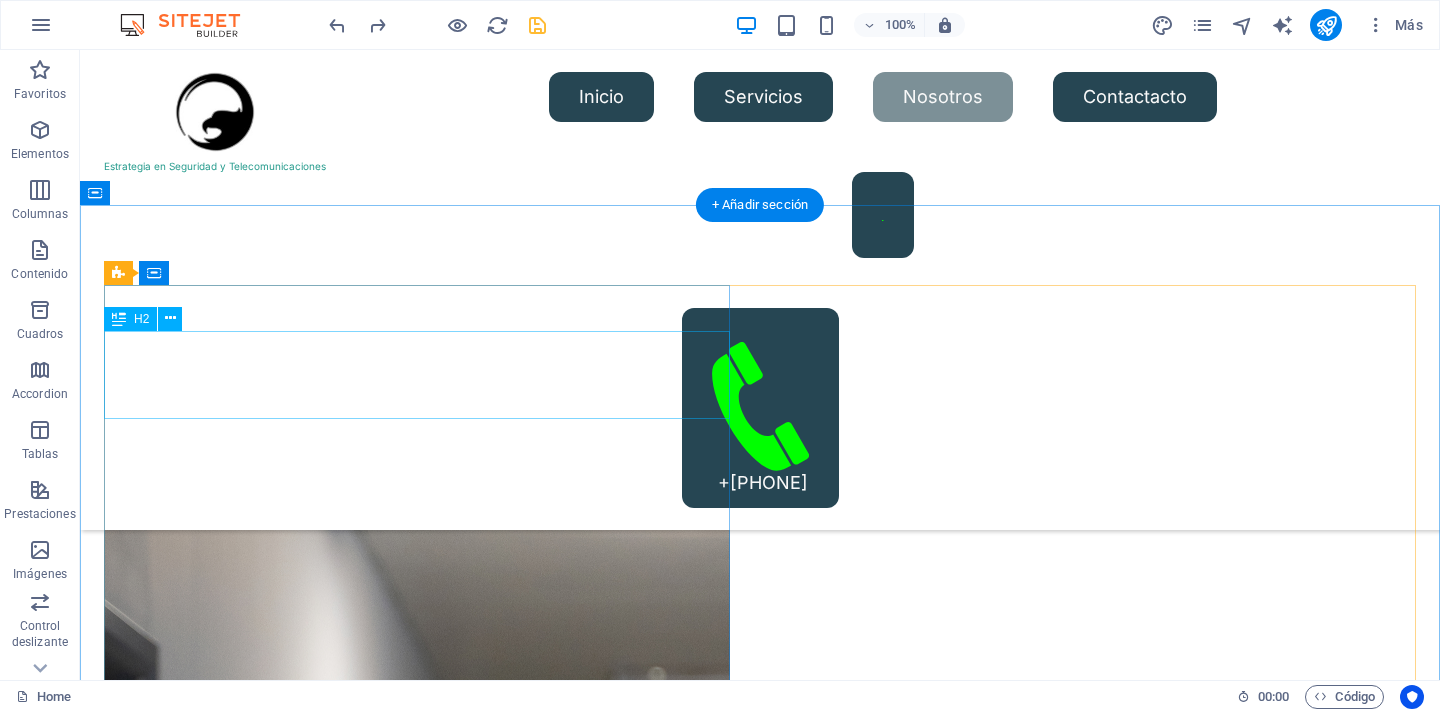scroll, scrollTop: 2442, scrollLeft: 0, axis: vertical 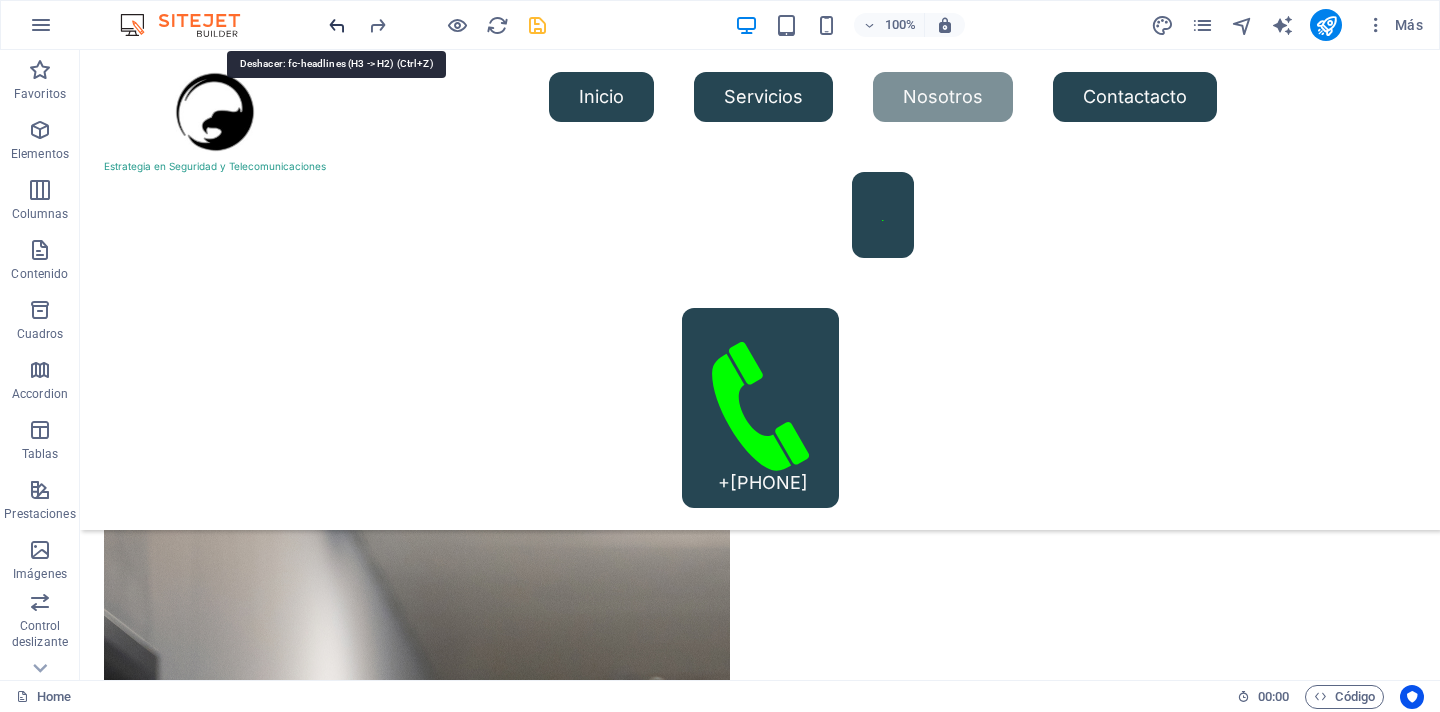 click at bounding box center [337, 25] 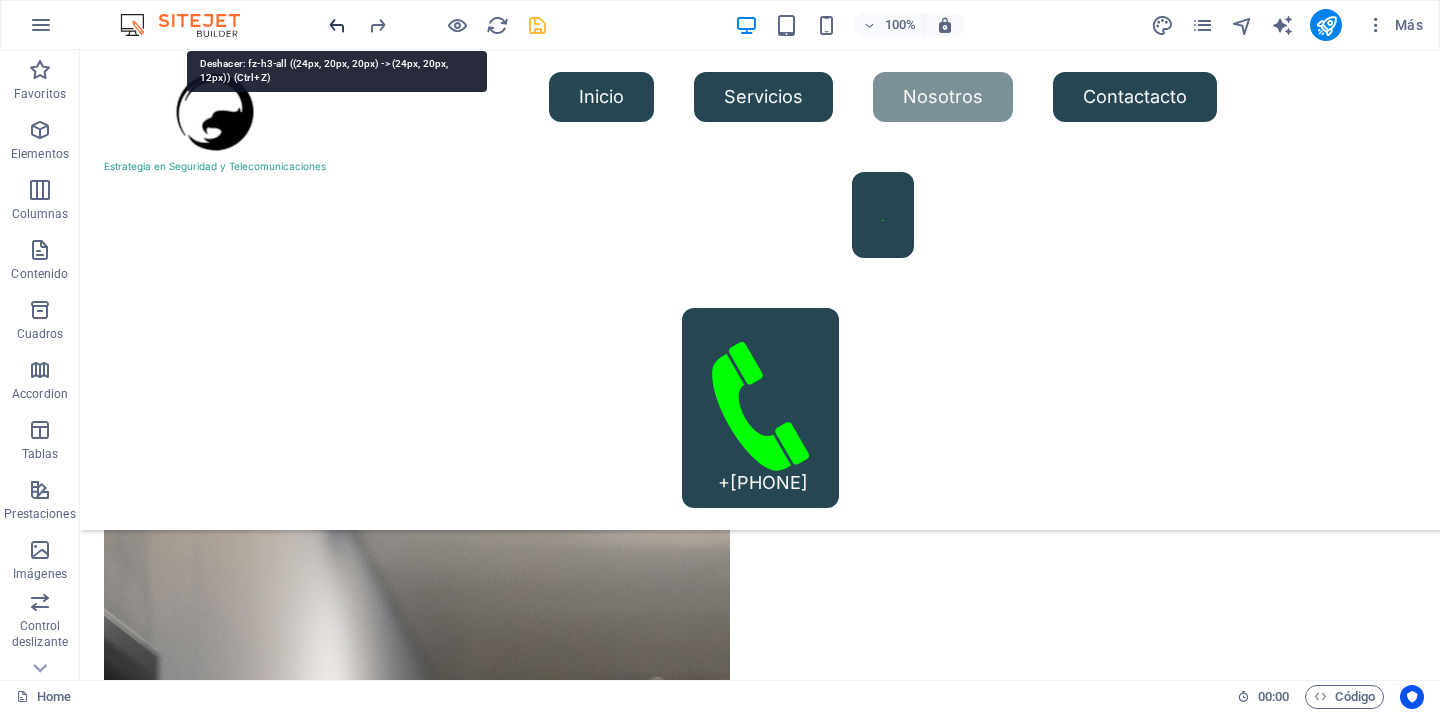 click at bounding box center (337, 25) 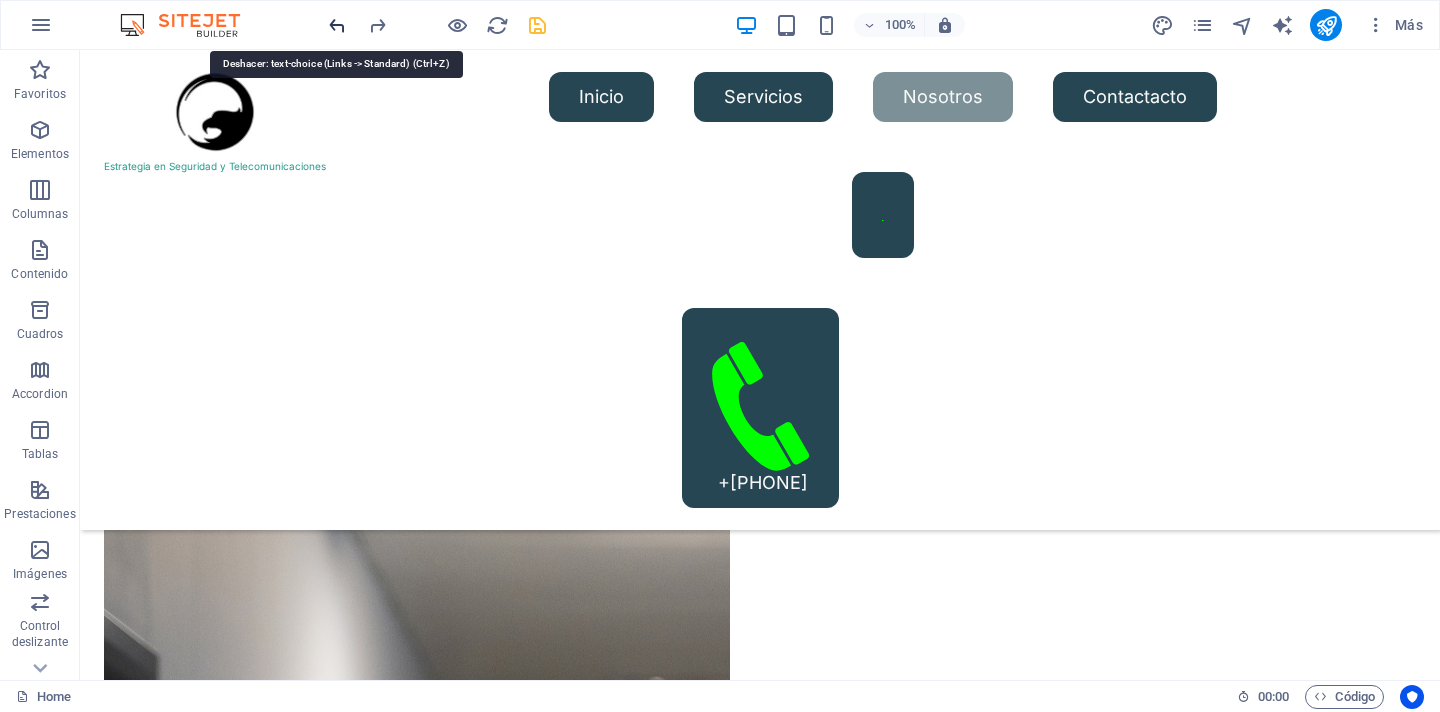 click at bounding box center [337, 25] 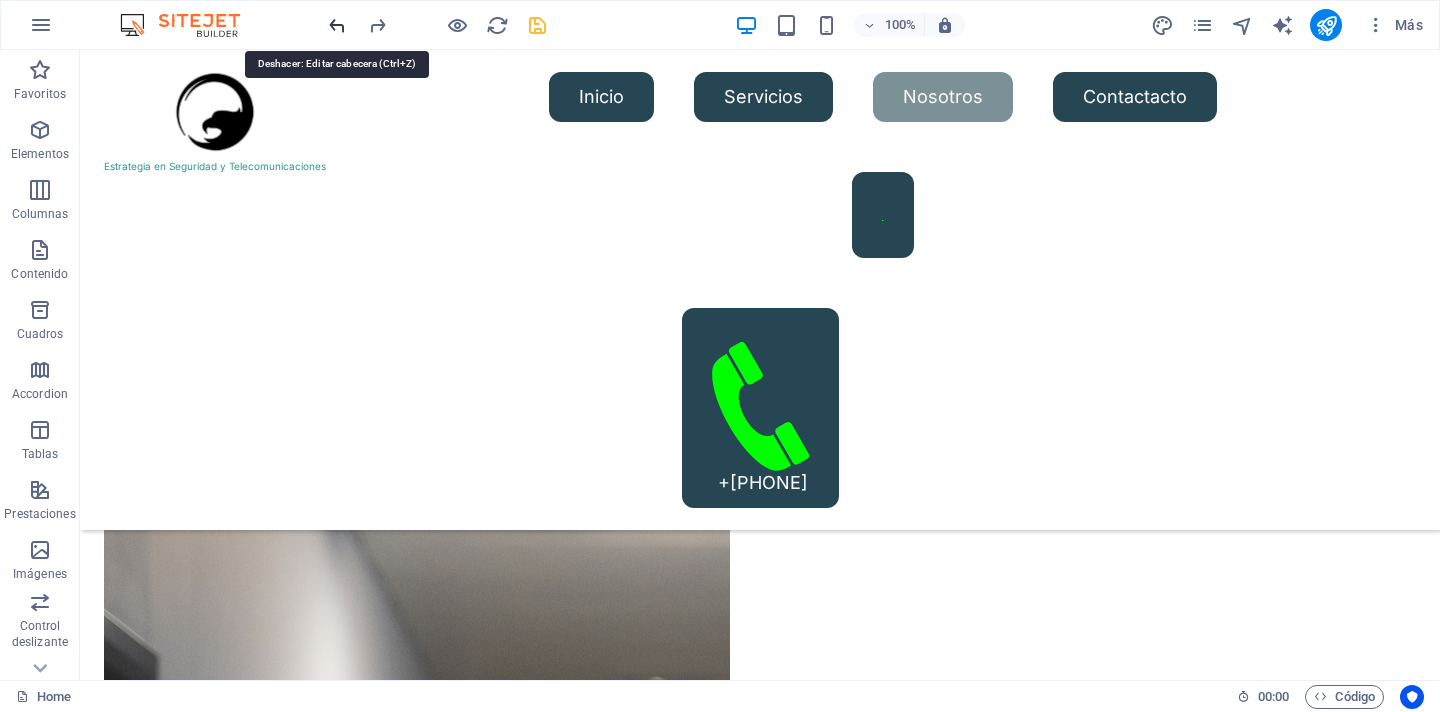 click at bounding box center [337, 25] 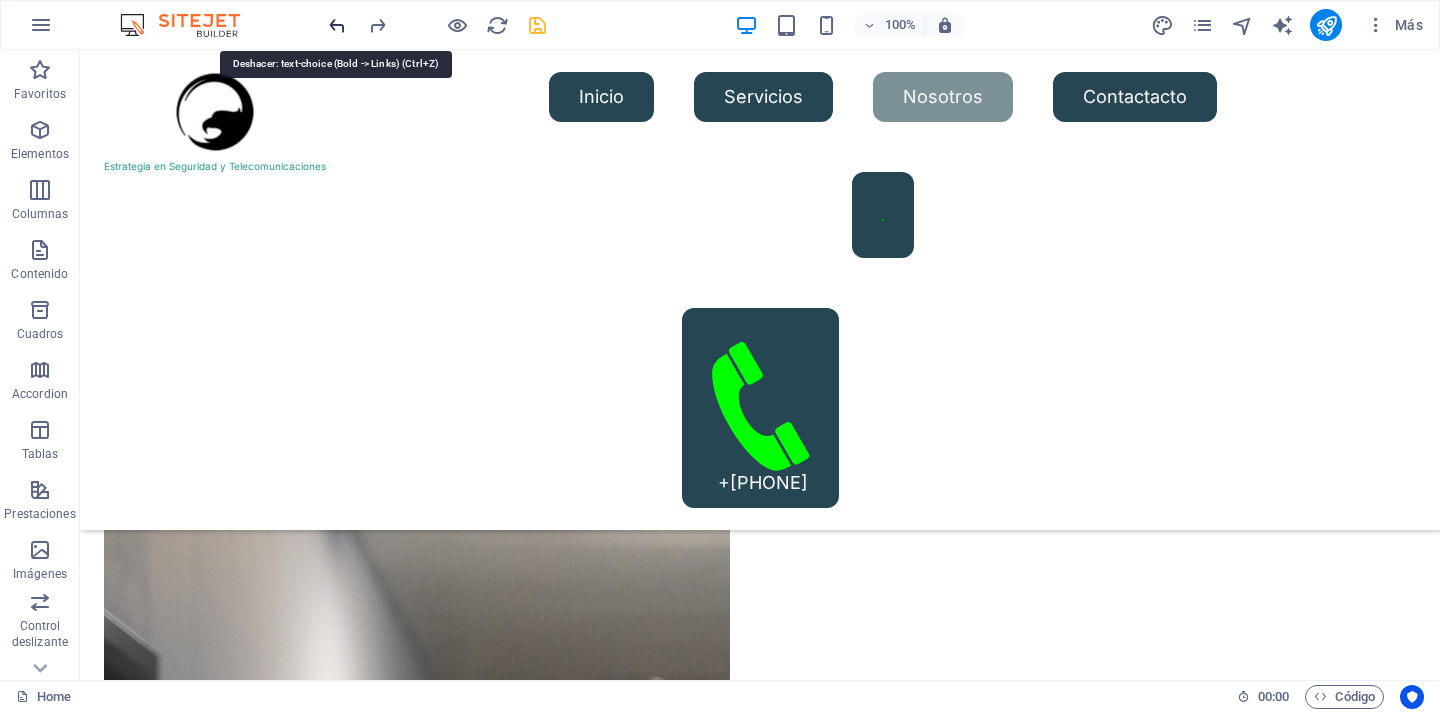 click at bounding box center (337, 25) 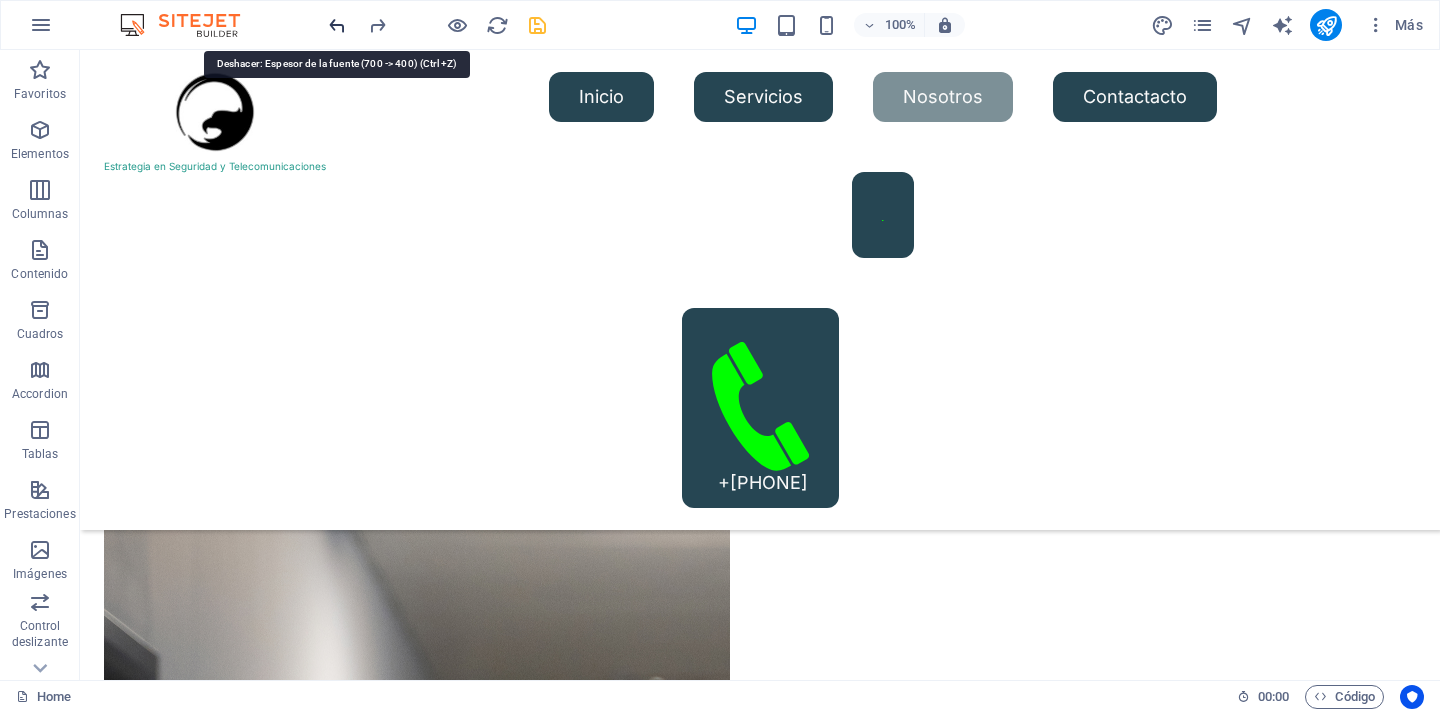 click at bounding box center (337, 25) 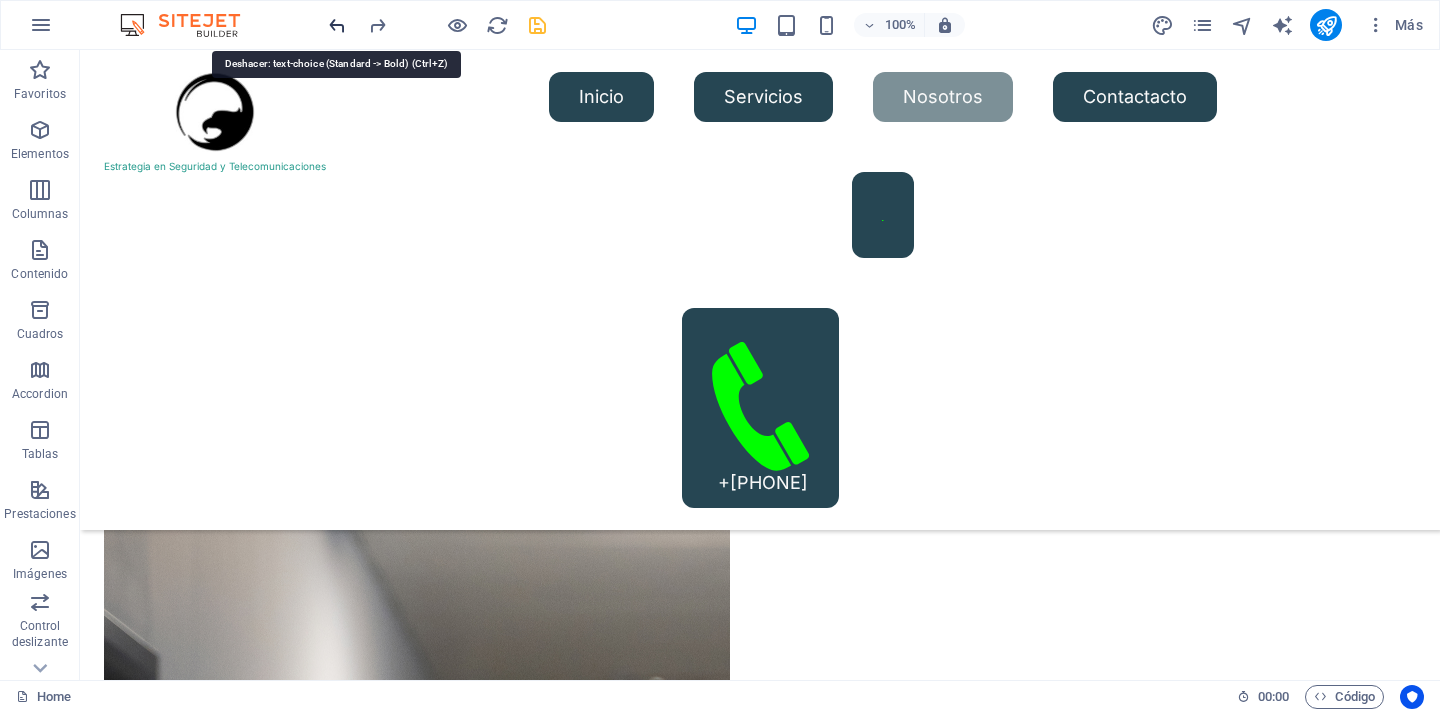 click at bounding box center (337, 25) 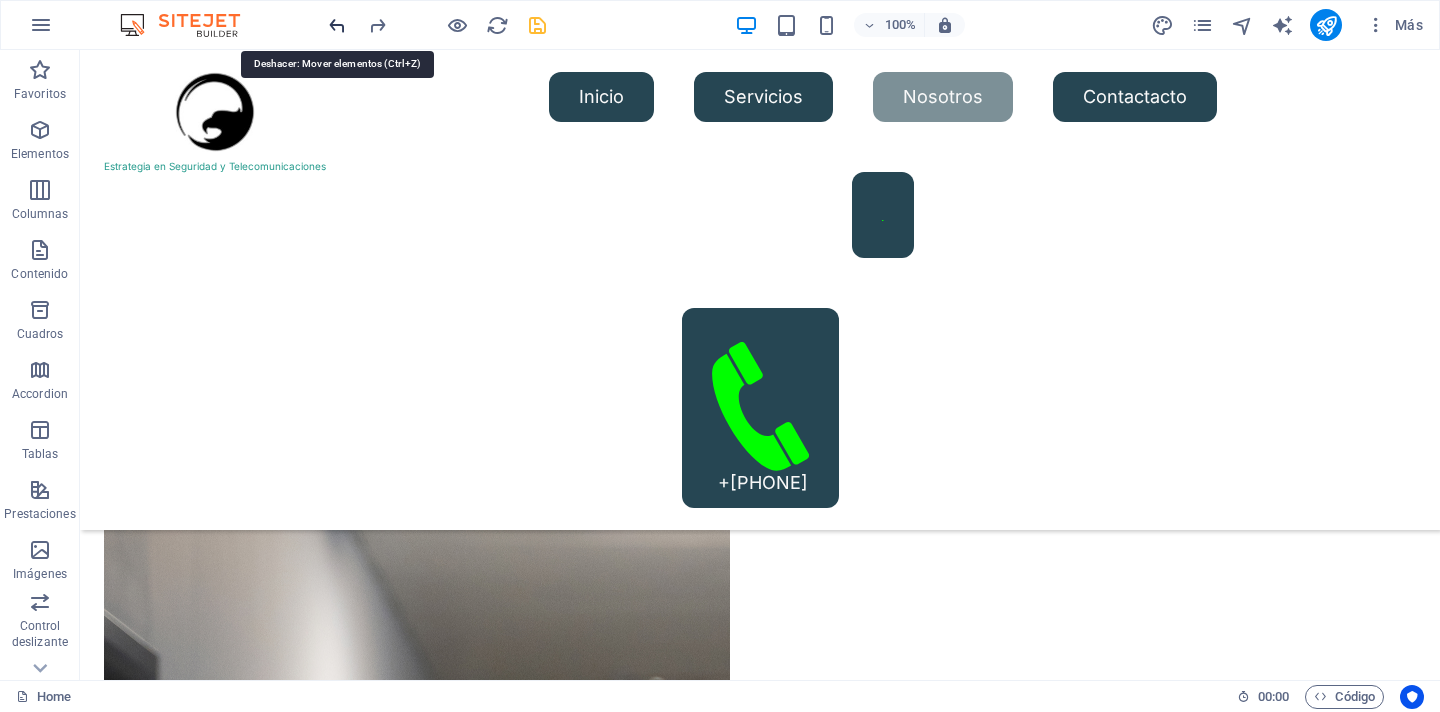 click at bounding box center [337, 25] 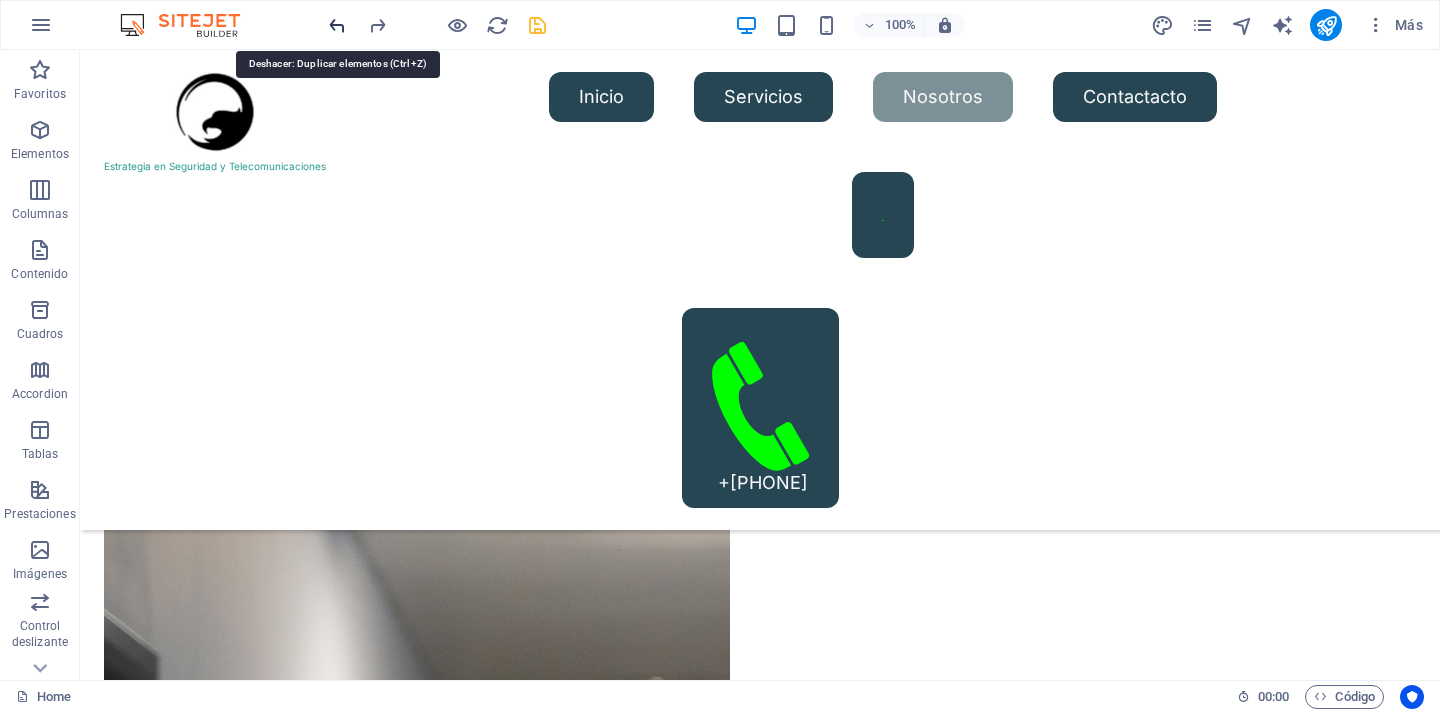 click at bounding box center [337, 25] 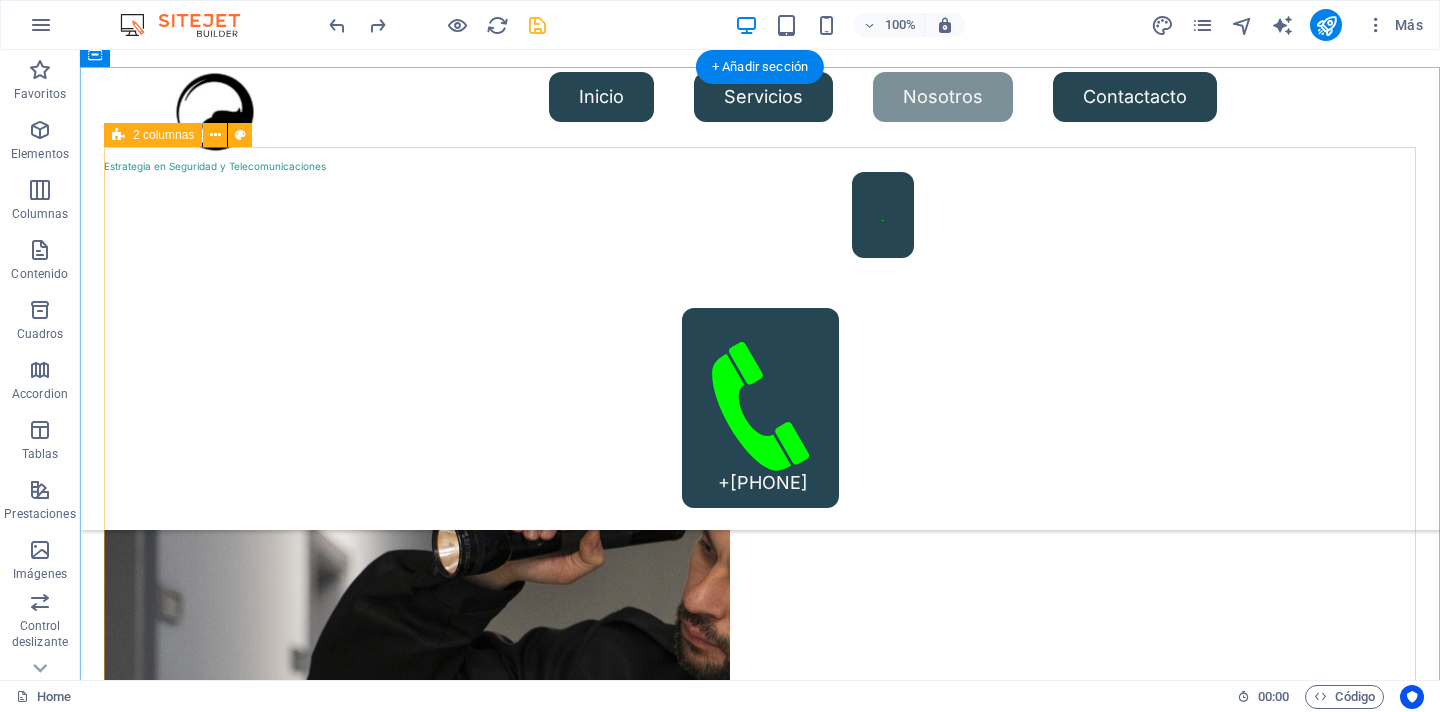 scroll, scrollTop: 2603, scrollLeft: 0, axis: vertical 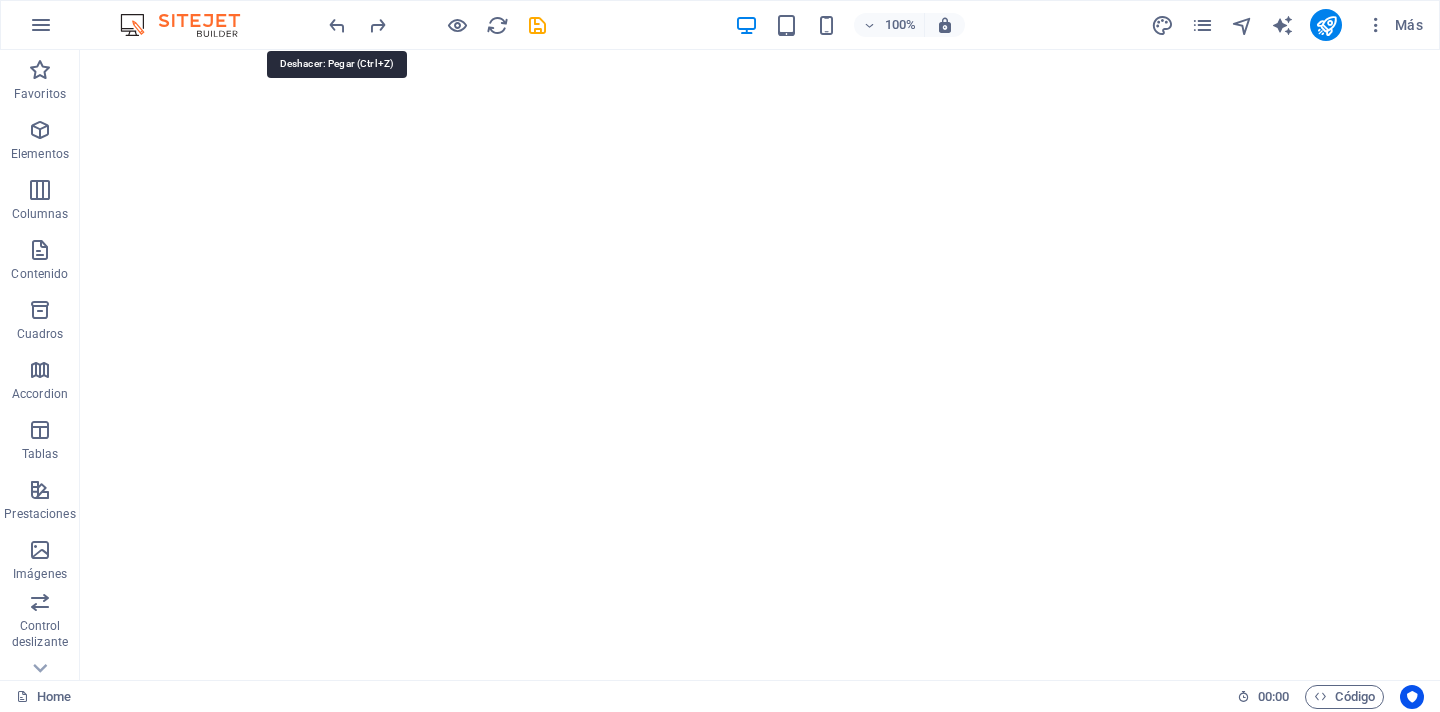 click at bounding box center (337, 25) 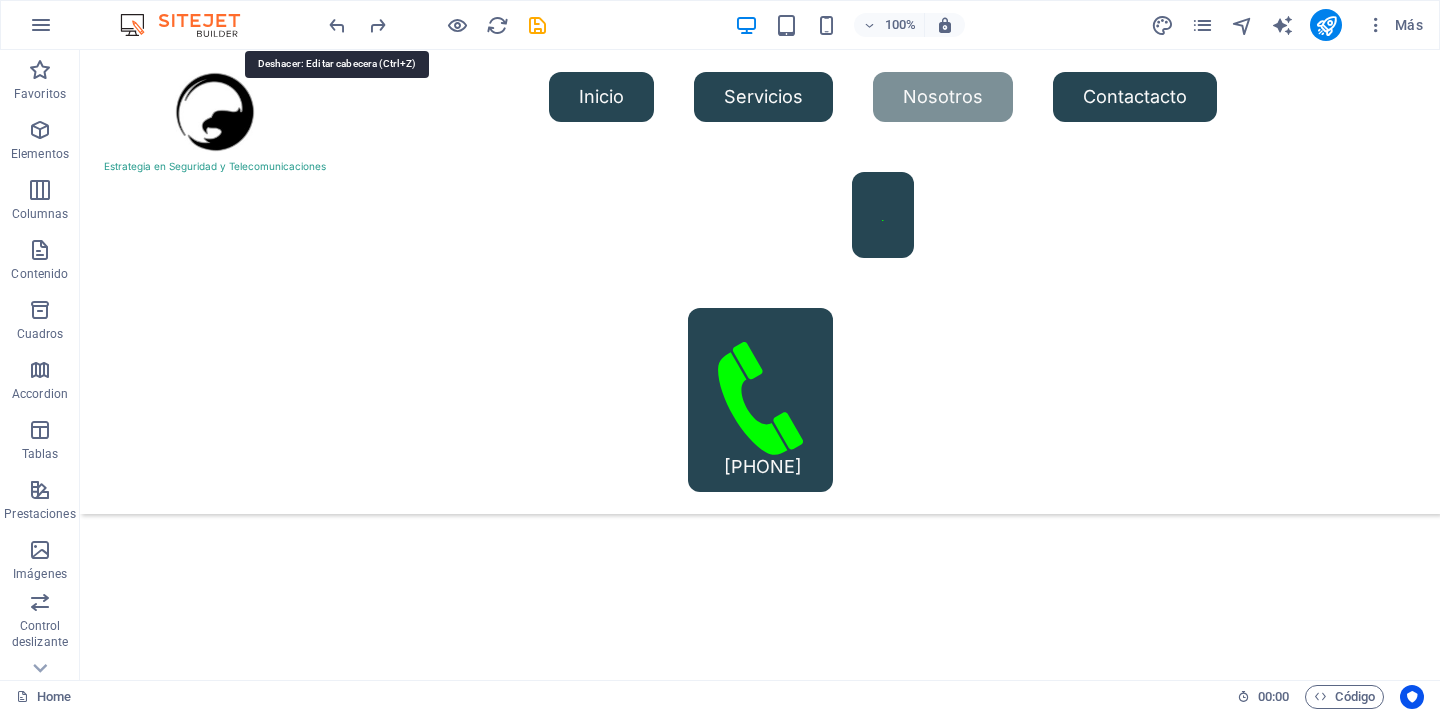 scroll, scrollTop: 2603, scrollLeft: 0, axis: vertical 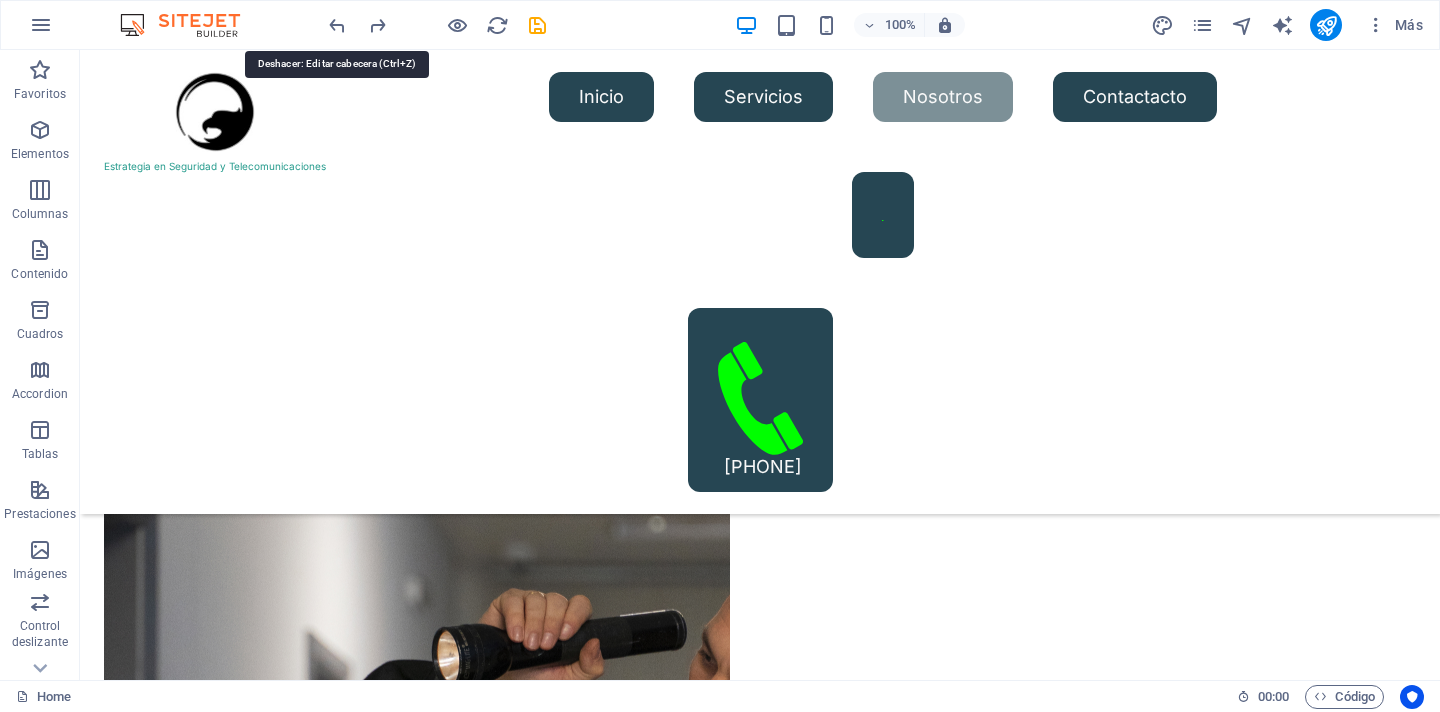 click at bounding box center [337, 25] 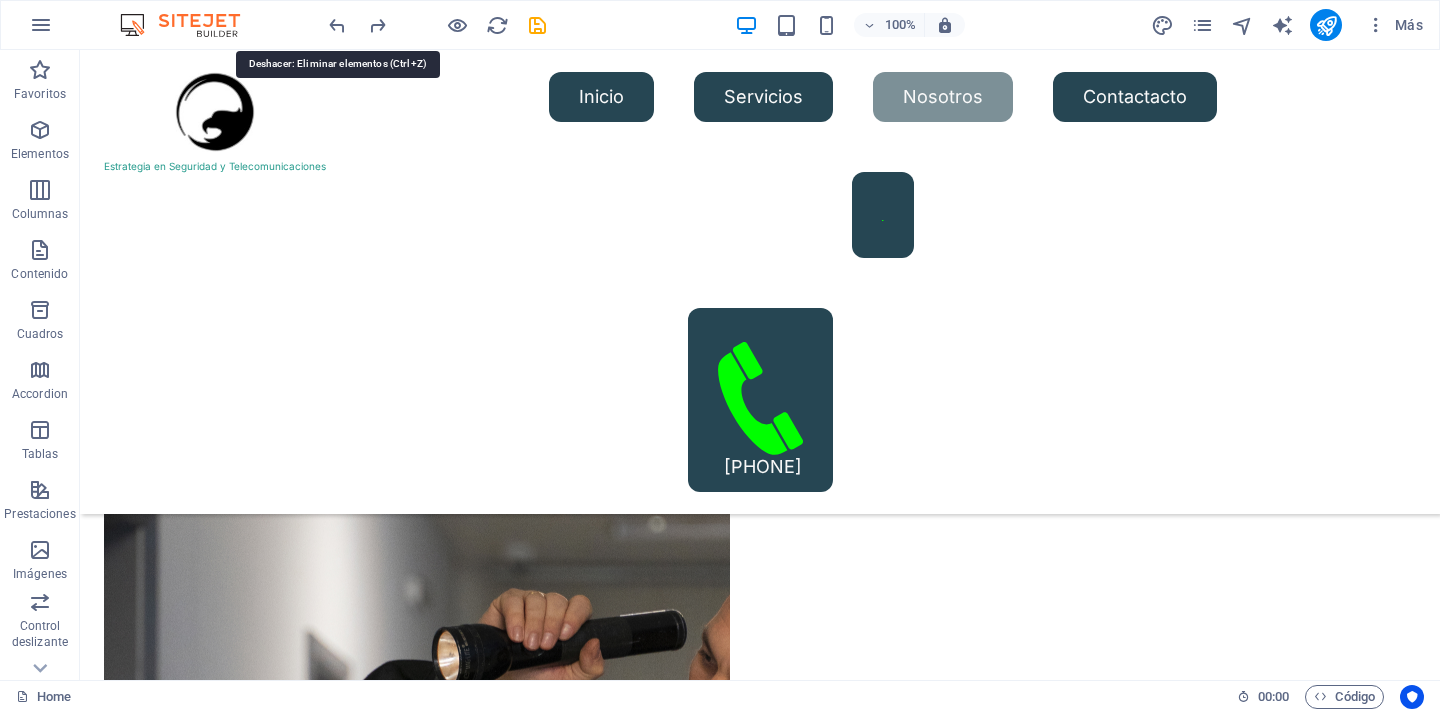 click at bounding box center [337, 25] 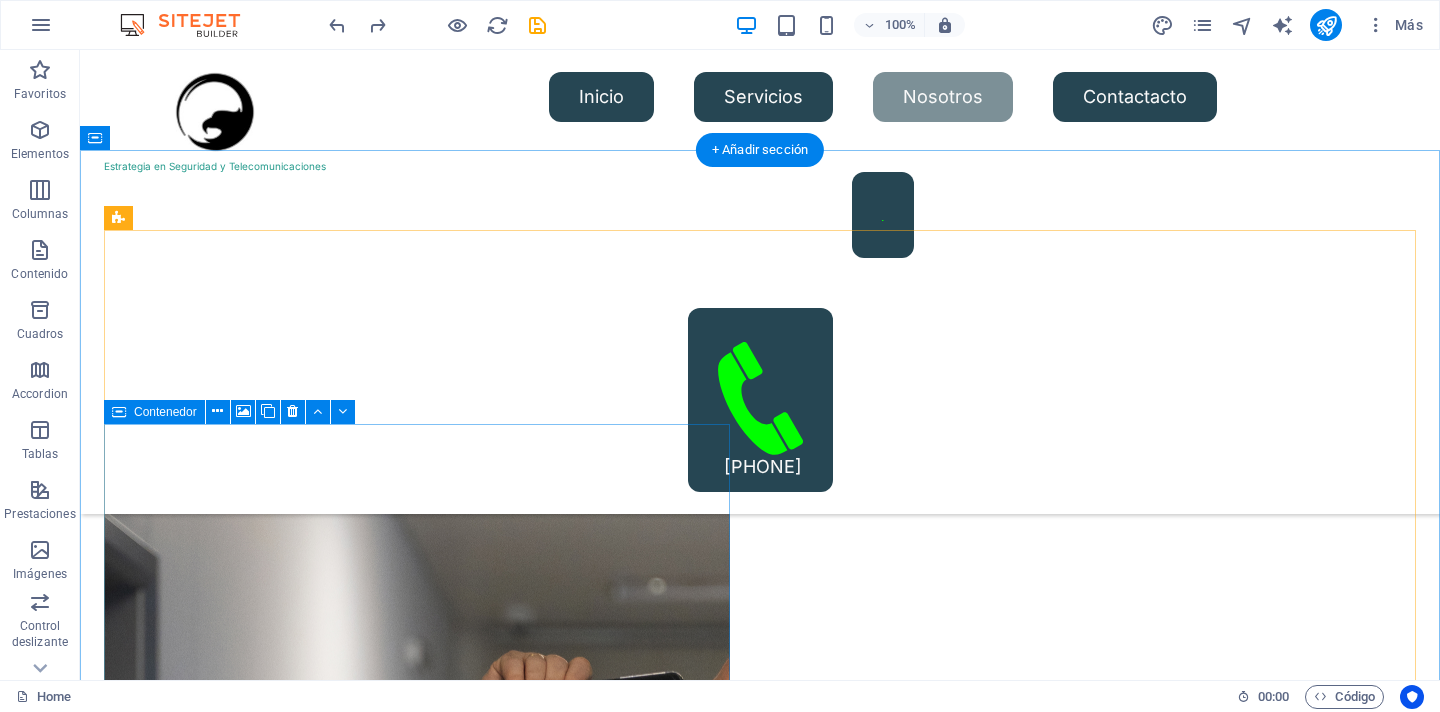 scroll, scrollTop: 2508, scrollLeft: 0, axis: vertical 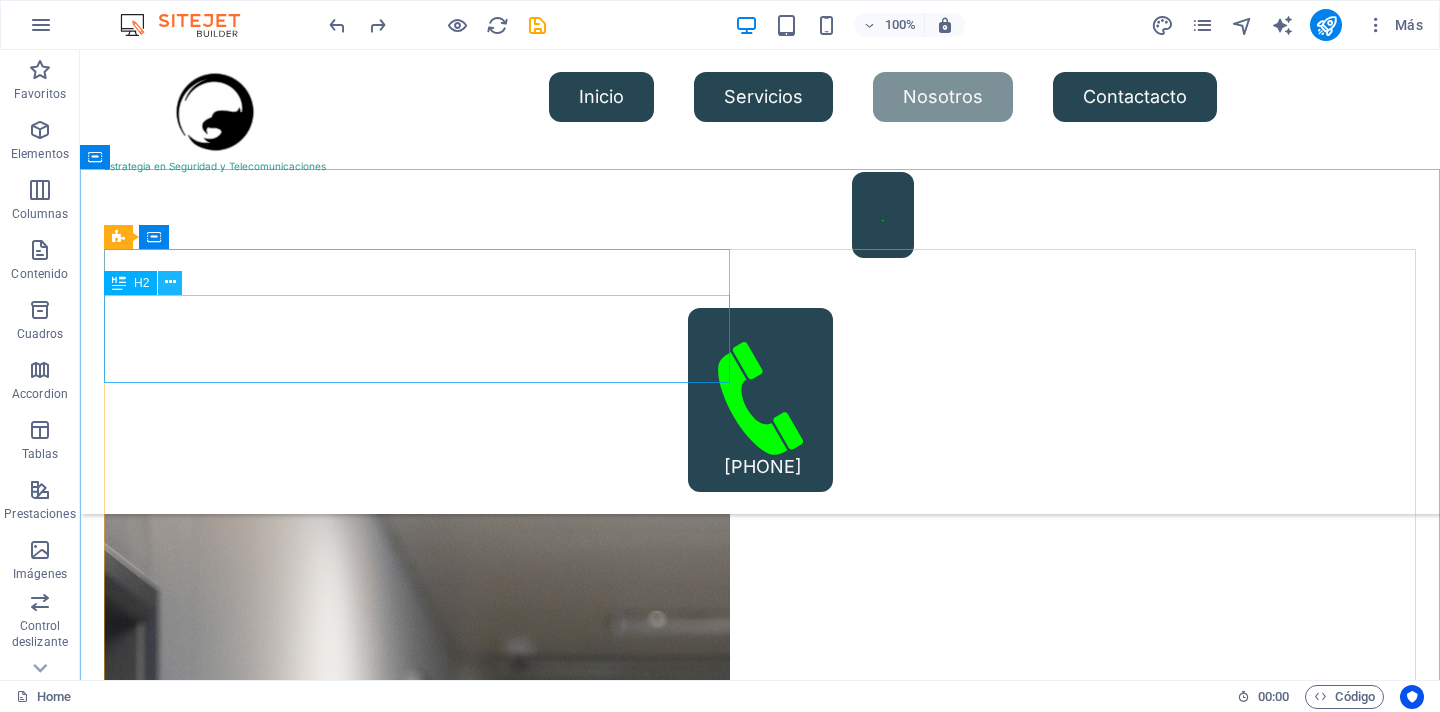 click at bounding box center [170, 282] 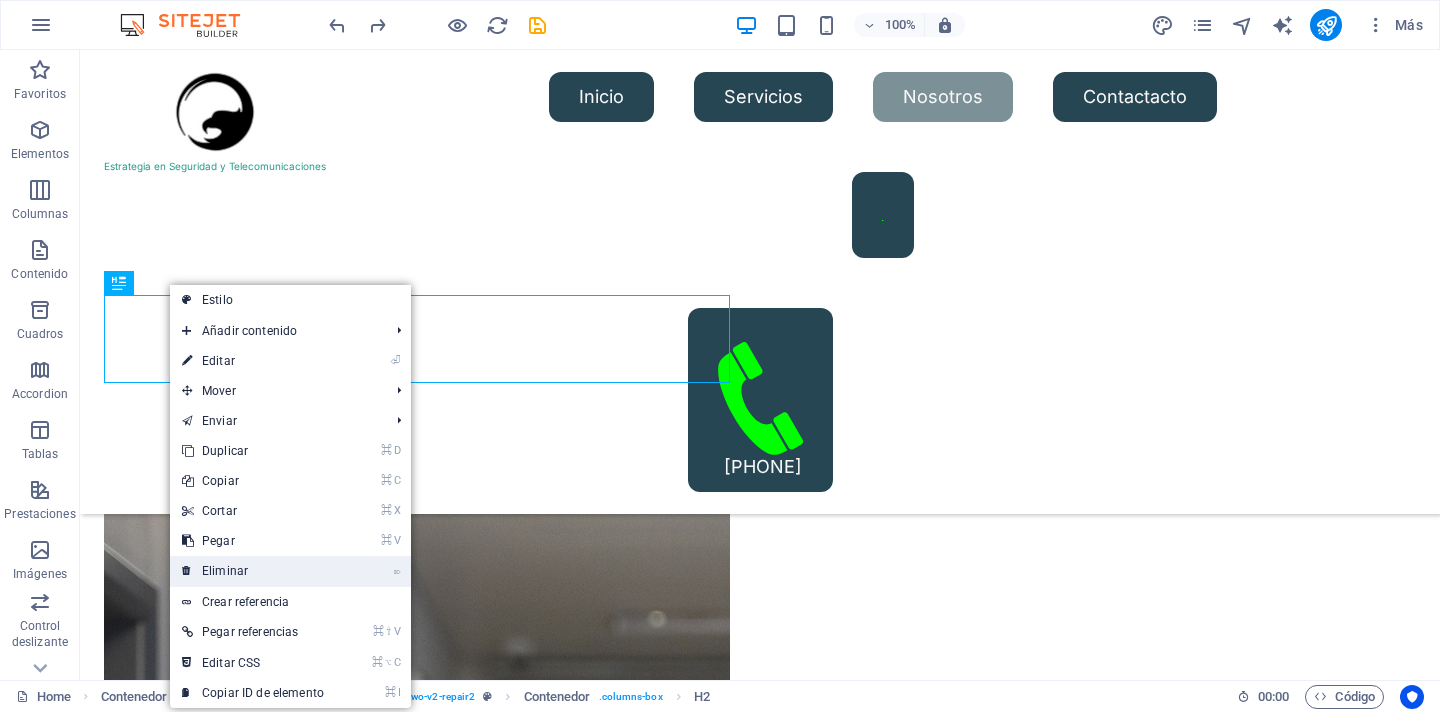 drag, startPoint x: 262, startPoint y: 568, endPoint x: 213, endPoint y: 477, distance: 103.35376 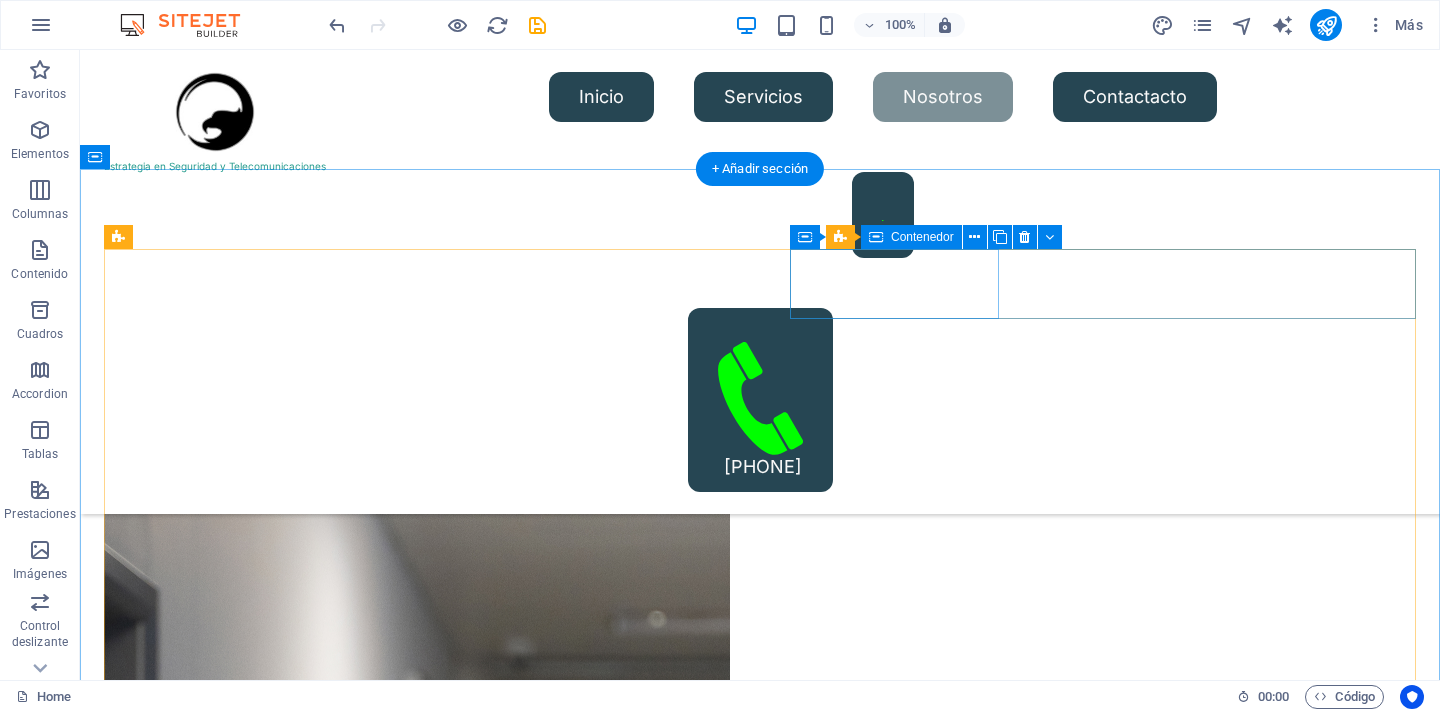 click on "Professional Team" at bounding box center [208, 7295] 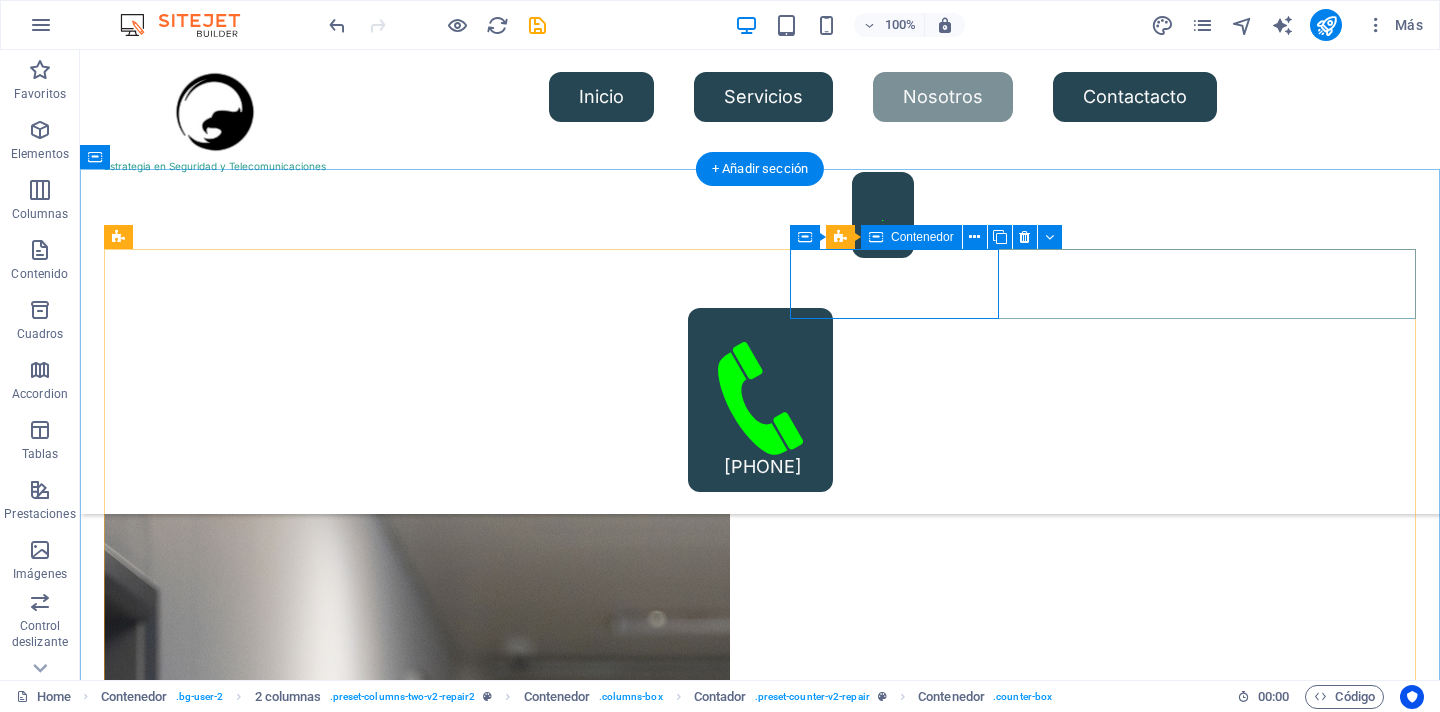 click on "Professional Team" at bounding box center (208, 7295) 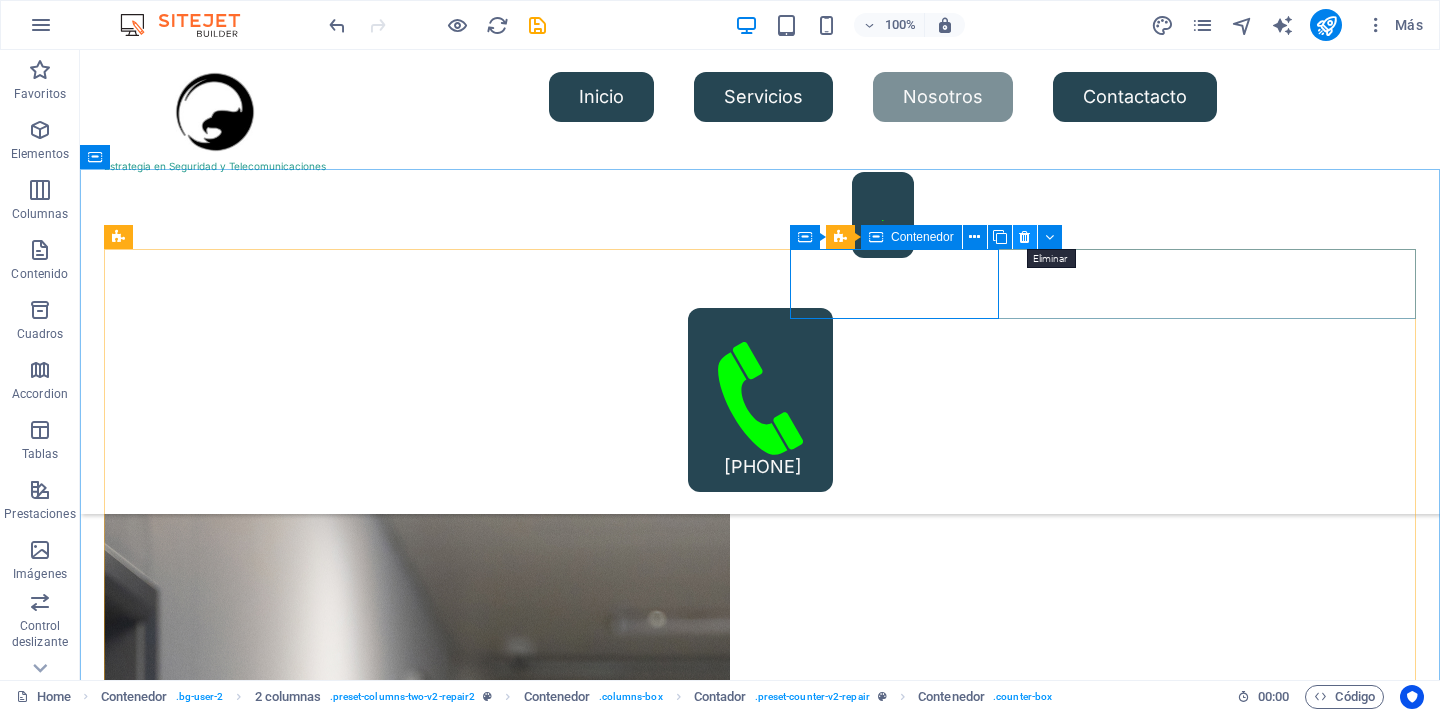 click at bounding box center (1024, 237) 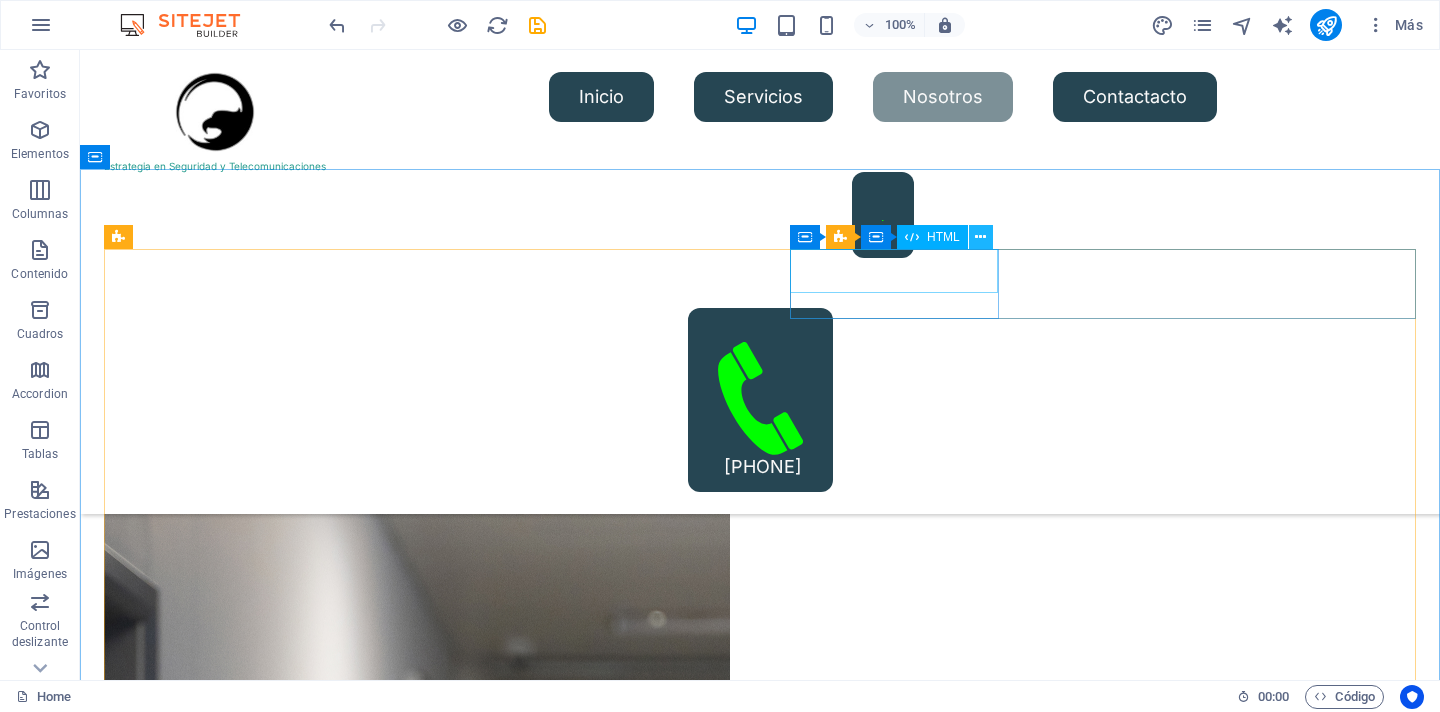 click at bounding box center [980, 237] 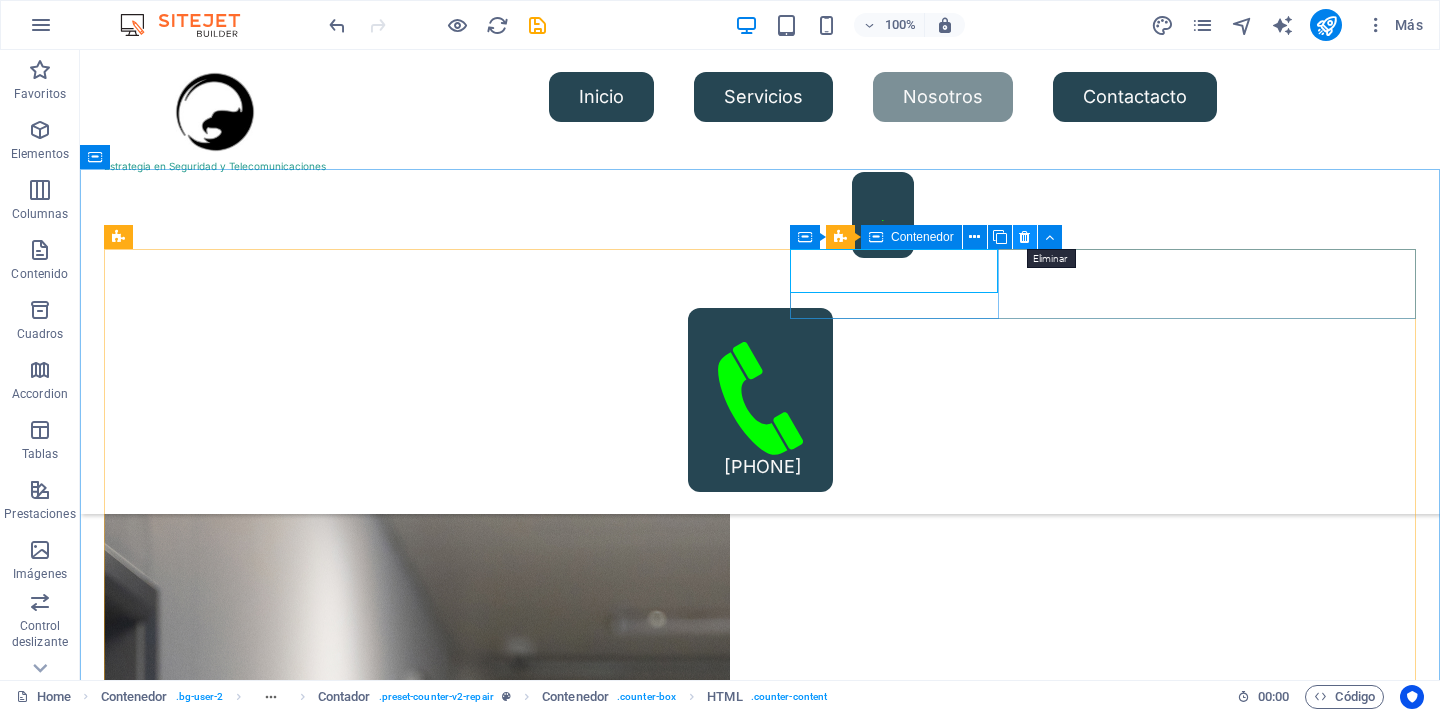 click at bounding box center [1024, 237] 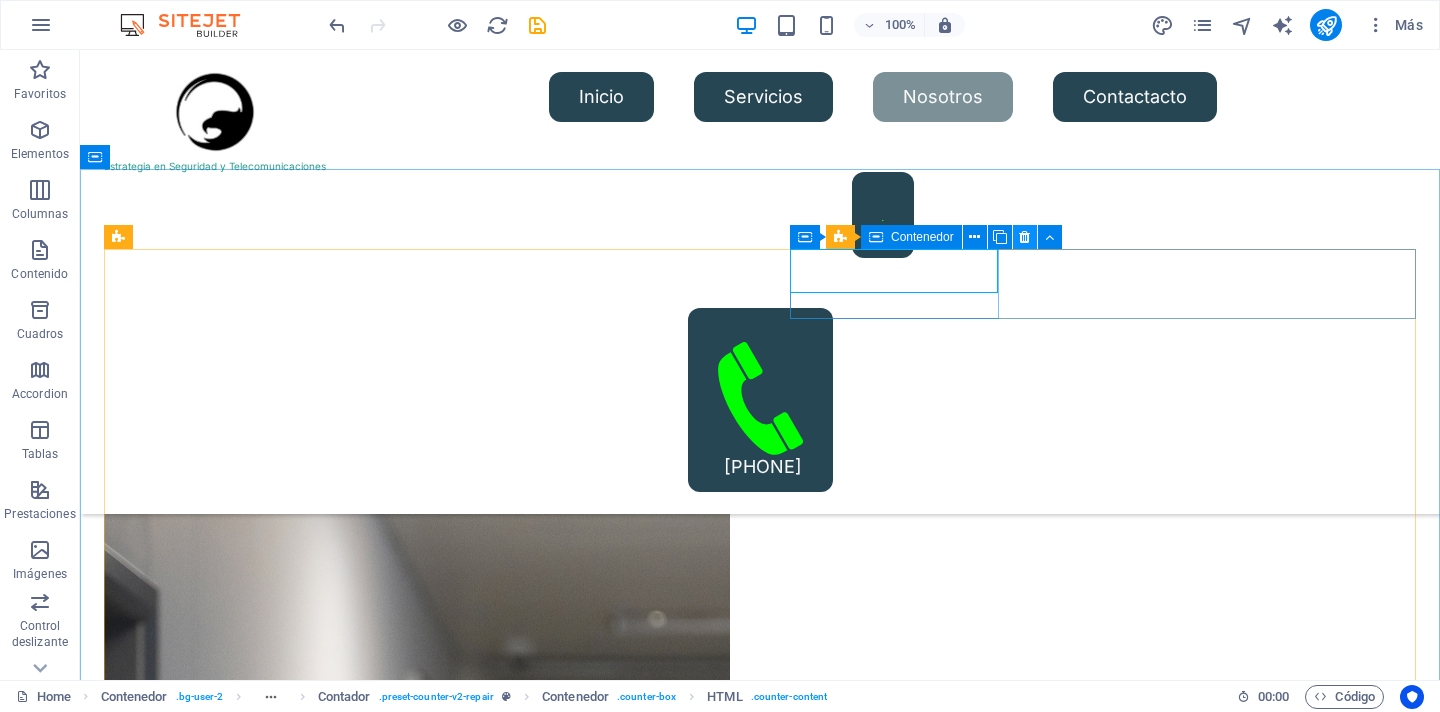 click at bounding box center [1024, 237] 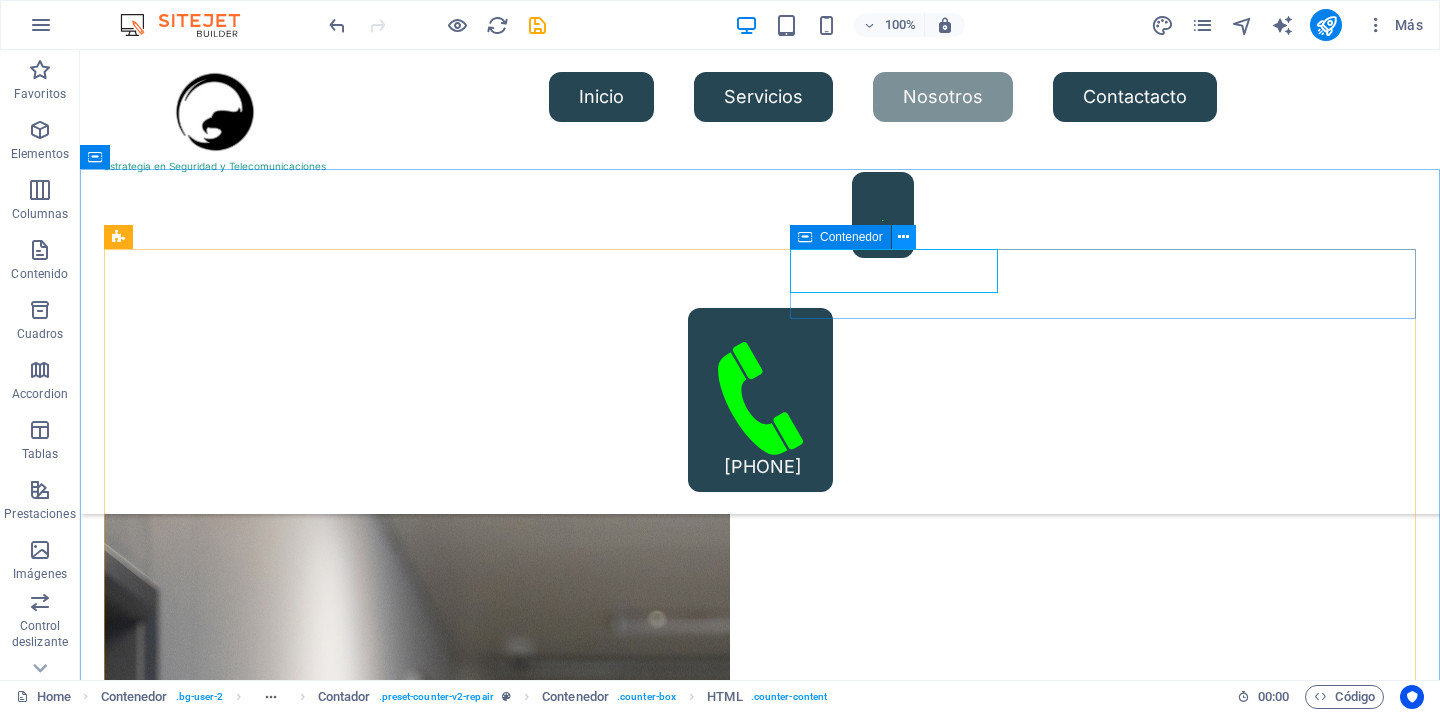click at bounding box center (903, 237) 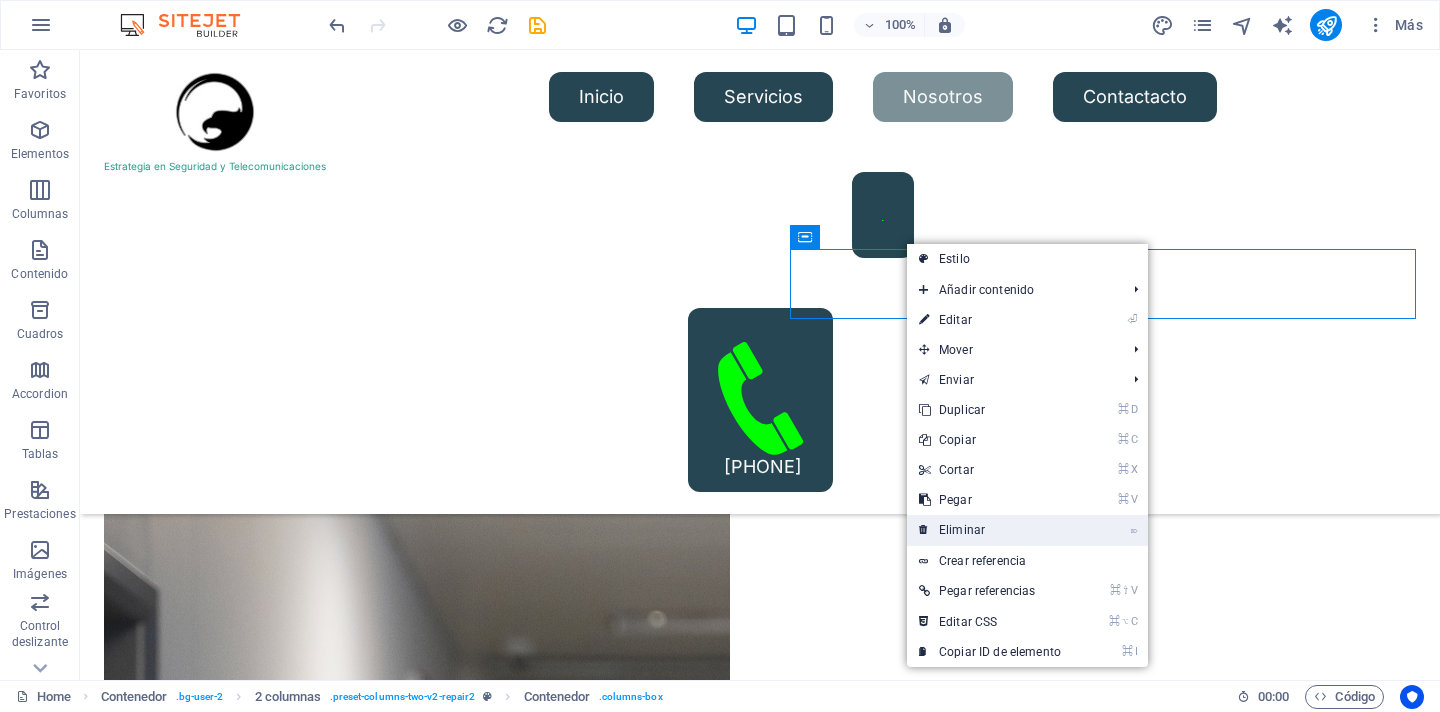 click on "⌦  Eliminar" at bounding box center (990, 530) 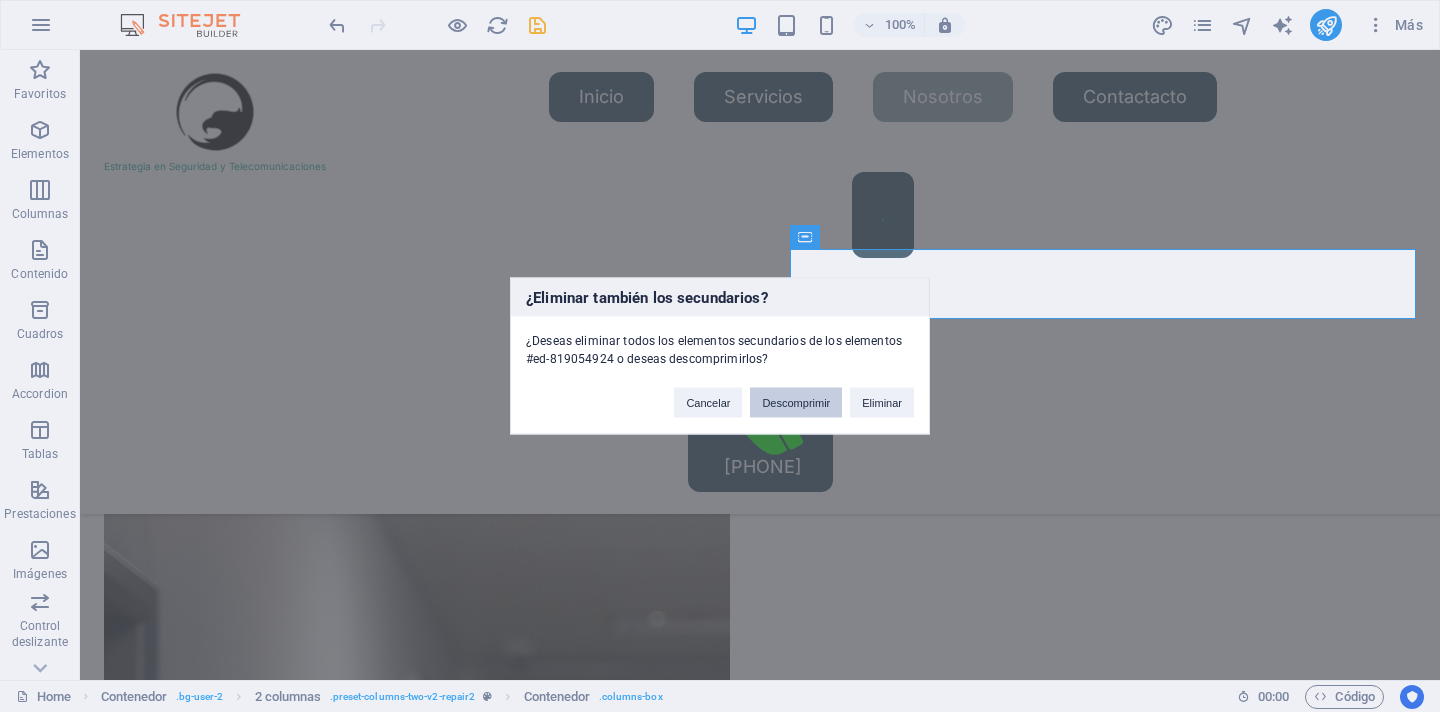 click on "Descomprimir" at bounding box center (796, 403) 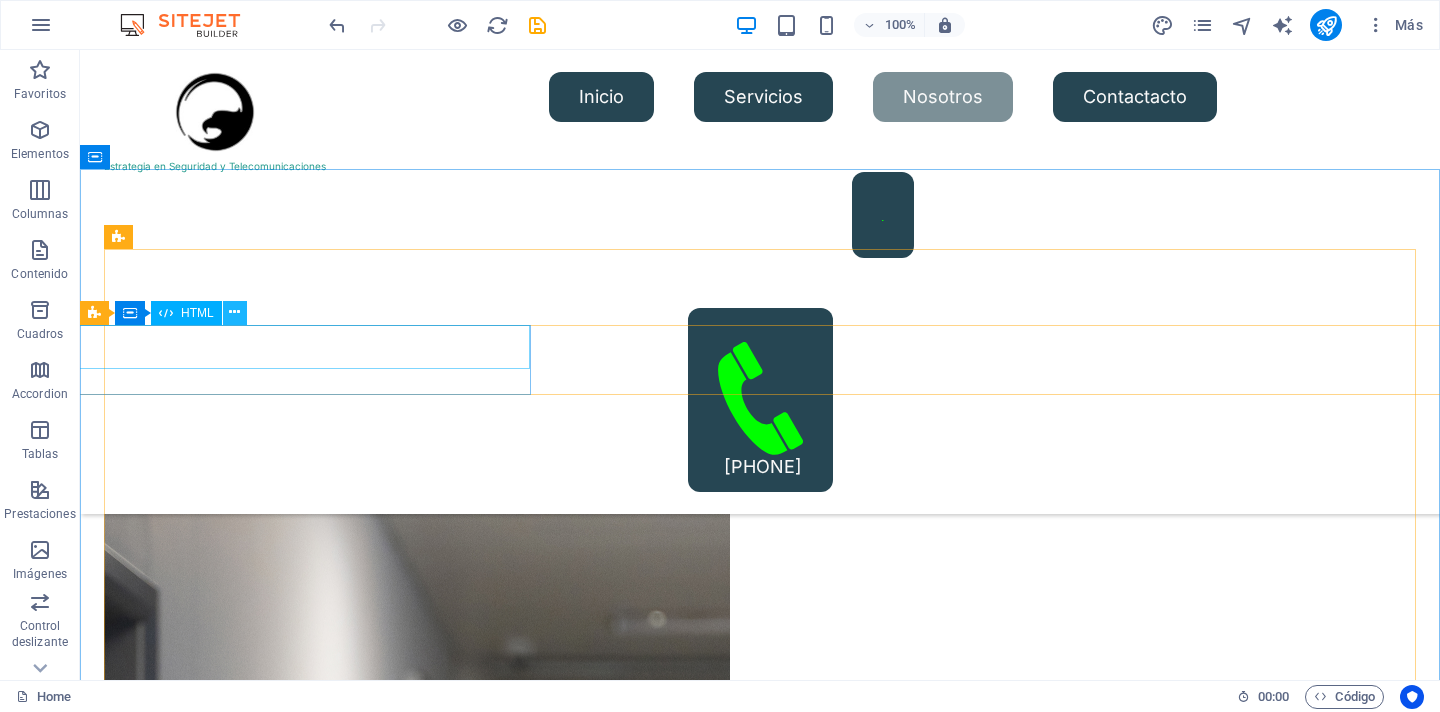 click at bounding box center [234, 312] 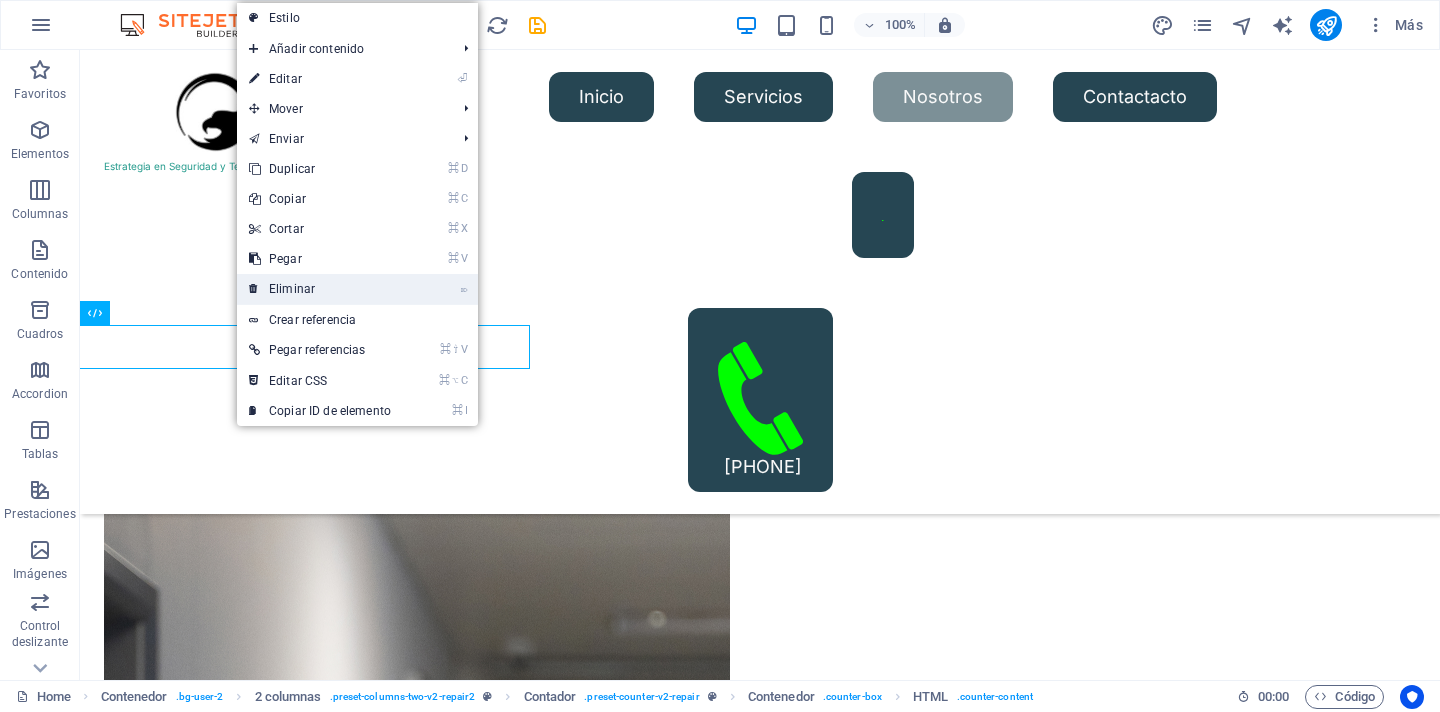 click on "⌦  Eliminar" at bounding box center (320, 289) 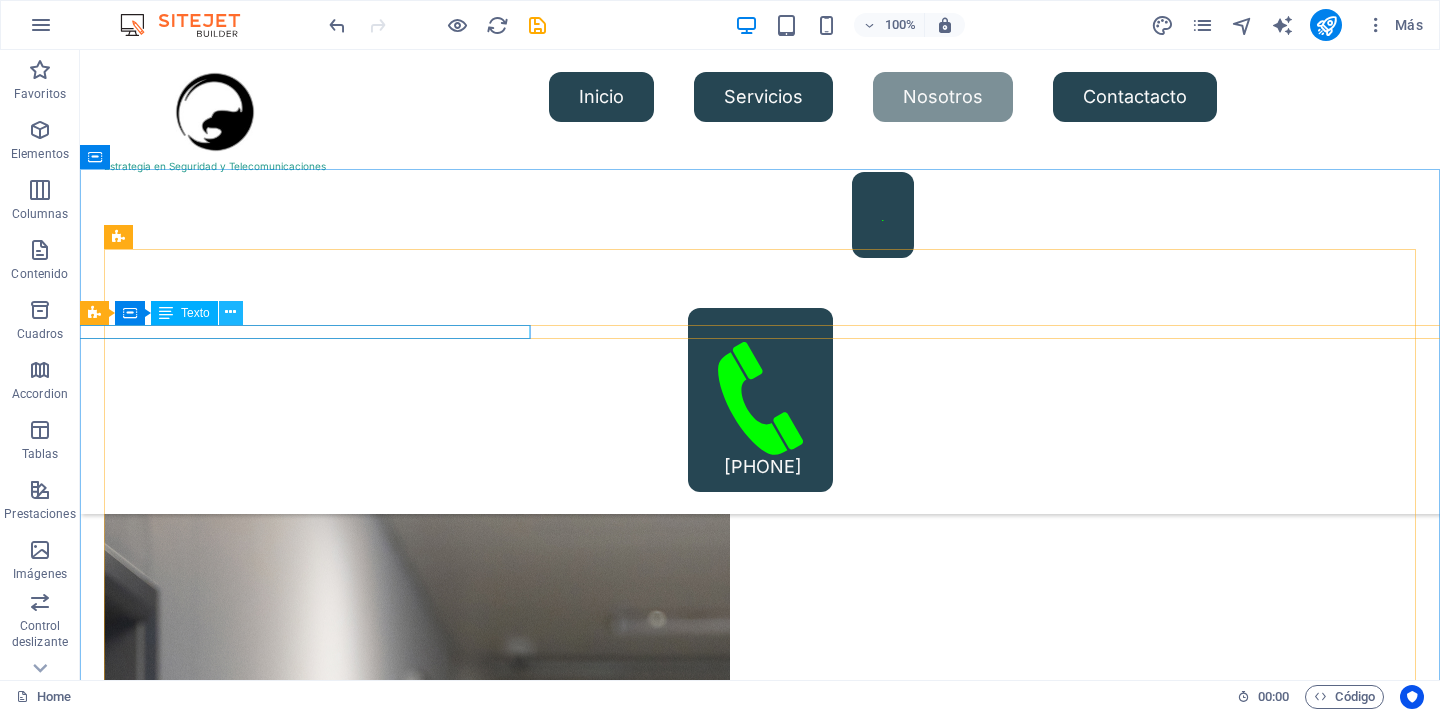 click at bounding box center [230, 312] 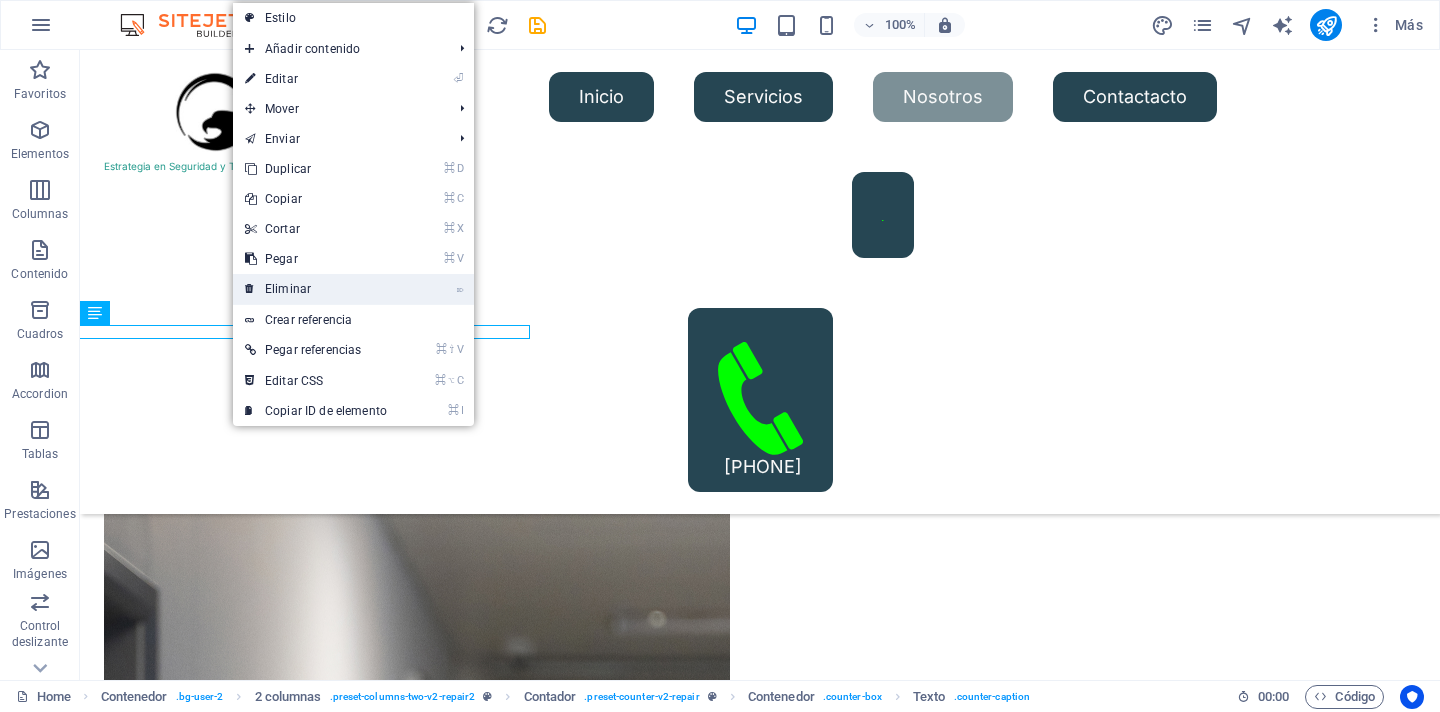 click on "⌦  Eliminar" at bounding box center [316, 289] 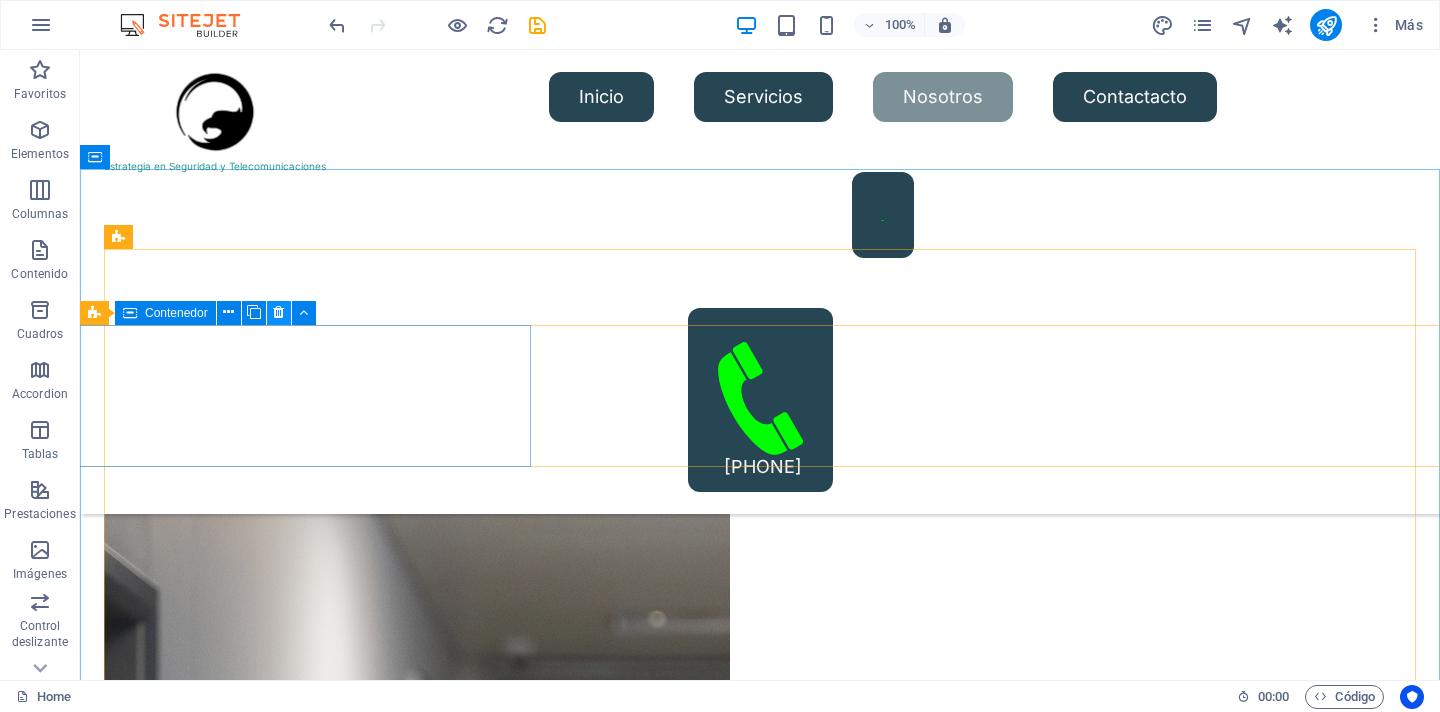 click at bounding box center [278, 312] 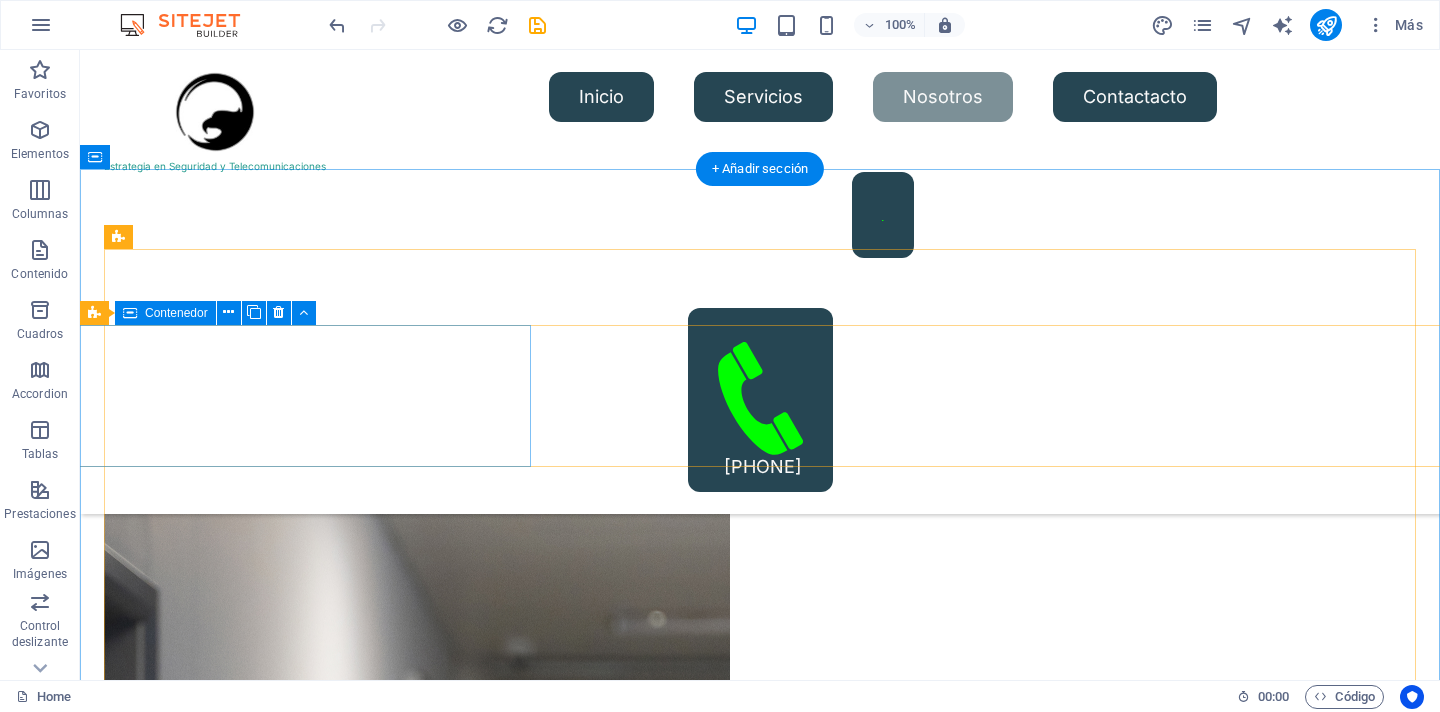 click on "Suelta el contenido aquí o  Añadir elementos  Pegar portapapeles" at bounding box center [302, 7359] 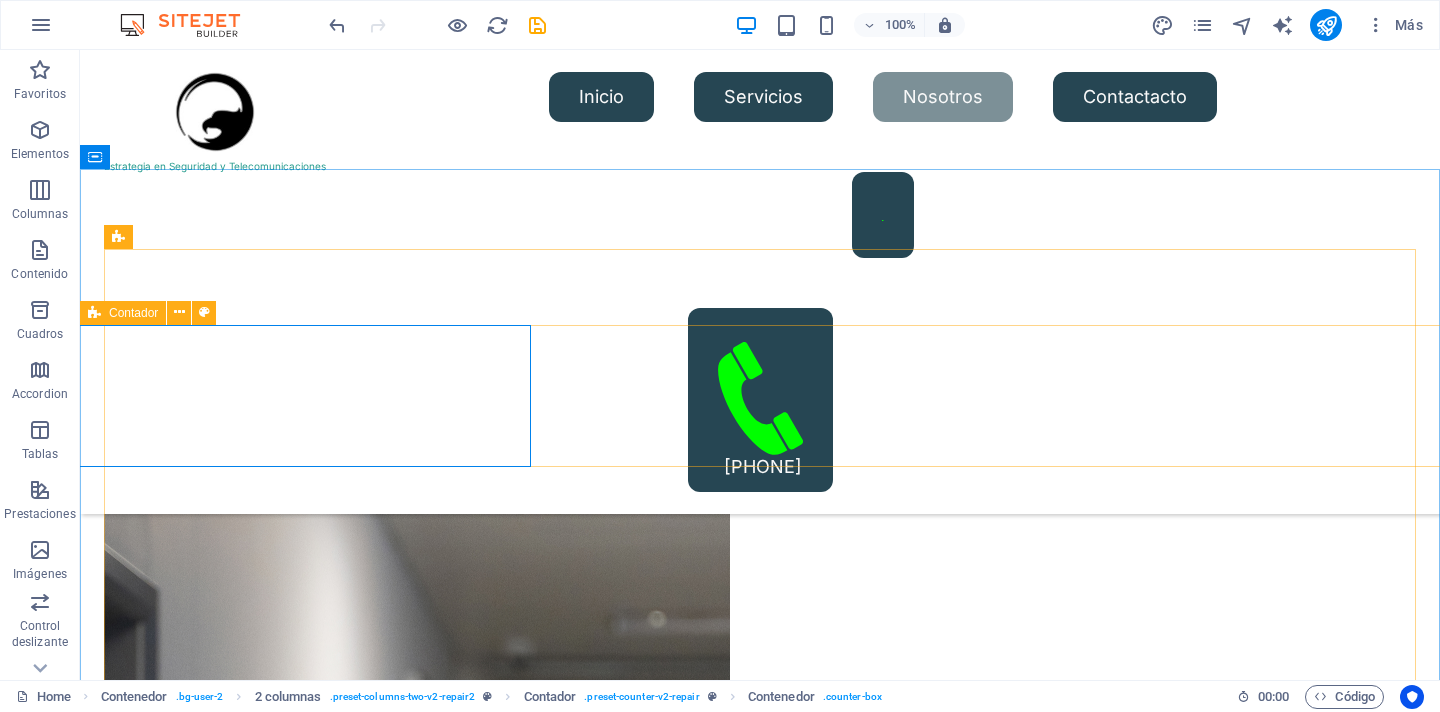 click at bounding box center [94, 313] 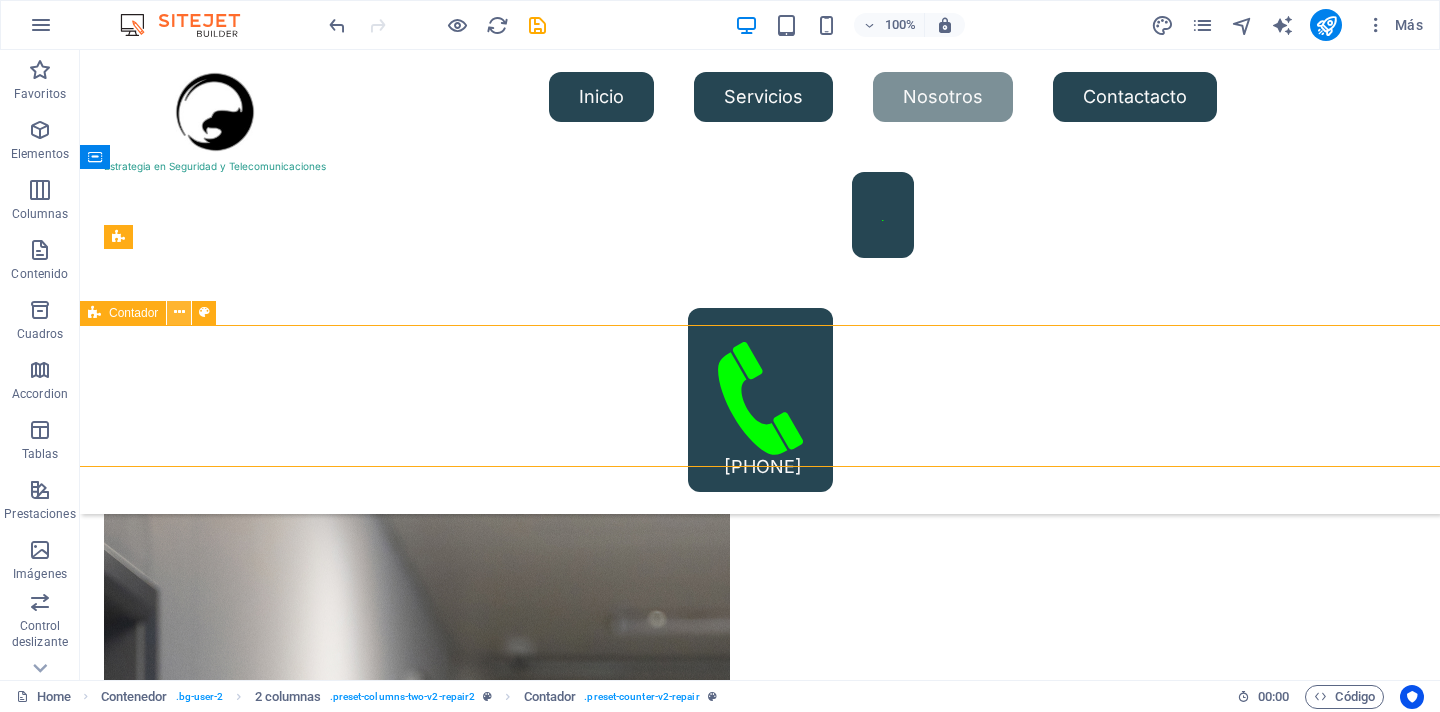 click at bounding box center (179, 313) 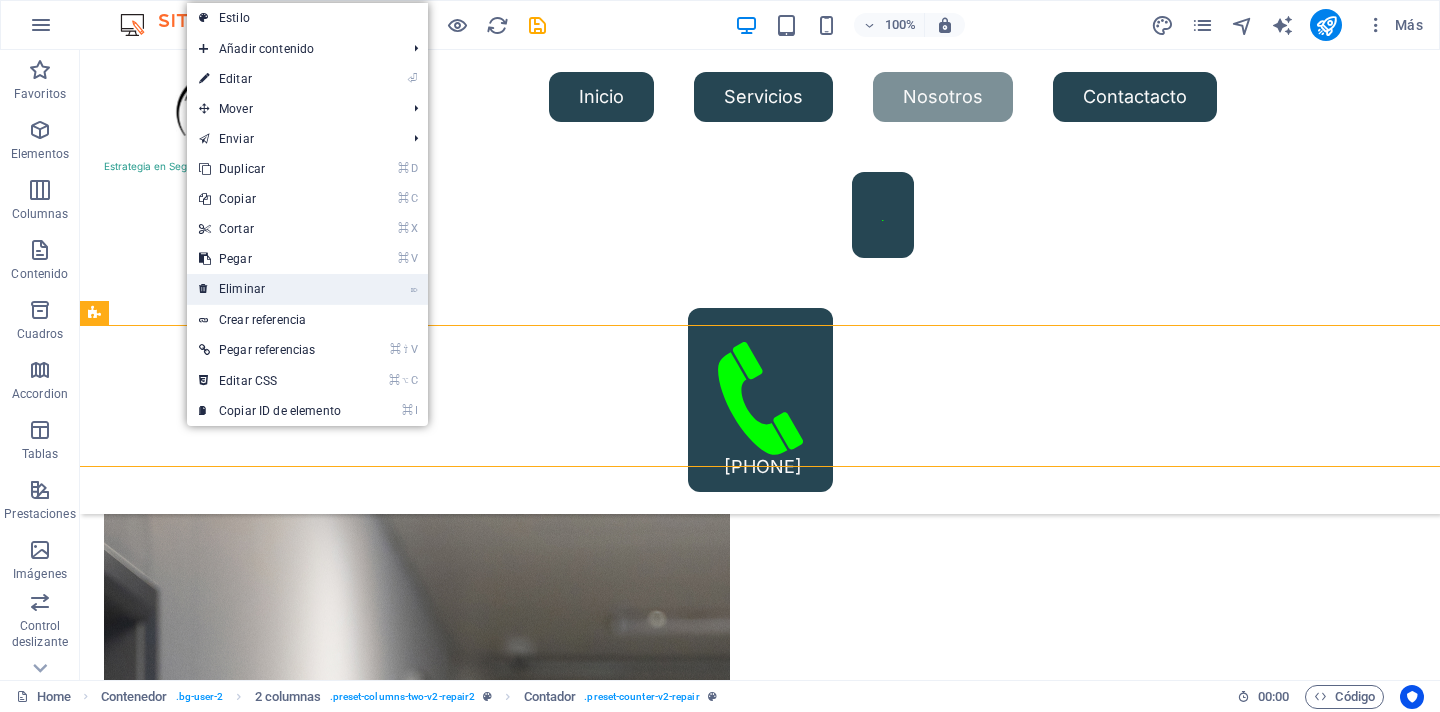 click on "⌦  Eliminar" at bounding box center (270, 289) 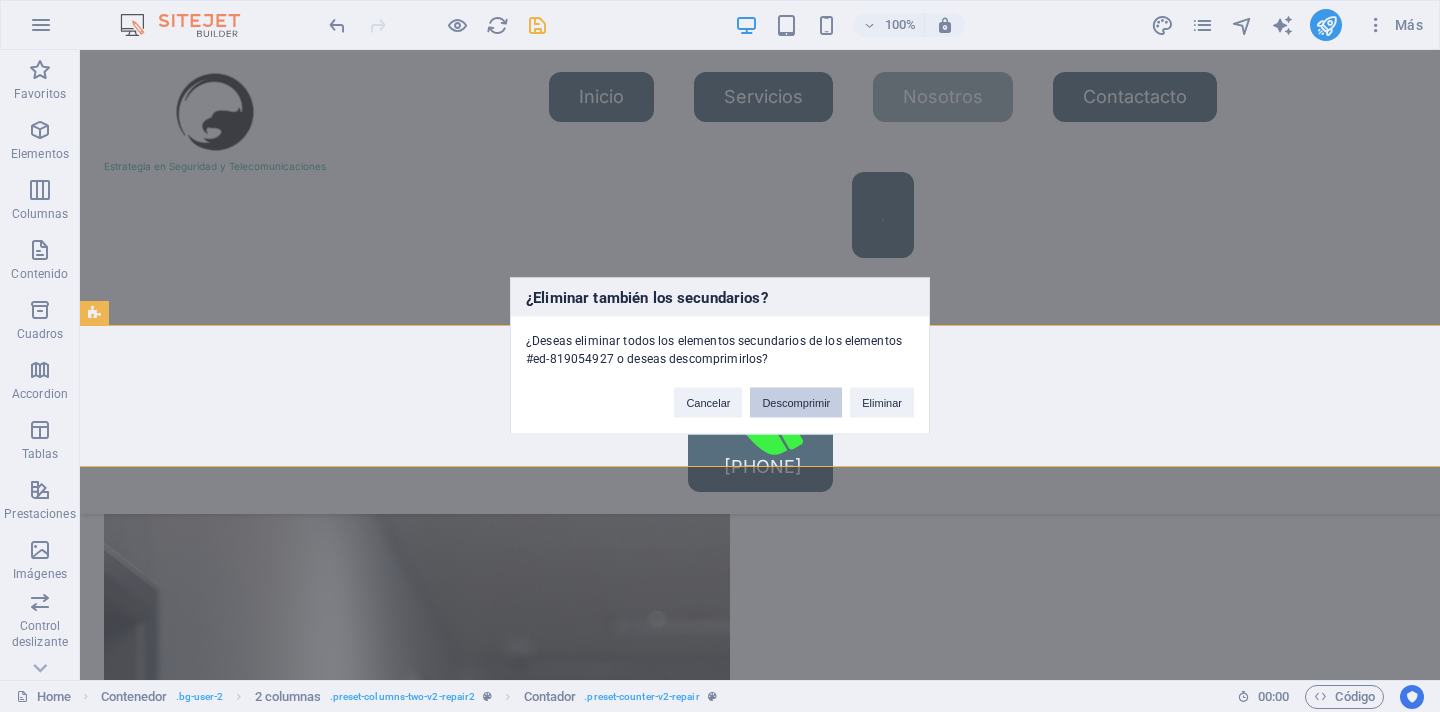 click on "Descomprimir" at bounding box center [796, 403] 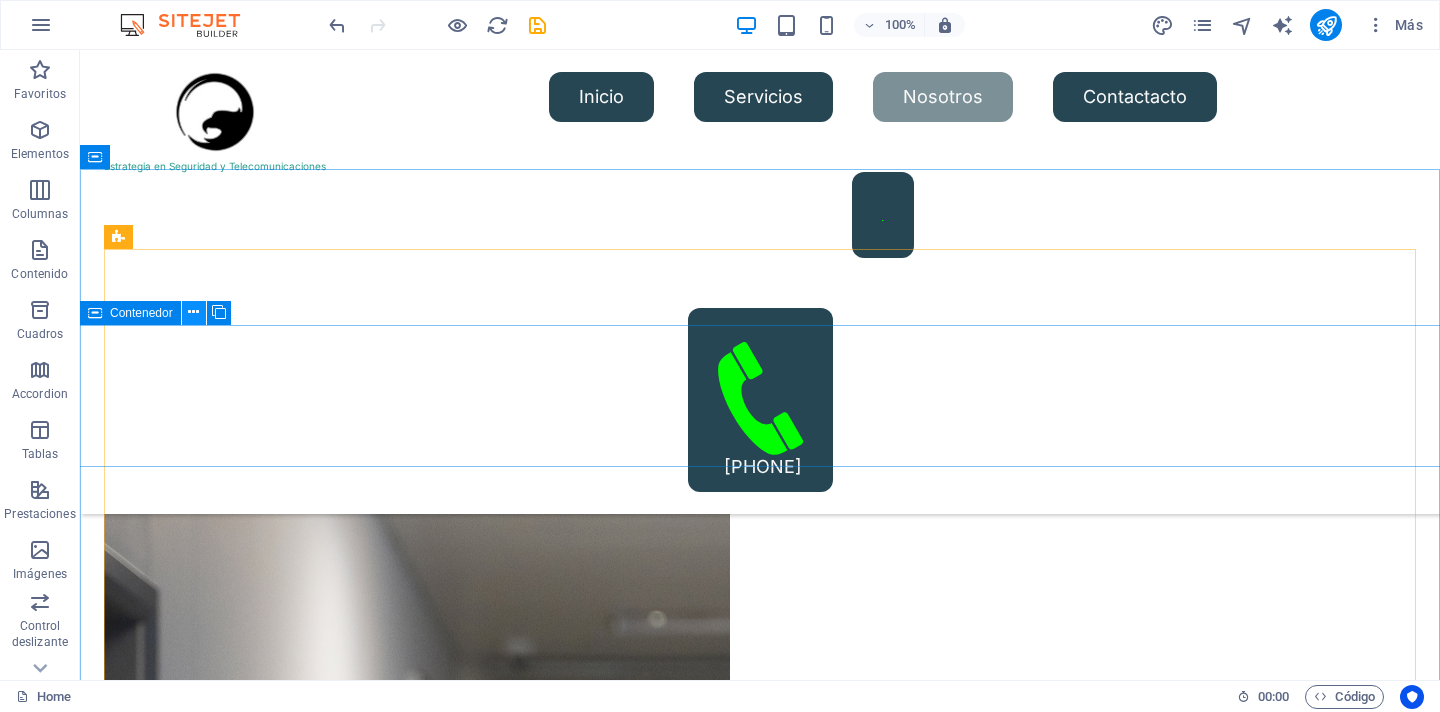 click at bounding box center (193, 312) 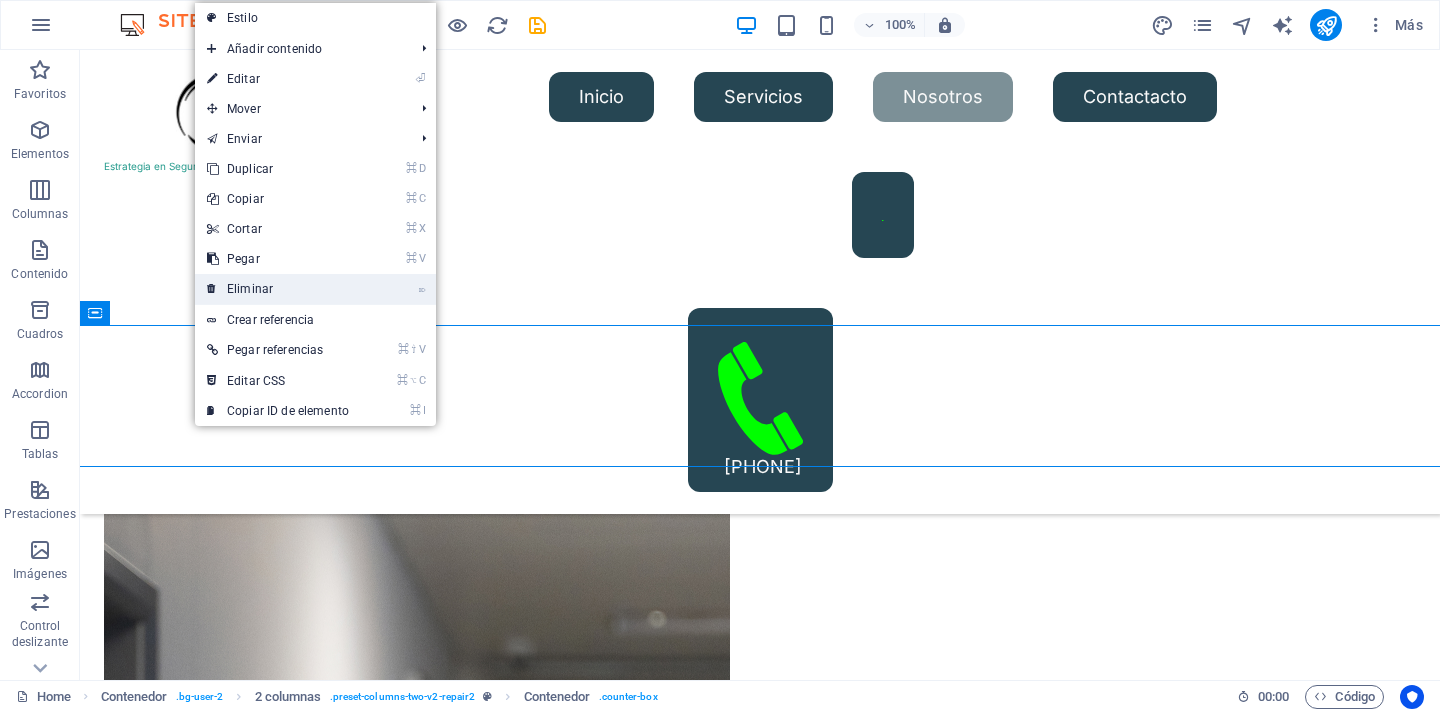 click on "⌦  Eliminar" at bounding box center [278, 289] 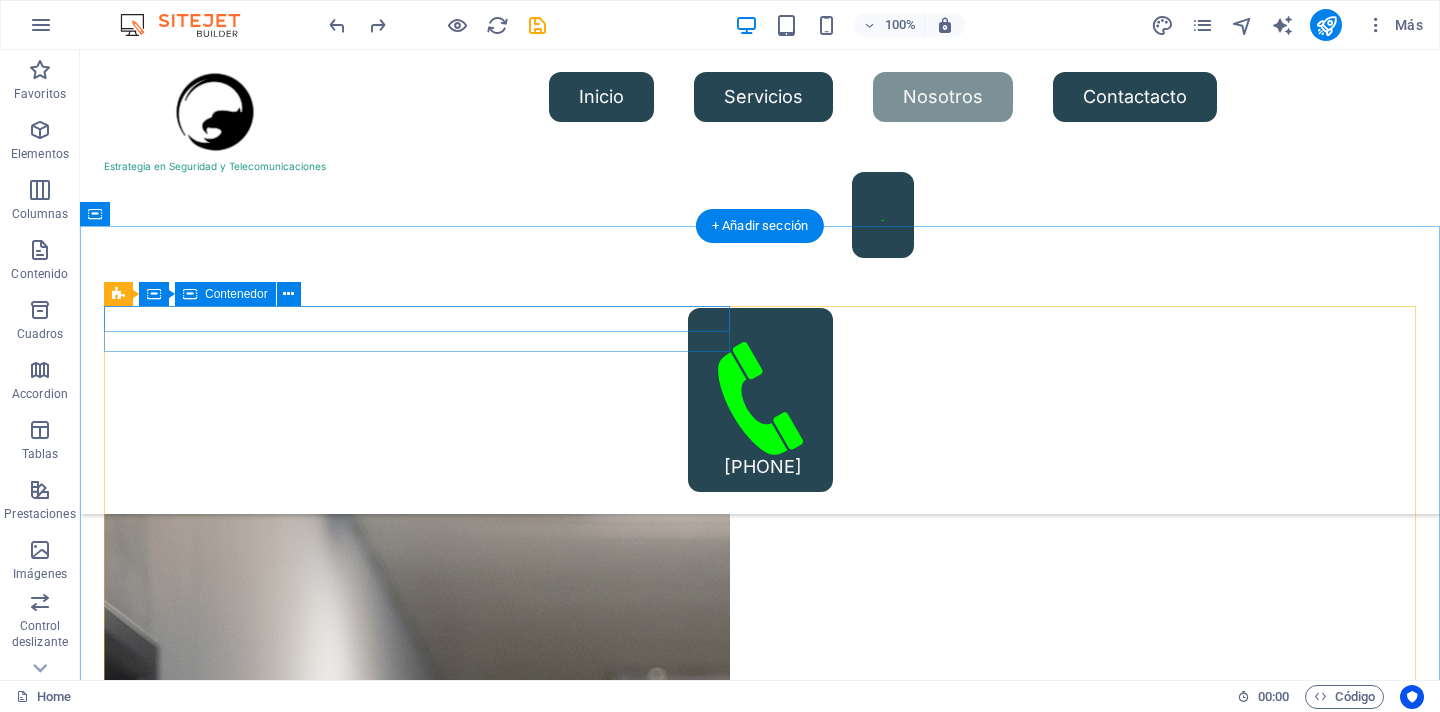 scroll, scrollTop: 2431, scrollLeft: 0, axis: vertical 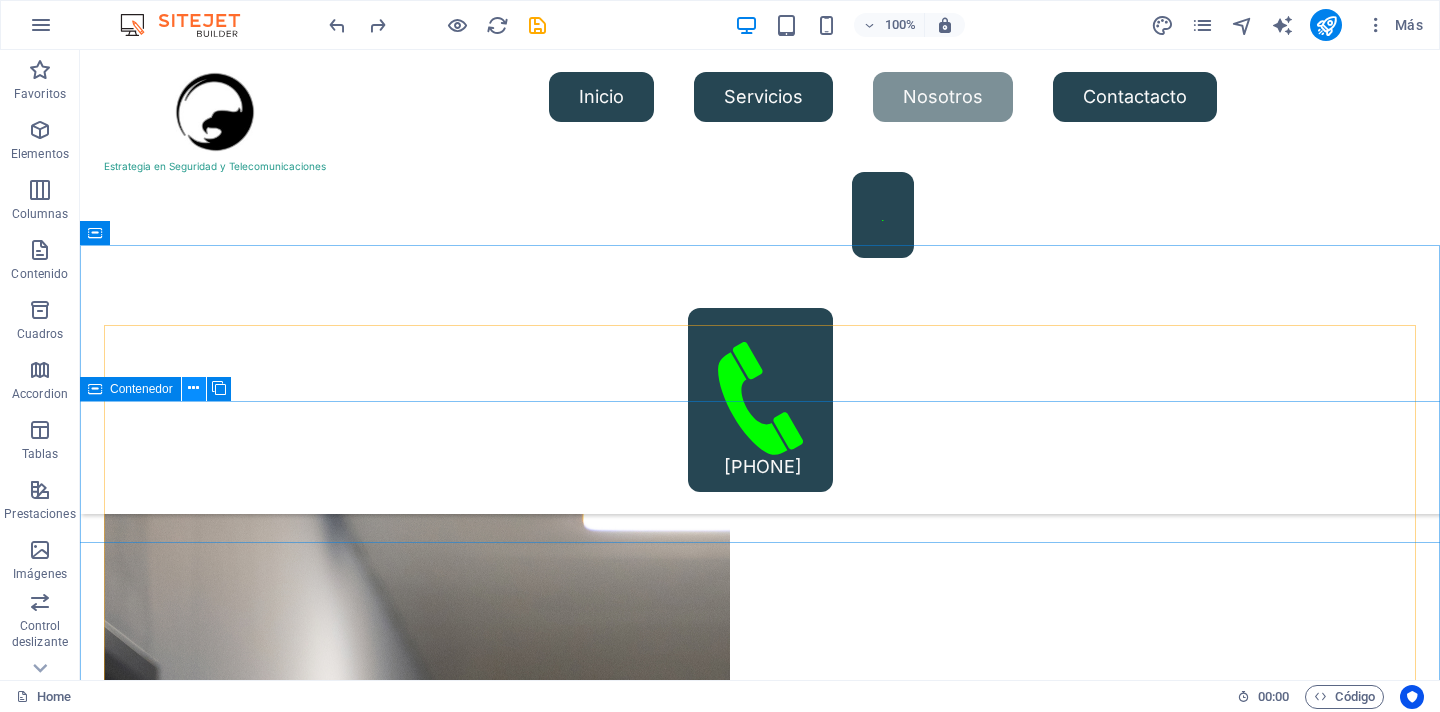 click at bounding box center [194, 389] 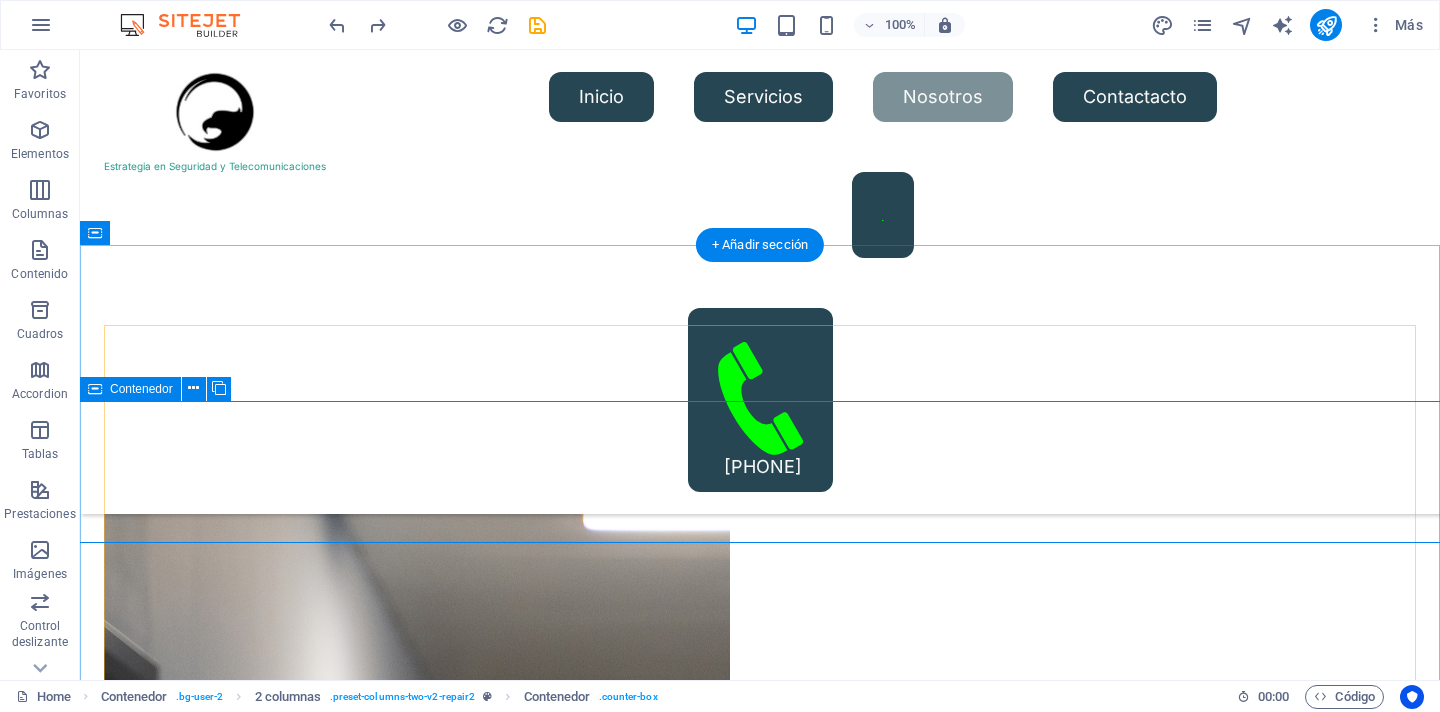 click on "Suelta el contenido aquí o  Añadir elementos  Pegar portapapeles" at bounding box center (760, 7436) 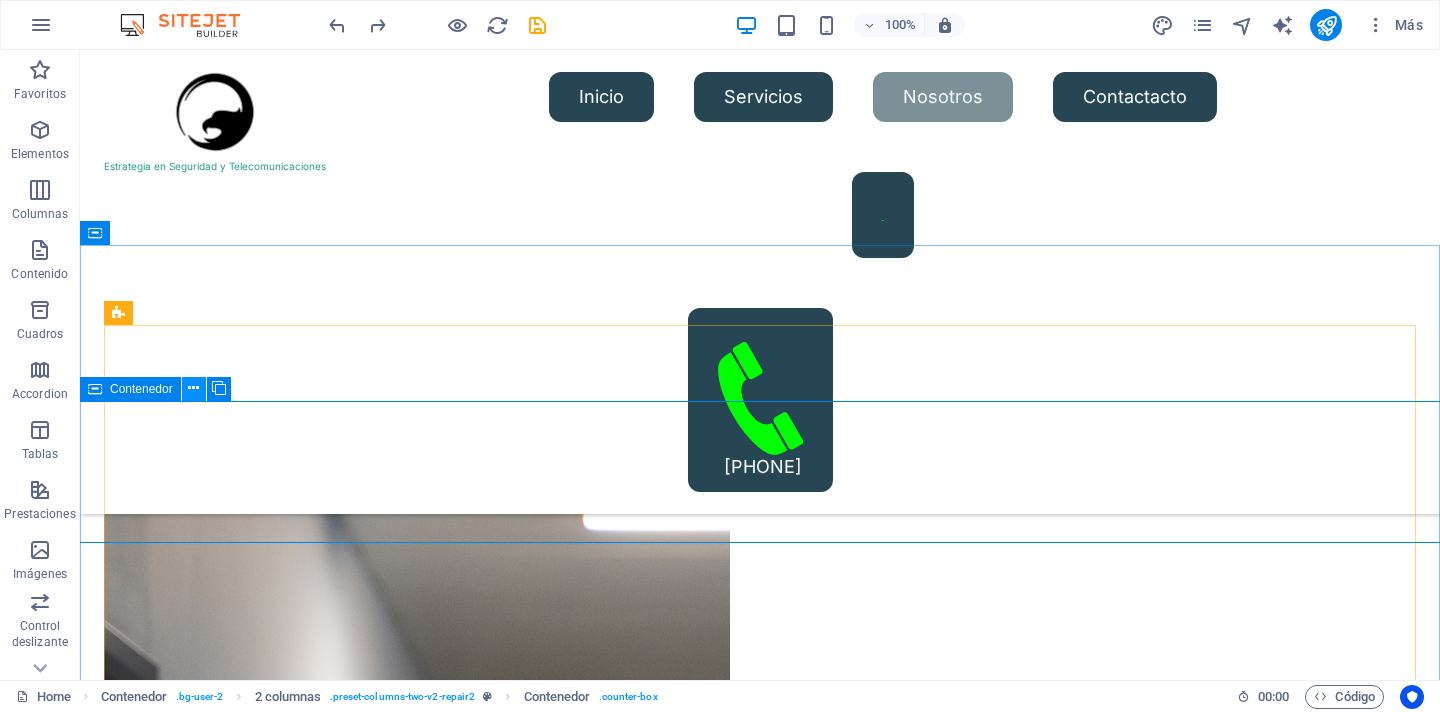 click at bounding box center (193, 388) 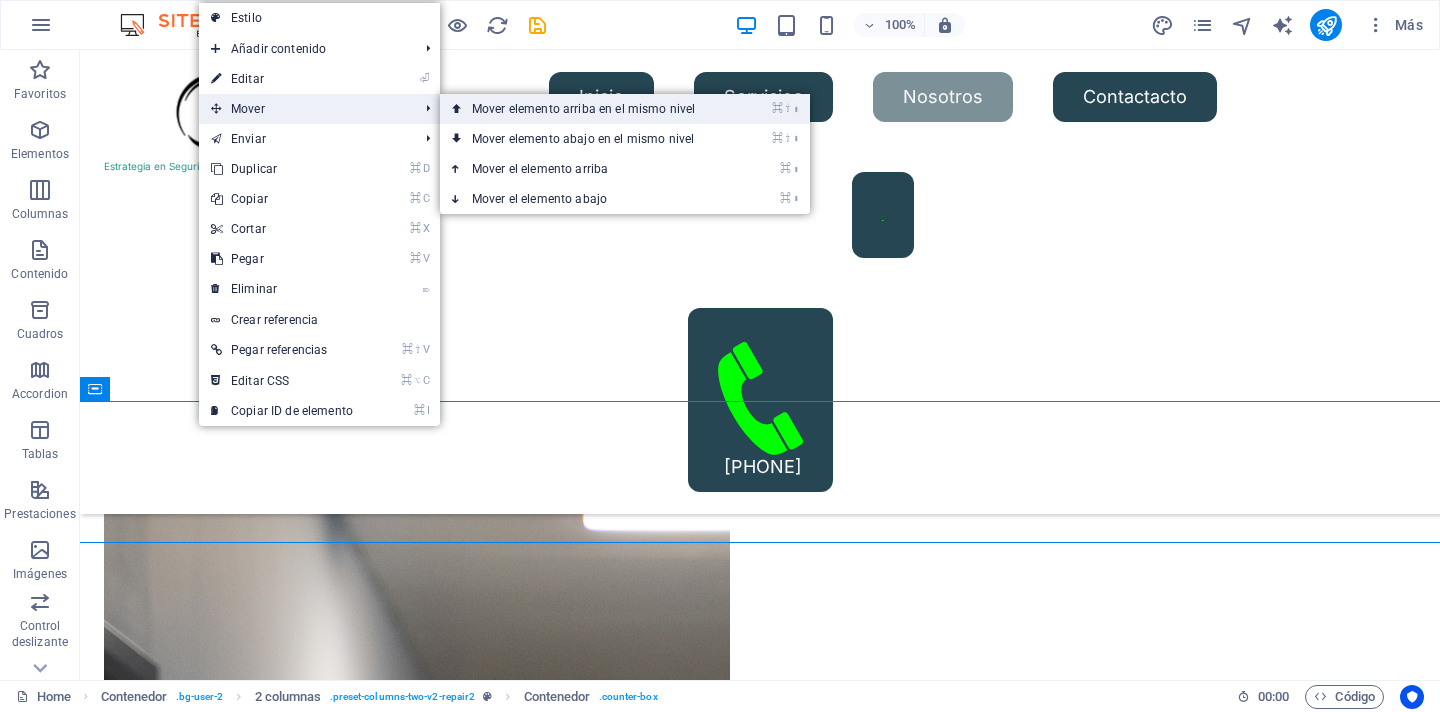 click on "⌘ ⇧ ⬆  Mover elemento arriba en el mismo nivel" at bounding box center [587, 109] 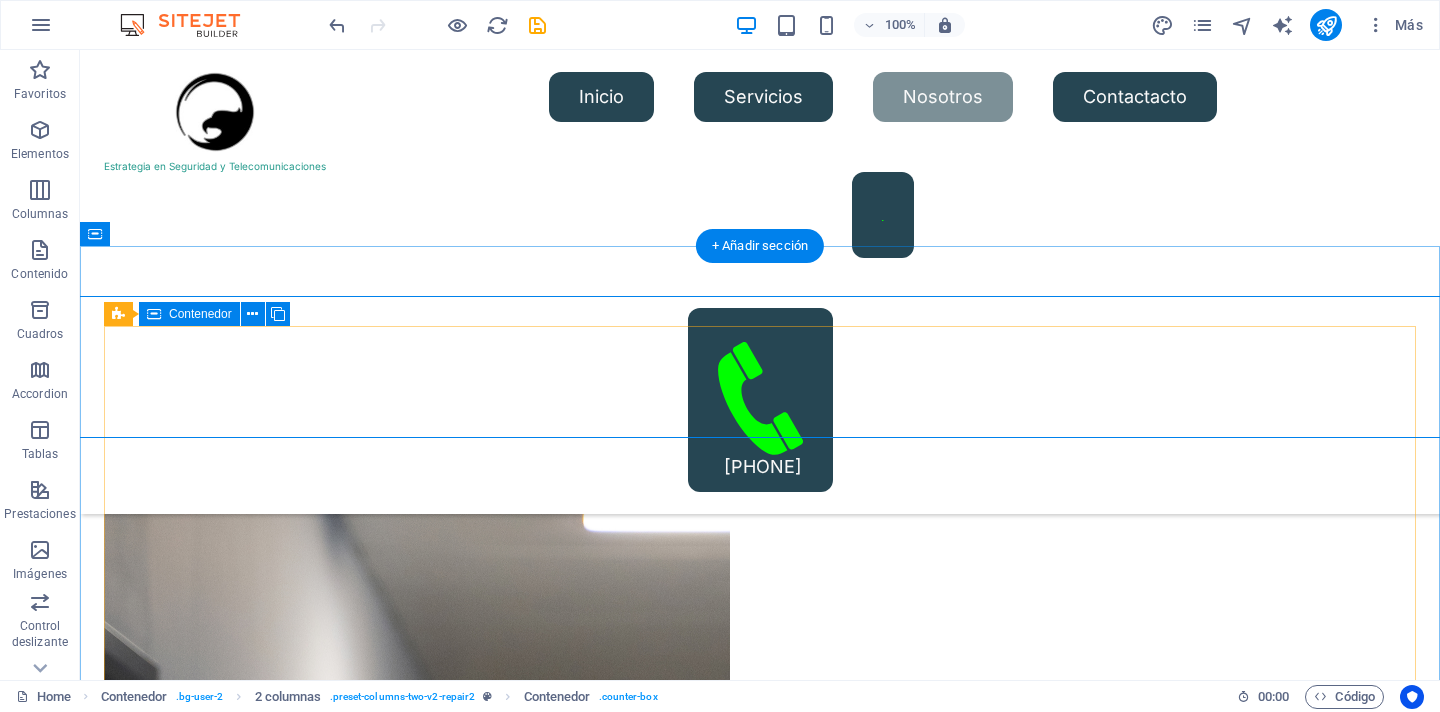 scroll, scrollTop: 2426, scrollLeft: 0, axis: vertical 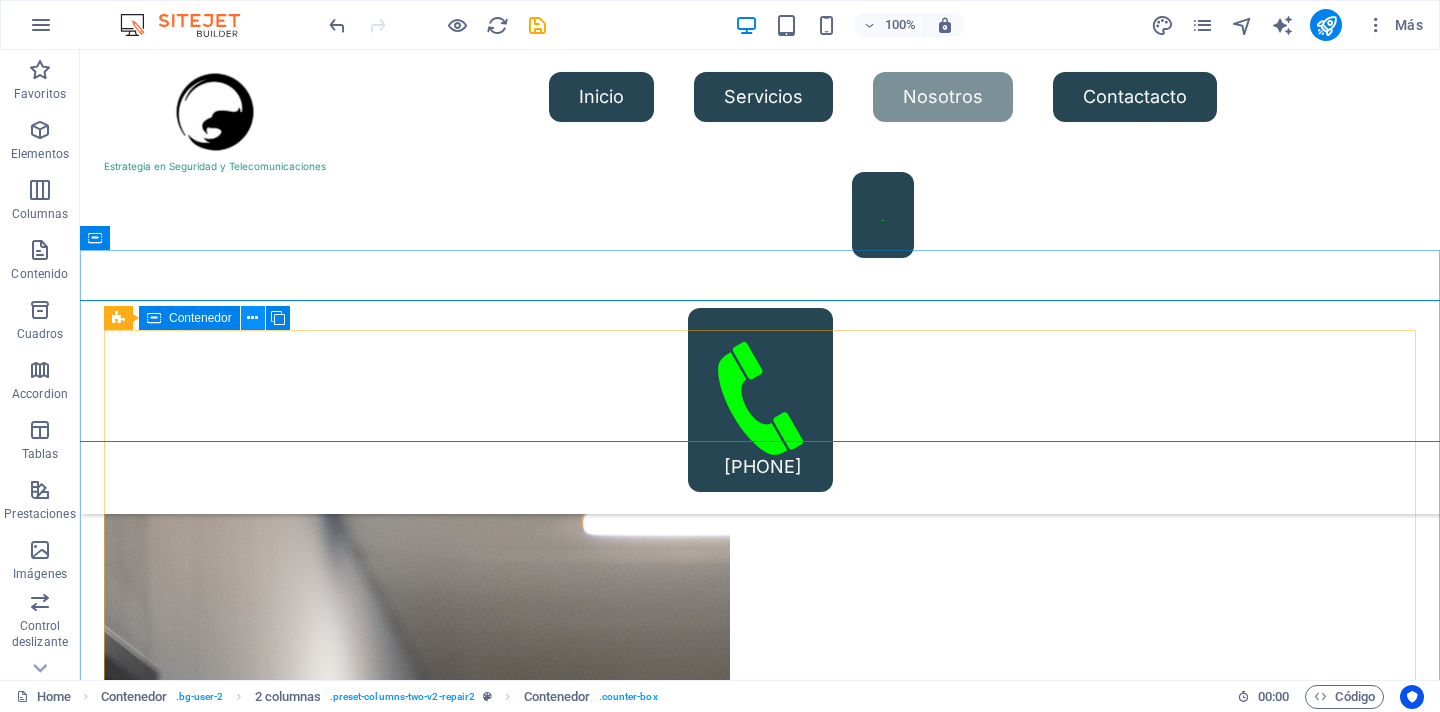 click at bounding box center (252, 318) 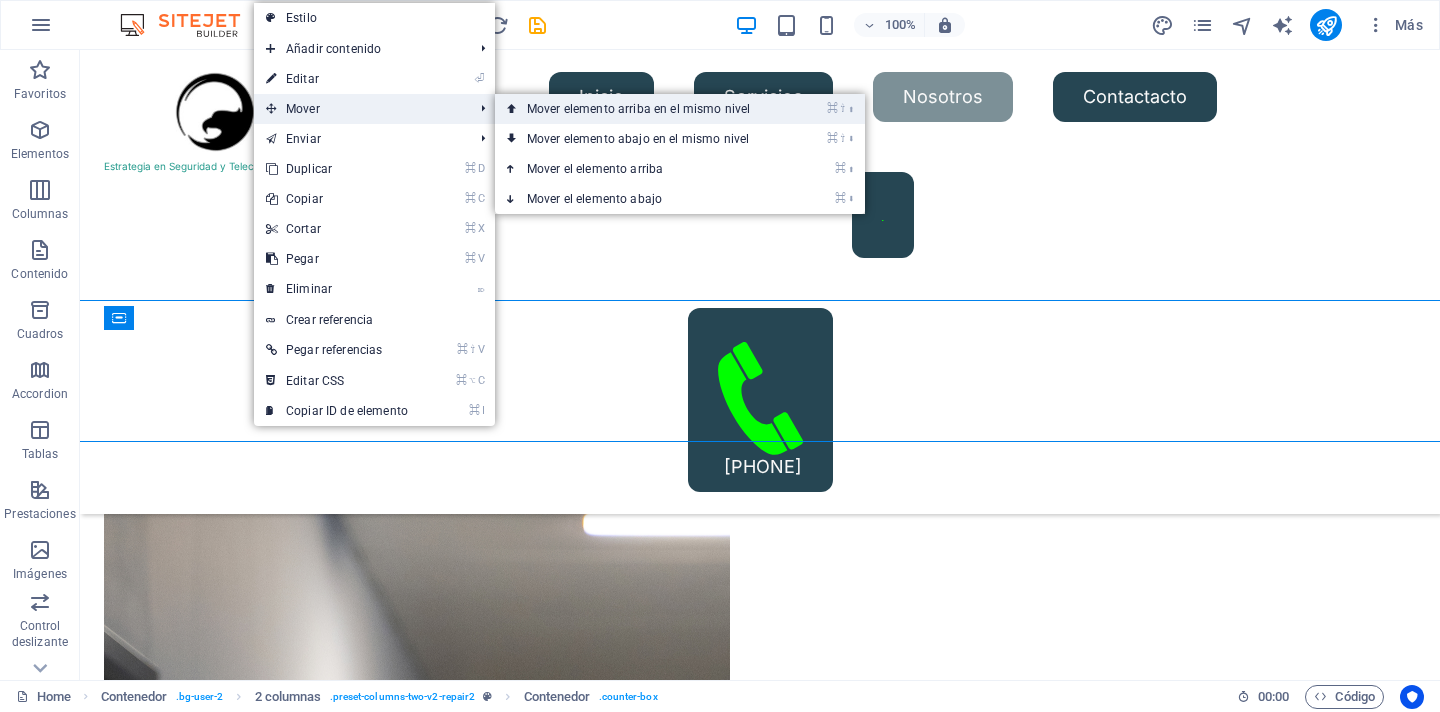 click on "⌘ ⇧ ⬆  Mover elemento arriba en el mismo nivel" at bounding box center (642, 109) 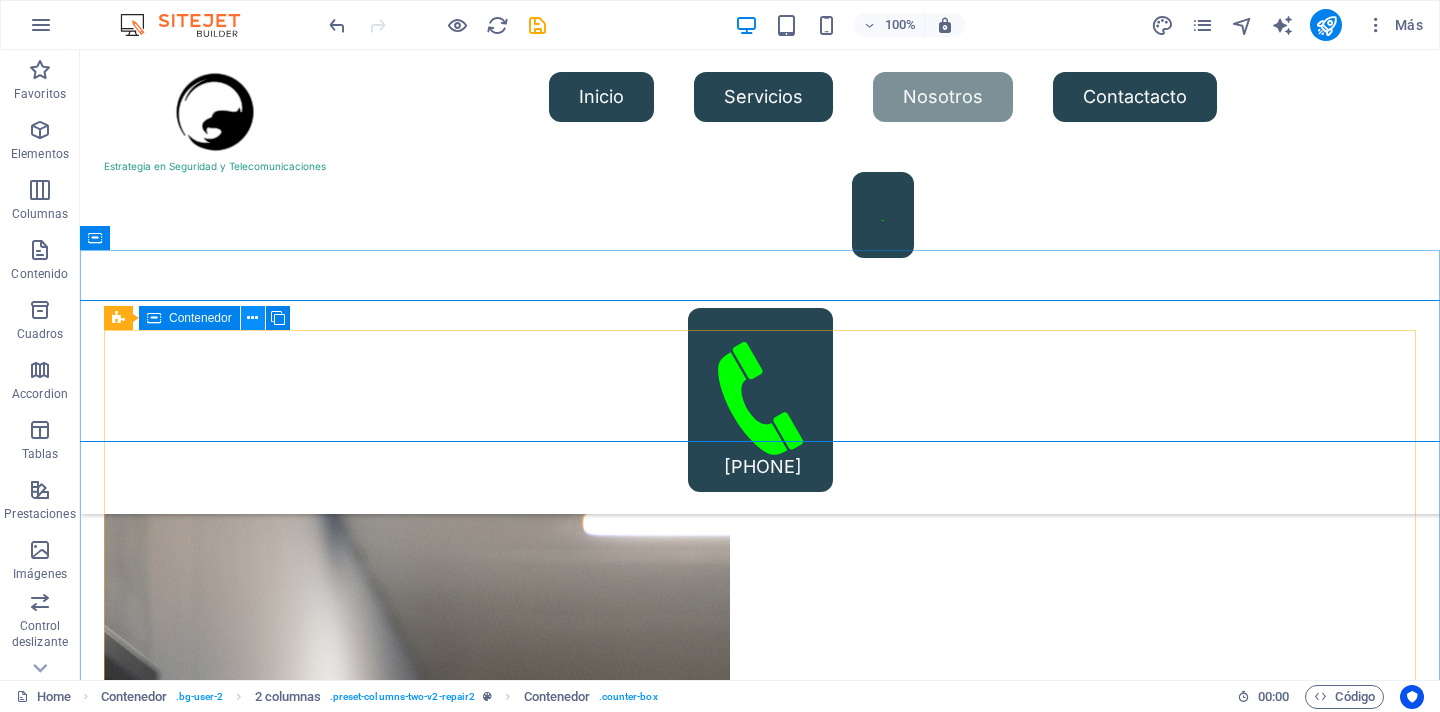 click at bounding box center (252, 318) 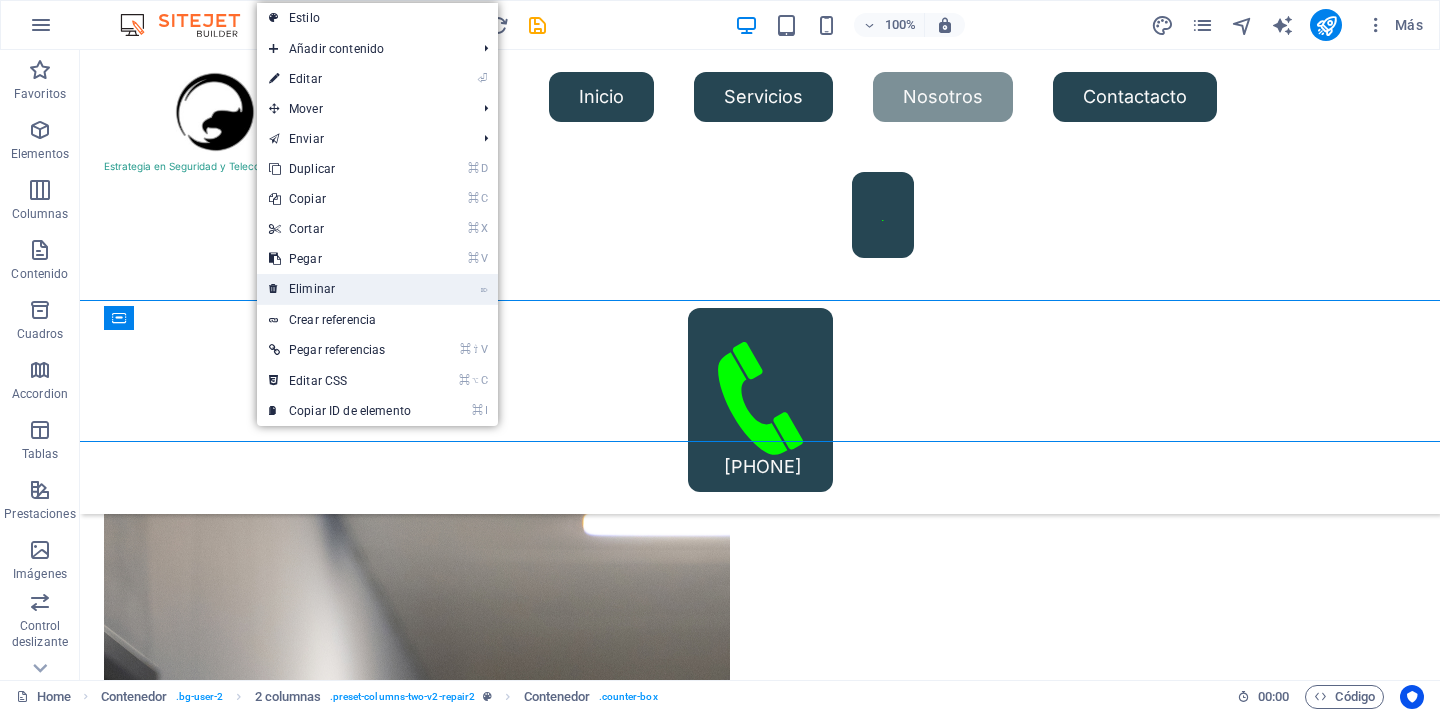 click on "⌦  Eliminar" at bounding box center (340, 289) 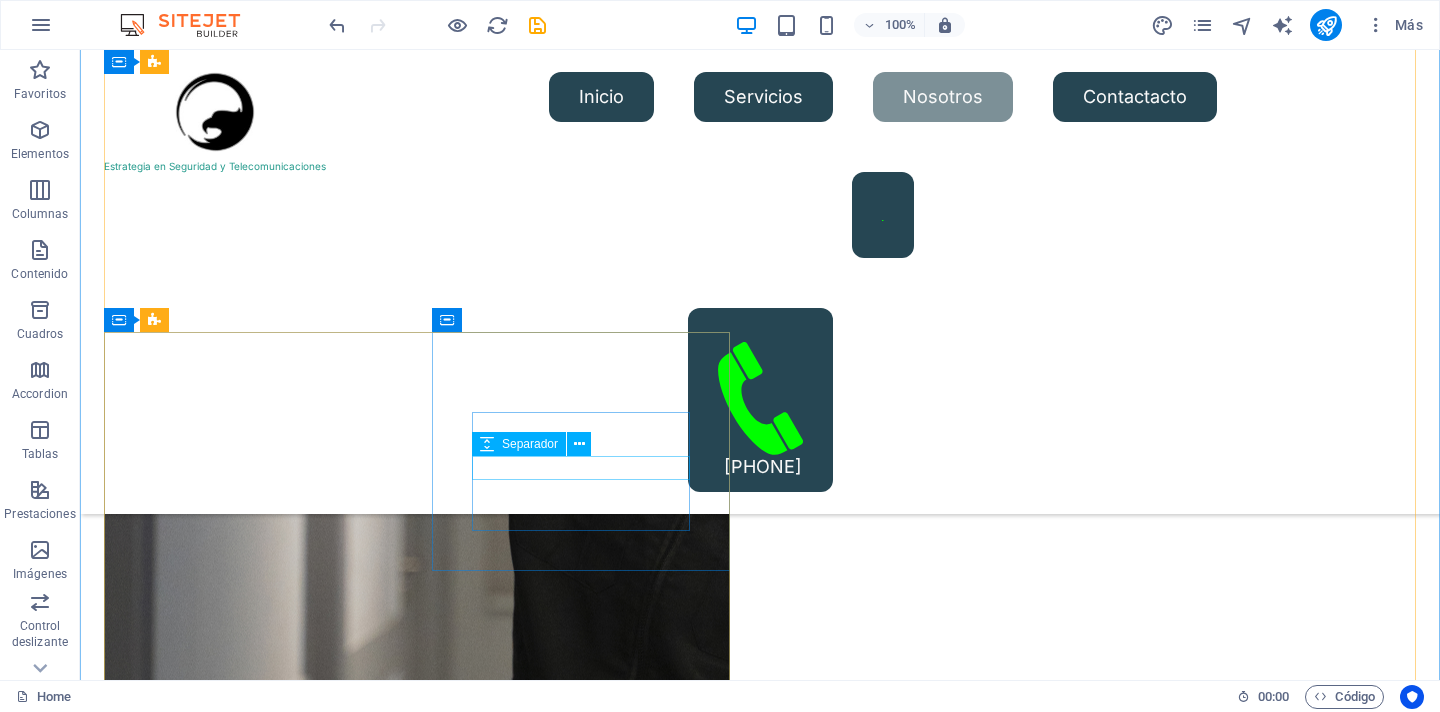 scroll, scrollTop: 3073, scrollLeft: 0, axis: vertical 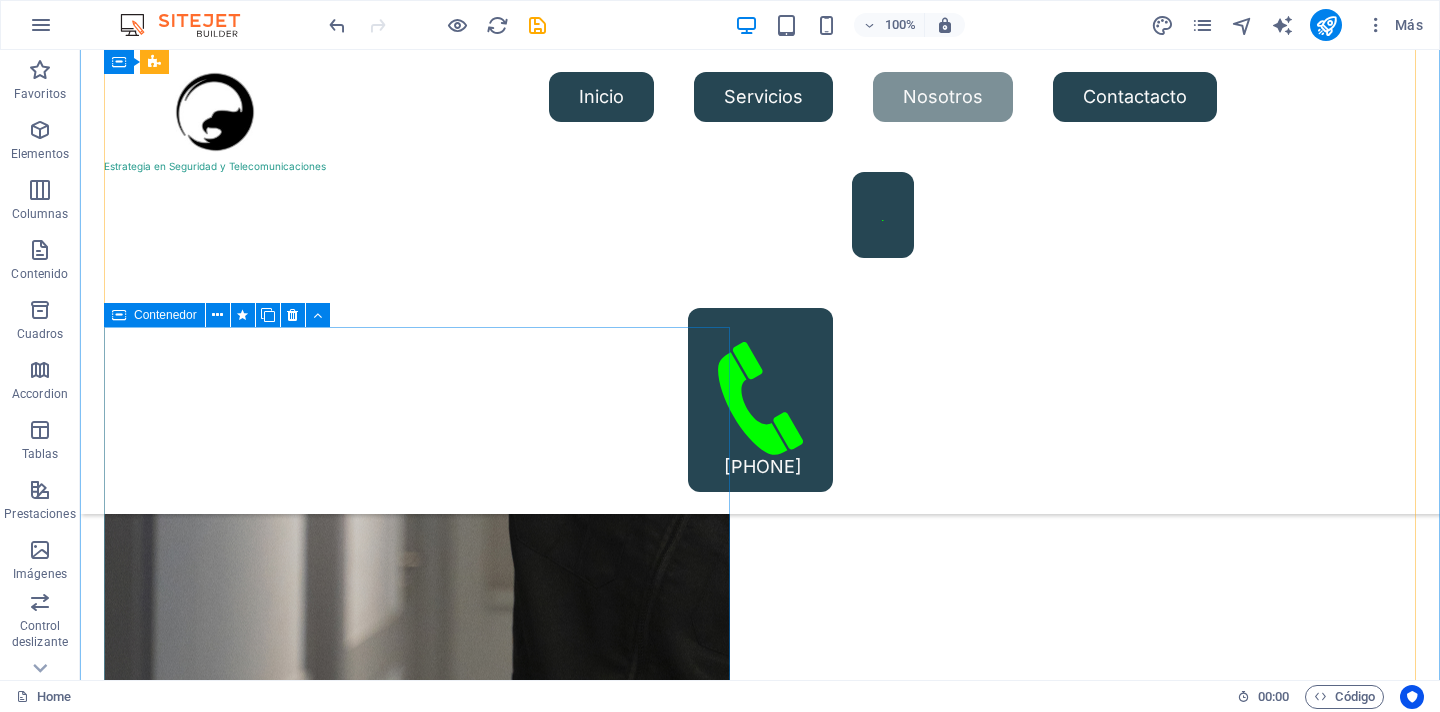 click at bounding box center (119, 315) 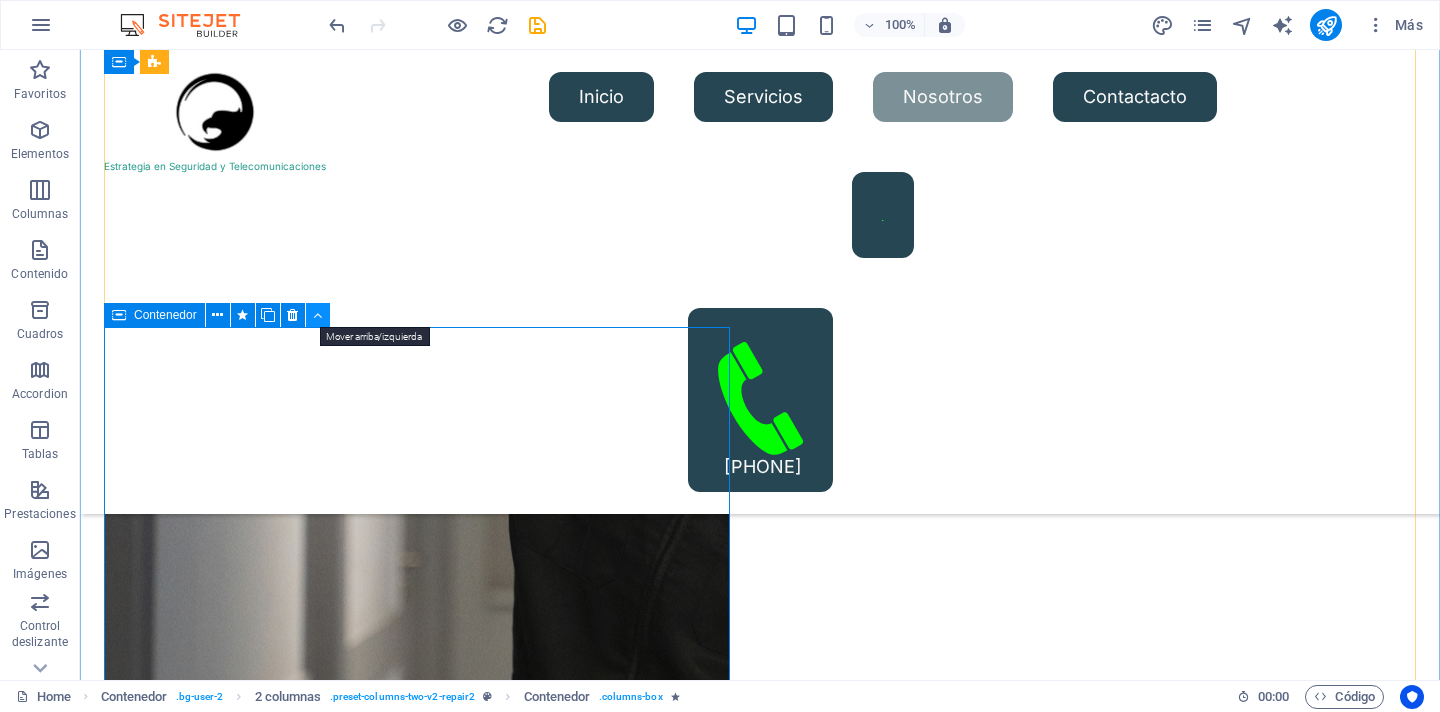 click at bounding box center (317, 315) 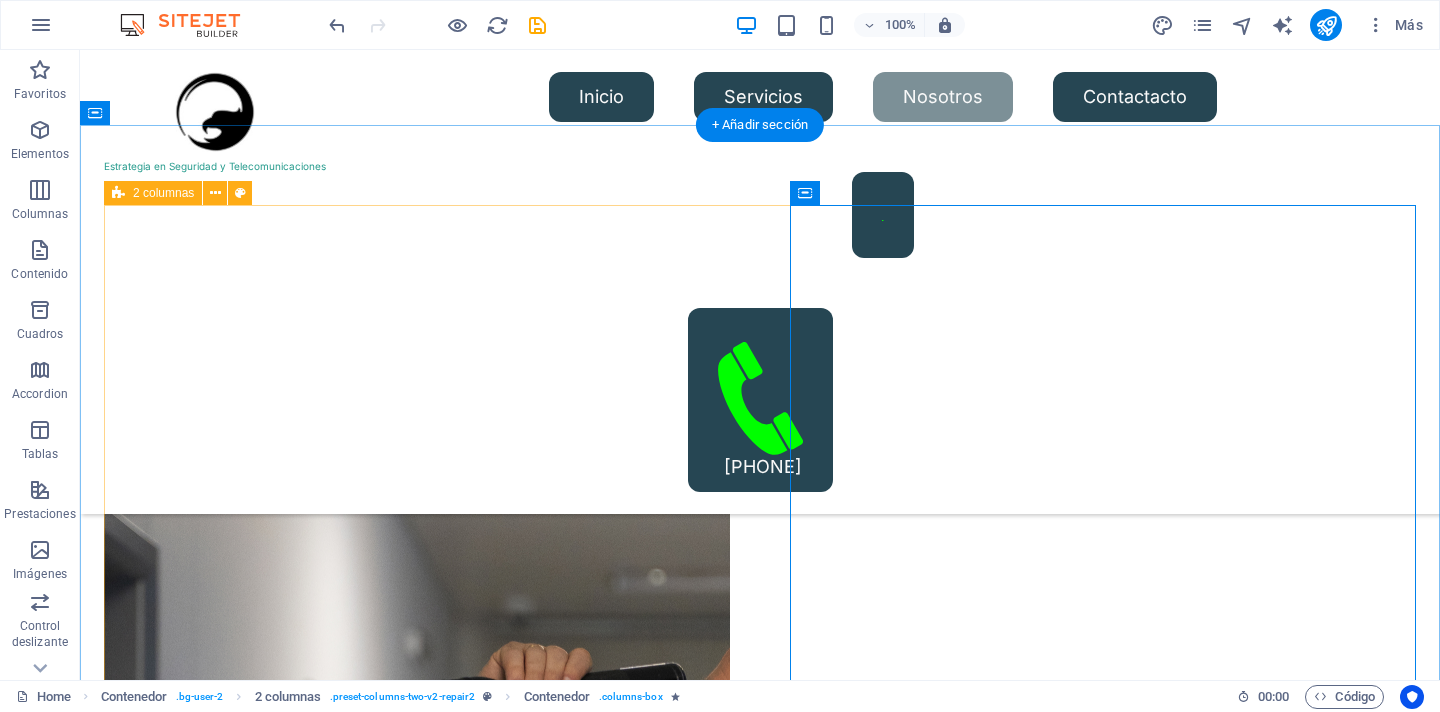 scroll, scrollTop: 2539, scrollLeft: 0, axis: vertical 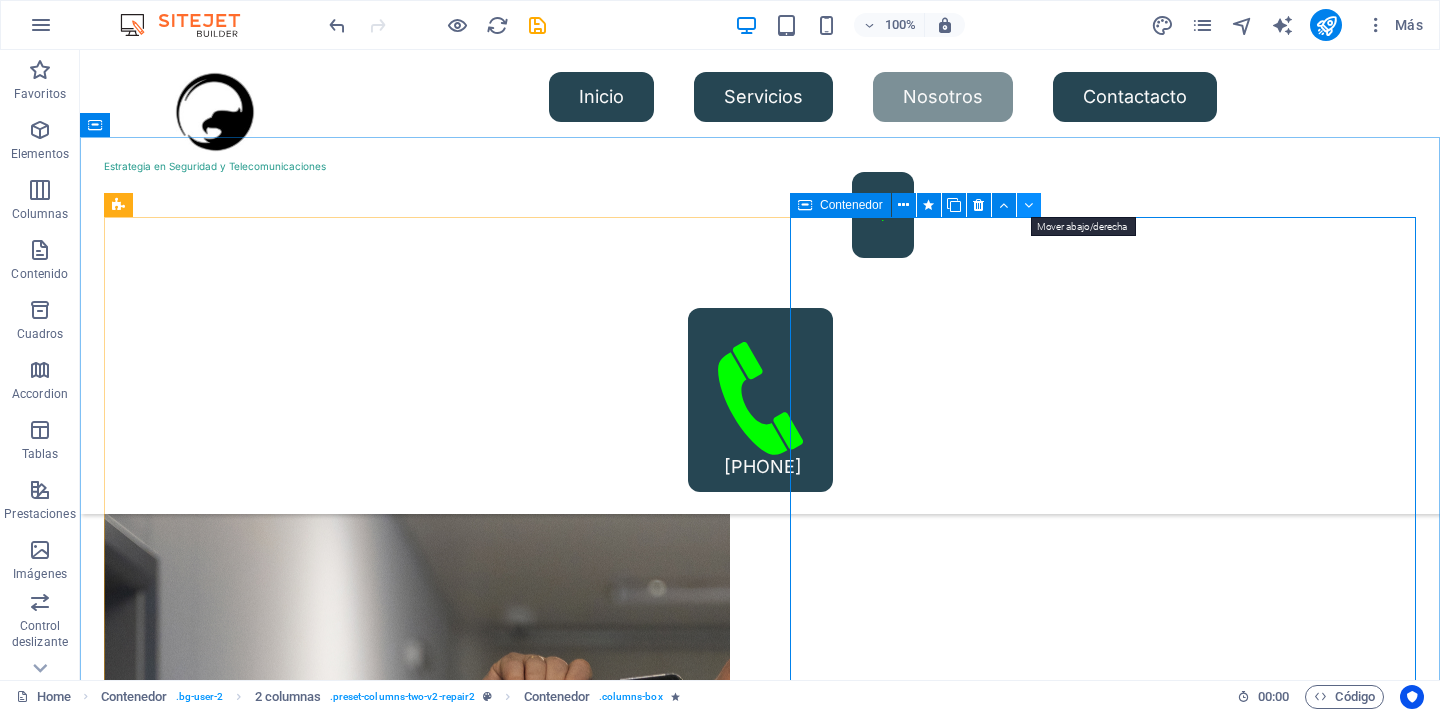 click at bounding box center (1028, 205) 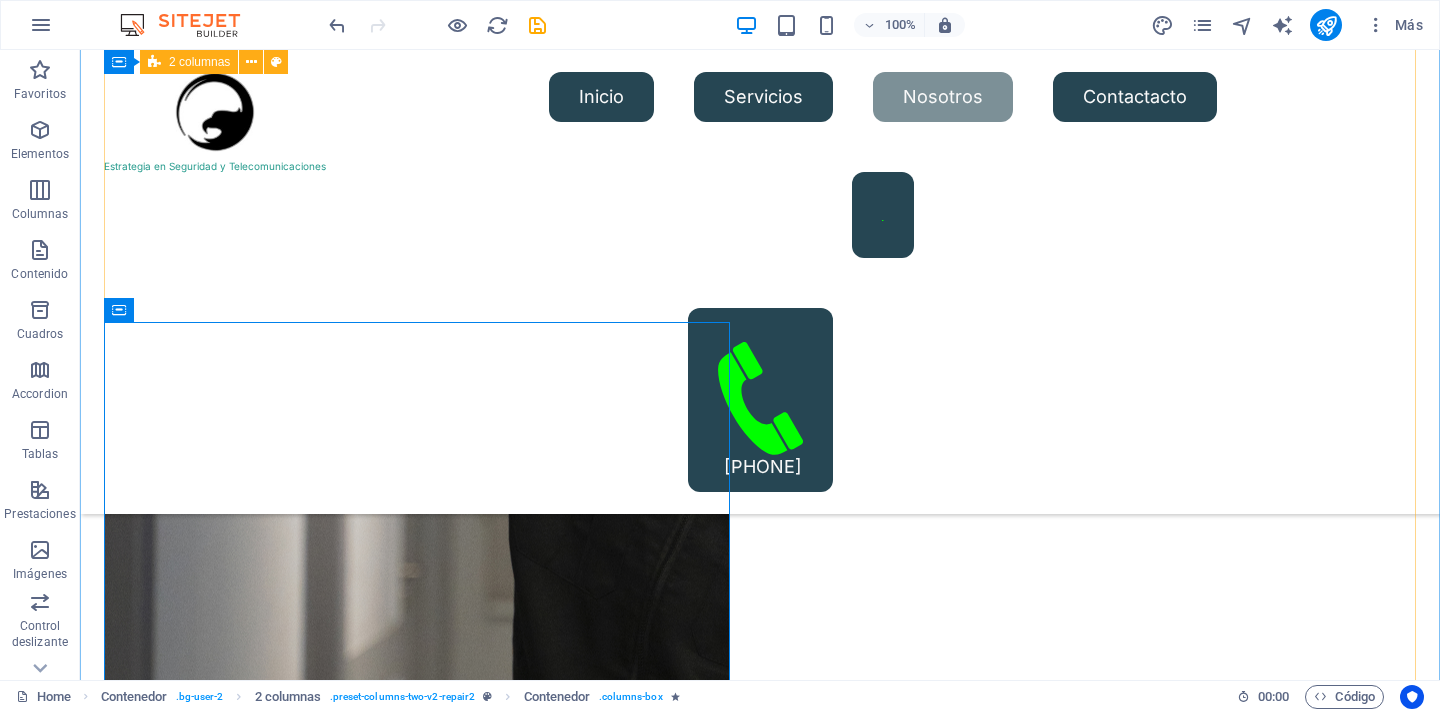 scroll, scrollTop: 3058, scrollLeft: 0, axis: vertical 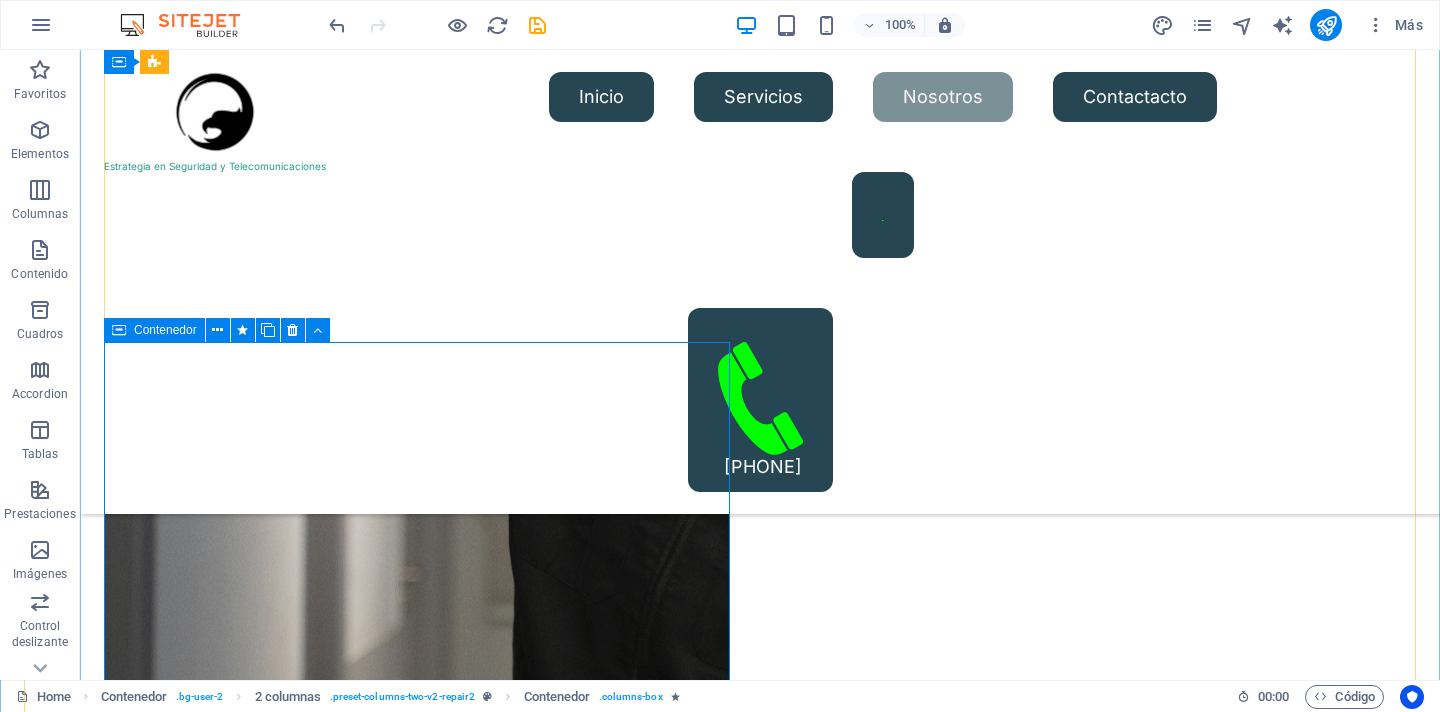 click at bounding box center (119, 330) 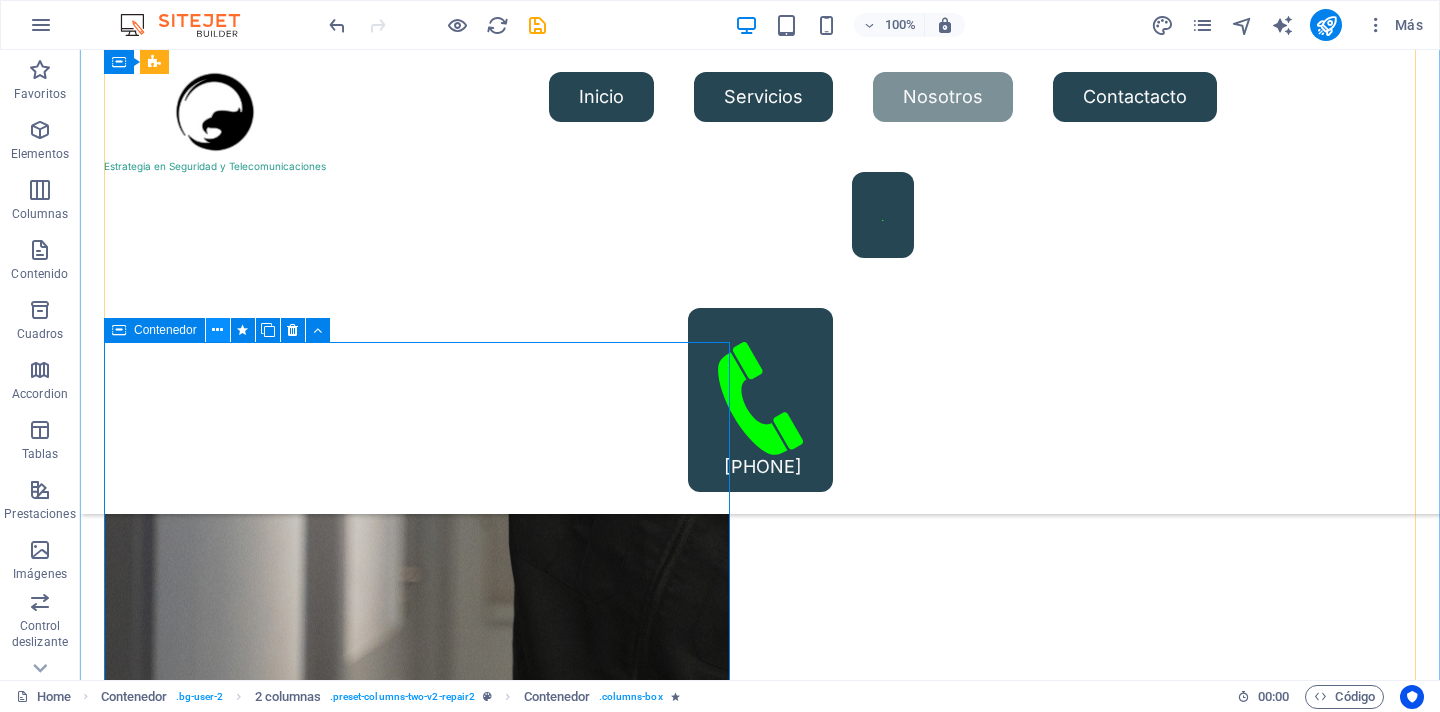 click at bounding box center [217, 330] 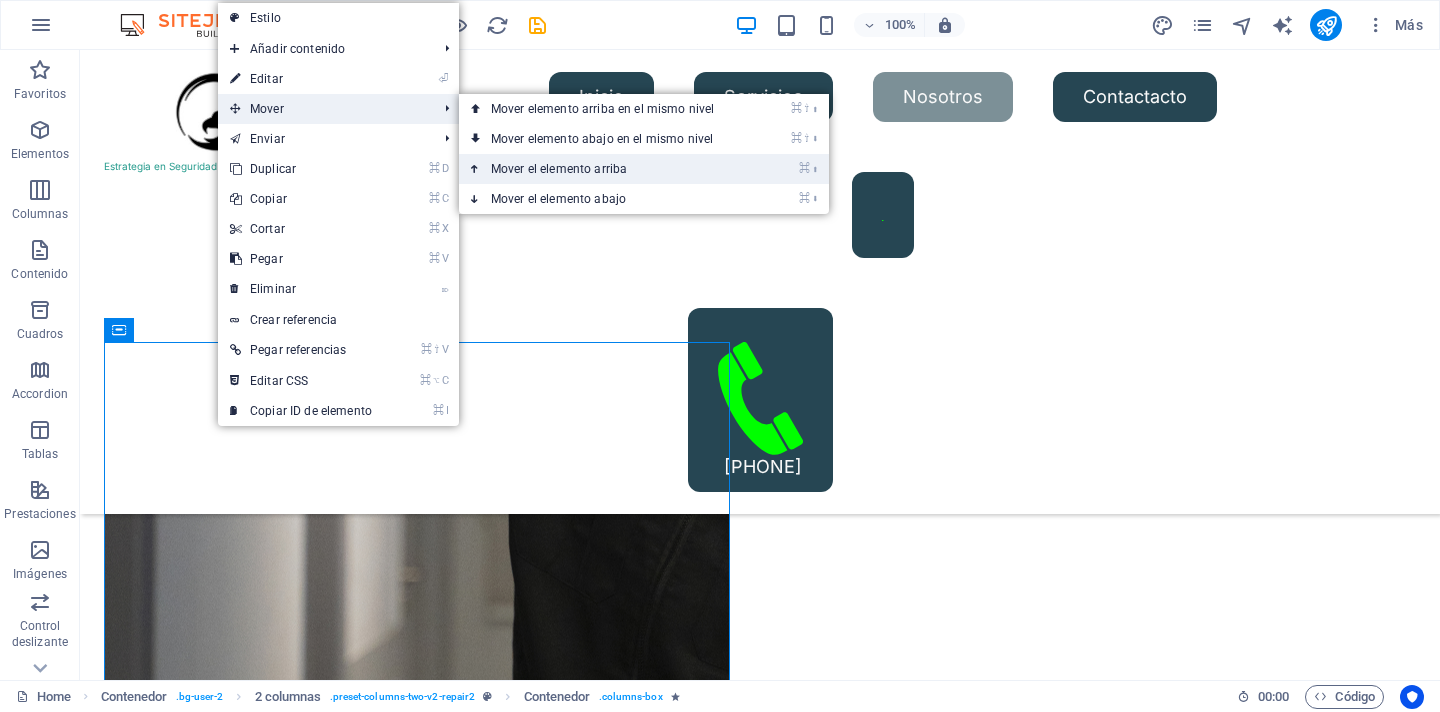 click on "⌘ ⬆  Mover el elemento arriba" at bounding box center [606, 169] 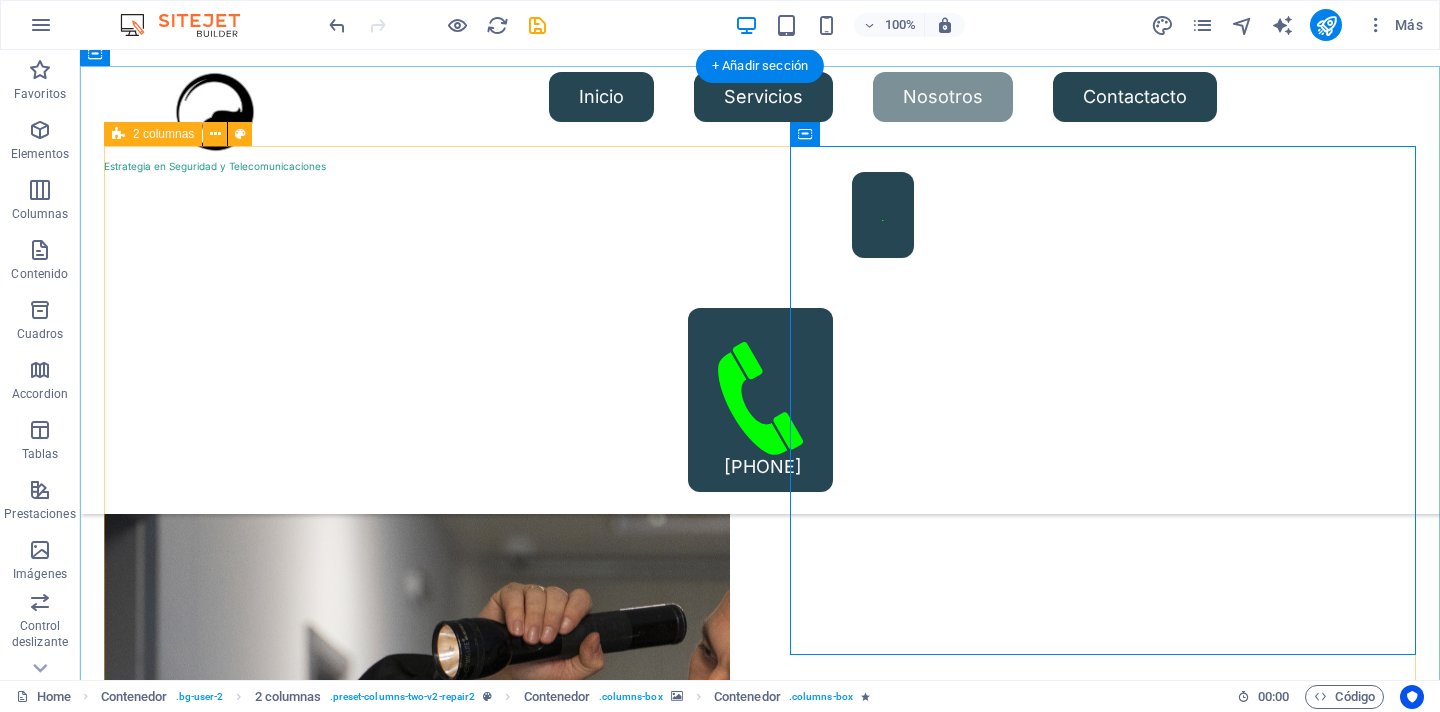 scroll, scrollTop: 2610, scrollLeft: 0, axis: vertical 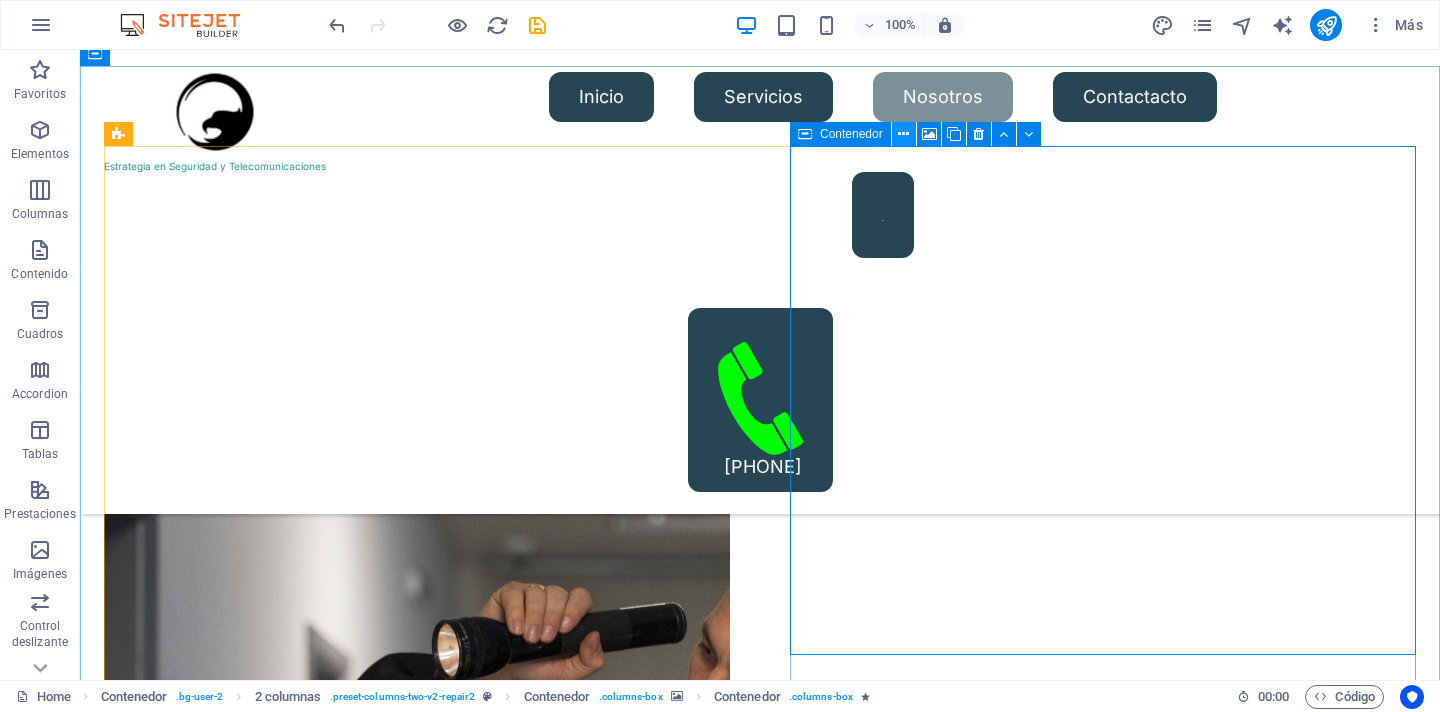 click at bounding box center (903, 134) 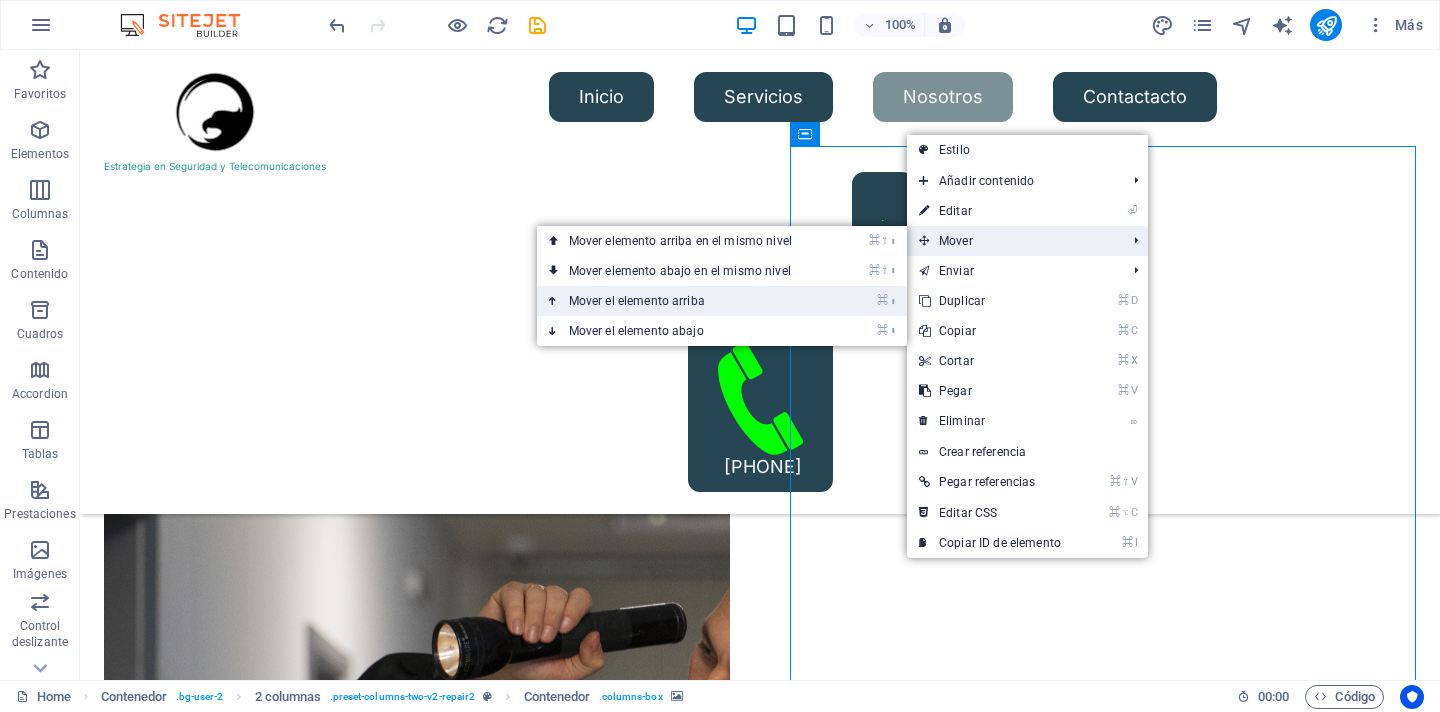 click on "⌘ ⬆  Mover el elemento arriba" at bounding box center [684, 301] 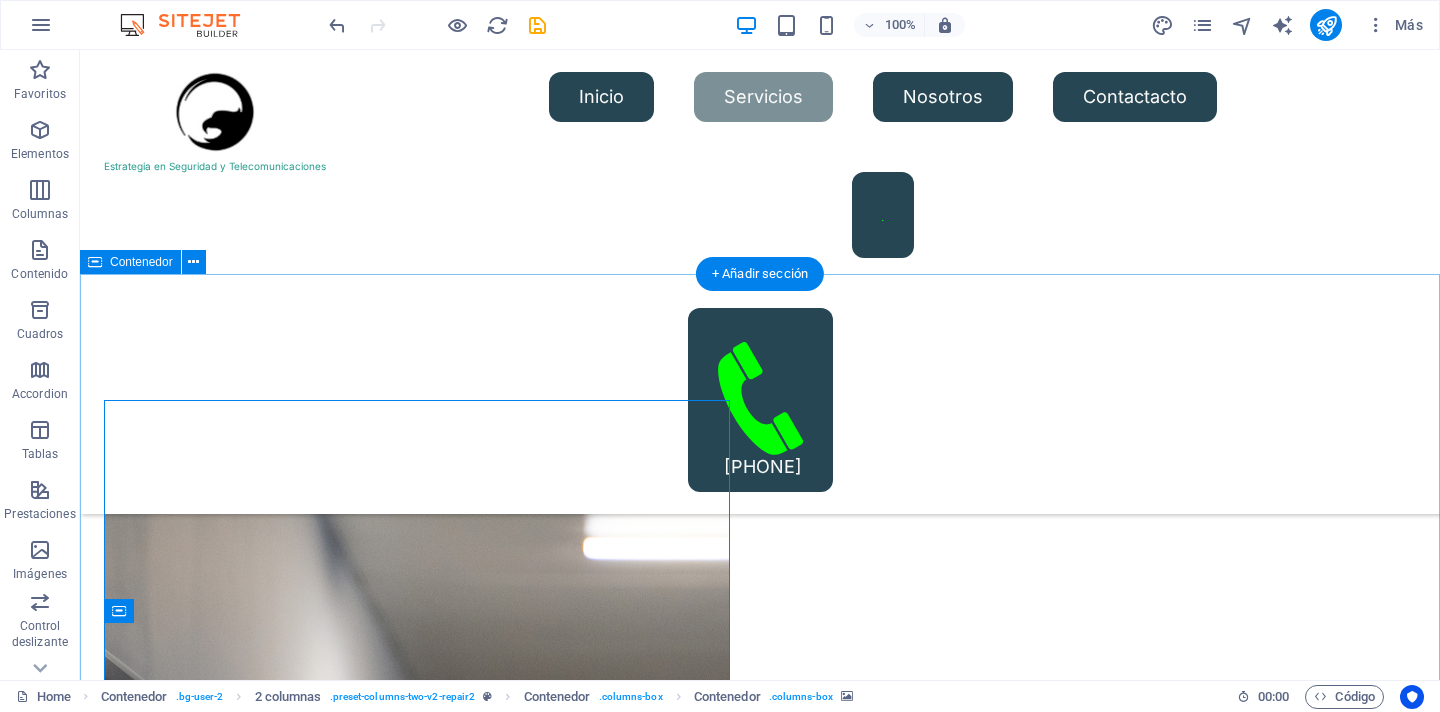 scroll, scrollTop: 2386, scrollLeft: 0, axis: vertical 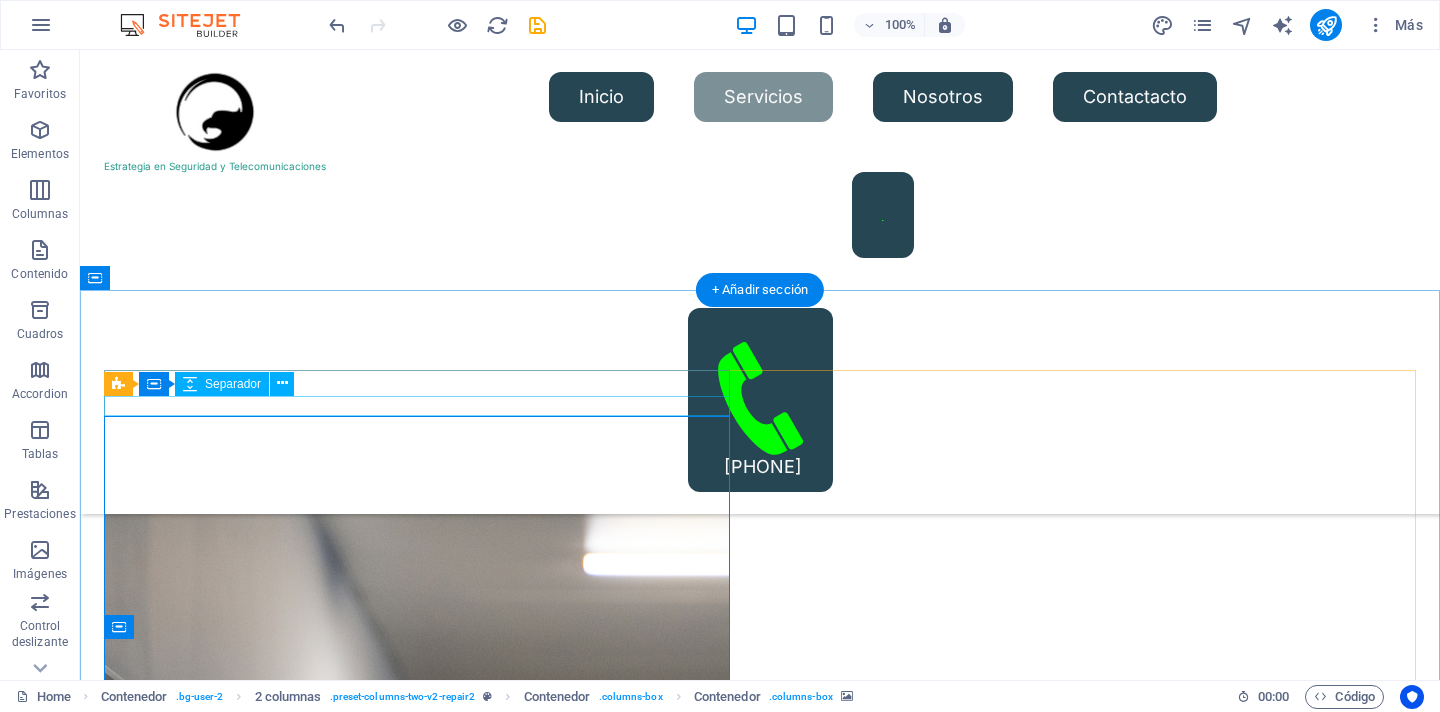 click at bounding box center (417, 7370) 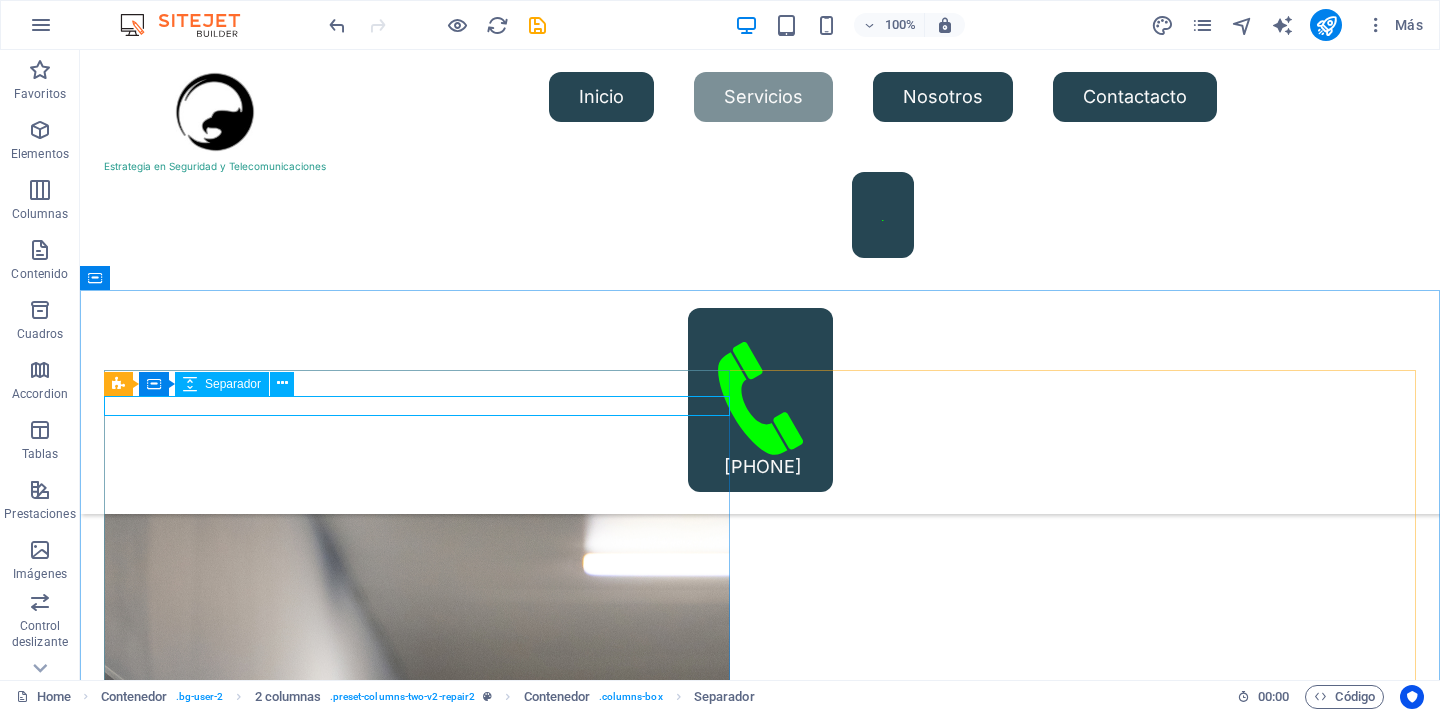 click on "Separador" at bounding box center (233, 384) 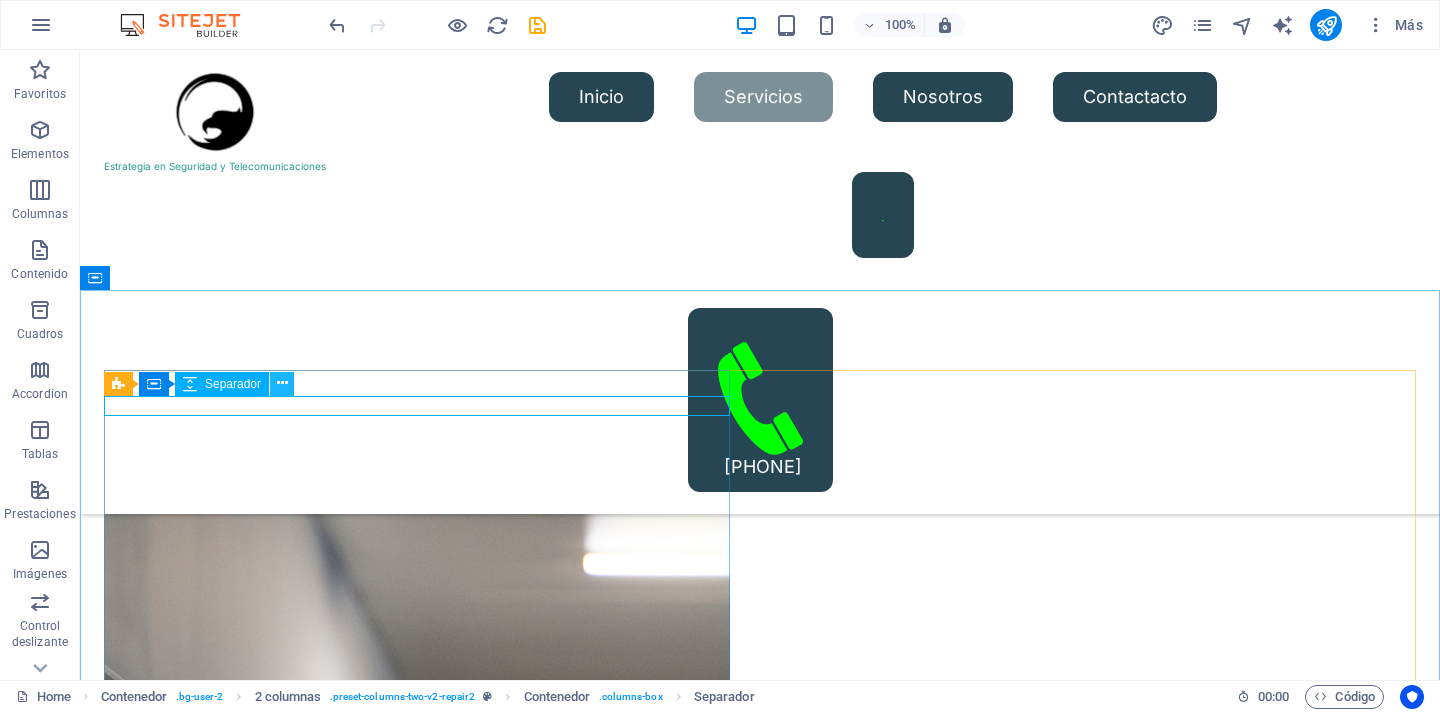 click at bounding box center (282, 383) 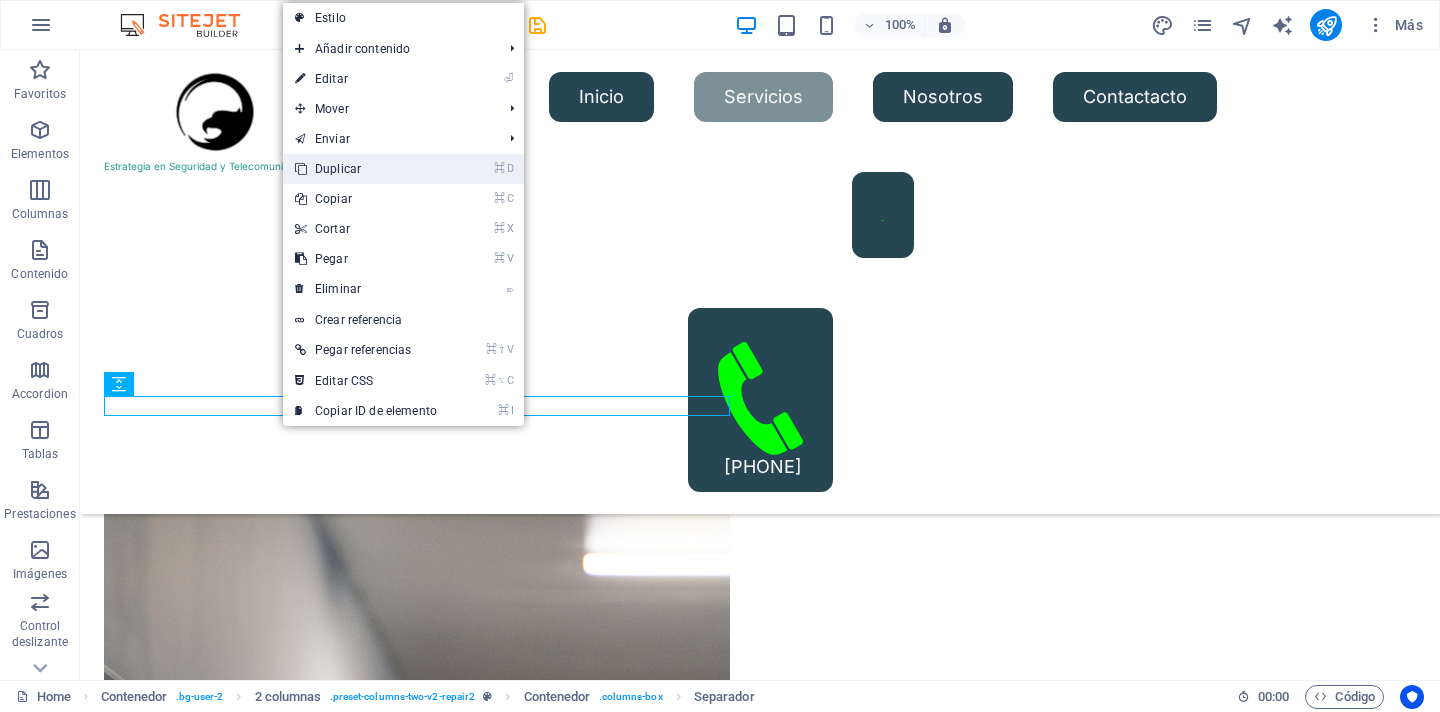 click on "⌘ D  Duplicar" at bounding box center [366, 169] 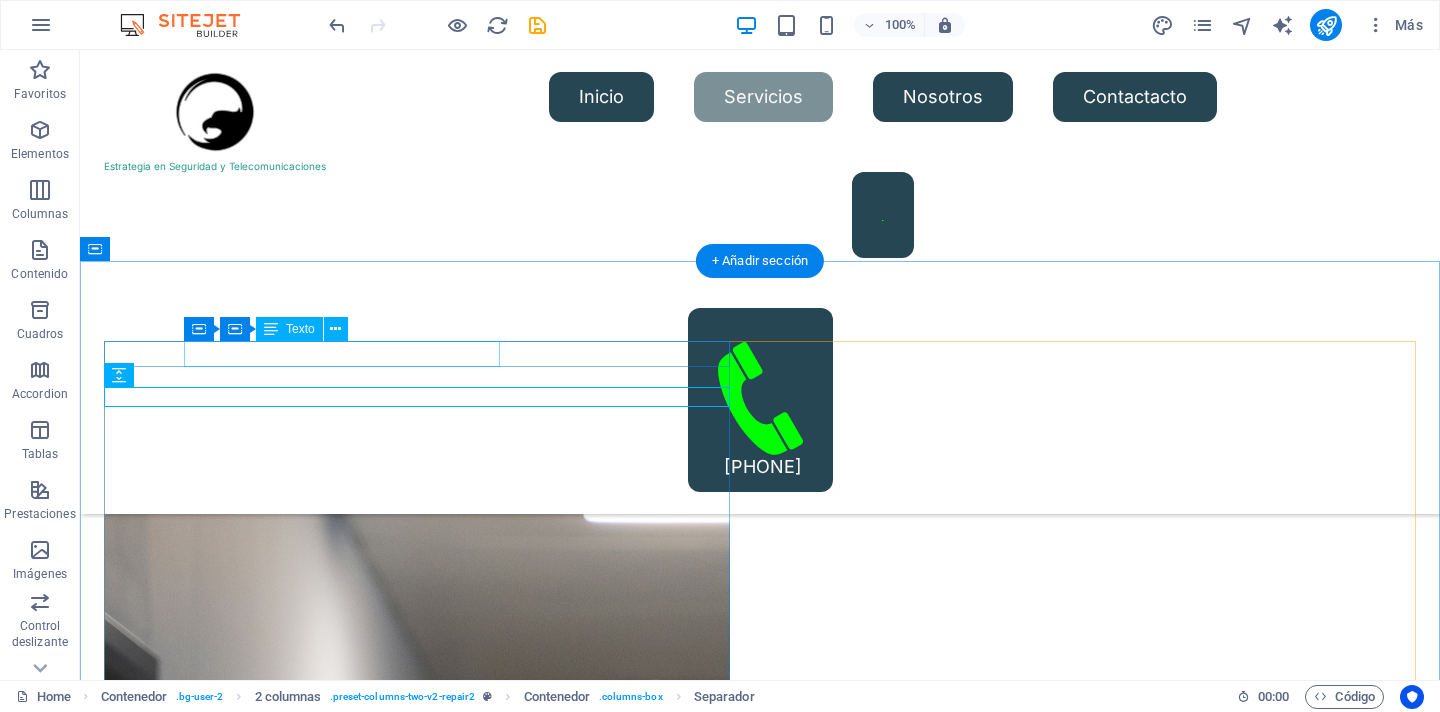 scroll, scrollTop: 2392, scrollLeft: 0, axis: vertical 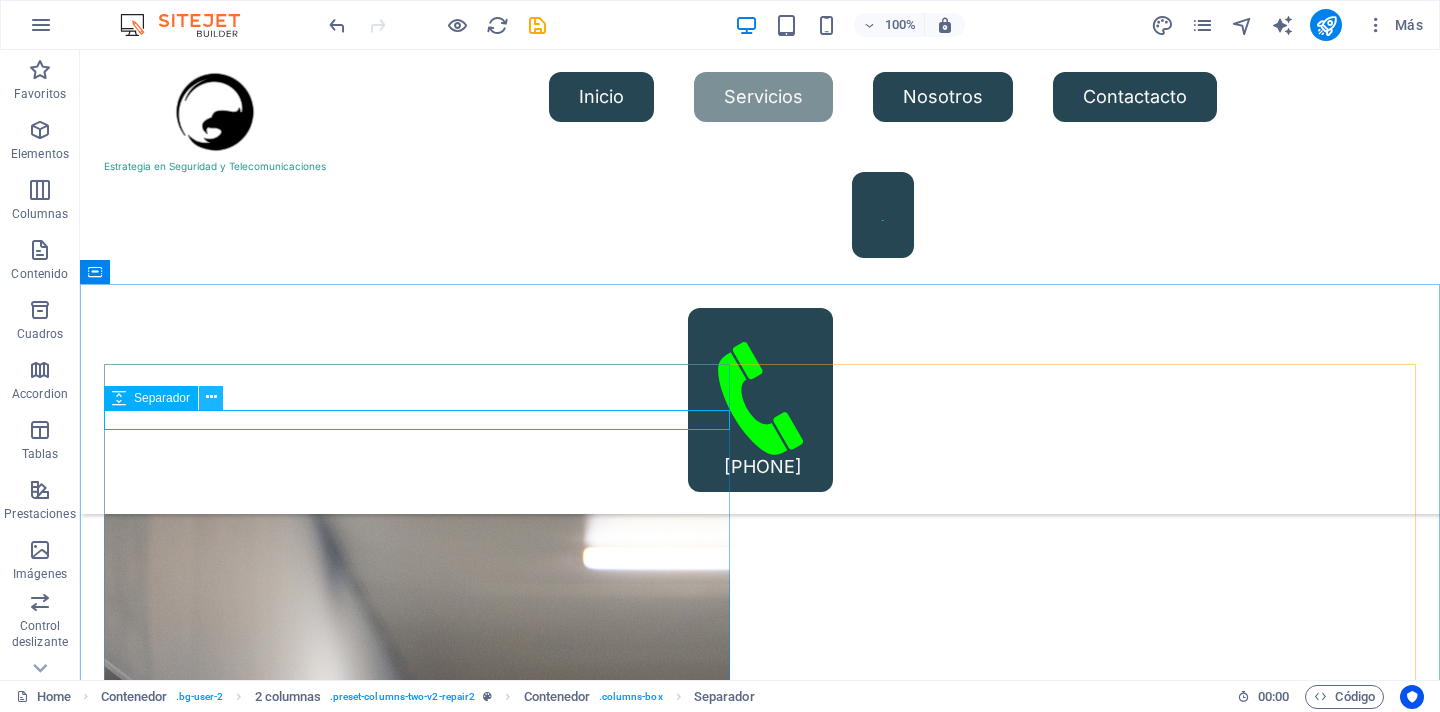 click at bounding box center [211, 397] 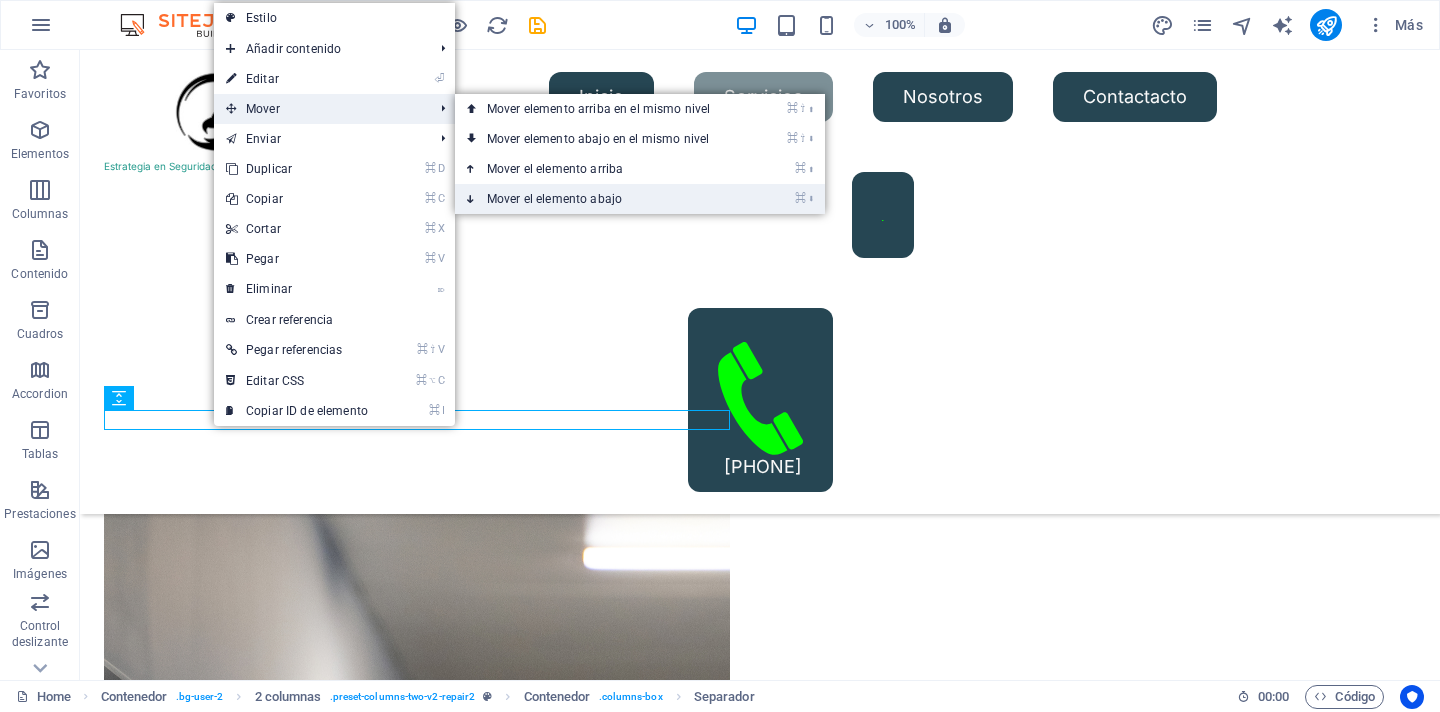 click on "⌘ ⬇  Mover el elemento abajo" at bounding box center (602, 199) 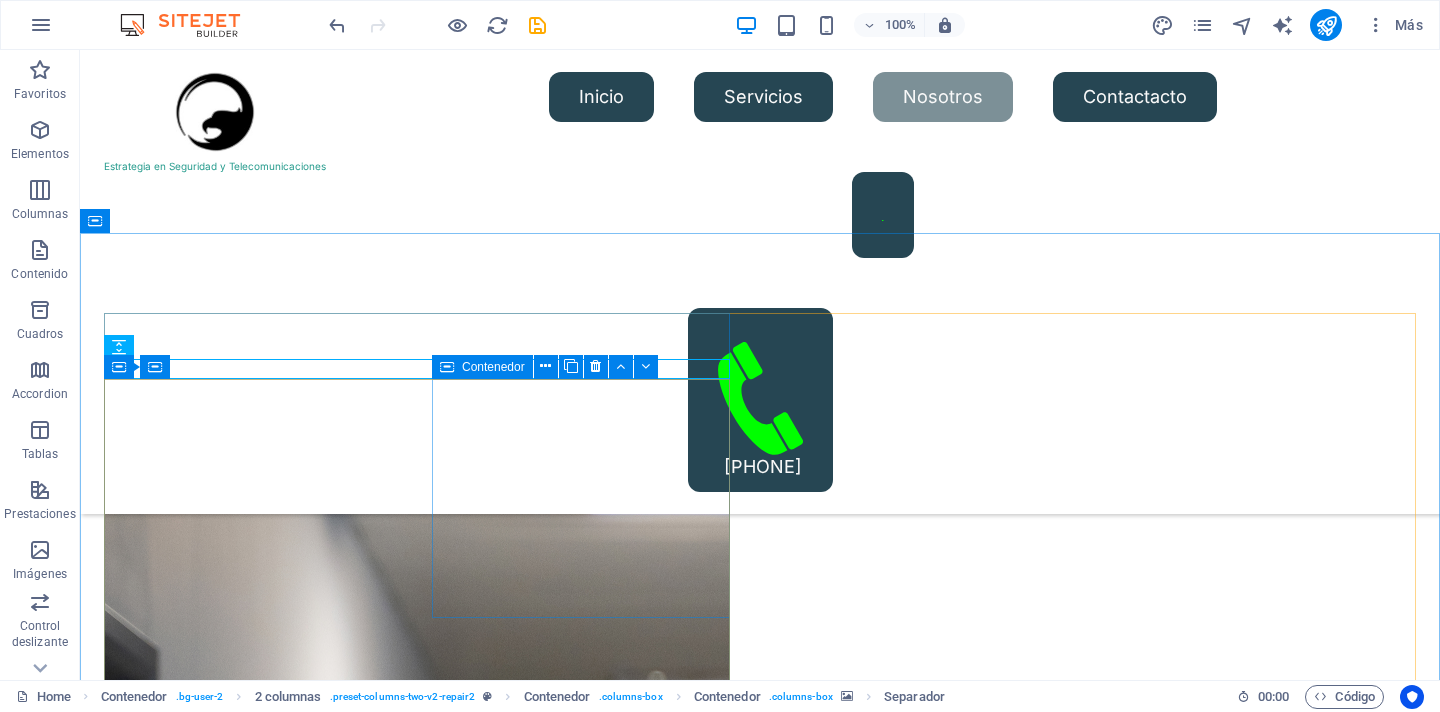 scroll, scrollTop: 2443, scrollLeft: 0, axis: vertical 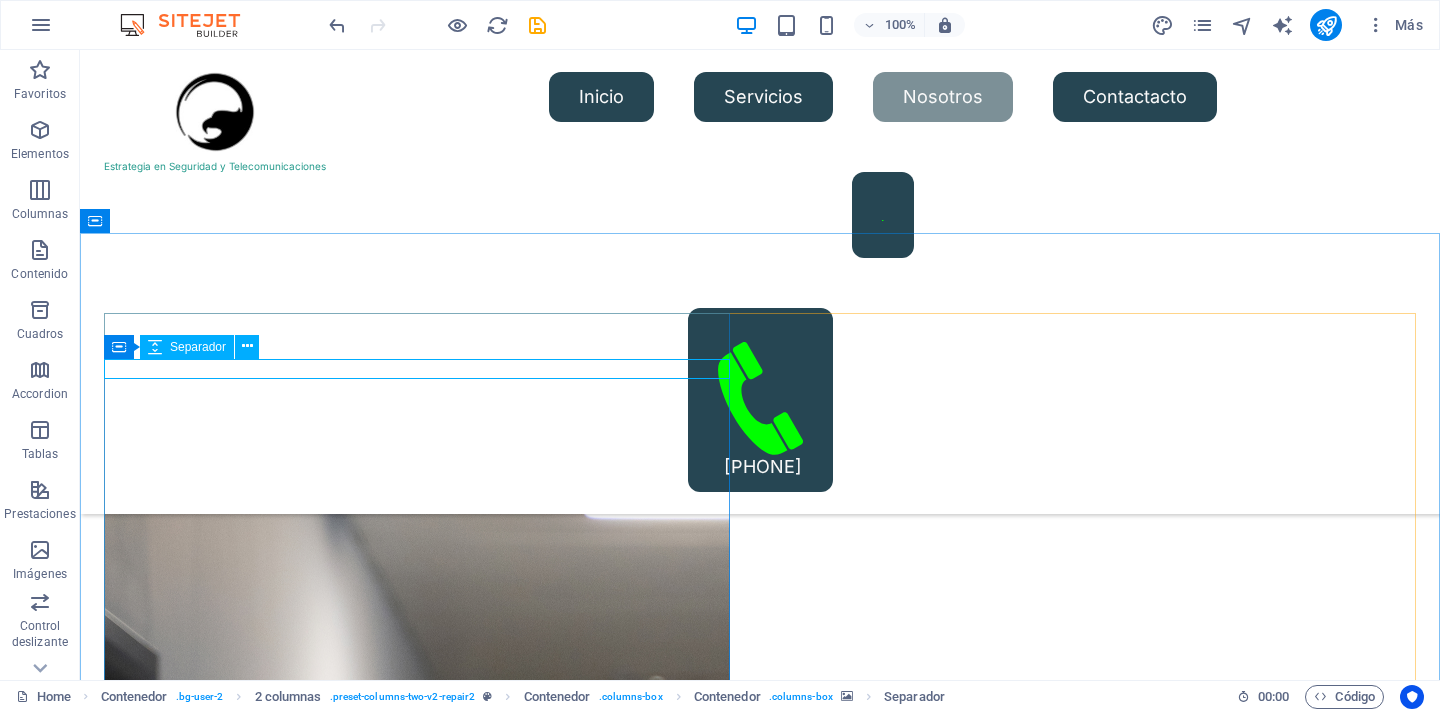 click on "Separador" at bounding box center (198, 347) 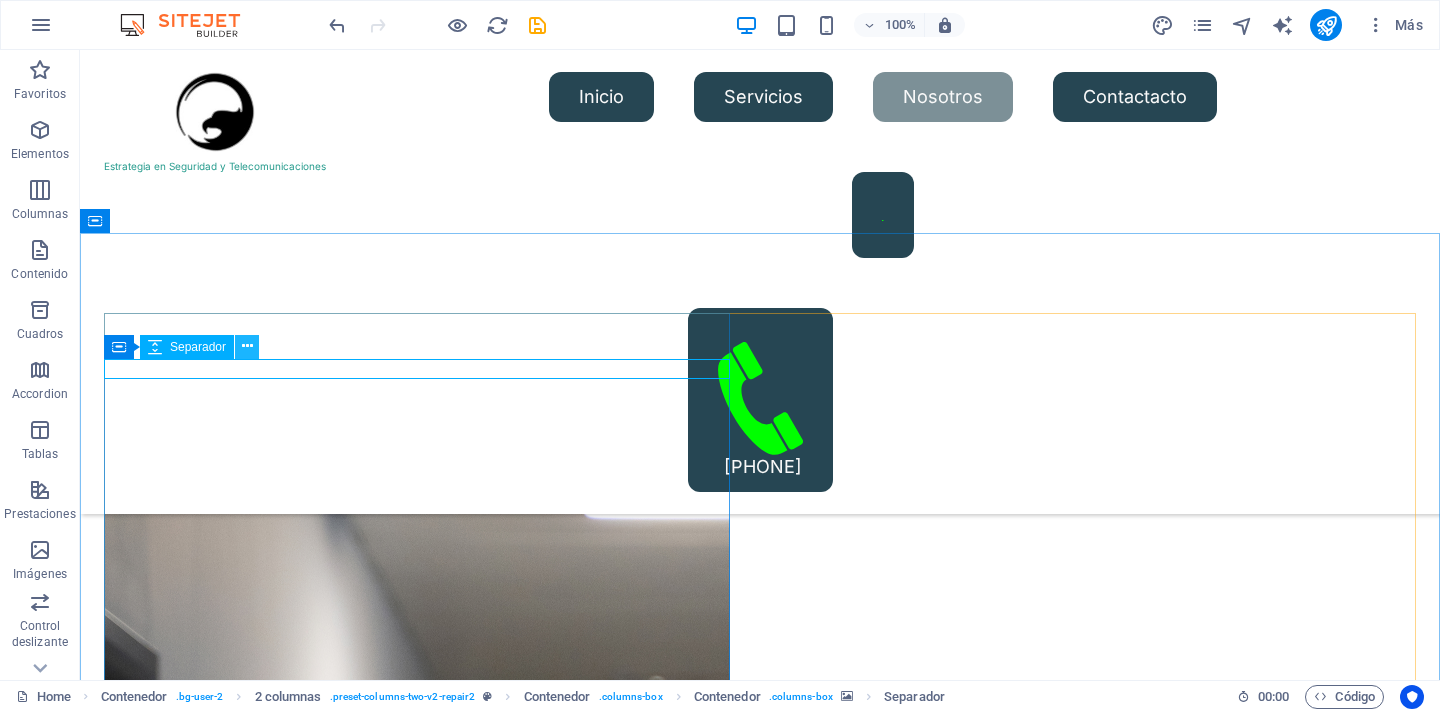 click at bounding box center (247, 346) 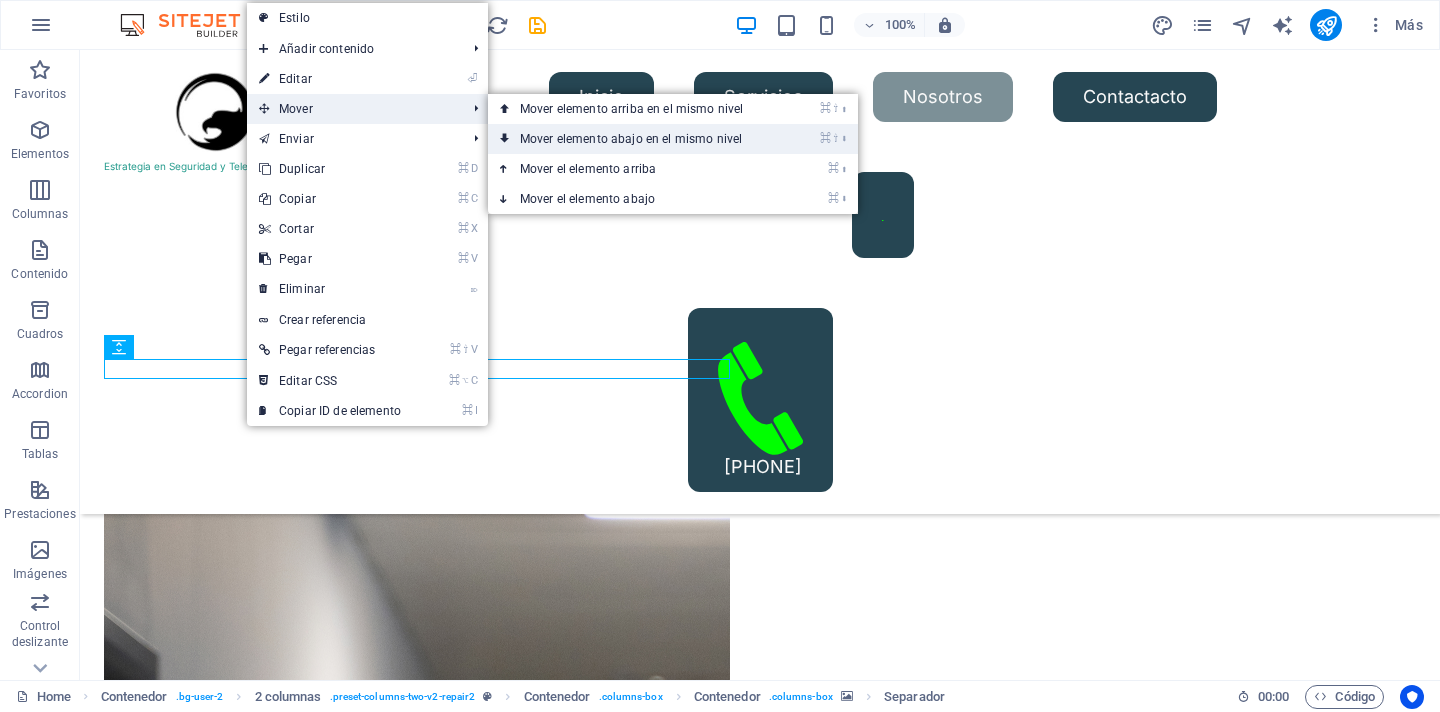 click on "⌘ ⇧ ⬇  Mover elemento abajo en el mismo nivel" at bounding box center (635, 139) 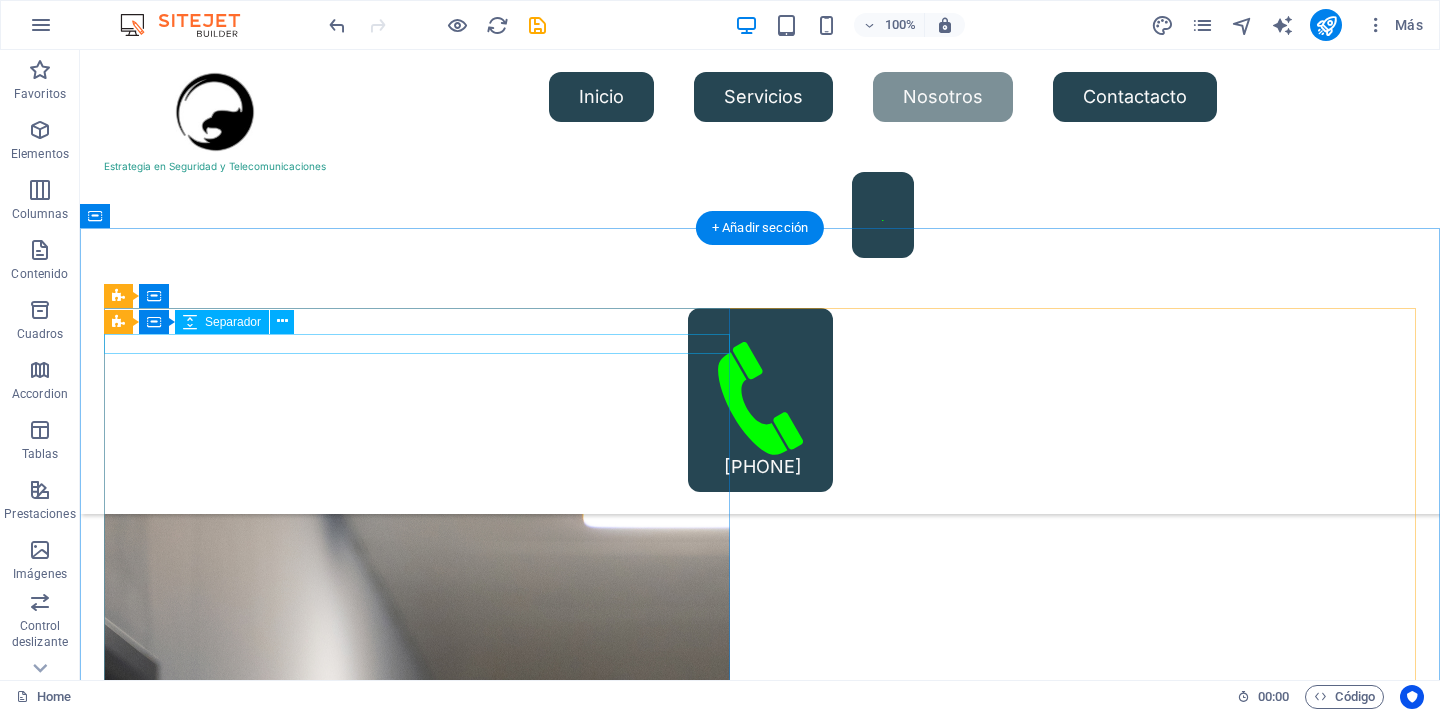 scroll, scrollTop: 2473, scrollLeft: 0, axis: vertical 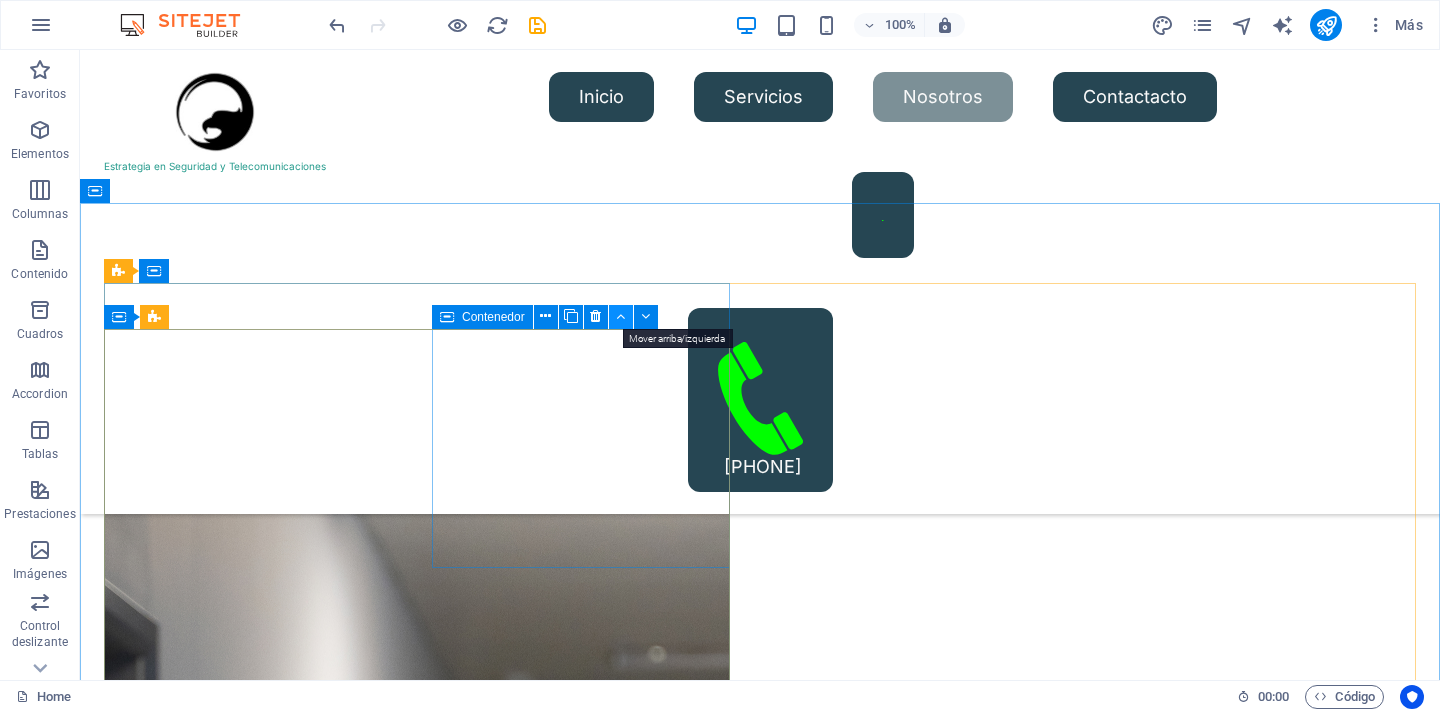click at bounding box center (621, 317) 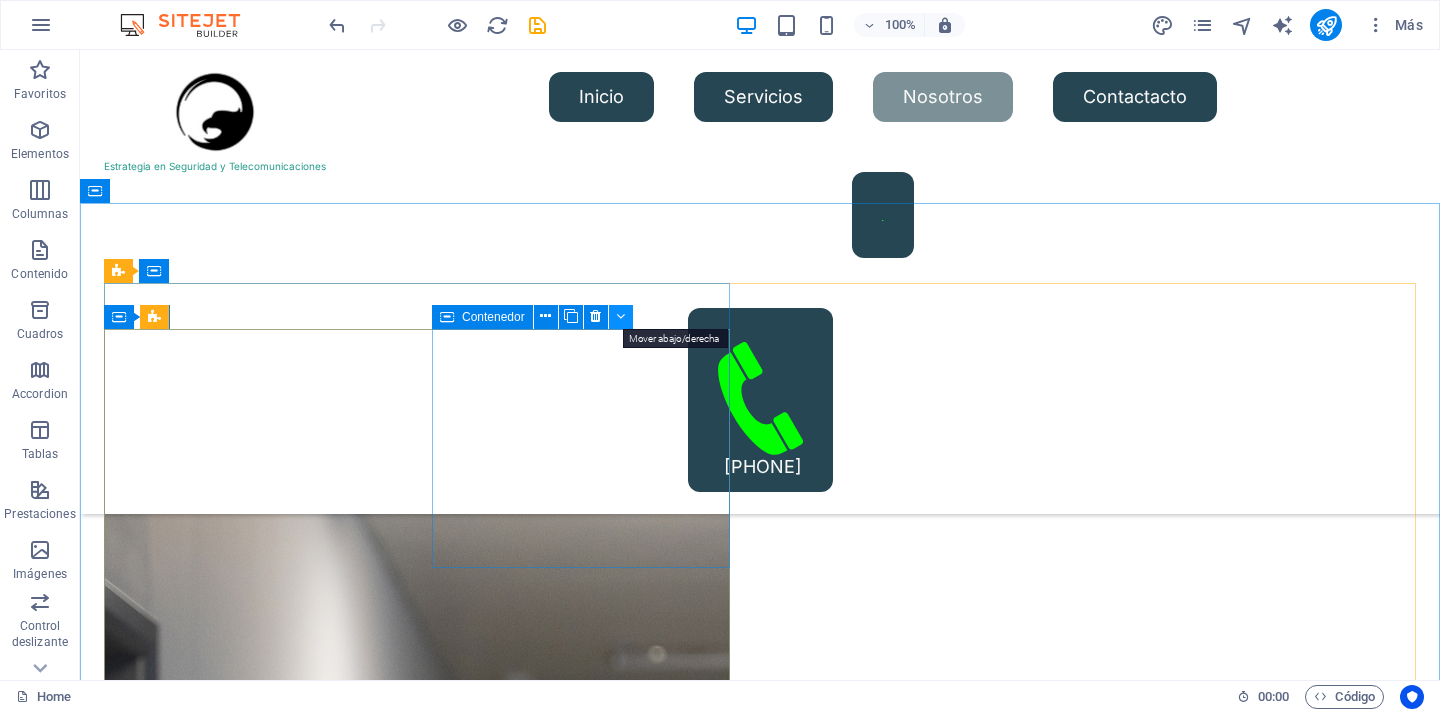 click at bounding box center (621, 317) 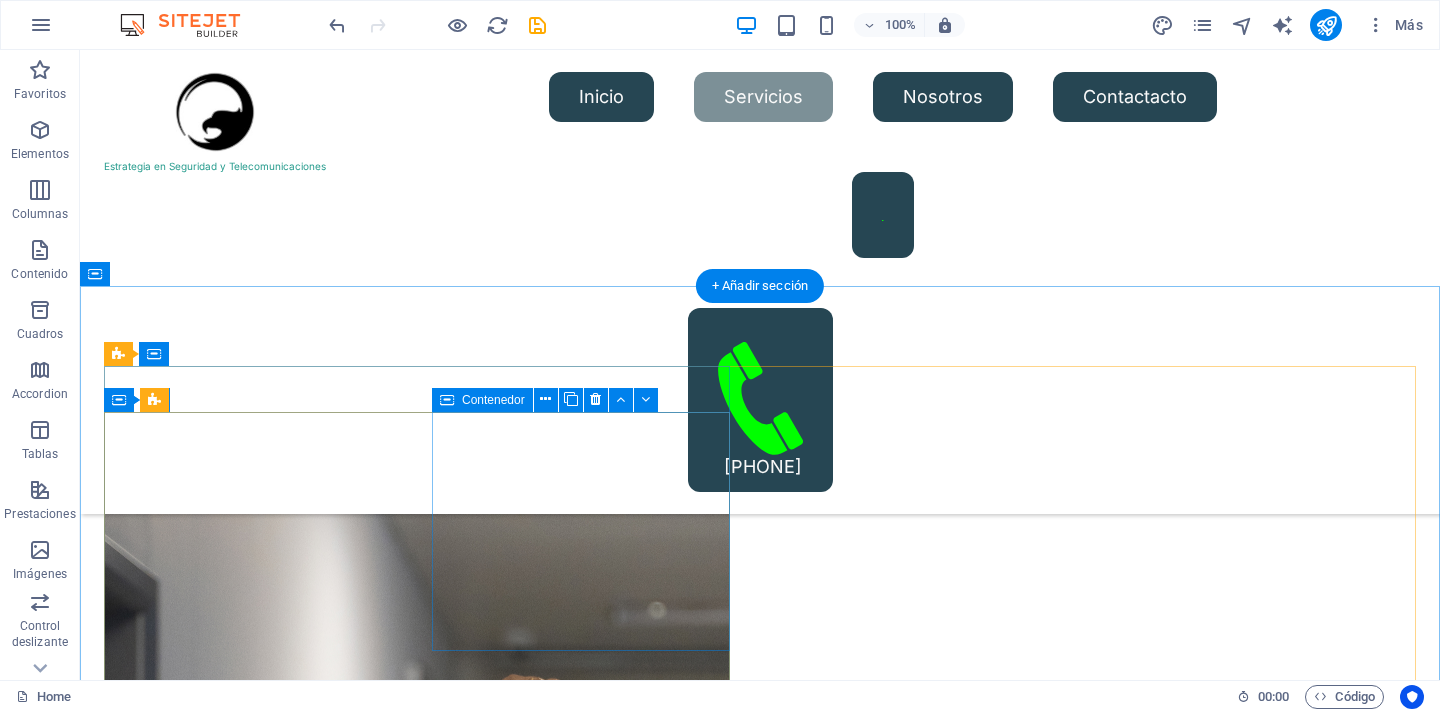 scroll, scrollTop: 2390, scrollLeft: 0, axis: vertical 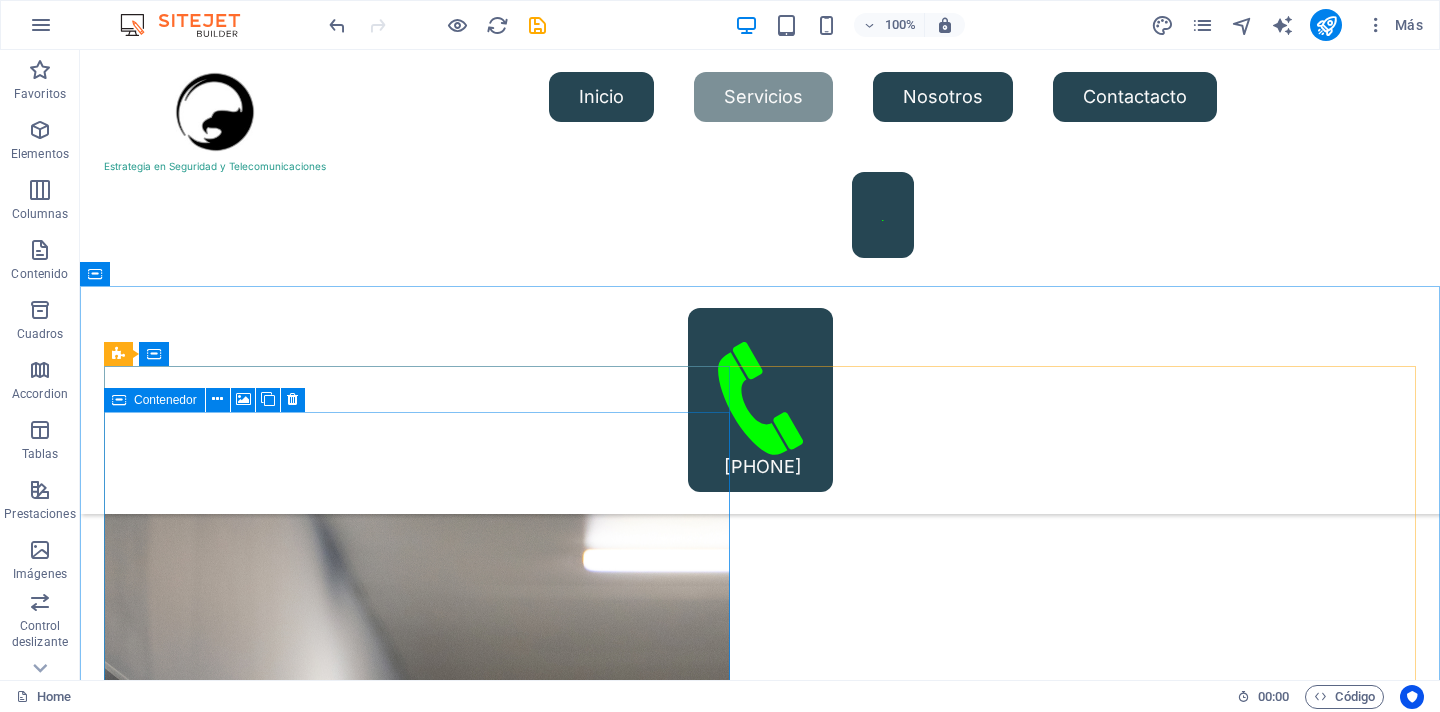 click at bounding box center (119, 400) 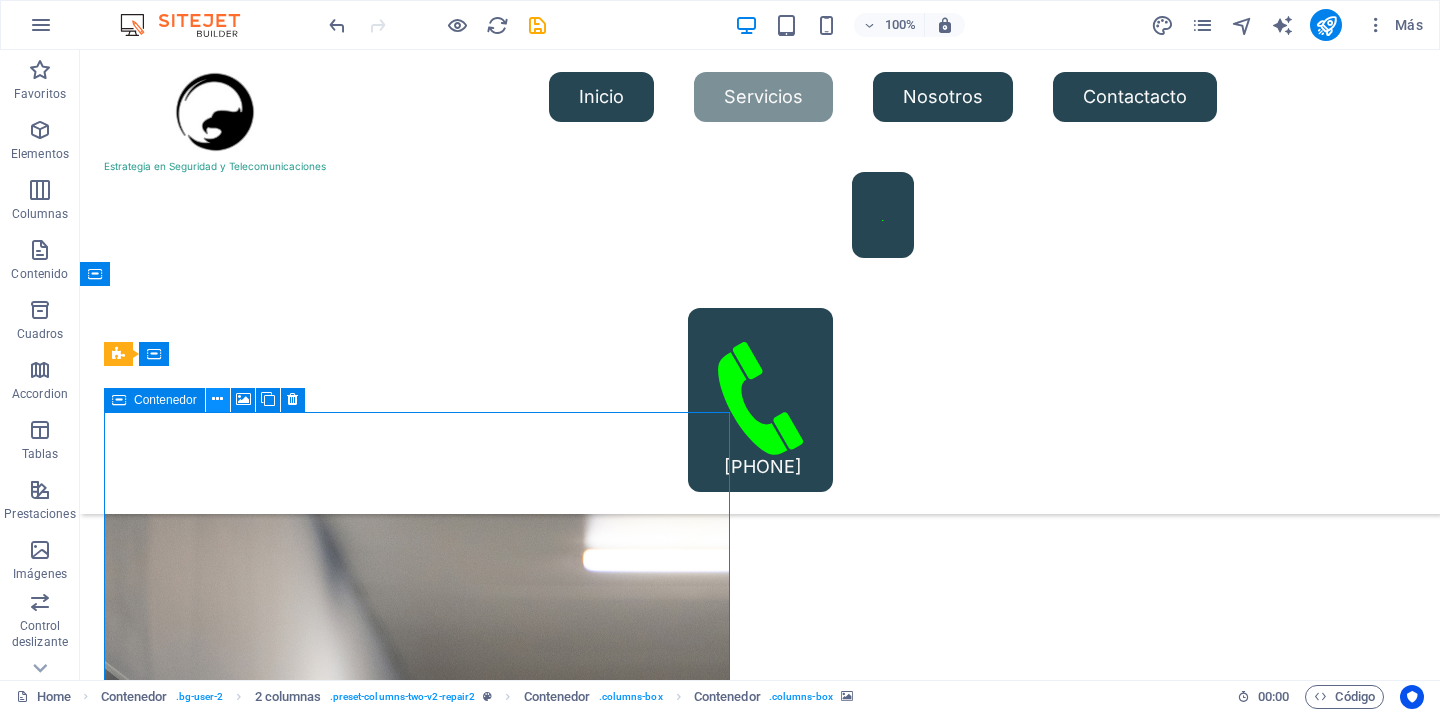click at bounding box center (218, 400) 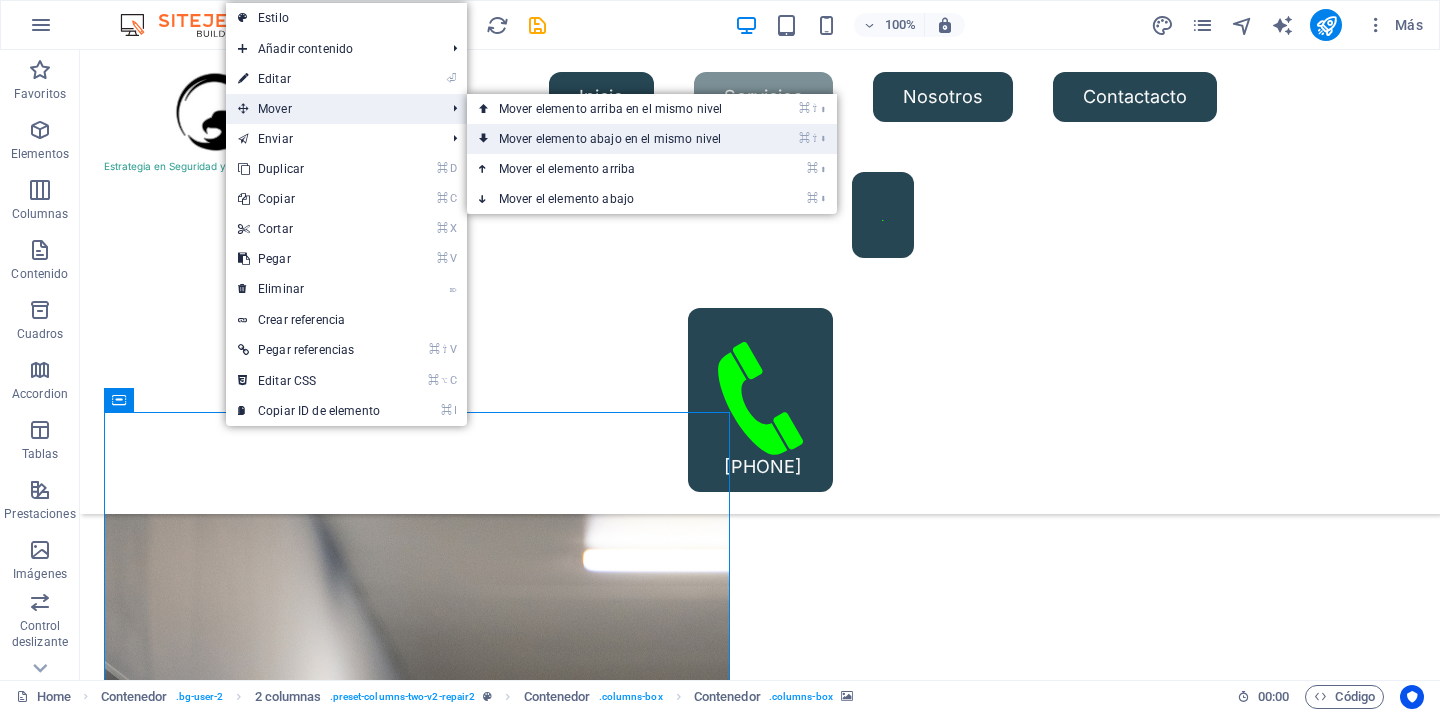 click on "⌘ ⇧ ⬇  Mover elemento abajo en el mismo nivel" at bounding box center [614, 139] 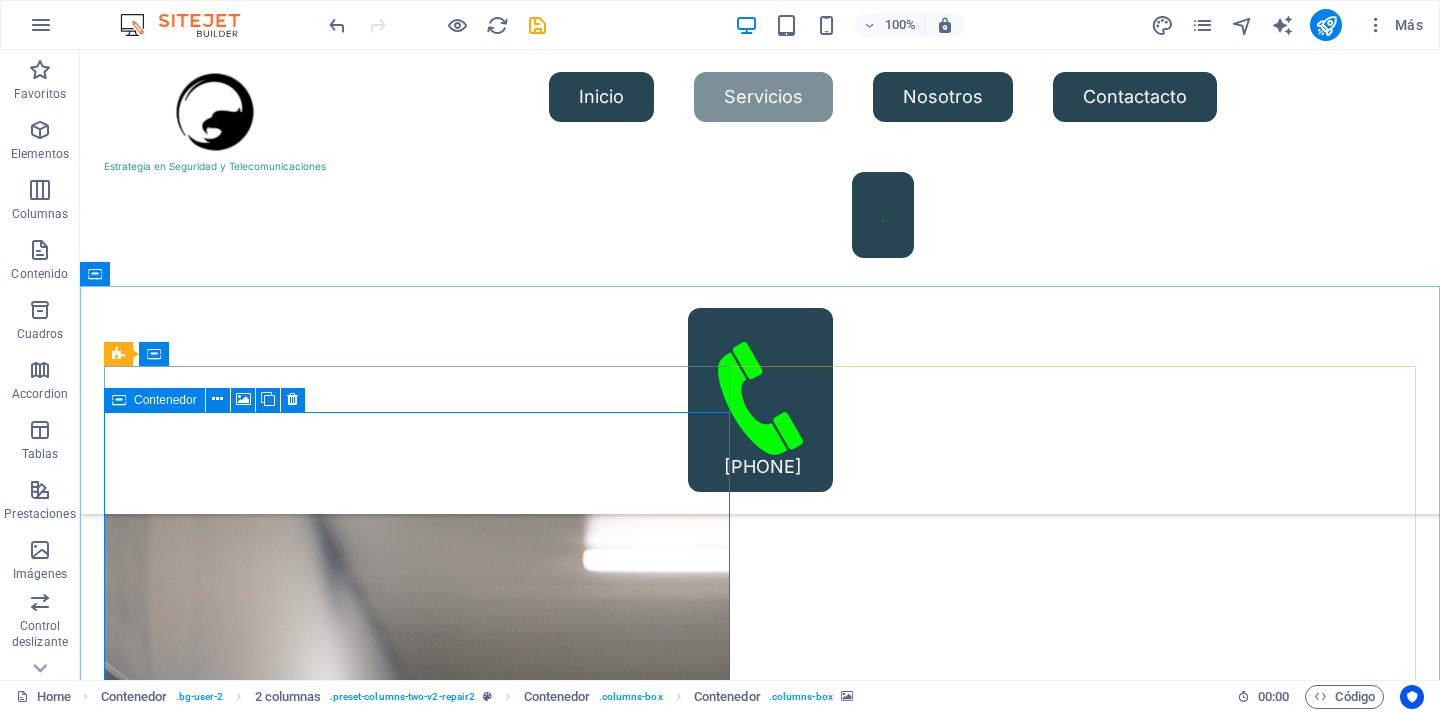 click on "Contenedor" at bounding box center [165, 400] 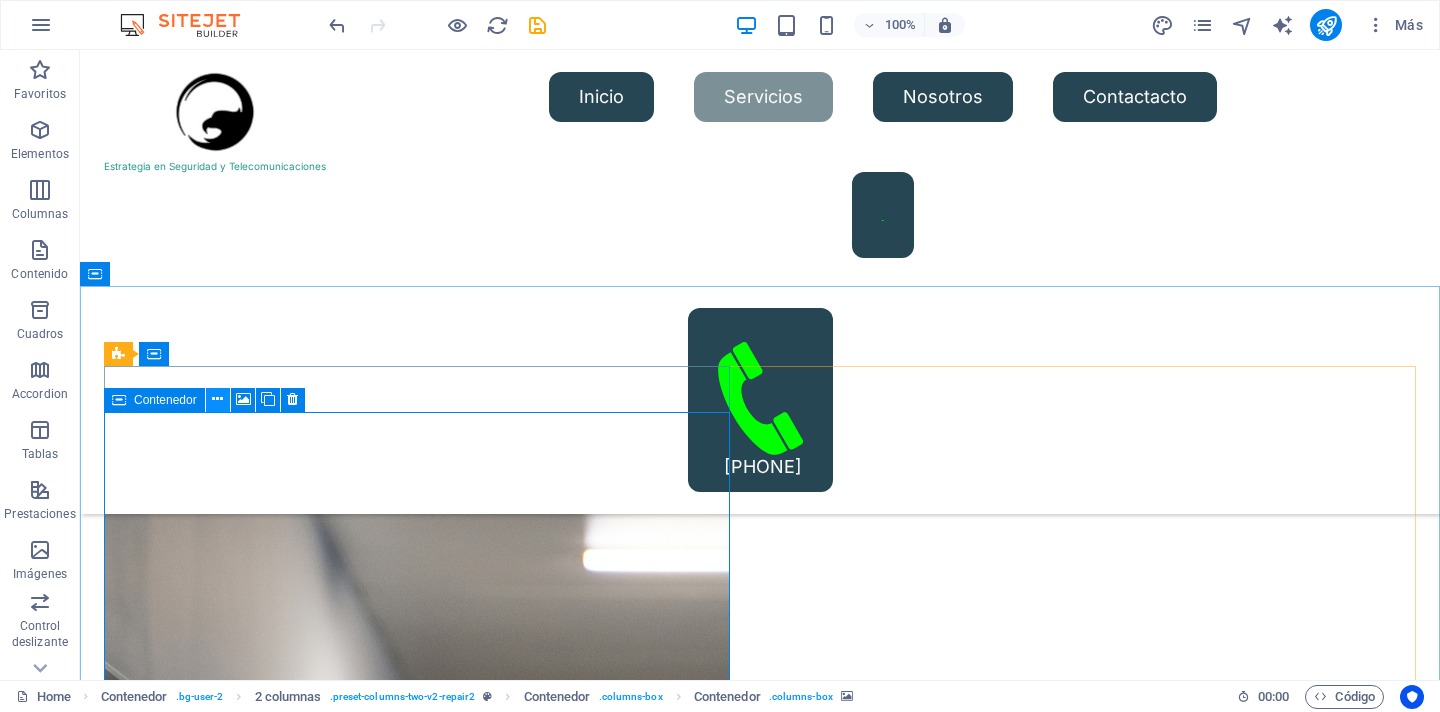 click at bounding box center (217, 399) 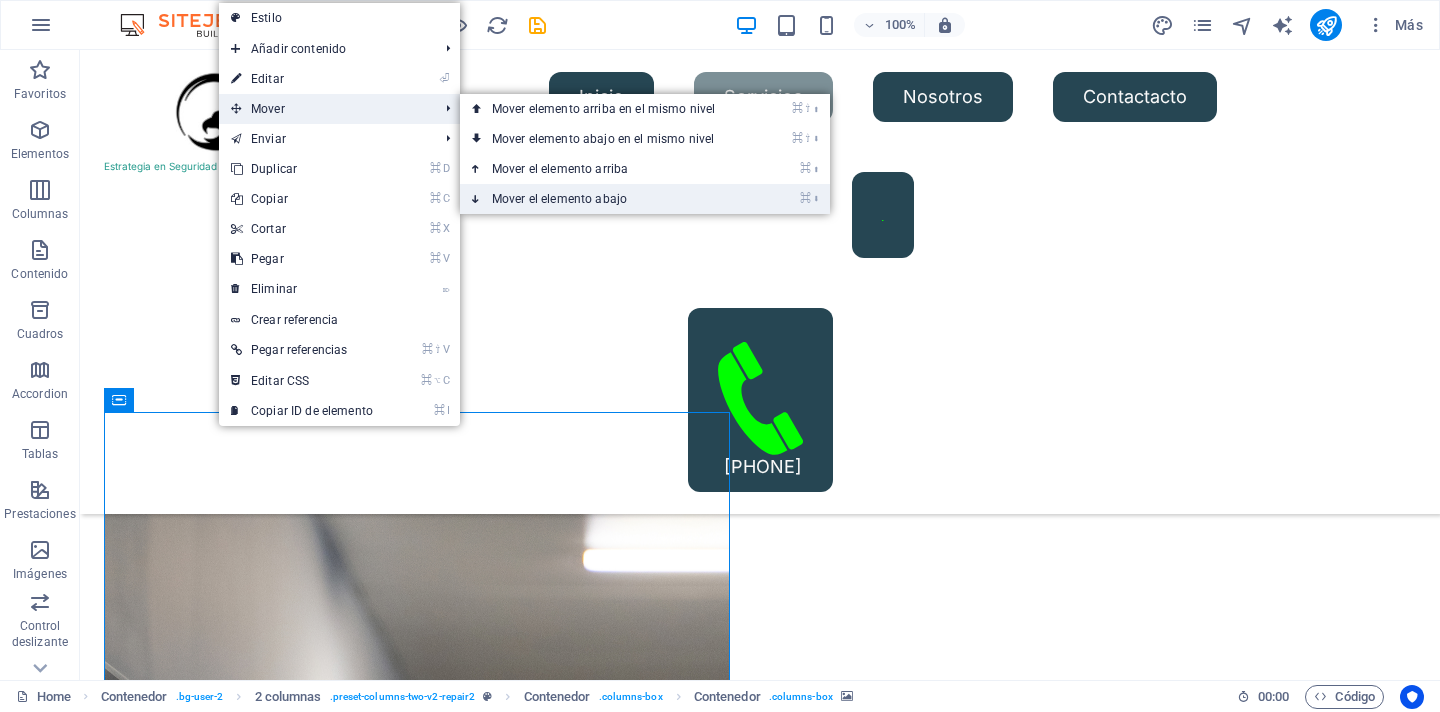 click on "⌘ ⬇  Mover el elemento abajo" at bounding box center (607, 199) 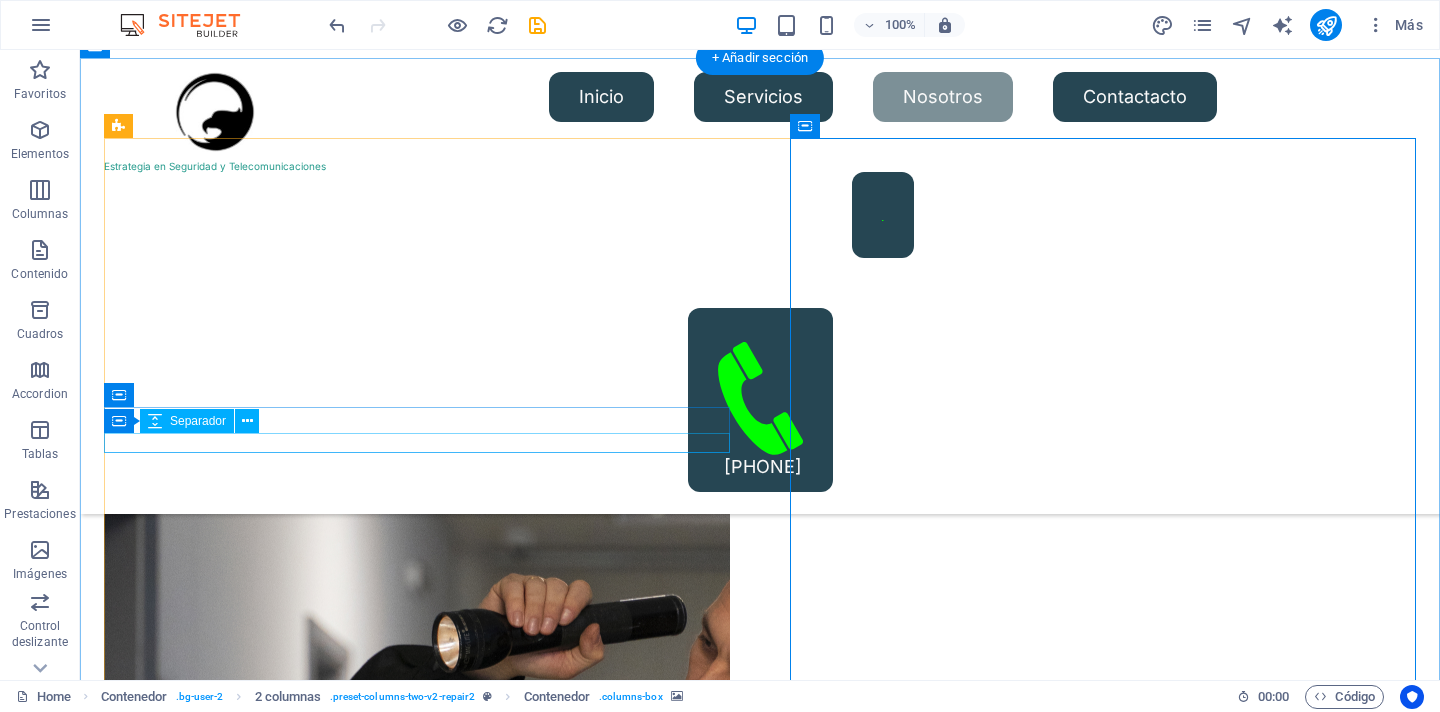 scroll, scrollTop: 2628, scrollLeft: 0, axis: vertical 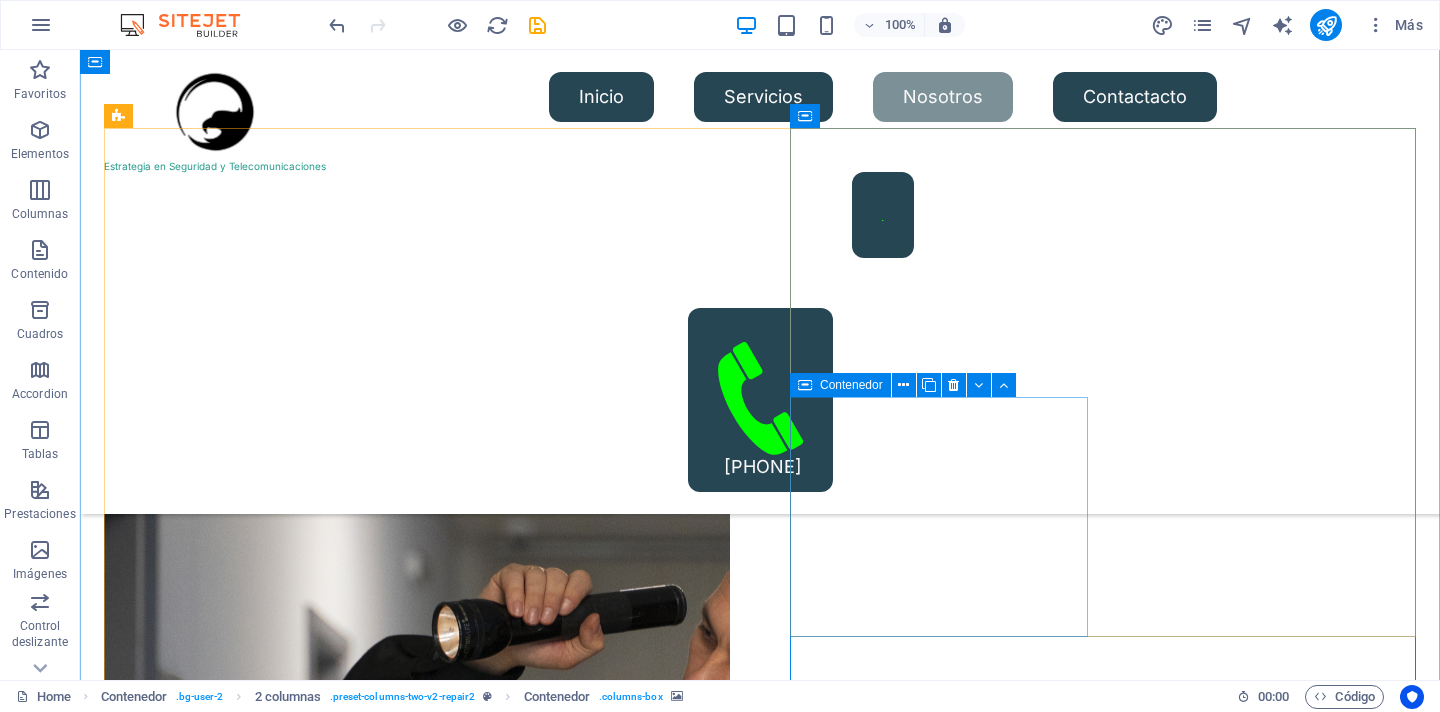 click on "Contenedor" at bounding box center [851, 385] 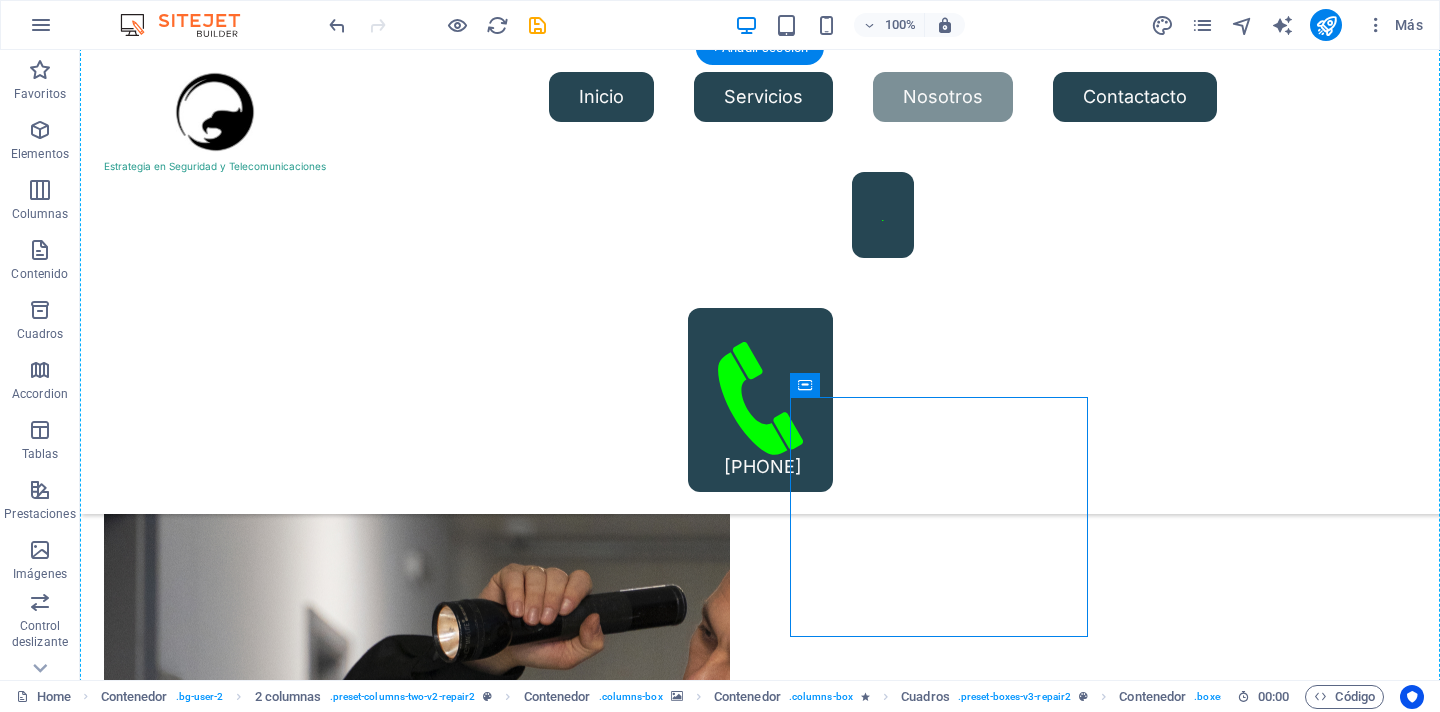 drag, startPoint x: 904, startPoint y: 437, endPoint x: 548, endPoint y: 493, distance: 360.3776 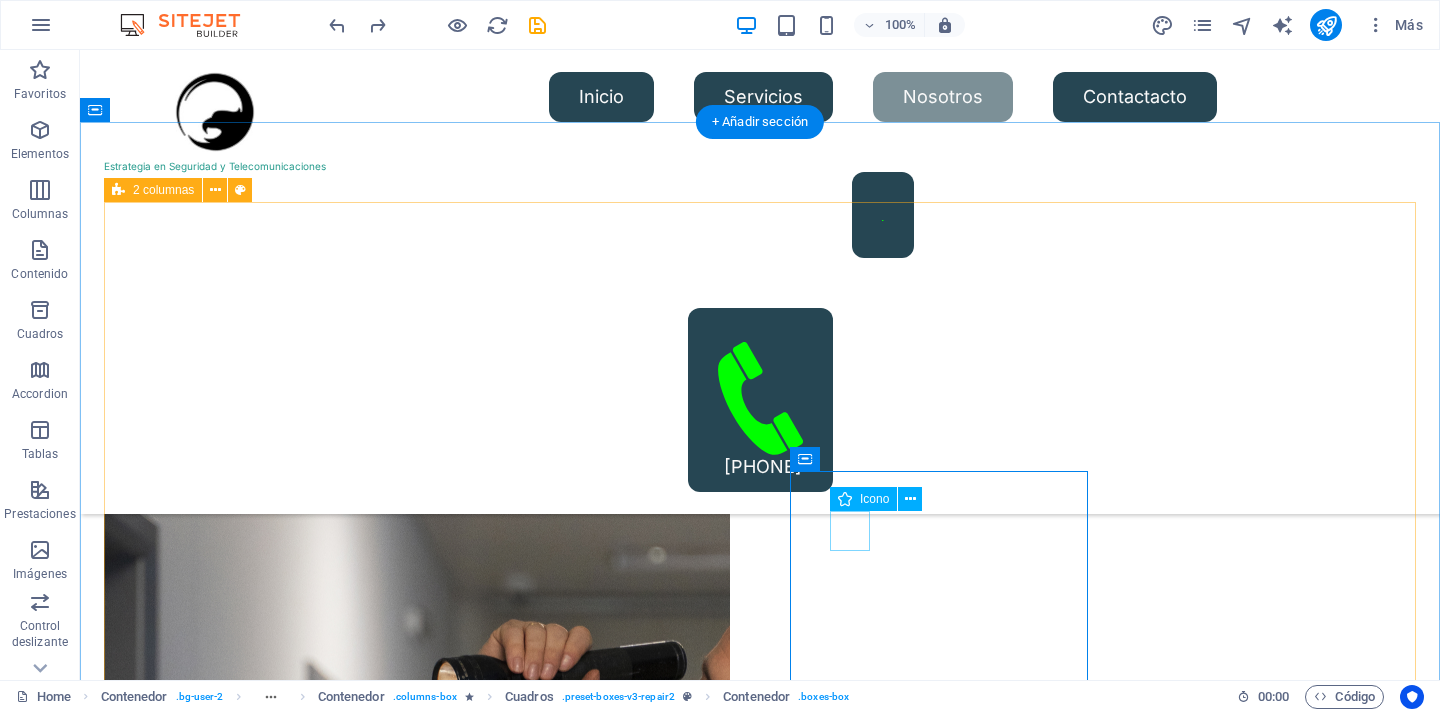 scroll, scrollTop: 2617, scrollLeft: 0, axis: vertical 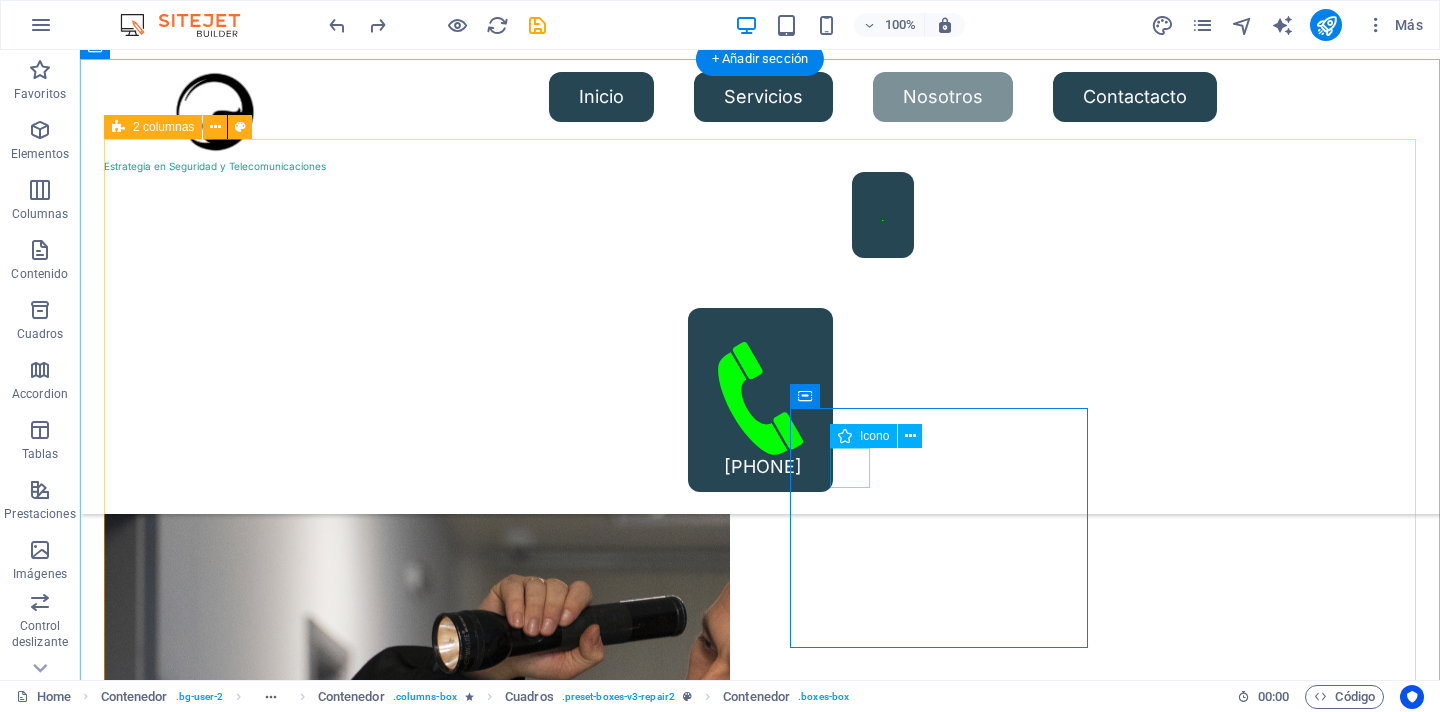 click on "Servicio de Seguridad Privada. Reliable Turpis nisl praesent tempor congue magna neque amet. High-quality Turpis nisl praesent tempor congue magna neque amet. Experienced Turpis nisl praesent tempor congue magna neque amet. Flexible Turpis nisl praesent tempor congue magna neque amet." at bounding box center (760, 7535) 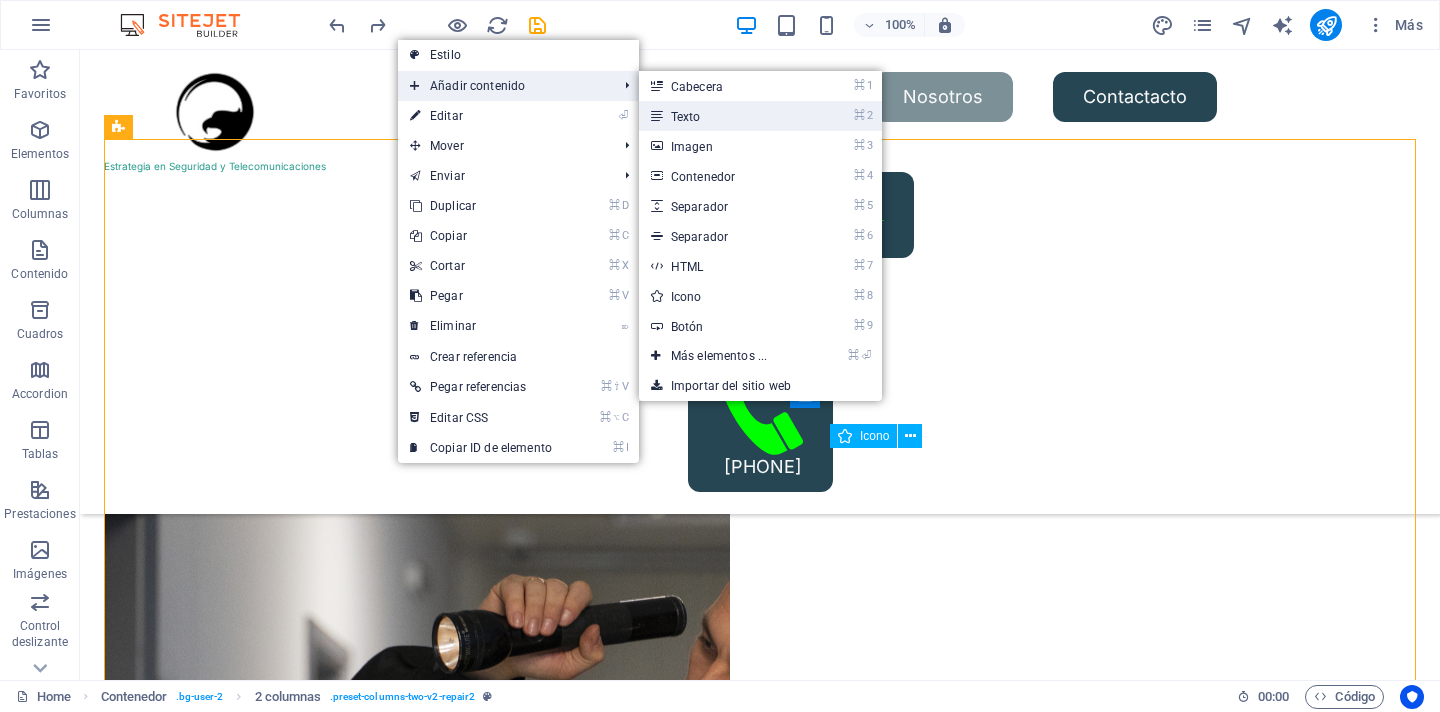 click on "⌘ 2  Texto" at bounding box center (723, 116) 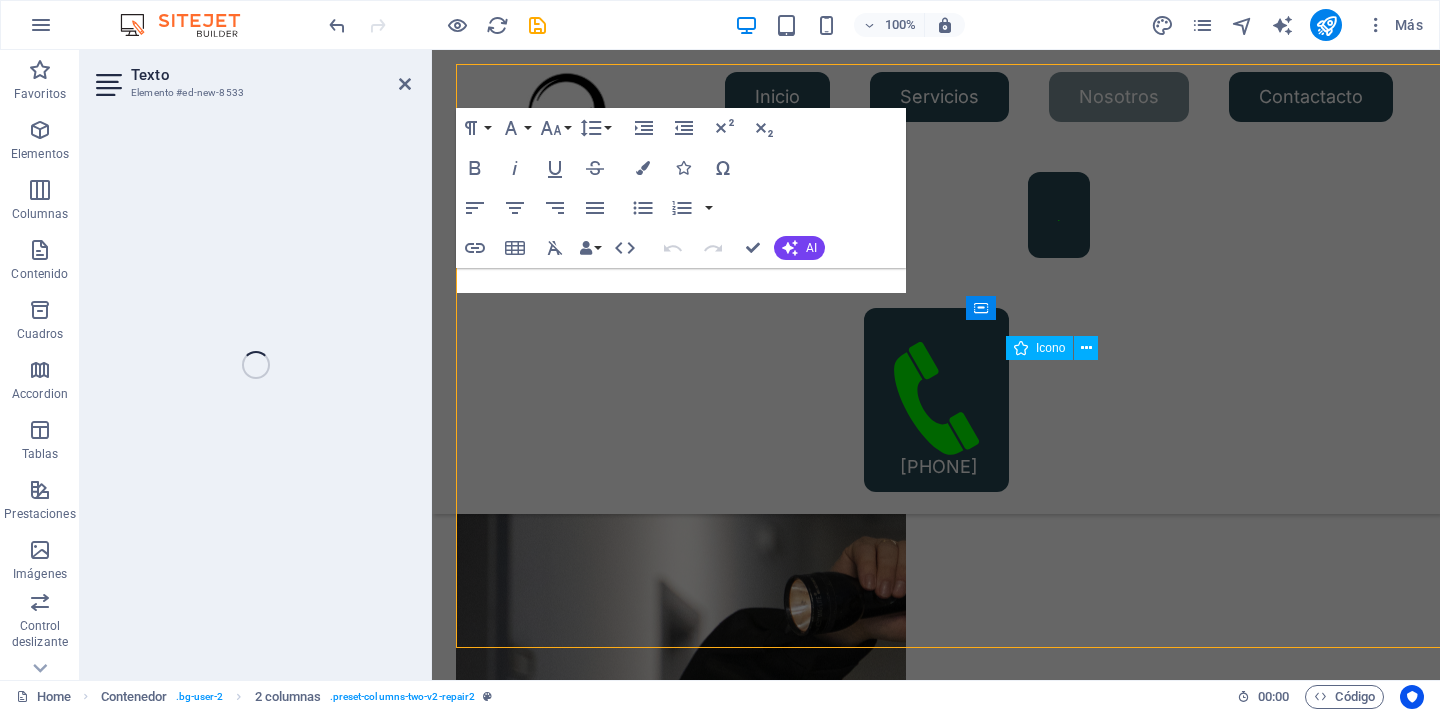 scroll, scrollTop: 2693, scrollLeft: 0, axis: vertical 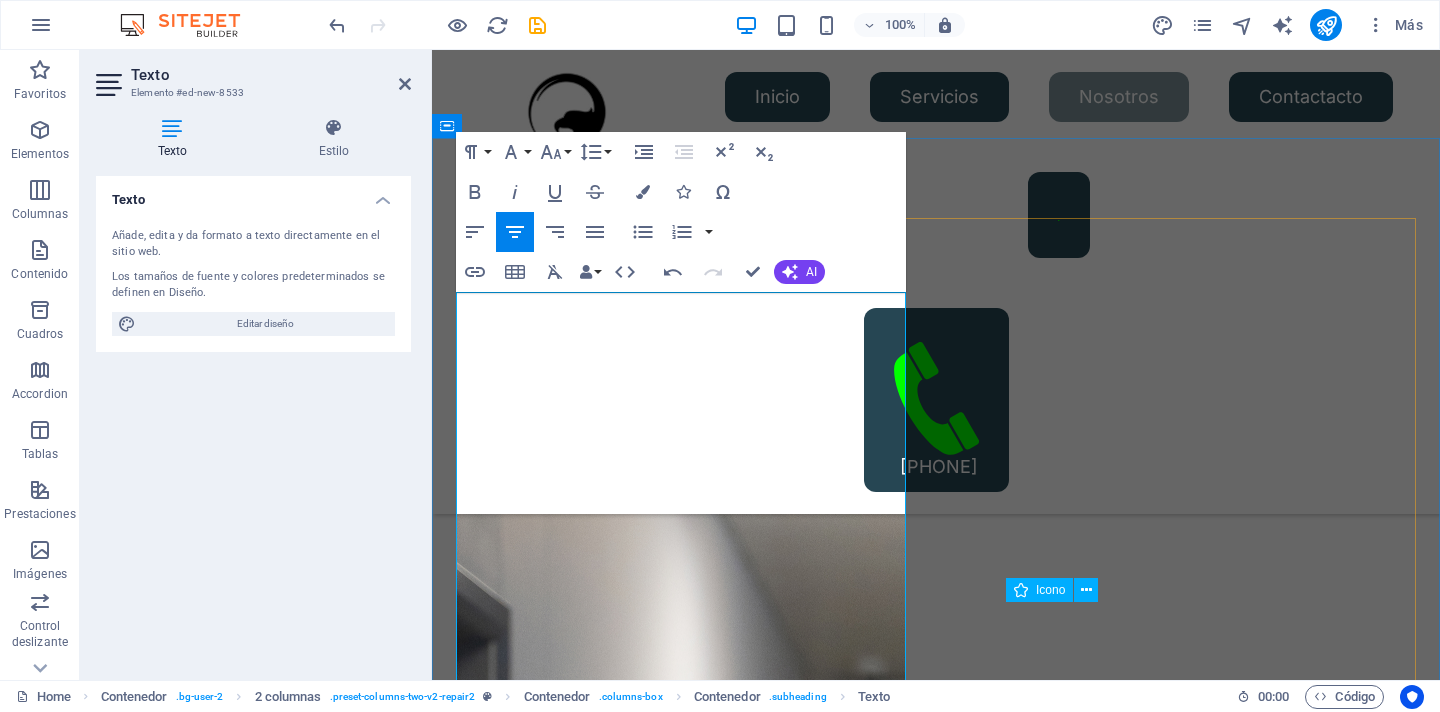 click on "Estrategia en Seguridad y Telecomunicaciones spa.,  que está orientada a prestar servicios de seguridad a empresas, instituciones y diferentes organizaciones, manteniendo siempre una buena relación con nuestros clientes, aplicando filosofía LEAN" at bounding box center [681, 6267] 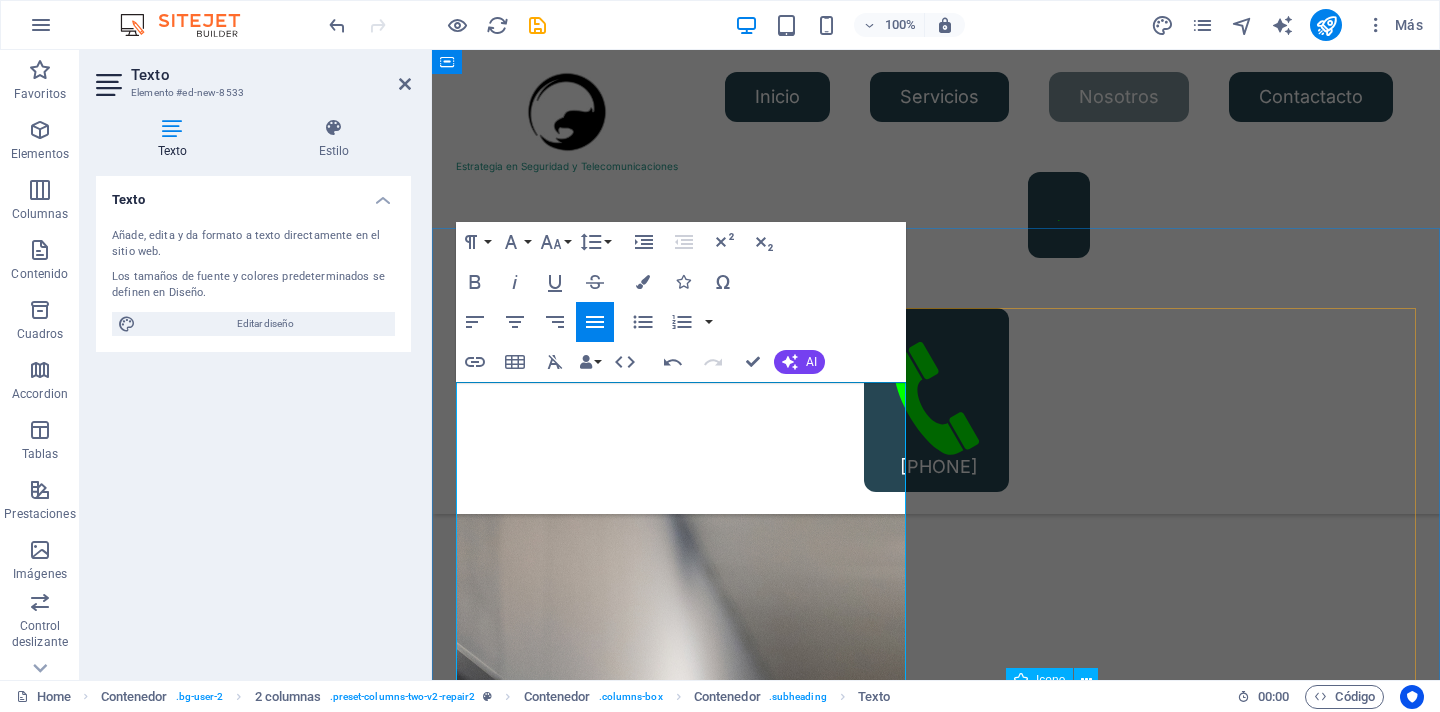 scroll, scrollTop: 2361, scrollLeft: 0, axis: vertical 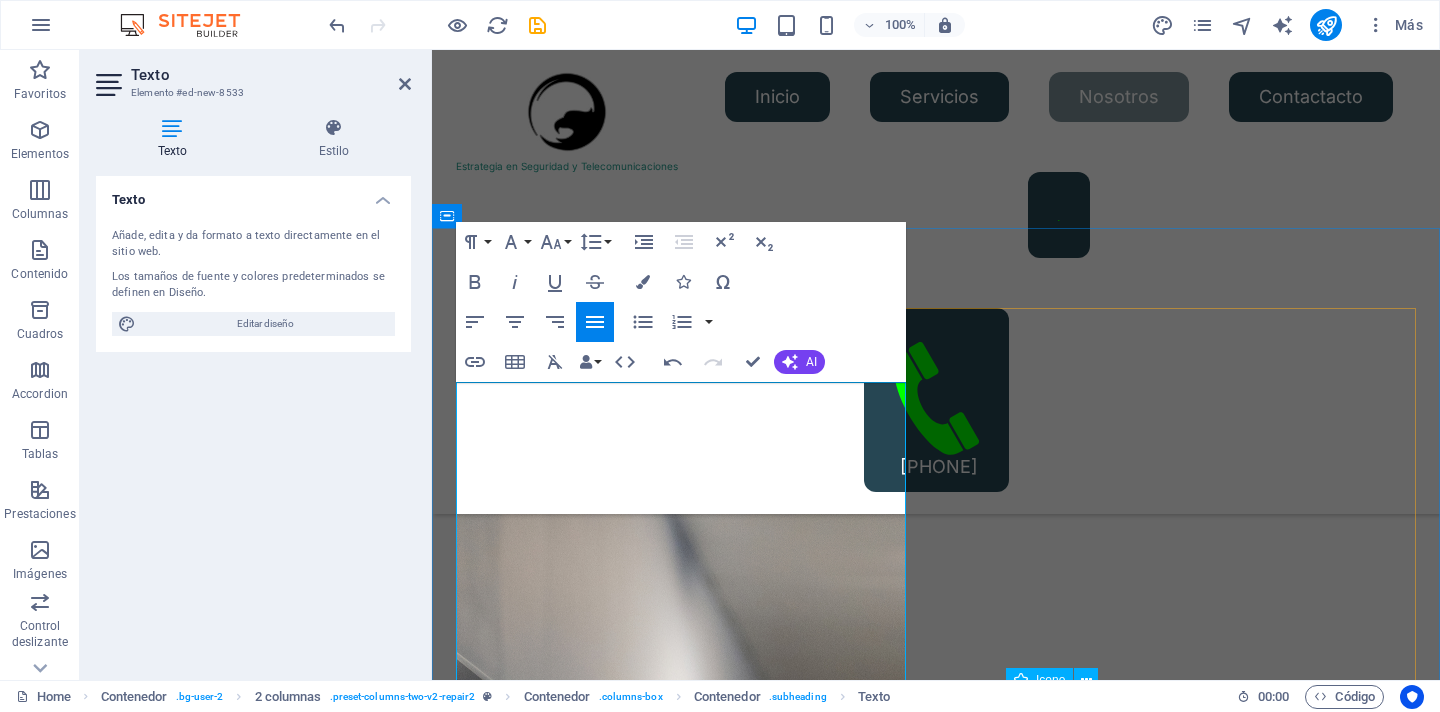 click on "Estrategia en Seguridad y Telecomunicaciones spa.," at bounding box center [681, 6305] 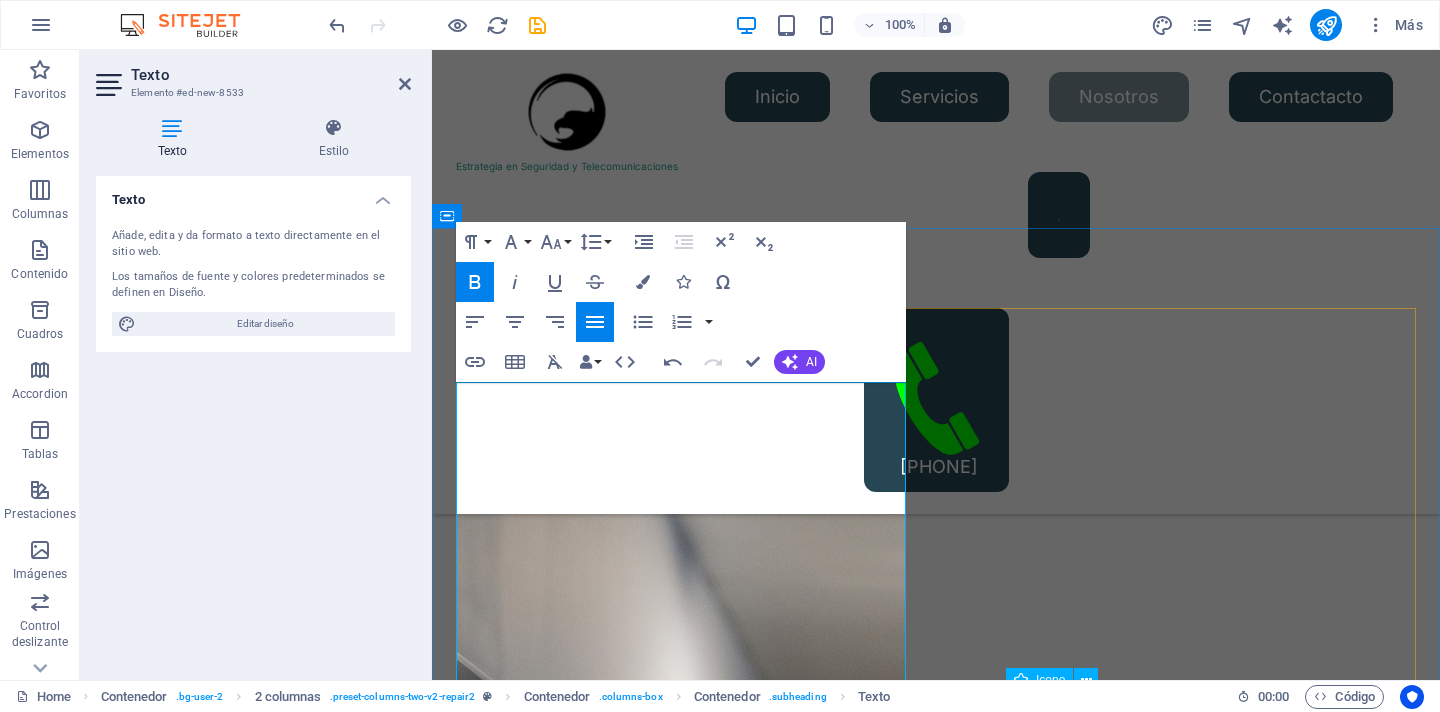 click on "Estrategia en Seguridad y Telecomunicaciones spa.,  que está orientada a prestar servicios de seguridad a empresas, instituciones y diferentes organizaciones, manteniendo siempre una buena relación con nuestros clientes, aplicando filosofía LEAN" at bounding box center [681, 6357] 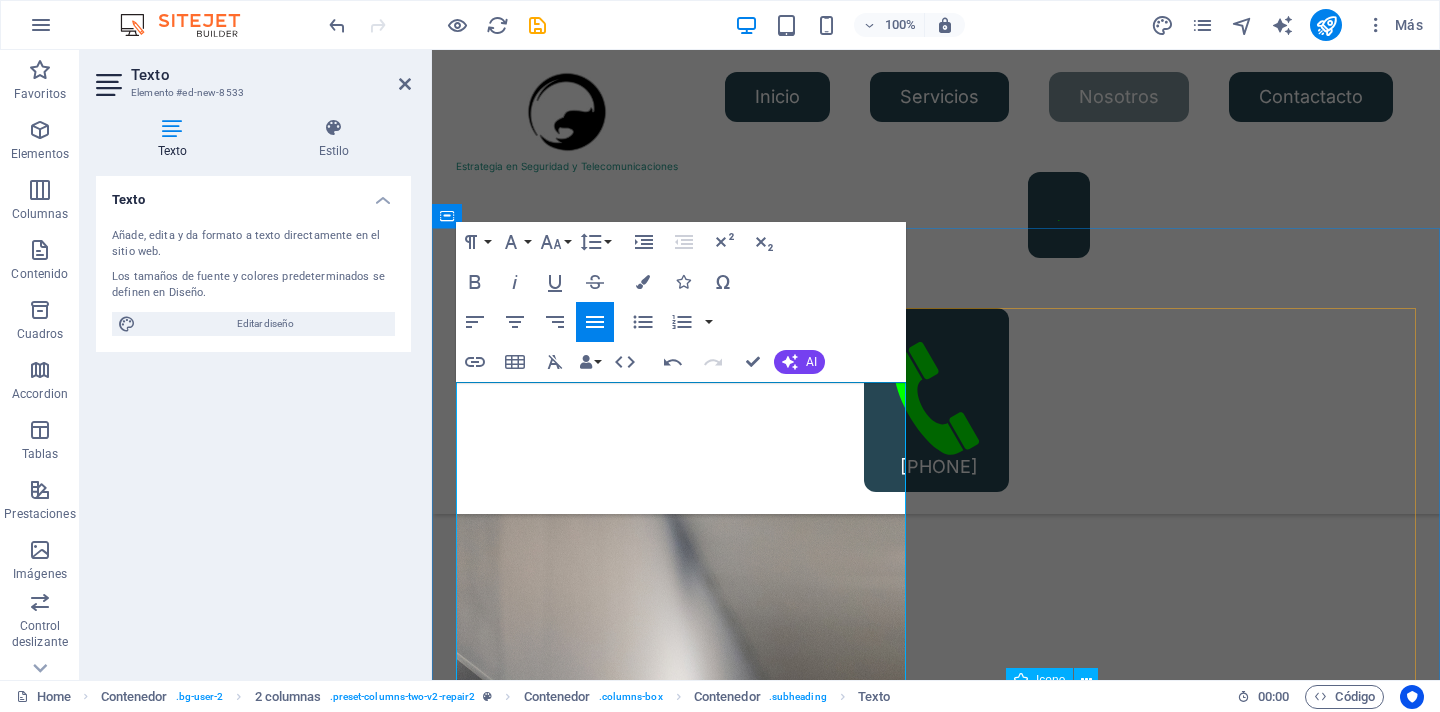 click on "Estrategia en Seguridad y Telecomunicaciones spa.,  que está orientada a prestar servicios de seguridad a empresas, instituciones y diferentes organizaciones, manteniendo siempre una buena relación con nuestros clientes, aplicando filosofía LEAN A continuación, le presentamos nuestros distintos servicios que tenemos disponibles para ustedes, las cuales cumplen con el objetivo de entregar soluciones integrales en materia de seguridad, resguardando la propiedad de nuestros clientes. Además, trabajamos con personal de seguridad altamente calificado, acreditado ante O.S.10 y autorizados por decreto ley Nº 3607 y los estándares dictados en el decreto Nº 867 de la ley de seguridad privada. Nuestro éxito se basa en escoger bien, preocuparnos por el bienestar y constante capacitación del personal. Pues aspiramos a ser una empresa de mejor calidad del territorio nacional." at bounding box center [681, 6510] 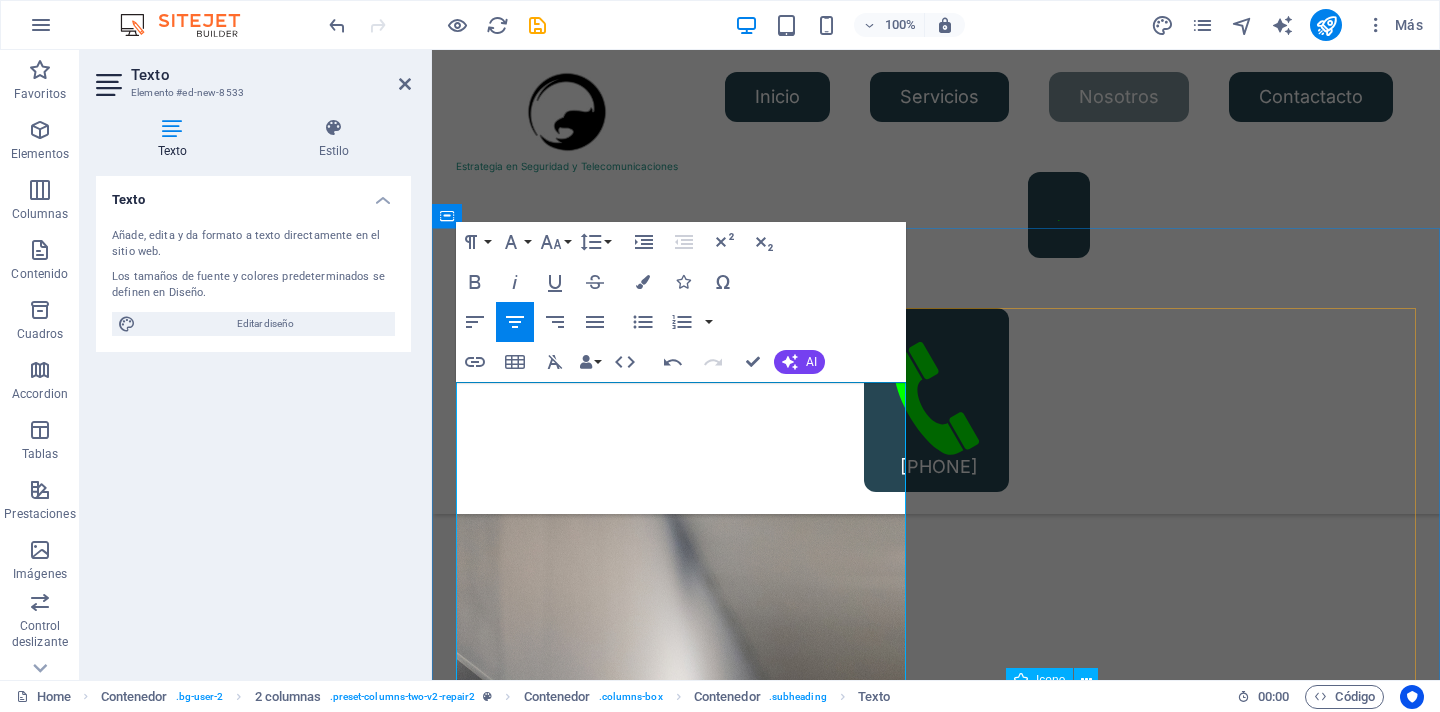 click on "Estrategia en Seguridad y Telecomunicaciones spa.,  que está orientada a prestar servicios de seguridad a empresas, instituciones y diferentes organizaciones, manteniendo siempre una buena relación con nuestros clientes, aplicando filosofía LEAN" at bounding box center (681, 6357) 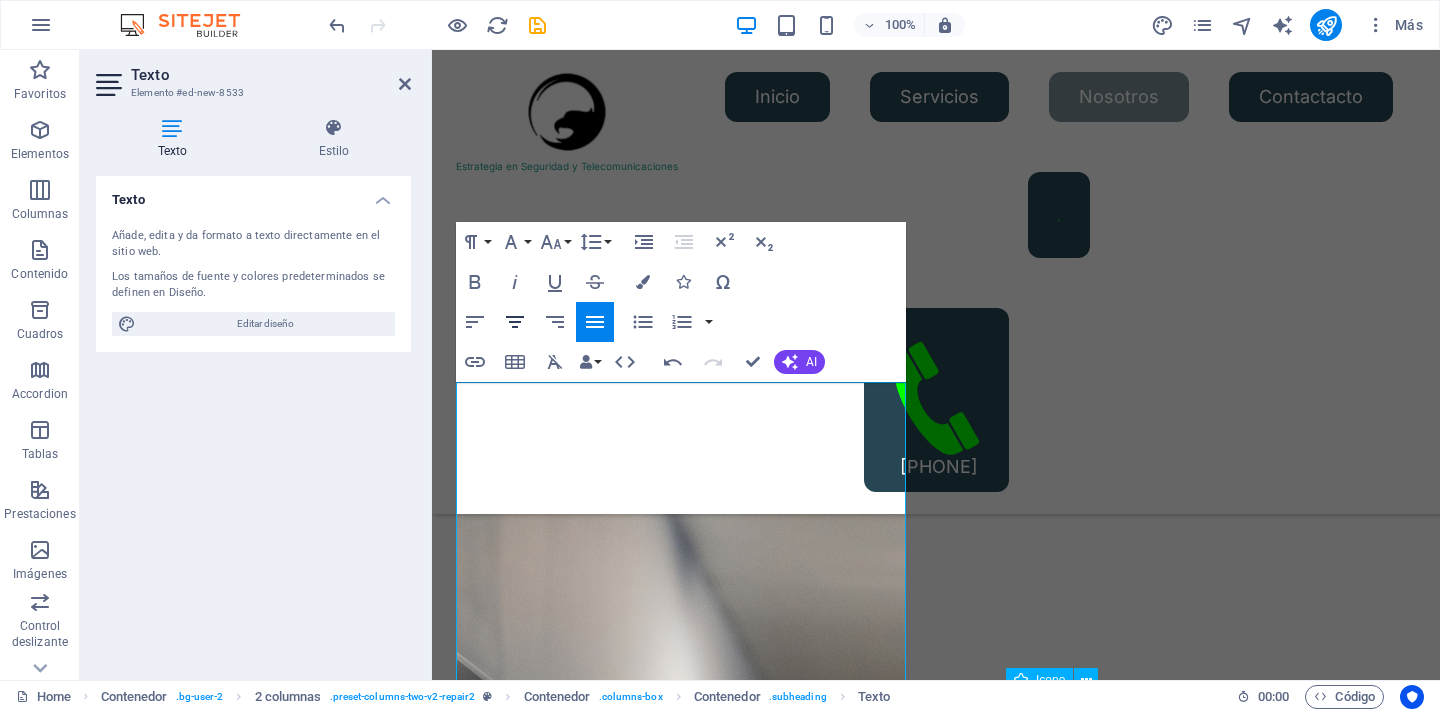 click 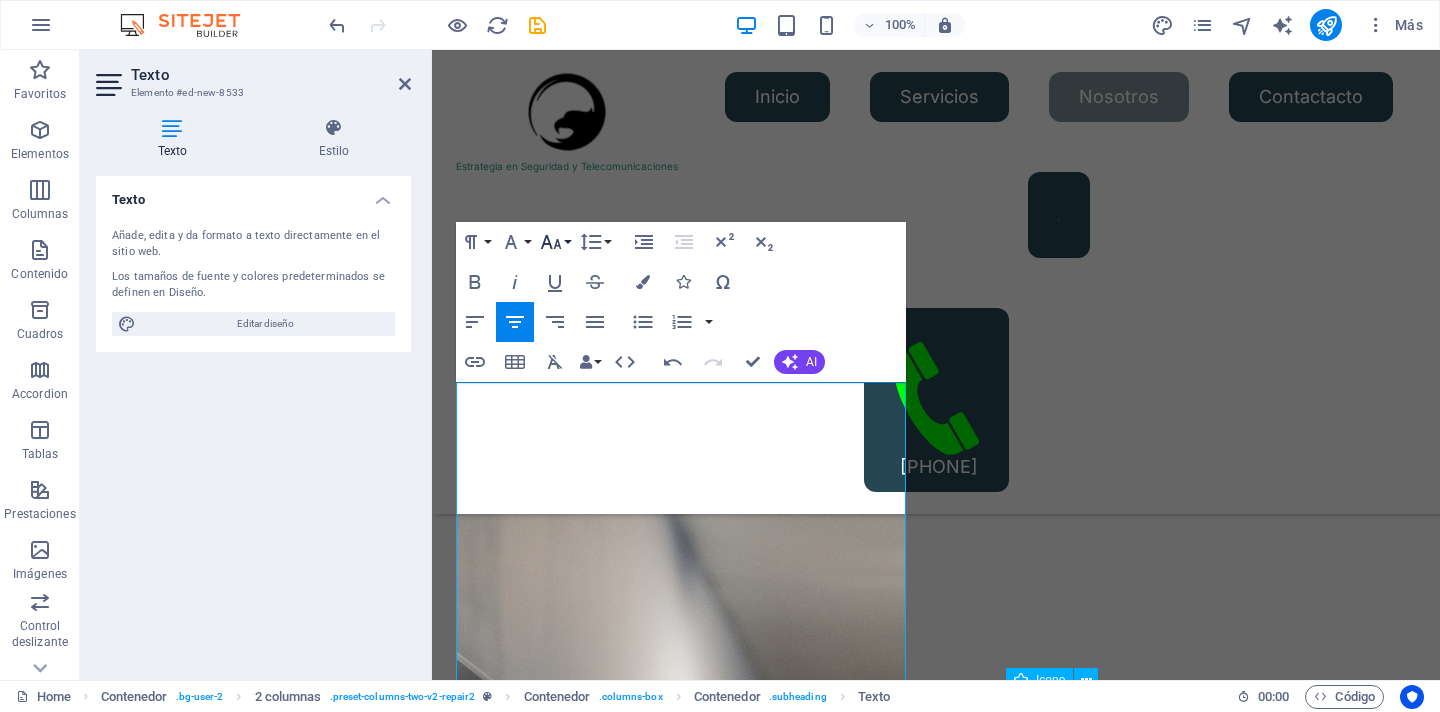 click on "Font Size" at bounding box center [555, 242] 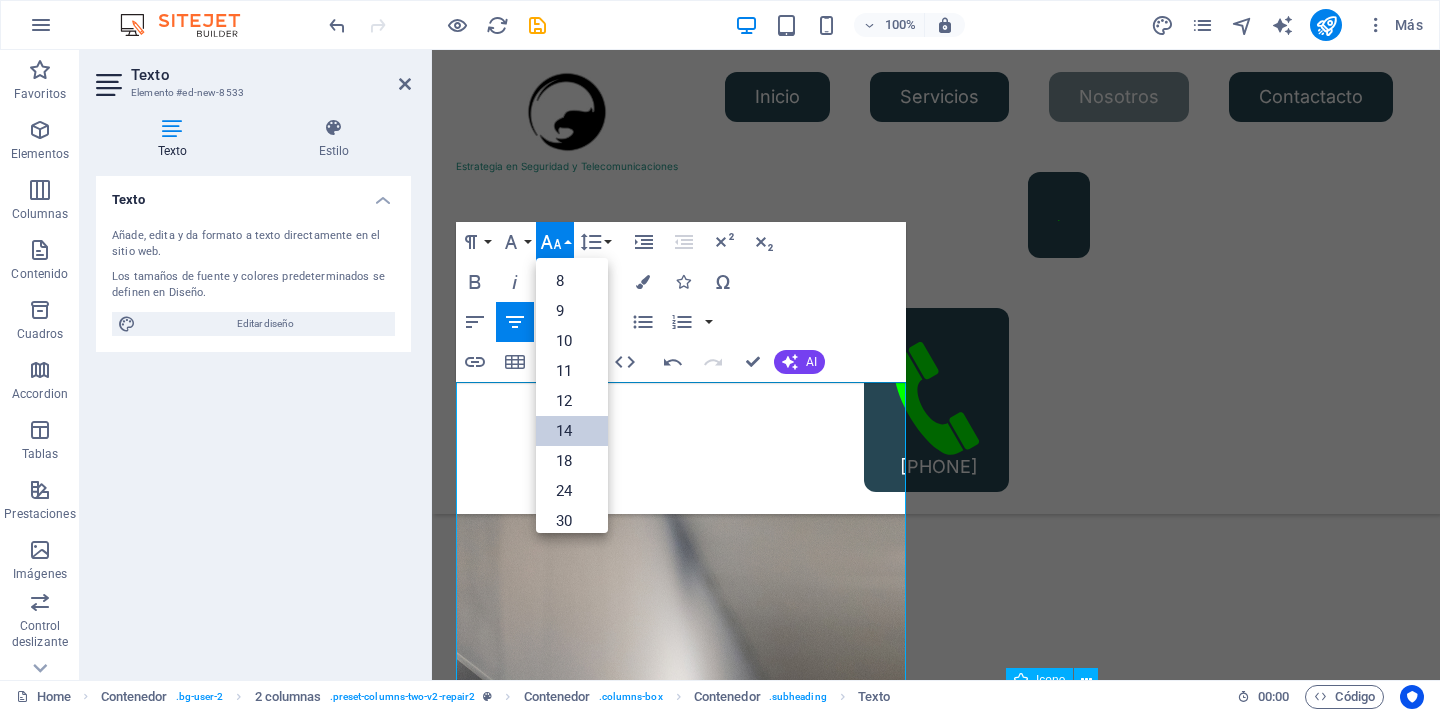 click on "14" at bounding box center [572, 431] 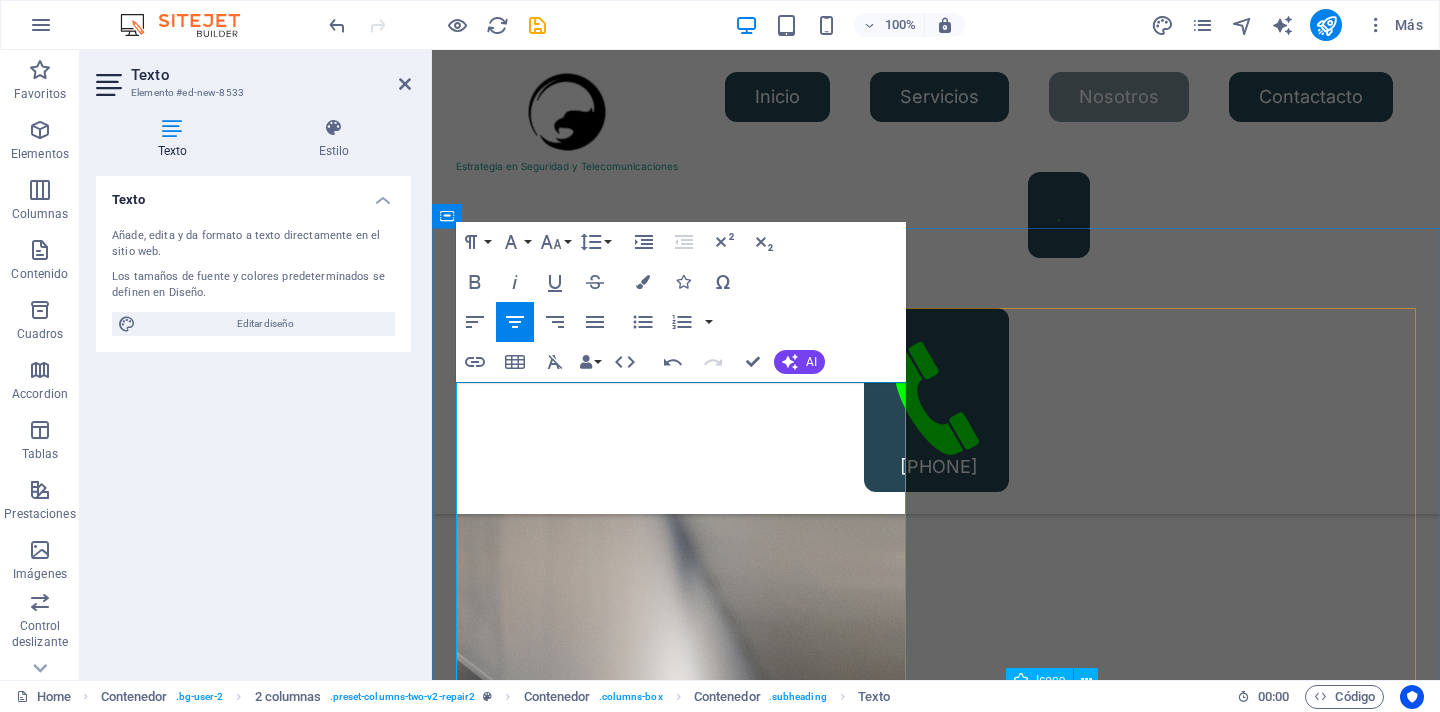 drag, startPoint x: 725, startPoint y: 419, endPoint x: 881, endPoint y: 513, distance: 182.13182 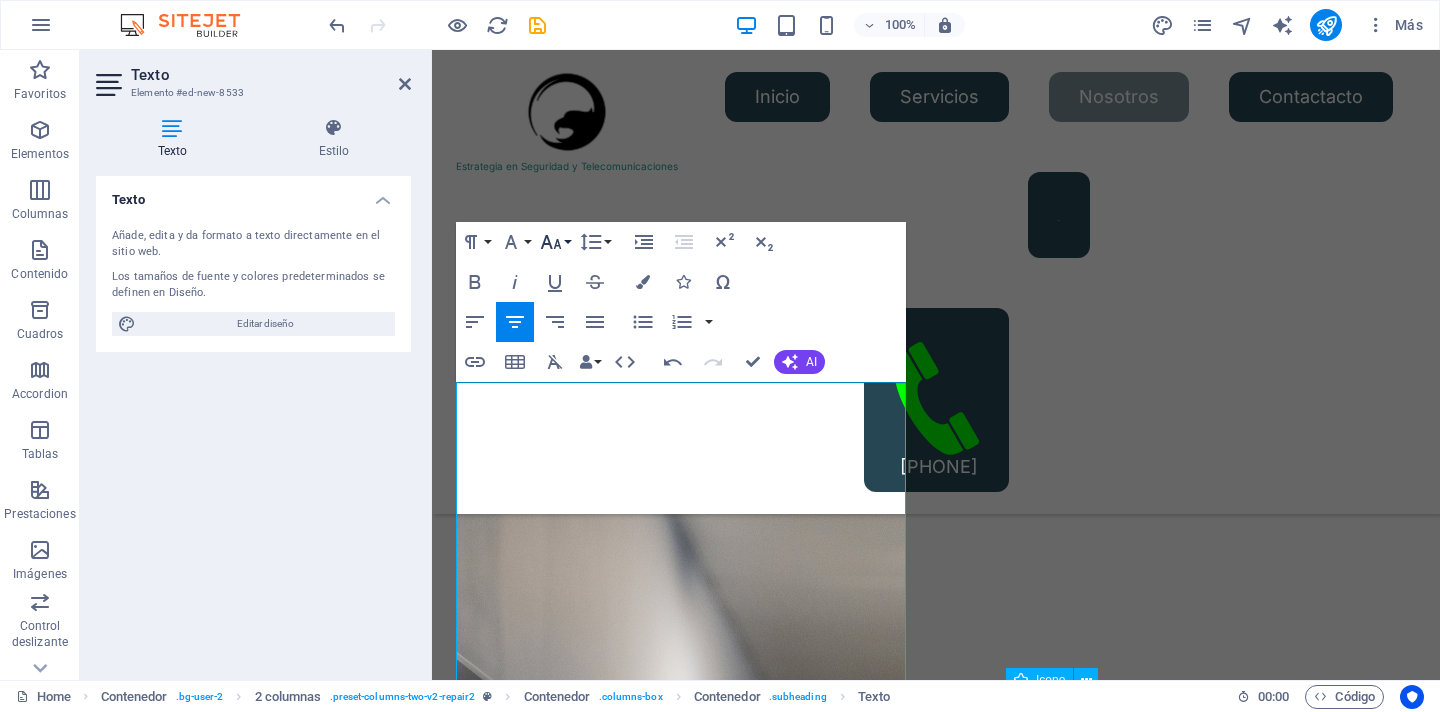 click 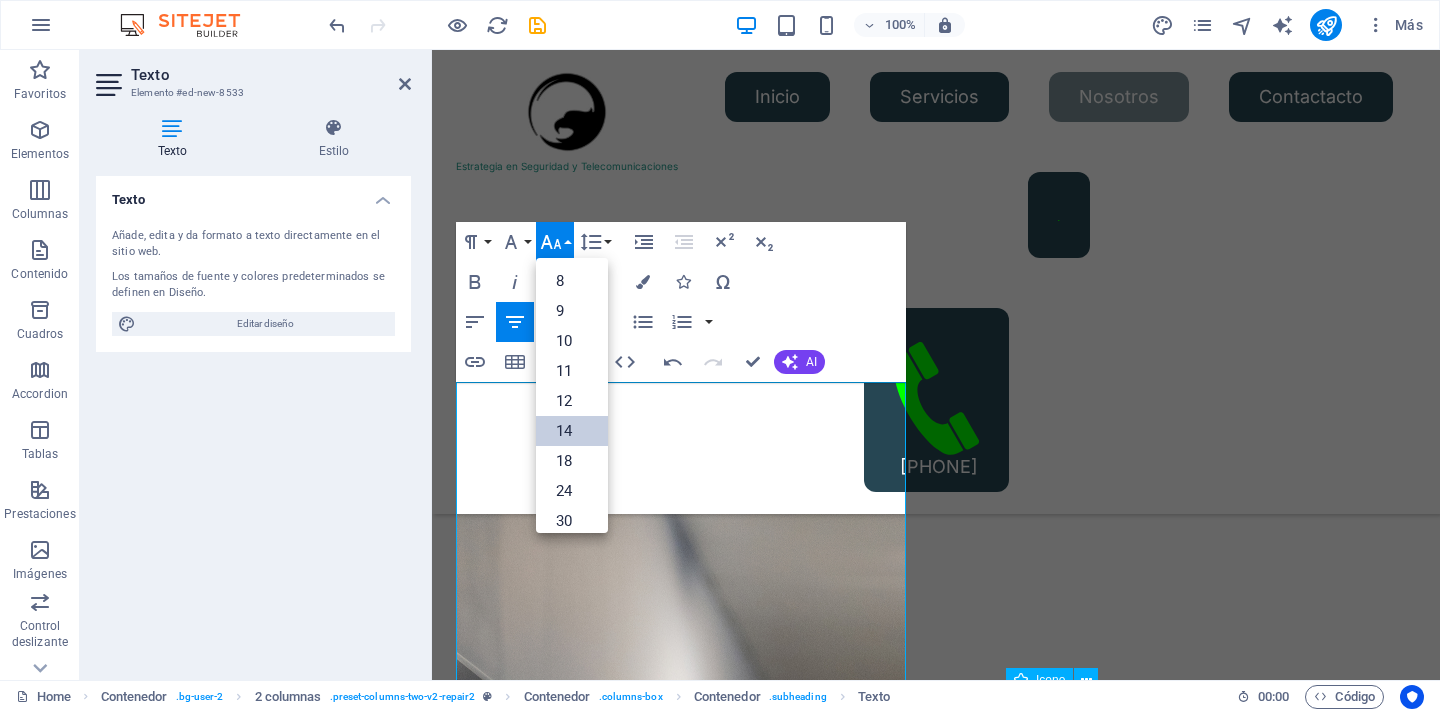 click on "14" at bounding box center [572, 431] 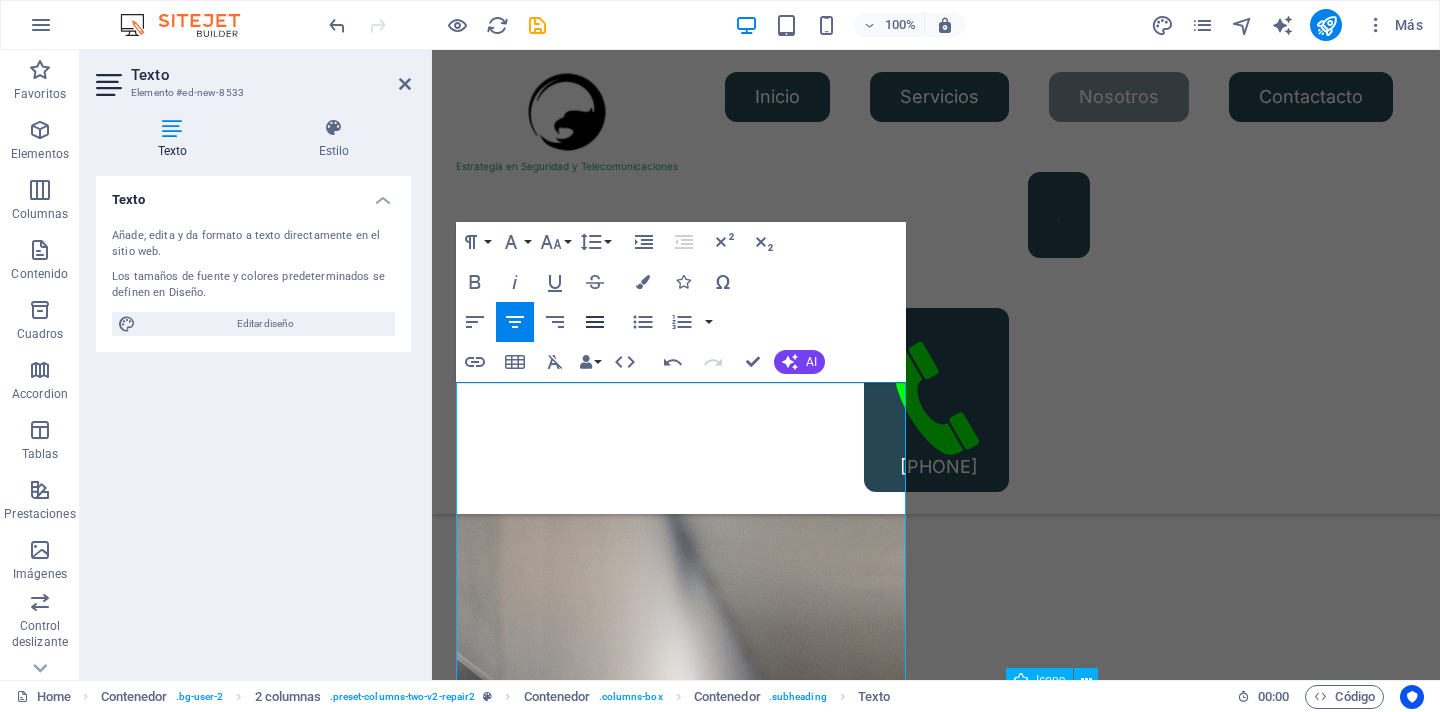 click 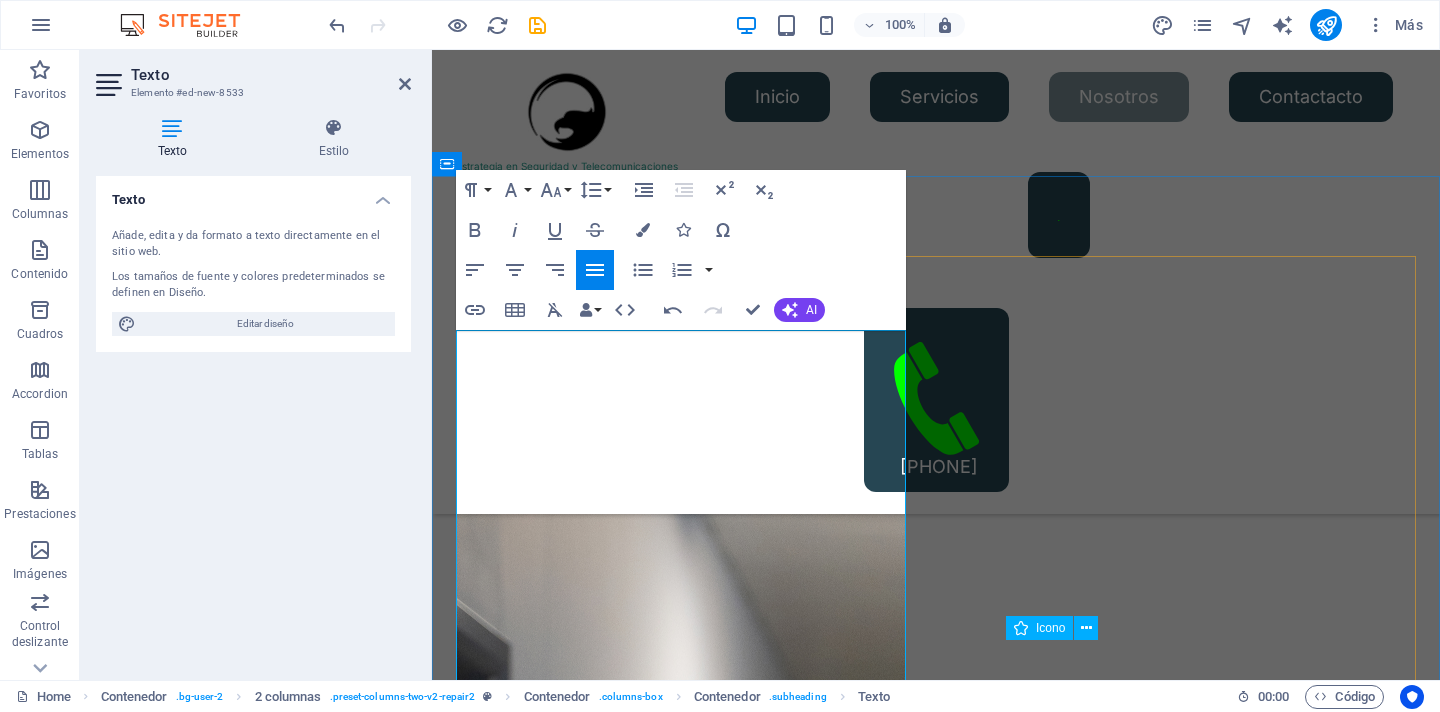 scroll, scrollTop: 2378, scrollLeft: 0, axis: vertical 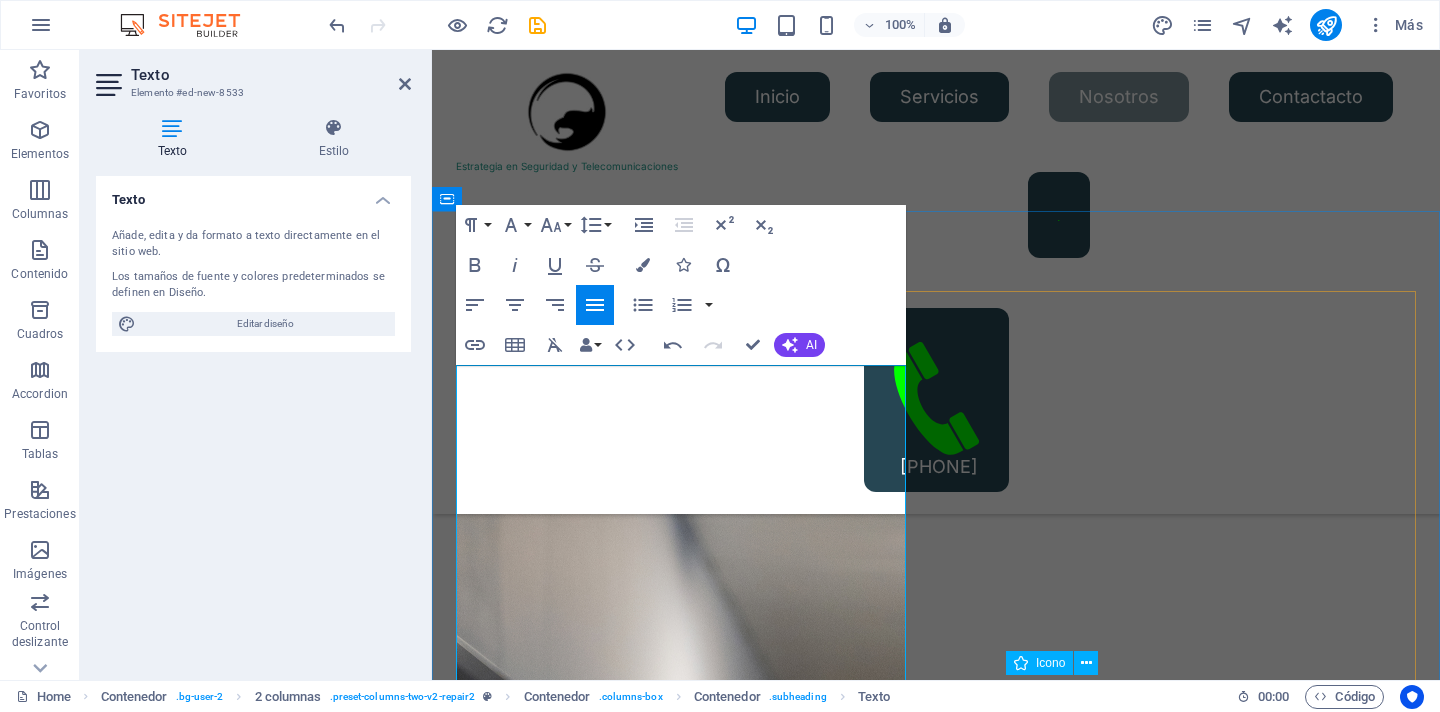 click on "Estrategia en Seguridad y Telecomunicaciones spa.," at bounding box center [681, 6288] 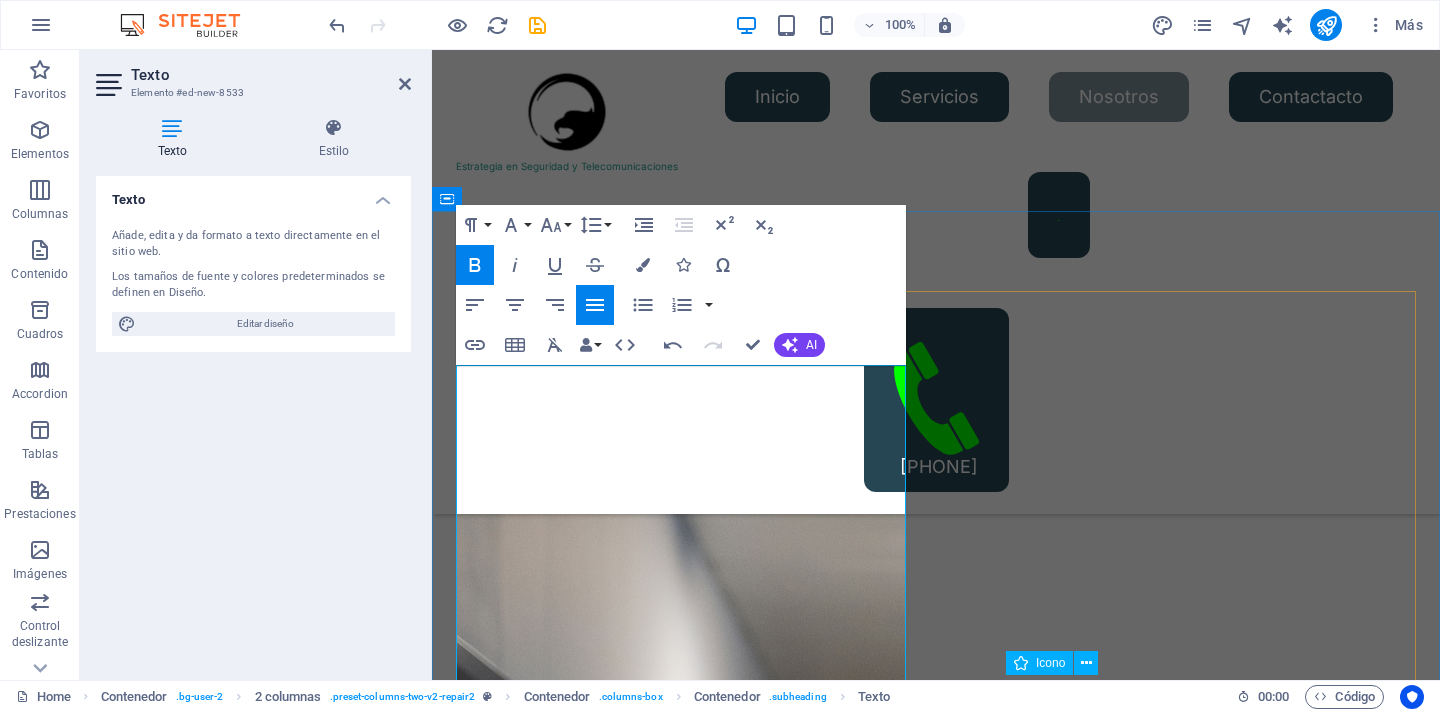 type 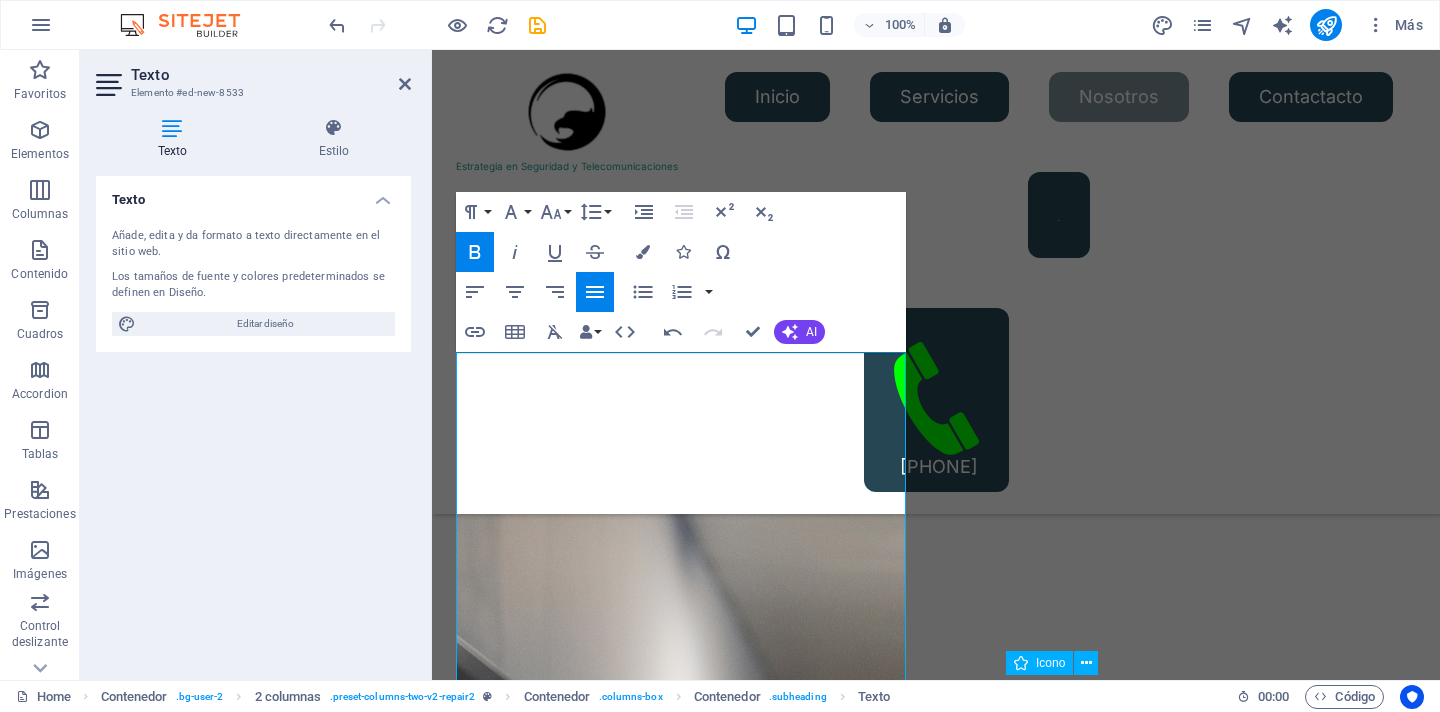 click 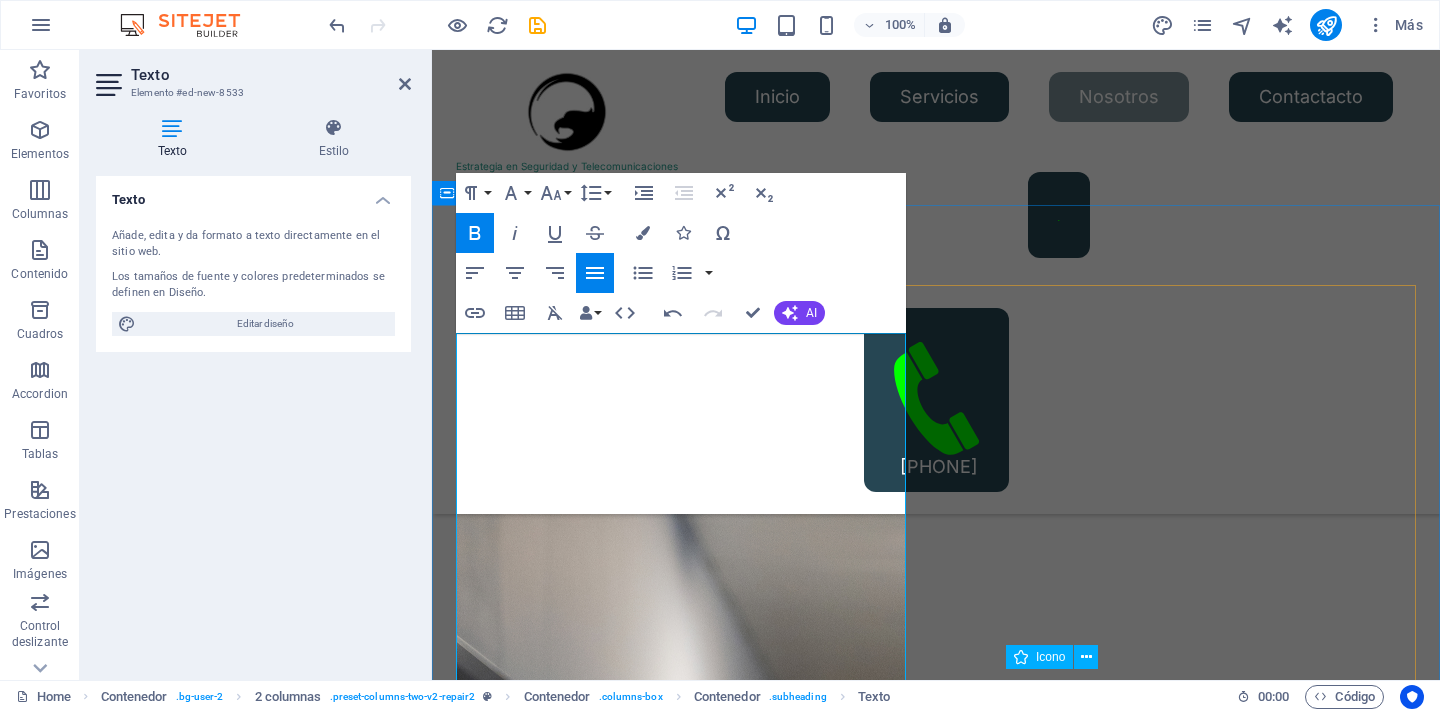 scroll, scrollTop: 2400, scrollLeft: 0, axis: vertical 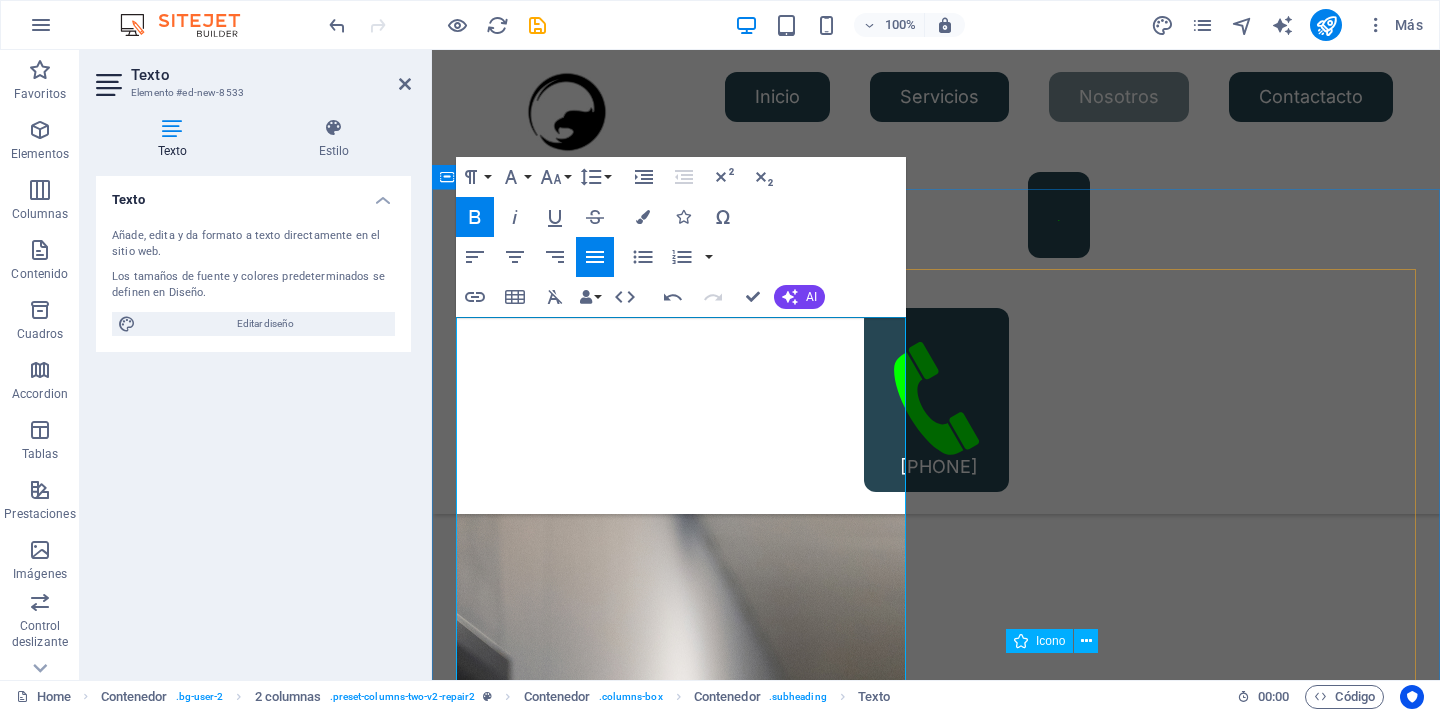 click on "Estrategia en Seguridad y Telecomunicaciones spa.,  está orientada a prestar servicios de se   que está orientada a prestar servicios de seguridad a empresas, instituciones y diferentes organizaciones, manteniendo siempre una buena relación con nuestros clientes, aplicando filosofía LEAN A continuación, le presentamos nuestros distintos servicios que tenemos disponibles para ustedes, las cuales cumplen con el objetivo de entregar soluciones integrales en materia de seguridad, resguardando la propiedad de nuestros clientes. Además, trabajamos con personal de seguridad altamente calificado, acreditado ante O.S.10 y autorizados por decreto ley Nº 3607 y los estándares dictados en el decreto Nº 867 de la ley de seguridad privada. Nuestro éxito se basa en escoger bien, preocuparnos por el bienestar y constante capacitación del personal. Pues aspiramos a ser una empresa de mejor calidad del territorio nacional." at bounding box center (681, 6497) 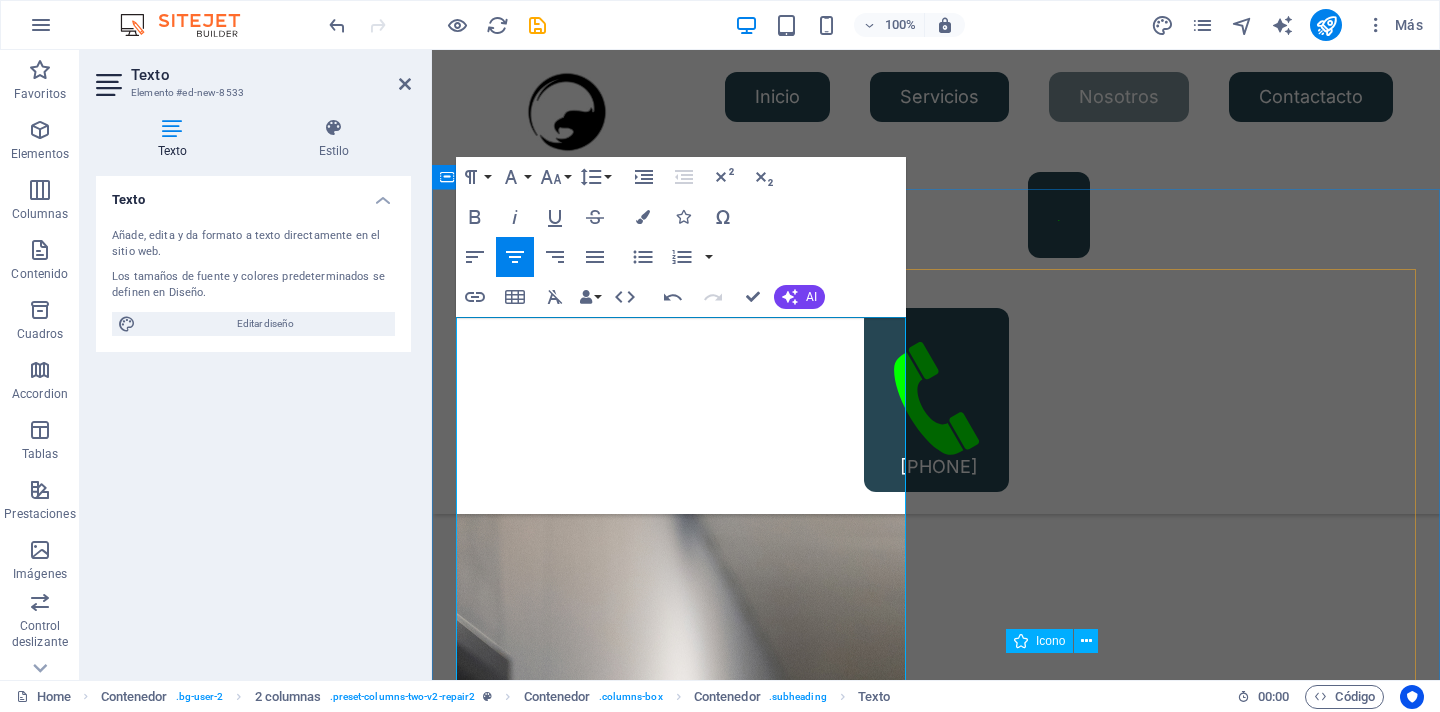 drag, startPoint x: 462, startPoint y: 538, endPoint x: 586, endPoint y: 580, distance: 130.91983 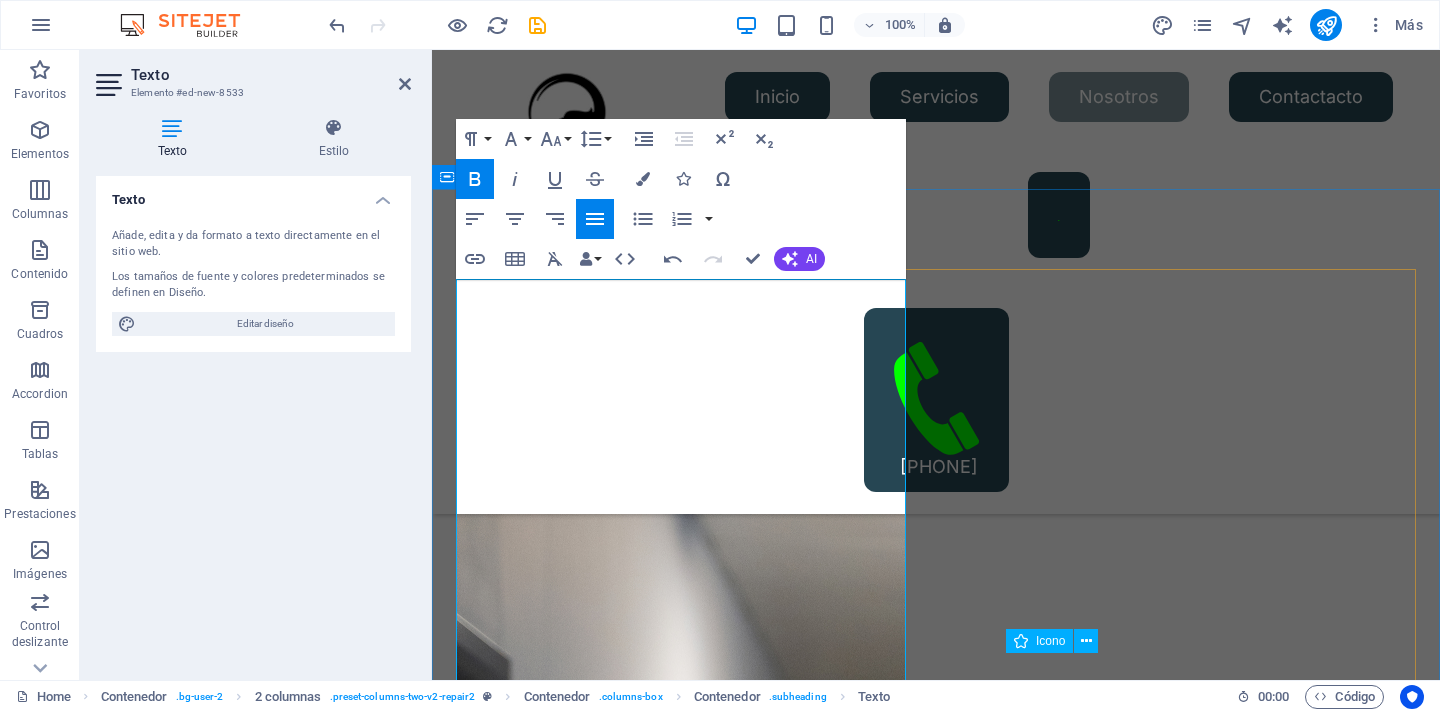 drag, startPoint x: 715, startPoint y: 392, endPoint x: 735, endPoint y: 324, distance: 70.88018 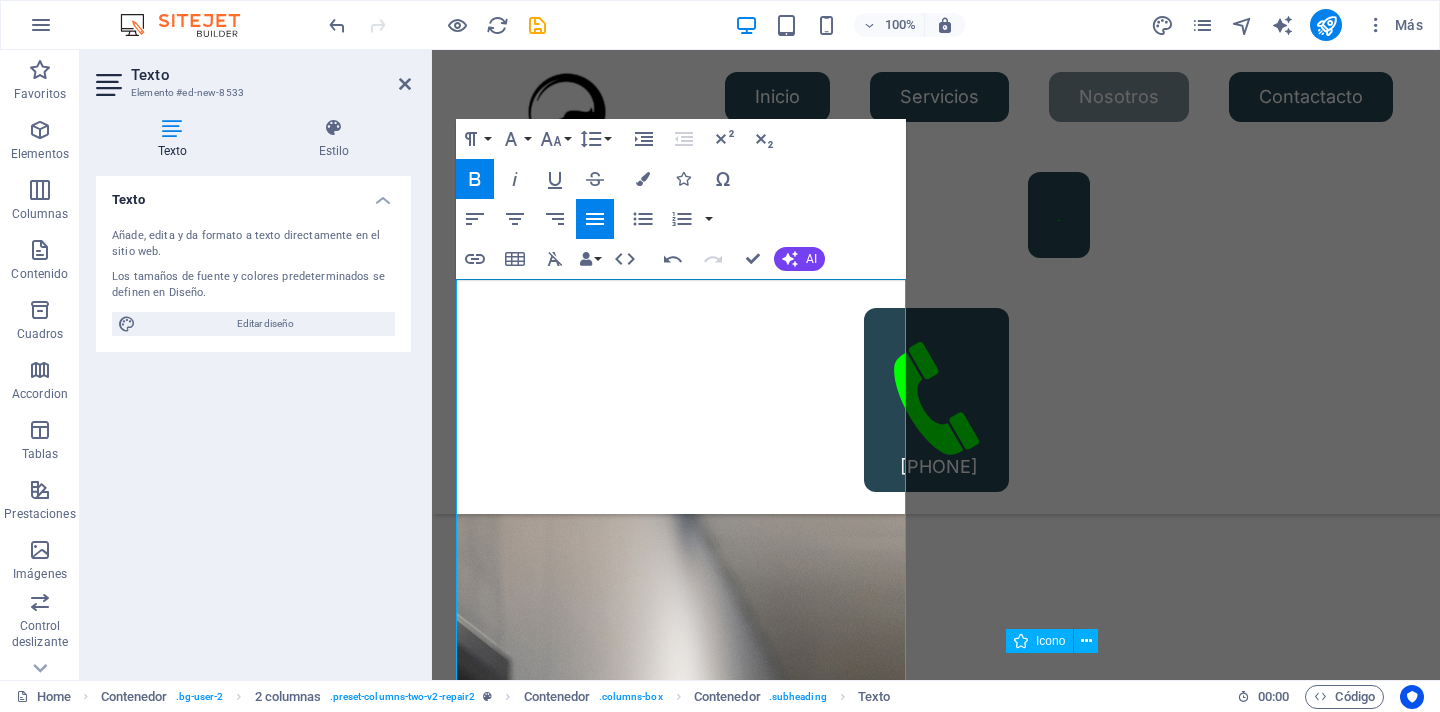 click 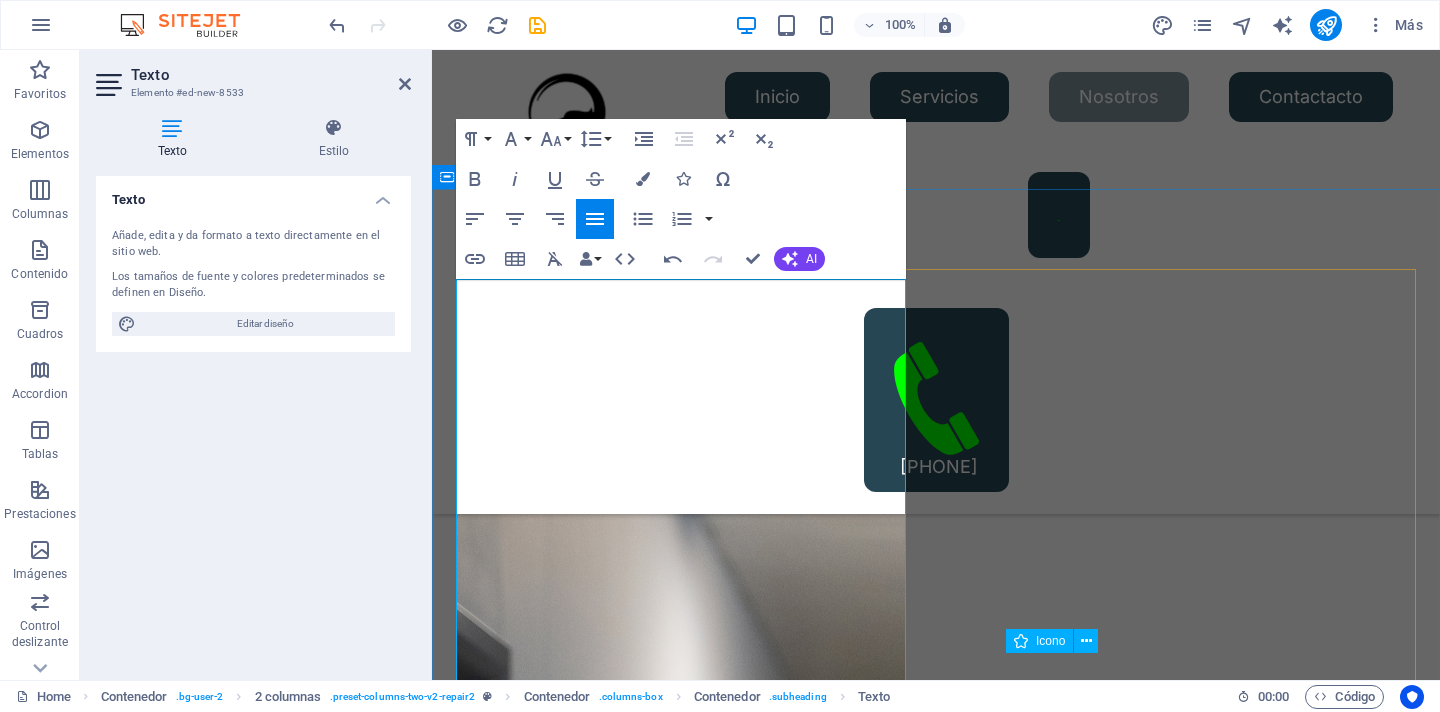 scroll, scrollTop: 2415, scrollLeft: 0, axis: vertical 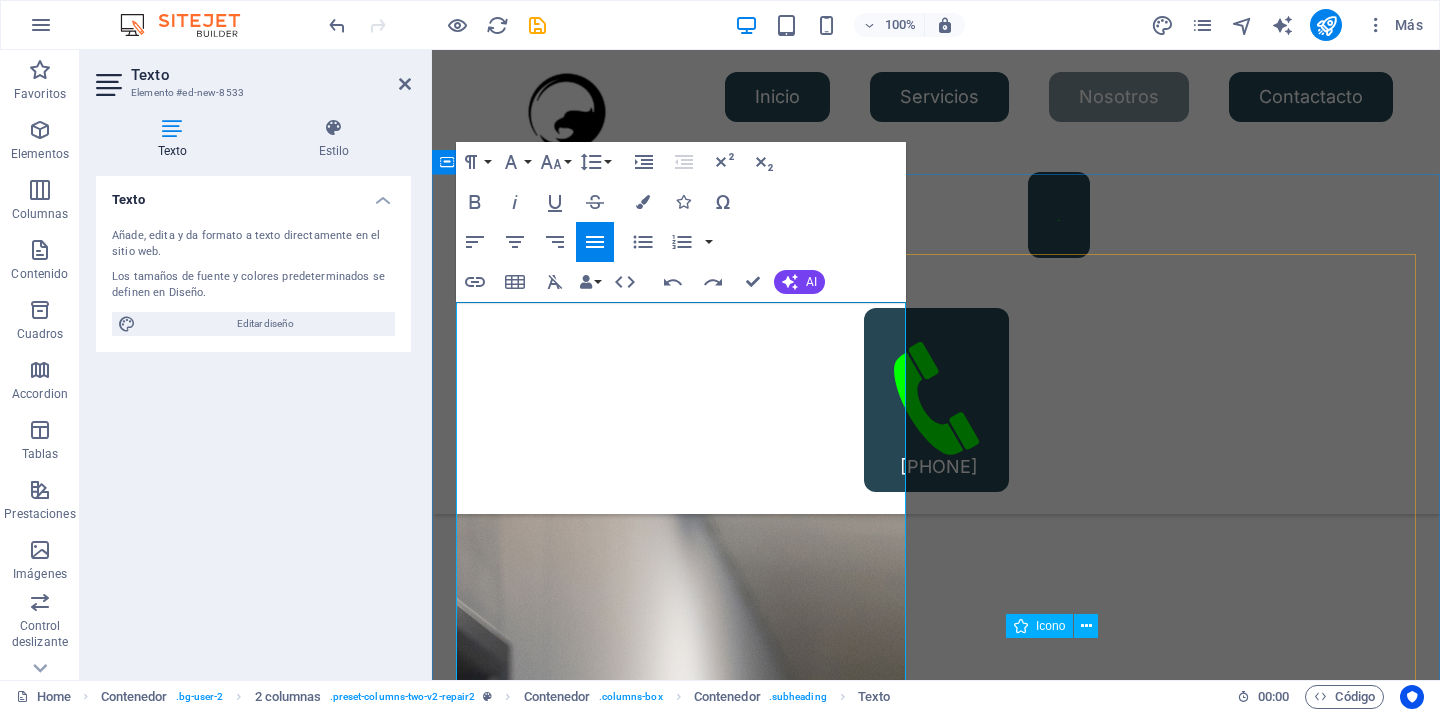 click on "Estrategia en Seguridad y Telecomunicaciones spa.,  ​está orientada a prestar   que está orientada a prestar servicios de seguridad a empresas, instituciones y diferentes organizaciones, manteniendo siempre una buena relación con nuestros clientes, aplicando filosofía LEAN A continuación, le presentamos nuestros distintos servicios que tenemos disponibles para ustedes, las cuales cumplen con el objetivo de entregar soluciones integrales en materia de seguridad, resguardando la propiedad de nuestros clientes. Además, trabajamos con personal de seguridad altamente calificado, acreditado ante O.S.10 y autorizados por decreto ley Nº 3607 y los estándares dictados en el decreto Nº 867 de la ley de seguridad privada. Nuestro éxito se basa en escoger bien, preocuparnos por el bienestar y constante capacitación del personal. Pues aspiramos a ser una empresa de mejor calidad del territorio nacional." at bounding box center (681, 6482) 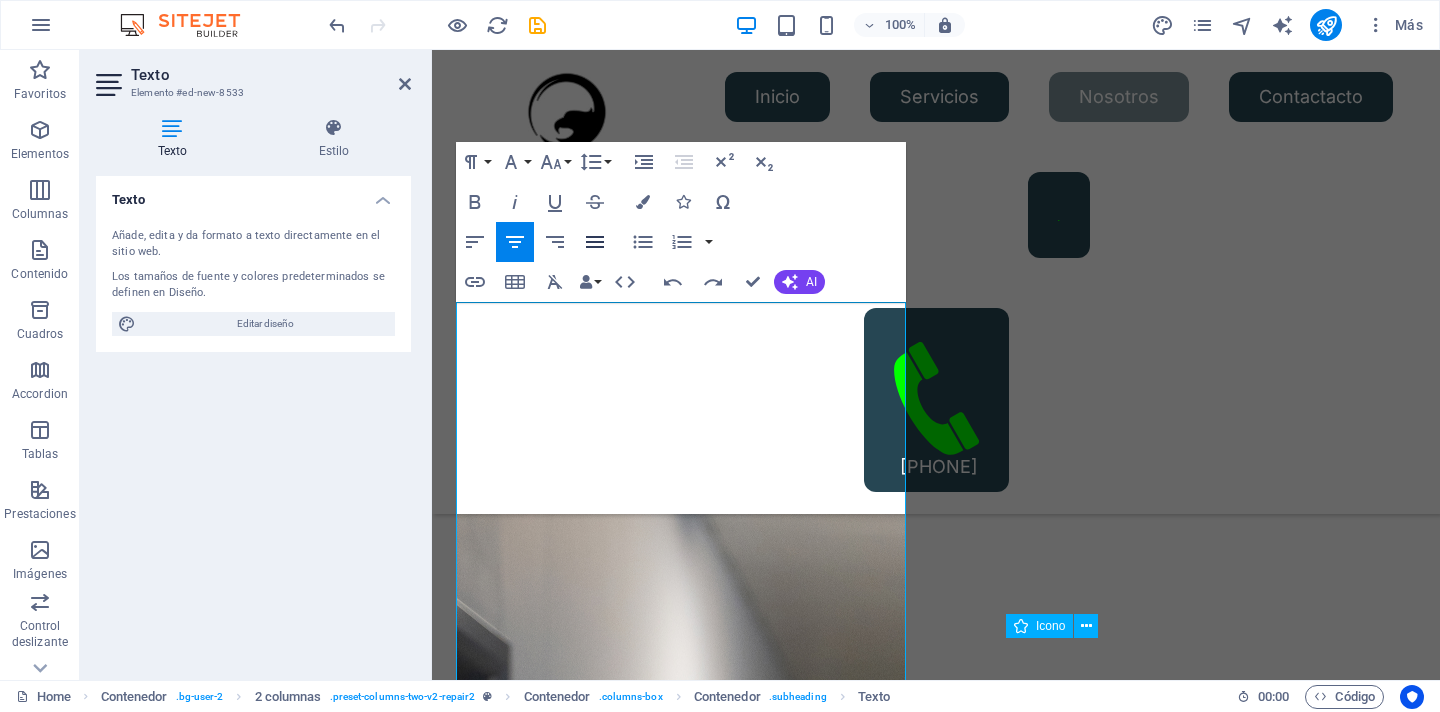 click 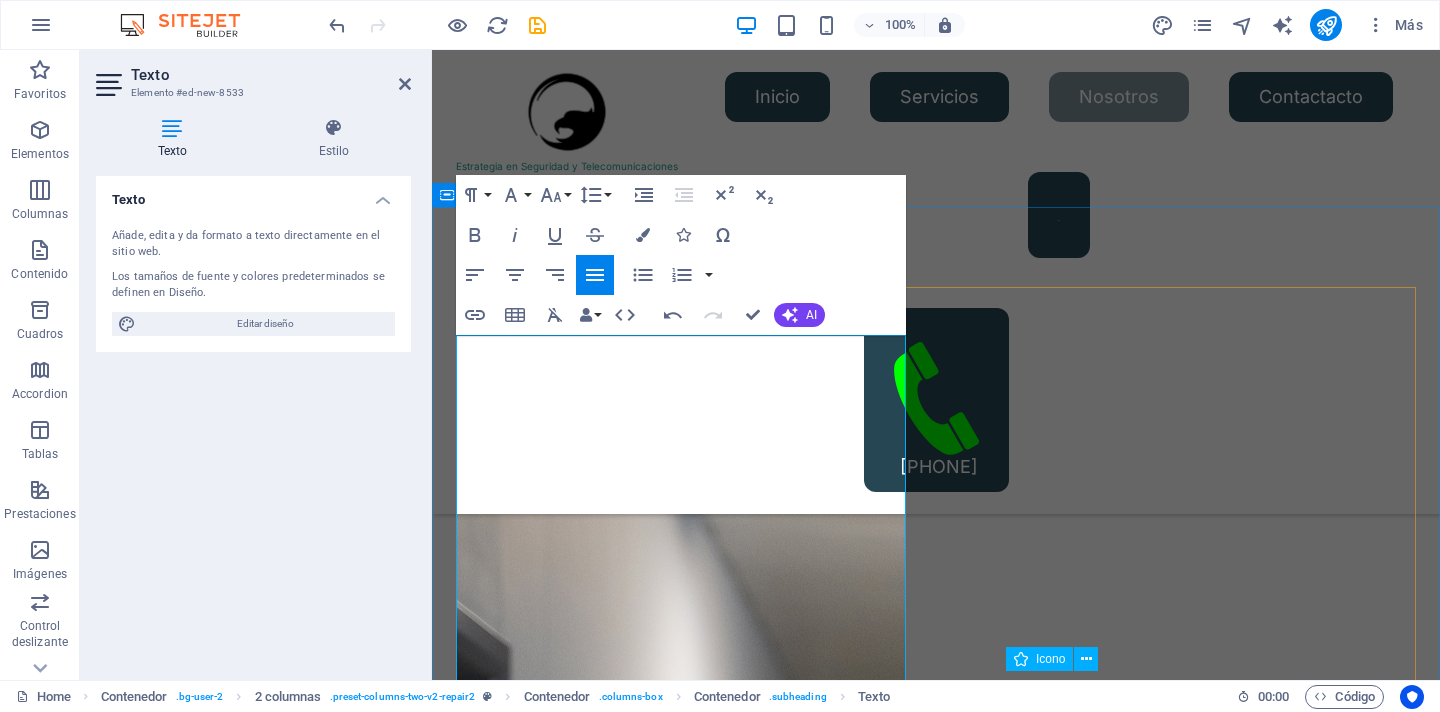 scroll, scrollTop: 2378, scrollLeft: 0, axis: vertical 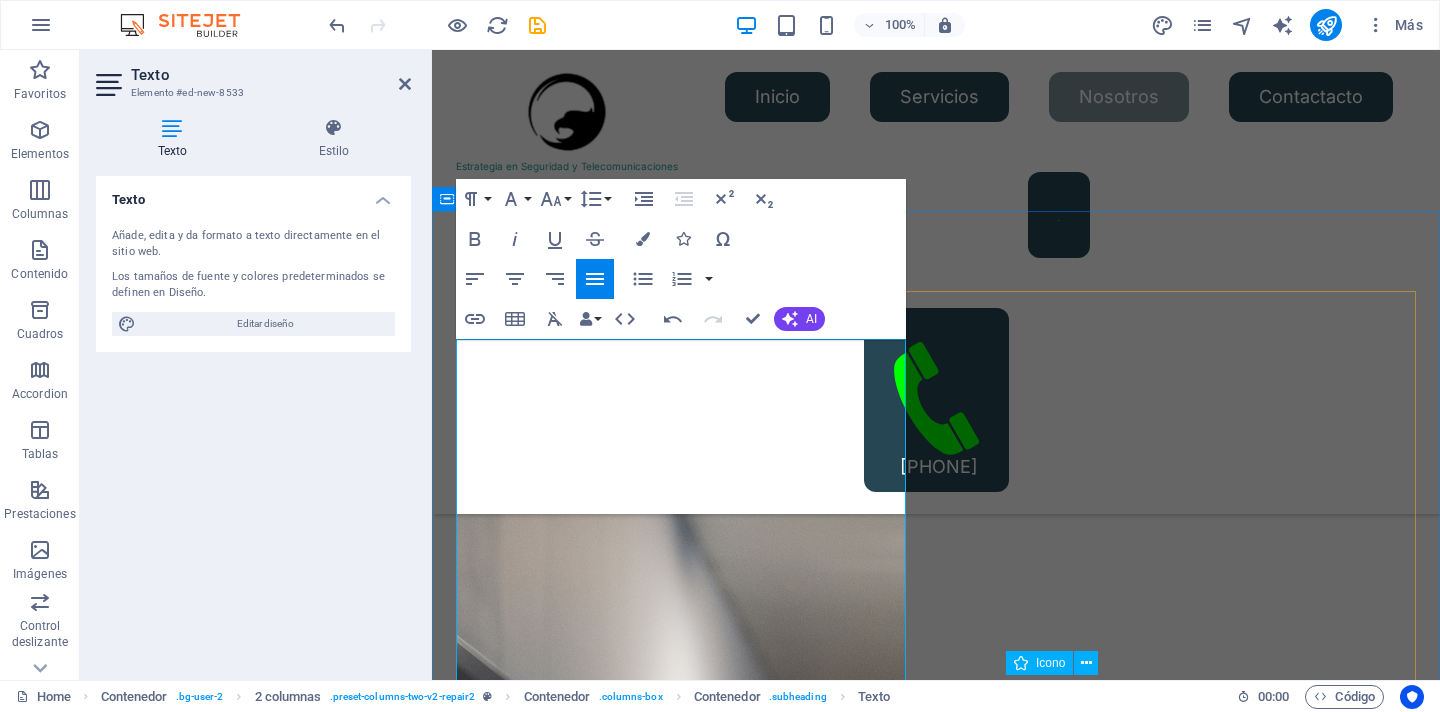 drag, startPoint x: 733, startPoint y: 381, endPoint x: 657, endPoint y: 503, distance: 143.73587 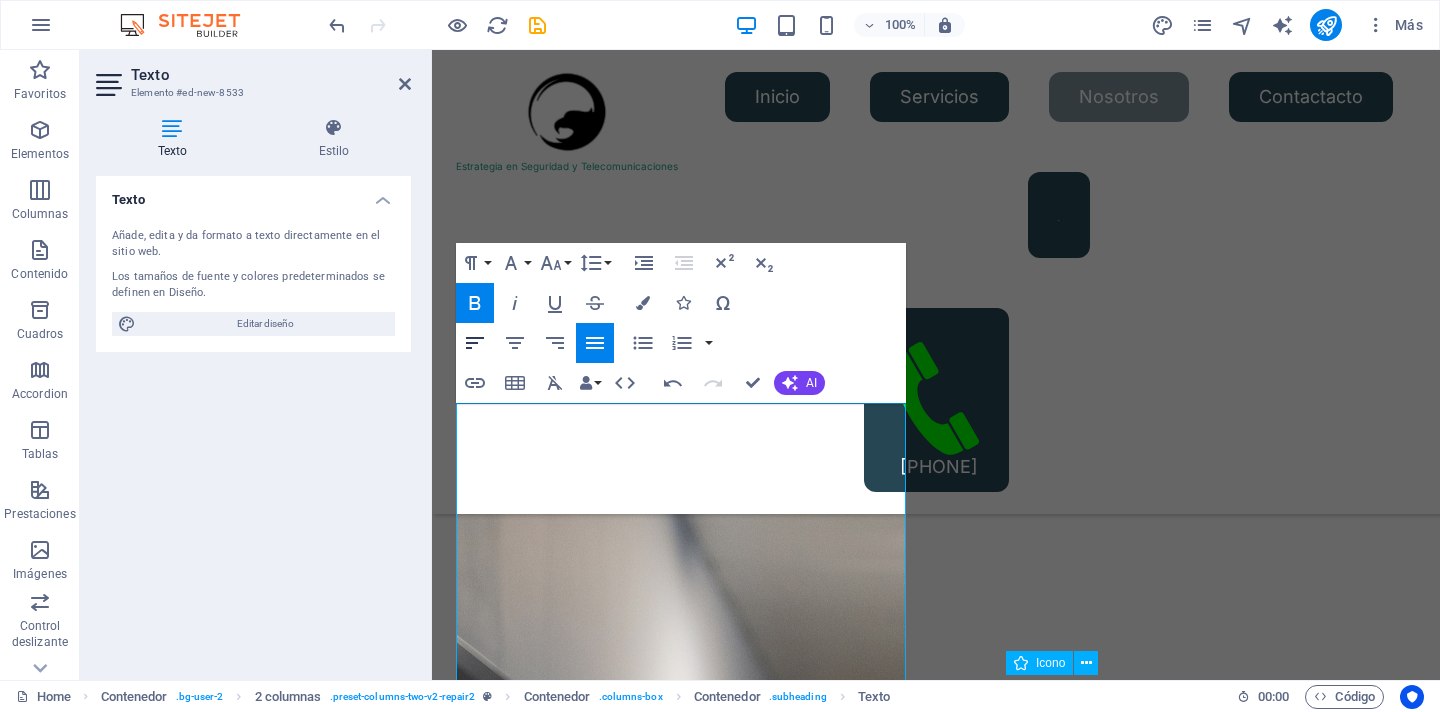 click 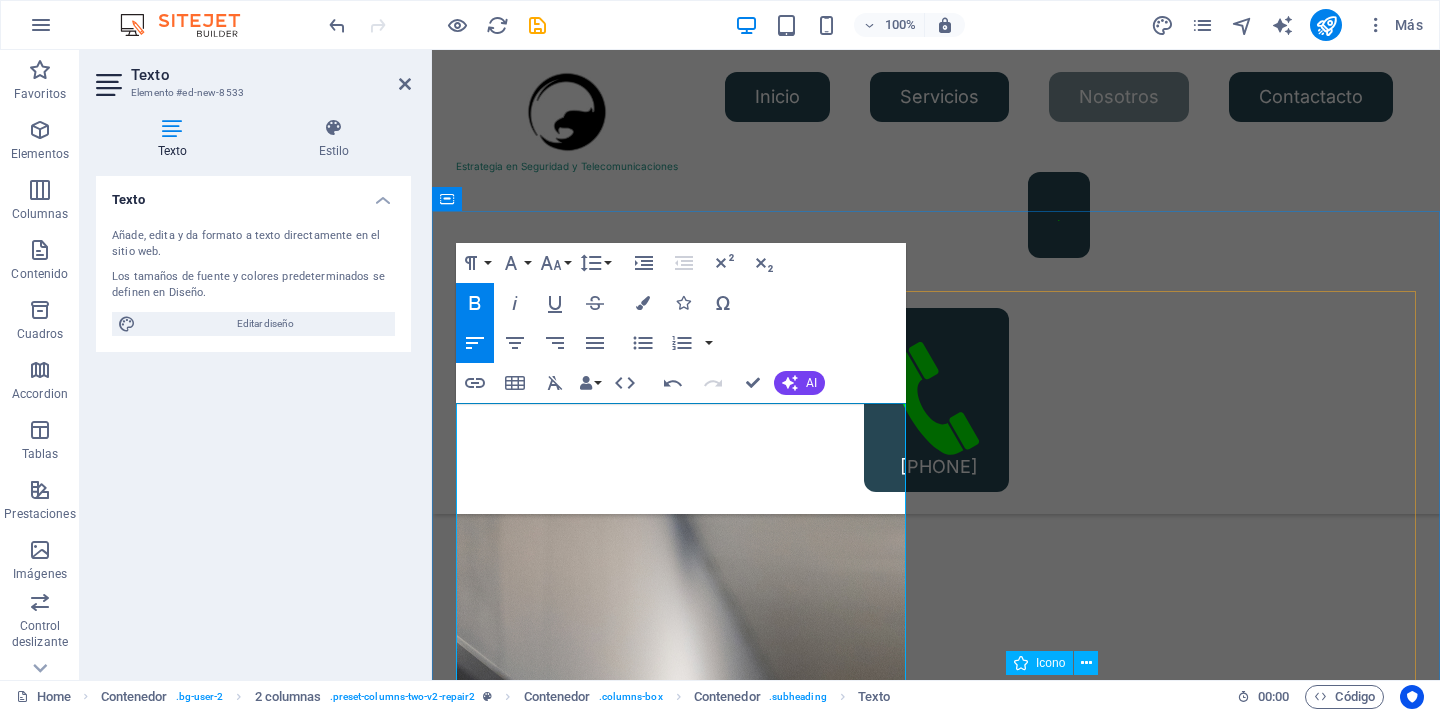 click on "A continuación, le presentamos nuestros distintos servicios que tenemos disponibles para ustedes, las cuales cumplen con el objetivo de entregar soluciones integrales en materia de seguridad, resguardando la propiedad de nuestros clientes. Además, trabajamos con personal de seguridad altamente calificado, acreditado ante O.S.10 y autorizados por decreto ley Nº 3607 y los estándares dictados en el decreto Nº 867 de la ley de seguridad privada. Nuestro éxito se basa en escoger bien, preocuparnos por el bienestar y constante capacitación del personal. Pues aspiramos a ser una empresa de mejor calidad del territorio nacional." at bounding box center (681, 6493) 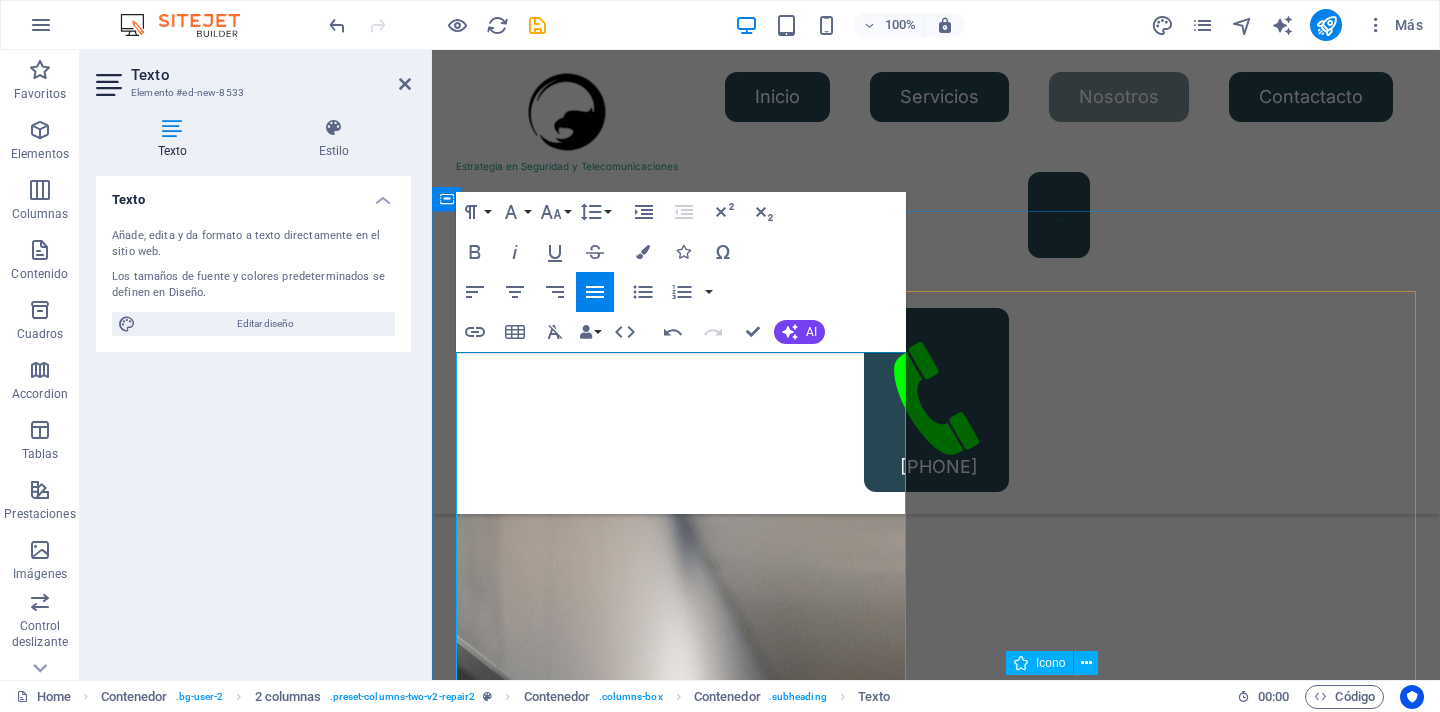 click on "A está orientada a prestar   que está orientada a prestar servicios de seguridad a empresas, instituciones y diferentes organizaciones, manteniendo siempre una buena relación con nuestros clientes, aplicando filosofía LEAN  continuación, le presentamos nuestros distintos servicios que tenemos disponibles para ustedes, las cuales cumplen con el objetivo de entregar soluciones integrales en materia de seguridad, resguardando la propiedad de nuestros clientes. Además, trabajamos con personal de seguridad altamente calificado, acreditado ante O.S.10 y autorizados por decreto ley Nº 3607 y los estándares dictados en el decreto Nº 867 de la ley de seguridad privada. Nuestro éxito se basa en escoger bien, preocuparnos por el bienestar y constante capacitación del personal. Pues aspiramos a ser una empresa de mejor calidad del territorio nacional." at bounding box center (681, 6532) 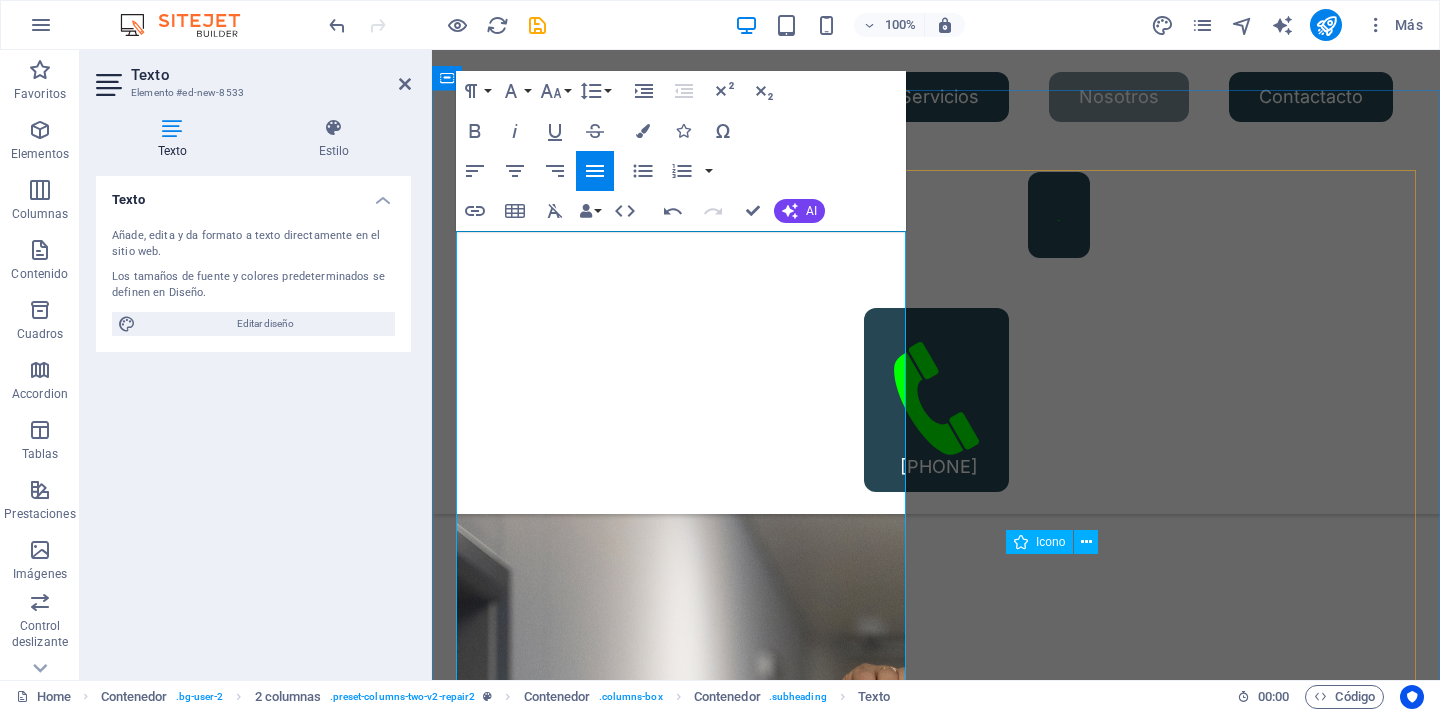 scroll, scrollTop: 2506, scrollLeft: 0, axis: vertical 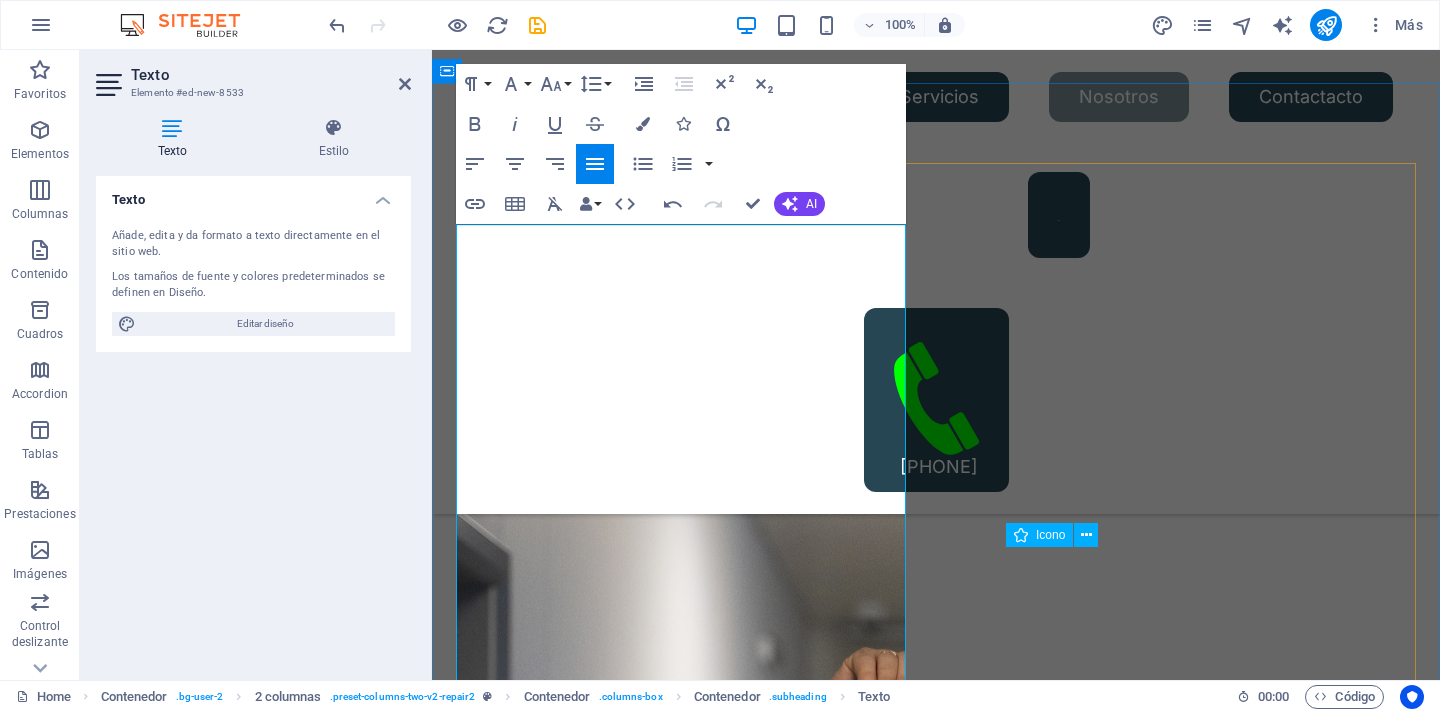 click on "Está orientada a prestar servicios de seguridad a empresas, instituciones y diferentes organizaciones, manteniendo siempre una buena relación con nuestros clientes, aplicando  LEAN  continuación, le presentamos nuestros distintos servicios que tenemos disponibles para ustedes, las cuales cumplen con el objetivo de entregar soluciones integrales en materia de seguridad, resguardando la propiedad de nuestros clientes. Además, trabajamos con personal de seguridad altamente calificado, acreditado ante O.S.10 y autorizados por decreto ley Nº 3607 y los estándares dictados en el decreto Nº 867 de la ley de seguridad privada. Nuestro éxito se basa en escoger bien, preocuparnos por el bienestar y constante capacitación del personal. Pues aspiramos a ser una empresa de mejor calidad del territorio nacional." at bounding box center [681, 6417] 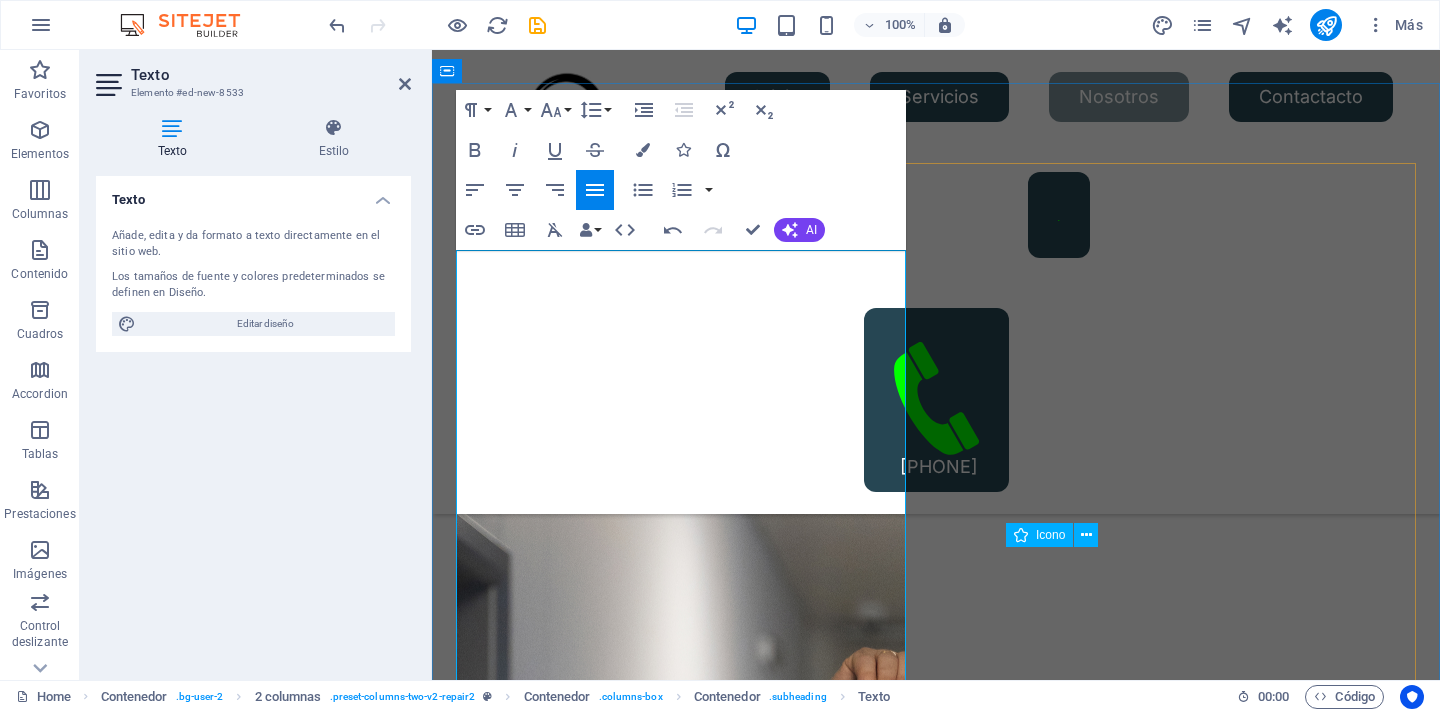 click on "Estrategia en Seguridad y Telecomunicaciones spa., ​está orientada a prestar servicios de seguridad a empresas, instituciones y diferentes organizaciones, manteniendo siempre una buena relación con nuestros clientes, aplicando LEAN continuación, las cuales cumplen con el objetivo de entregar soluciones integrales en materia de seguridad, resguardando la propiedad de nuestros clientes. Además, trabajamos con personal de seguridad altamente calificado, acreditado ante O.S.10 y autorizados por decreto ley Nº 3607 y los estándares dictados en el decreto Nº 867 de la ley de seguridad privada. Nuestro éxito se basa en escoger bien, preocuparnos por el bienestar y constante capacitación del personal. Pues aspiramos a ser una empresa de mejor calidad del territorio nacional." at bounding box center (681, 6391) 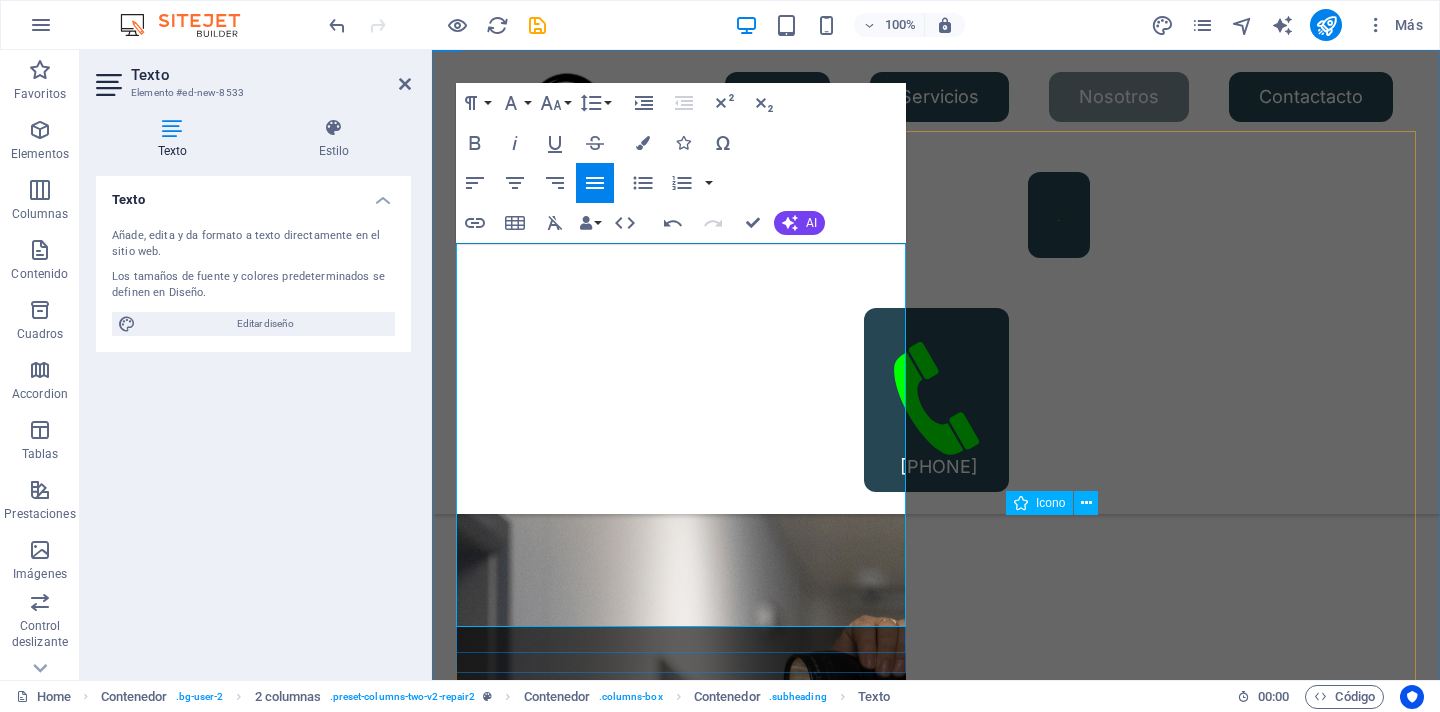 scroll, scrollTop: 2540, scrollLeft: 0, axis: vertical 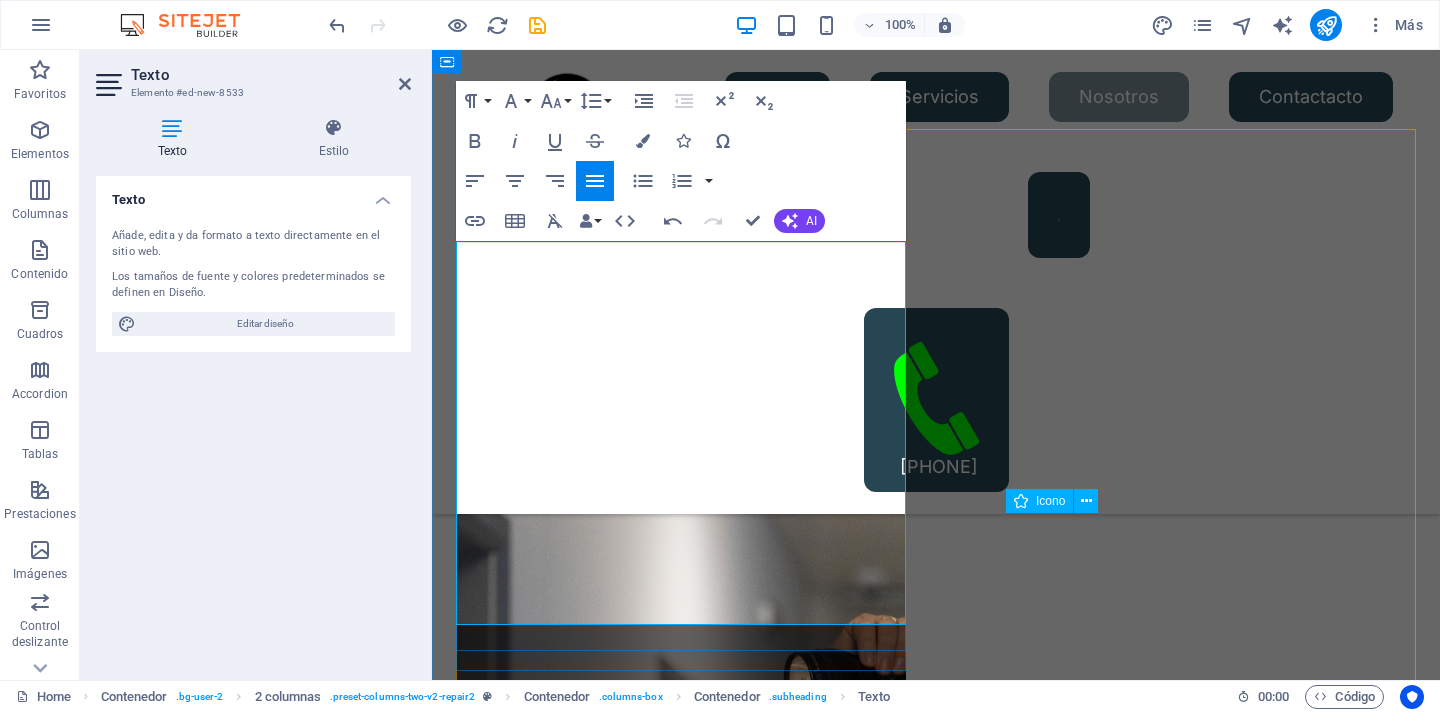 drag, startPoint x: 493, startPoint y: 562, endPoint x: 615, endPoint y: 562, distance: 122 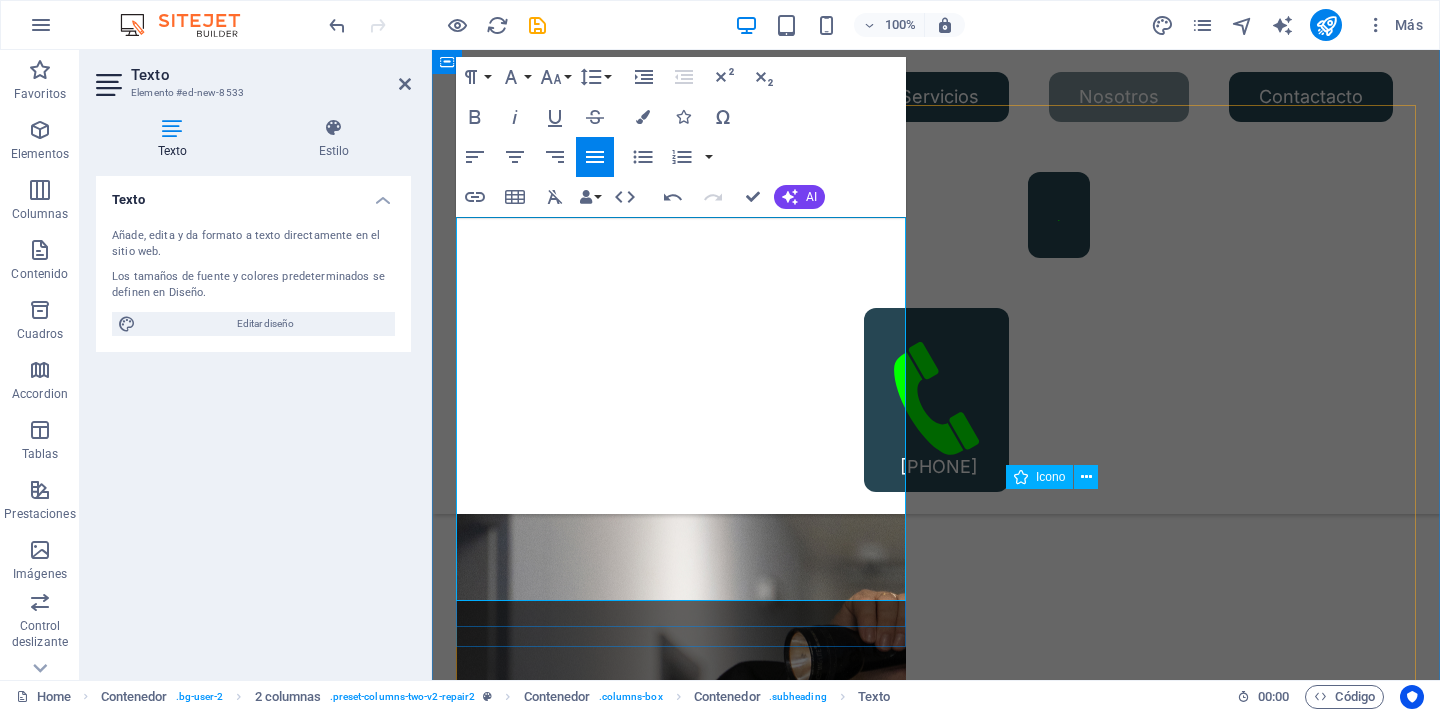 scroll, scrollTop: 2563, scrollLeft: 0, axis: vertical 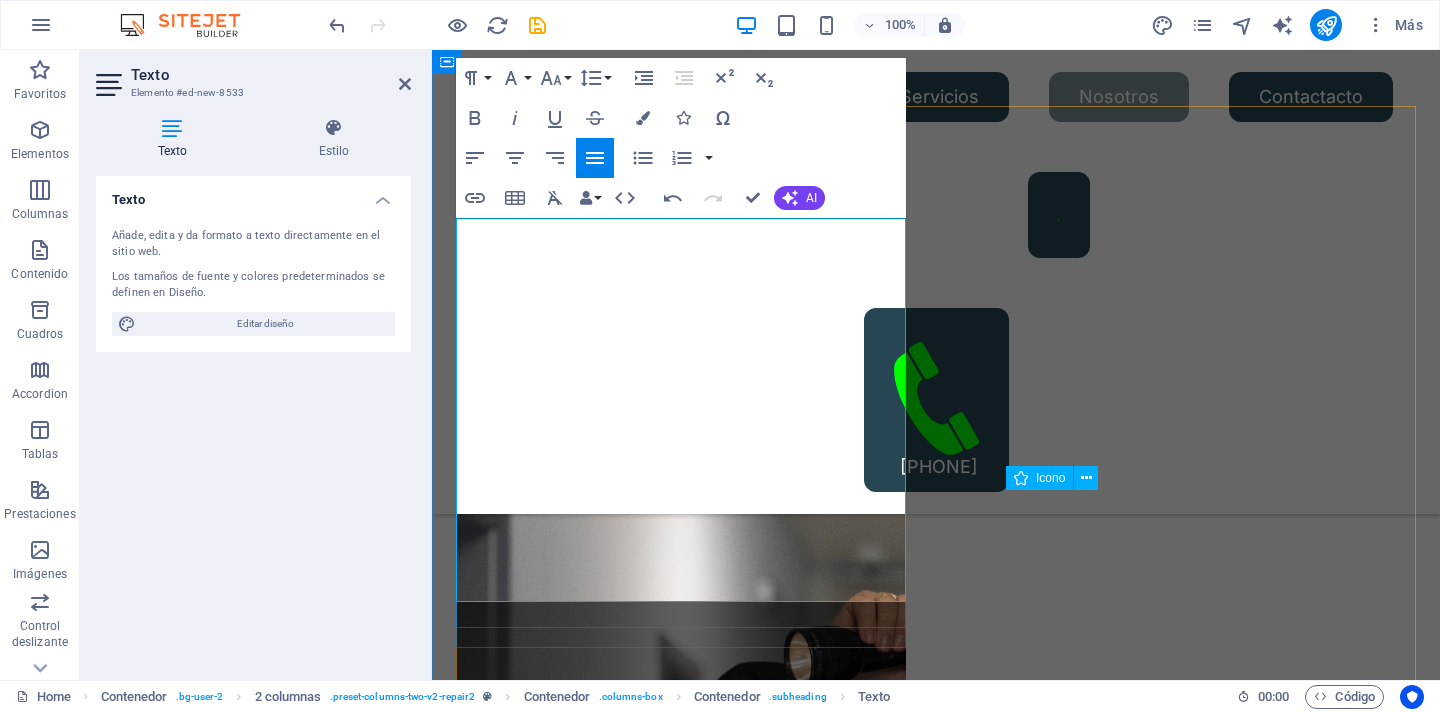 click on "Está orientada a prestar servicios de seguridad a empresas, instituciones y diferentes organizaciones, manteniendo siempre una buena relación con nuestros clientes, aplicando  LEAN  continuación, las cuales cumplen con el objetivo de entregar soluciones integrales en materia de seguridad, resguardando la propiedad de nuestros clientes. Además, trabajamos con personal de seguridad altamente calificado, acreditado ante O.S.10 y autorizados por decreto ley Nº 3607. Nuestro éxito se basa en preocuparnos por el bienestar y constante capacitación del personal. Pues aspiramos a ser una empresa de mejor calidad del territorio nacional." at bounding box center [681, 6308] 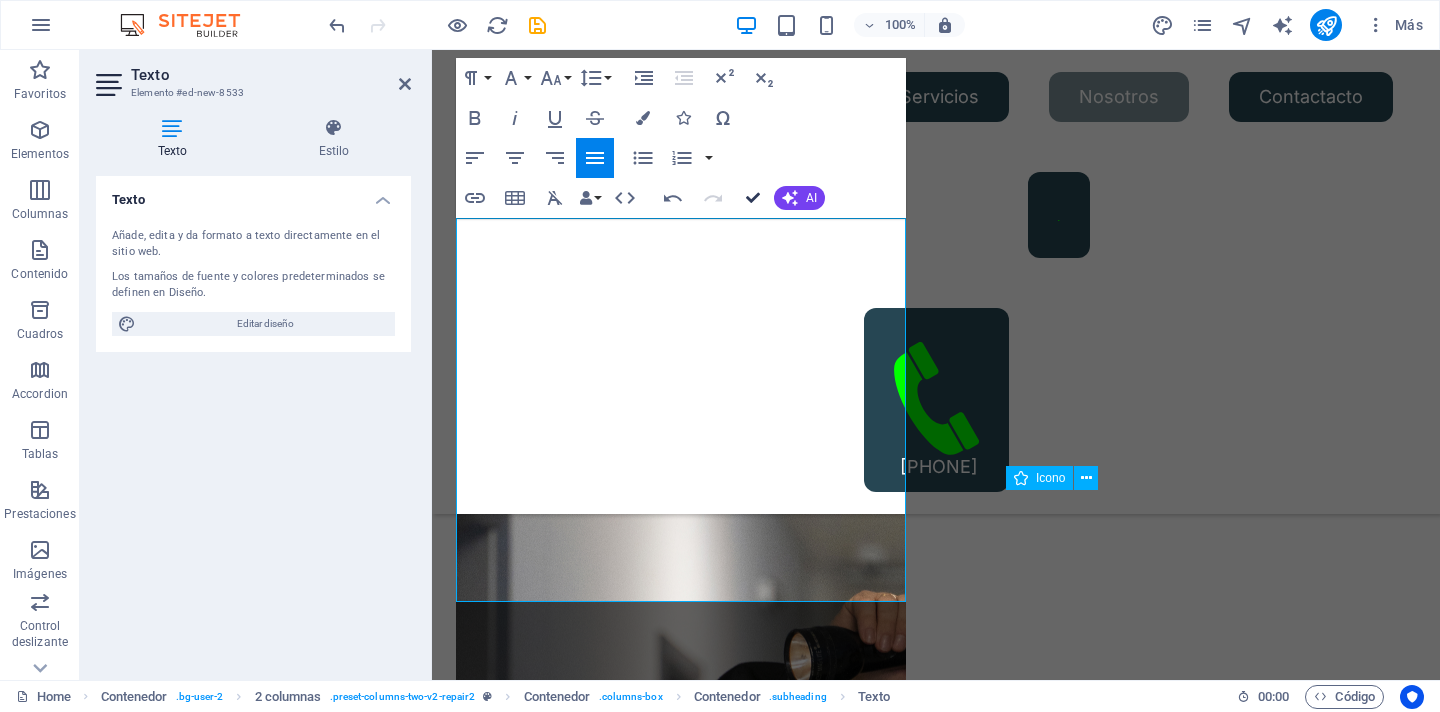 drag, startPoint x: 751, startPoint y: 205, endPoint x: 735, endPoint y: 296, distance: 92.39589 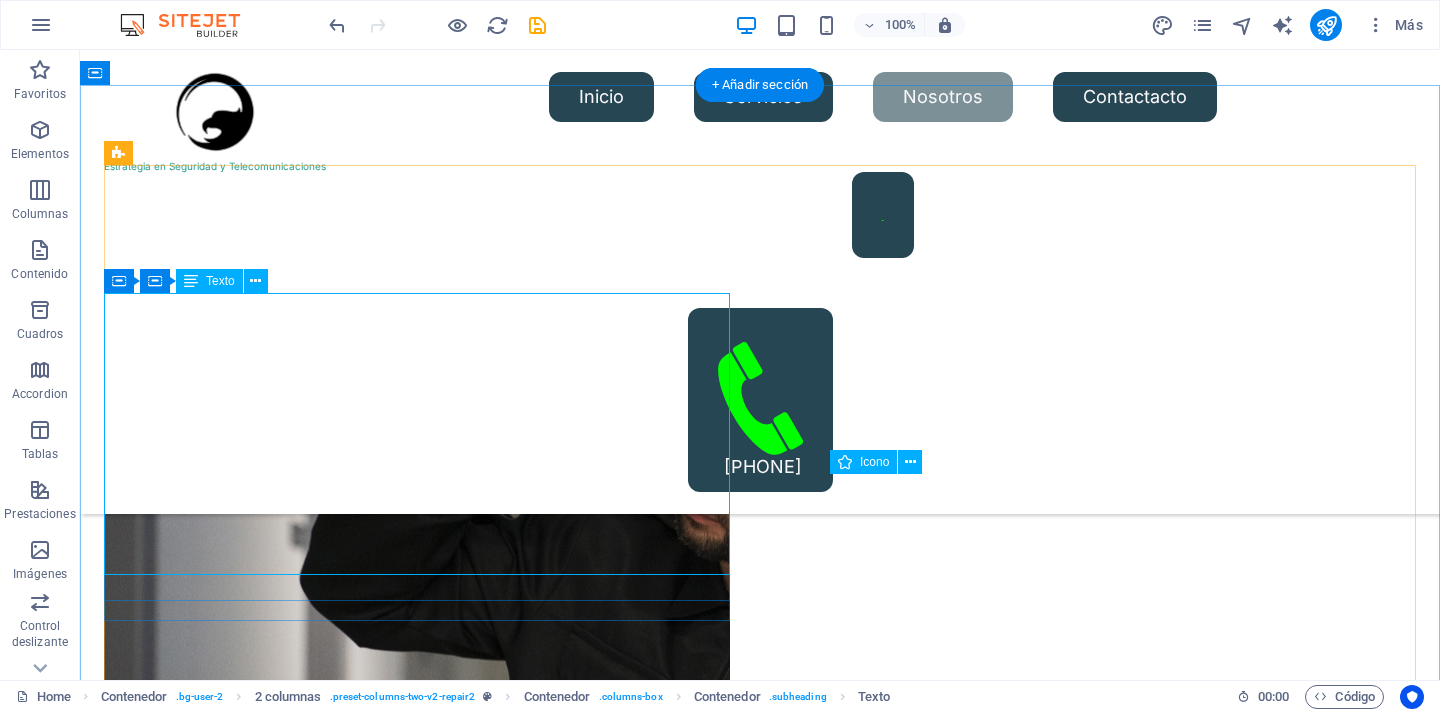 scroll, scrollTop: 2556, scrollLeft: 0, axis: vertical 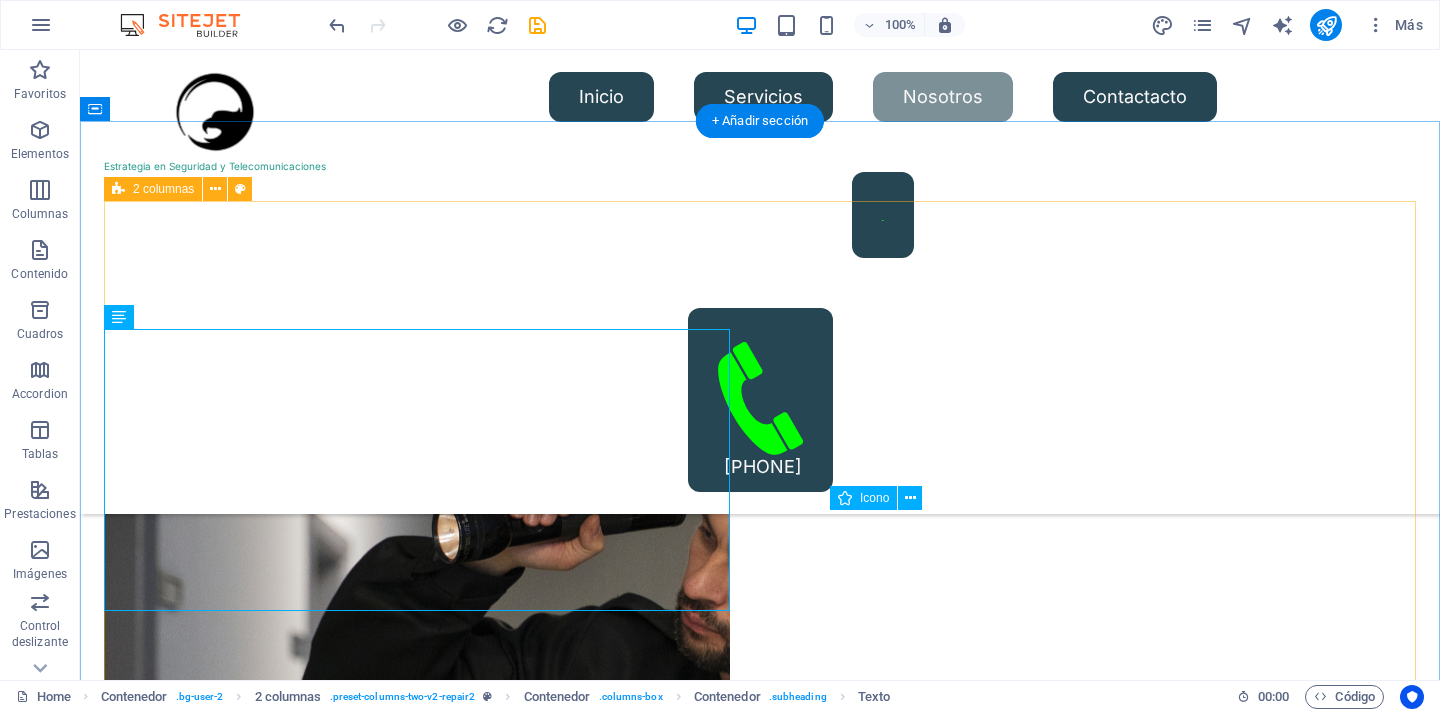 click on "Estrategia en Seguridad y Telecomunicaciones spa. Está orientada a prestar servicios de seguridad a empresas, instituciones y diferentes organizaciones, manteniendo siempre una buena relación con nuestros clientes, aplicando LEAN continuación, las cuales cumplen con el objetivo de entregar soluciones integrales en materia de seguridad, resguardando la propiedad de nuestros clientes. Además, trabajamos con personal de seguridad altamente calificado, acreditado ante O.S.10 y autorizados por decreto ley Nº 3607. Nuestro éxito se basa en preocuparnos por el bienestar y constante capacitación del personal. Pues aspiramos a ser una empresa de mejor calidad del territorio nacional. Servicio de Seguridad Privada. Reliable Turpis nisl praesent tempor congue magna neque amet. High-quality Turpis nisl praesent tempor congue magna neque amet. Experienced Turpis nisl praesent tempor congue magna neque amet. Flexible Turpis nisl praesent tempor congue magna neque amet." at bounding box center (760, 7570) 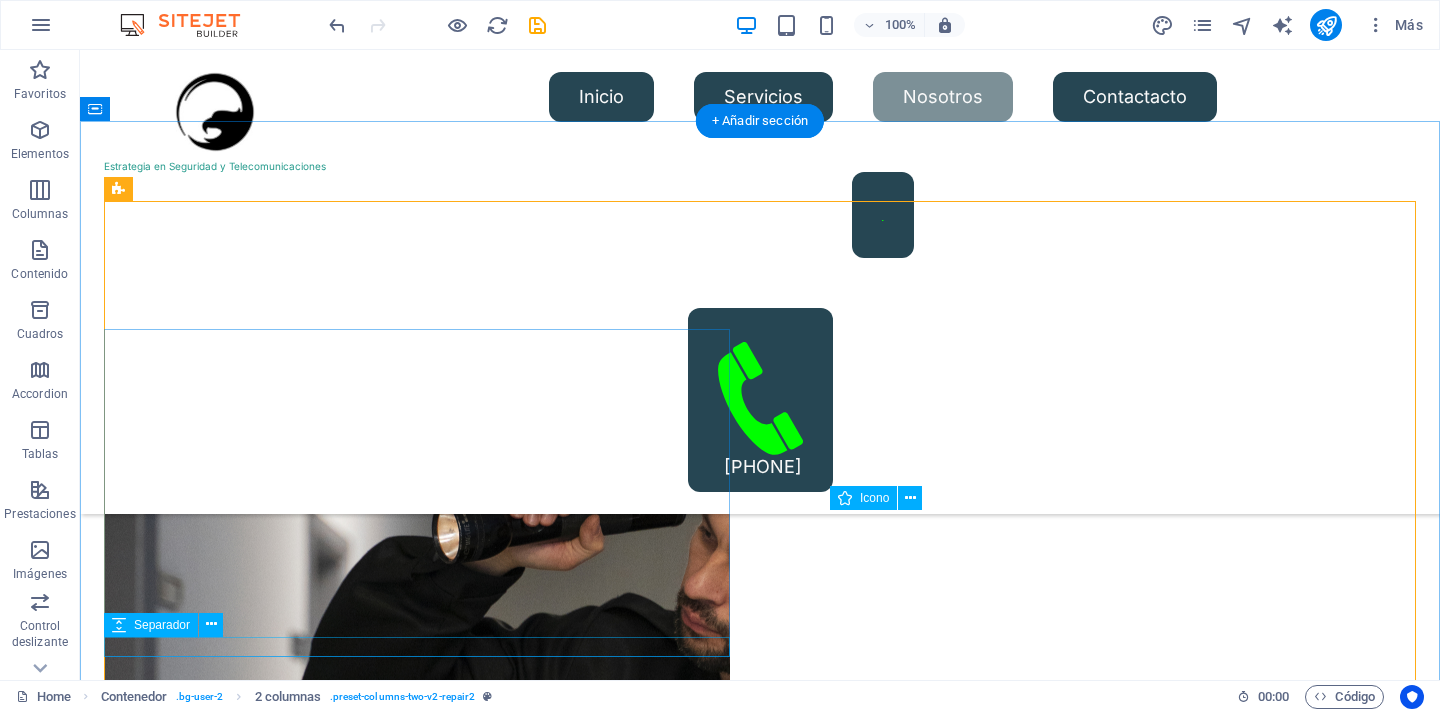 click at bounding box center (417, 7318) 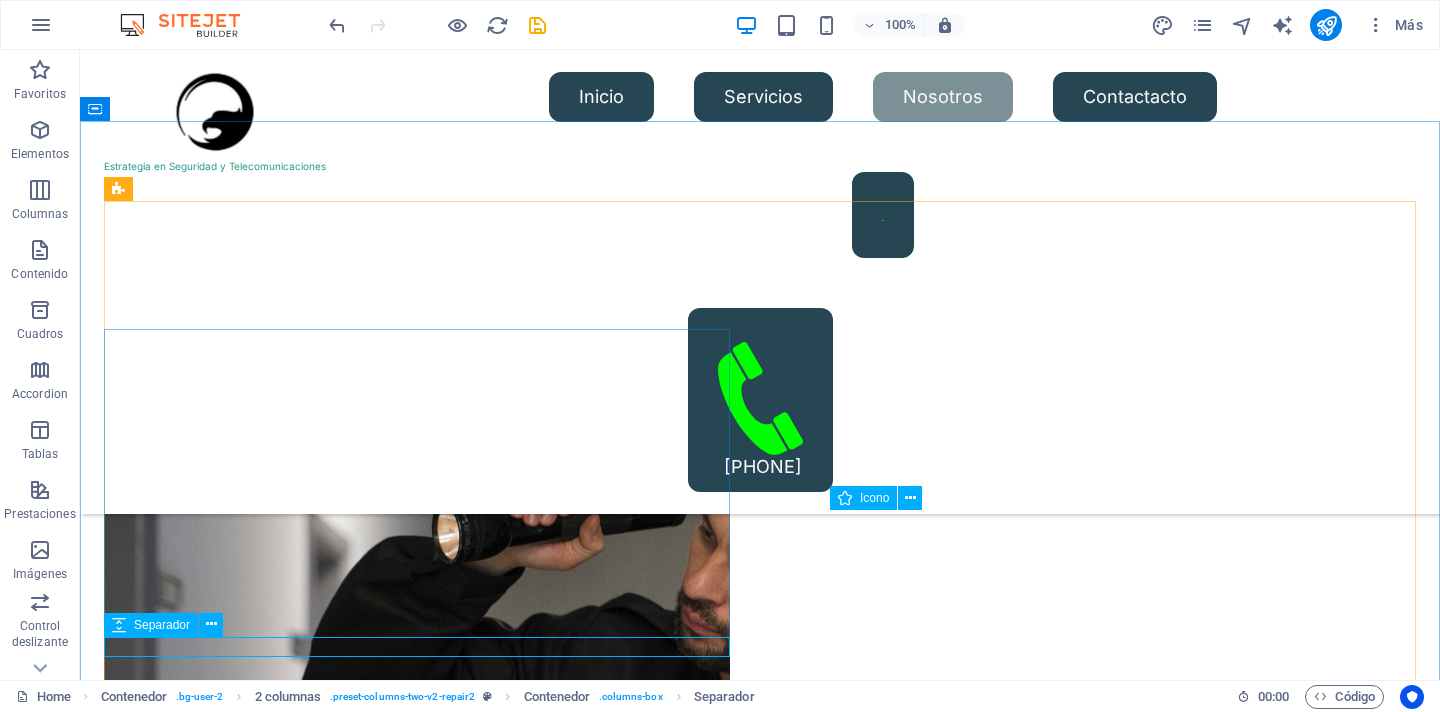 click on "Separador" at bounding box center [162, 625] 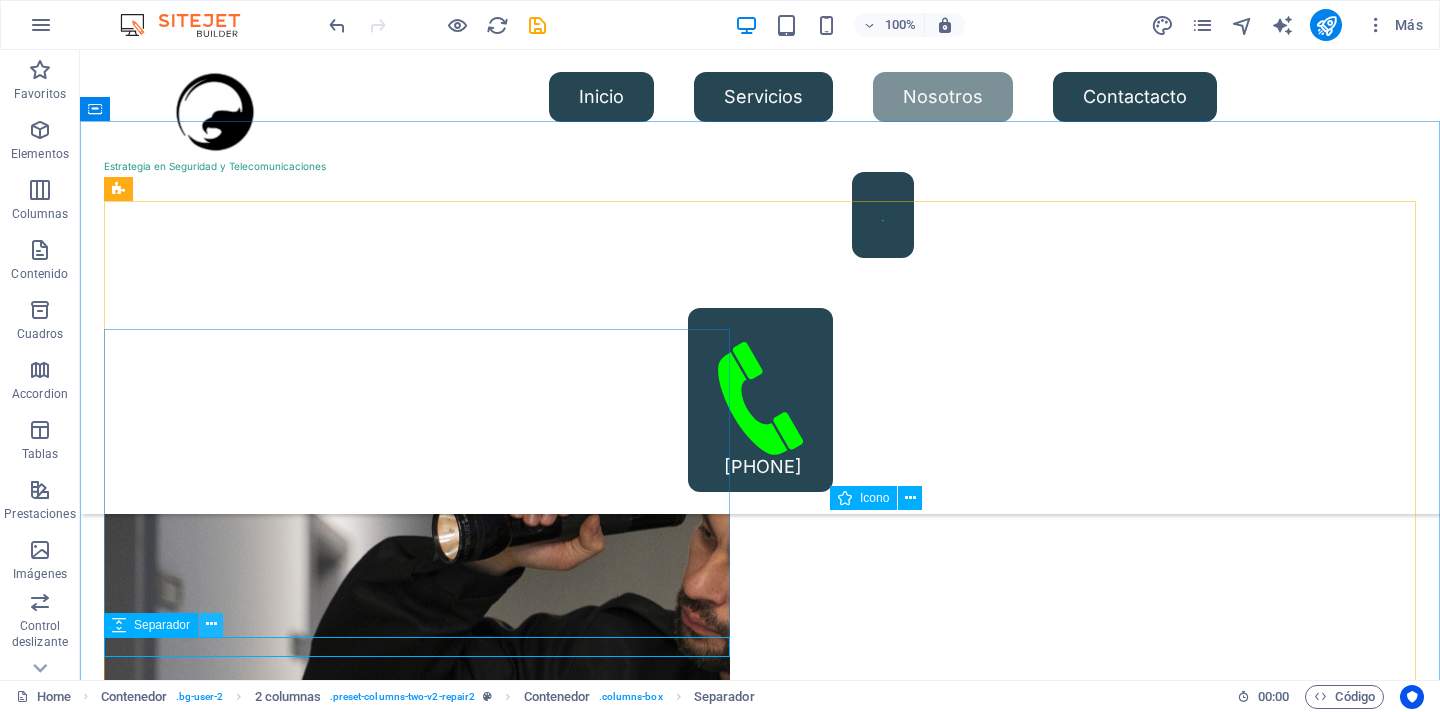 click at bounding box center [211, 625] 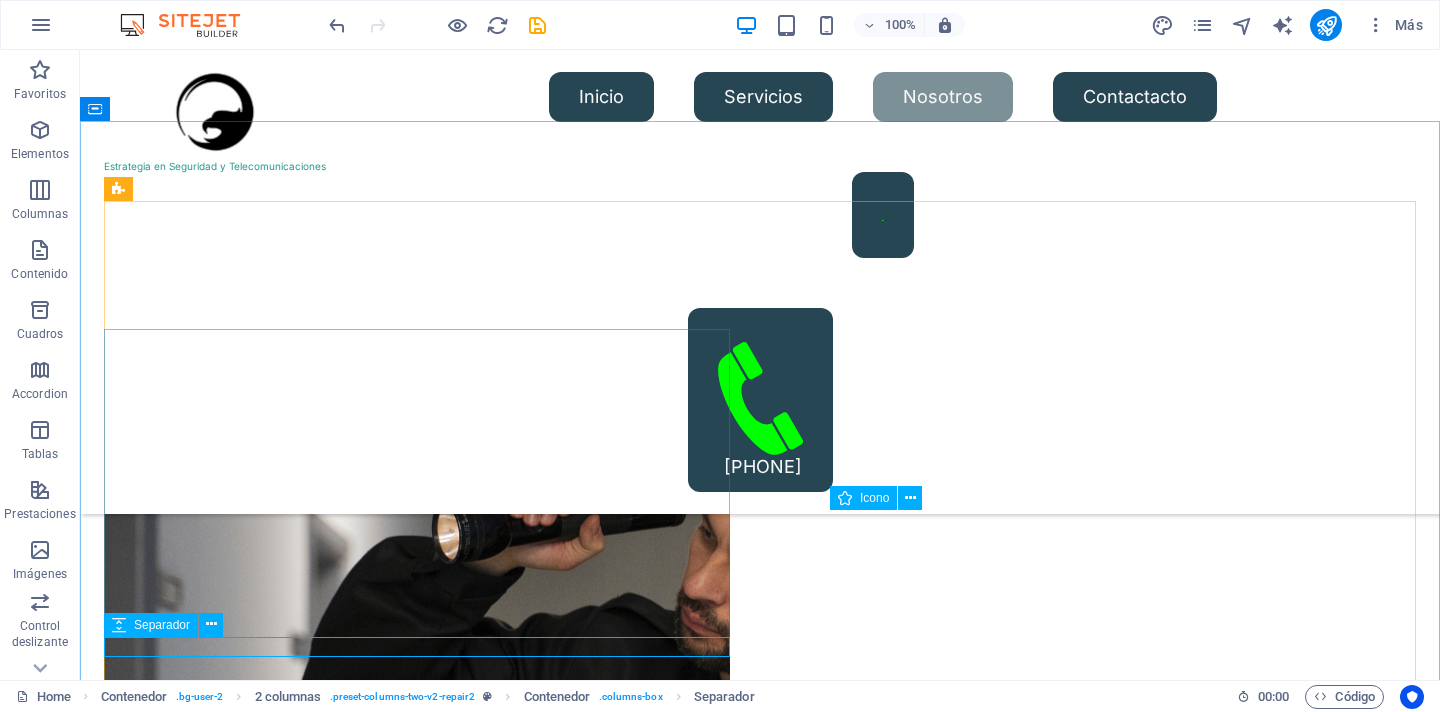 click on "Separador" at bounding box center [162, 625] 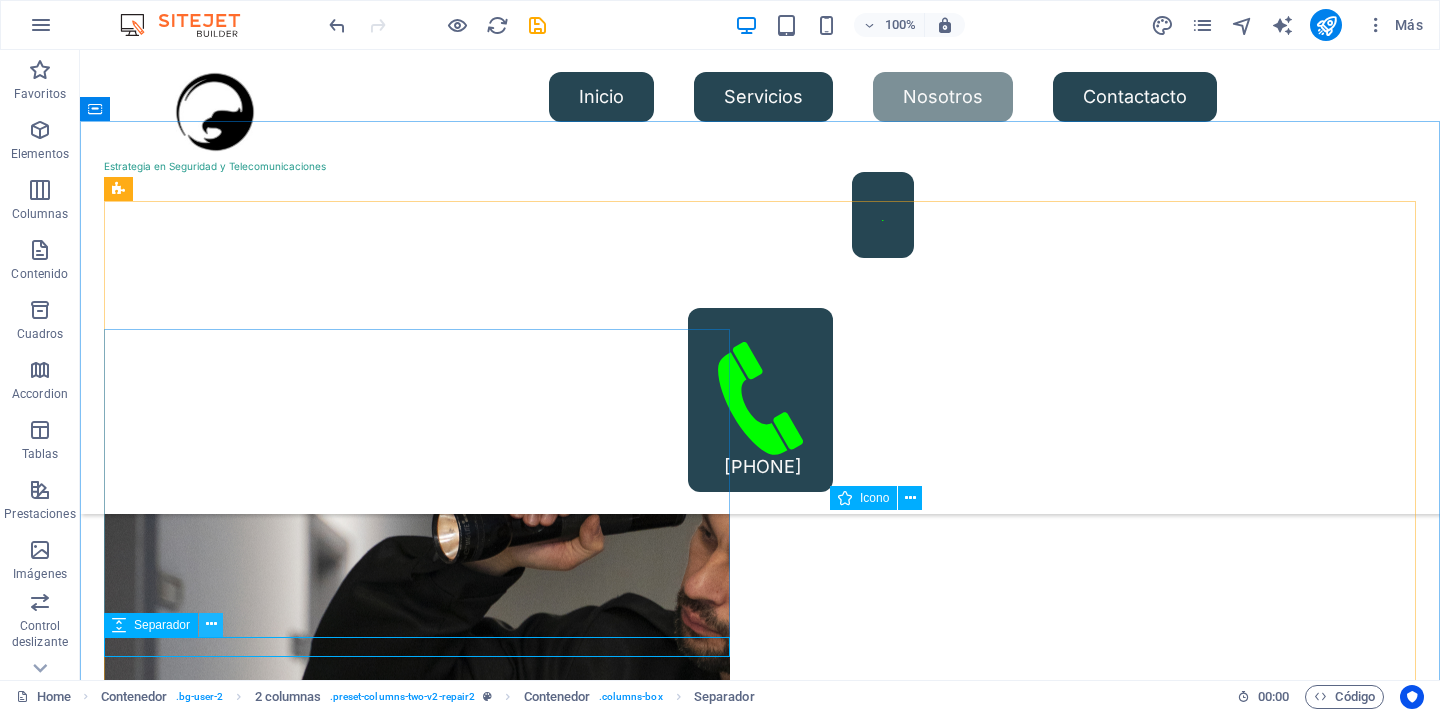 click at bounding box center (211, 624) 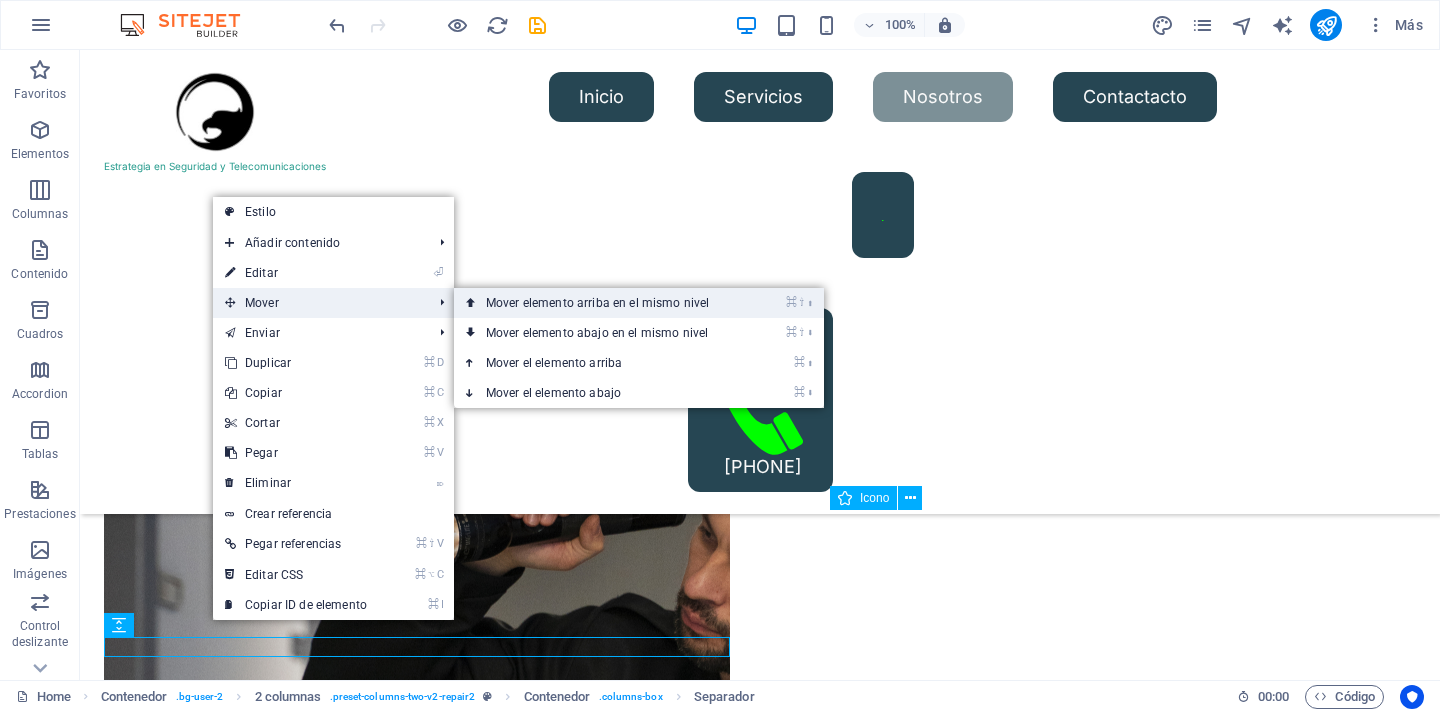 click on "⌘ ⇧ ⬆  Mover elemento arriba en el mismo nivel" at bounding box center (601, 303) 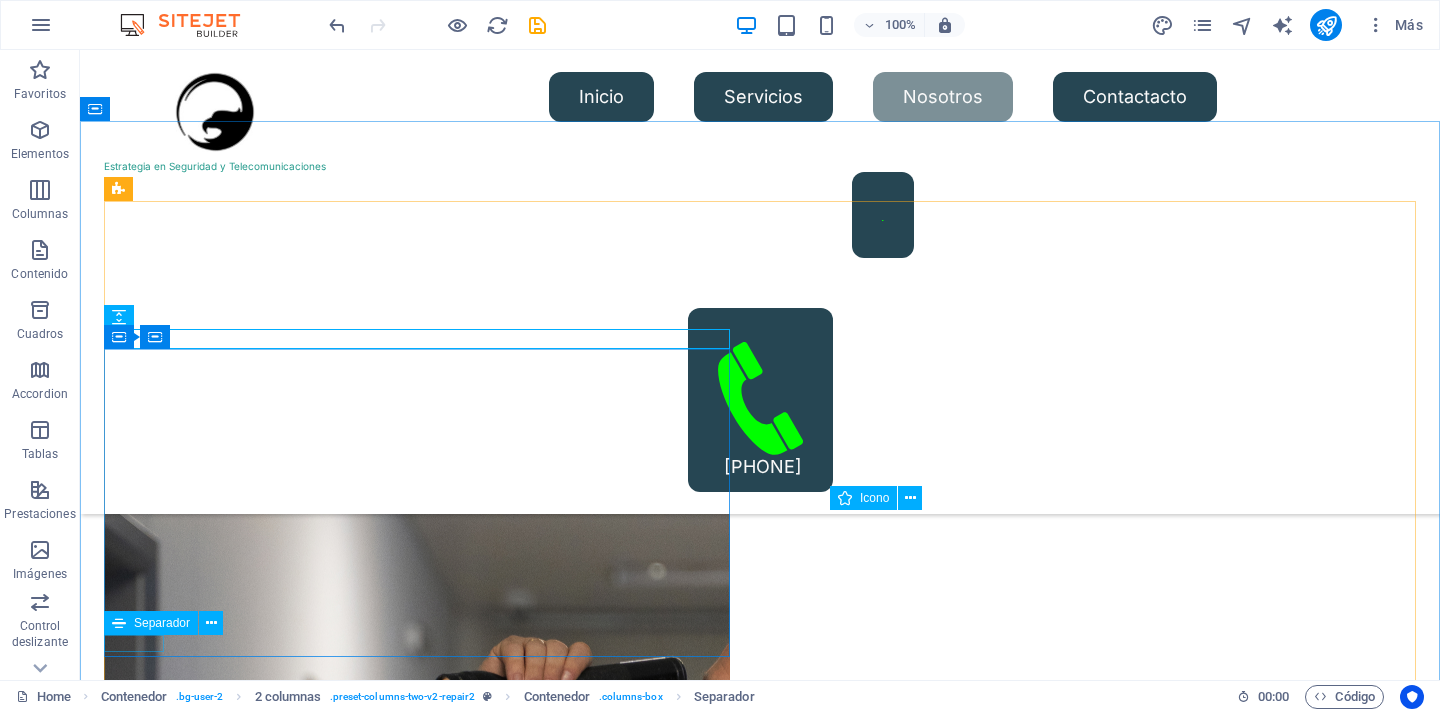 click on "Separador" at bounding box center [162, 623] 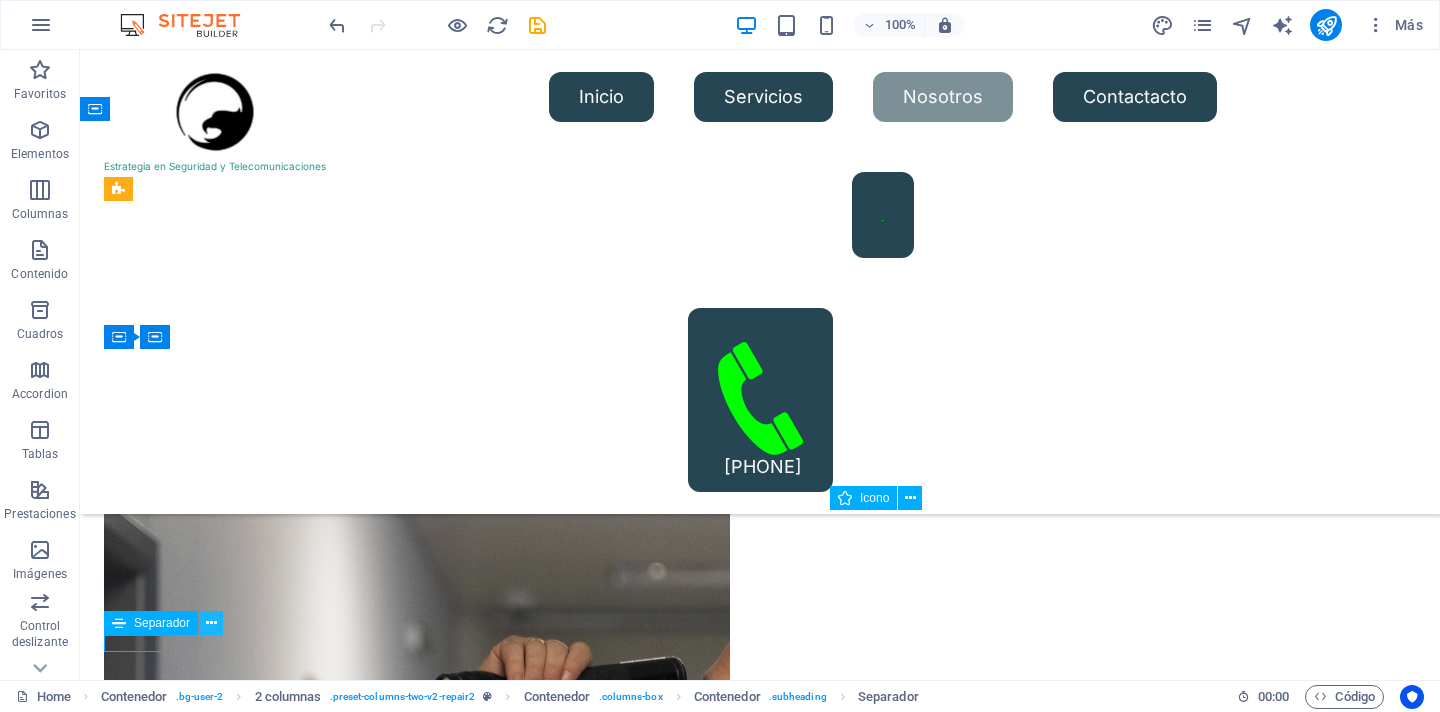 click at bounding box center [211, 623] 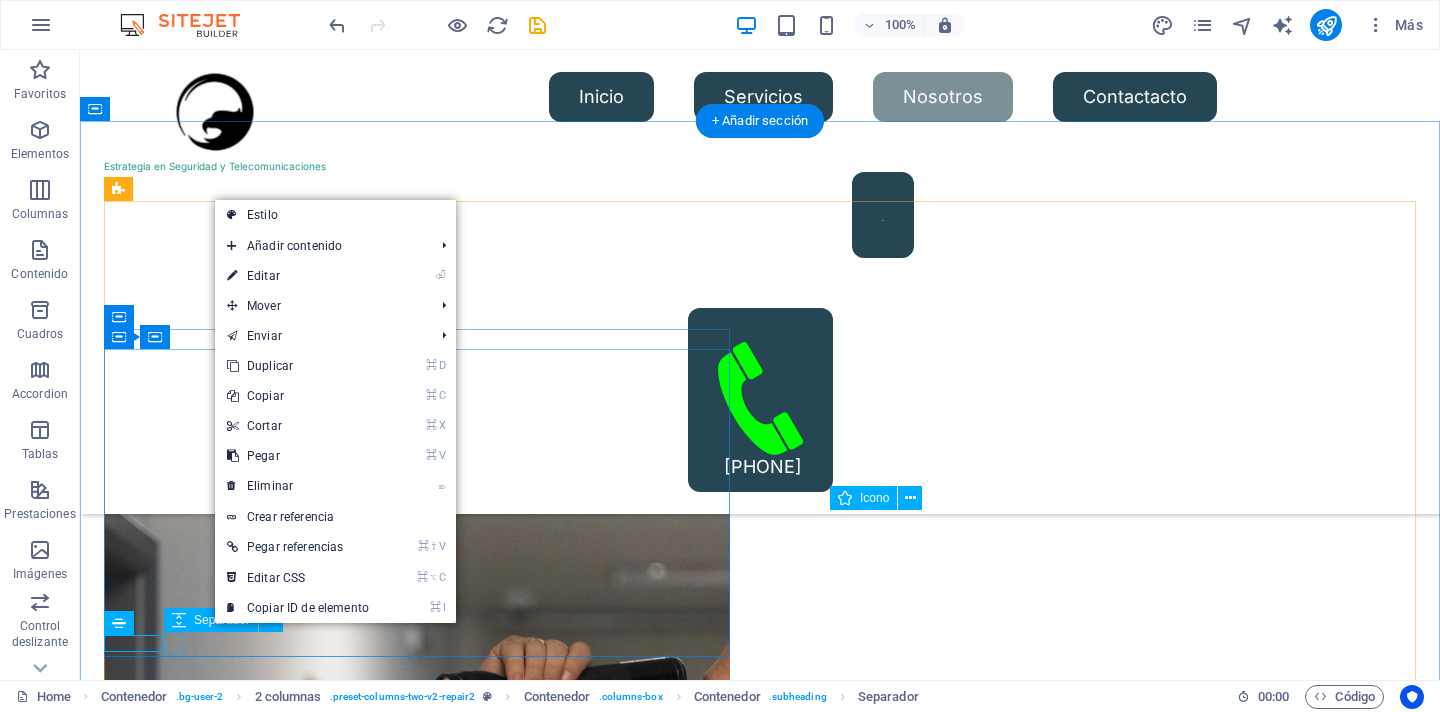 click at bounding box center (417, 6678) 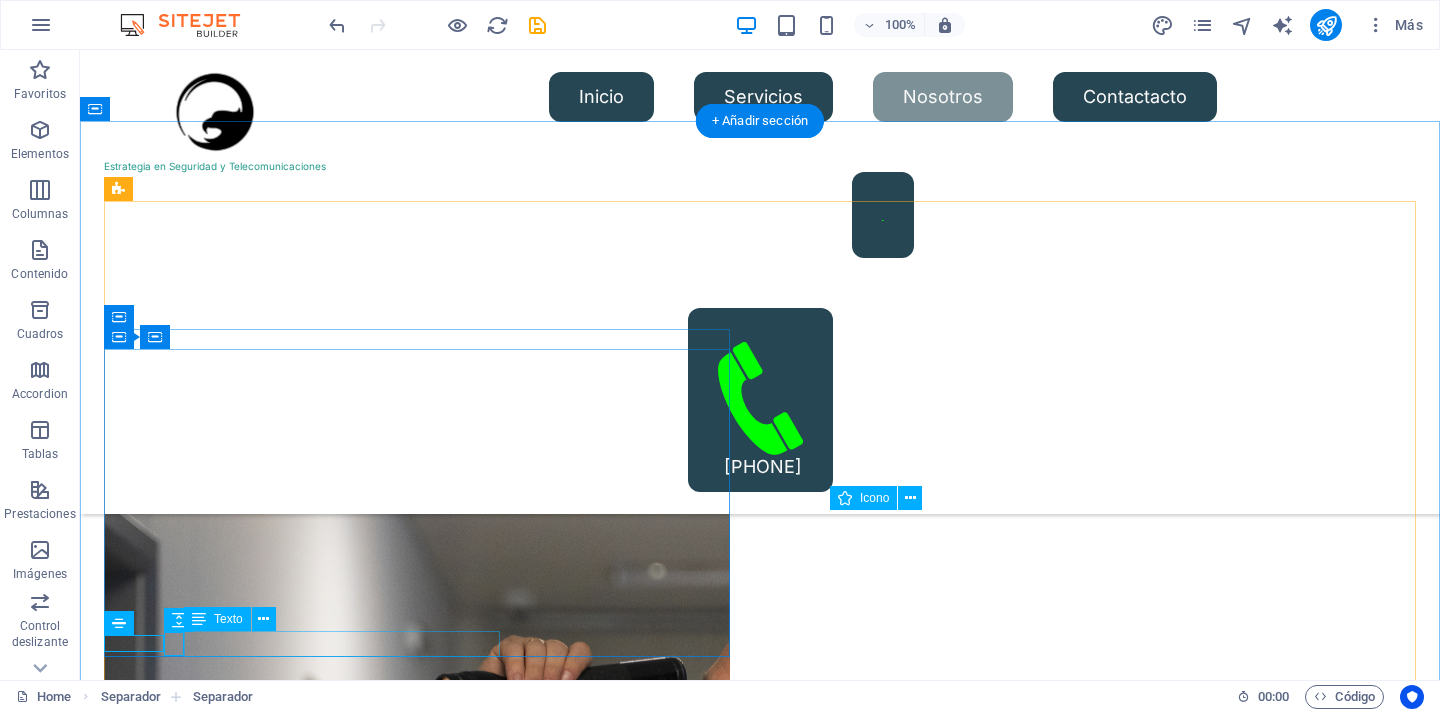 click on "Servicio de Seguridad Privada." at bounding box center (417, 7094) 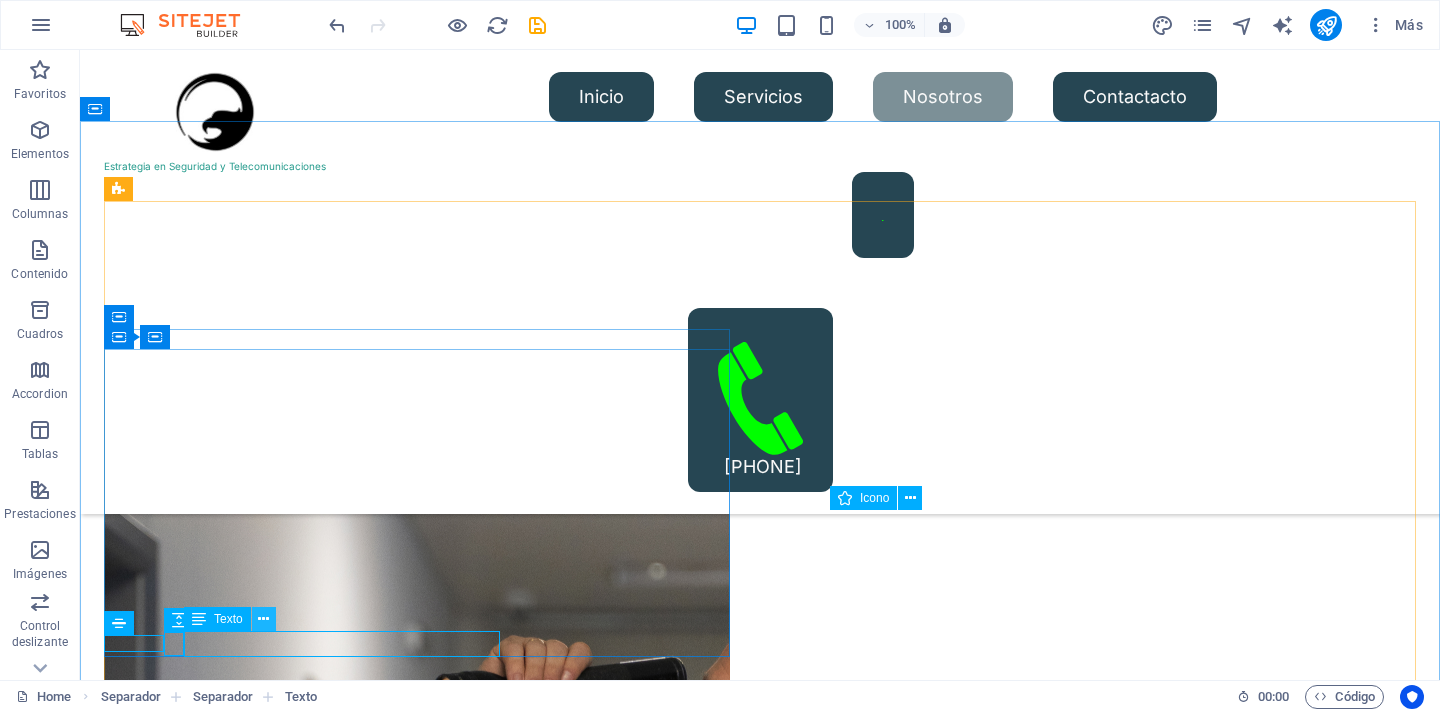 click at bounding box center [263, 619] 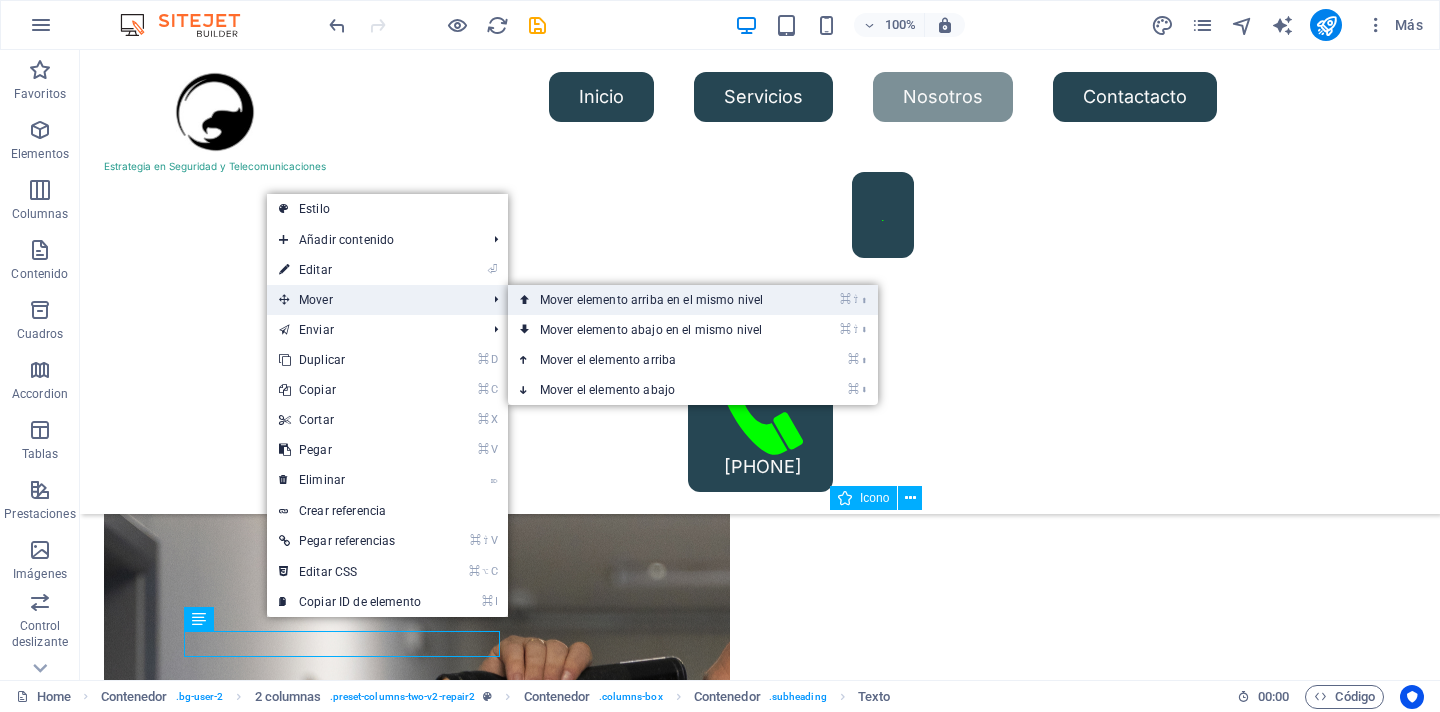 click on "⌘ ⇧ ⬆  Mover elemento arriba en el mismo nivel" at bounding box center (655, 300) 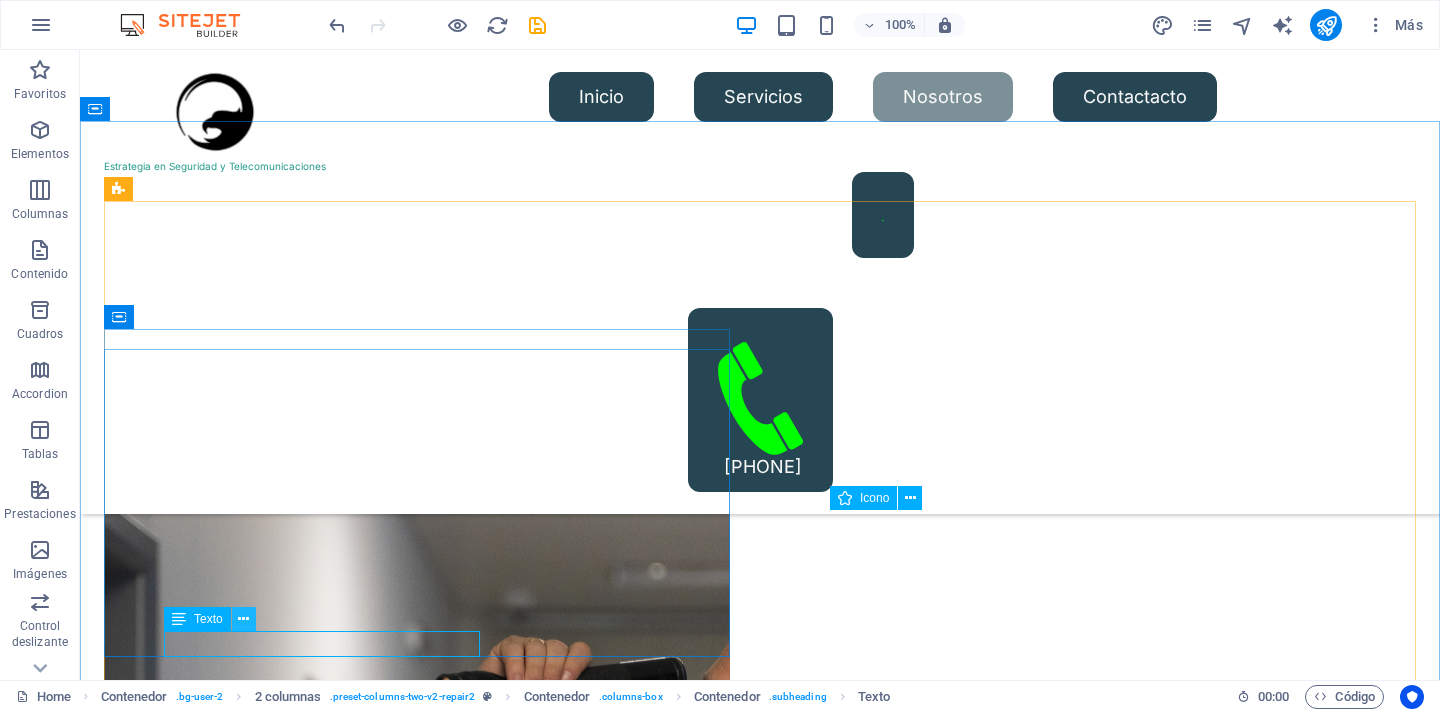 click at bounding box center (243, 619) 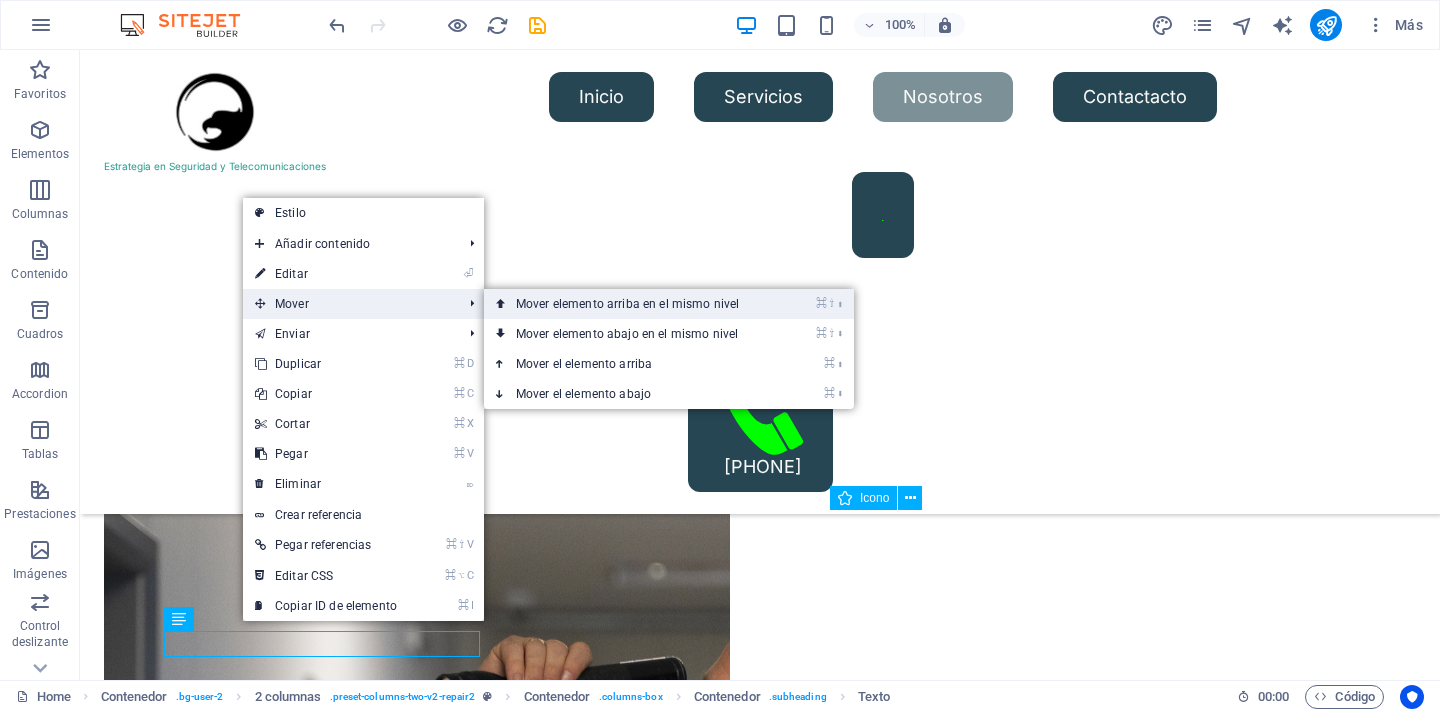 click on "⌘ ⇧ ⬆  Mover elemento arriba en el mismo nivel" at bounding box center [631, 304] 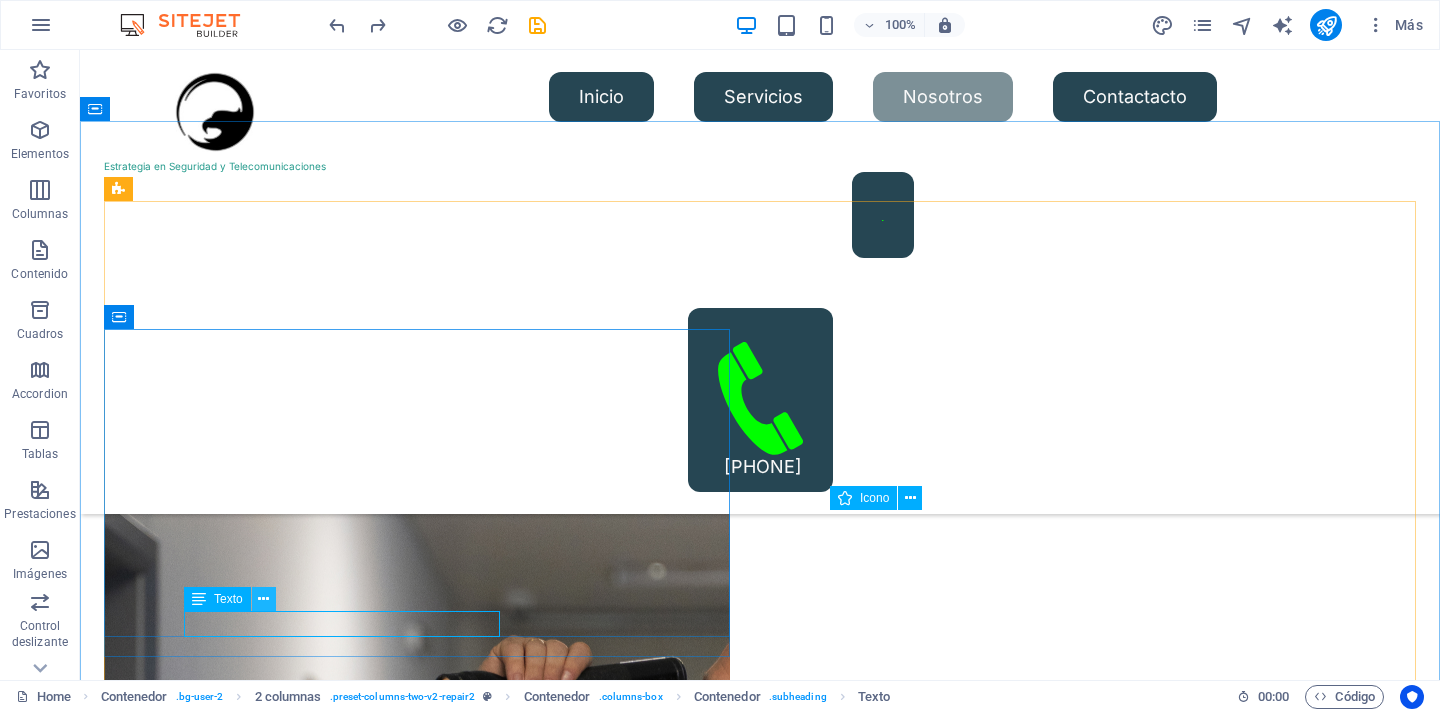 click at bounding box center (263, 599) 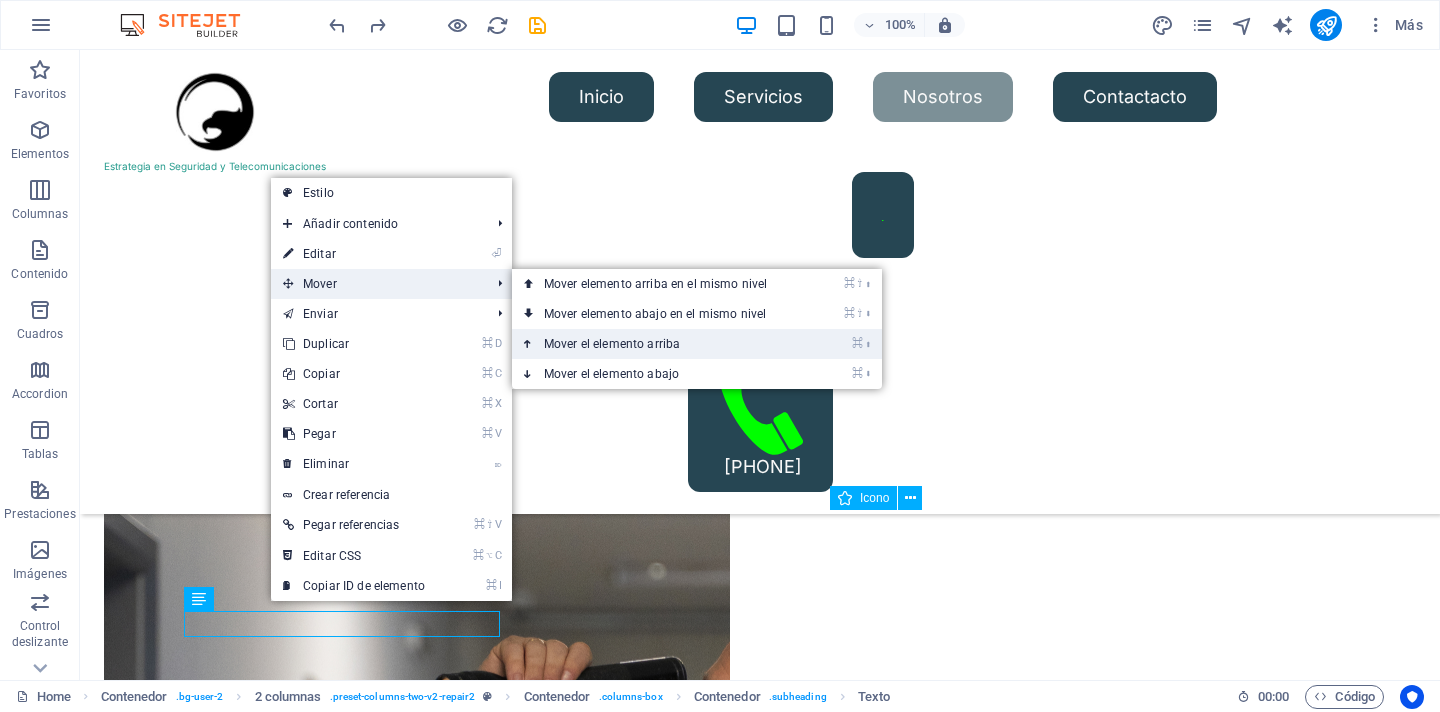click on "⌘ ⬆  Mover el elemento arriba" at bounding box center [659, 344] 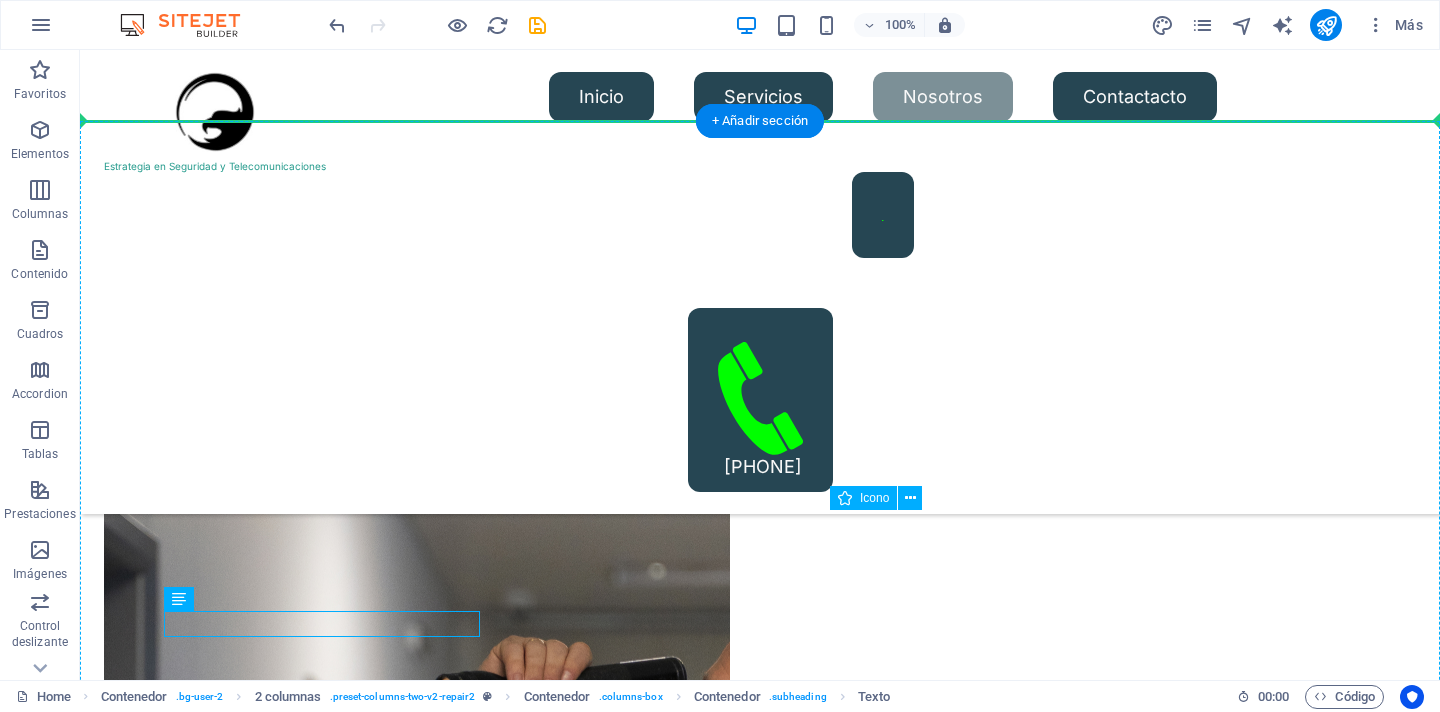 drag, startPoint x: 270, startPoint y: 656, endPoint x: 217, endPoint y: 284, distance: 375.75656 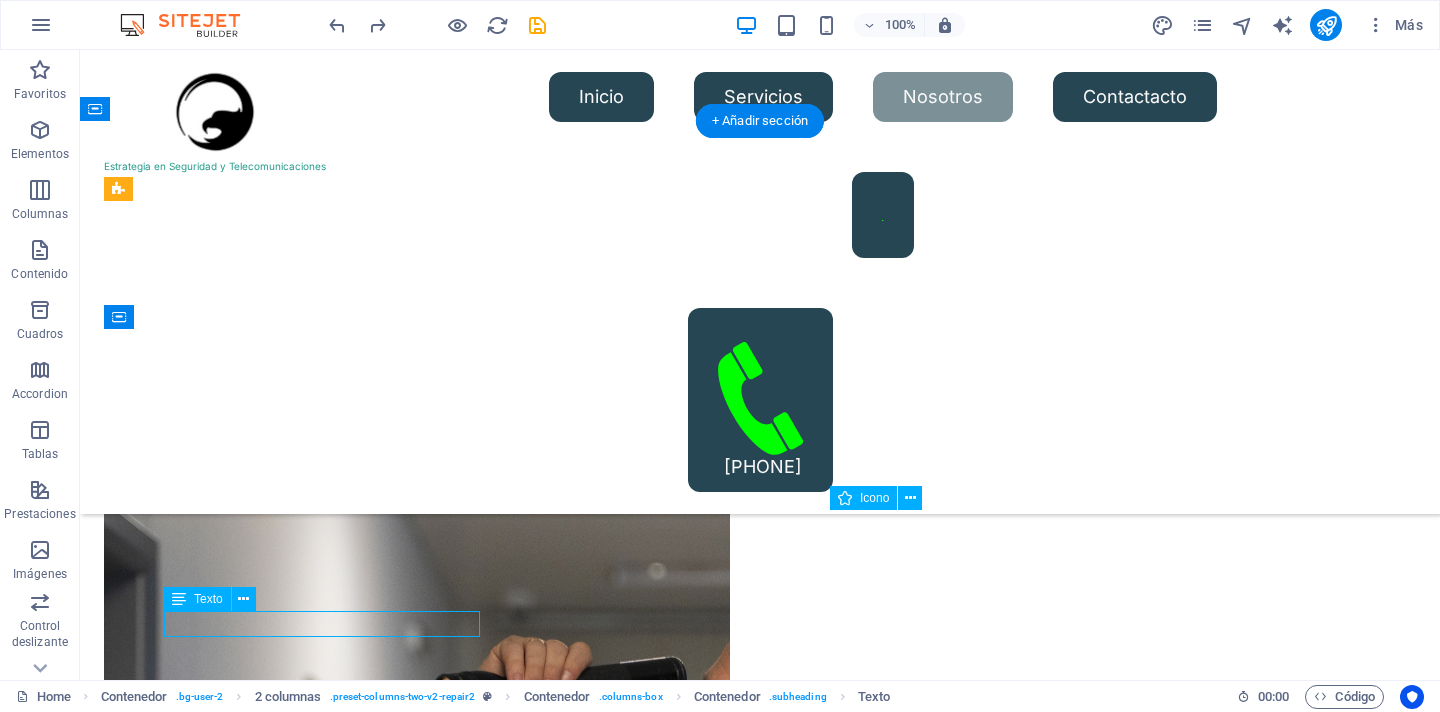 scroll, scrollTop: 2561, scrollLeft: 0, axis: vertical 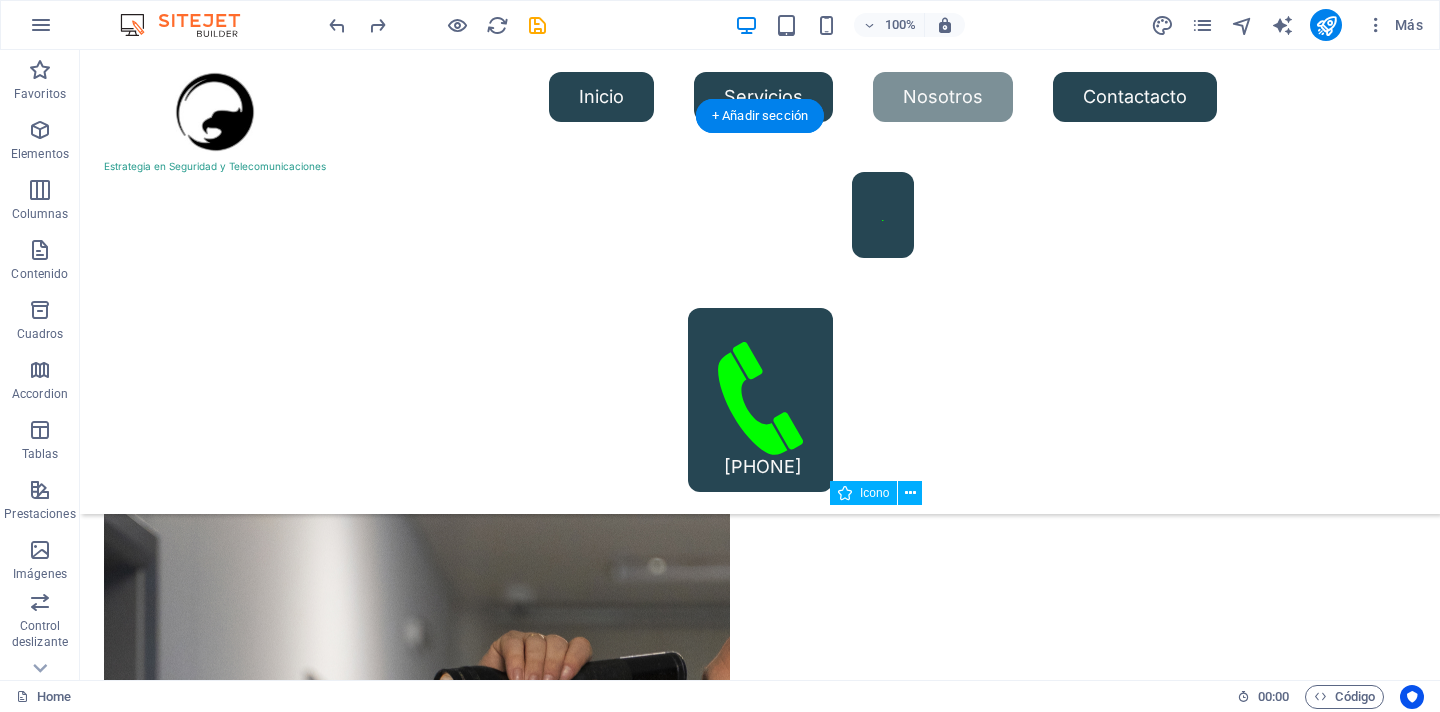 drag, startPoint x: 243, startPoint y: 618, endPoint x: 254, endPoint y: 317, distance: 301.20093 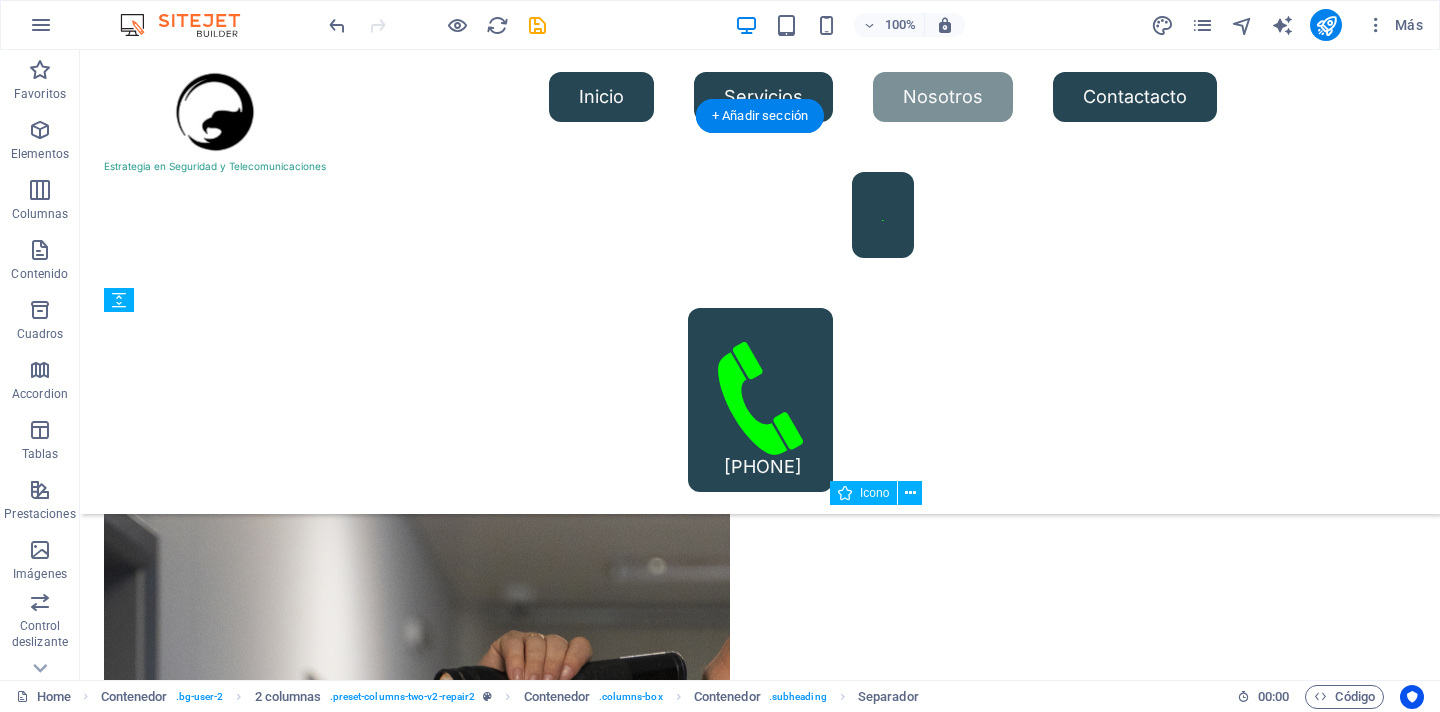 drag, startPoint x: 174, startPoint y: 633, endPoint x: 181, endPoint y: 332, distance: 301.0814 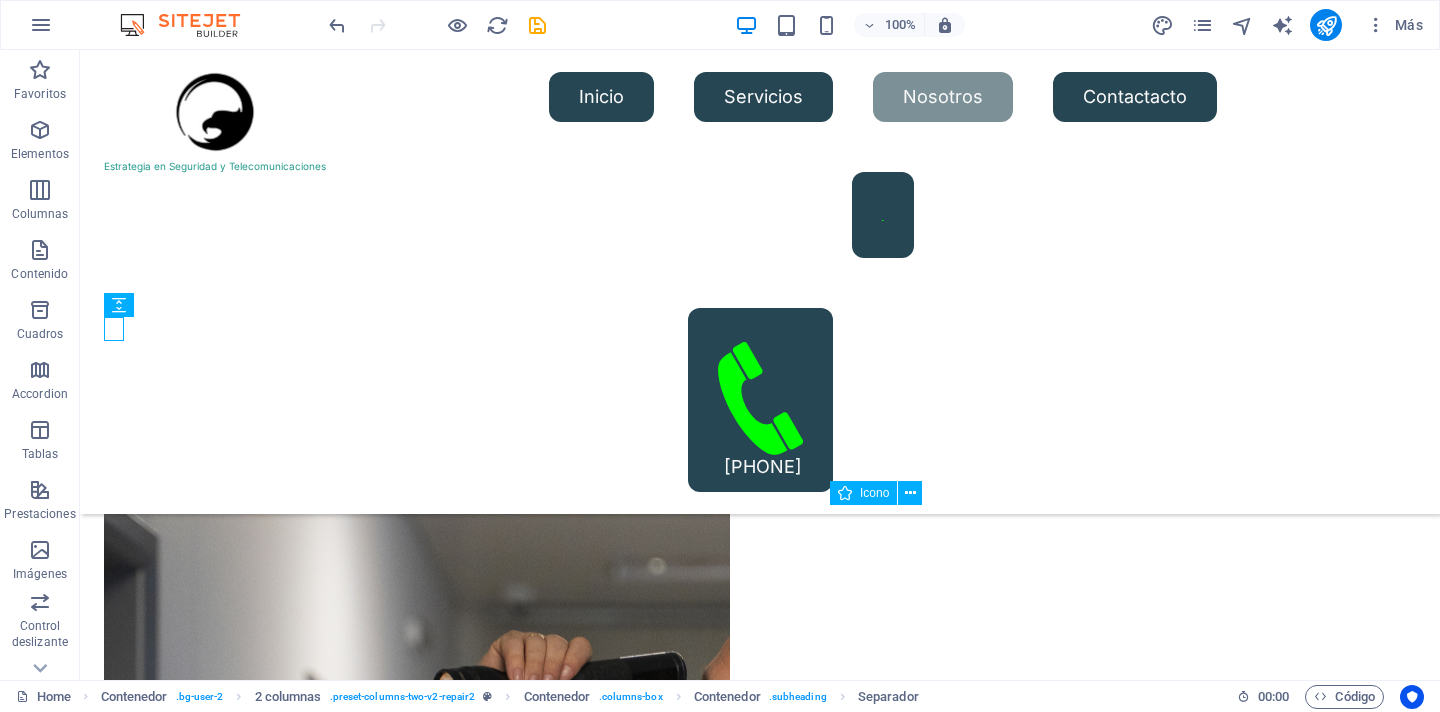 drag, startPoint x: 116, startPoint y: 630, endPoint x: 125, endPoint y: 329, distance: 301.13452 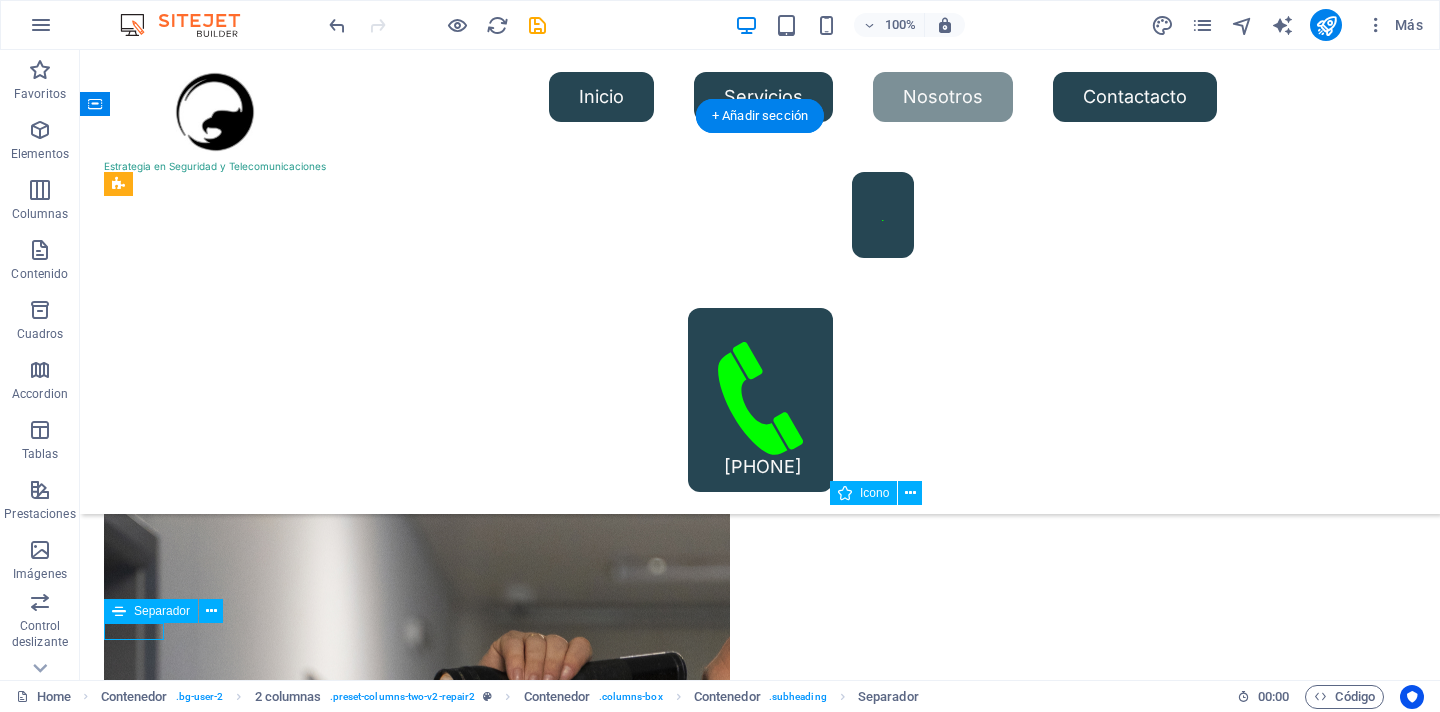scroll, scrollTop: 2568, scrollLeft: 0, axis: vertical 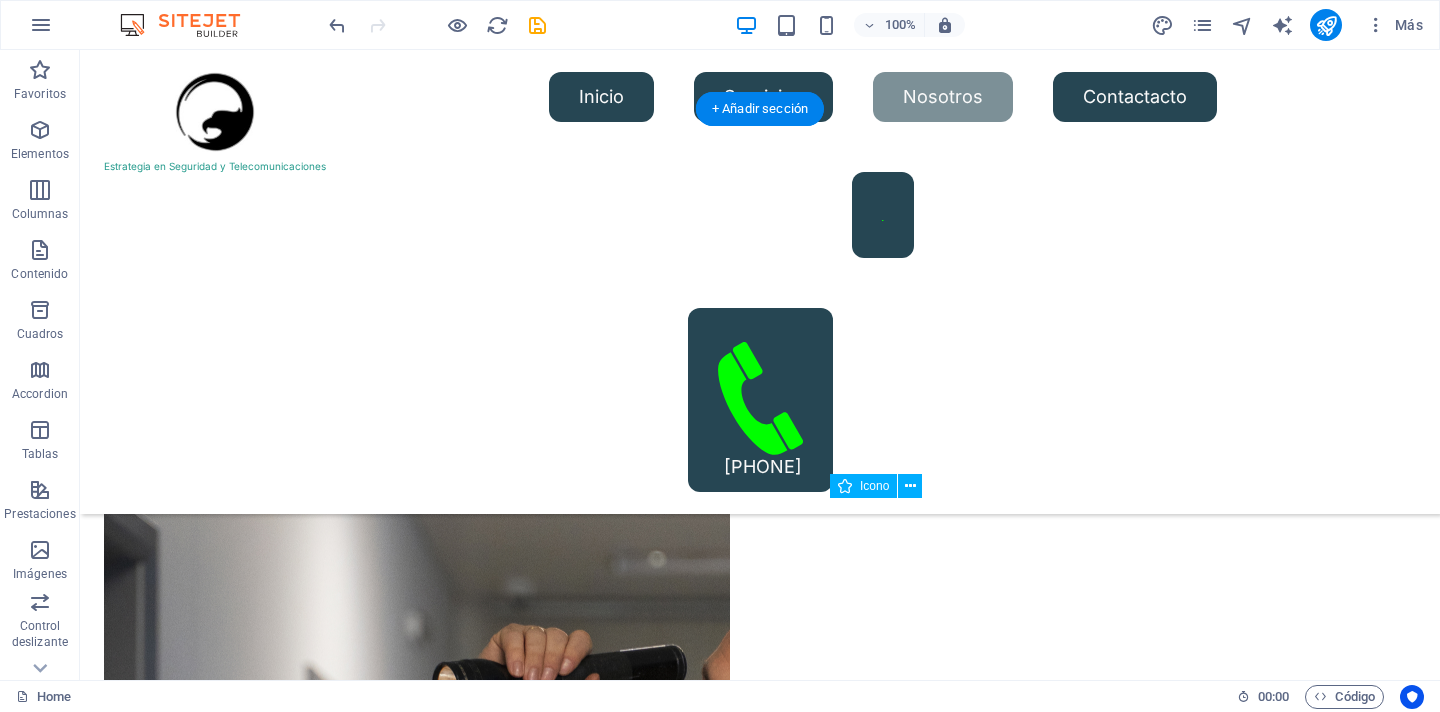 drag, startPoint x: 136, startPoint y: 632, endPoint x: 123, endPoint y: 329, distance: 303.27875 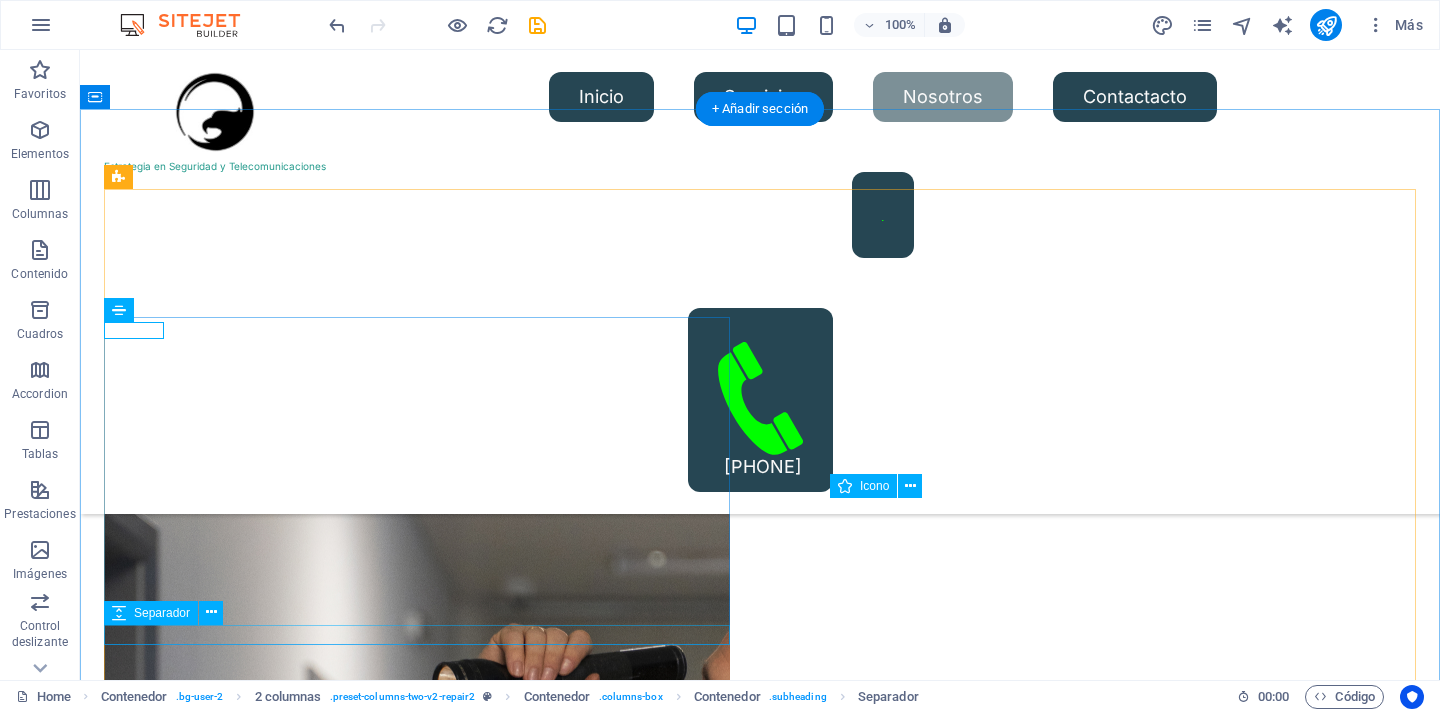 click at bounding box center [417, 7469] 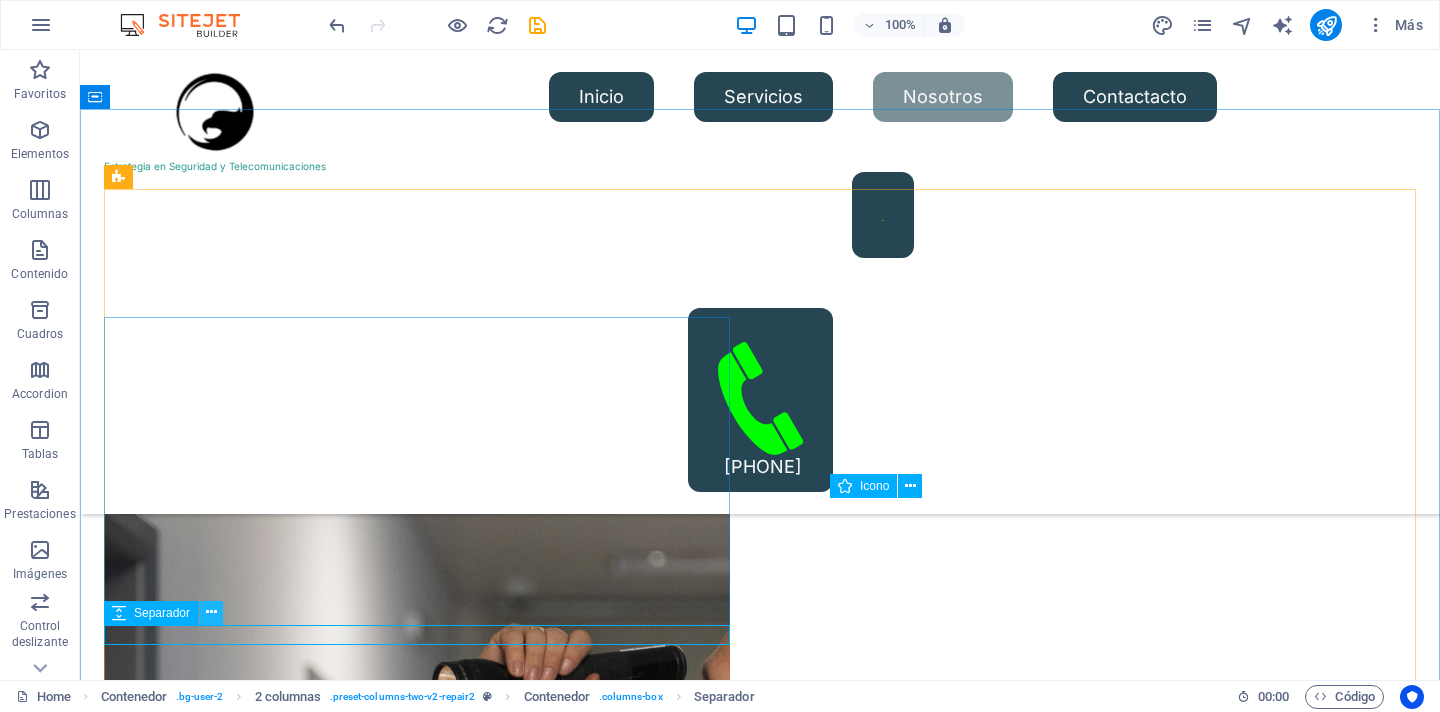 click at bounding box center [211, 612] 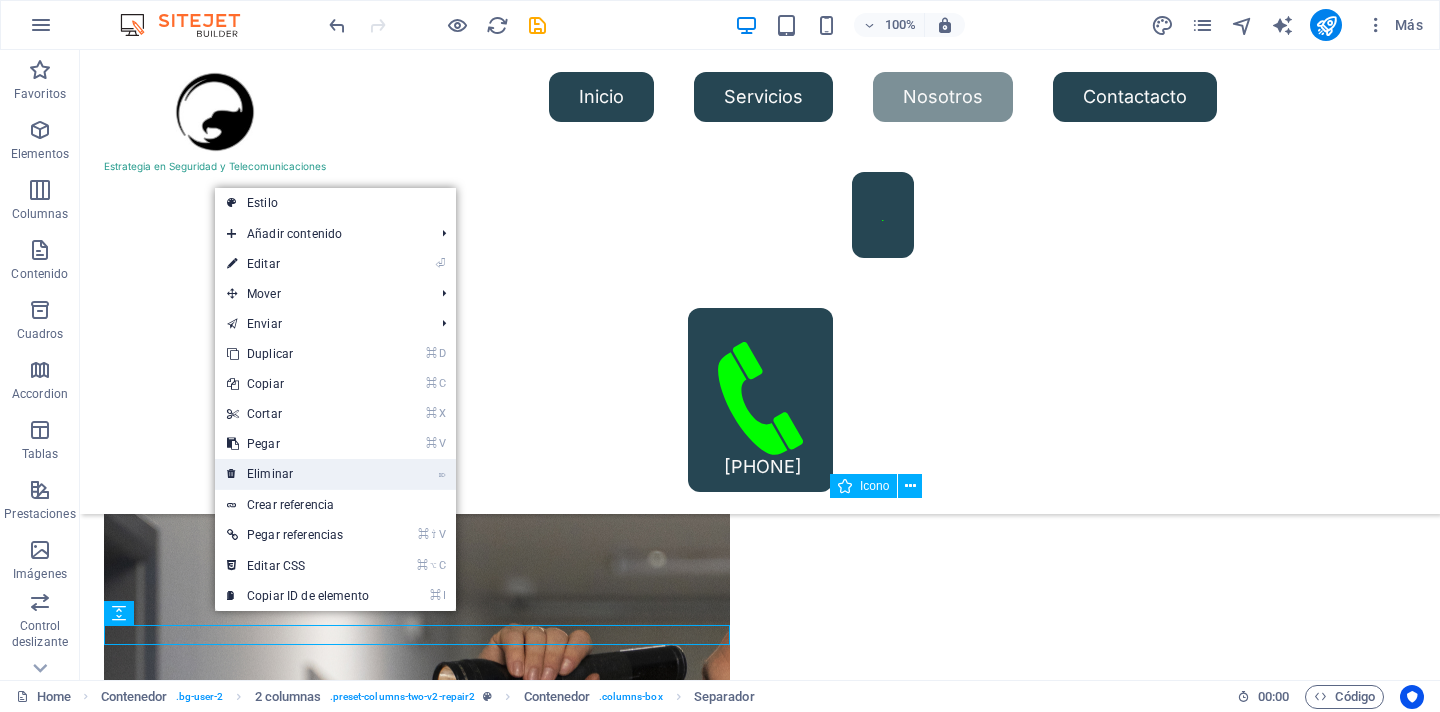 click on "⌦  Eliminar" at bounding box center [298, 474] 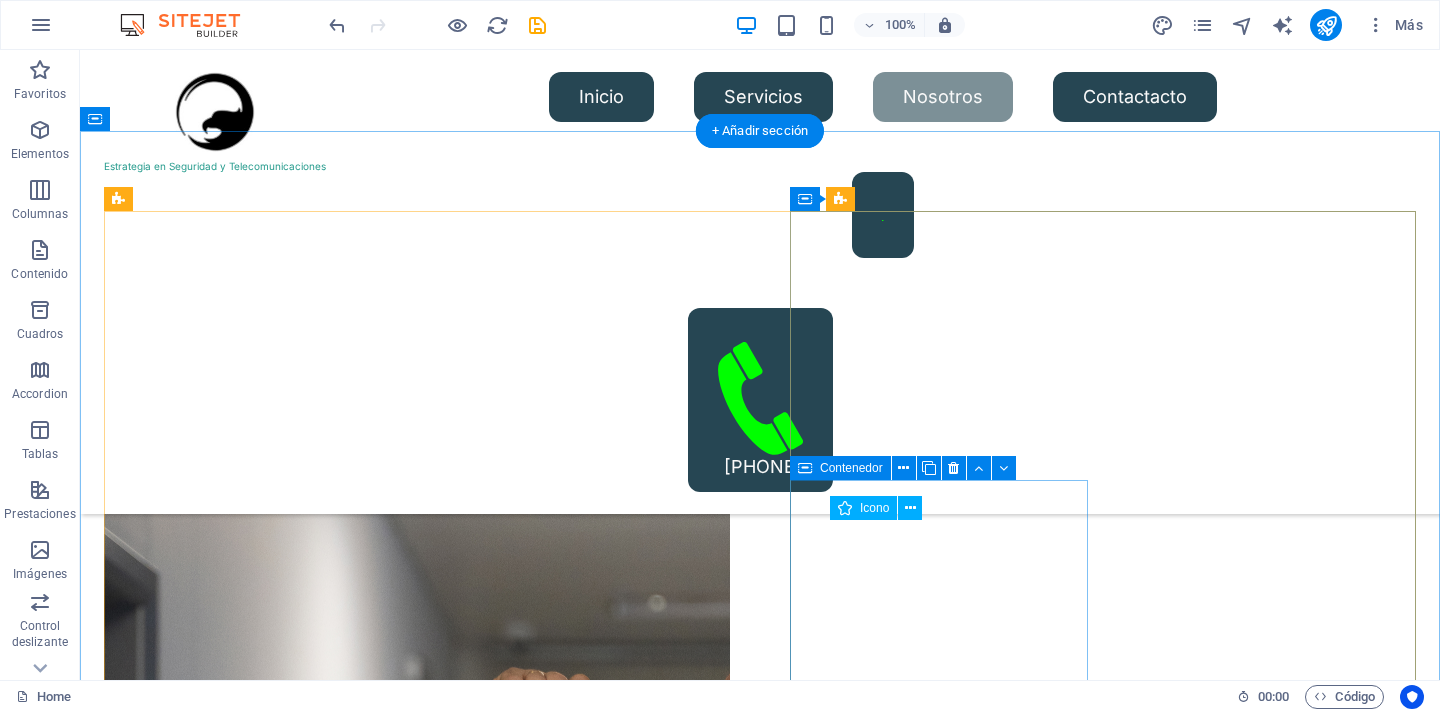 scroll, scrollTop: 2516, scrollLeft: 0, axis: vertical 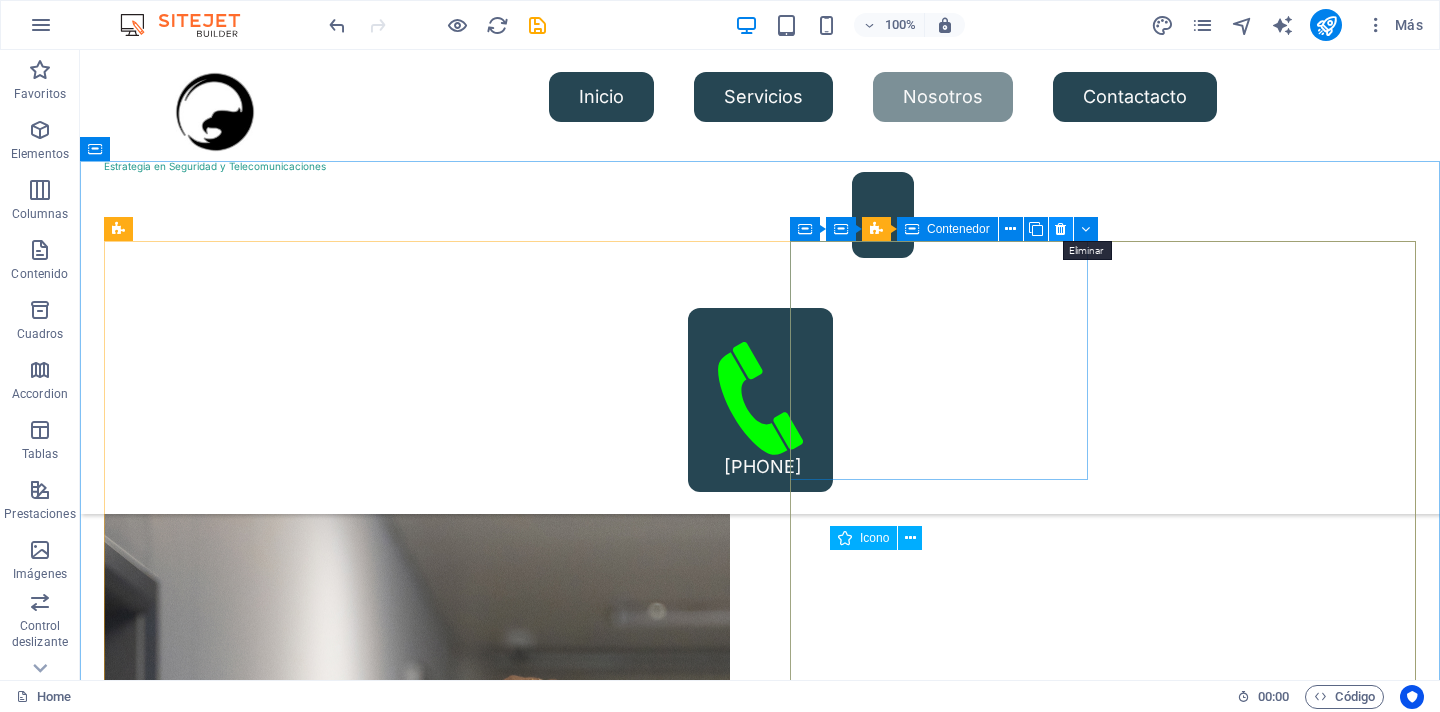 click at bounding box center (1060, 229) 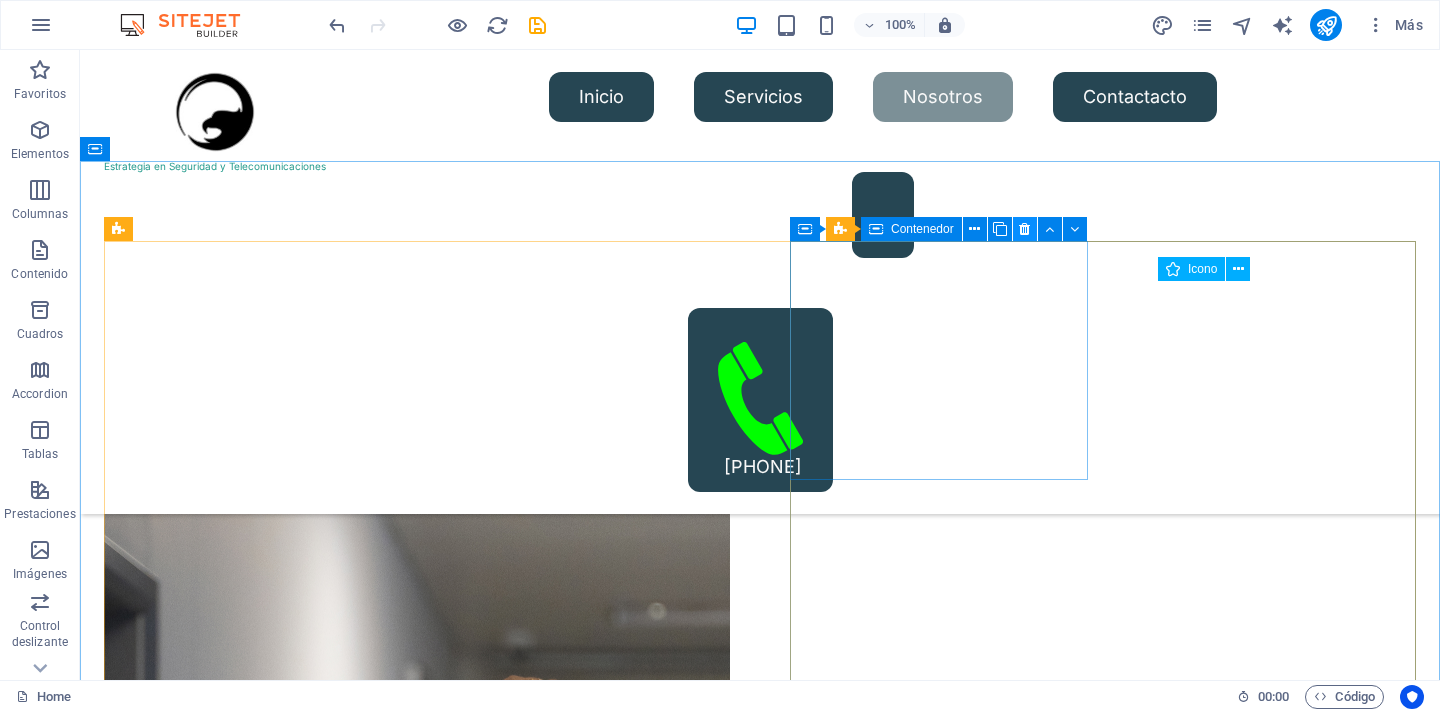 click at bounding box center [1025, 229] 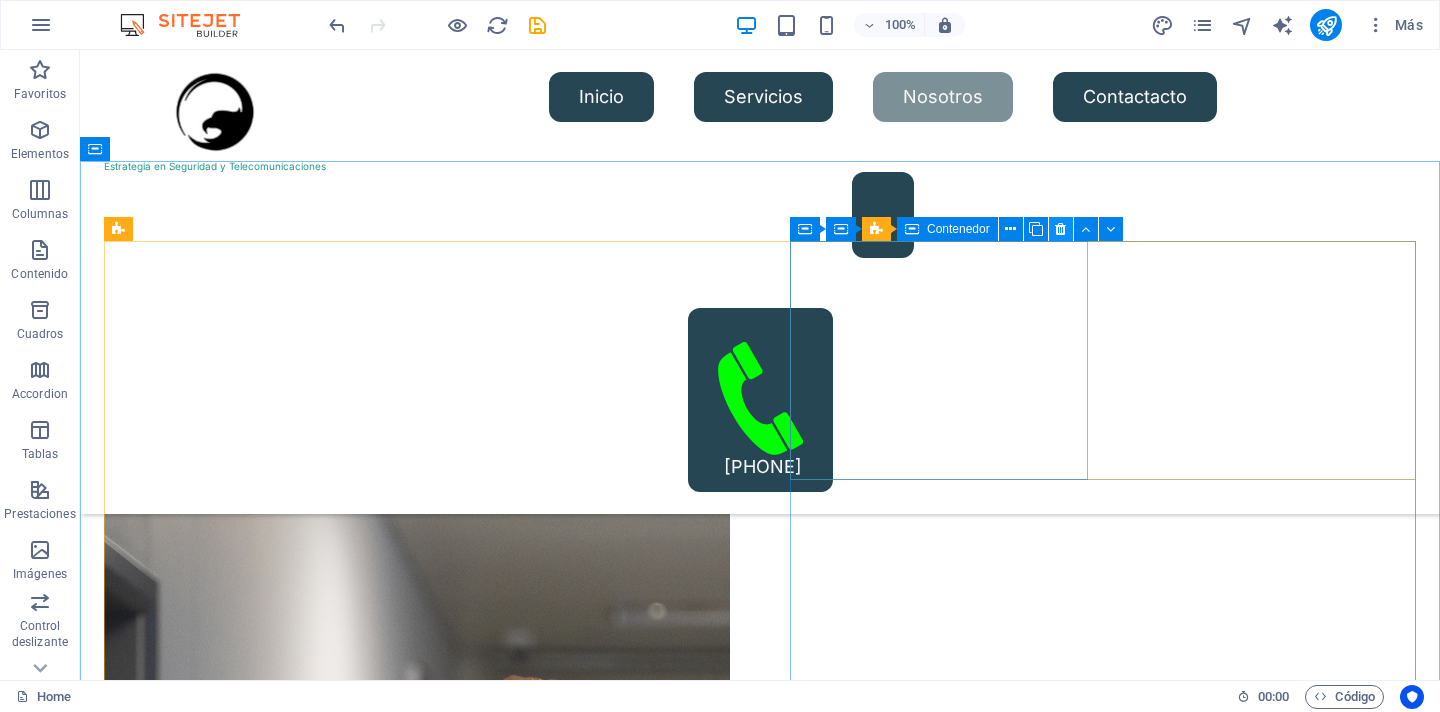 click at bounding box center [1060, 229] 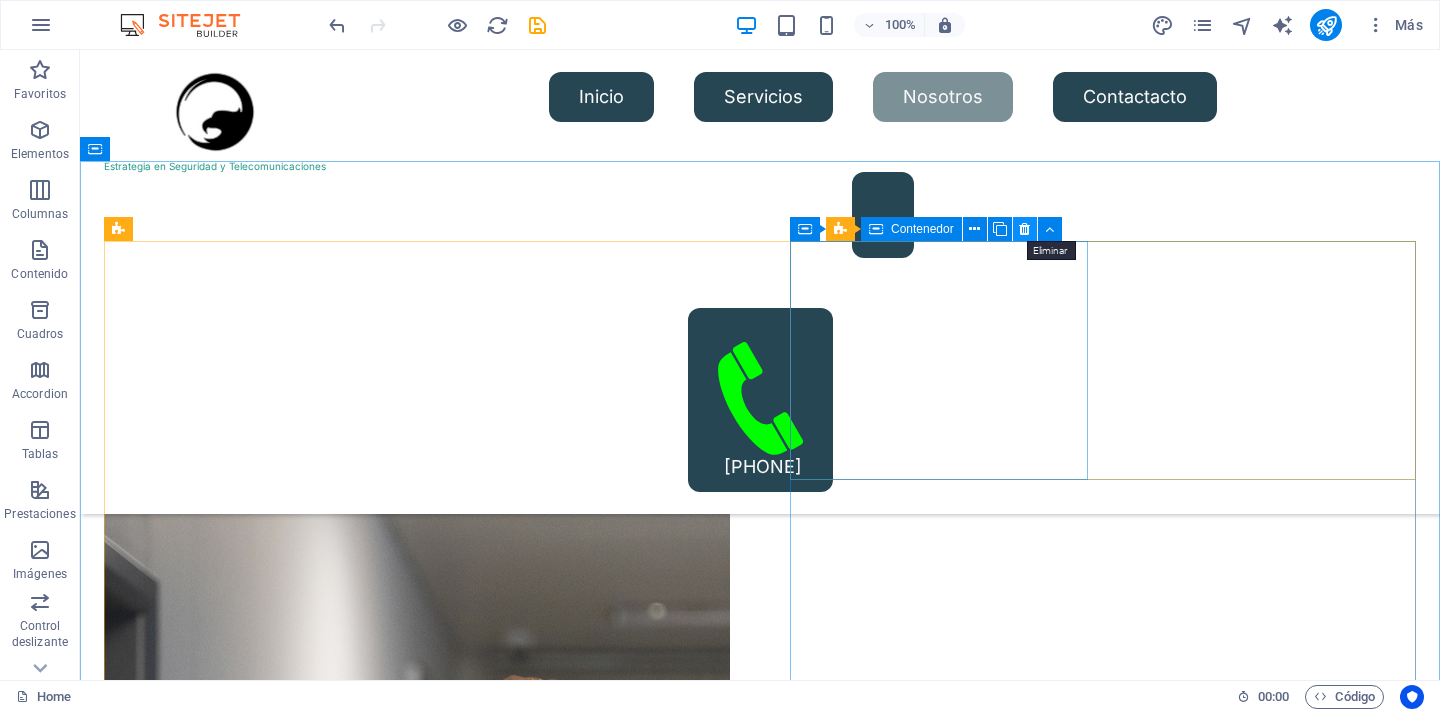 click at bounding box center [1024, 229] 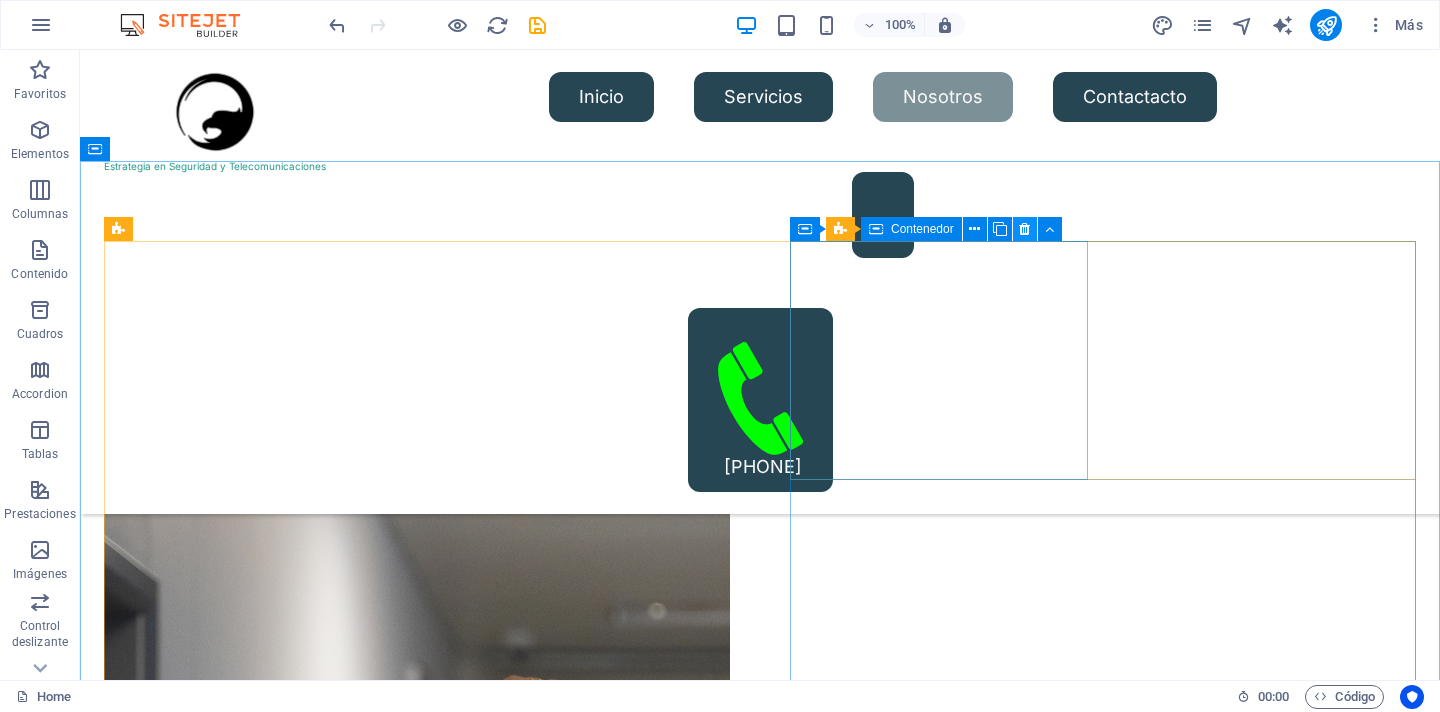 click at bounding box center (1024, 229) 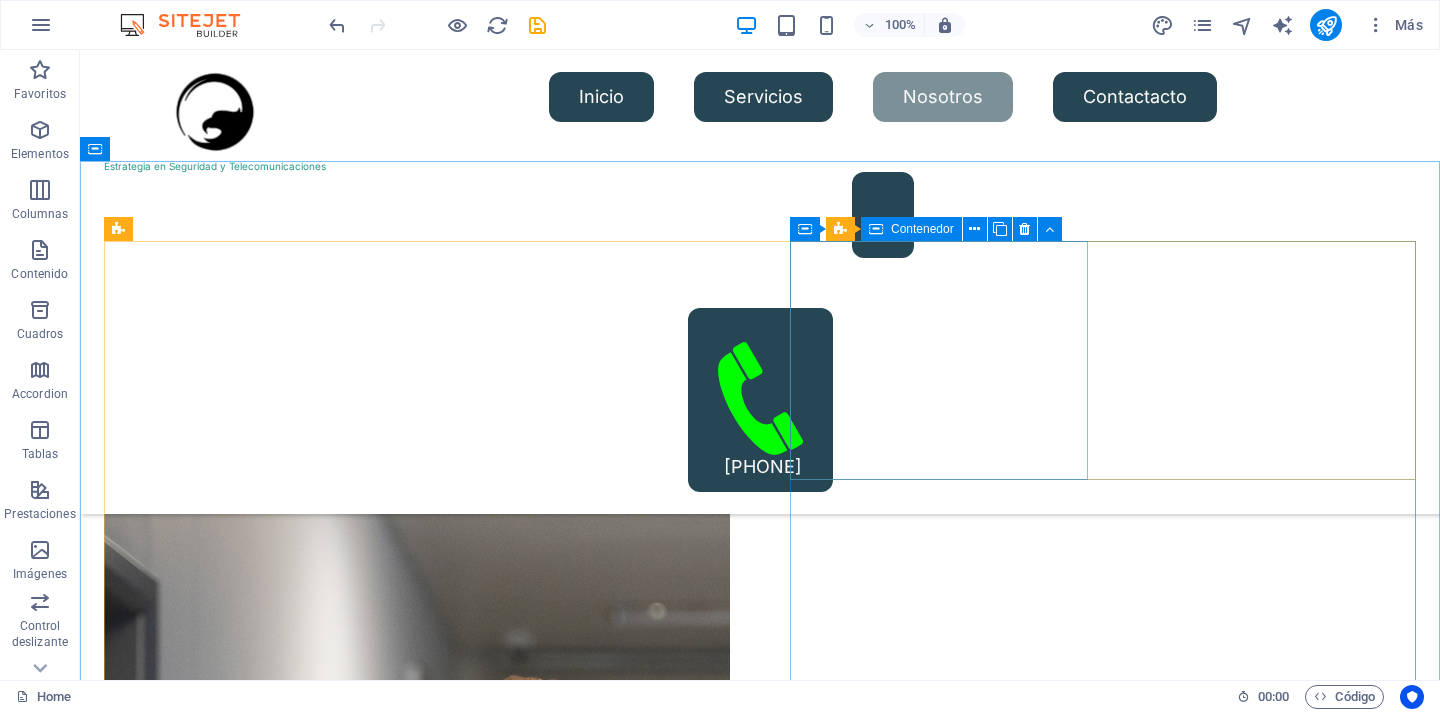 click on "Contenedor" at bounding box center [922, 229] 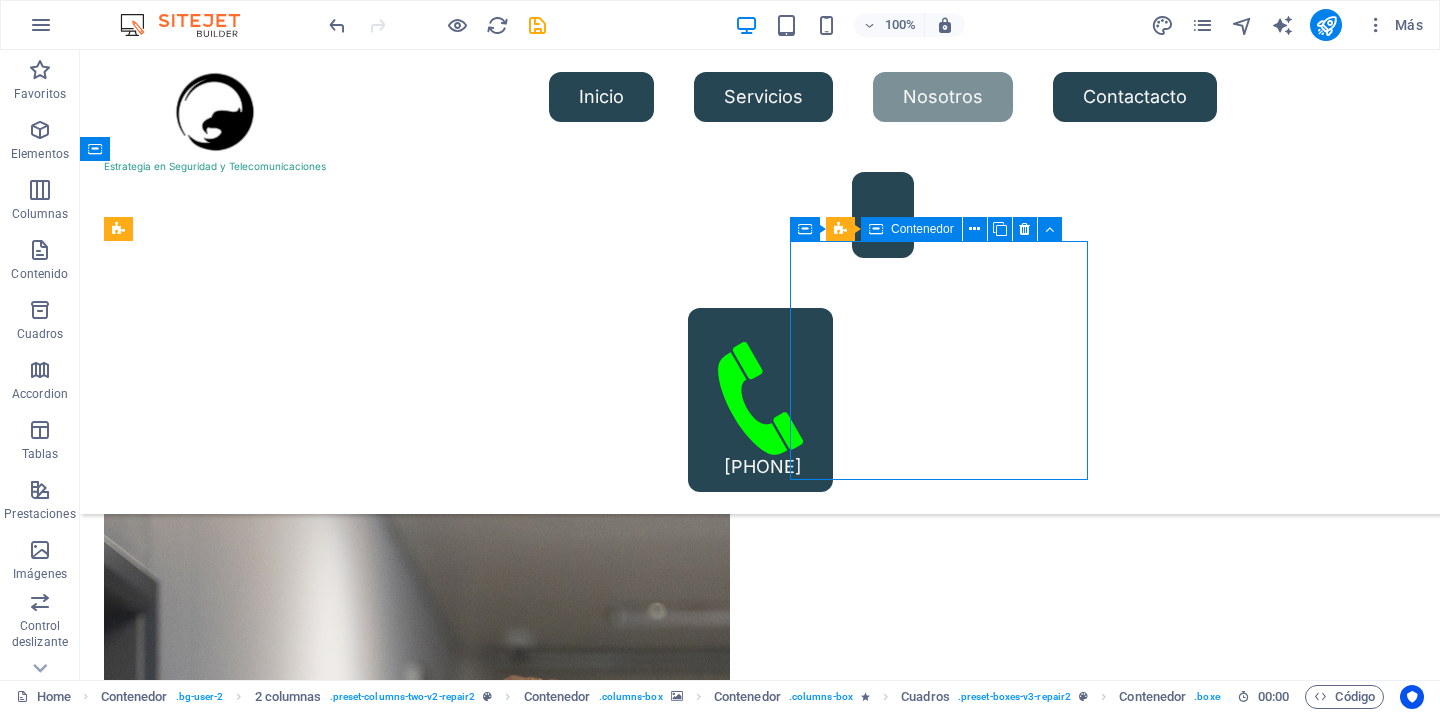 click on "Contenedor" at bounding box center (922, 229) 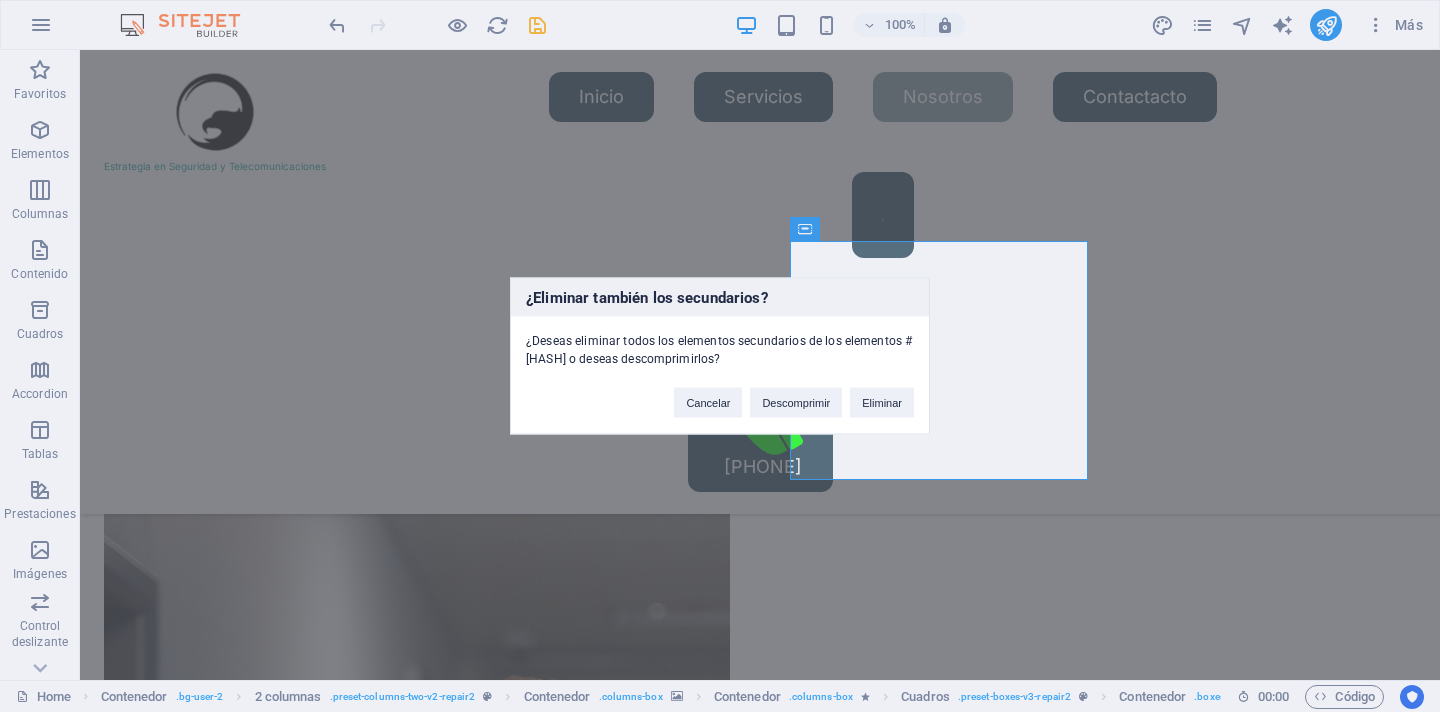 type 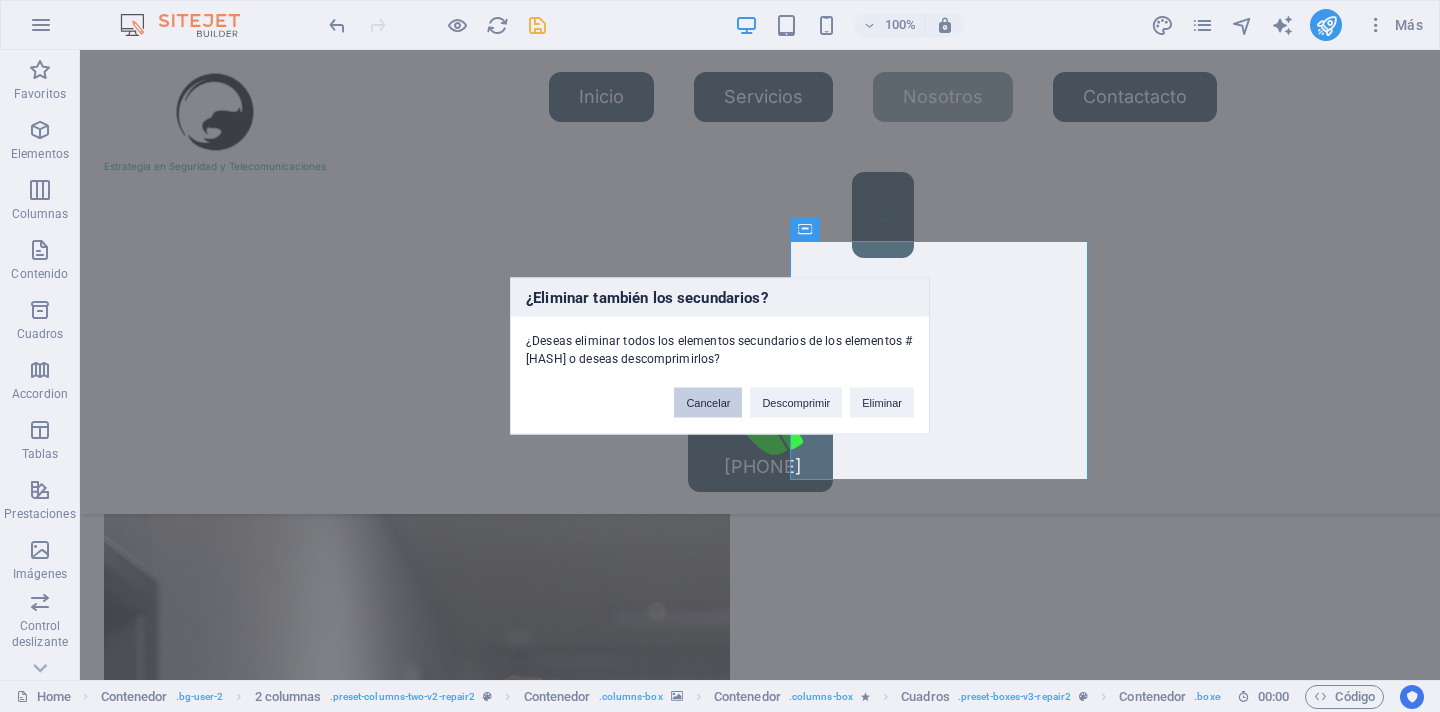 click on "Cancelar" at bounding box center [708, 403] 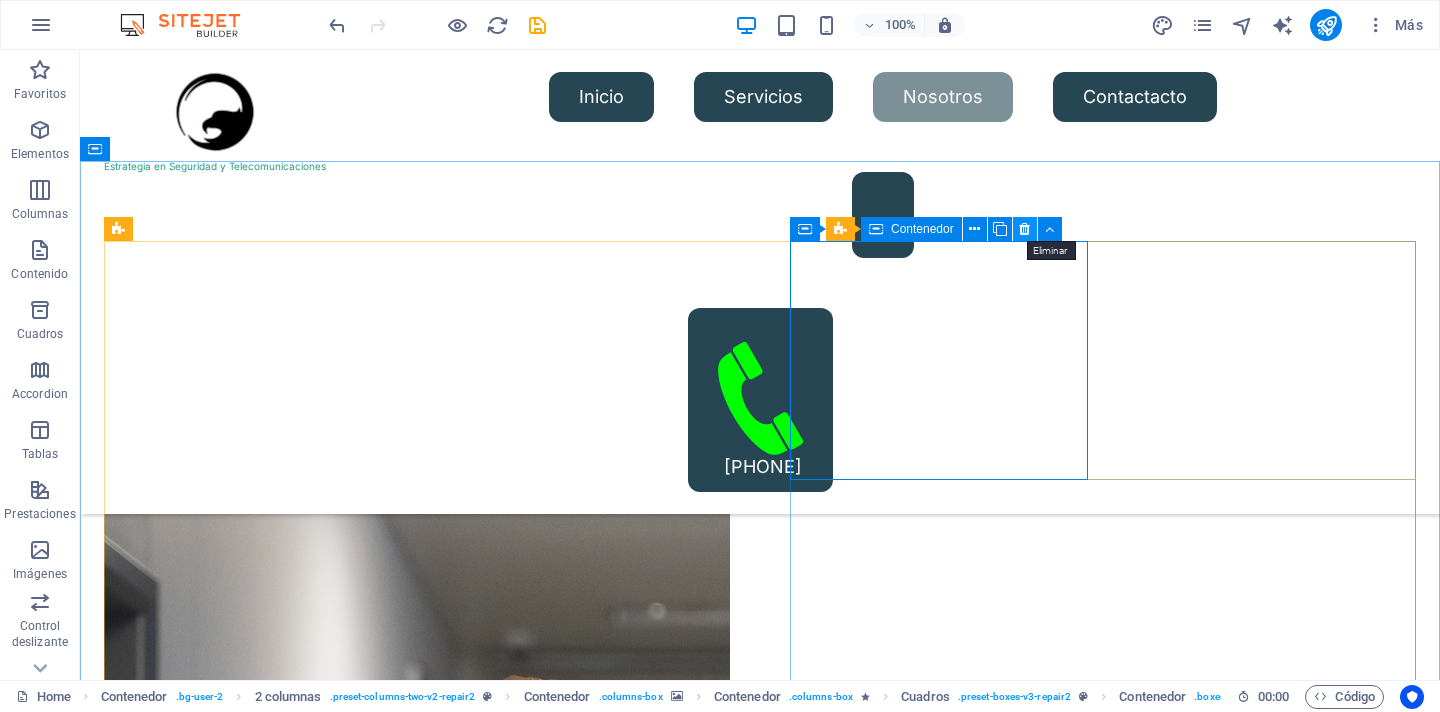 click at bounding box center (1024, 229) 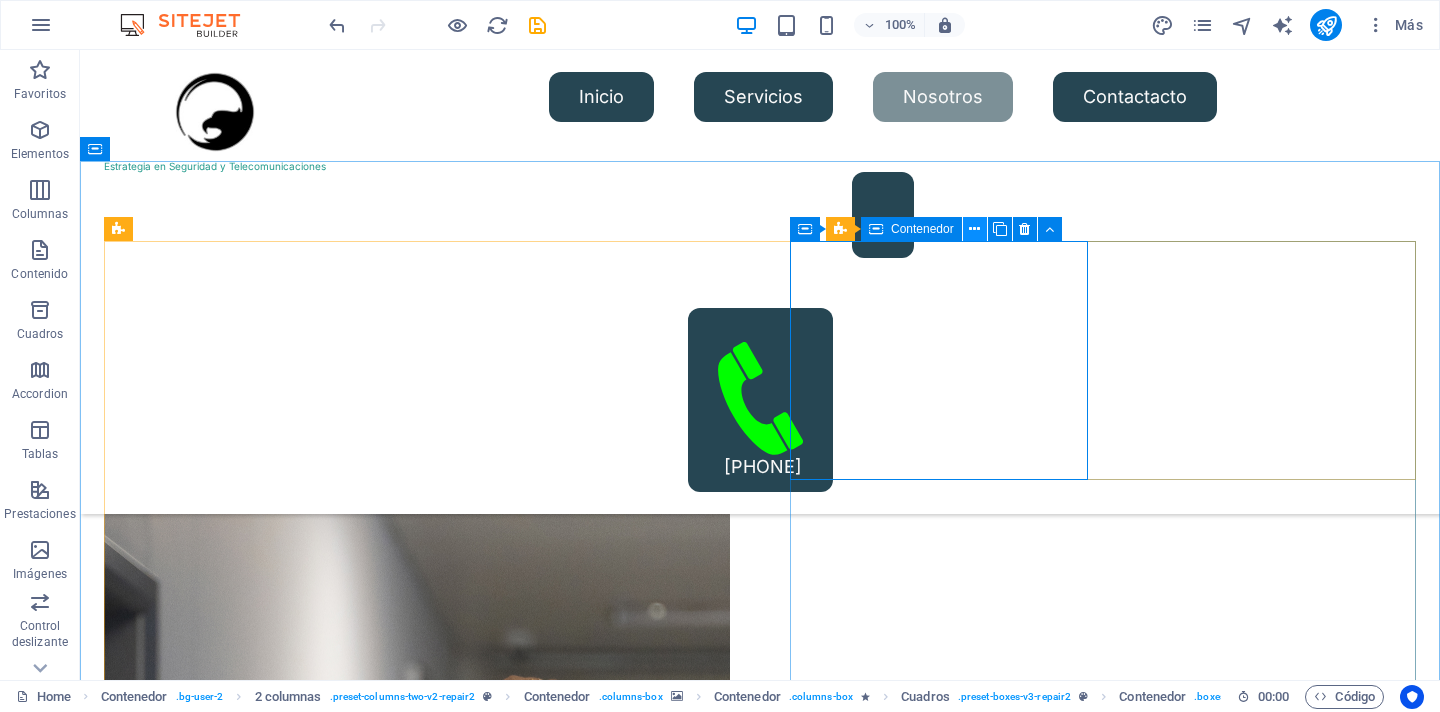 click at bounding box center (974, 229) 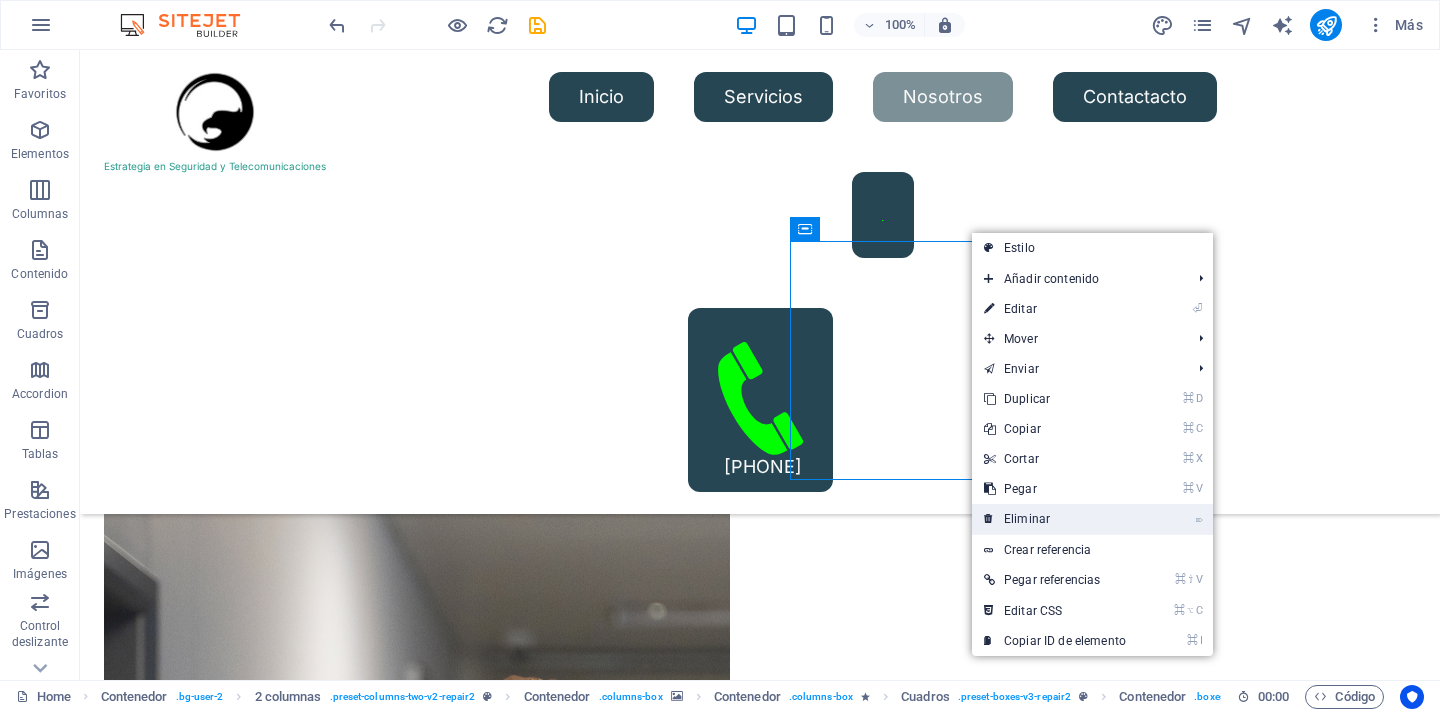click on "⌦  Eliminar" at bounding box center (1055, 519) 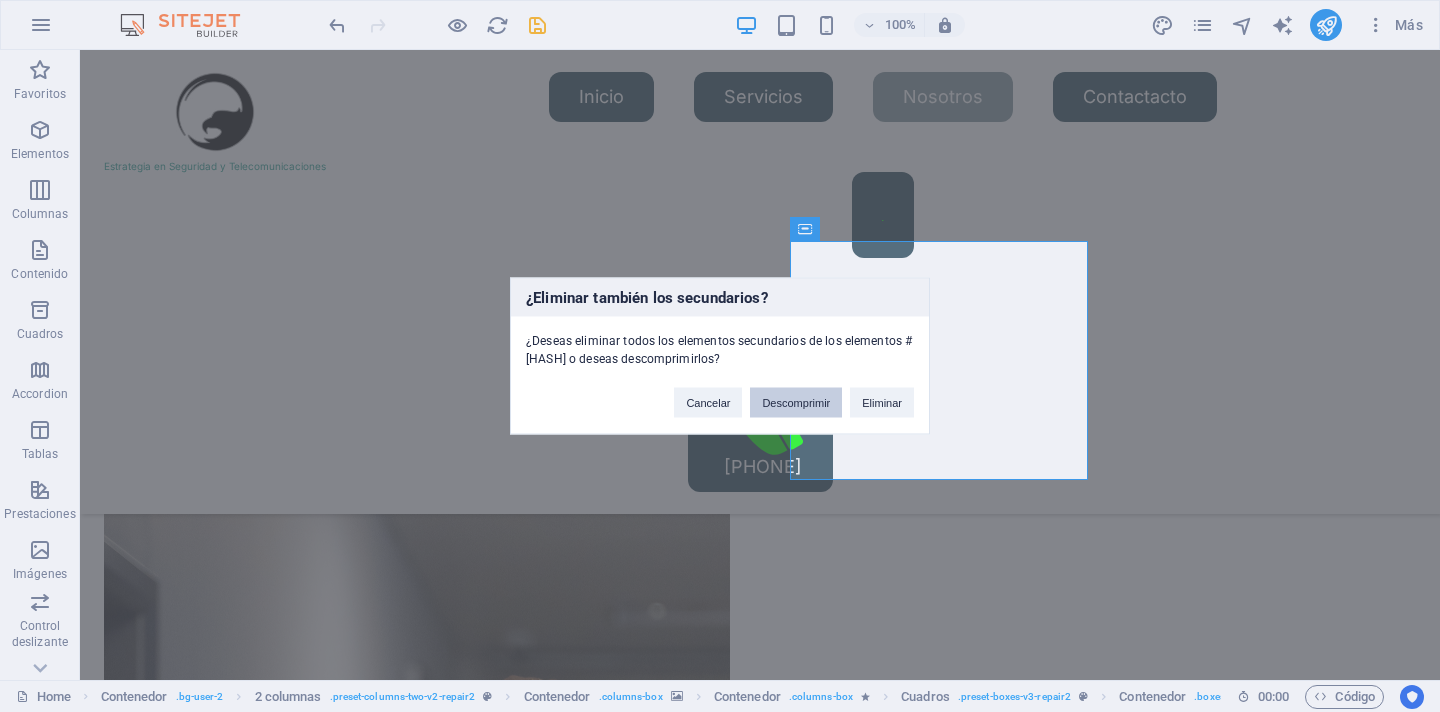 click on "Descomprimir" at bounding box center (796, 403) 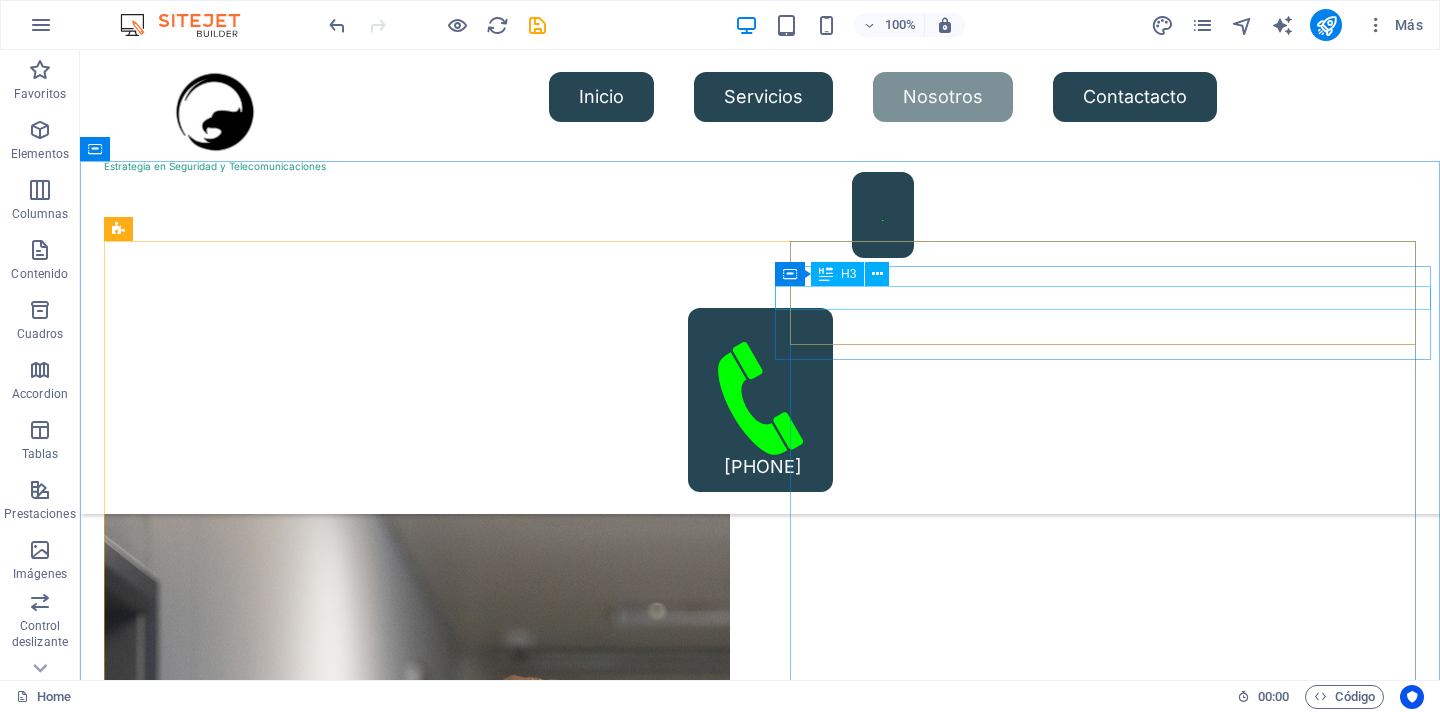 click on "H3" at bounding box center (837, 274) 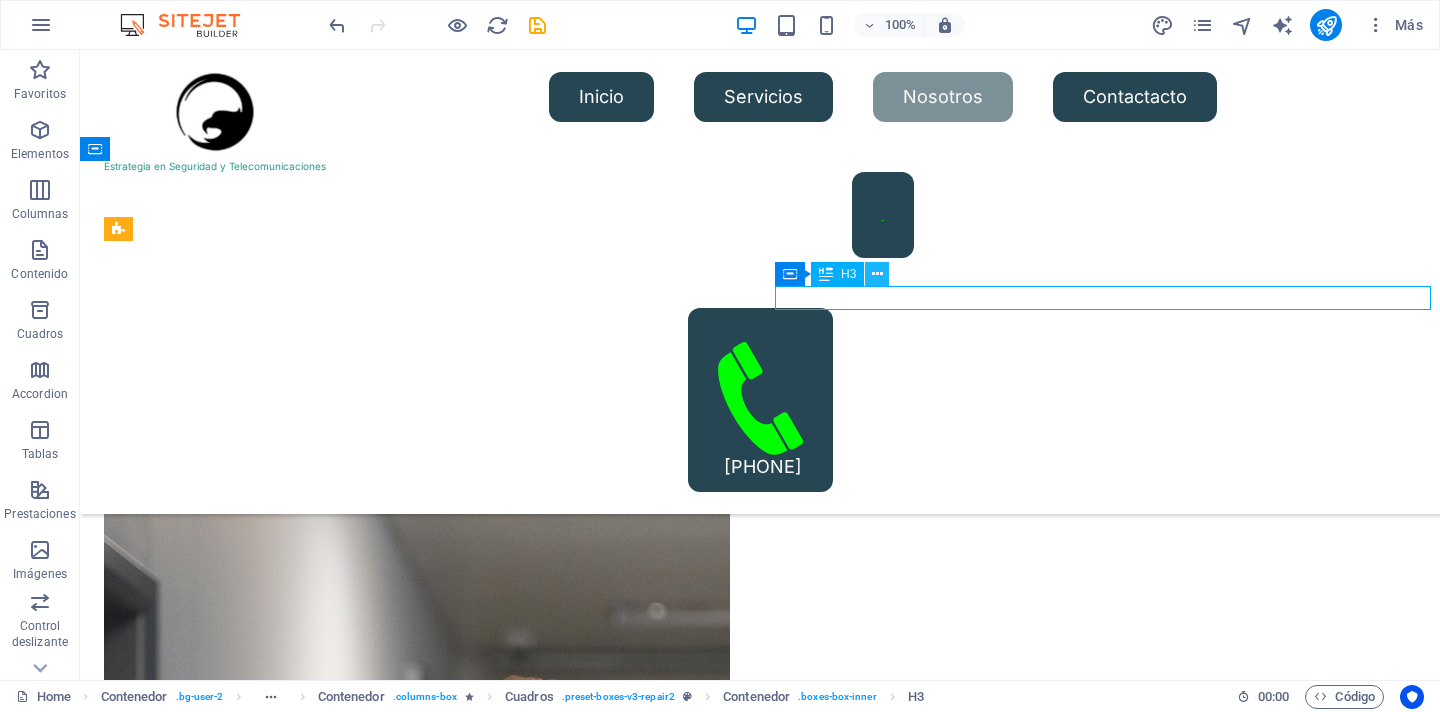 click at bounding box center [877, 274] 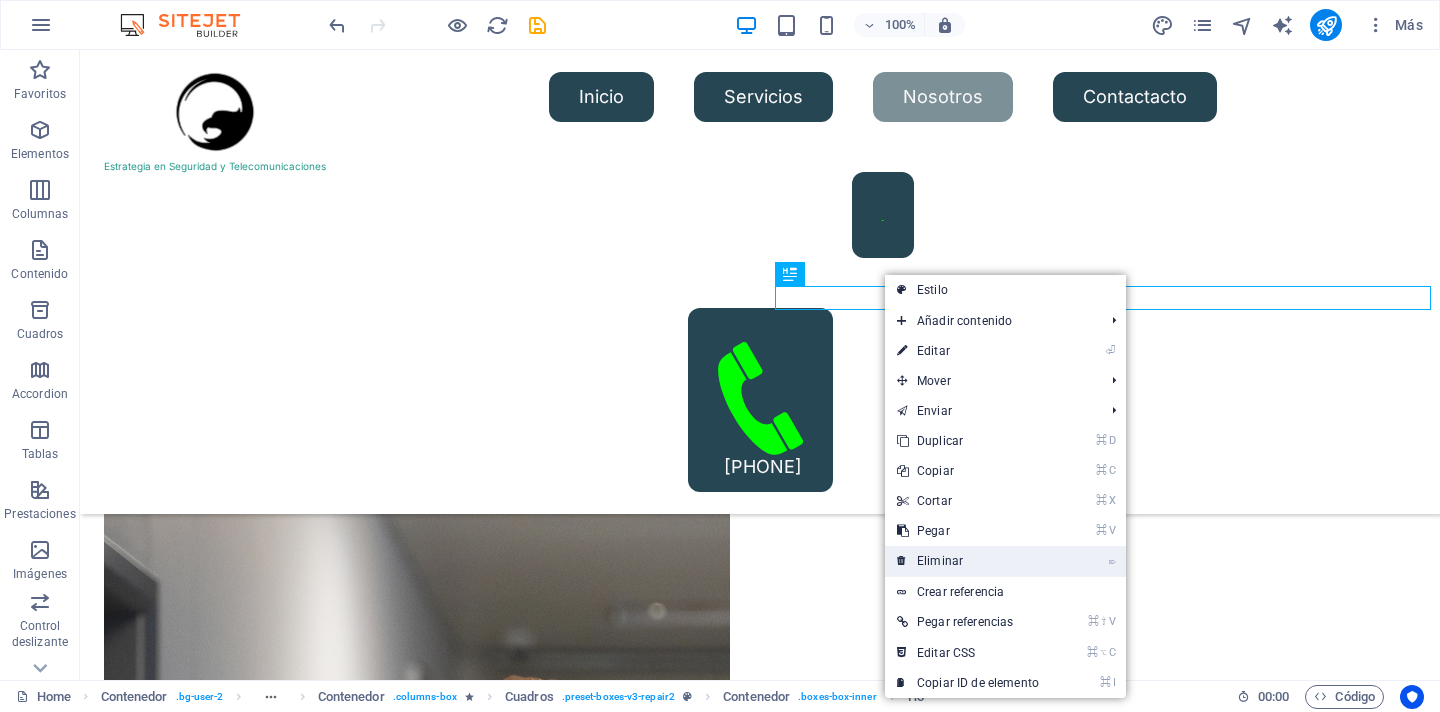 click on "⌦  Eliminar" at bounding box center [968, 561] 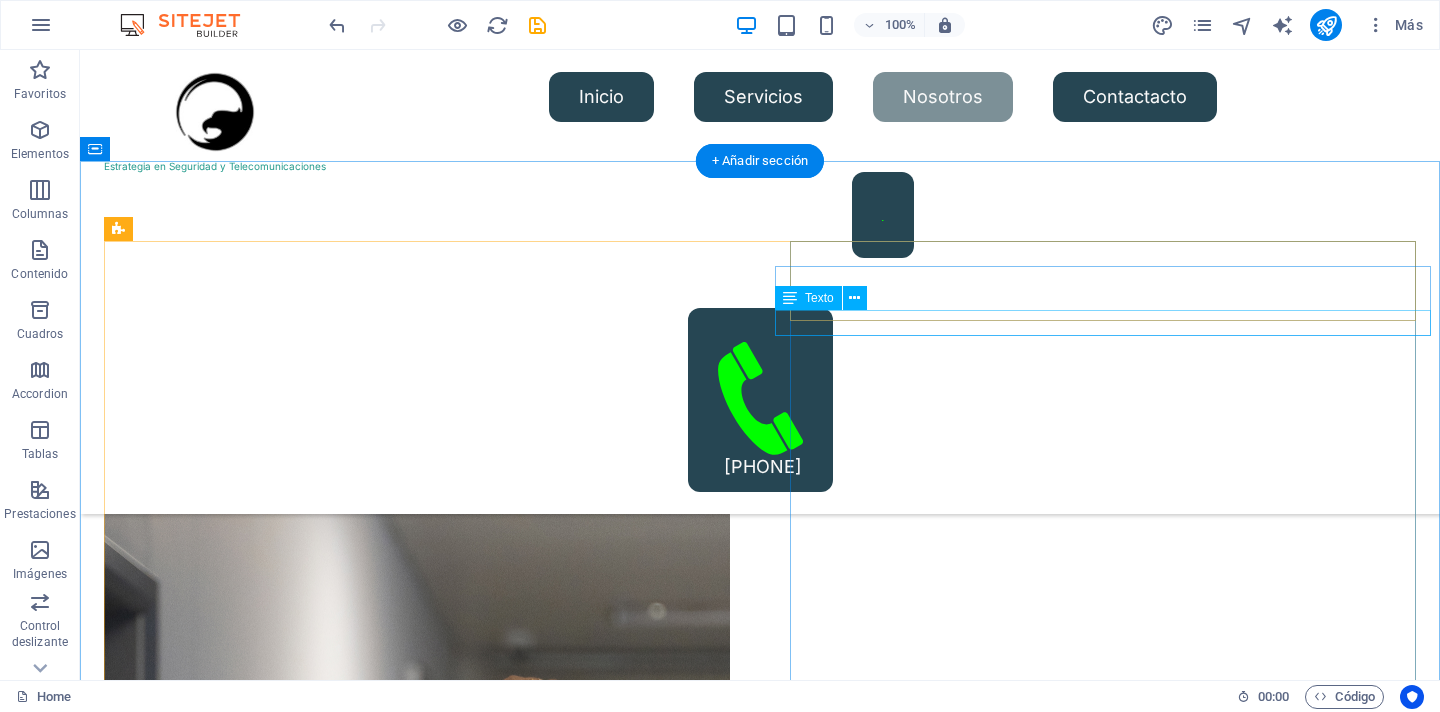 click on "Turpis nisl praesent tempor congue magna neque amet." at bounding box center (417, 8207) 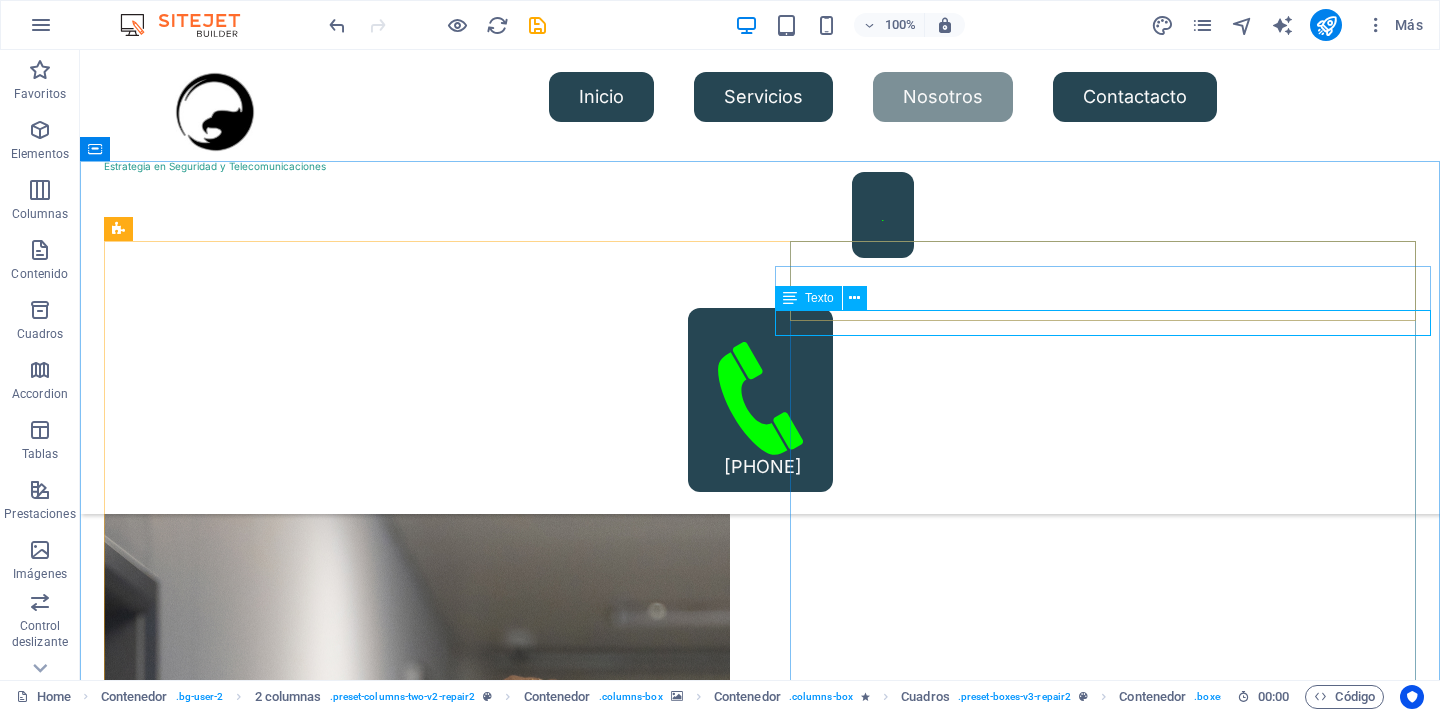 click on "Texto" at bounding box center [819, 298] 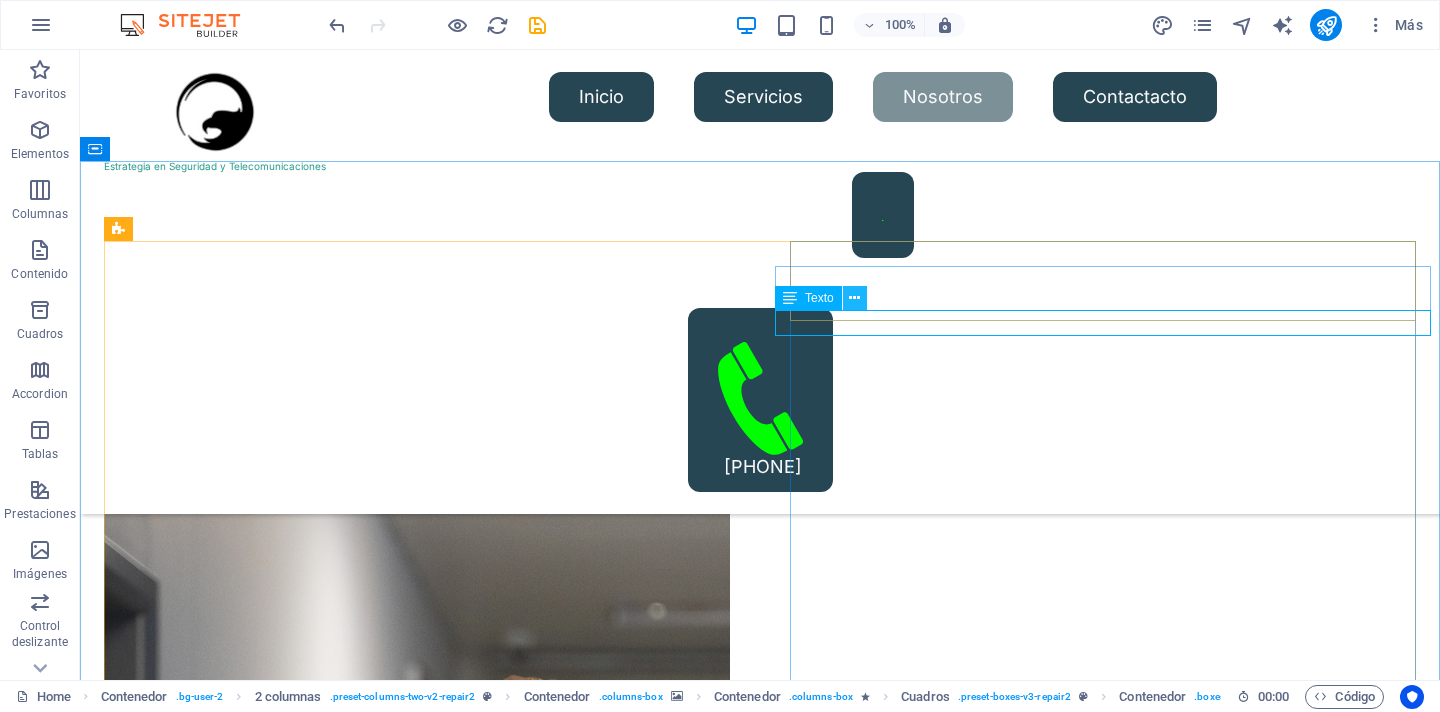 click at bounding box center [854, 298] 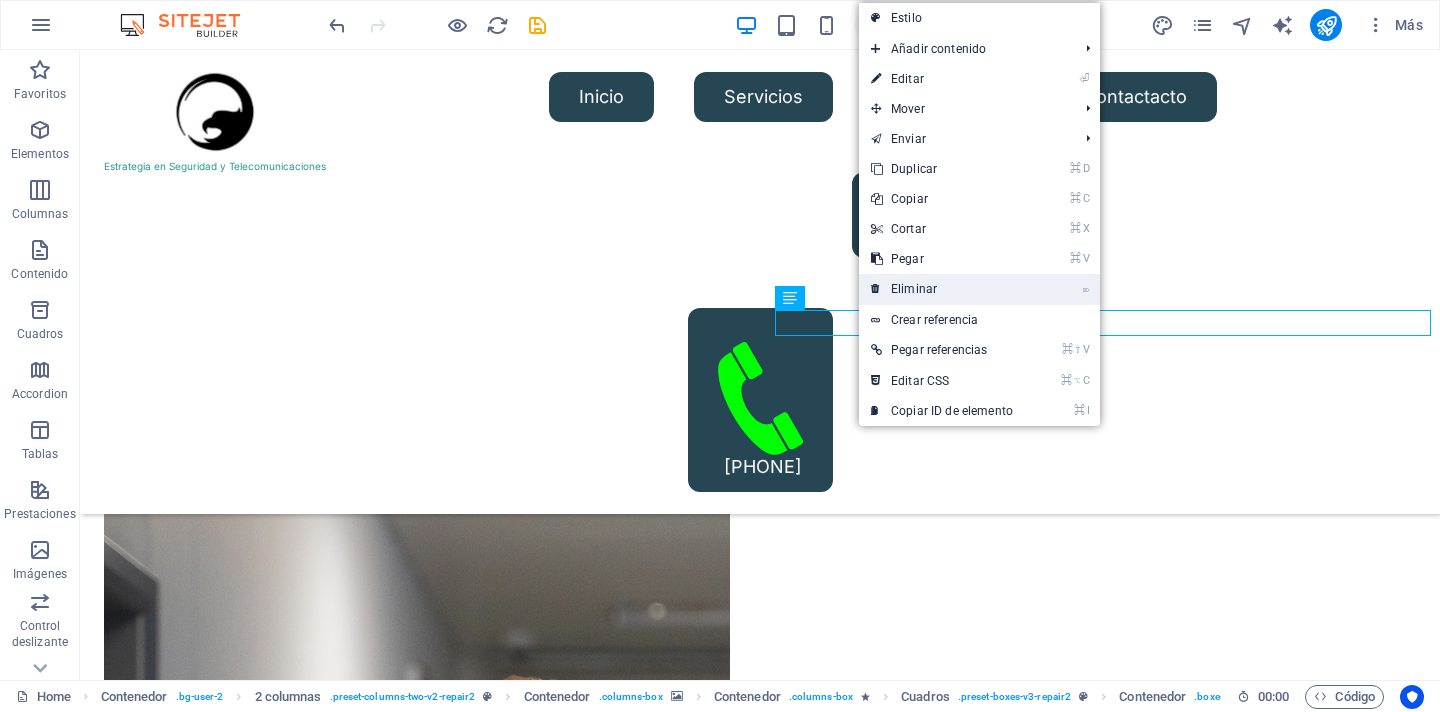 click on "⌦  Eliminar" at bounding box center (942, 289) 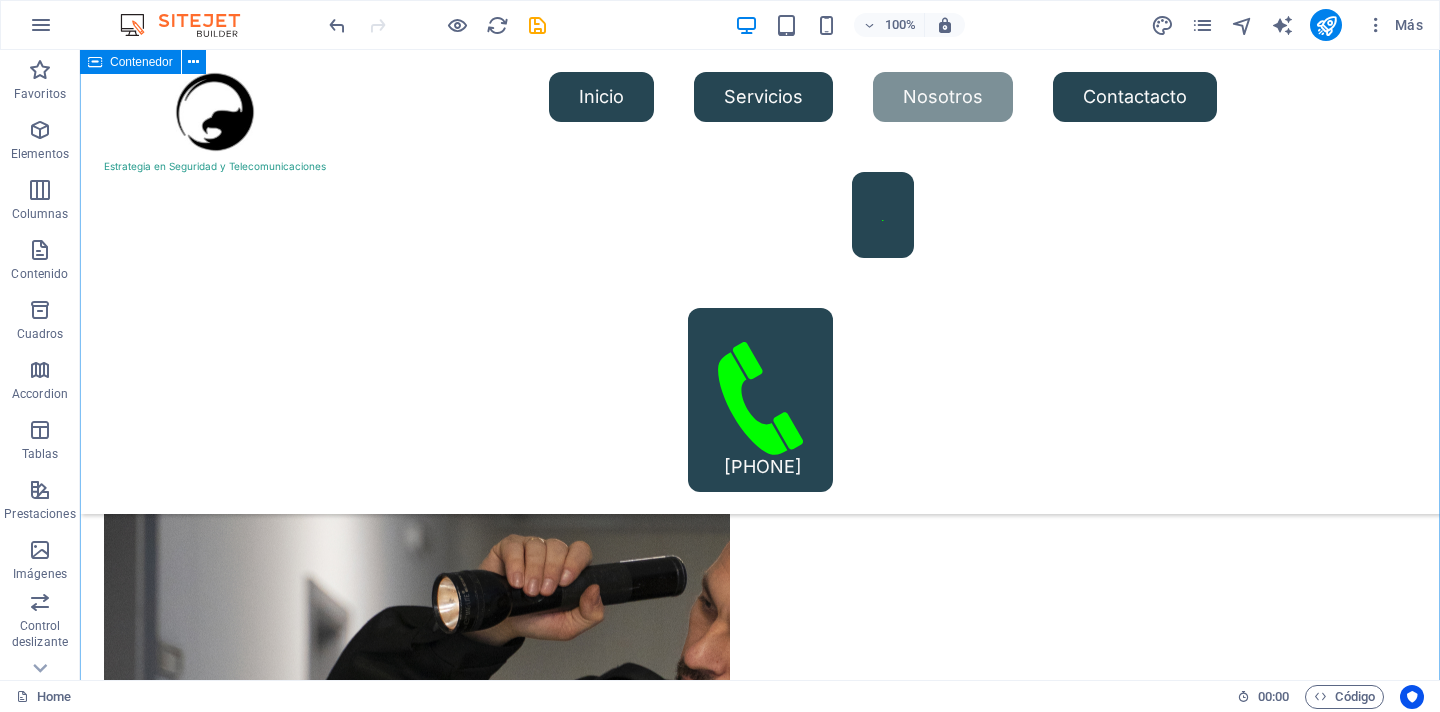 scroll, scrollTop: 2679, scrollLeft: 0, axis: vertical 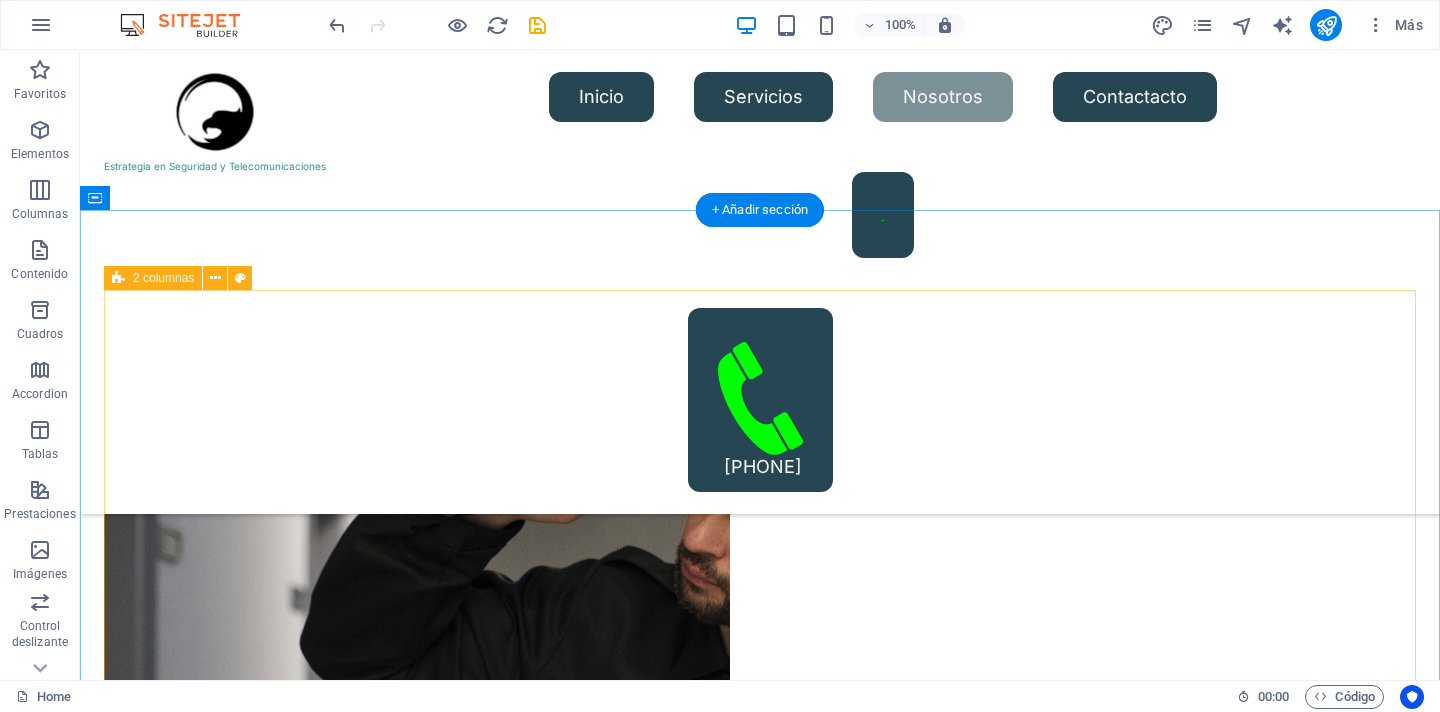 click at bounding box center [417, 7385] 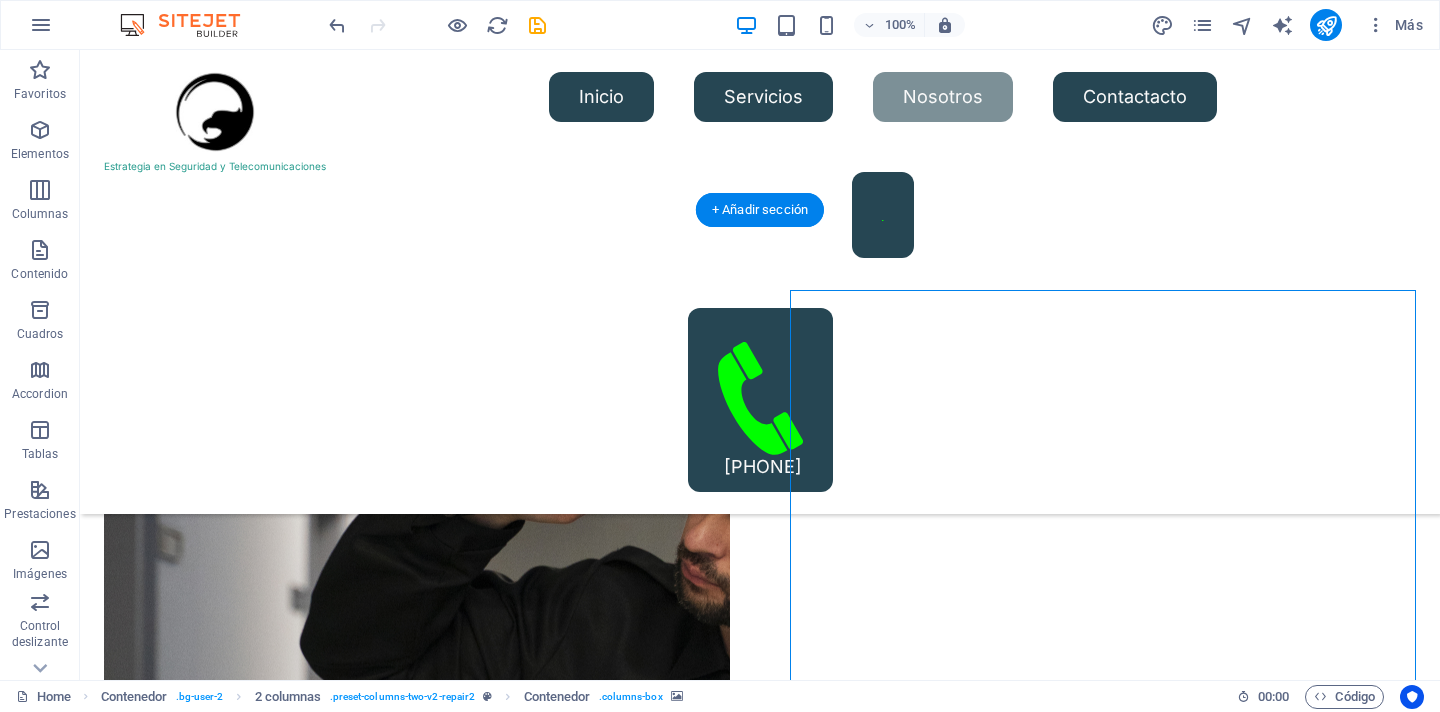 click at bounding box center [417, 7385] 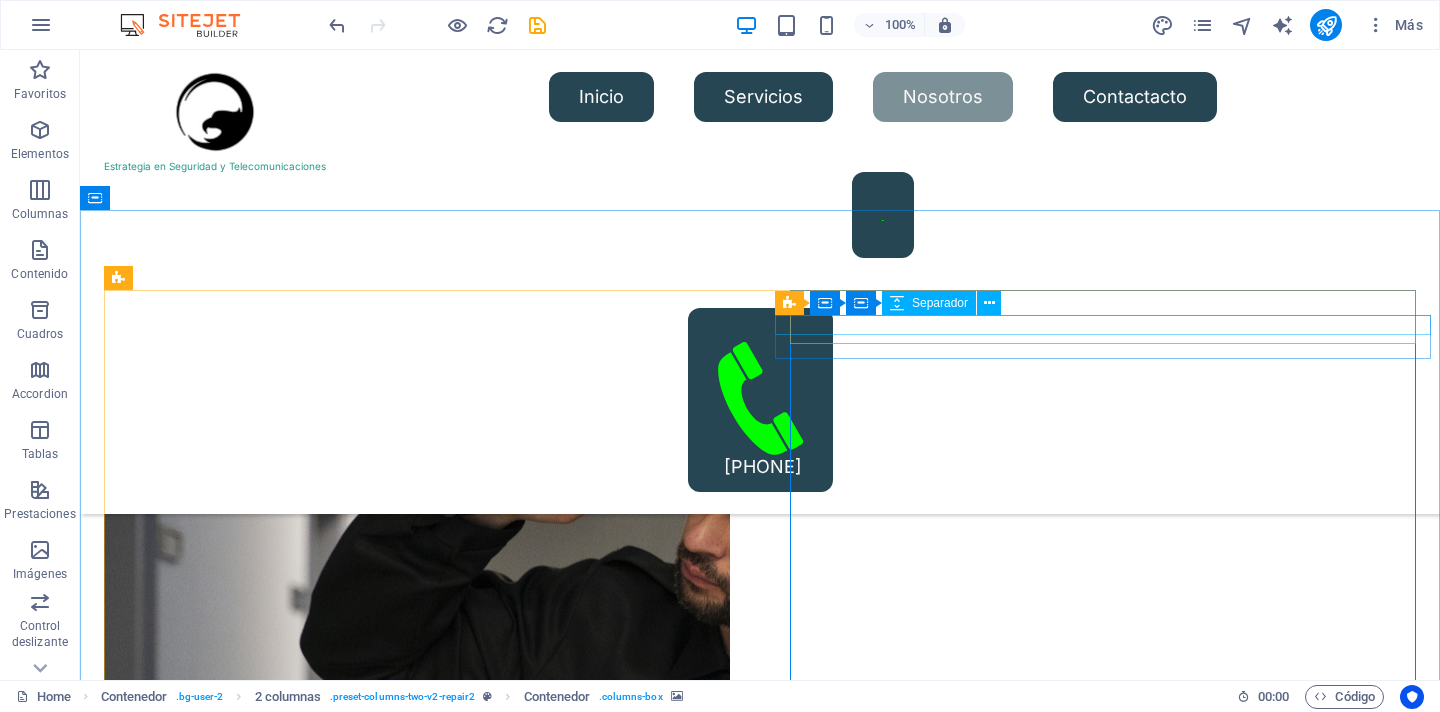 click on "Separador" at bounding box center (940, 303) 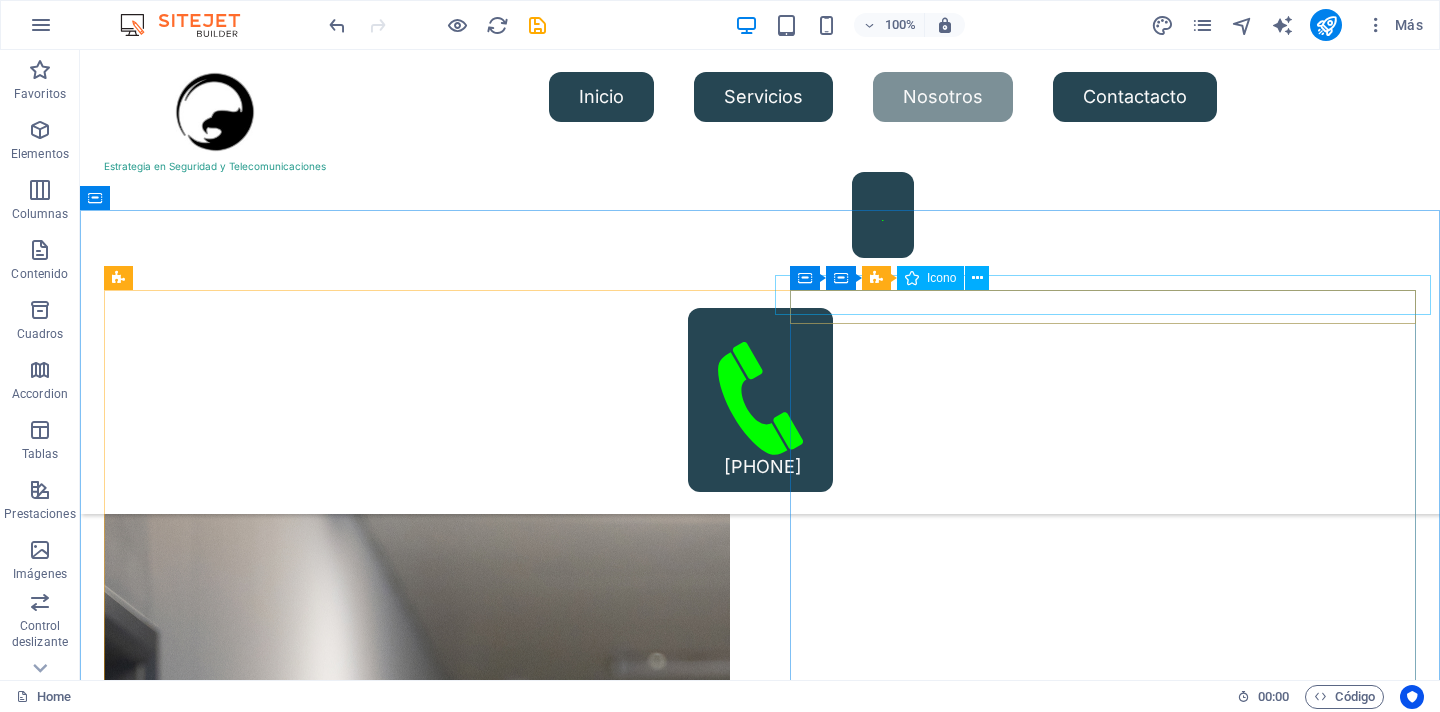 click on "Icono" at bounding box center (941, 278) 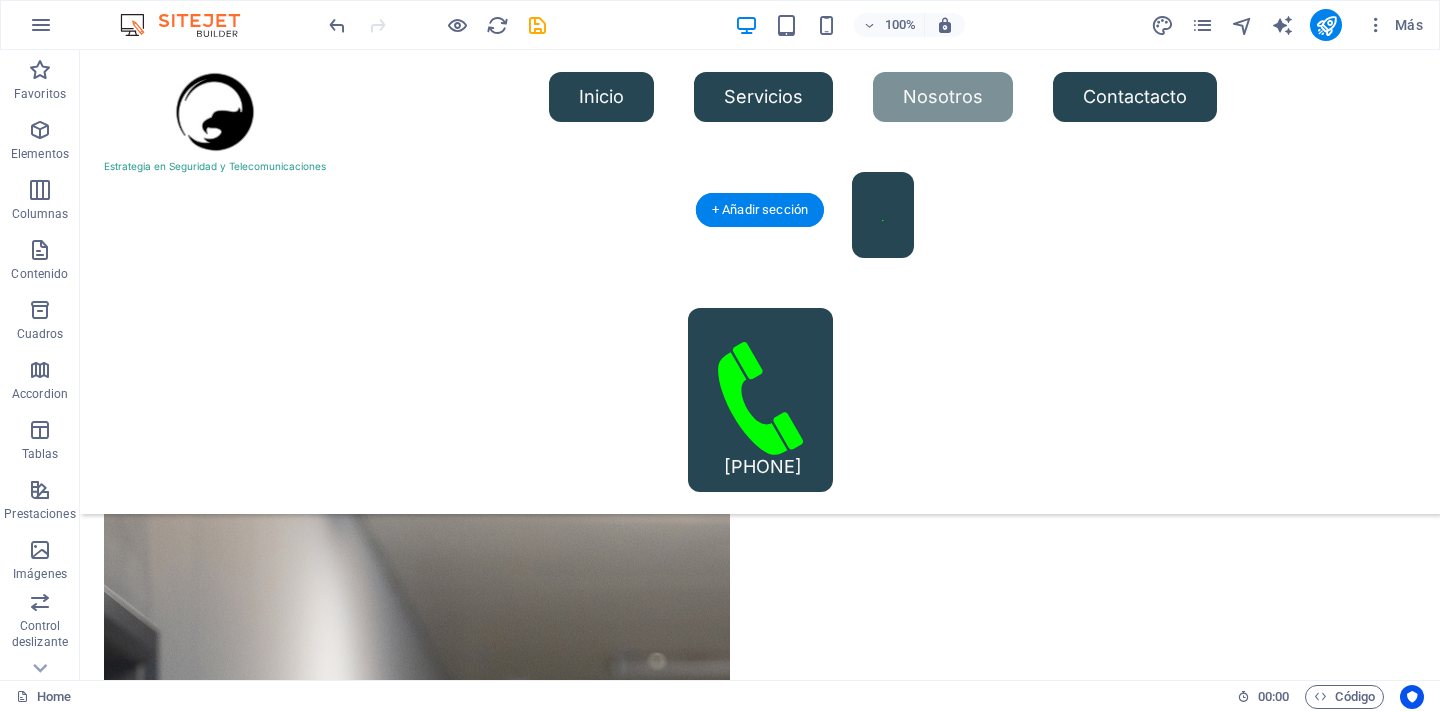 click at bounding box center (417, 7883) 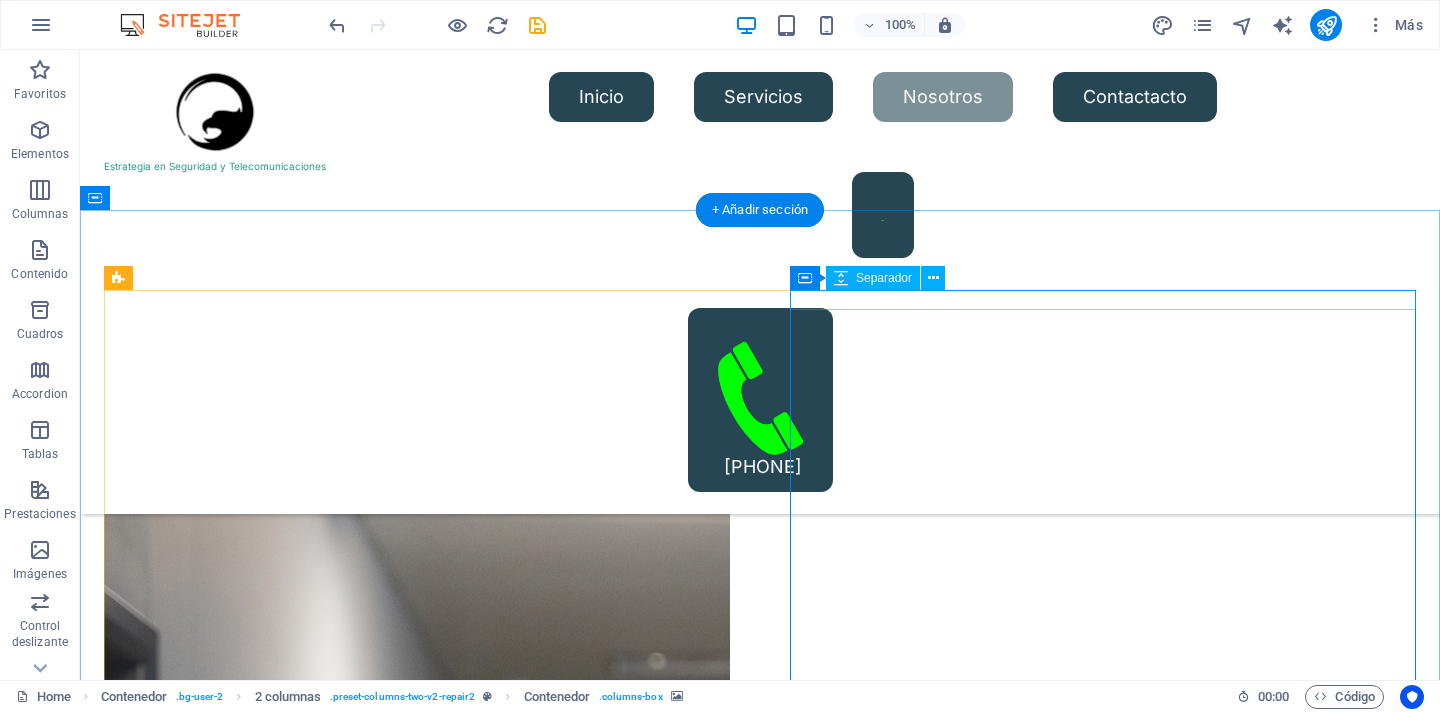 click at bounding box center (417, 8185) 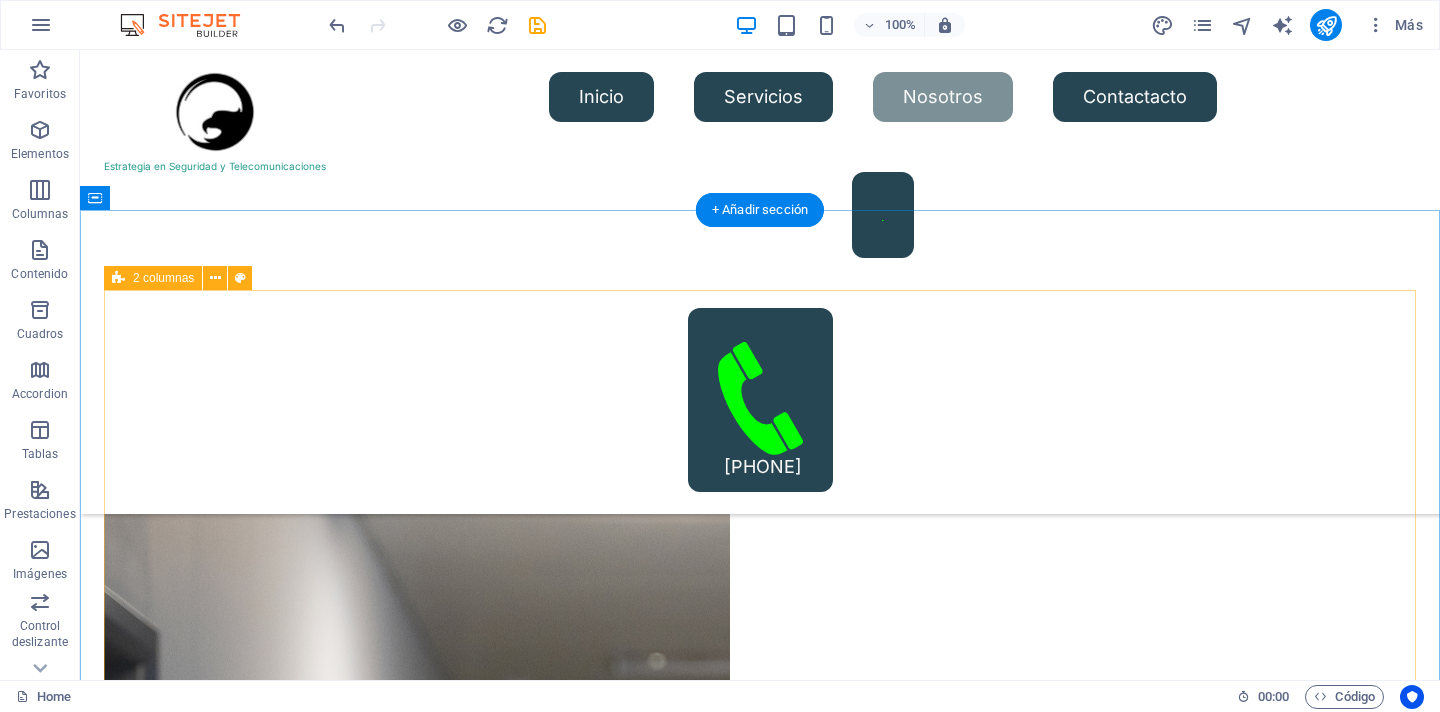 click at bounding box center (417, 7883) 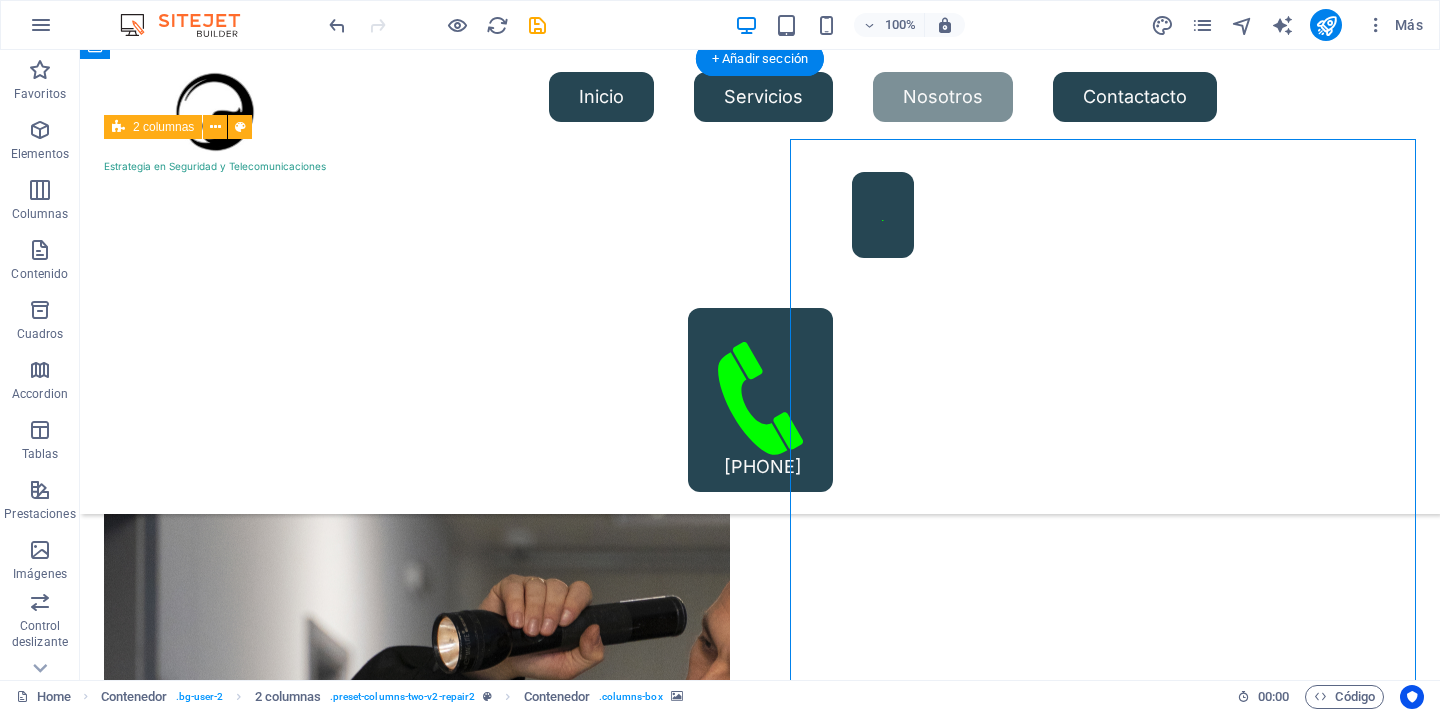 scroll, scrollTop: 2664, scrollLeft: 0, axis: vertical 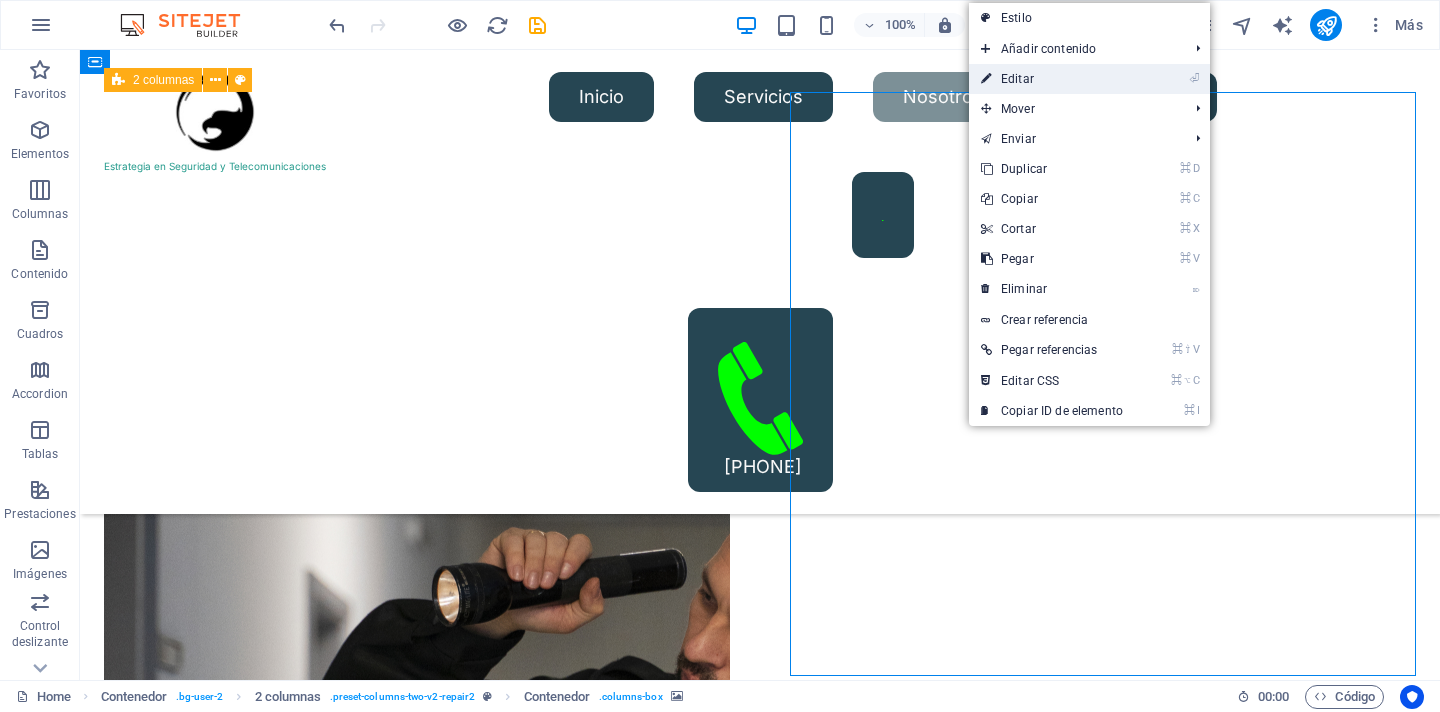 drag, startPoint x: 1032, startPoint y: 70, endPoint x: 366, endPoint y: 238, distance: 686.8624 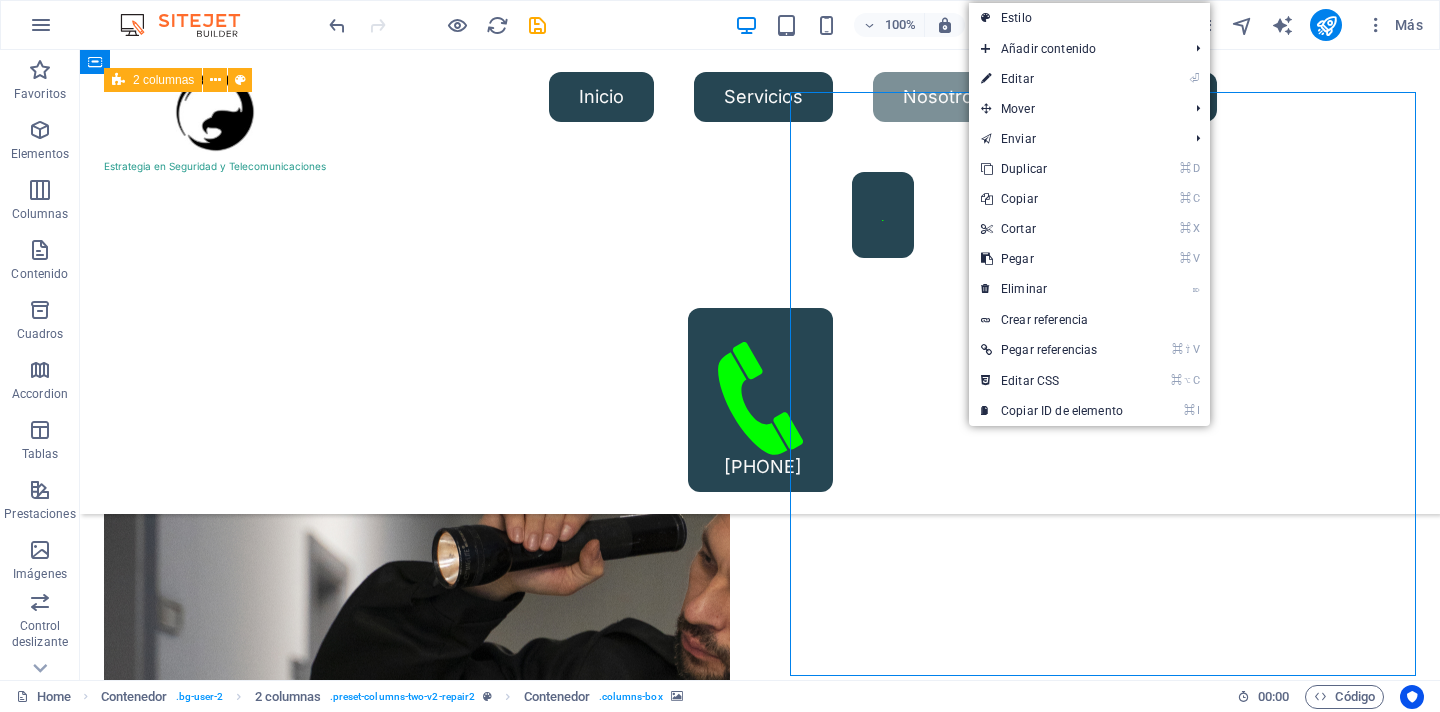 select on "px" 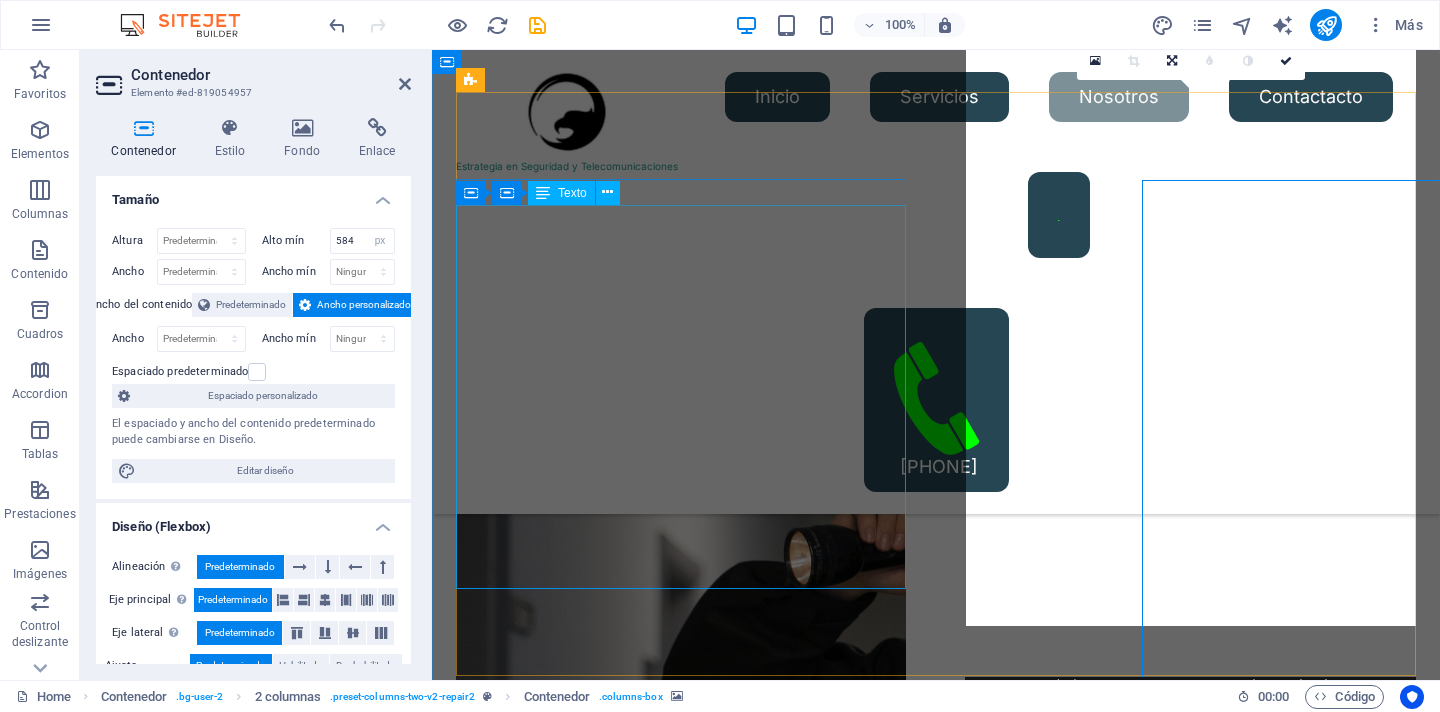 scroll, scrollTop: 2577, scrollLeft: 0, axis: vertical 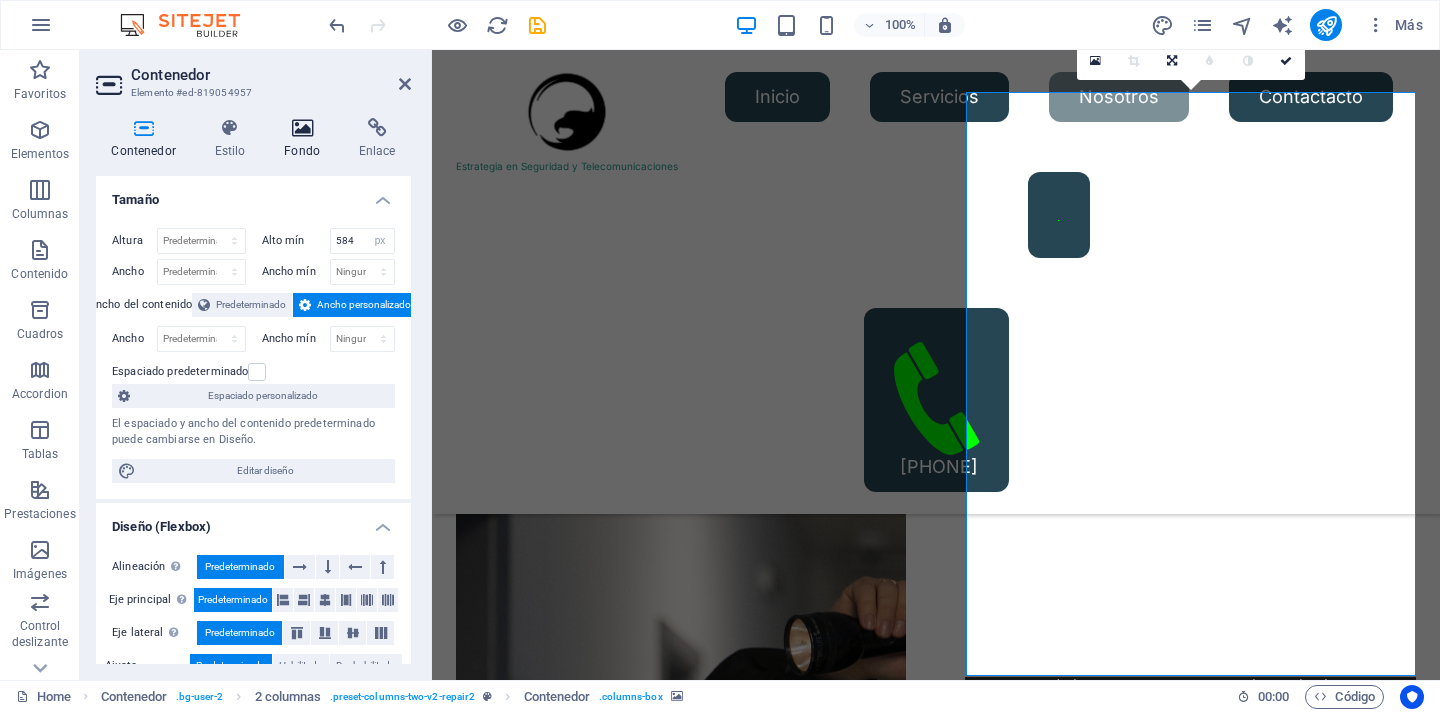 click at bounding box center (302, 128) 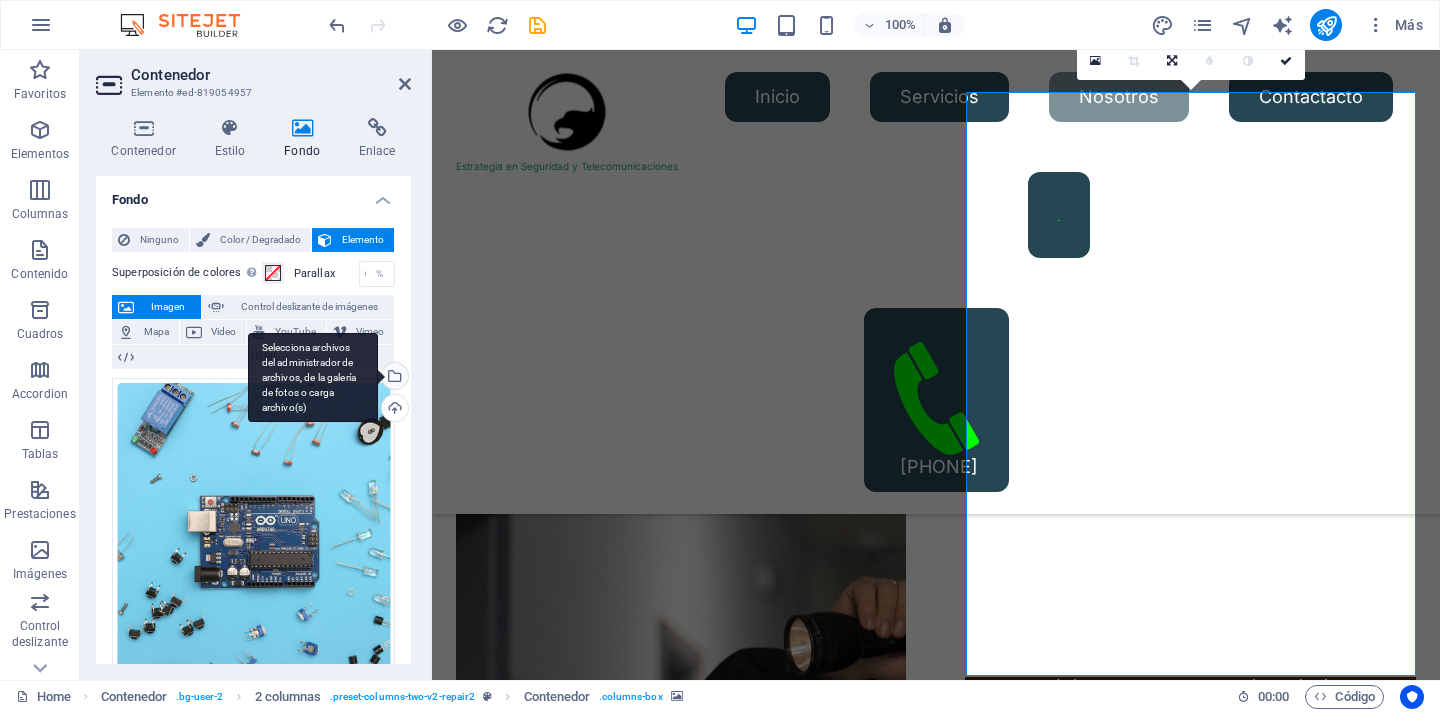 click on "Selecciona archivos del administrador de archivos, de la galería de fotos o carga archivo(s)" at bounding box center [393, 378] 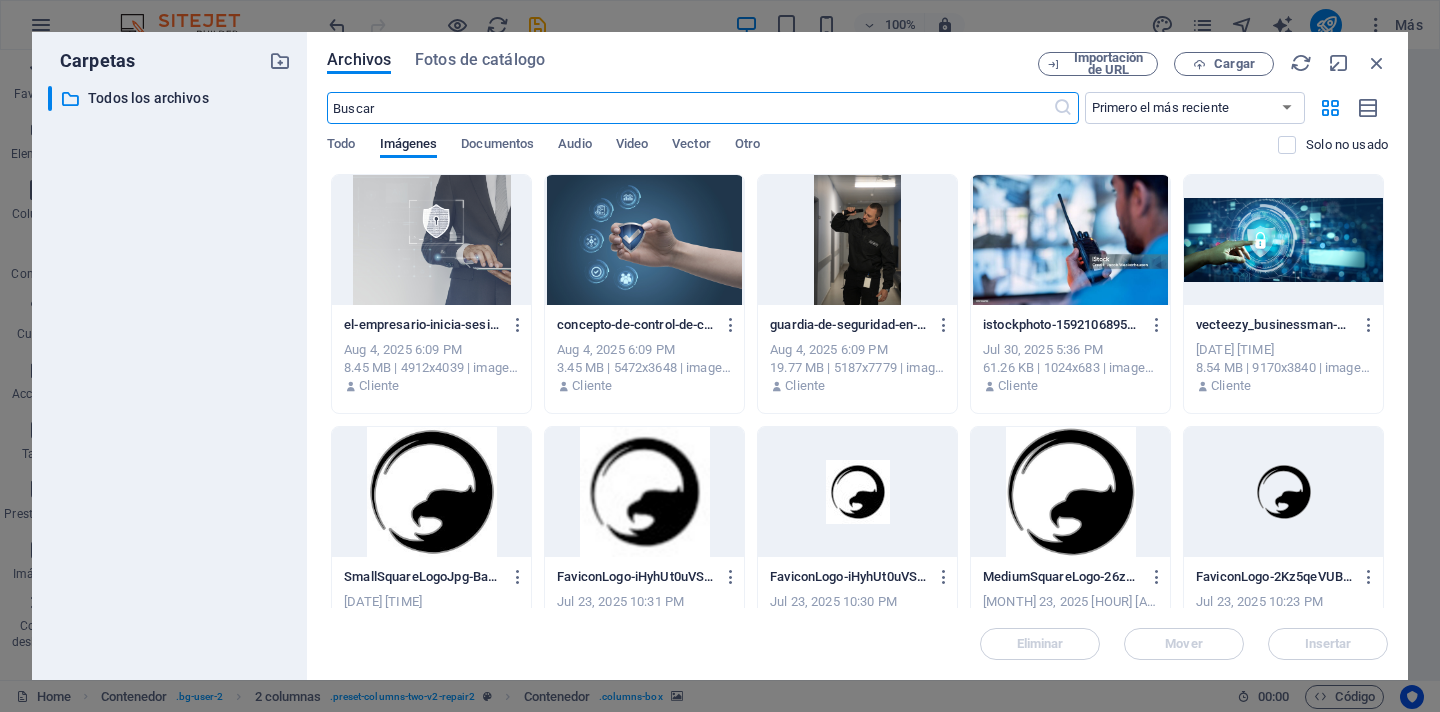 scroll, scrollTop: 2610, scrollLeft: 0, axis: vertical 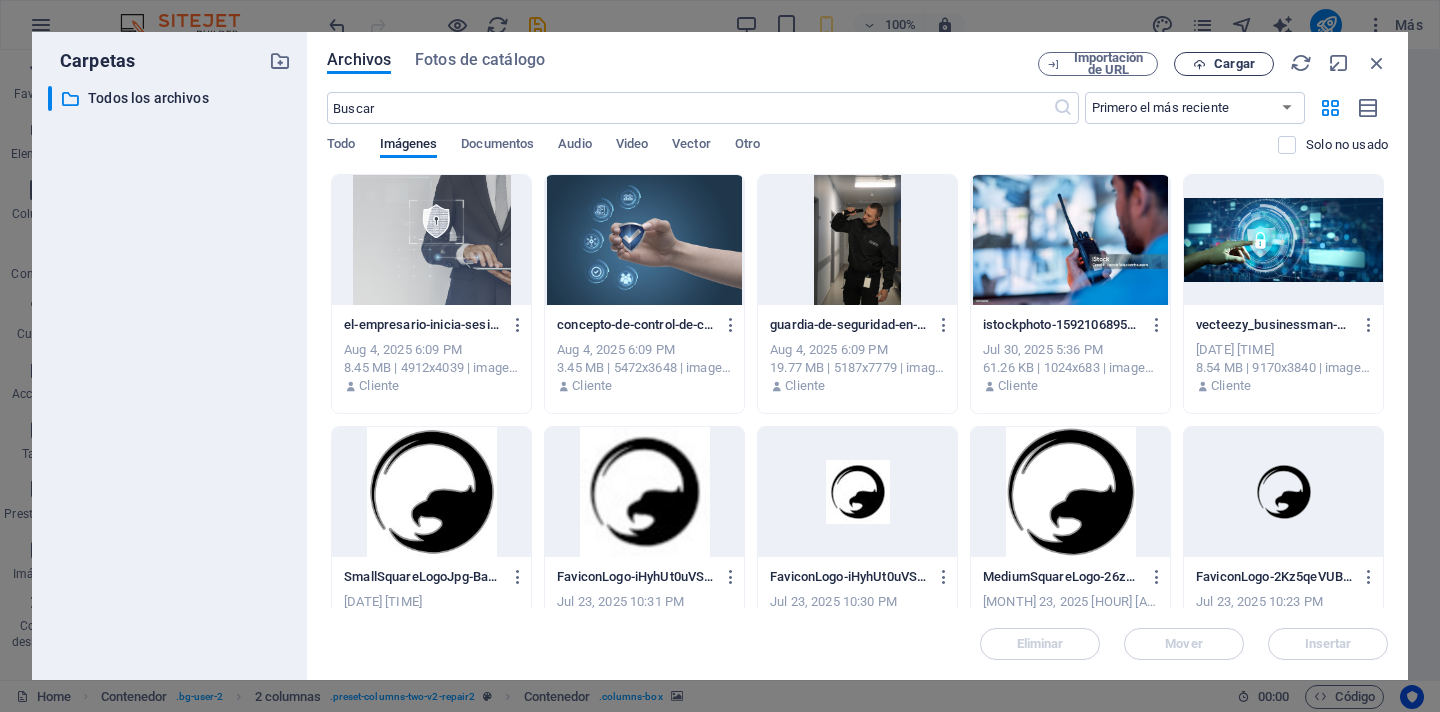 click on "Cargar" at bounding box center (1234, 64) 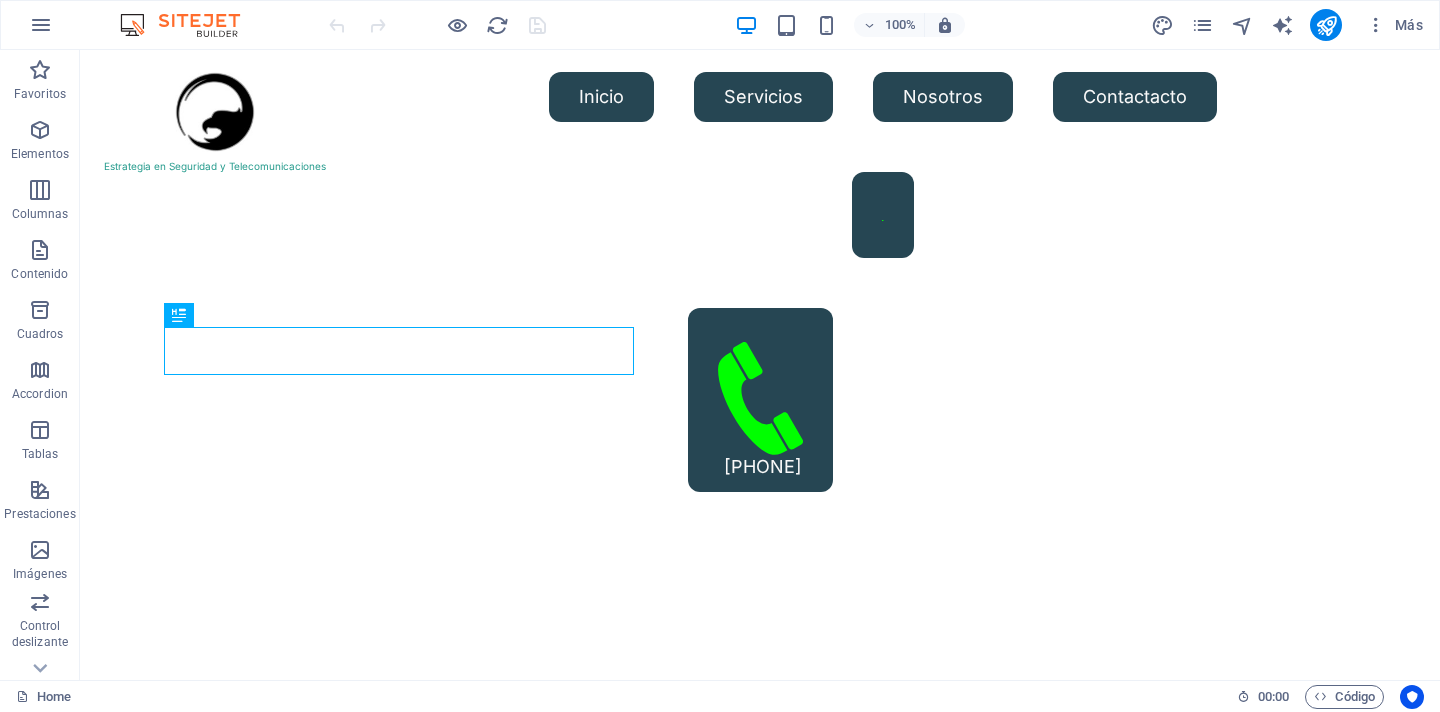 scroll, scrollTop: 0, scrollLeft: 0, axis: both 